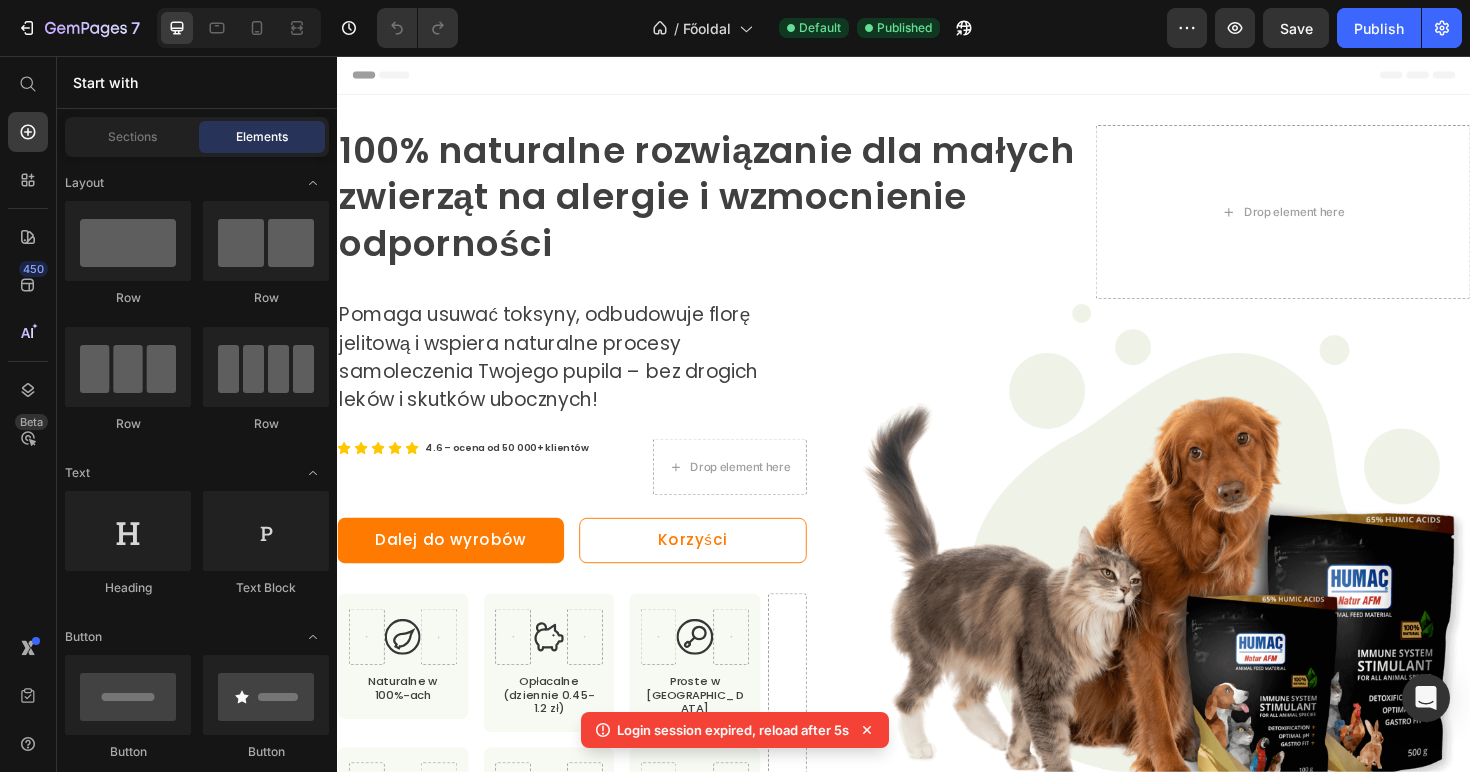 scroll, scrollTop: 0, scrollLeft: 0, axis: both 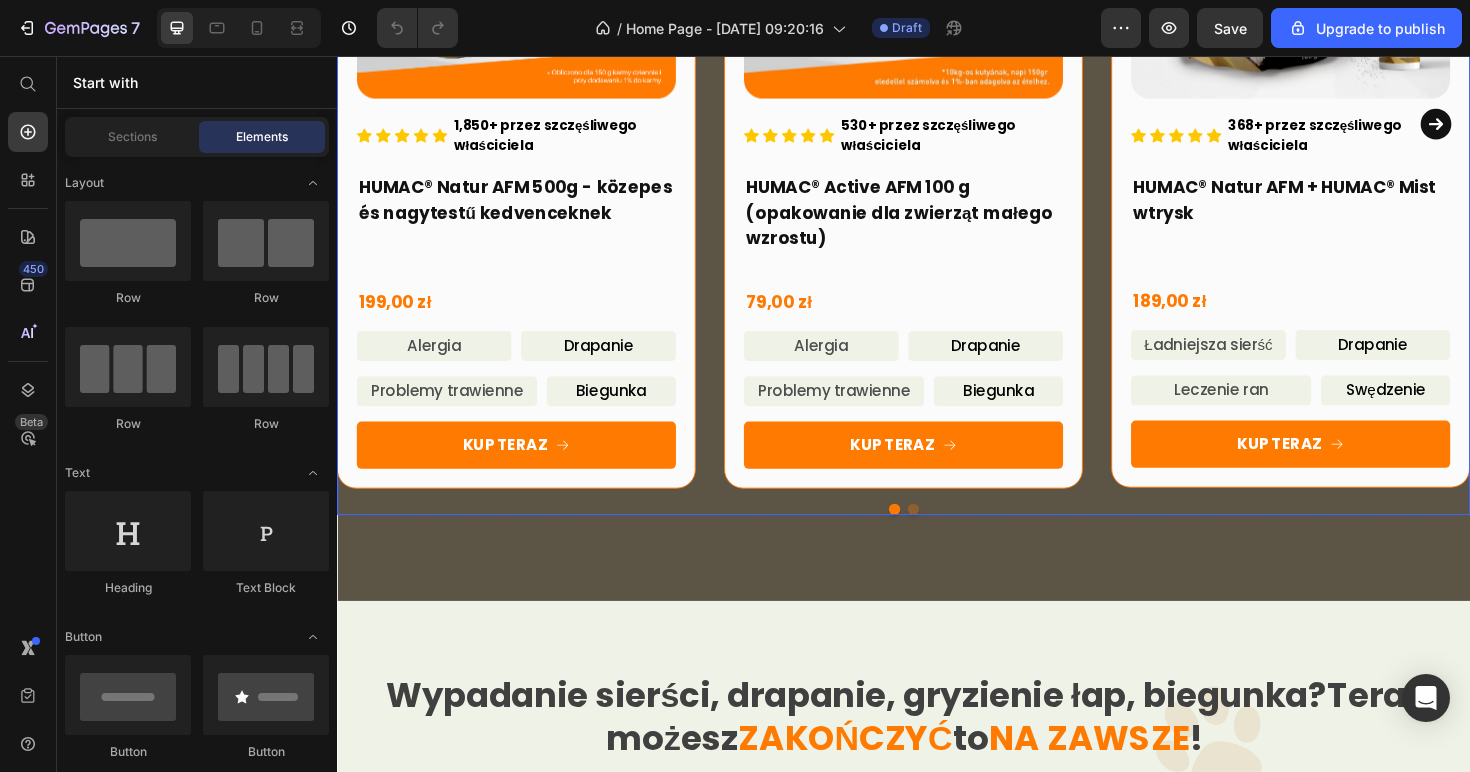 click 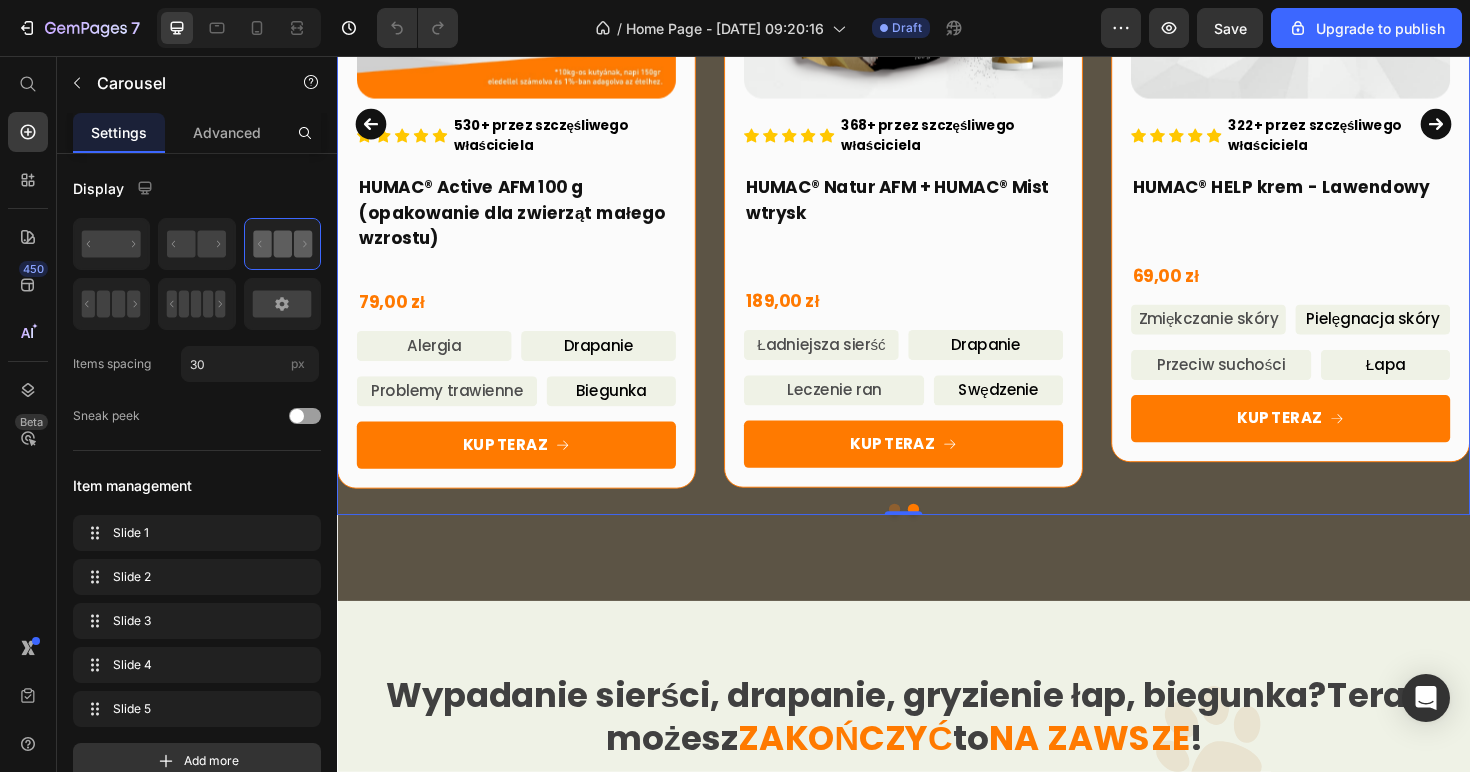 click 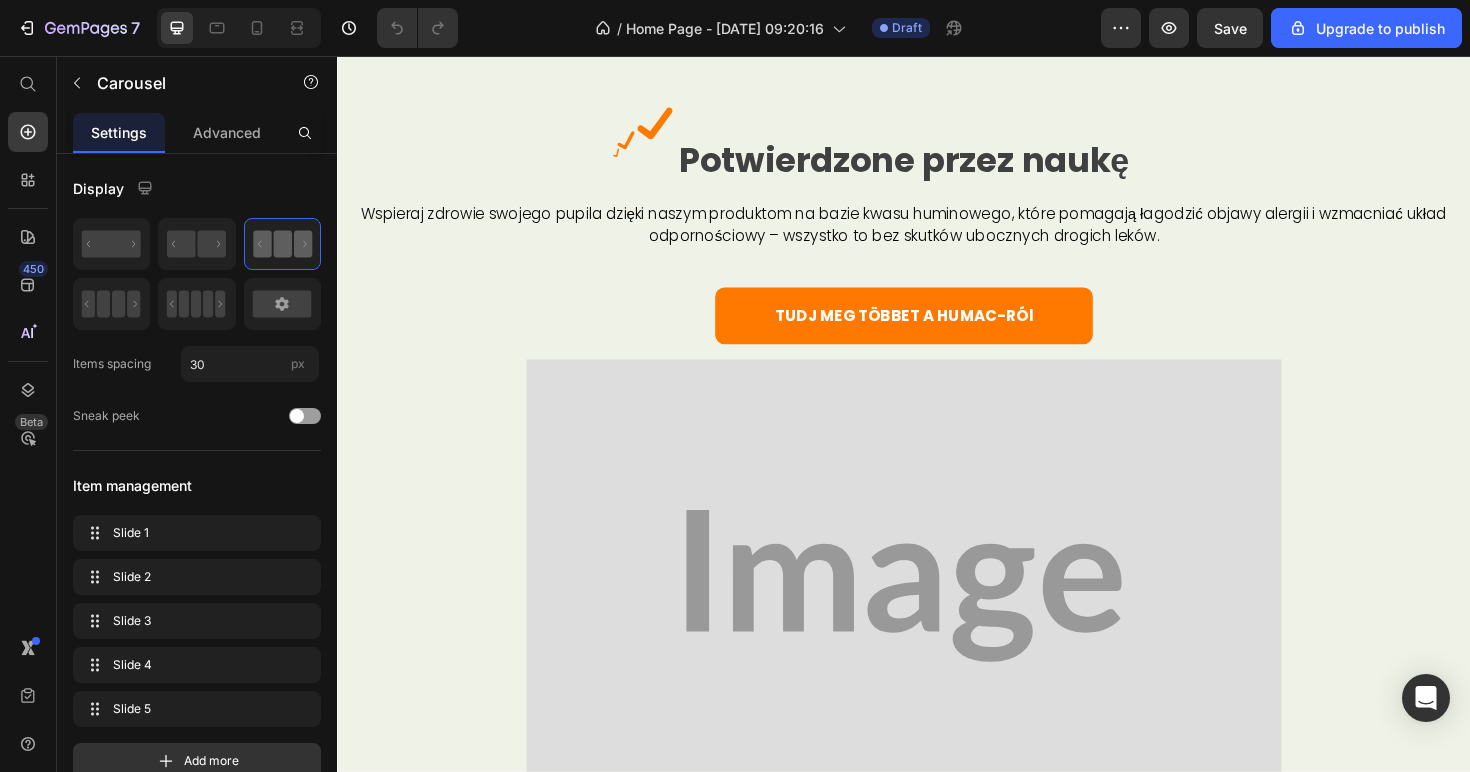 scroll, scrollTop: 7876, scrollLeft: 0, axis: vertical 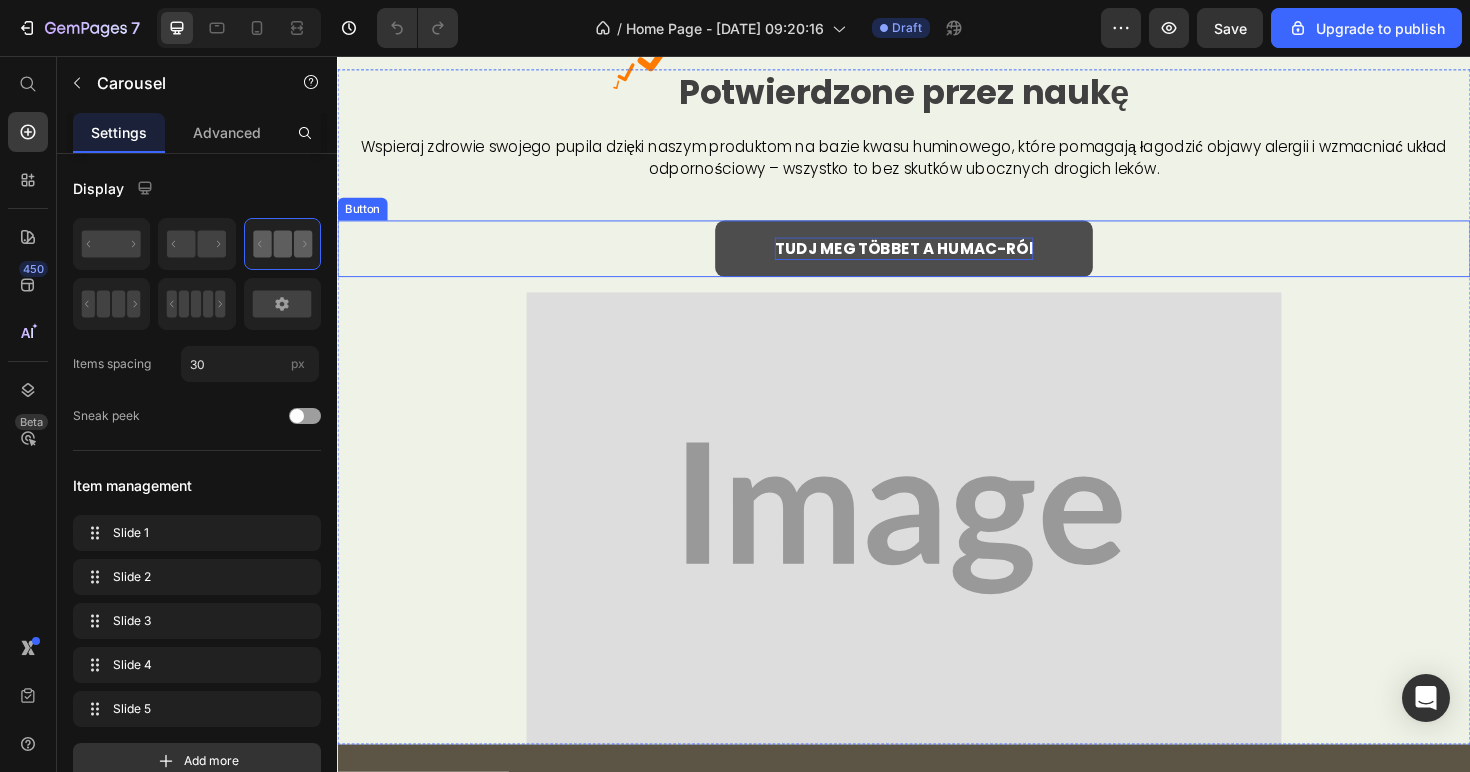 click on "TUDJ MEG TÖBBET A HUMAC-RÓl" at bounding box center [937, 260] 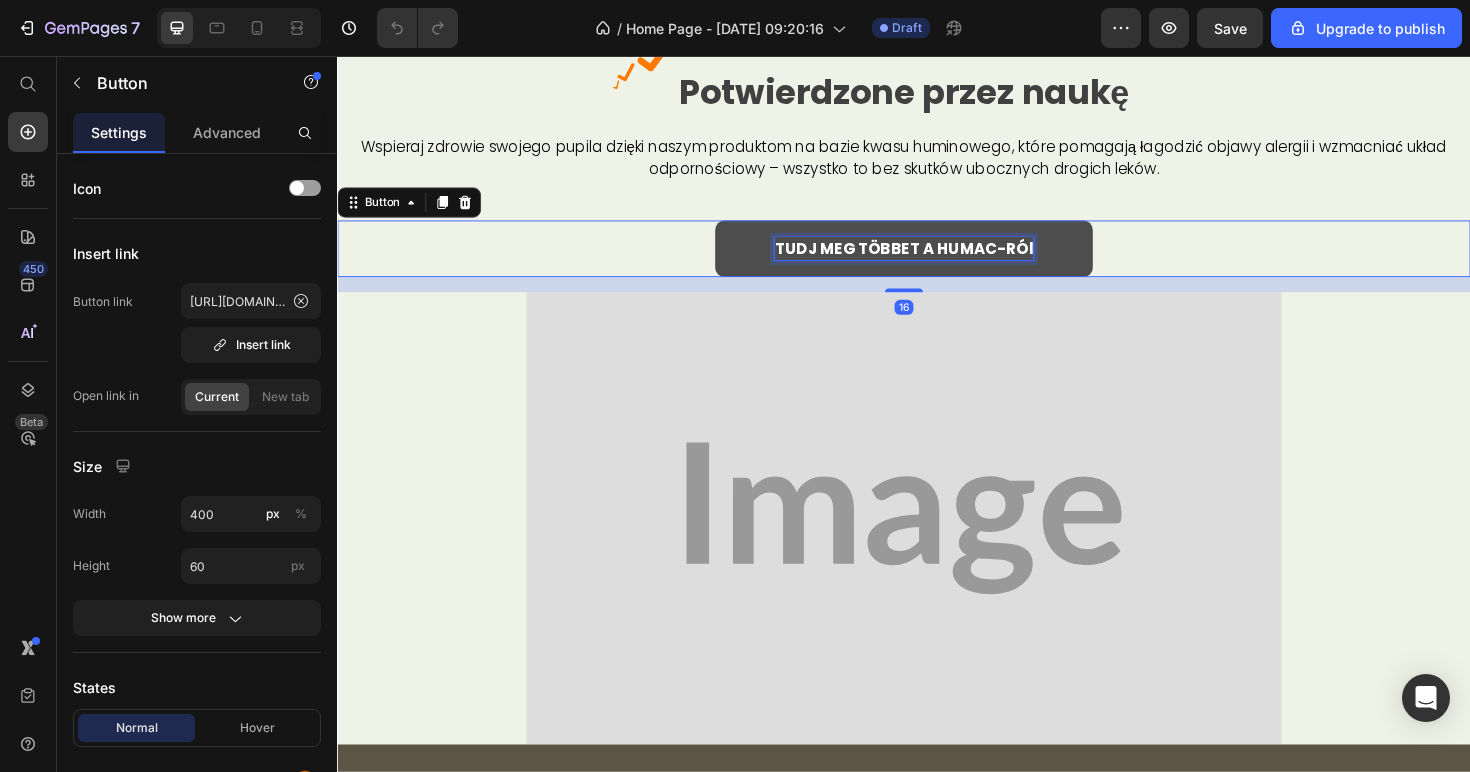 click on "TUDJ MEG TÖBBET A HUMAC-RÓl" at bounding box center (937, 260) 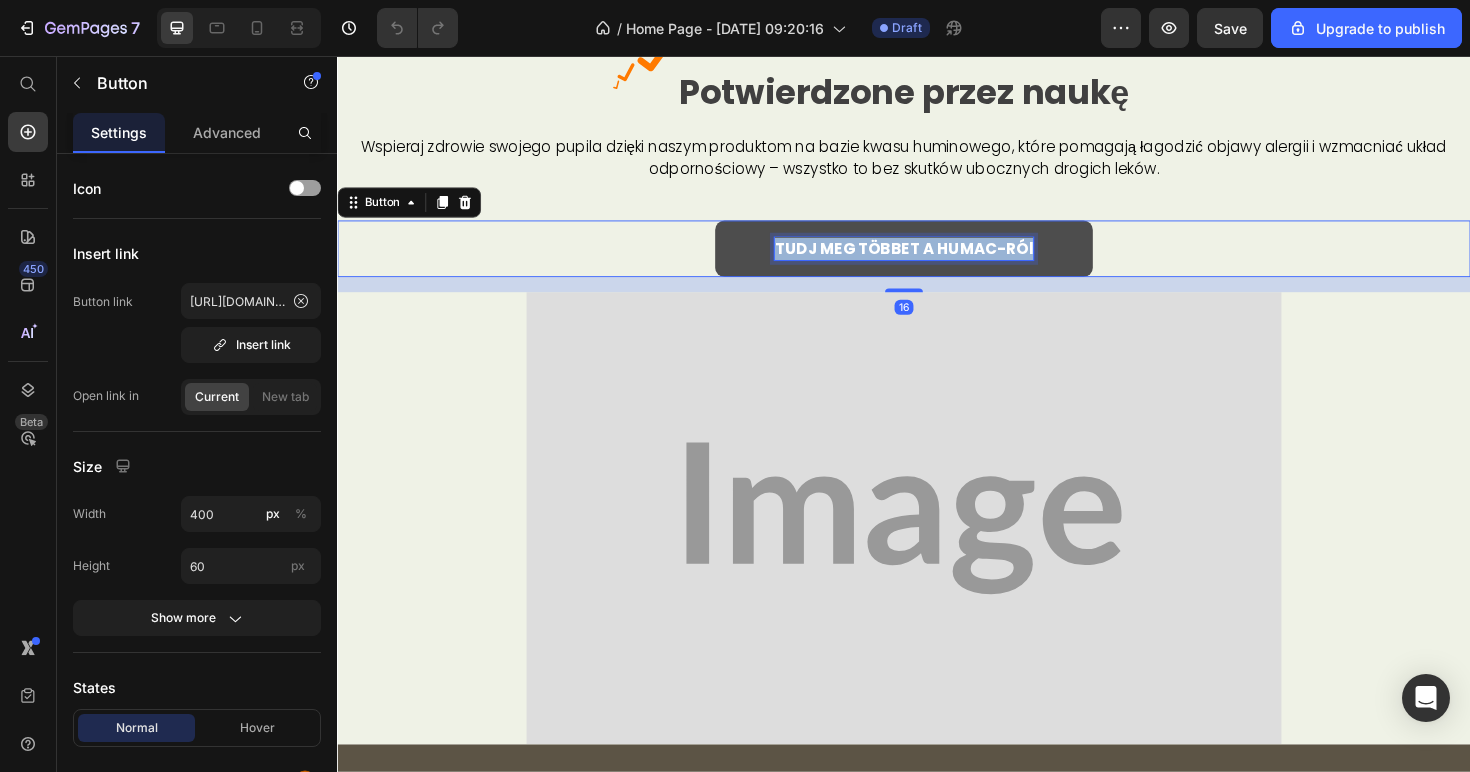 click on "TUDJ MEG TÖBBET A HUMAC-RÓl" at bounding box center [937, 260] 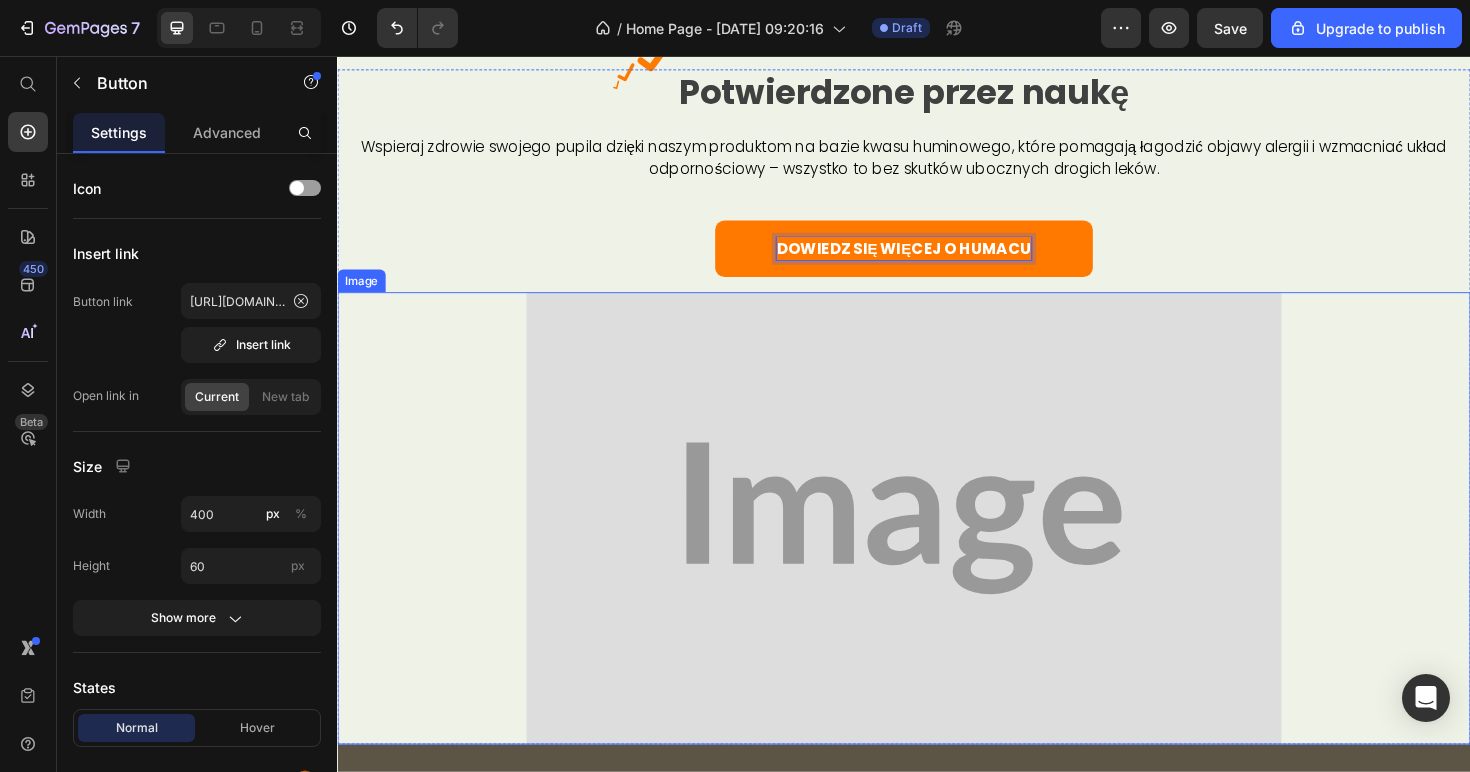 click at bounding box center (937, 545) 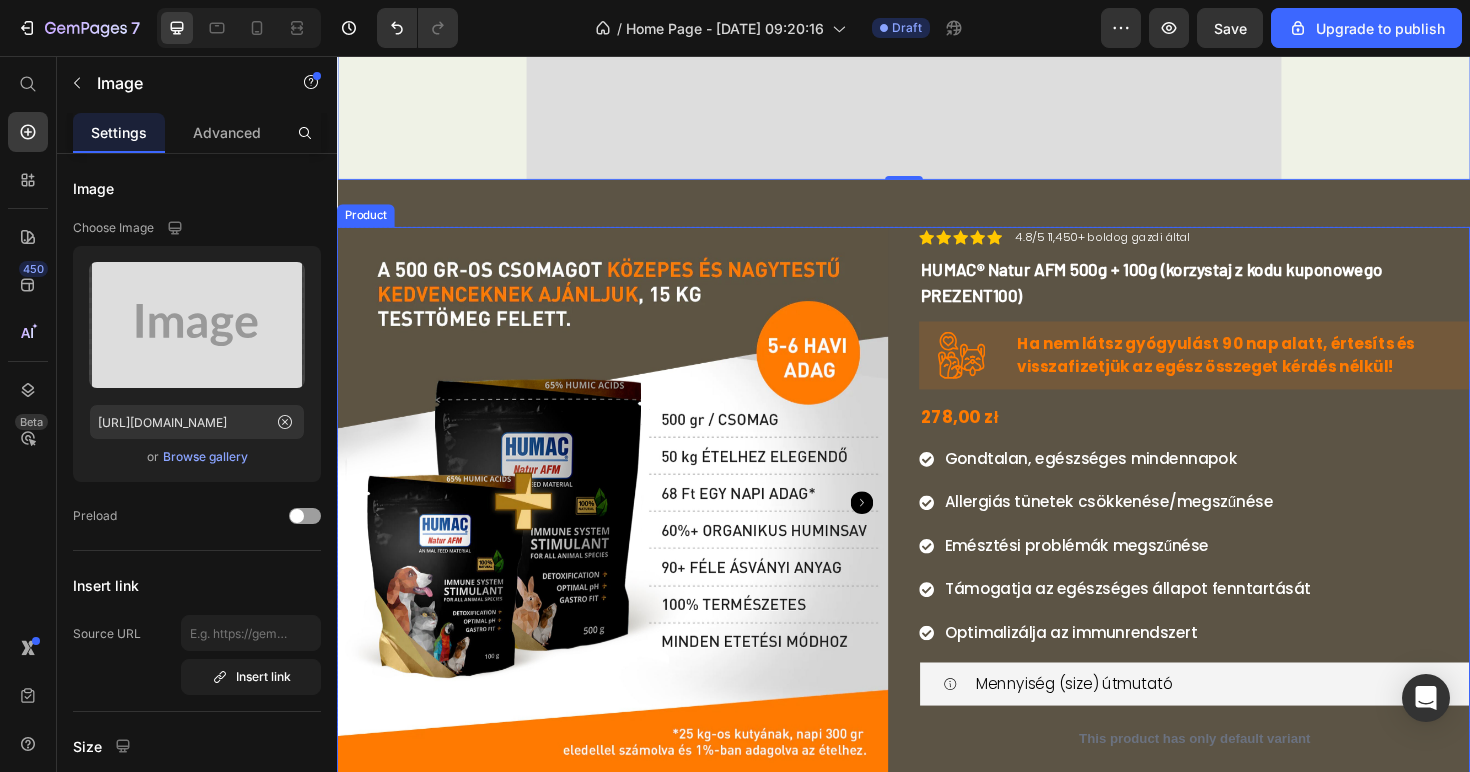 scroll, scrollTop: 8944, scrollLeft: 0, axis: vertical 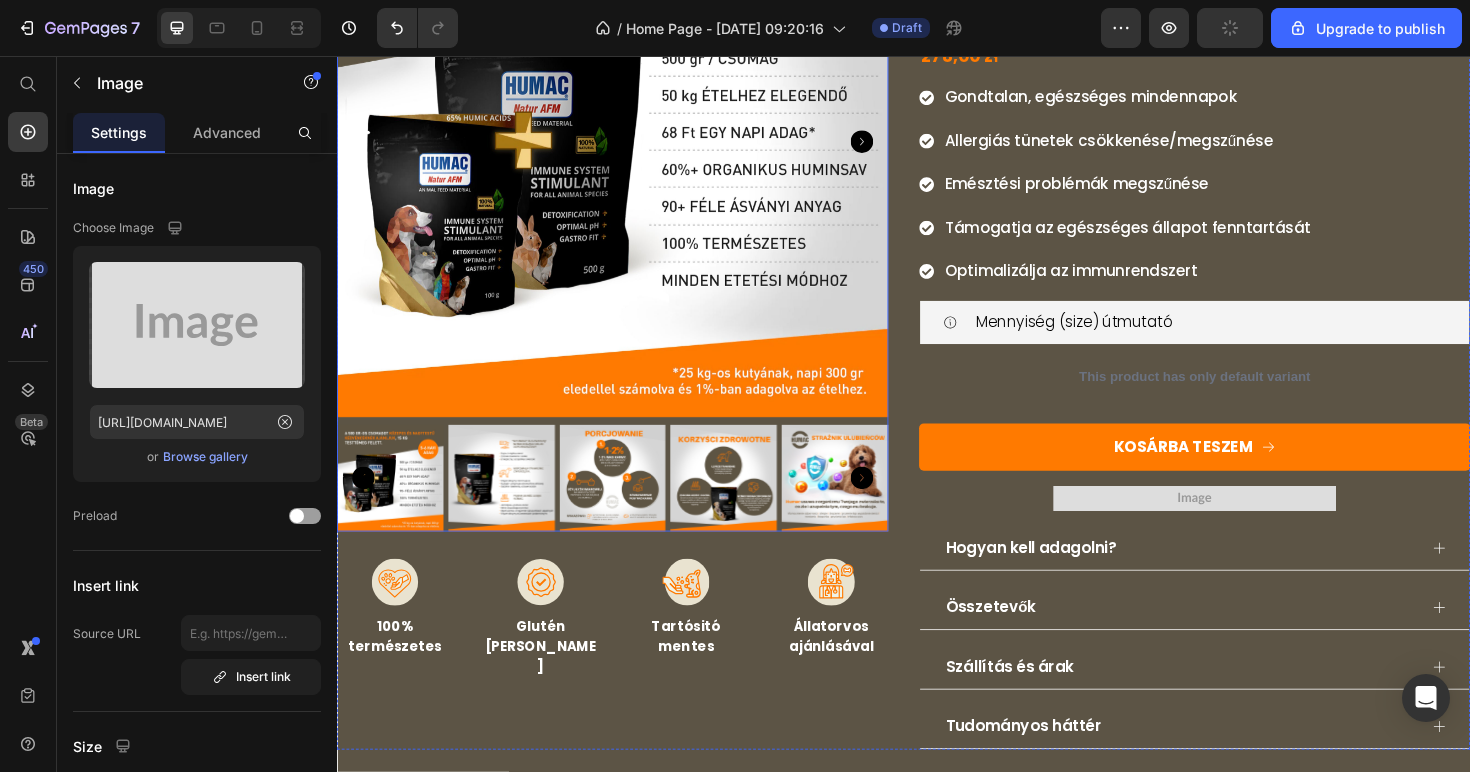 click 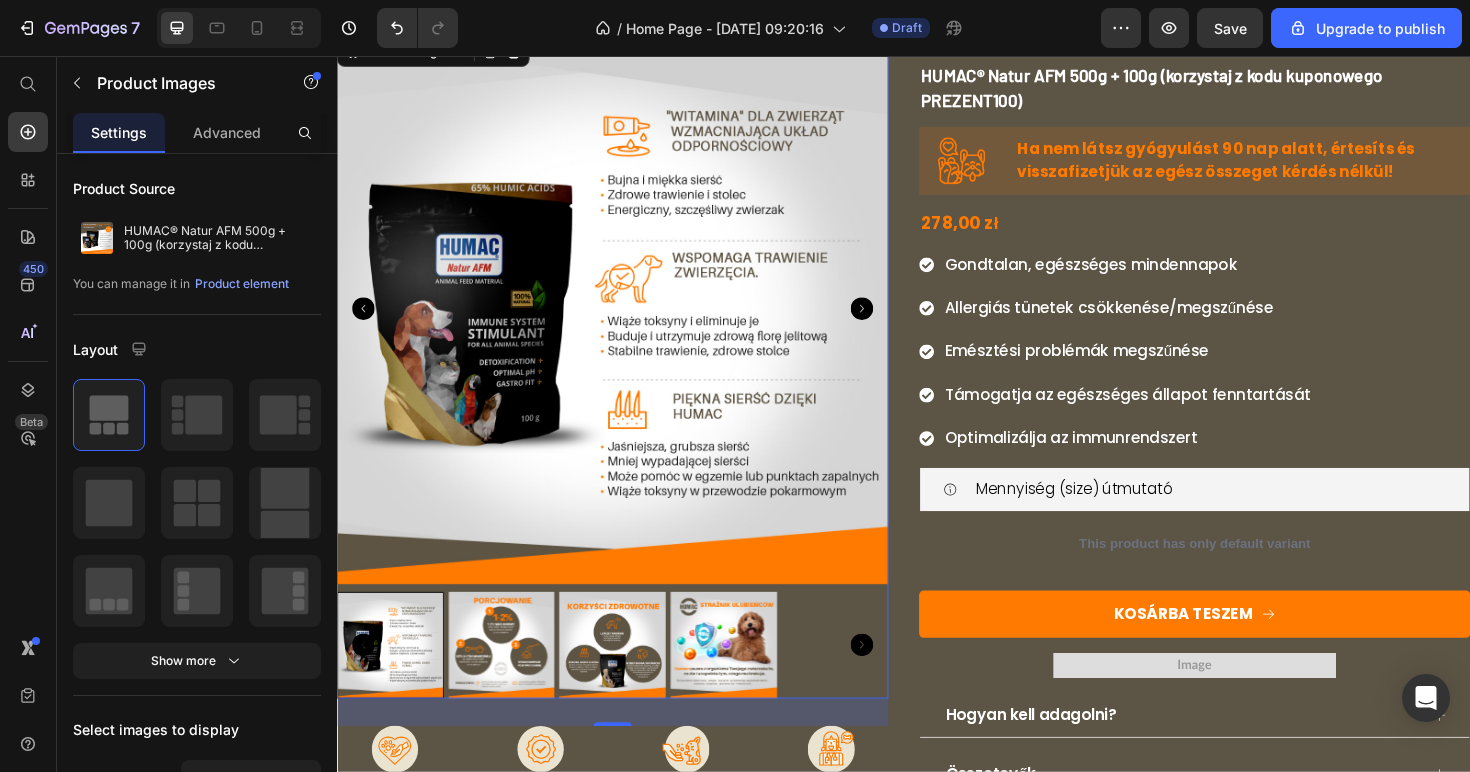 scroll, scrollTop: 8584, scrollLeft: 0, axis: vertical 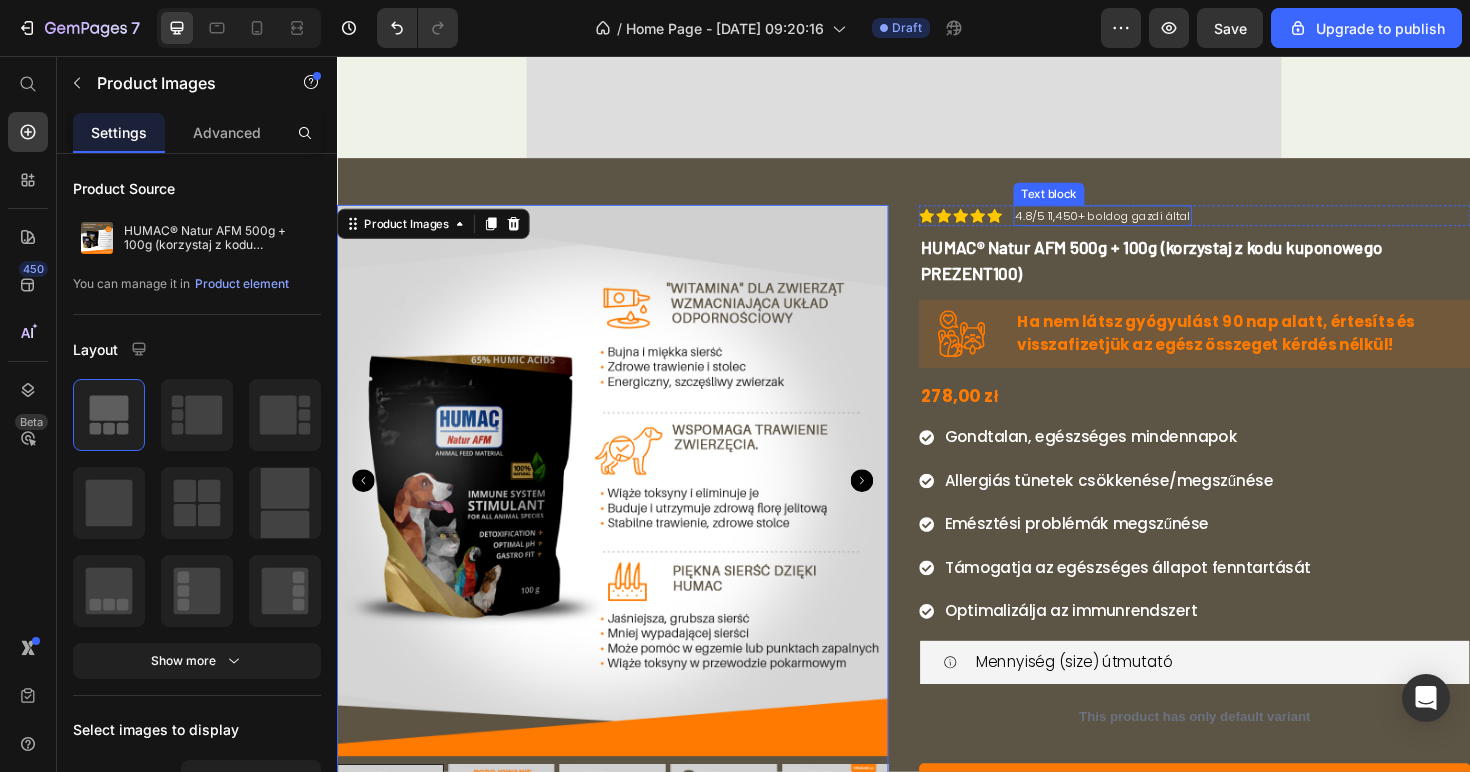 click on "4.8/5 11,450+ boldog gazdi által" at bounding box center (1147, 224) 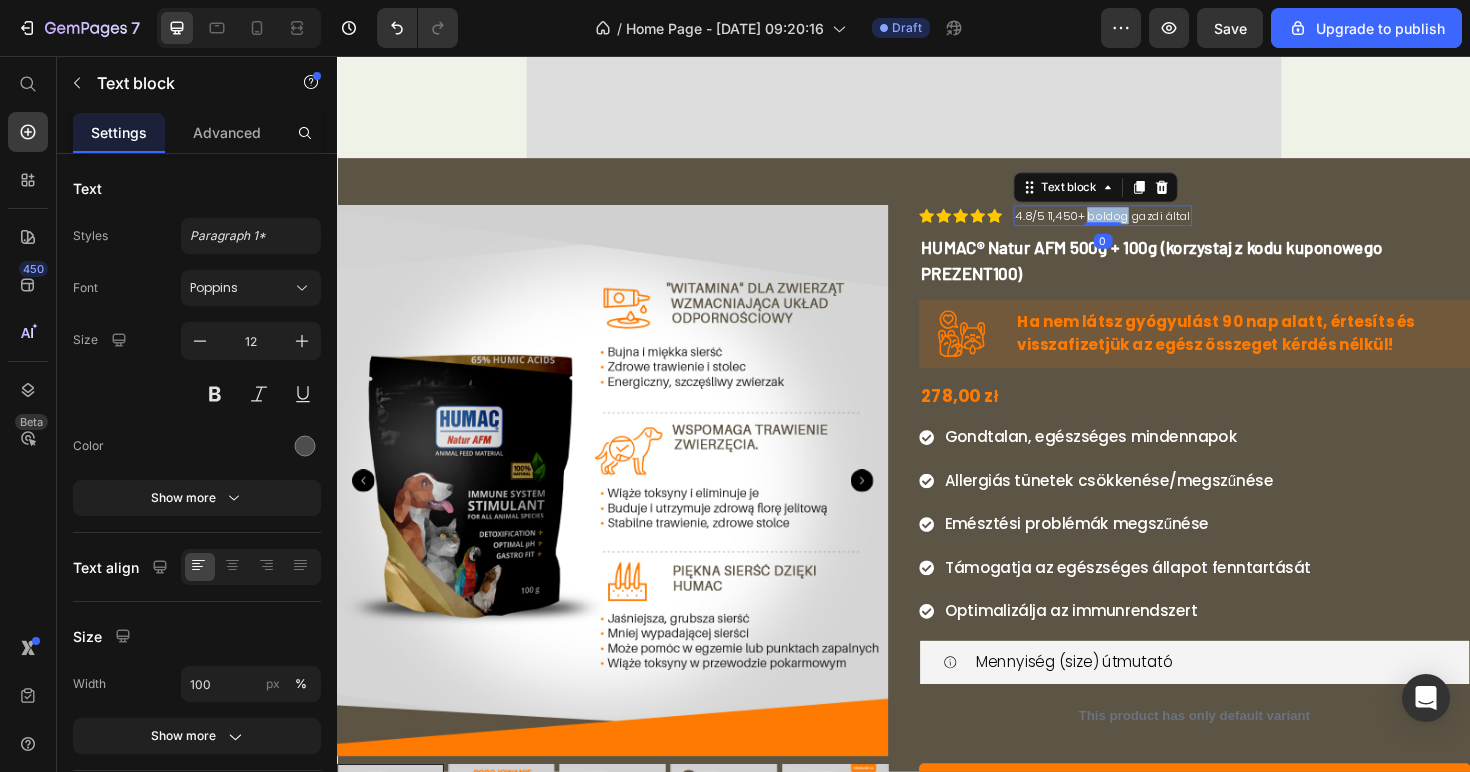 click on "4.8/5 11,450+ boldog gazdi által" at bounding box center [1147, 224] 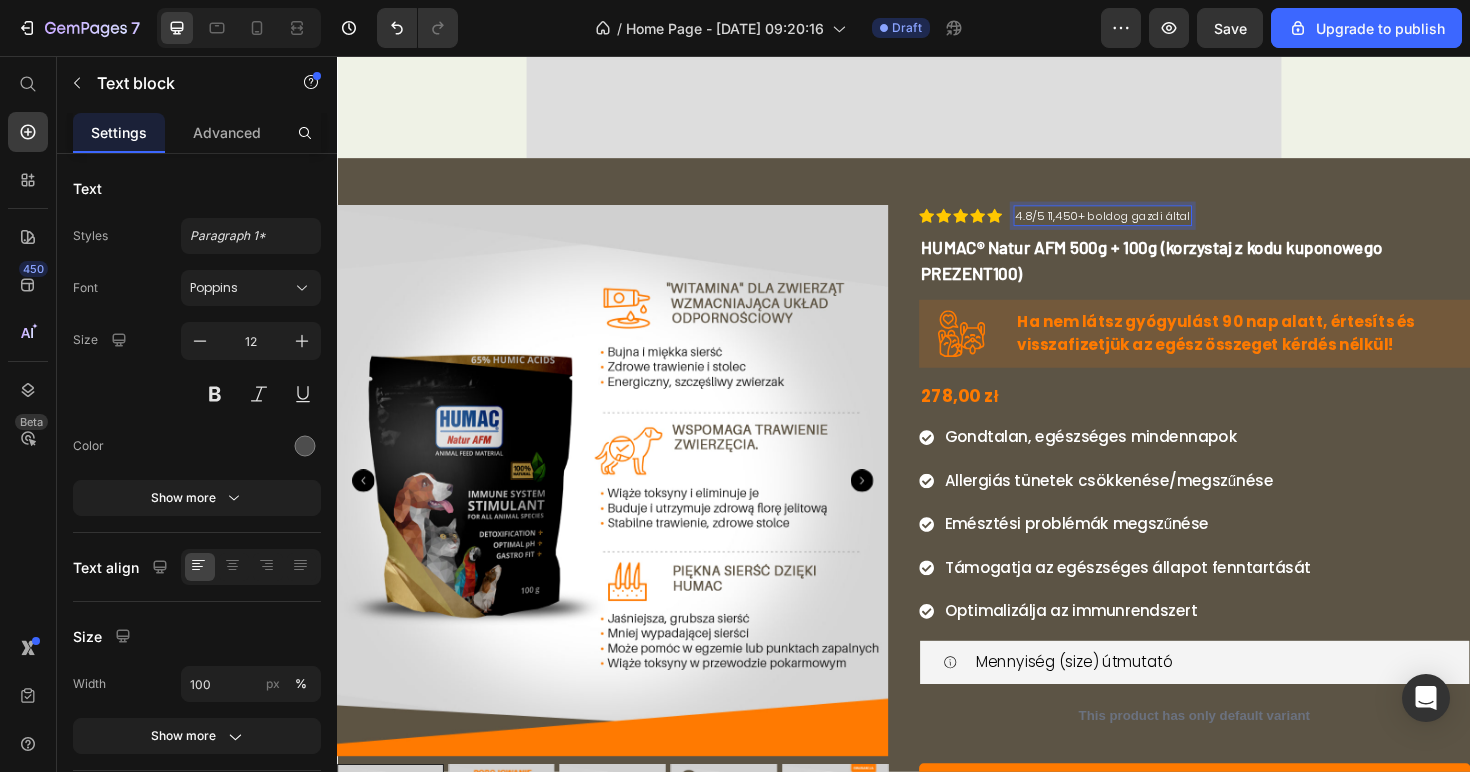 click on "4.8/5 11,450+ boldog gazdi által" at bounding box center [1147, 224] 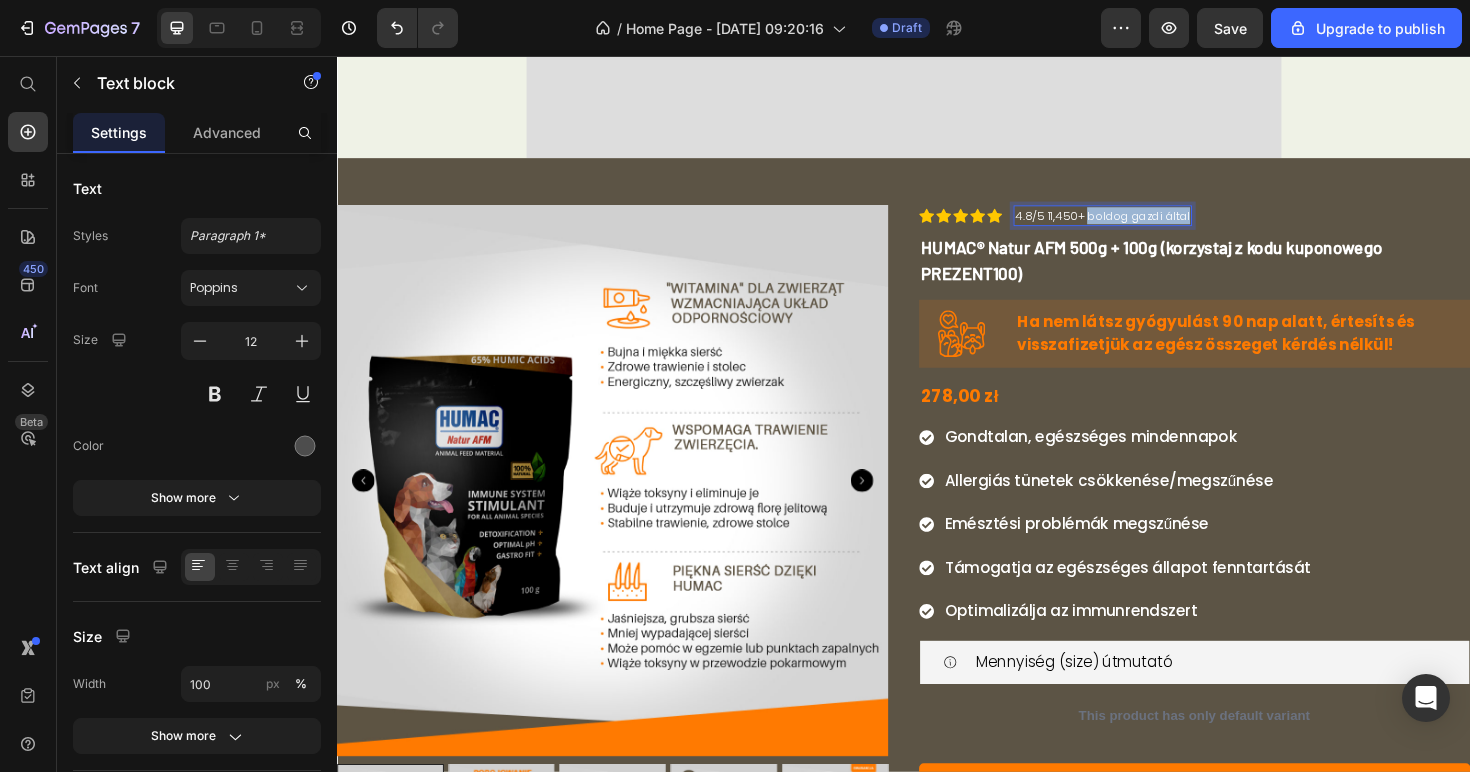 drag, startPoint x: 1160, startPoint y: 220, endPoint x: 1217, endPoint y: 222, distance: 57.035076 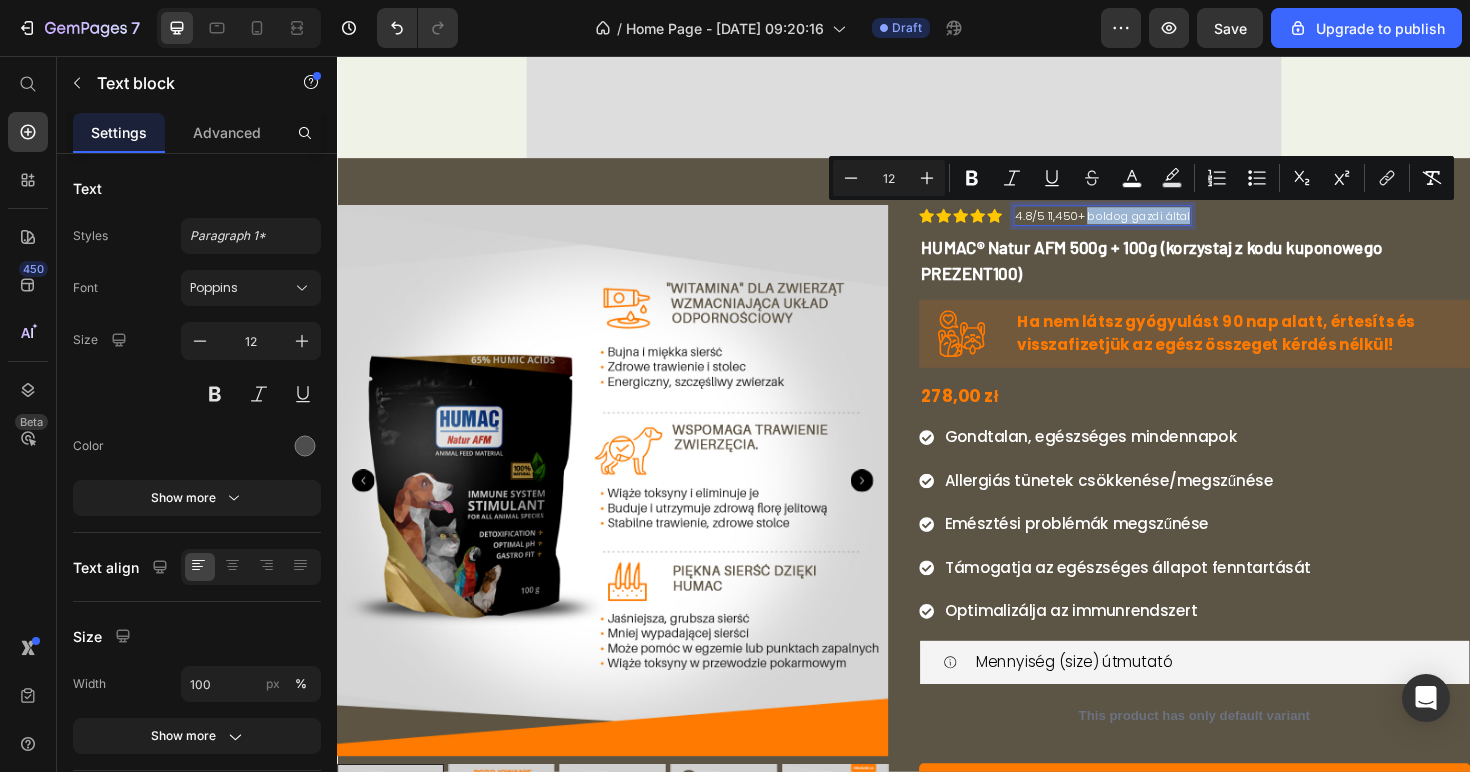 copy on "boldog gazdi által" 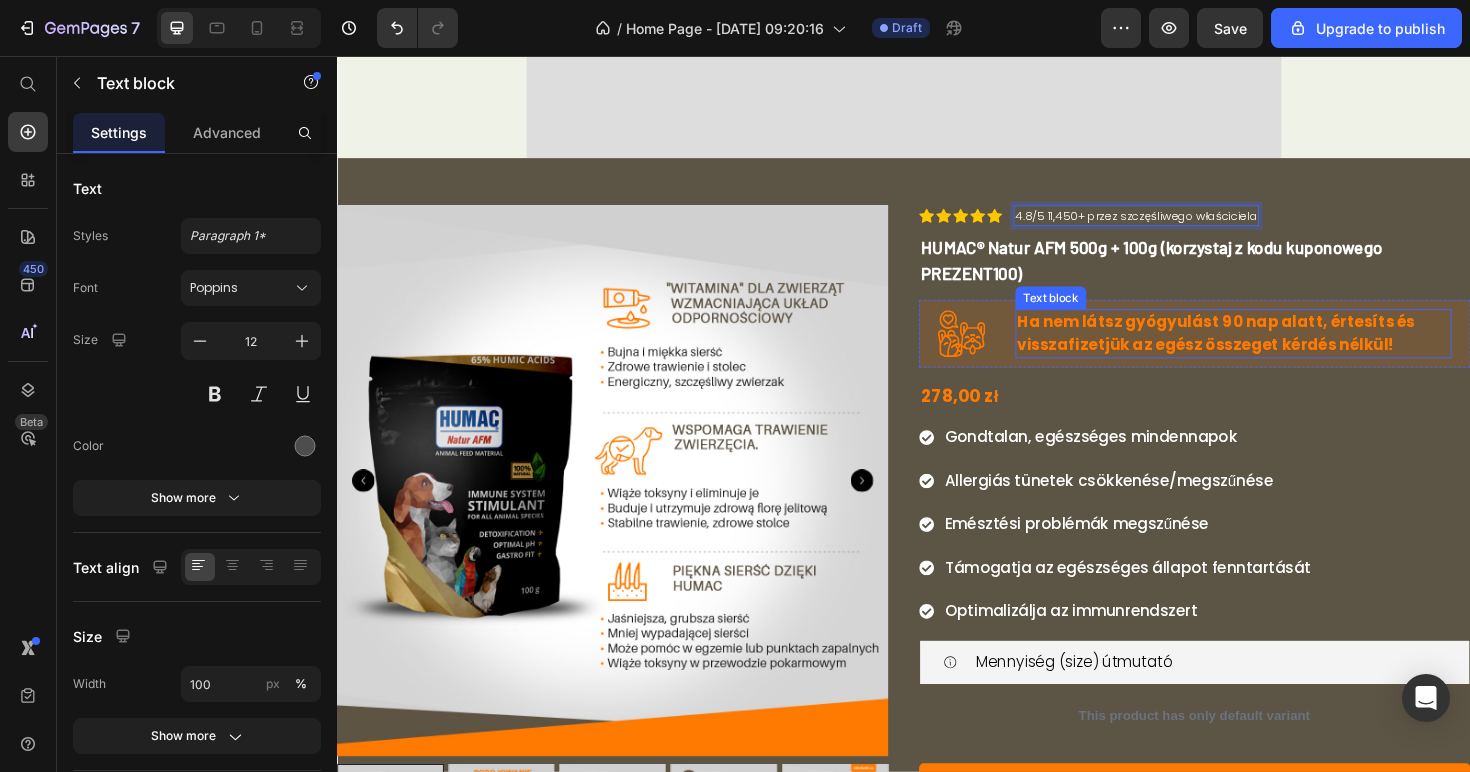 click on "Ha nem látsz gyógyulást 90 nap alatt, értesíts és visszafizetjük az egész összeget kérdés nélkül!" at bounding box center (1267, 349) 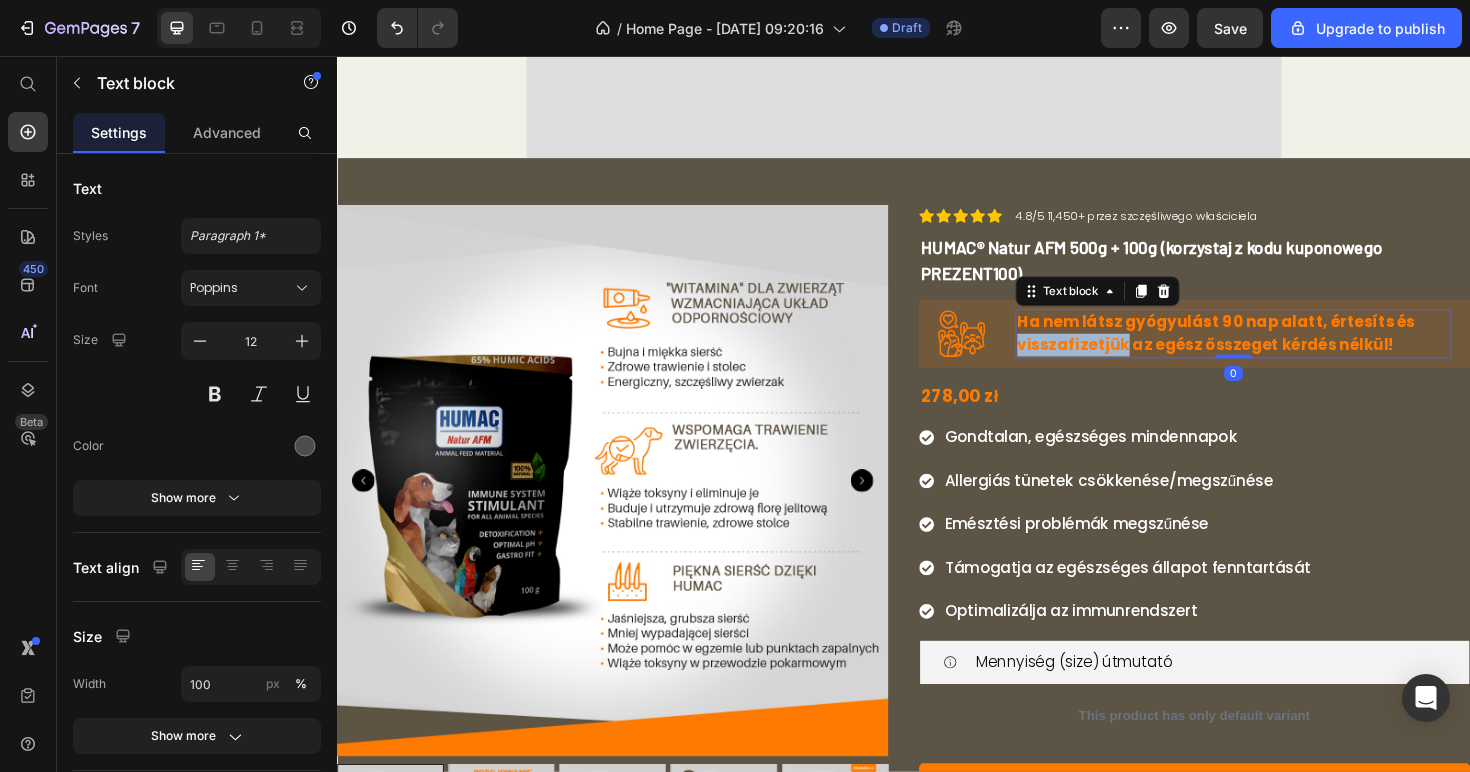 click on "Ha nem látsz gyógyulást 90 nap alatt, értesíts és visszafizetjük az egész összeget kérdés nélkül!" at bounding box center [1267, 349] 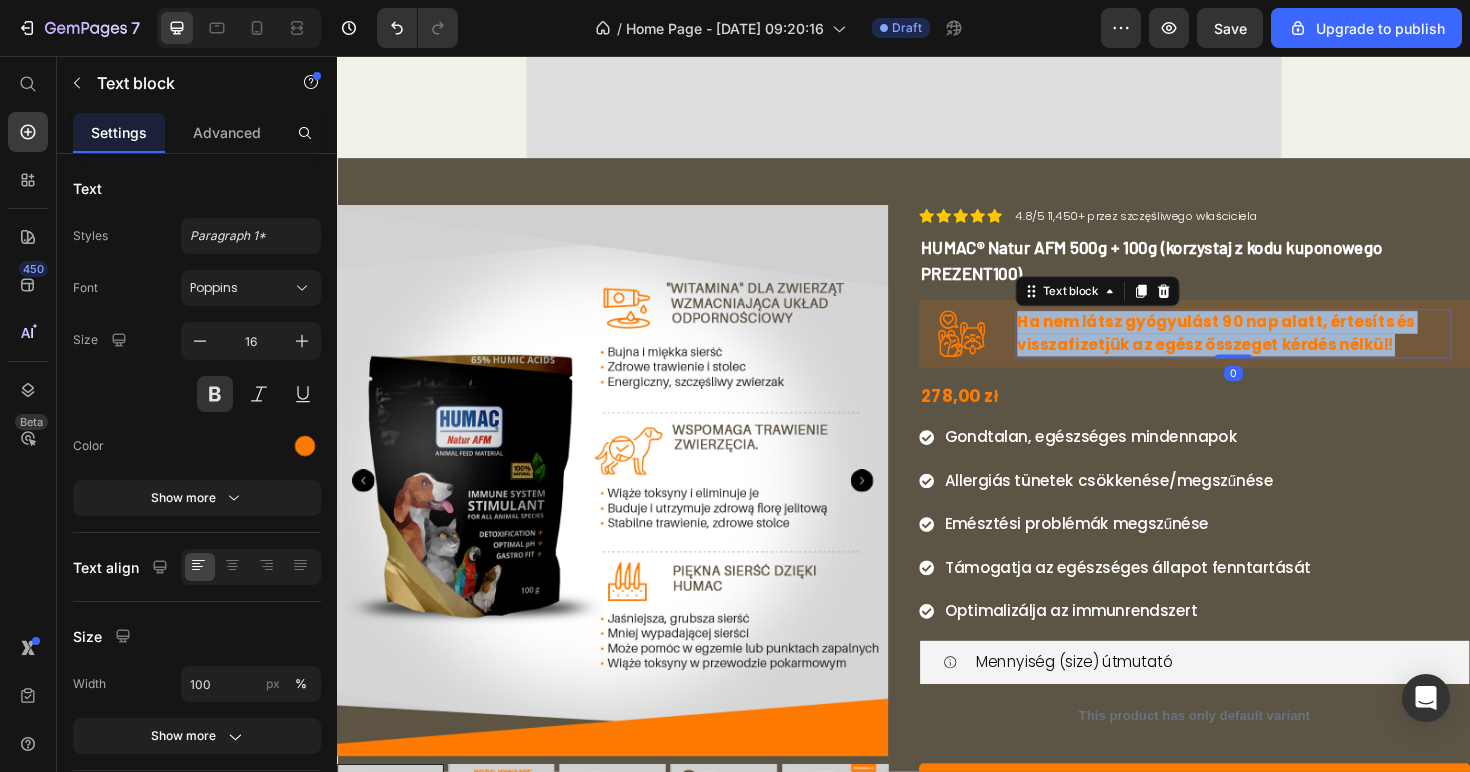 click on "Ha nem látsz gyógyulást 90 nap alatt, értesíts és visszafizetjük az egész összeget kérdés nélkül!" at bounding box center [1267, 349] 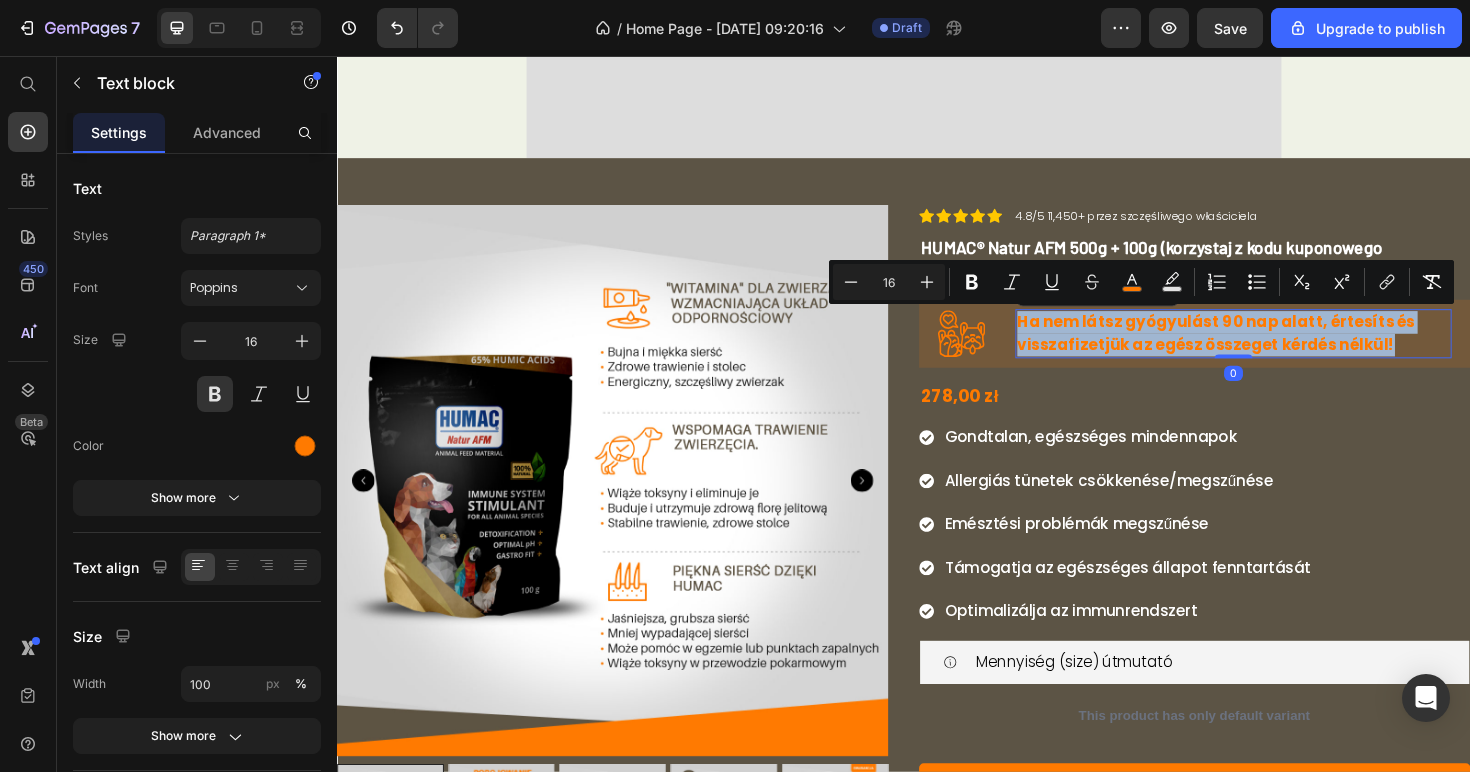 copy on "Ha nem látsz gyógyulást 90 nap alatt, értesíts és visszafizetjük az egész összeget kérdés nélkül!" 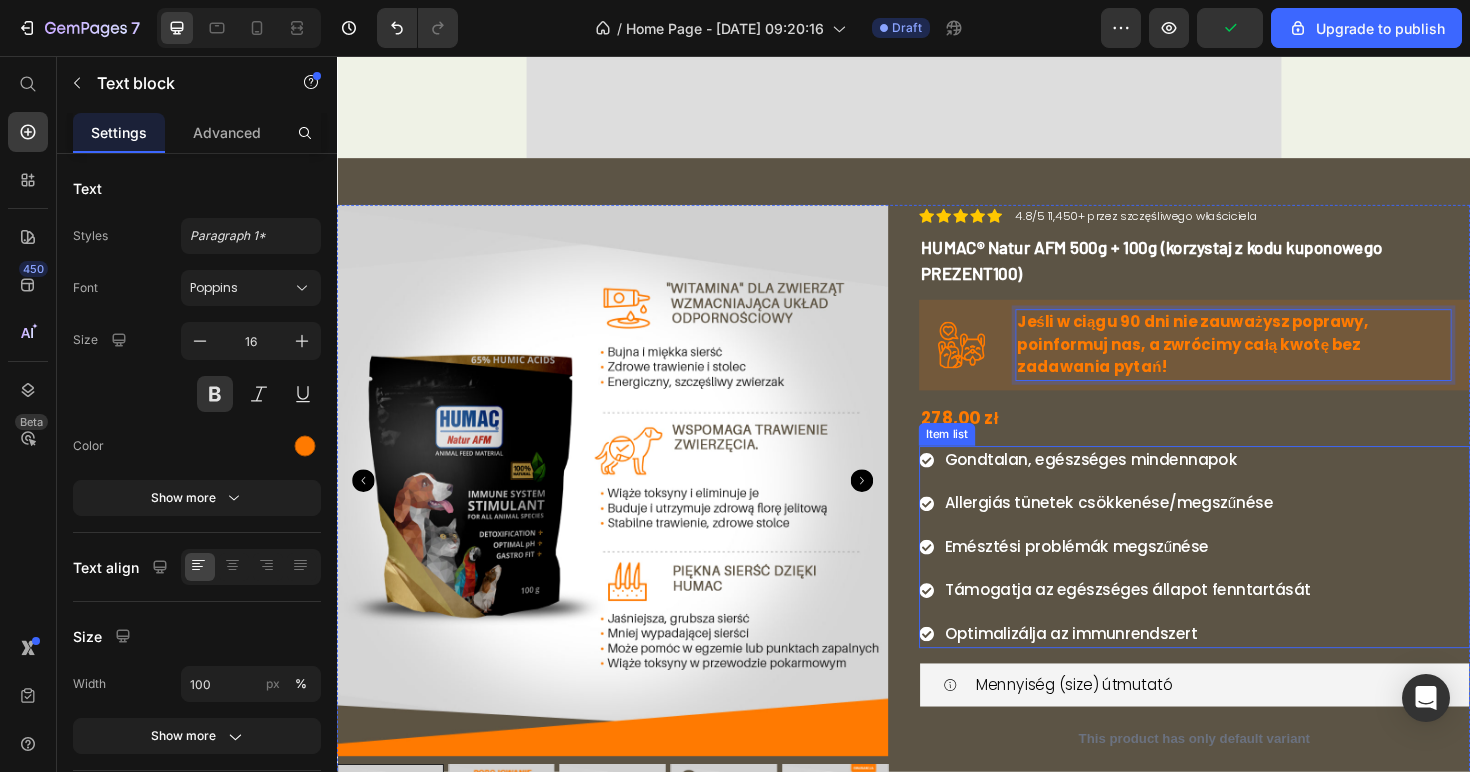 click on "Gondtalan, egészséges mindennapok" at bounding box center (1135, 483) 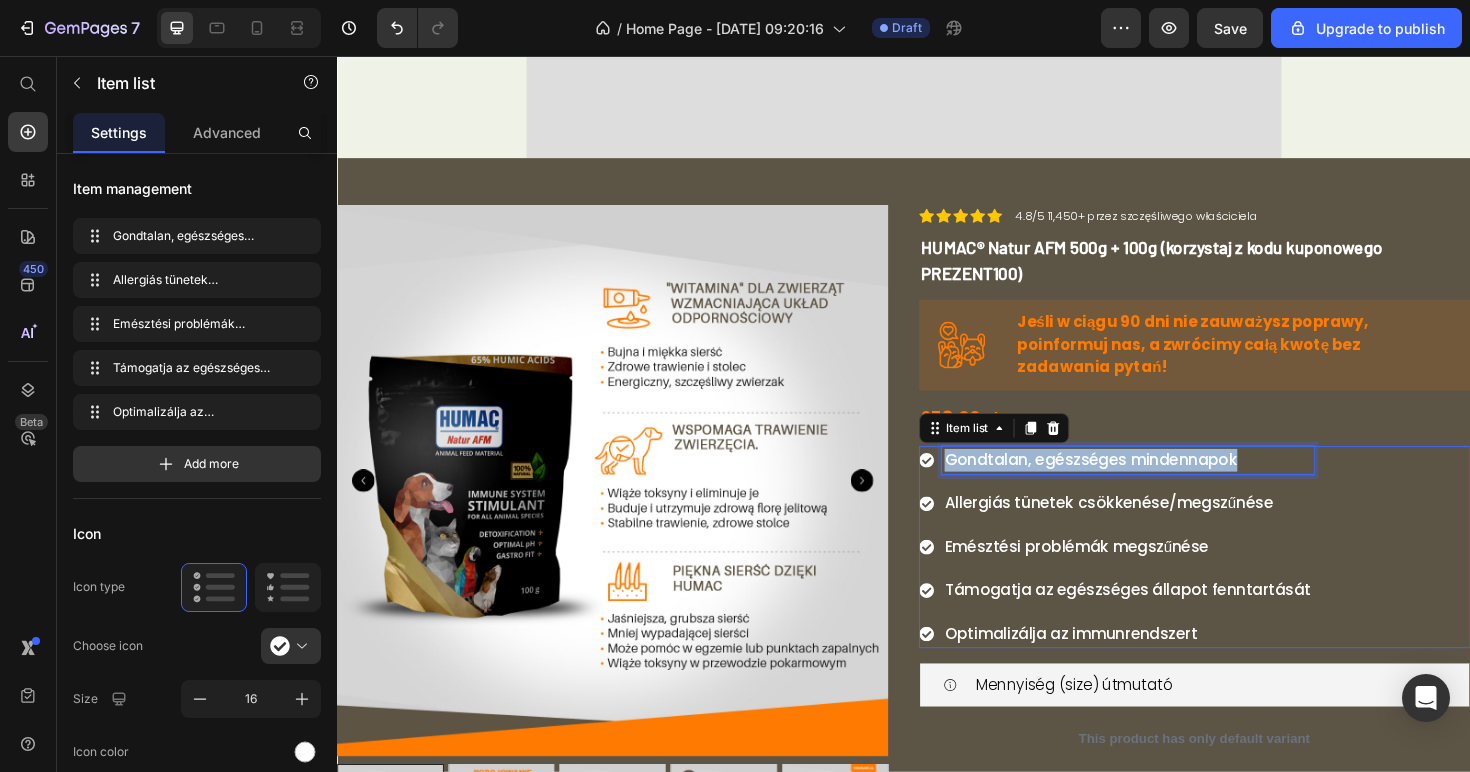 click on "Gondtalan, egészséges mindennapok" at bounding box center [1135, 483] 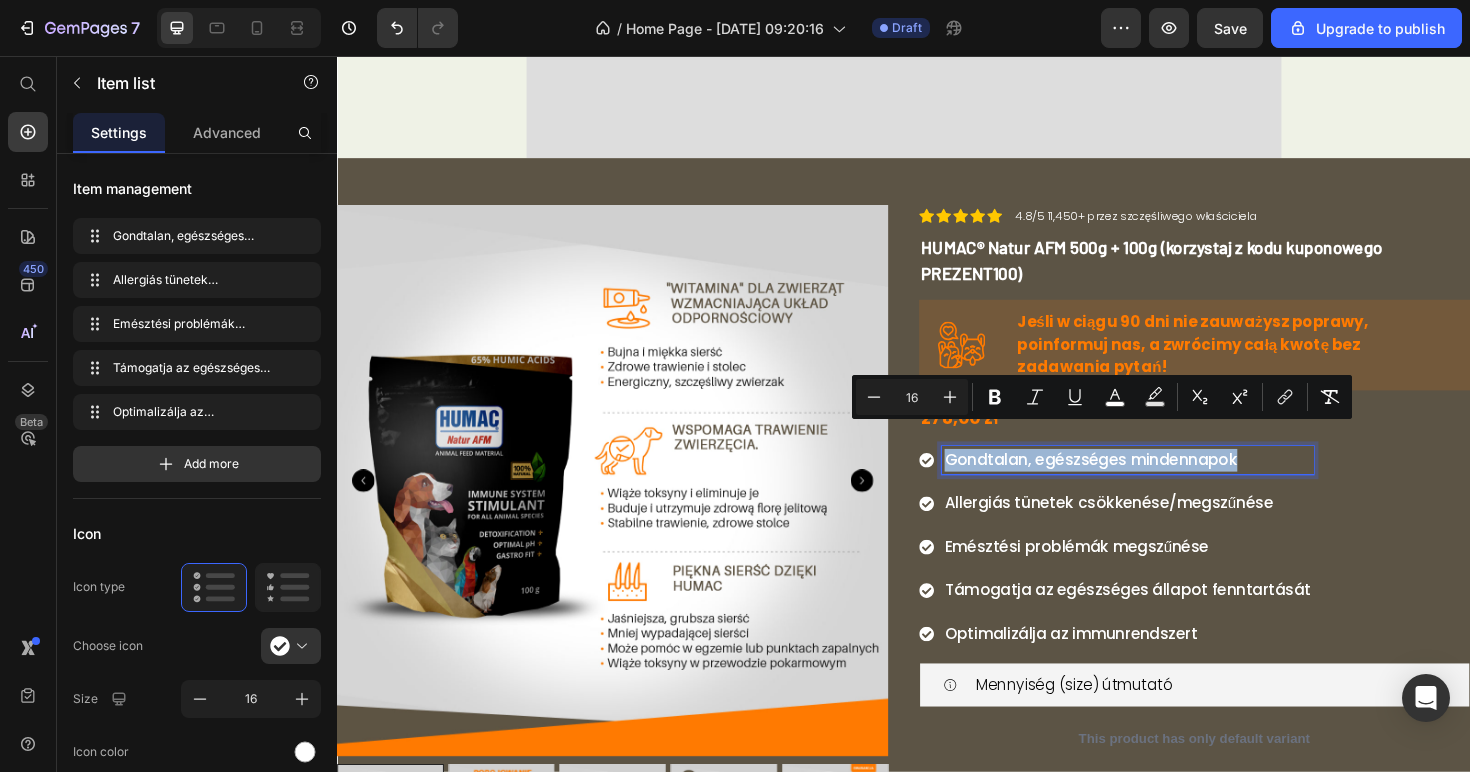 copy on "Gondtalan, egészséges mindennapok" 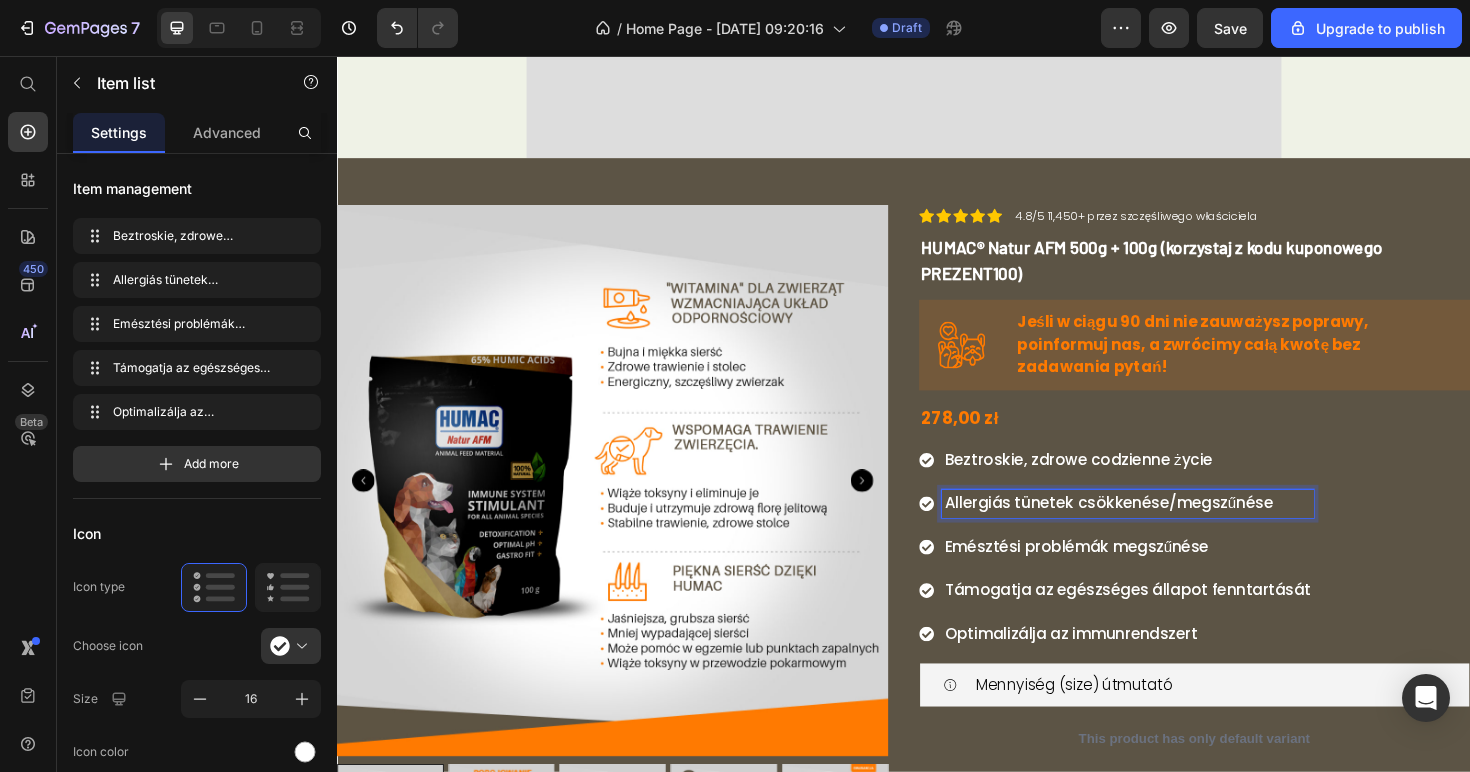 click on "Allergiás tünetek csökkenése/megszűnése" at bounding box center (1154, 529) 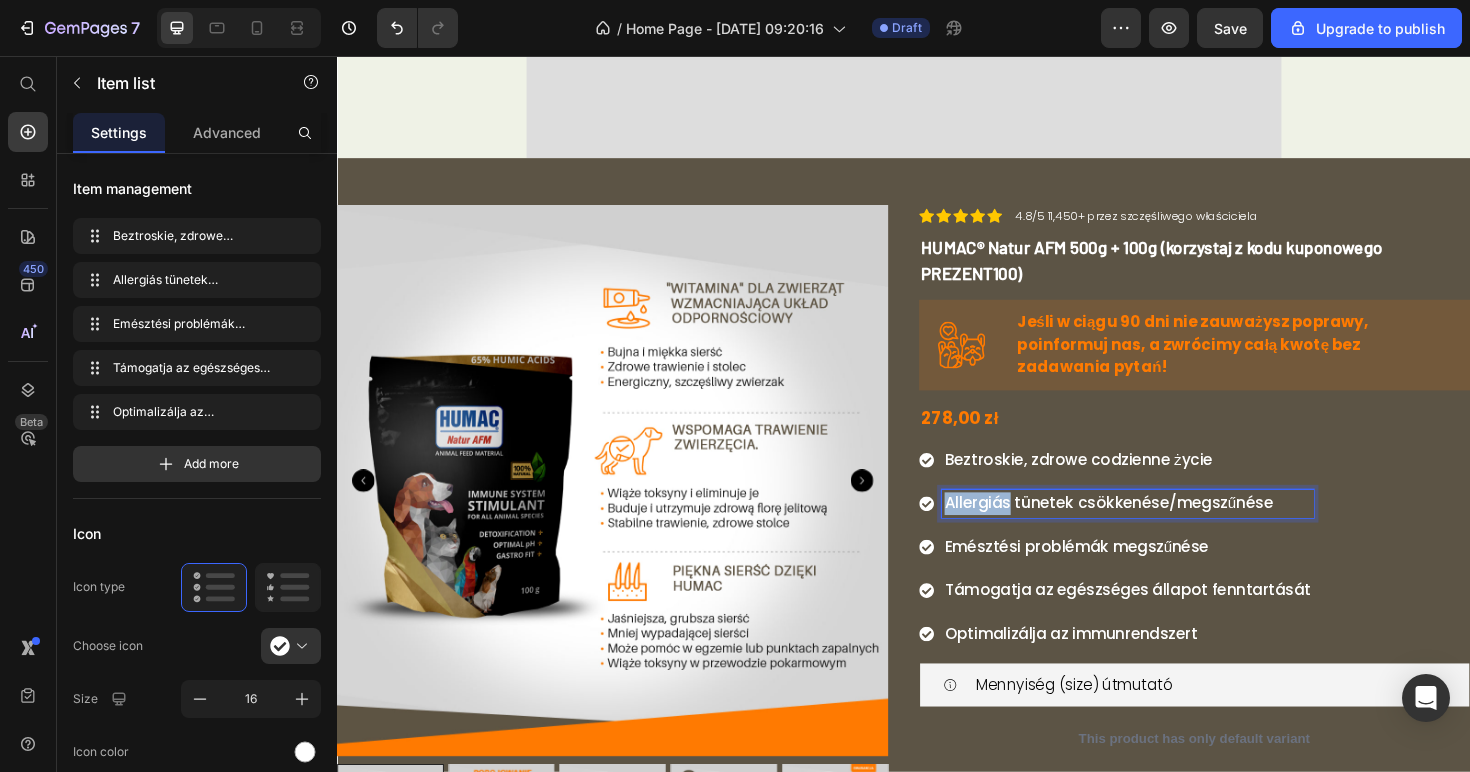 click on "Allergiás tünetek csökkenése/megszűnése" at bounding box center (1154, 529) 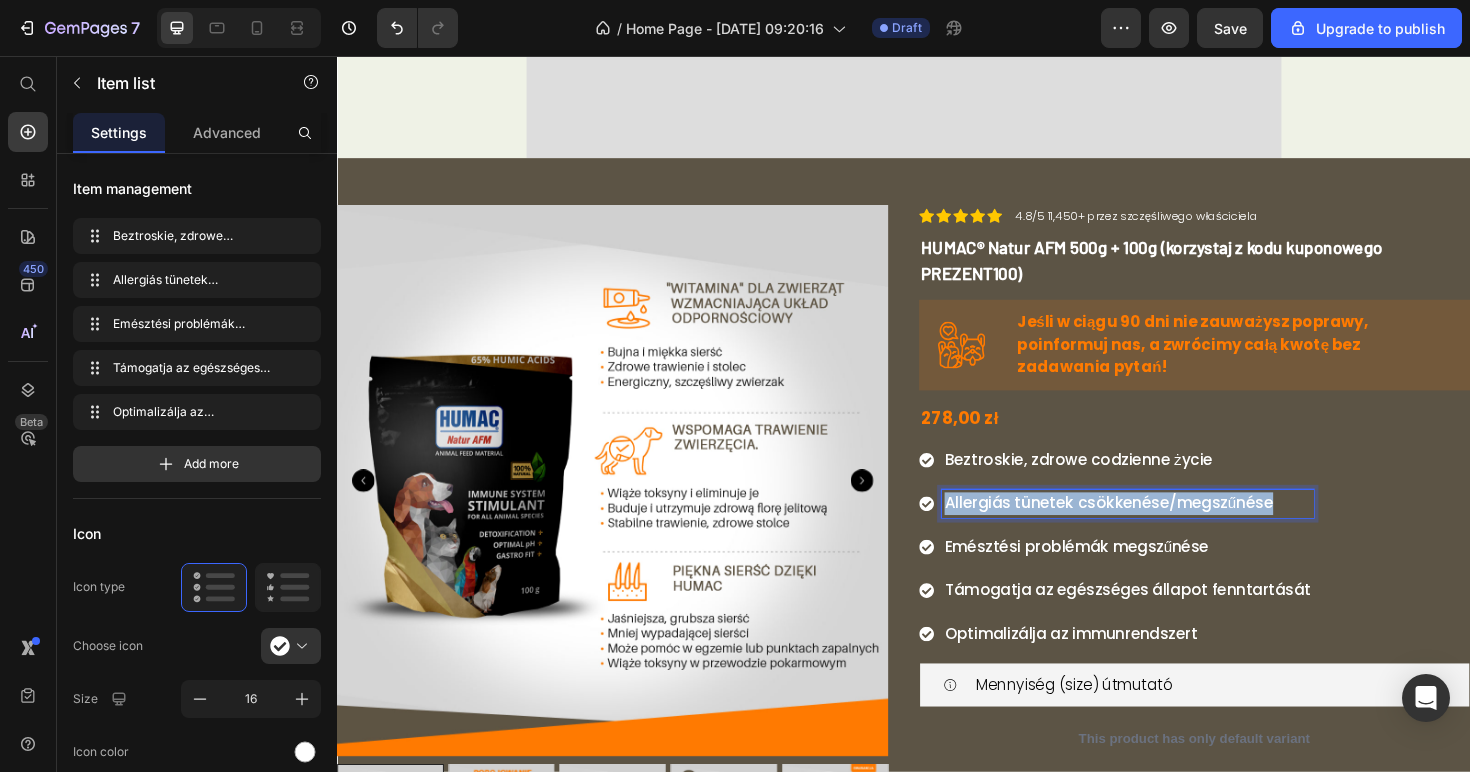 click on "Allergiás tünetek csökkenése/megszűnése" at bounding box center [1154, 529] 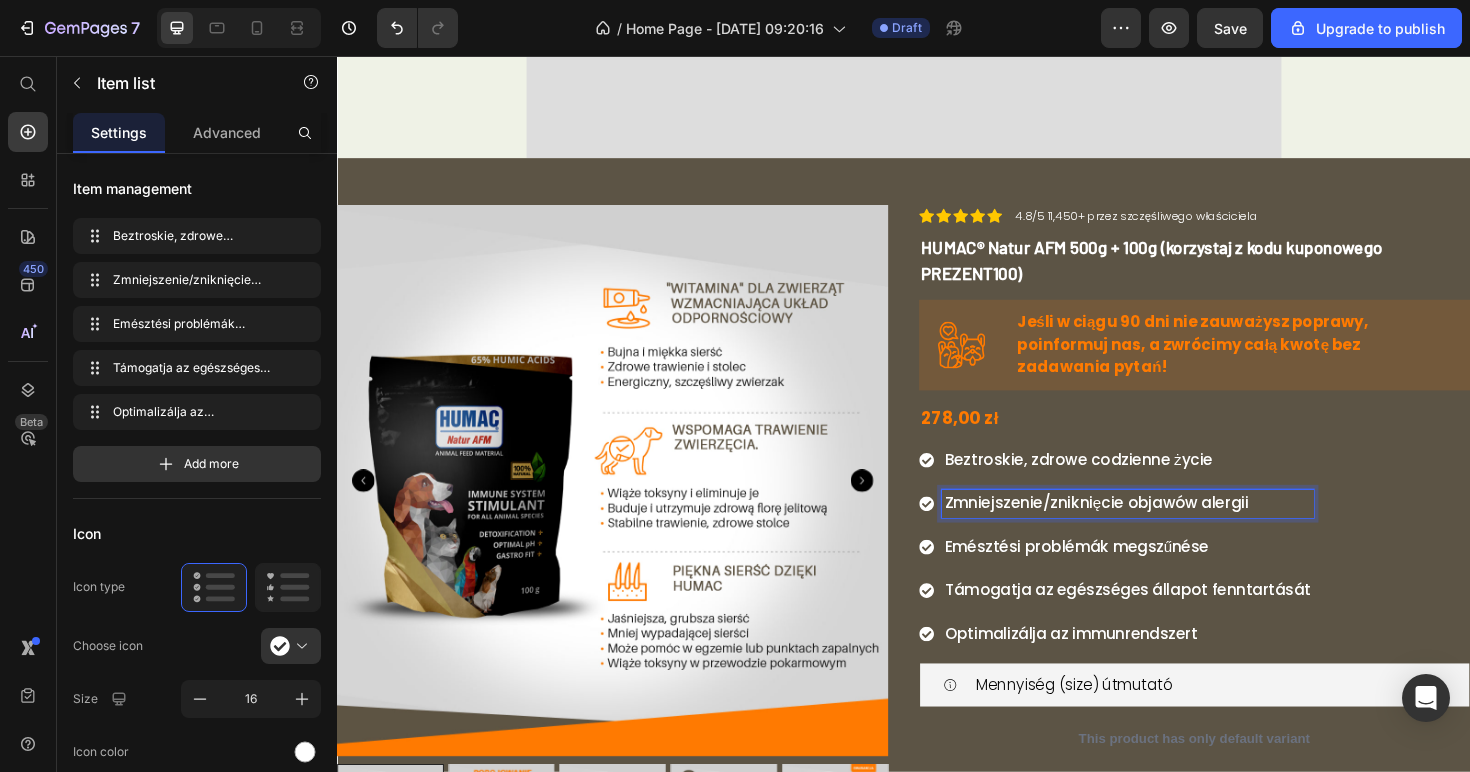 click on "Beztroskie, zdrowe codzienne życie Zmniejszenie/zniknięcie objawów alergii Emésztési problémák megszűnése Támogatja az egészséges állapot fenntartását Optimalizálja az immunrendszert" at bounding box center (1162, 576) 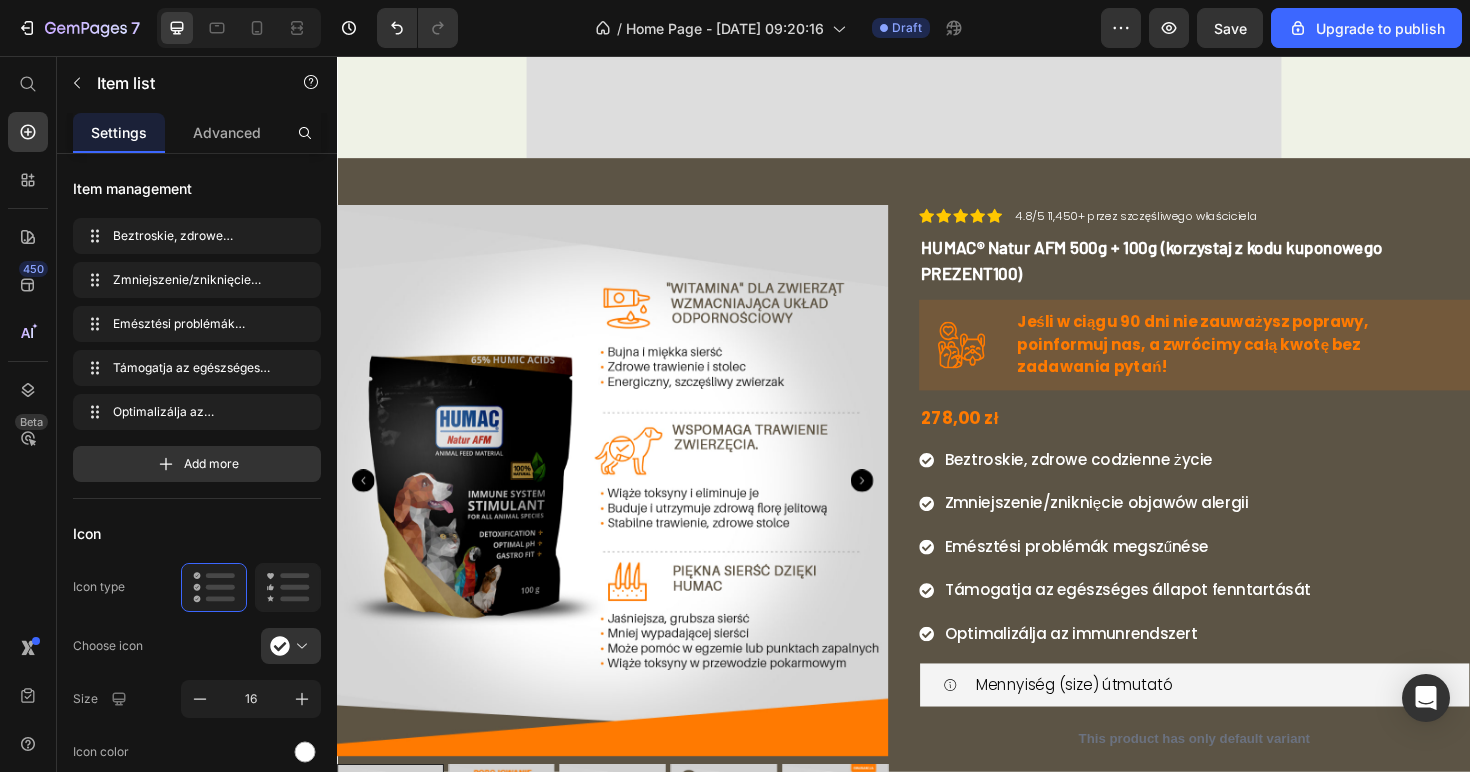 click on "Beztroskie, zdrowe codzienne życie Zmniejszenie/zniknięcie objawów alergii Emésztési problémák megszűnése Támogatja az egészséges állapot fenntartását Optimalizálja az immunrendszert" at bounding box center (1162, 576) 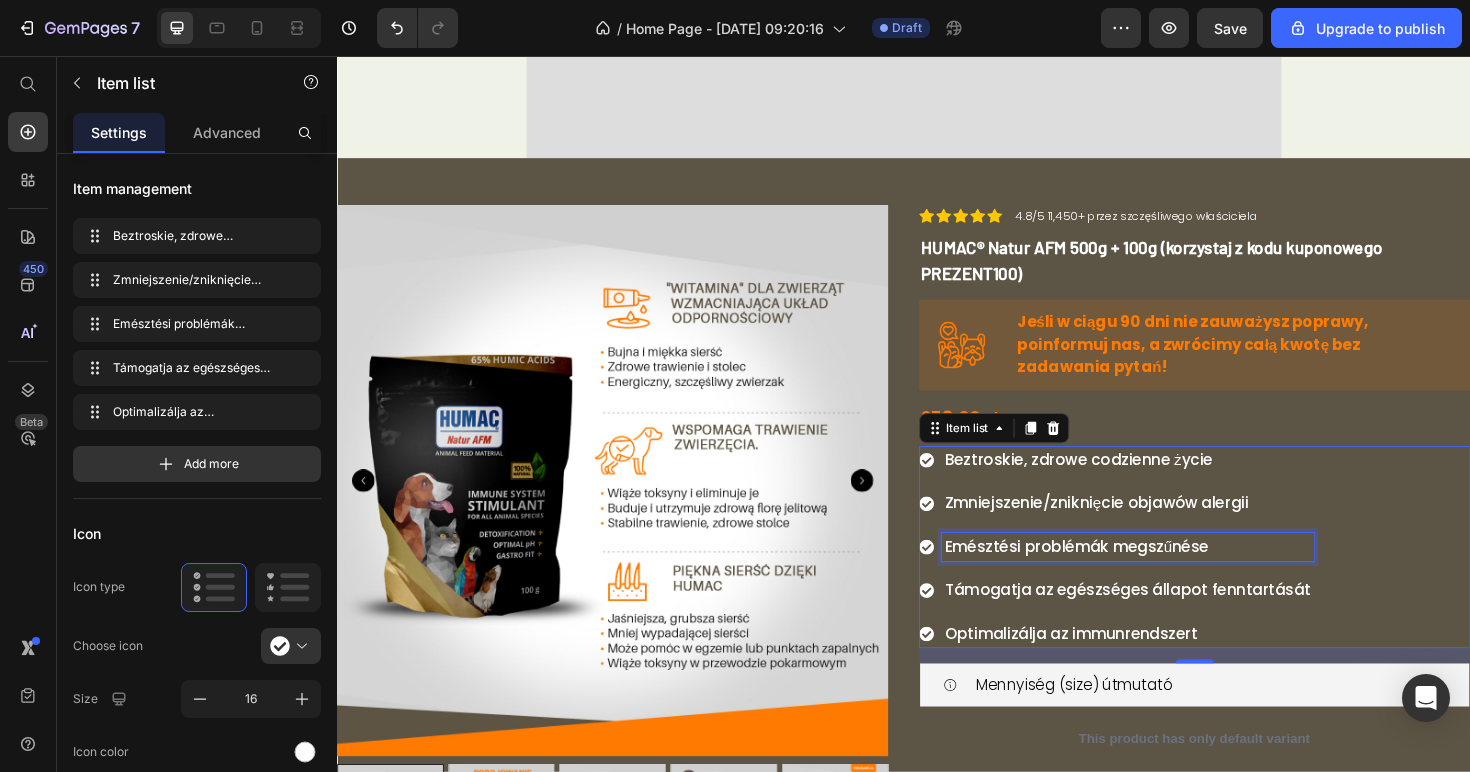 click on "Emésztési problémák megszűnése" at bounding box center (1120, 575) 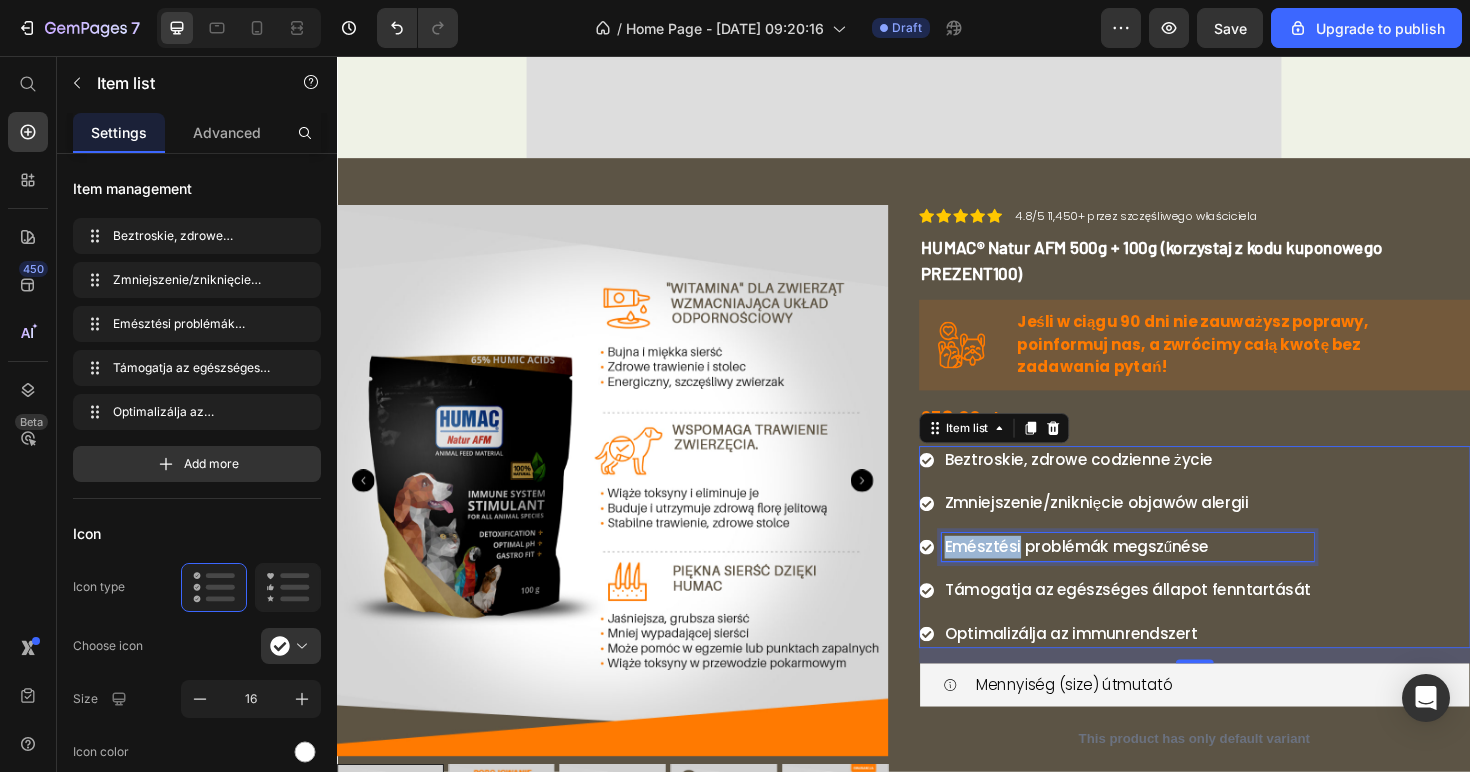 click on "Emésztési problémák megszűnése" at bounding box center [1120, 575] 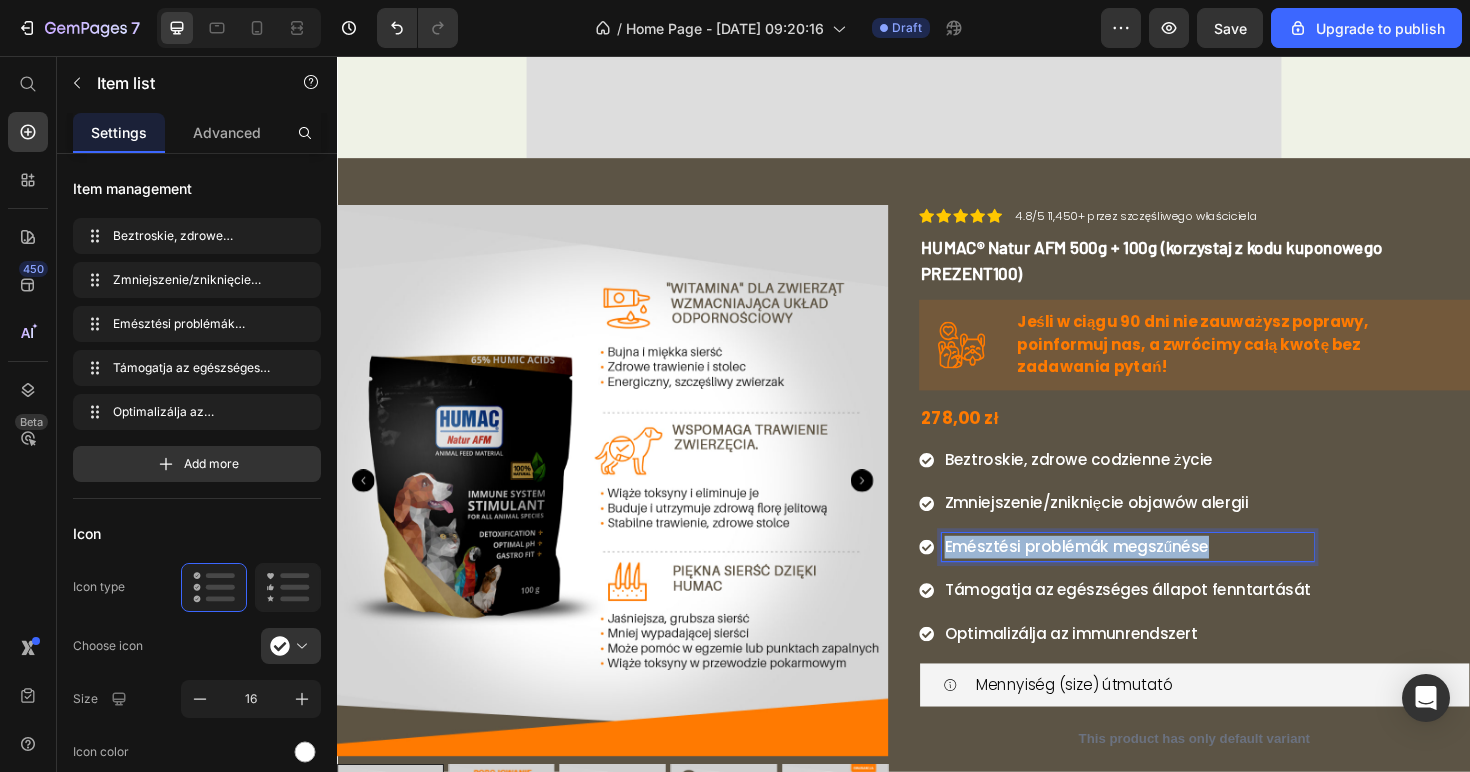 click on "Emésztési problémák megszűnése" at bounding box center (1120, 575) 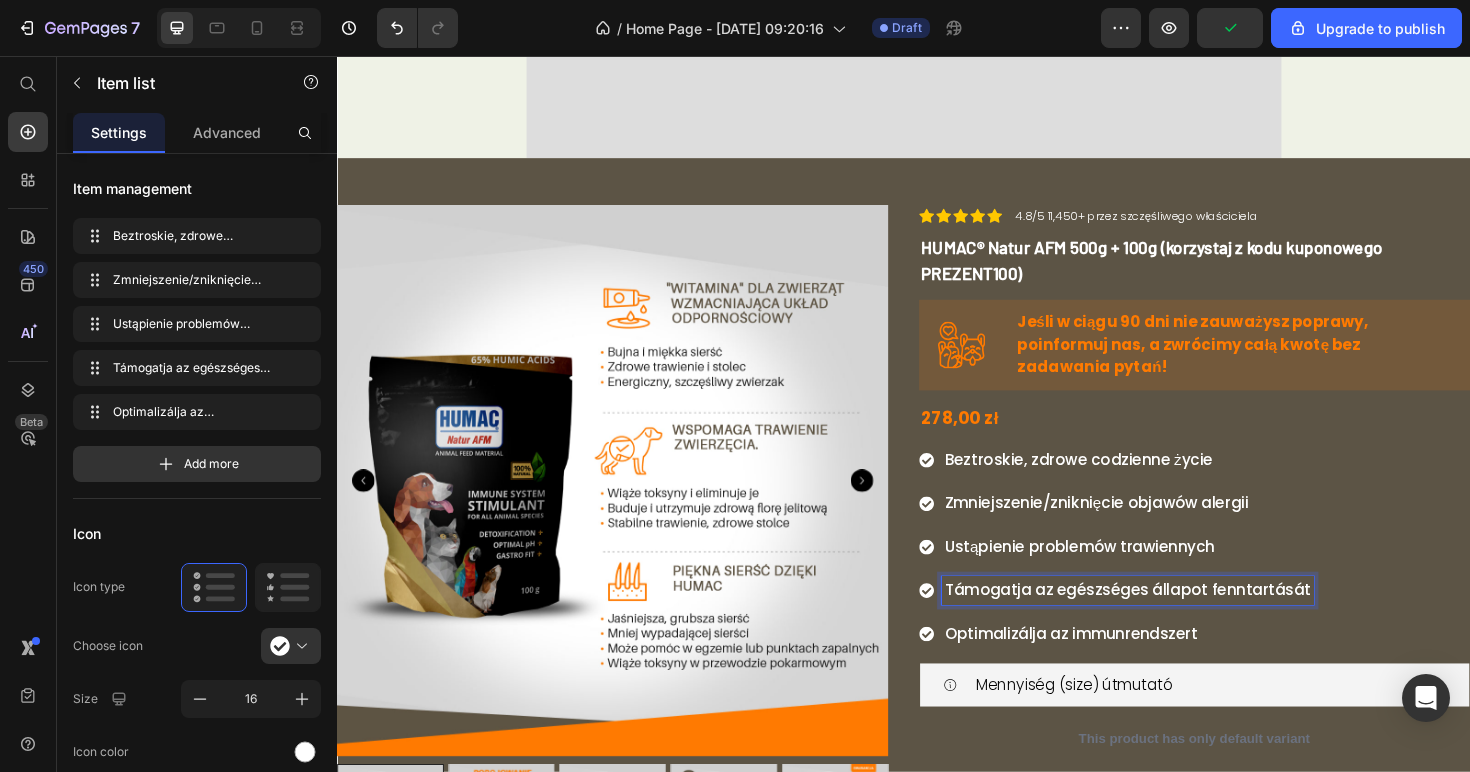 click on "Támogatja az egészséges állapot fenntartását" at bounding box center [1174, 621] 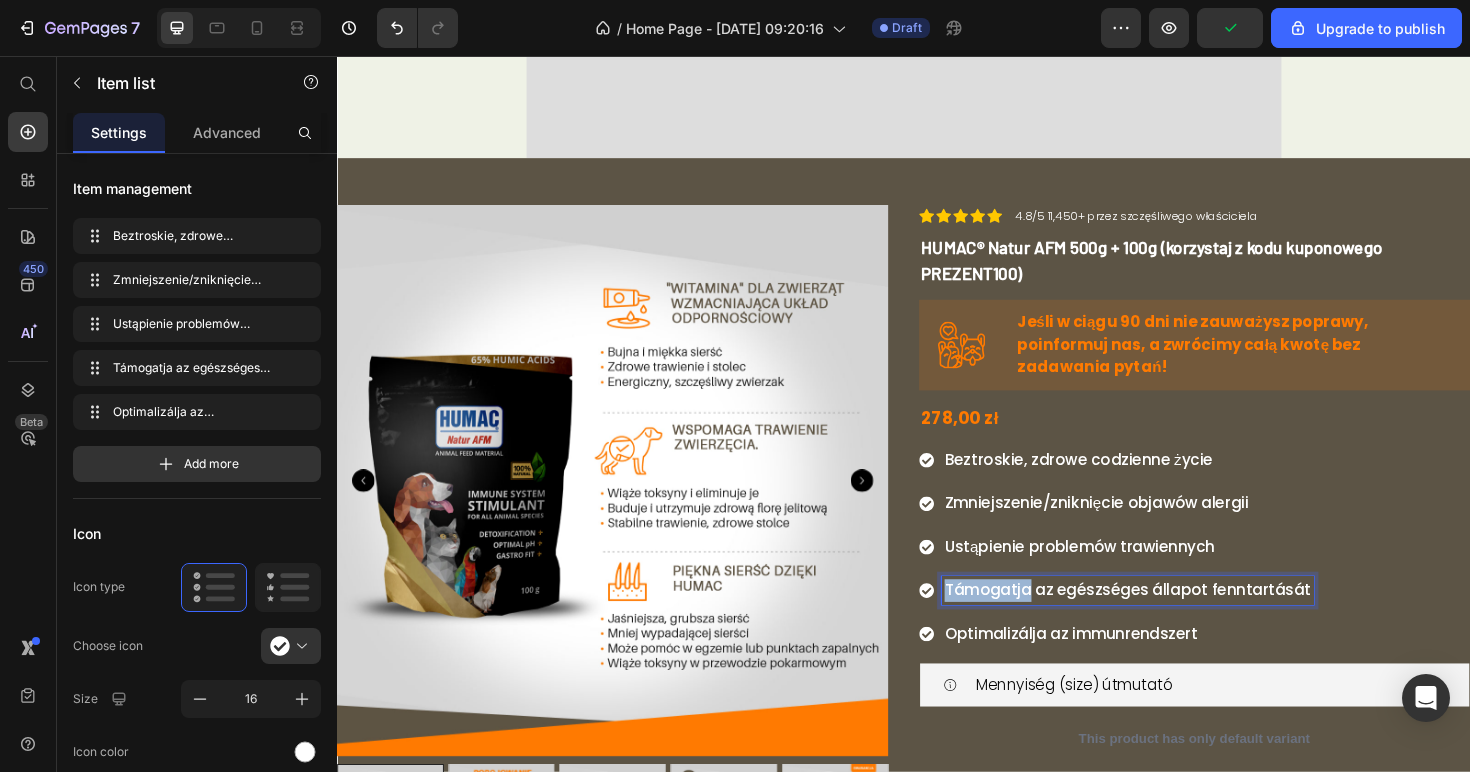 click on "Támogatja az egészséges állapot fenntartását" at bounding box center [1174, 621] 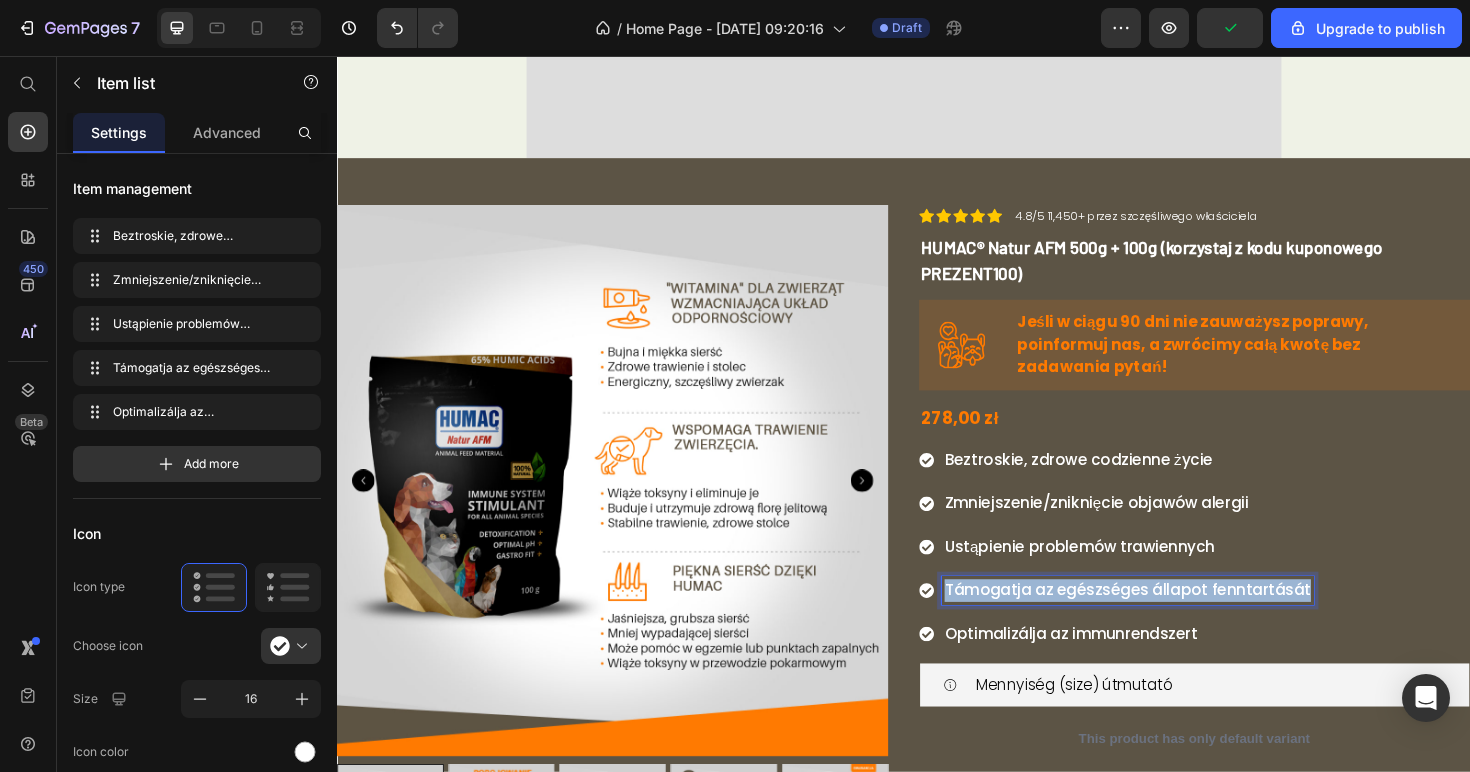 click on "Támogatja az egészséges állapot fenntartását" at bounding box center [1174, 621] 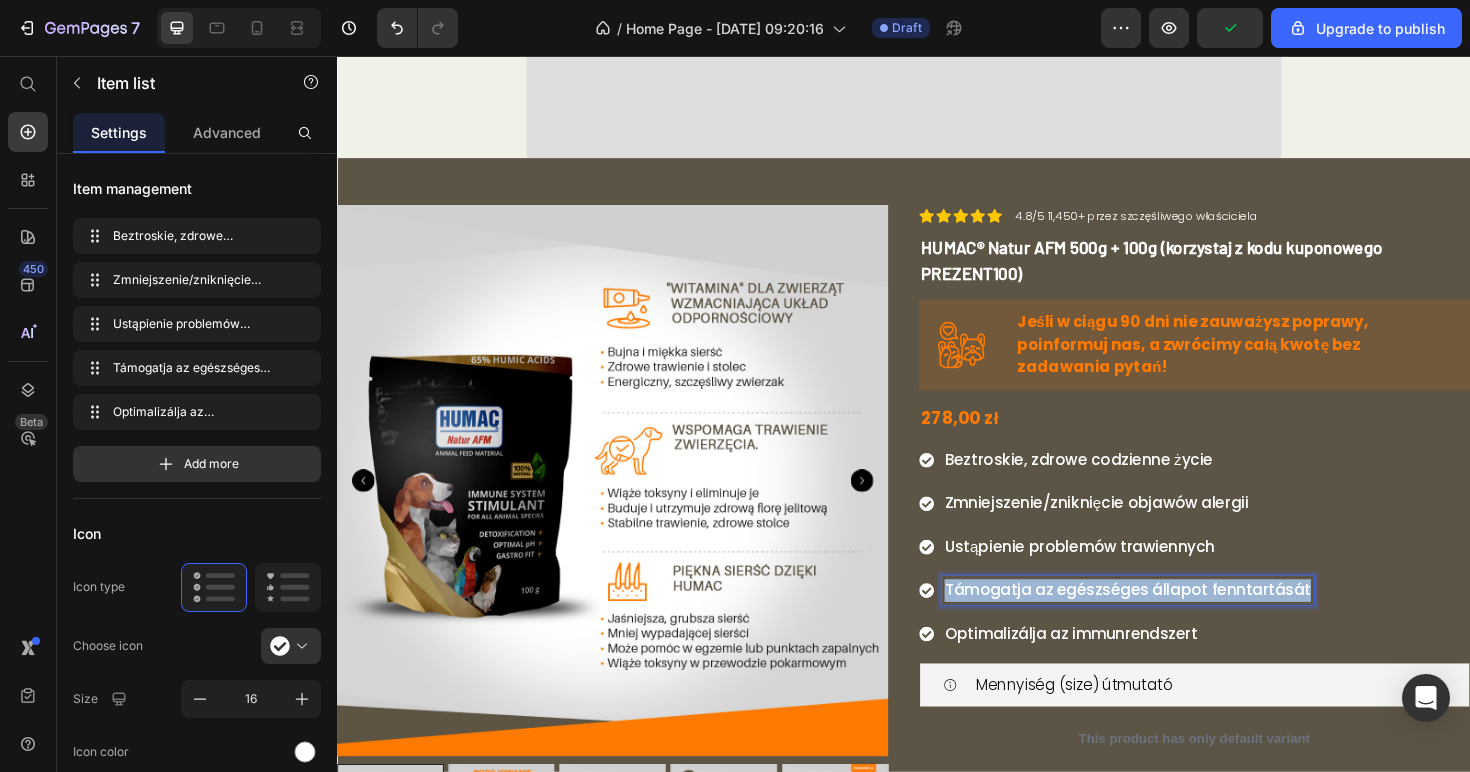 copy on "Támogatja az egészséges állapot fenntartását" 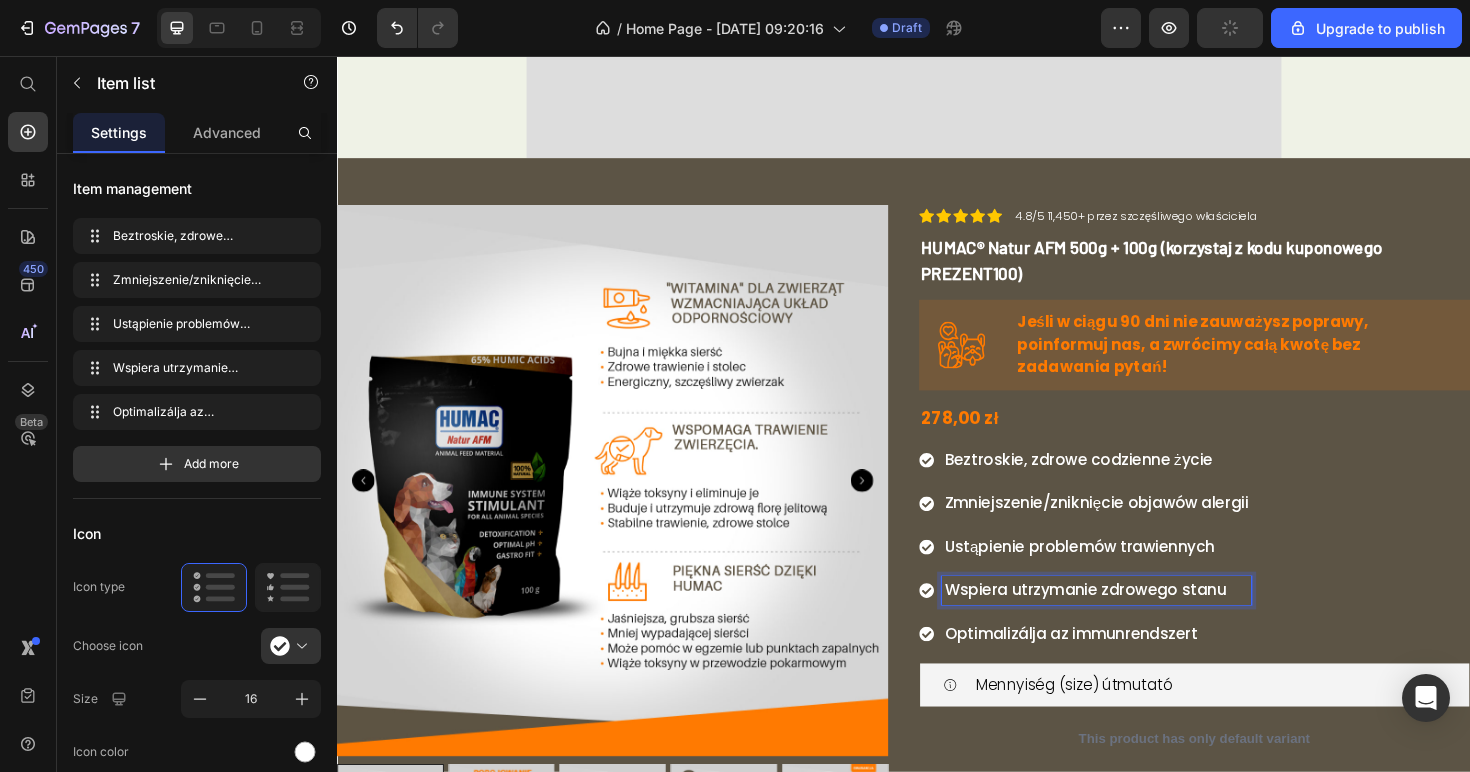 click on "Optimalizálja az immunrendszert" at bounding box center (1114, 667) 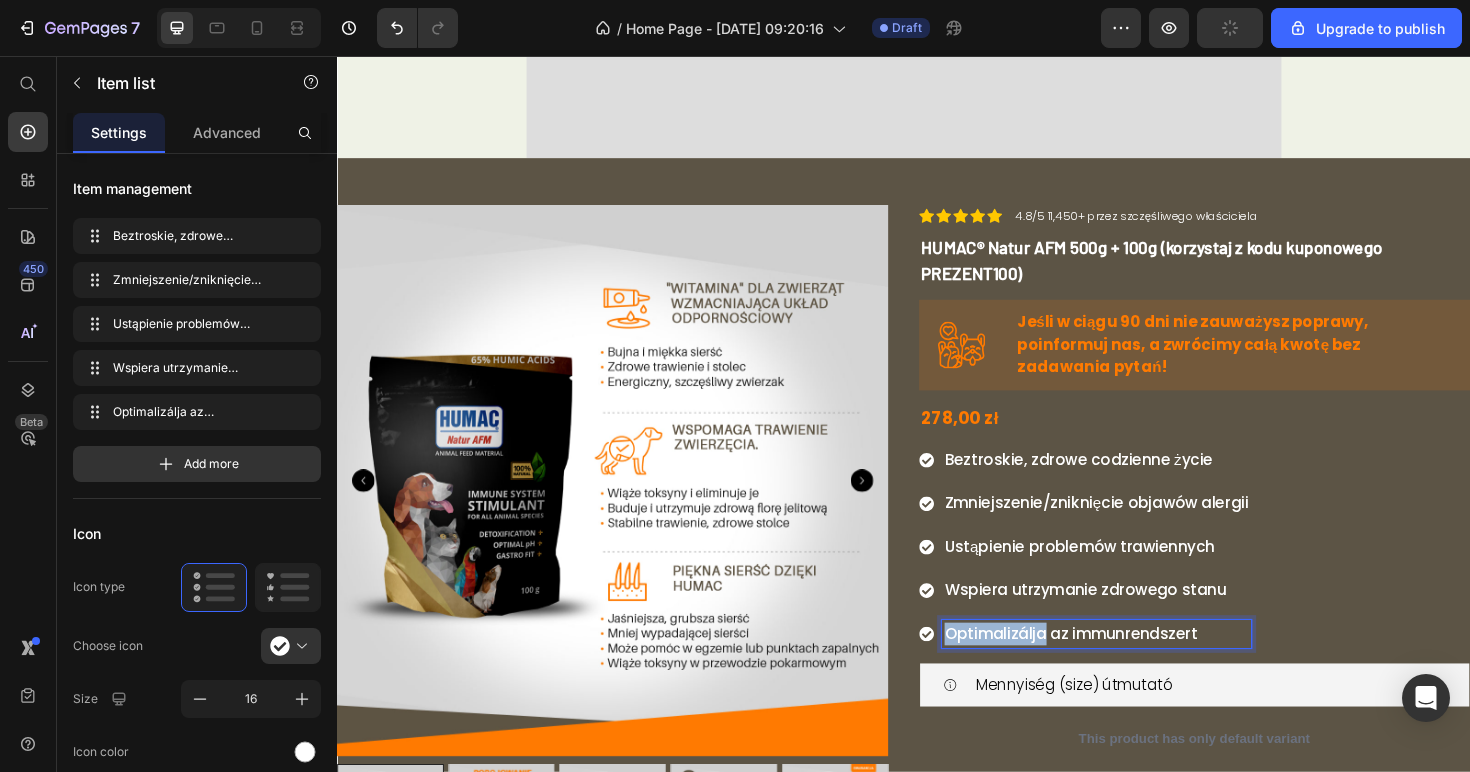 click on "Optimalizálja az immunrendszert" at bounding box center (1114, 667) 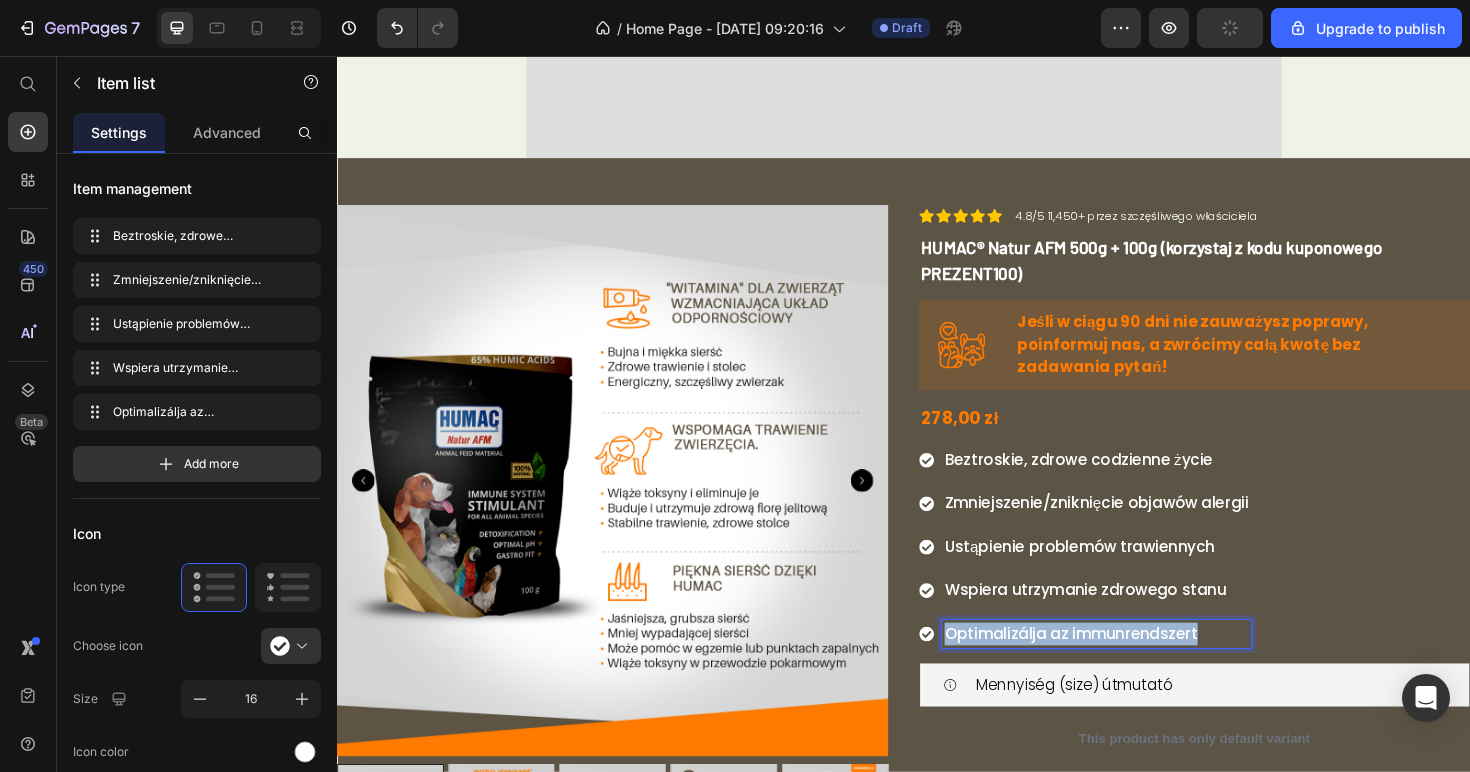 click on "Optimalizálja az immunrendszert" at bounding box center [1114, 667] 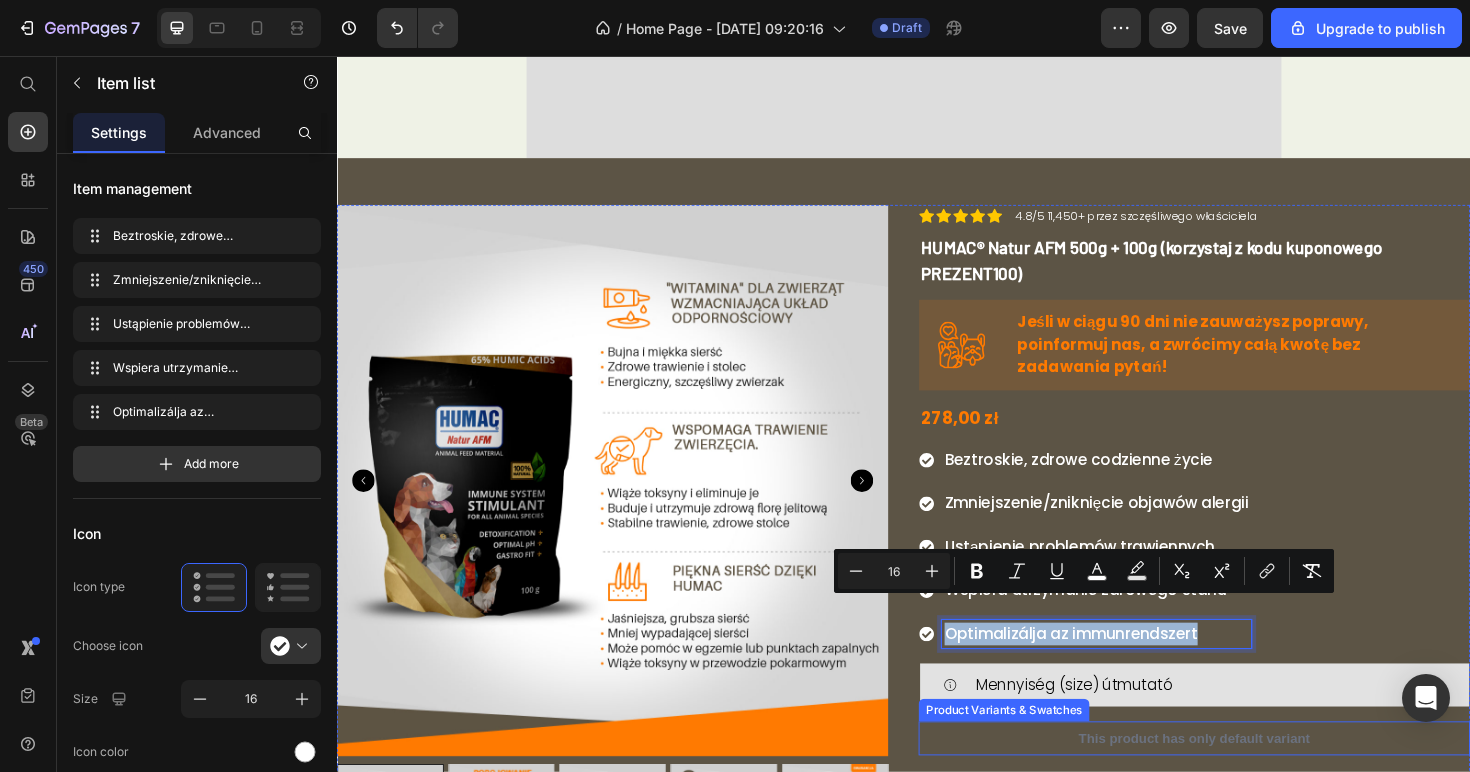 click on "Mennyiség (size) útmutató" at bounding box center (1261, 722) 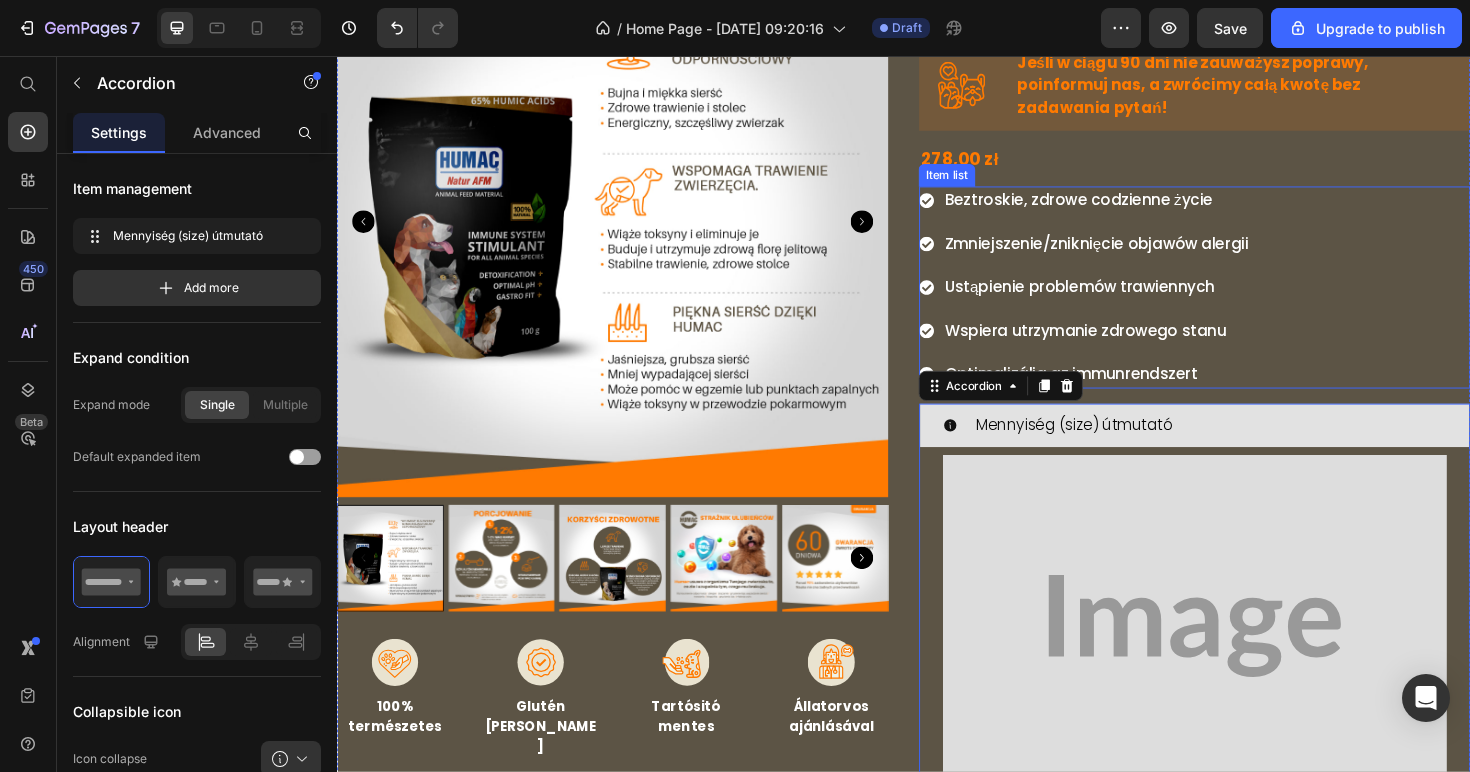 scroll, scrollTop: 8852, scrollLeft: 0, axis: vertical 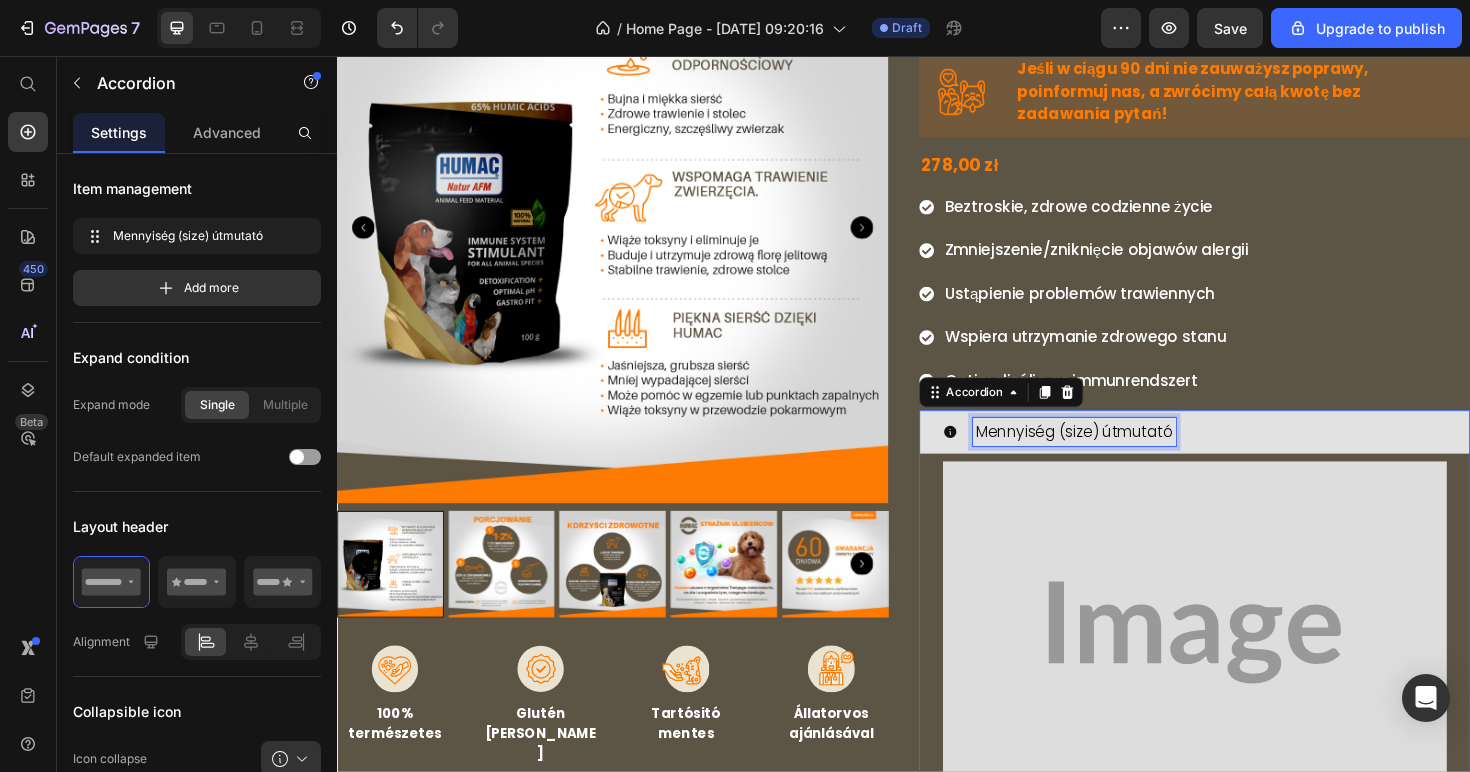 click on "Mennyiség (size) útmutató" at bounding box center [1117, 453] 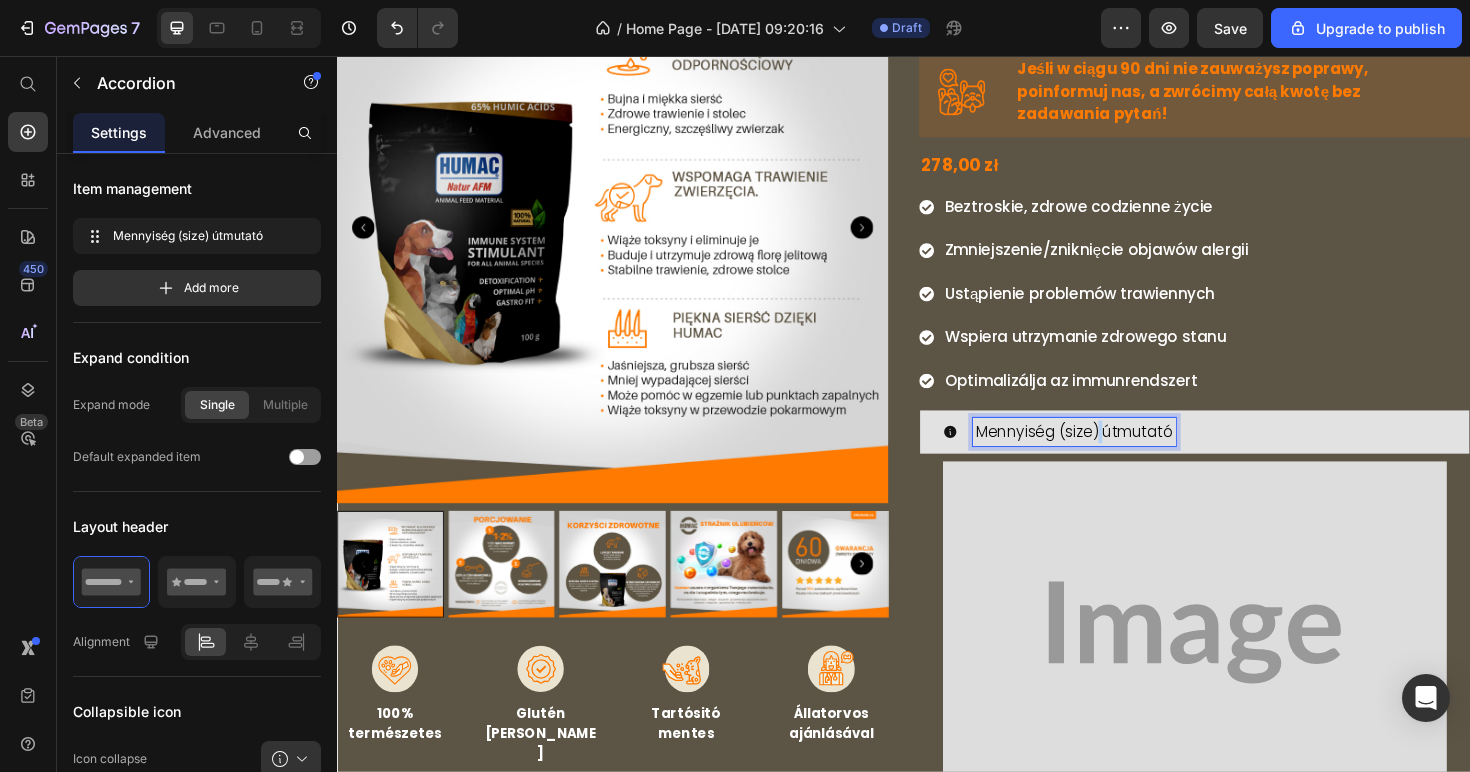 click on "Mennyiség (size) útmutató" at bounding box center (1117, 453) 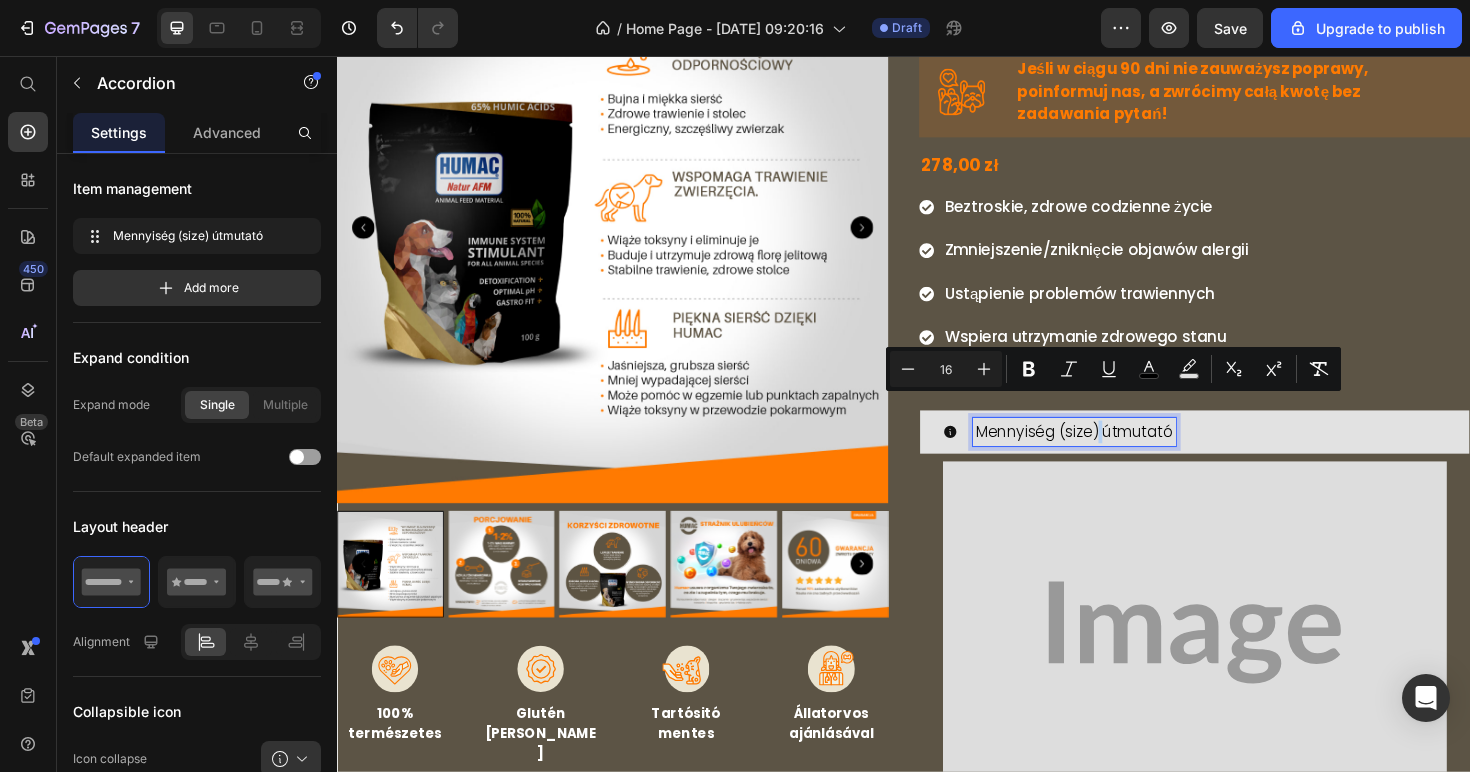 click on "Mennyiség (size) útmutató" at bounding box center [1117, 453] 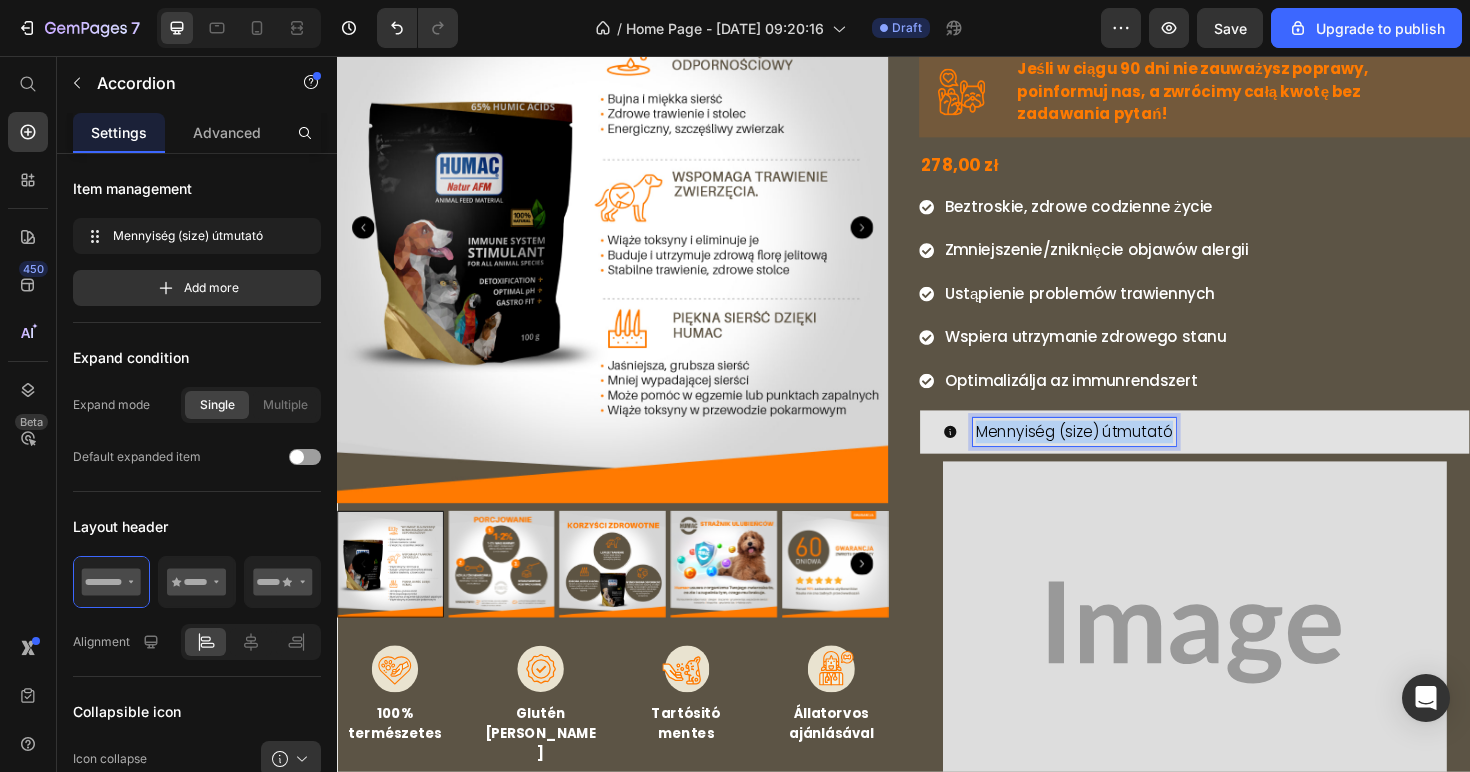 click on "Mennyiség (size) útmutató" at bounding box center (1117, 453) 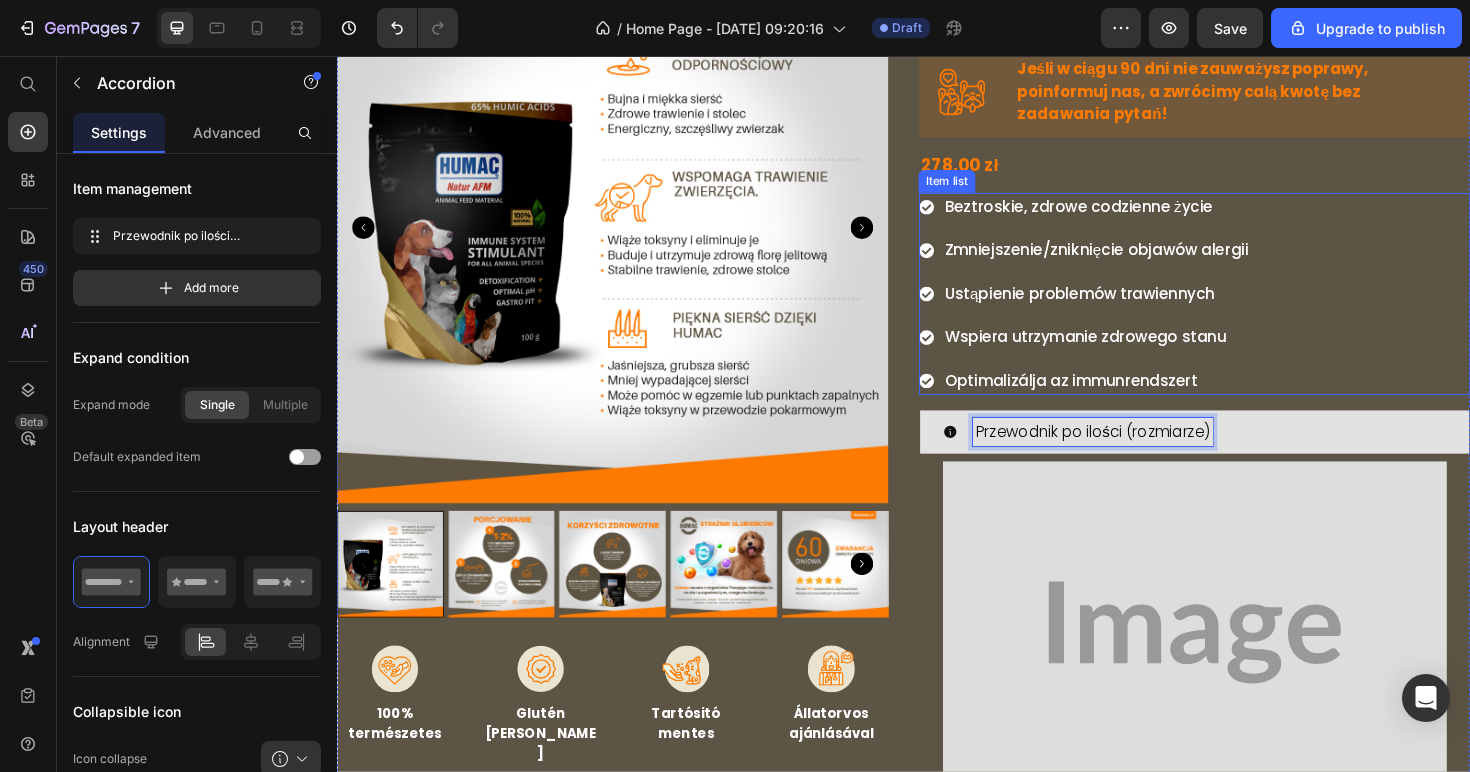 click on "Optimalizálja az immunrendszert" at bounding box center [1114, 399] 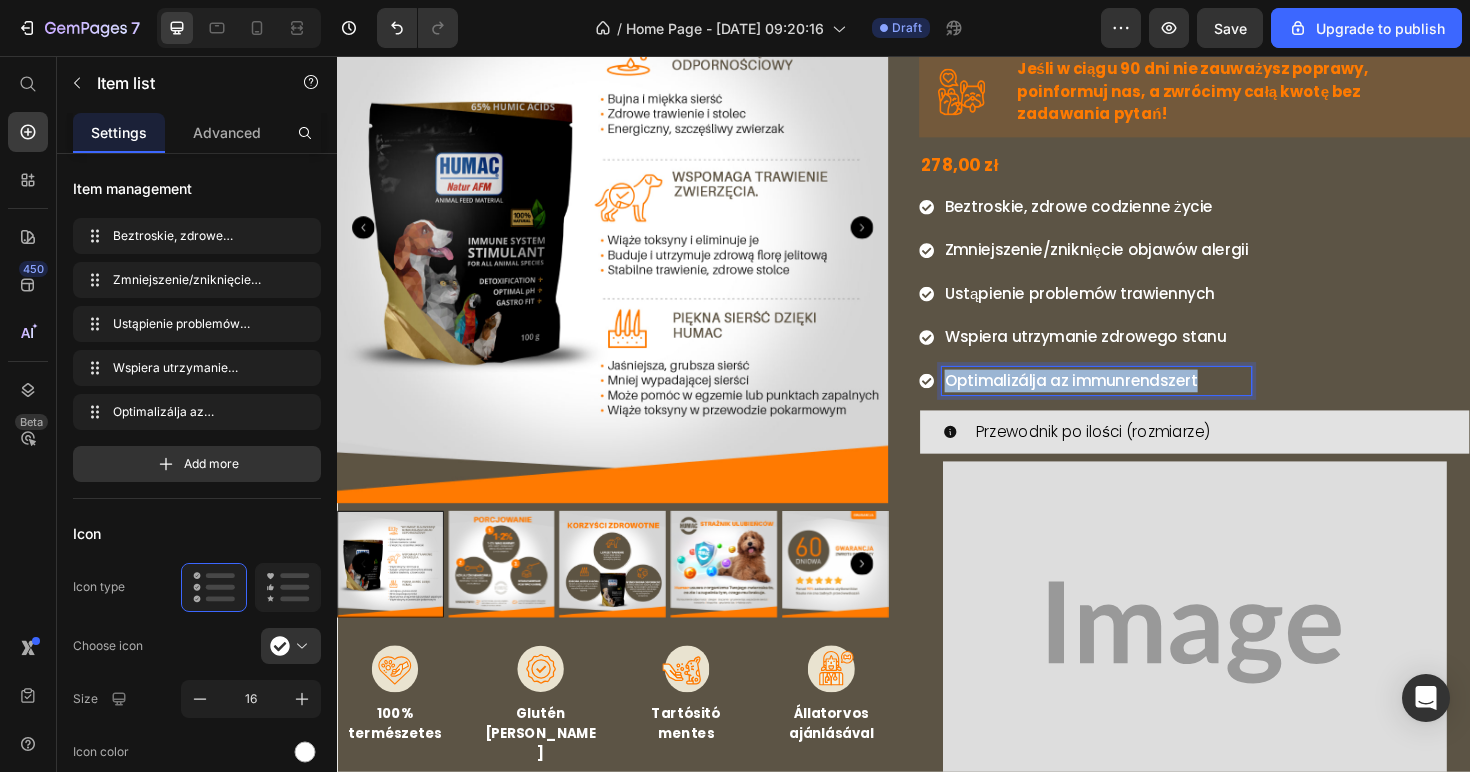 click on "Optimalizálja az immunrendszert" at bounding box center [1114, 399] 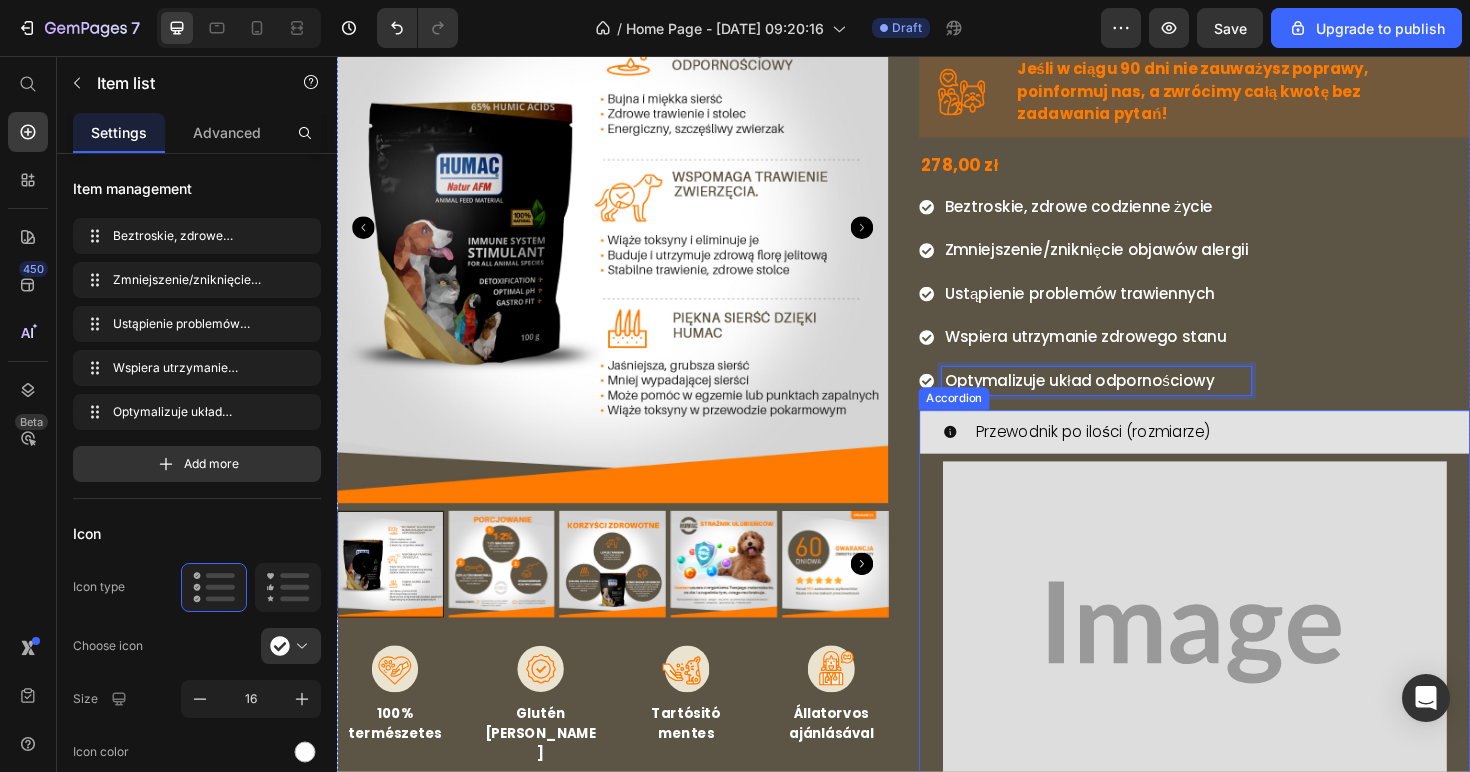 scroll, scrollTop: 9116, scrollLeft: 0, axis: vertical 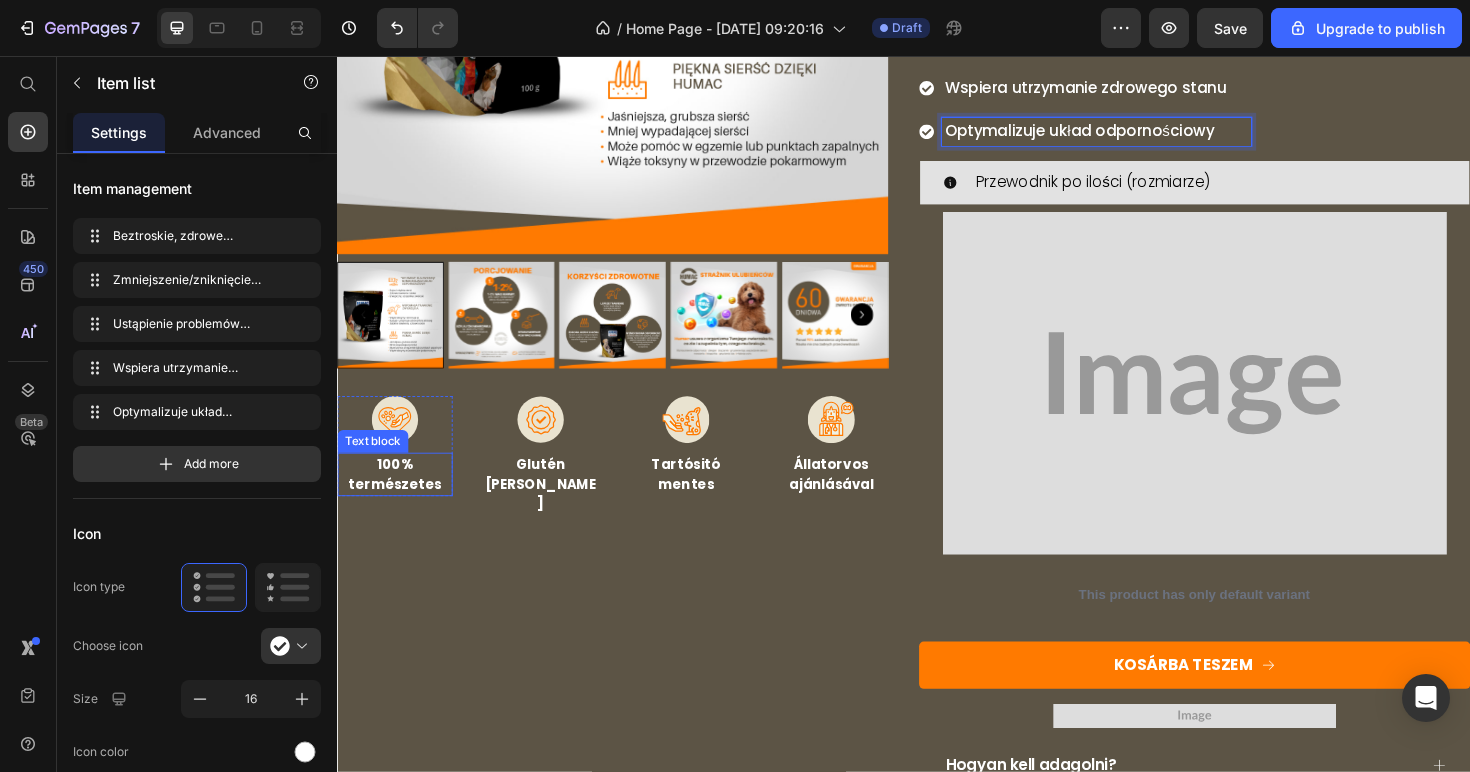 click on "100%  természetes" at bounding box center (398, 499) 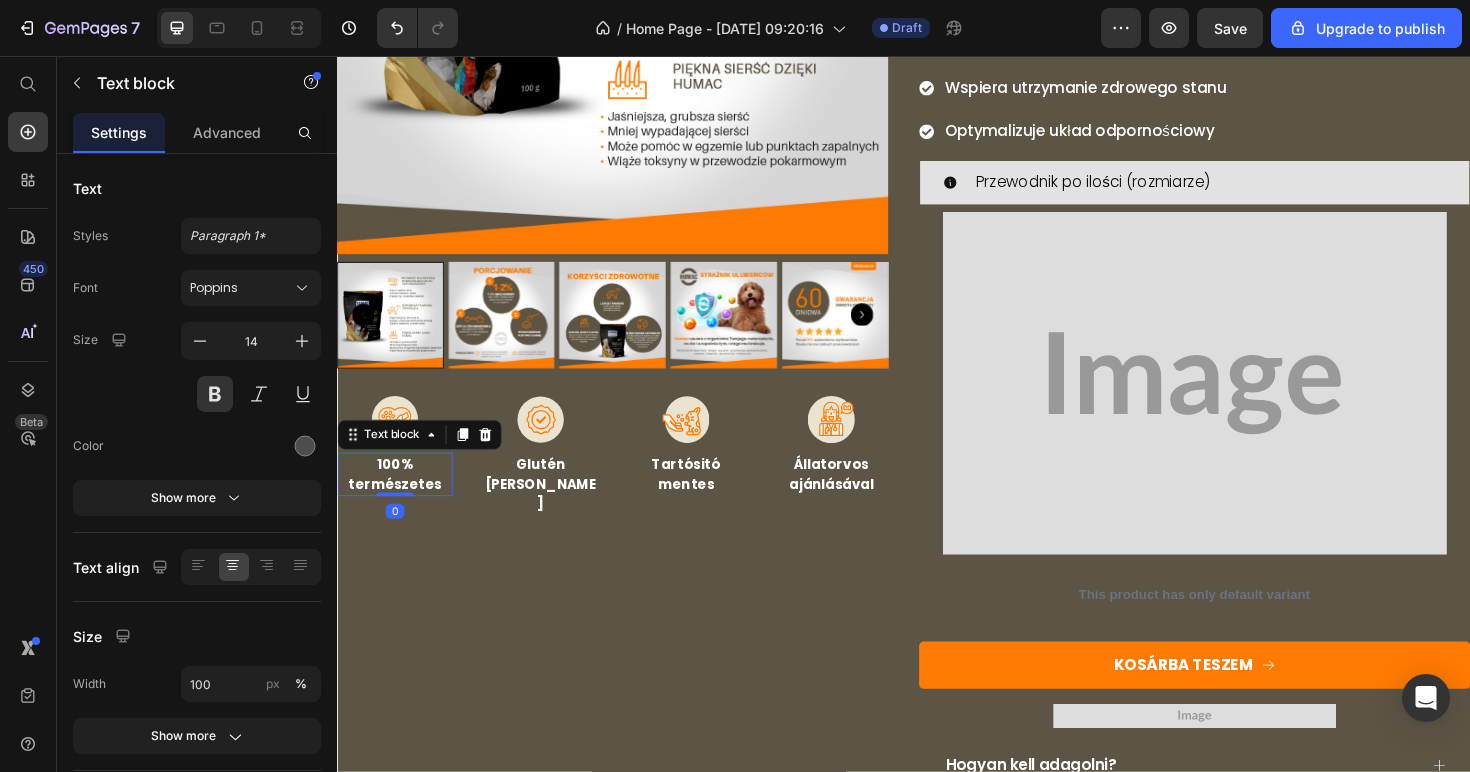 click on "100%  természetes" at bounding box center (398, 499) 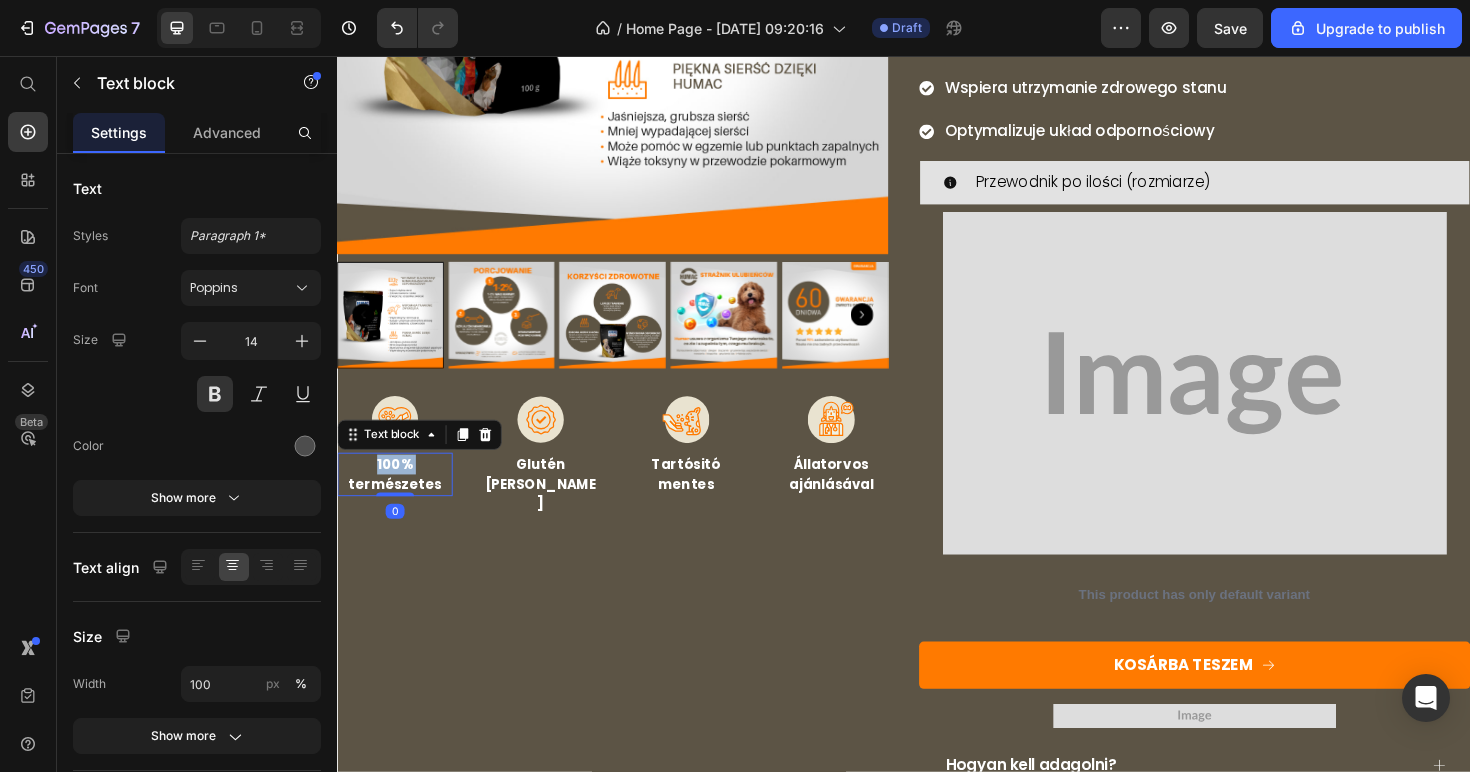 copy on "100%" 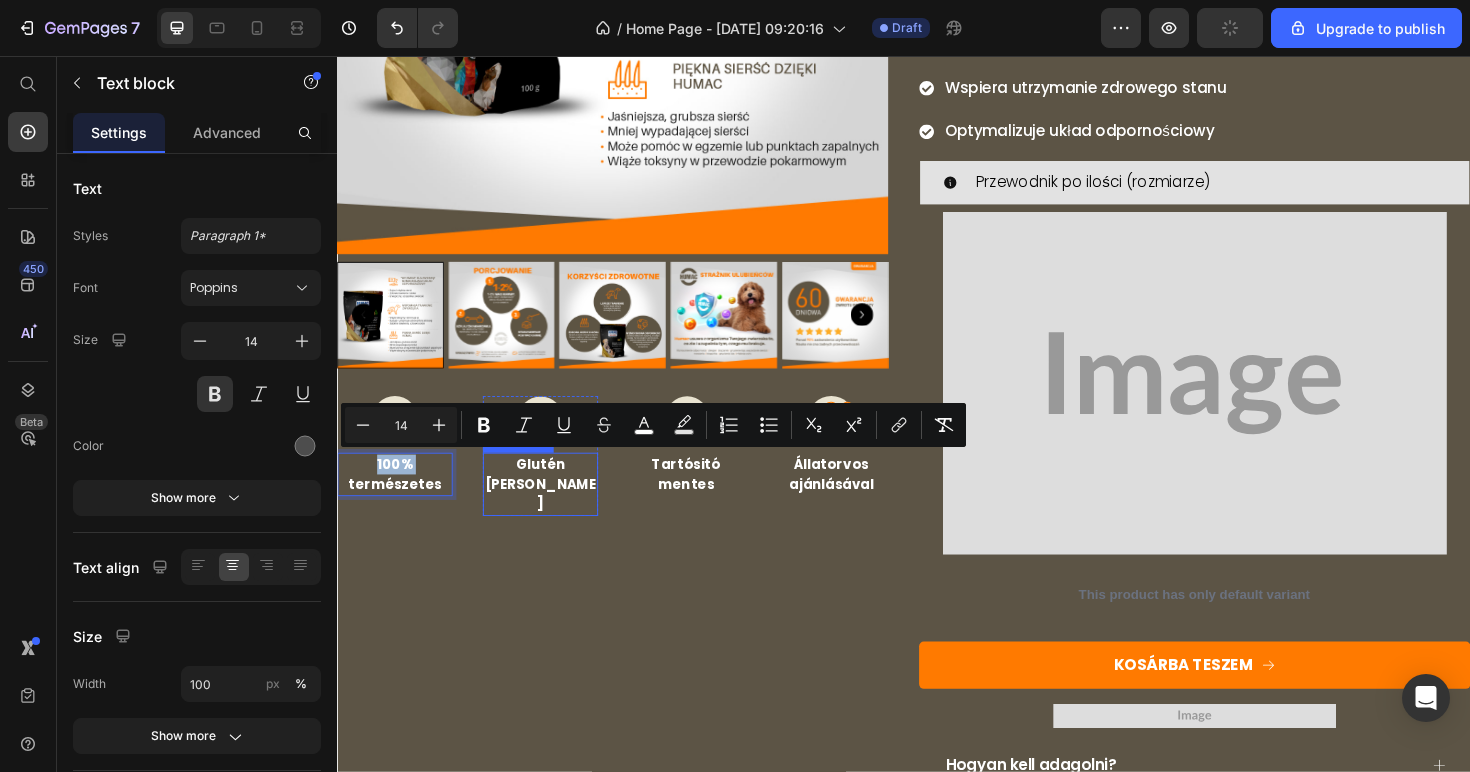 copy on "100%" 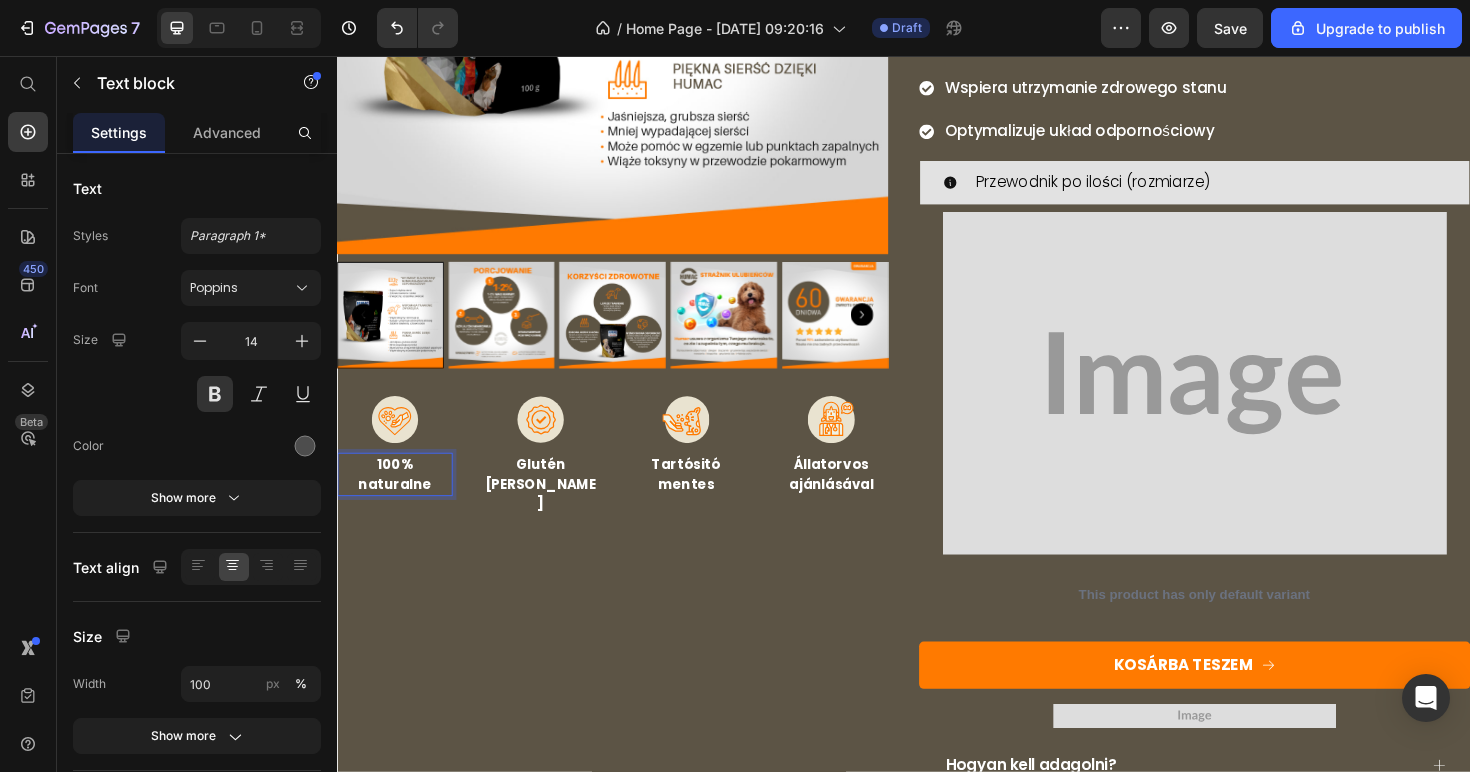 click on "100% naturalne" at bounding box center [398, 498] 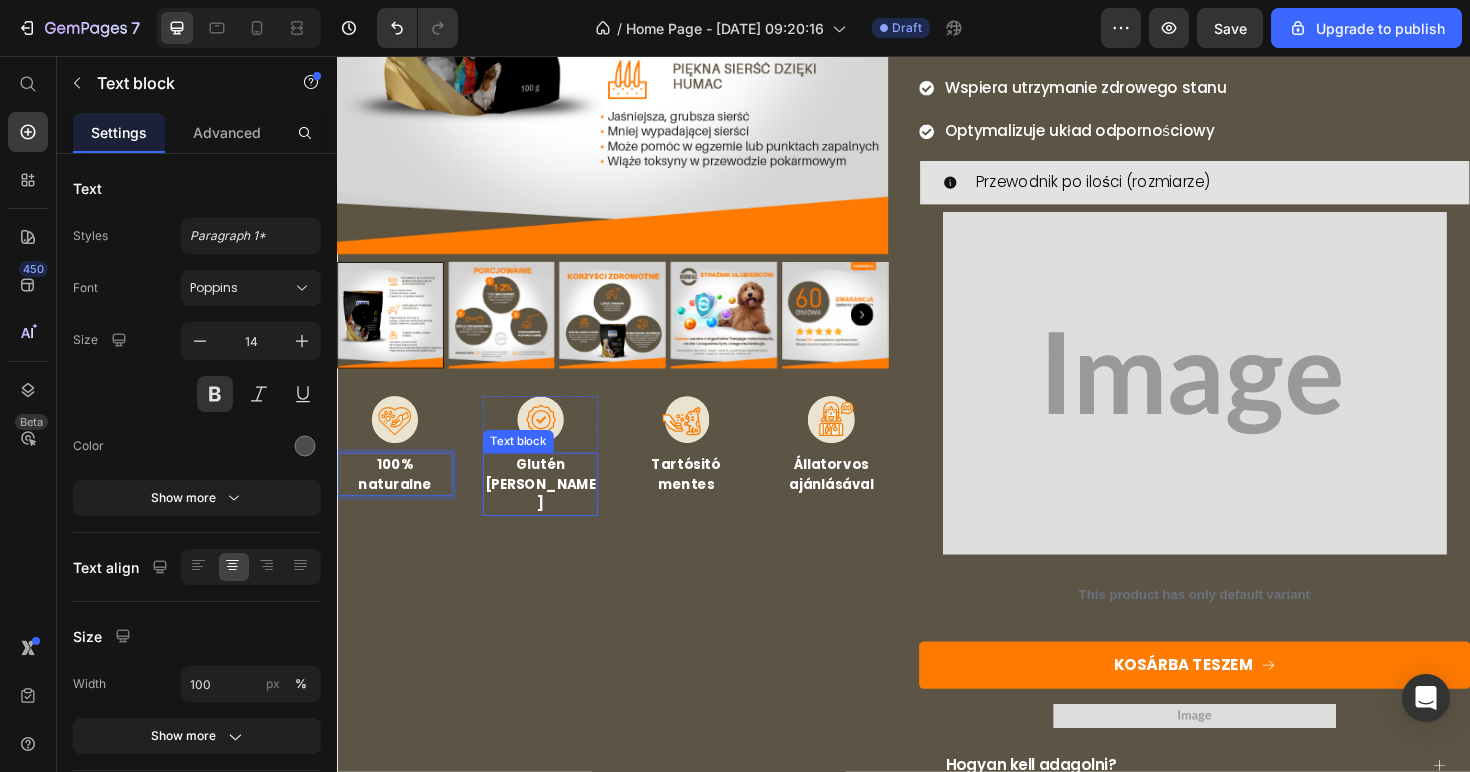 click on "mentess" at bounding box center (552, 519) 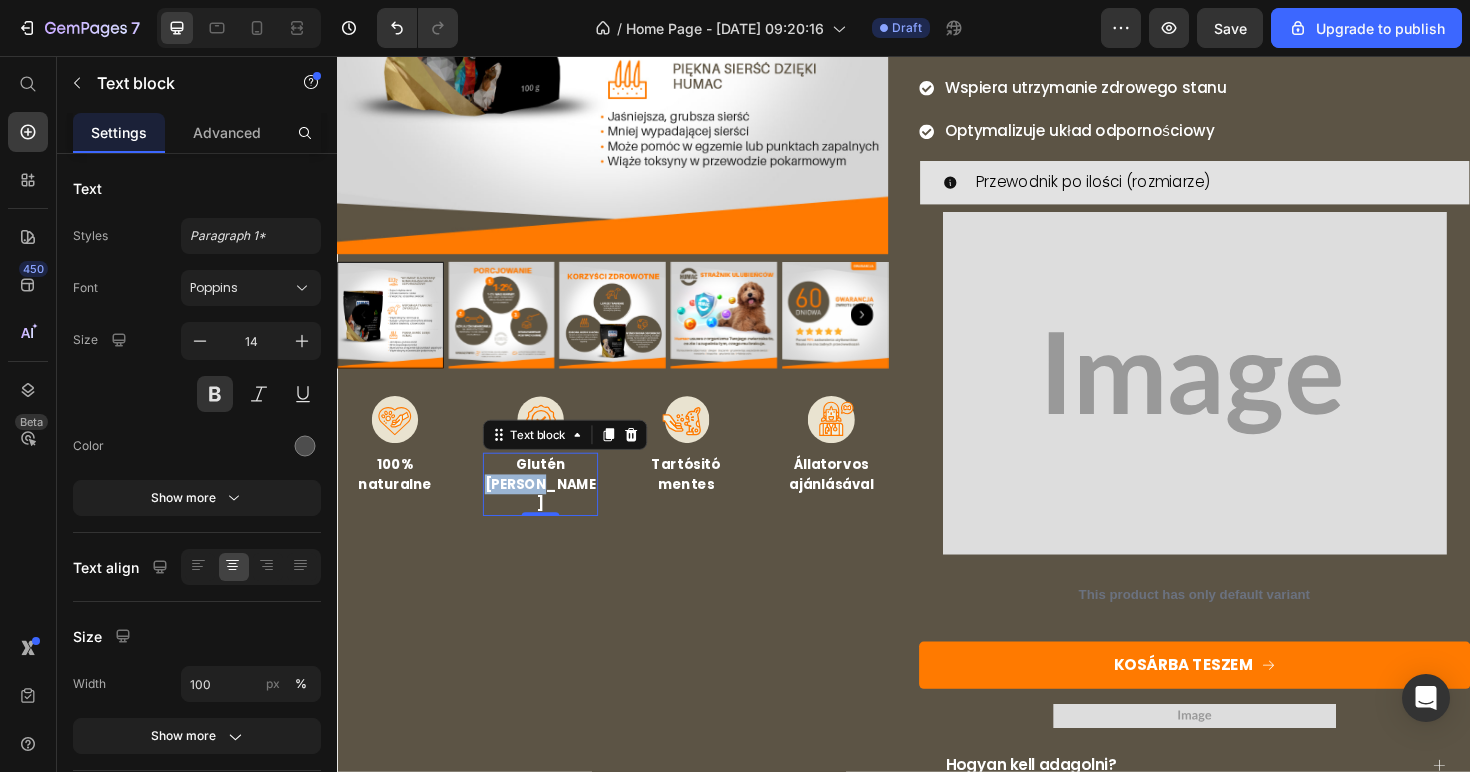 click on "mentess" at bounding box center (552, 519) 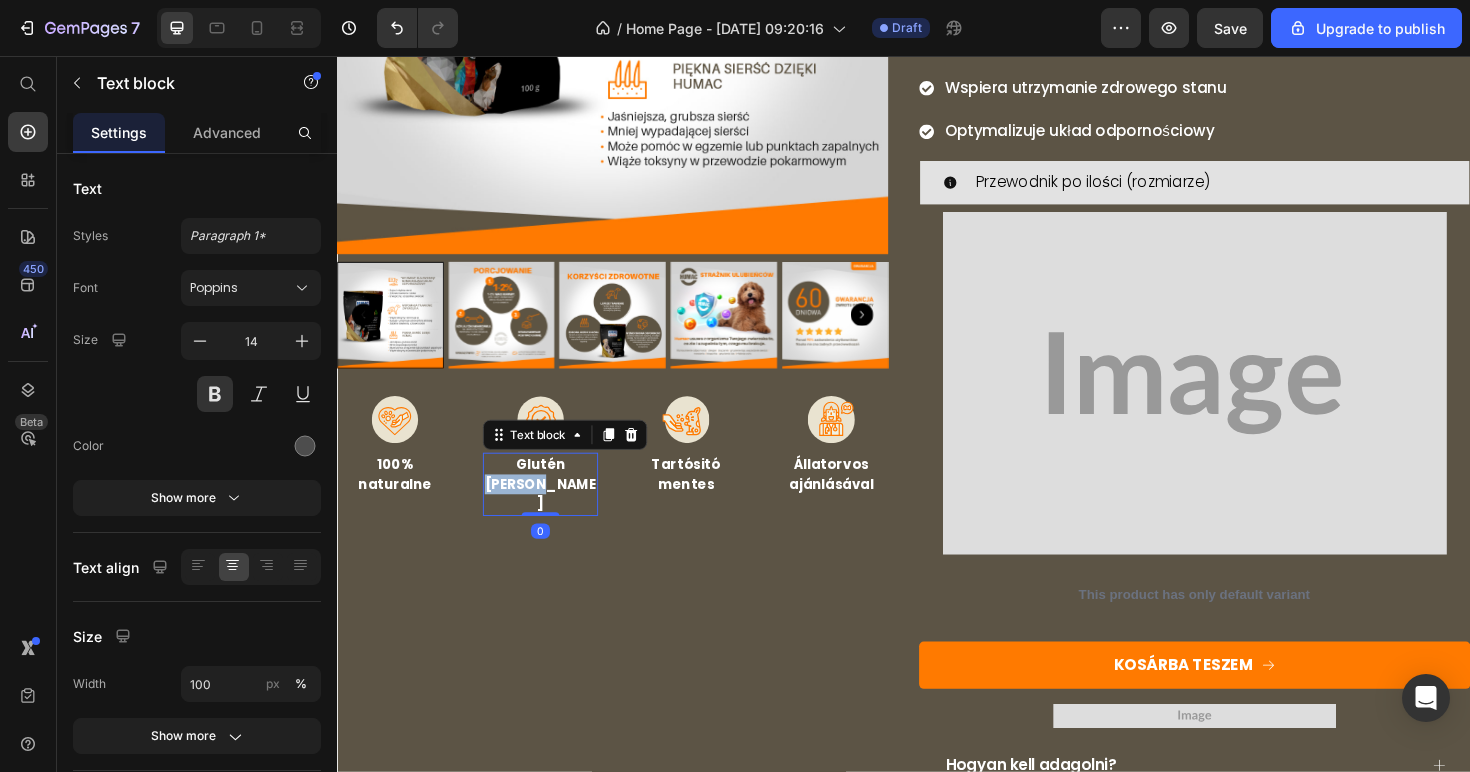 click on "mentess" at bounding box center (552, 519) 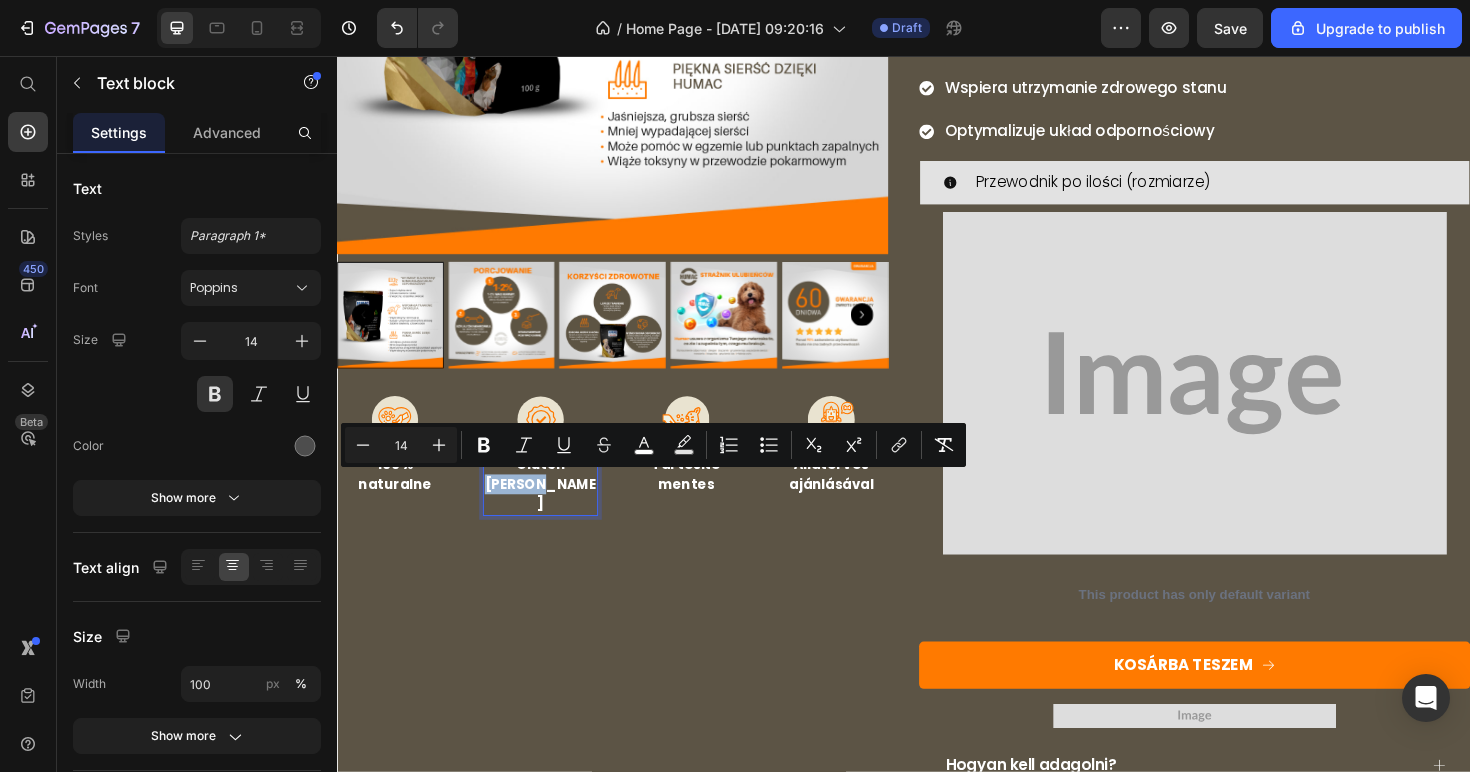 click on "mentess" at bounding box center [552, 519] 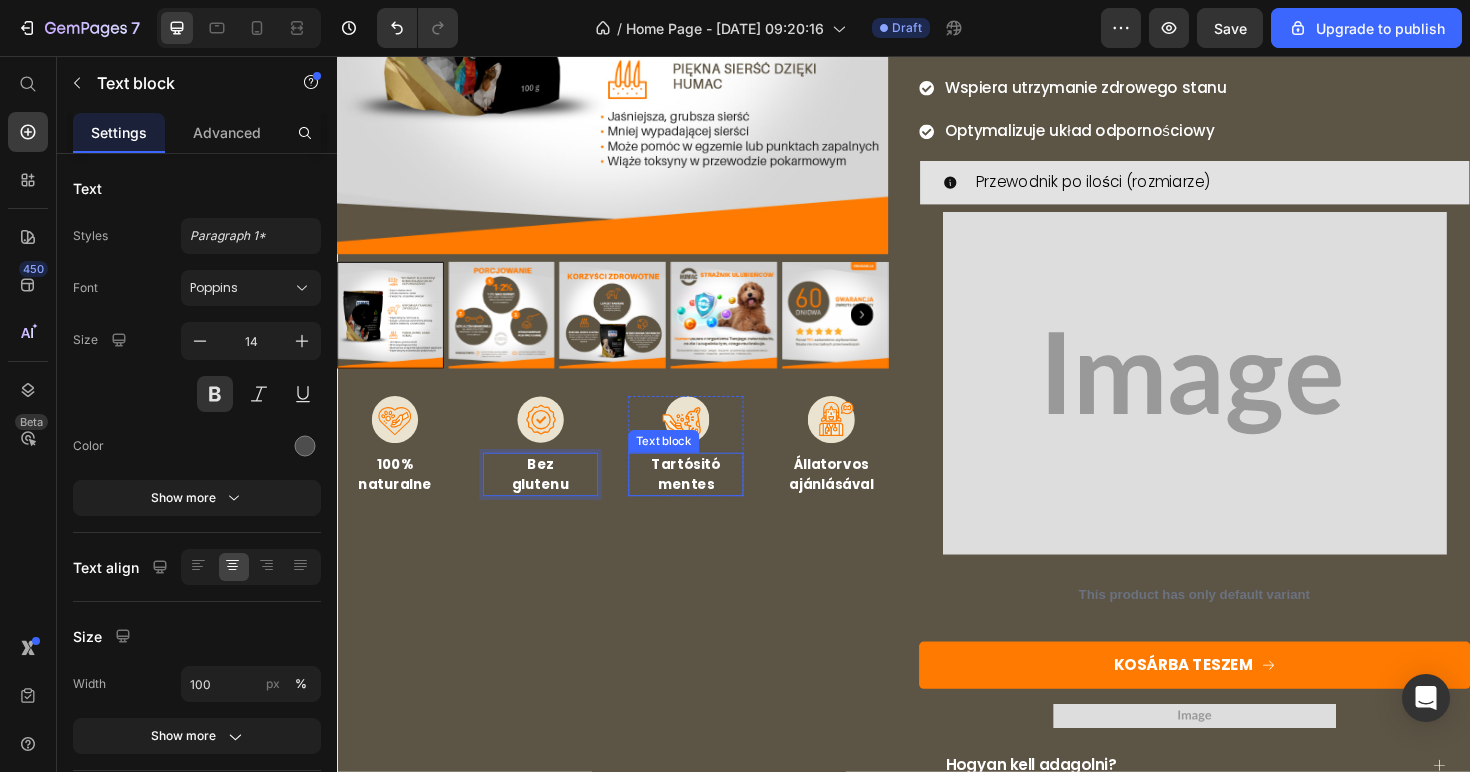 click on "mentes" at bounding box center [706, 509] 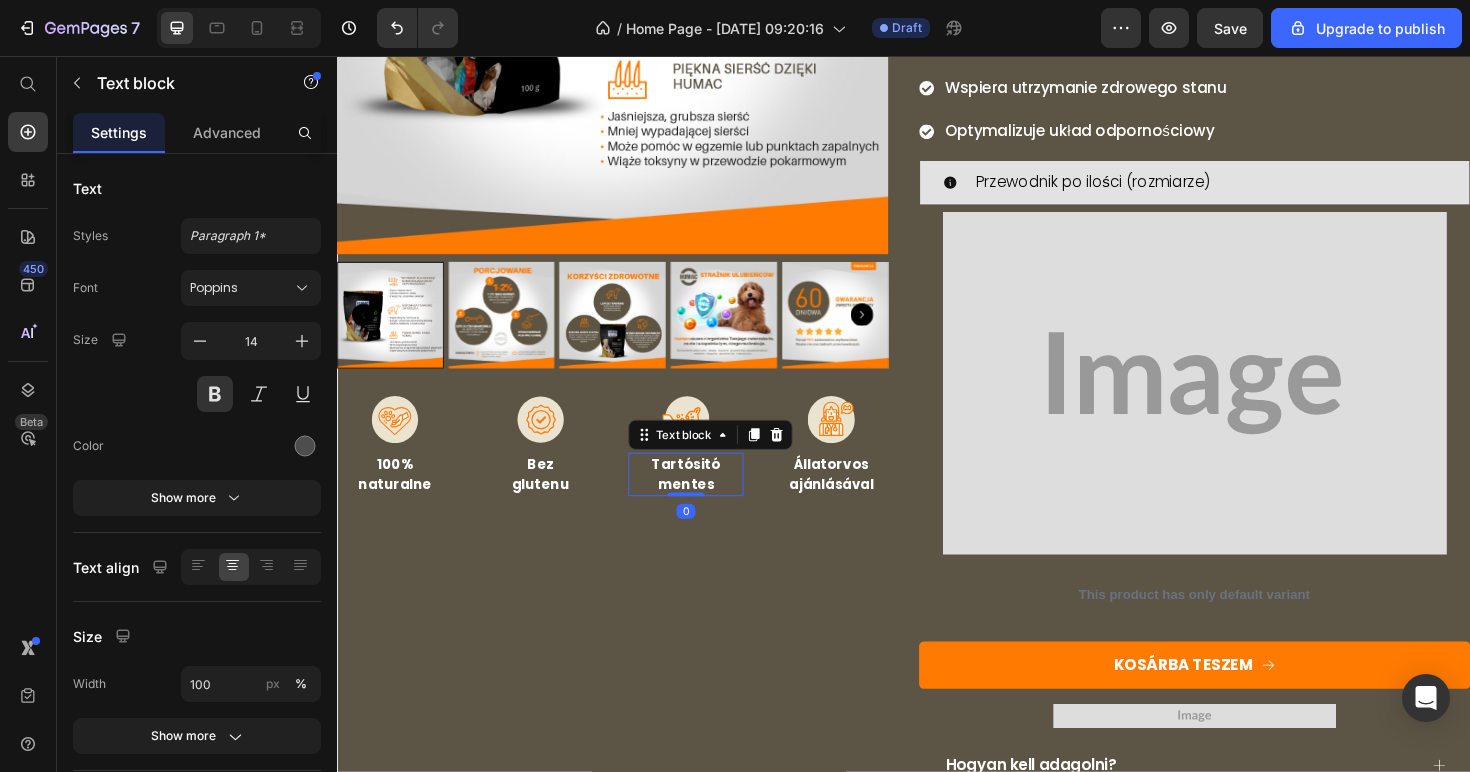 click on "Tartósitó" at bounding box center (706, 488) 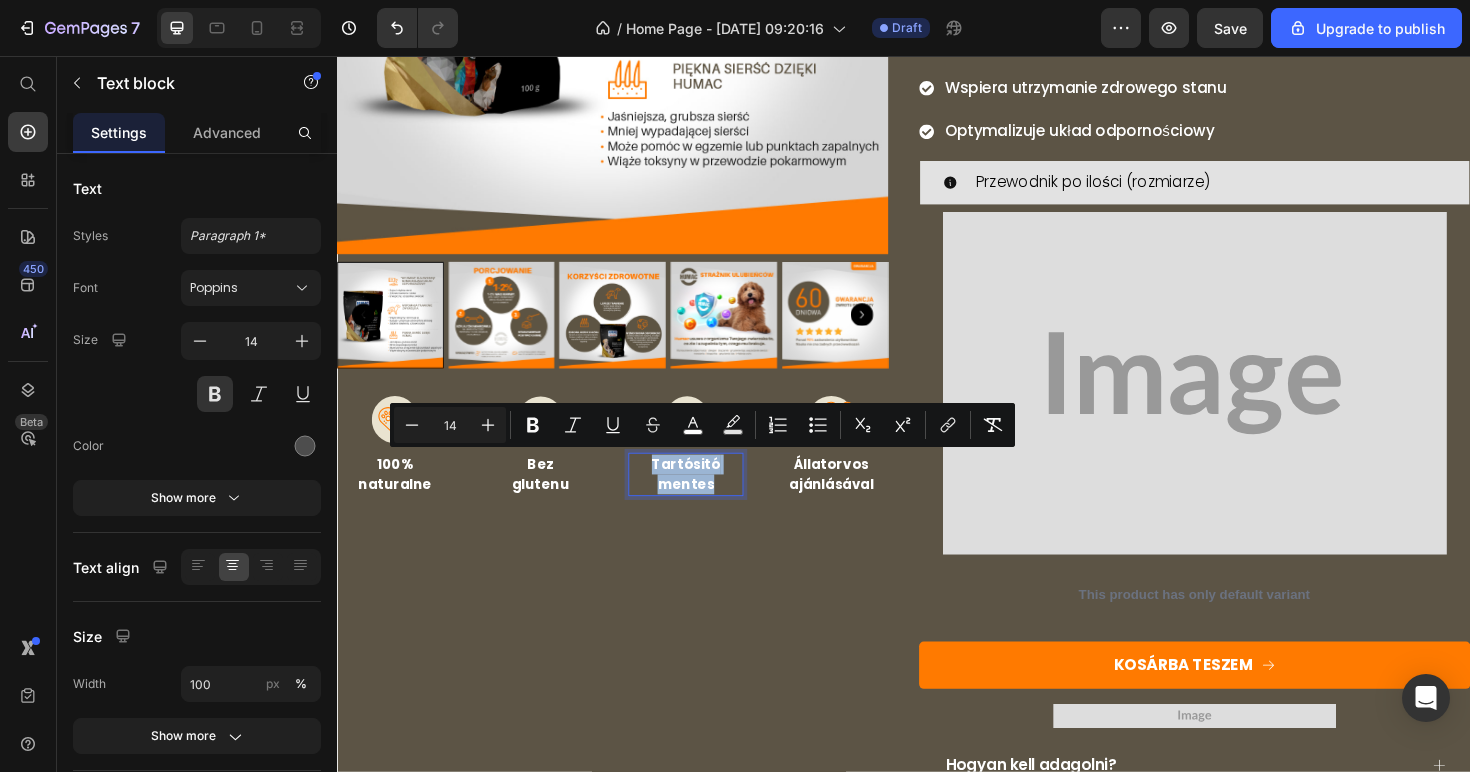 click on "Tartósitó mentes" at bounding box center [706, 499] 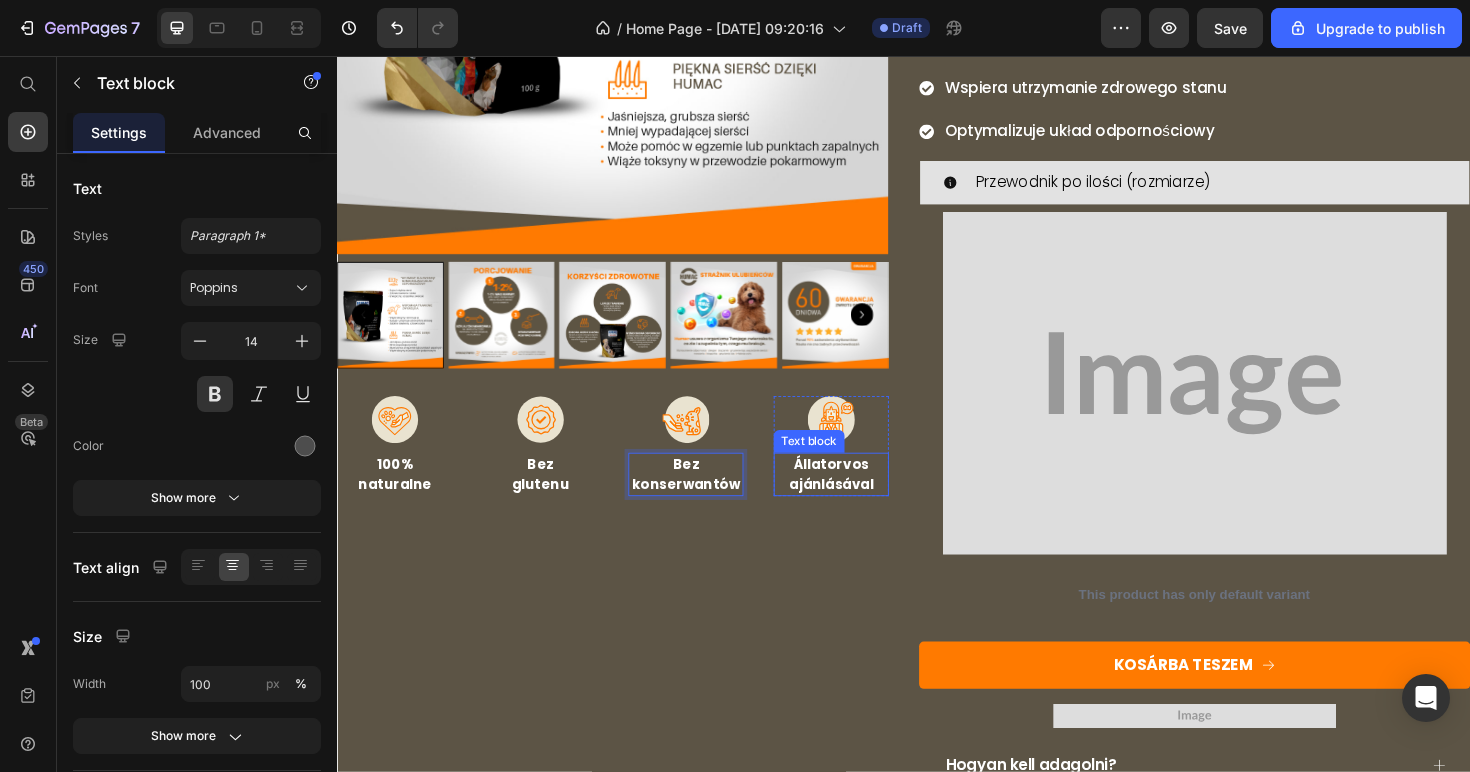 click on "Állatorvos" at bounding box center [860, 488] 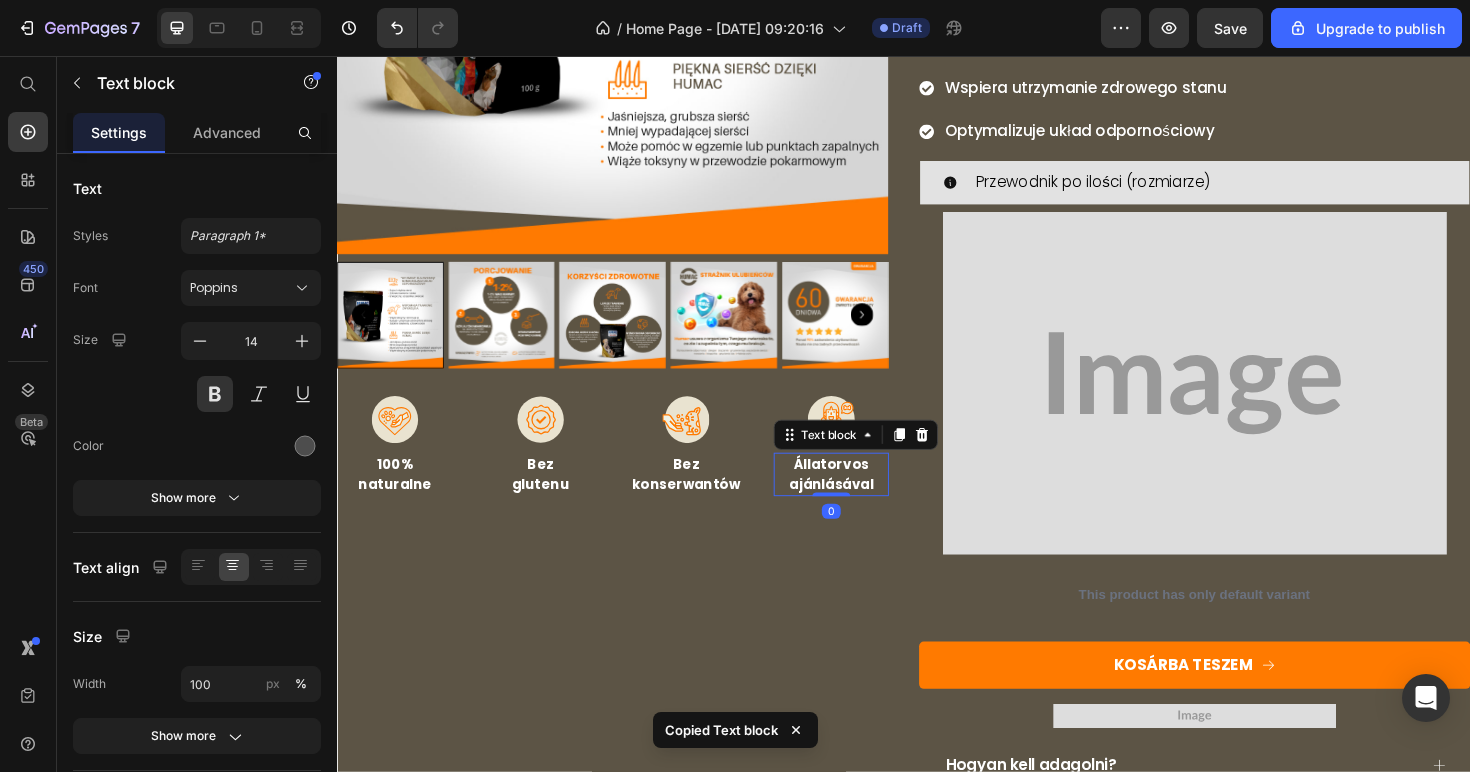 click on "Állatorvos" at bounding box center (860, 488) 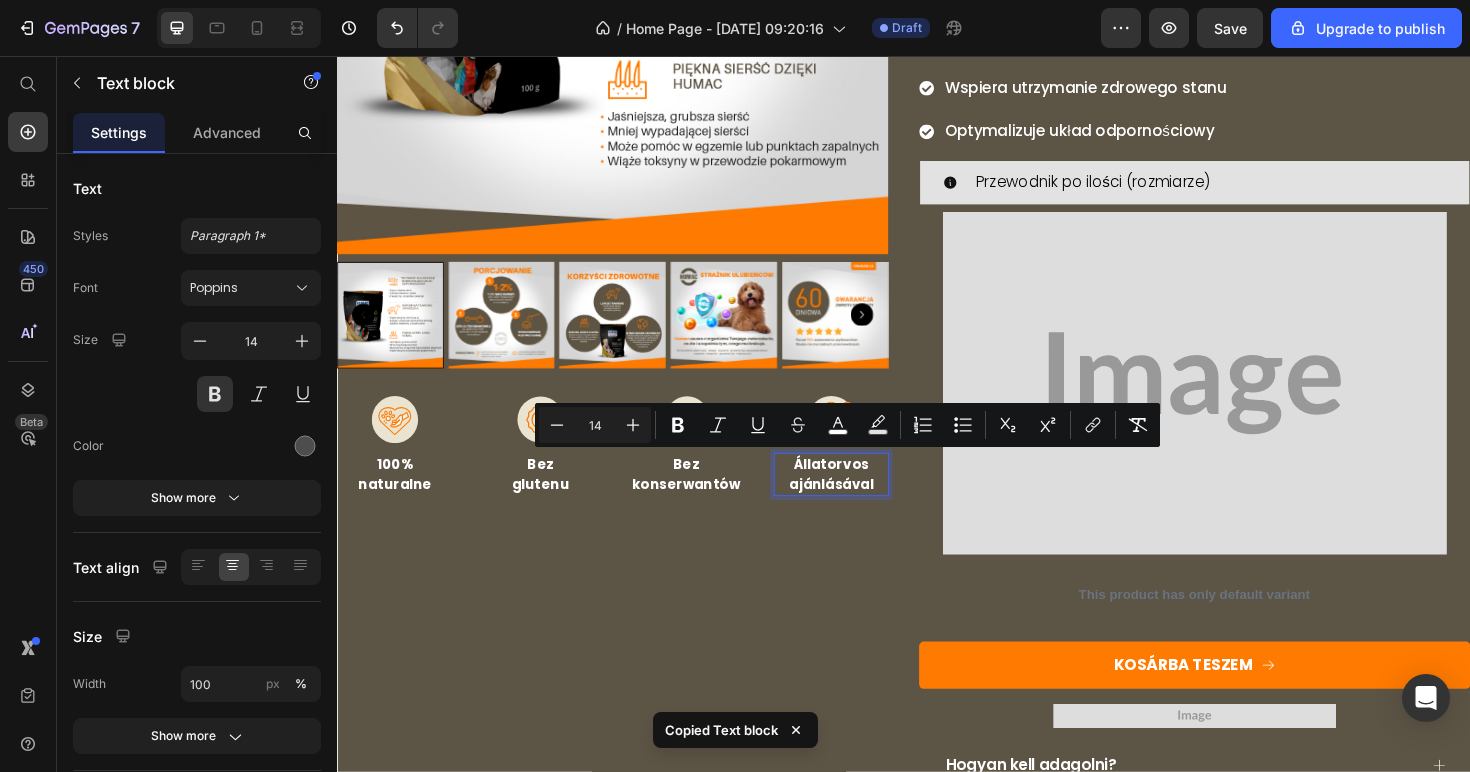 click on "Állatorvos" at bounding box center (860, 488) 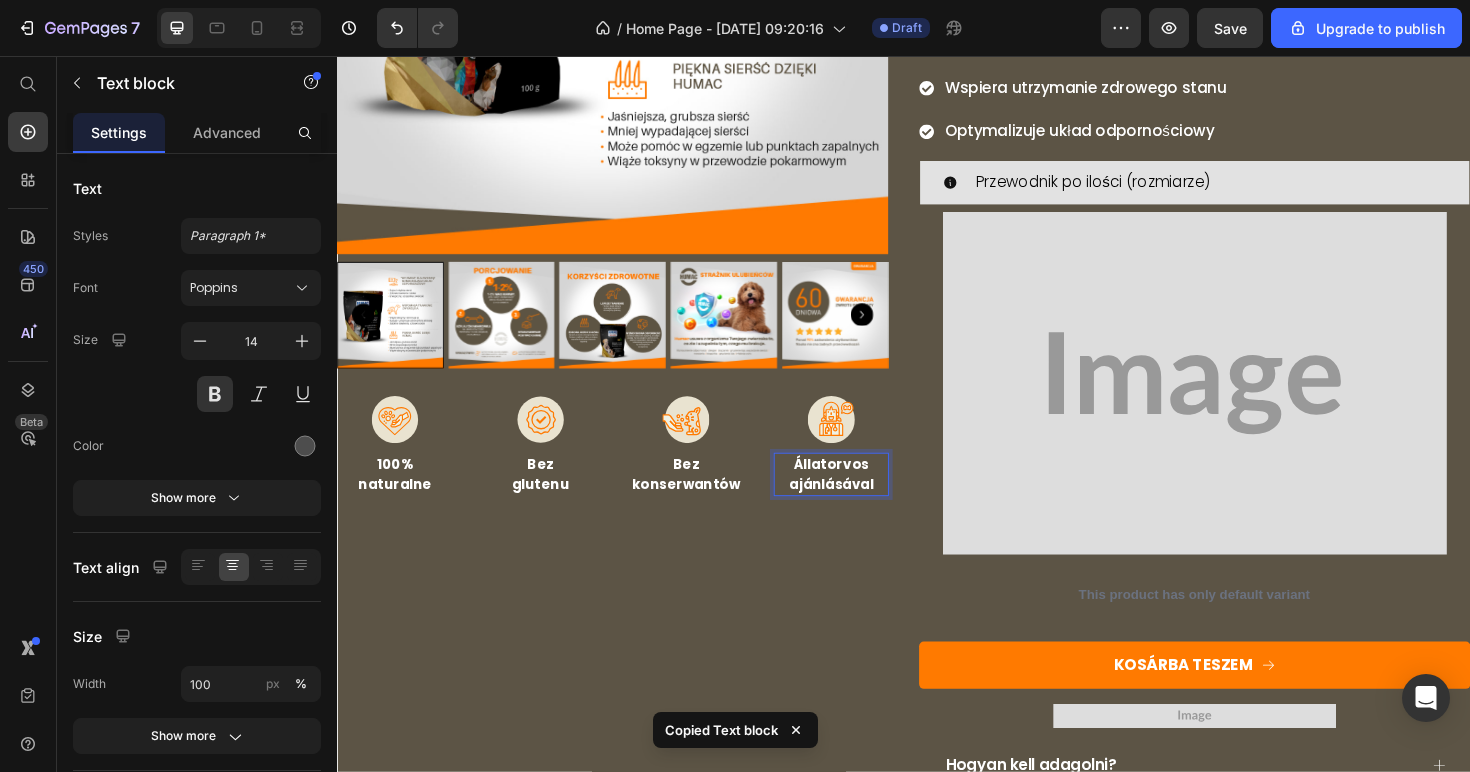 click on "Állatorvos" at bounding box center [860, 488] 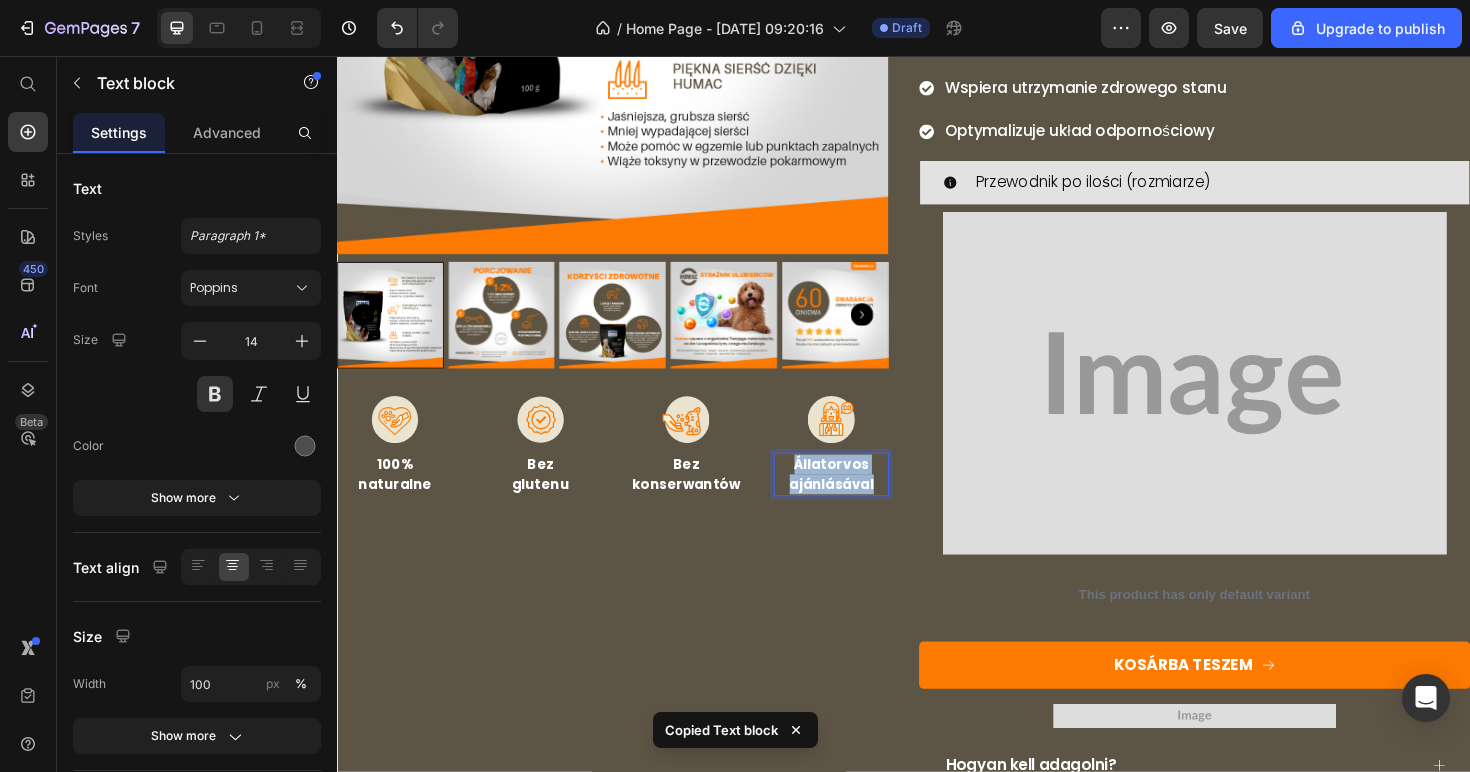 drag, startPoint x: 856, startPoint y: 493, endPoint x: 856, endPoint y: 514, distance: 21 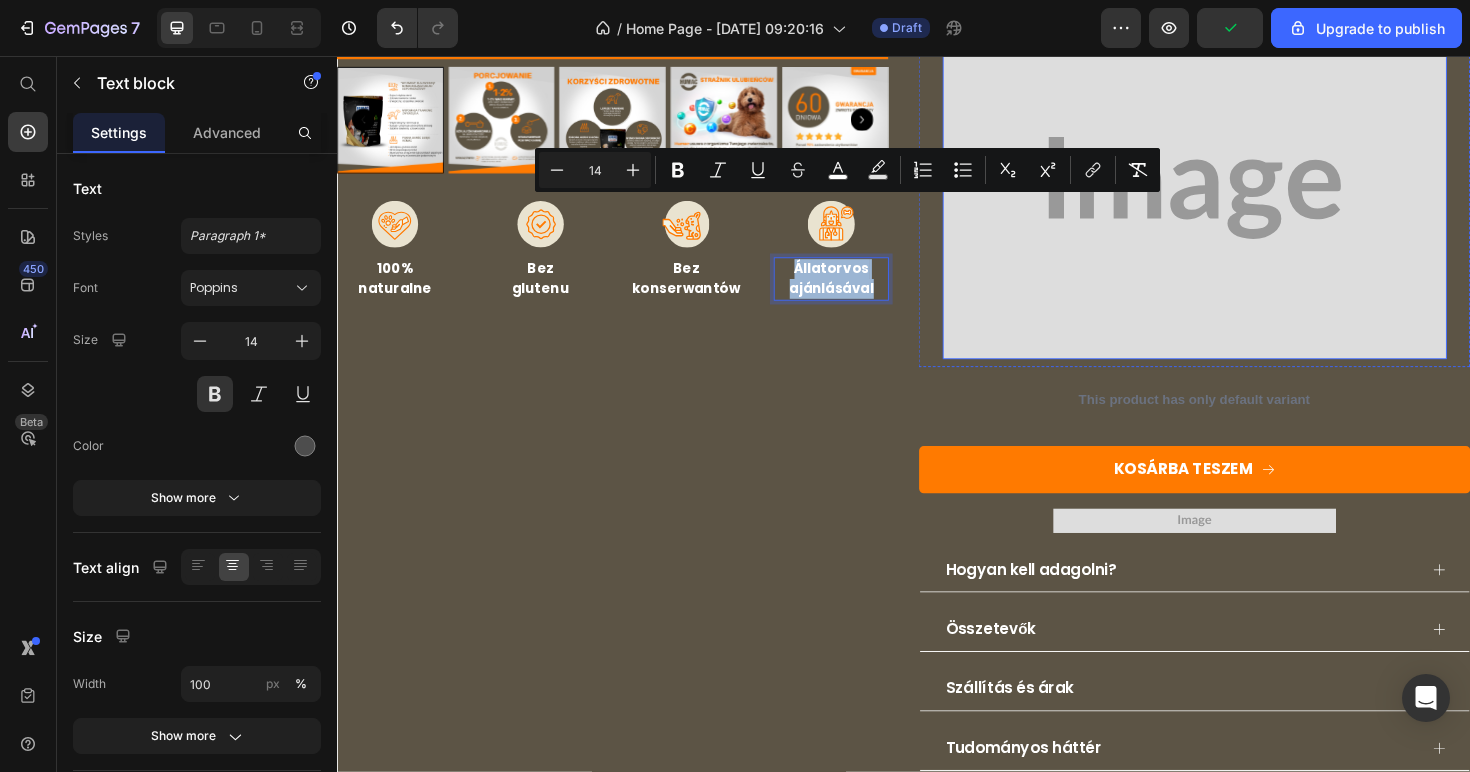 scroll, scrollTop: 9312, scrollLeft: 0, axis: vertical 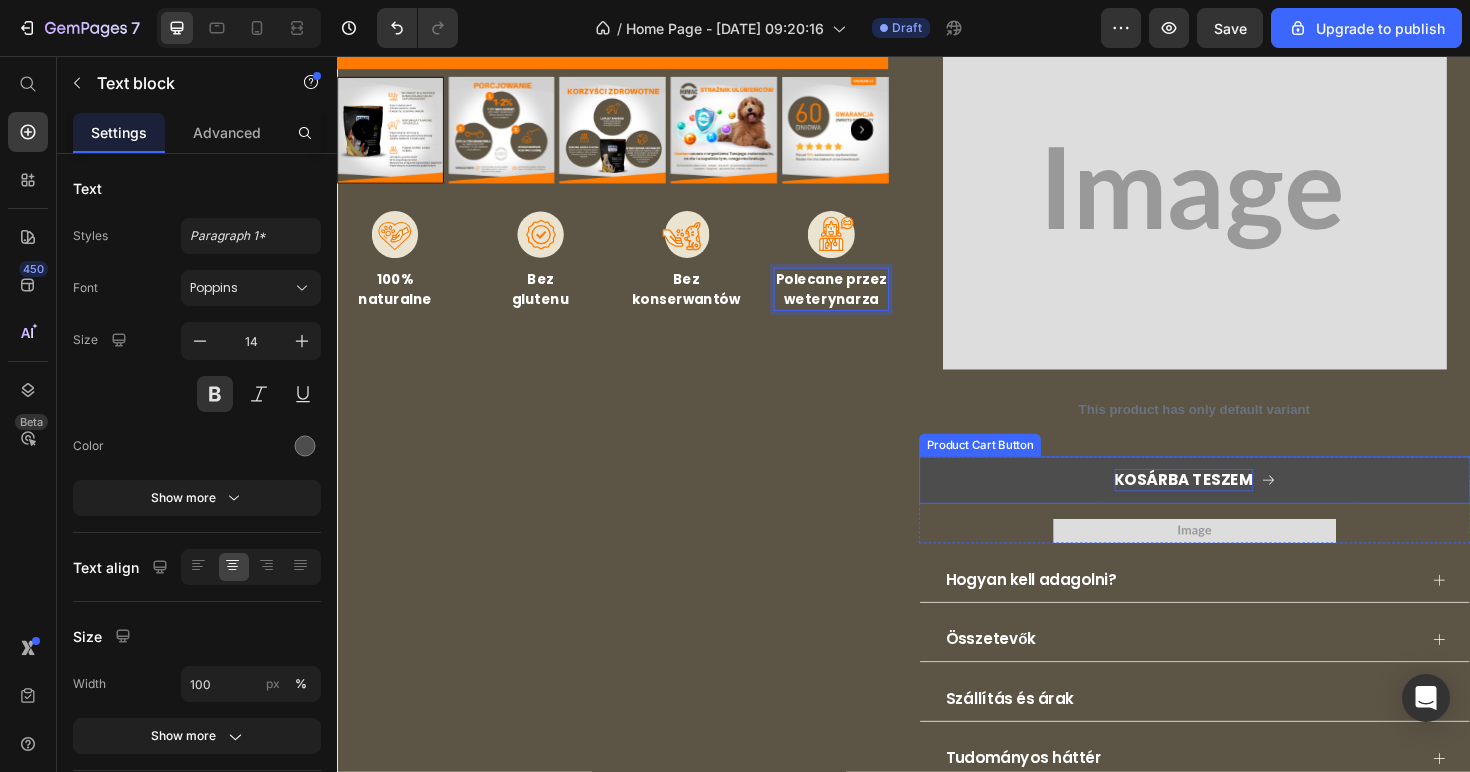 click on "KOSÁRBA TESZEM" at bounding box center (1233, 505) 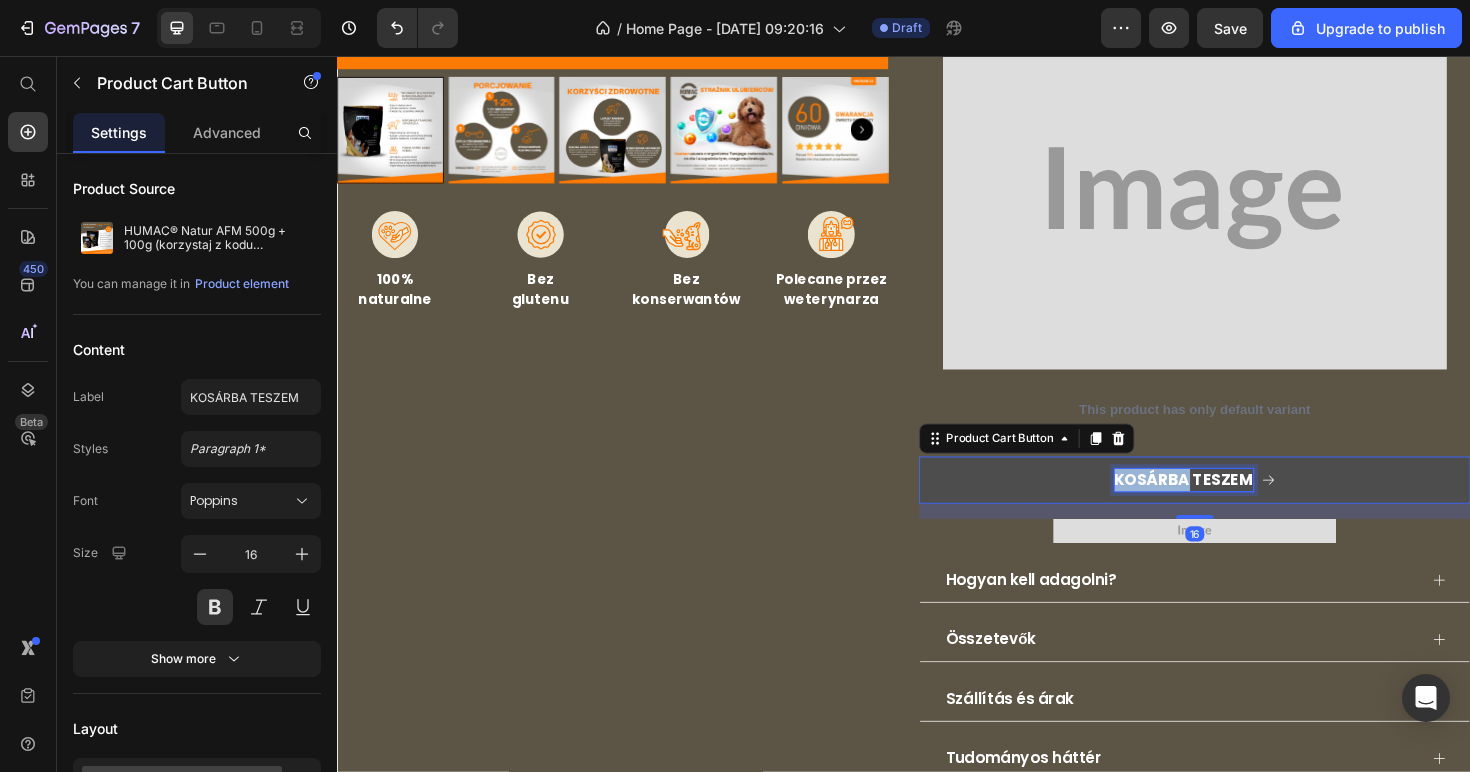 click on "KOSÁRBA TESZEM" at bounding box center [1233, 505] 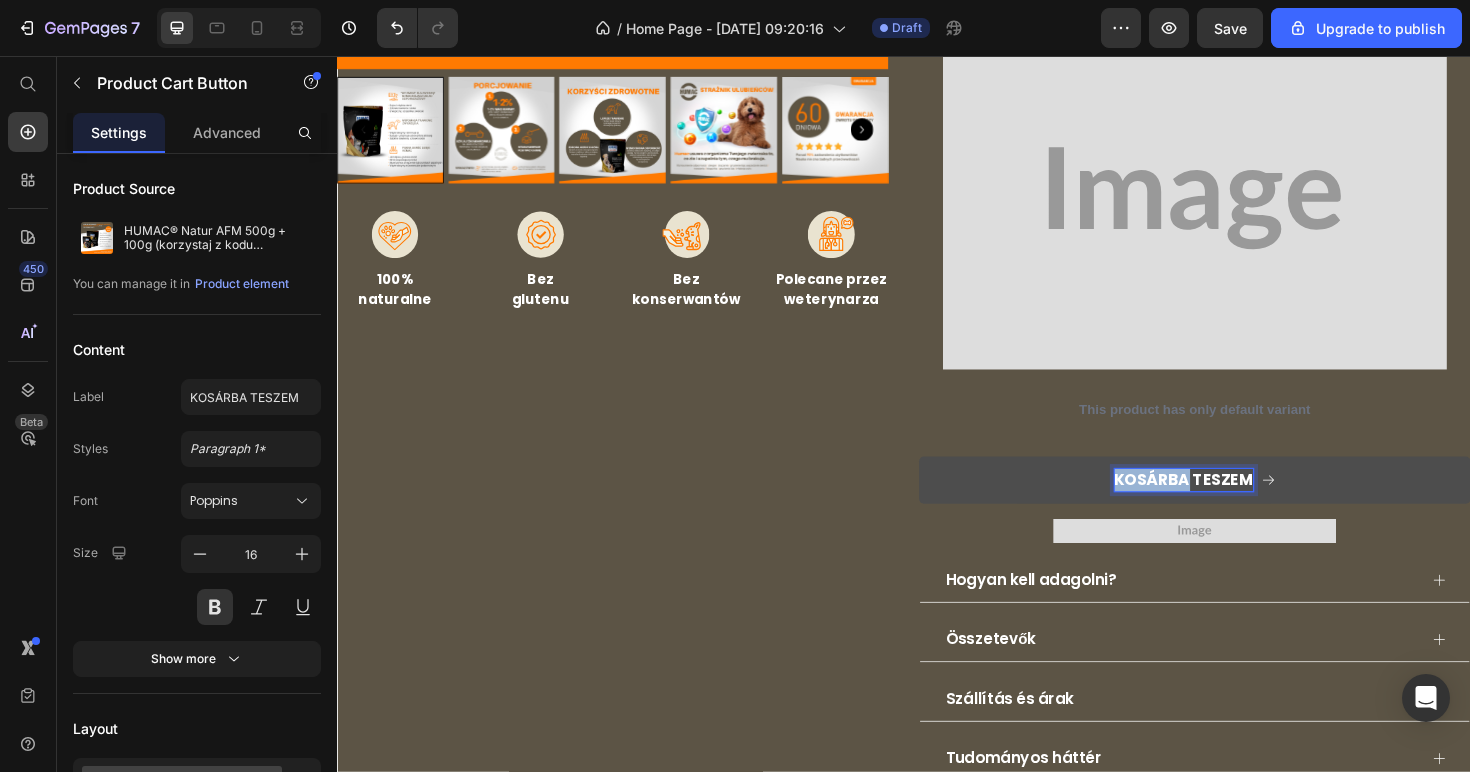 click on "KOSÁRBA TESZEM" at bounding box center [1233, 505] 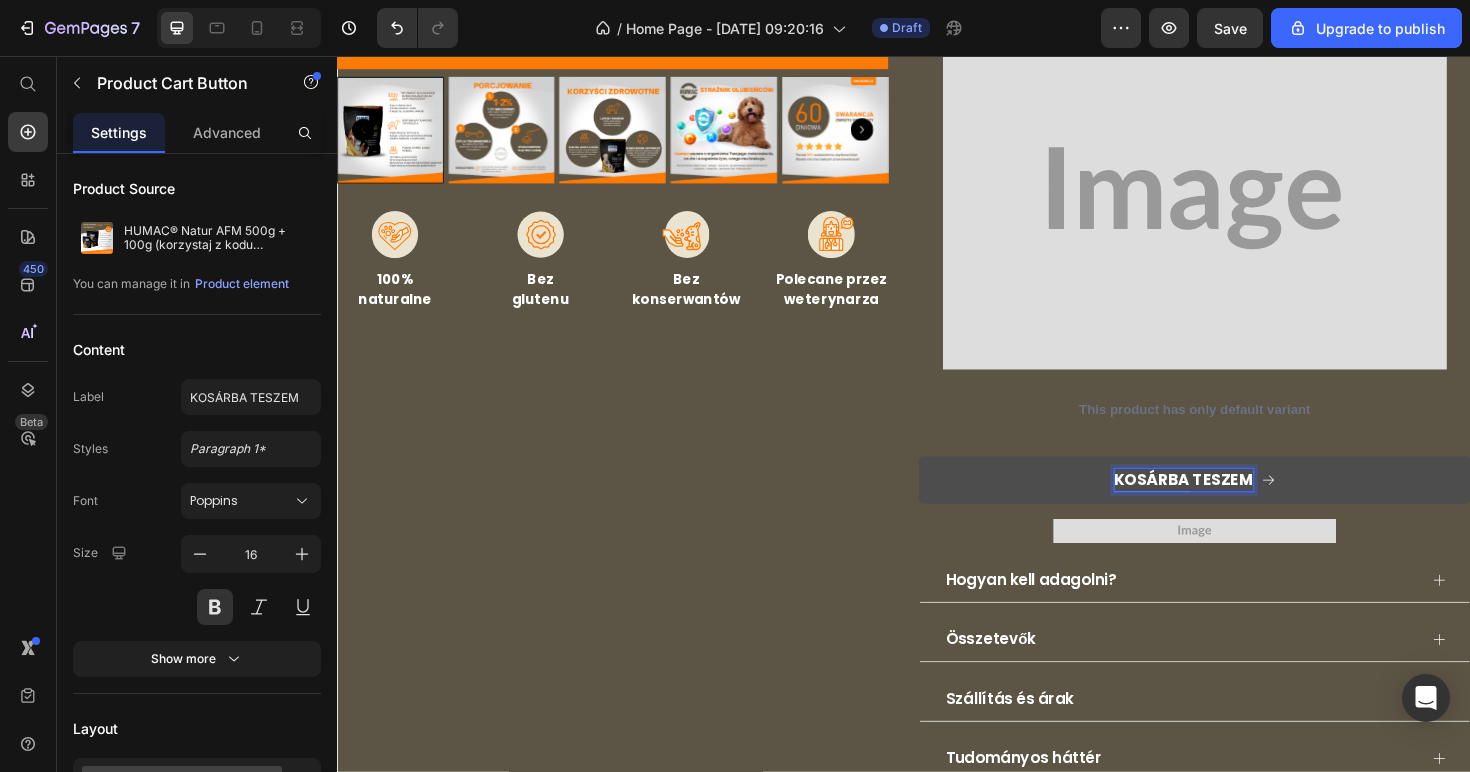 click on "KOSÁRBA TESZEM" at bounding box center [1233, 505] 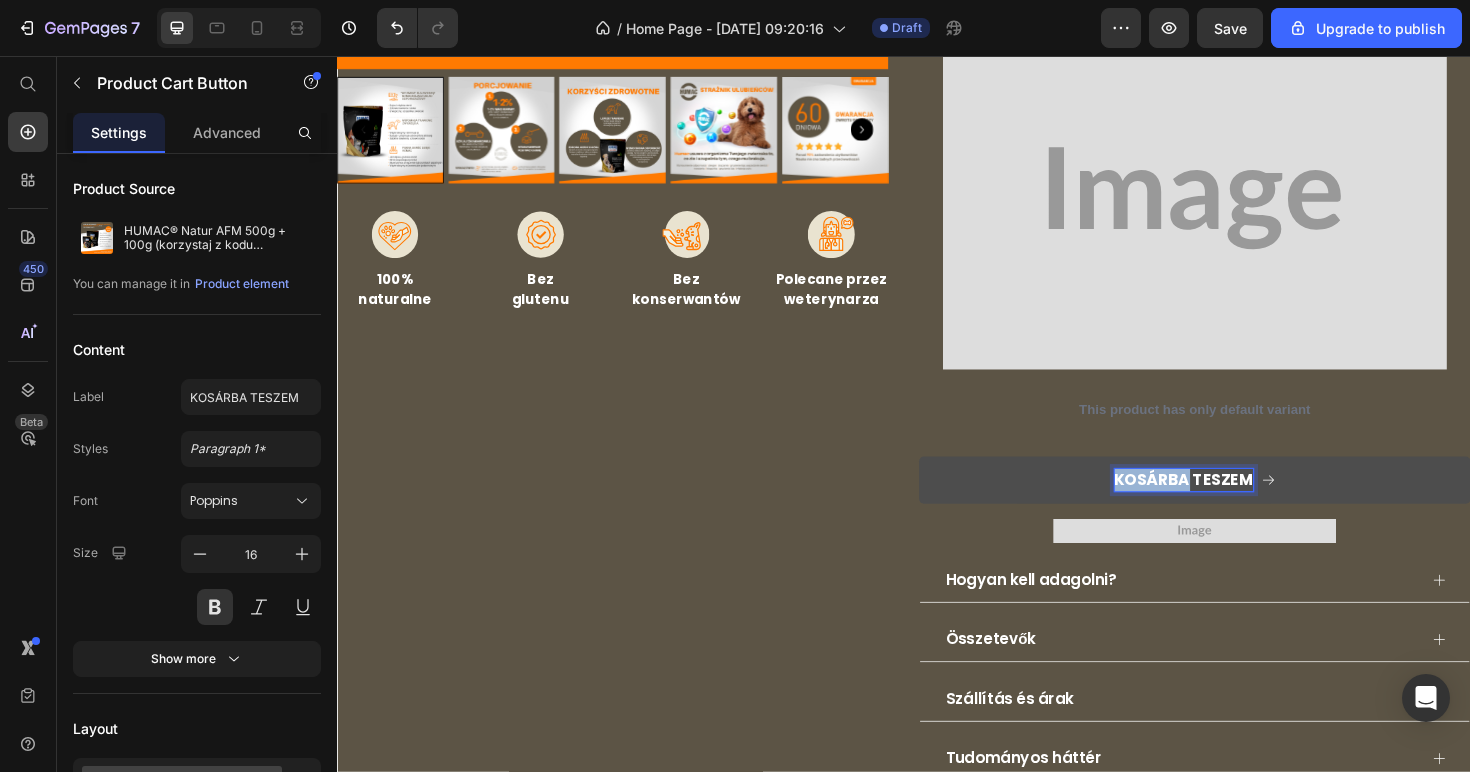 click on "KOSÁRBA TESZEM" at bounding box center (1233, 505) 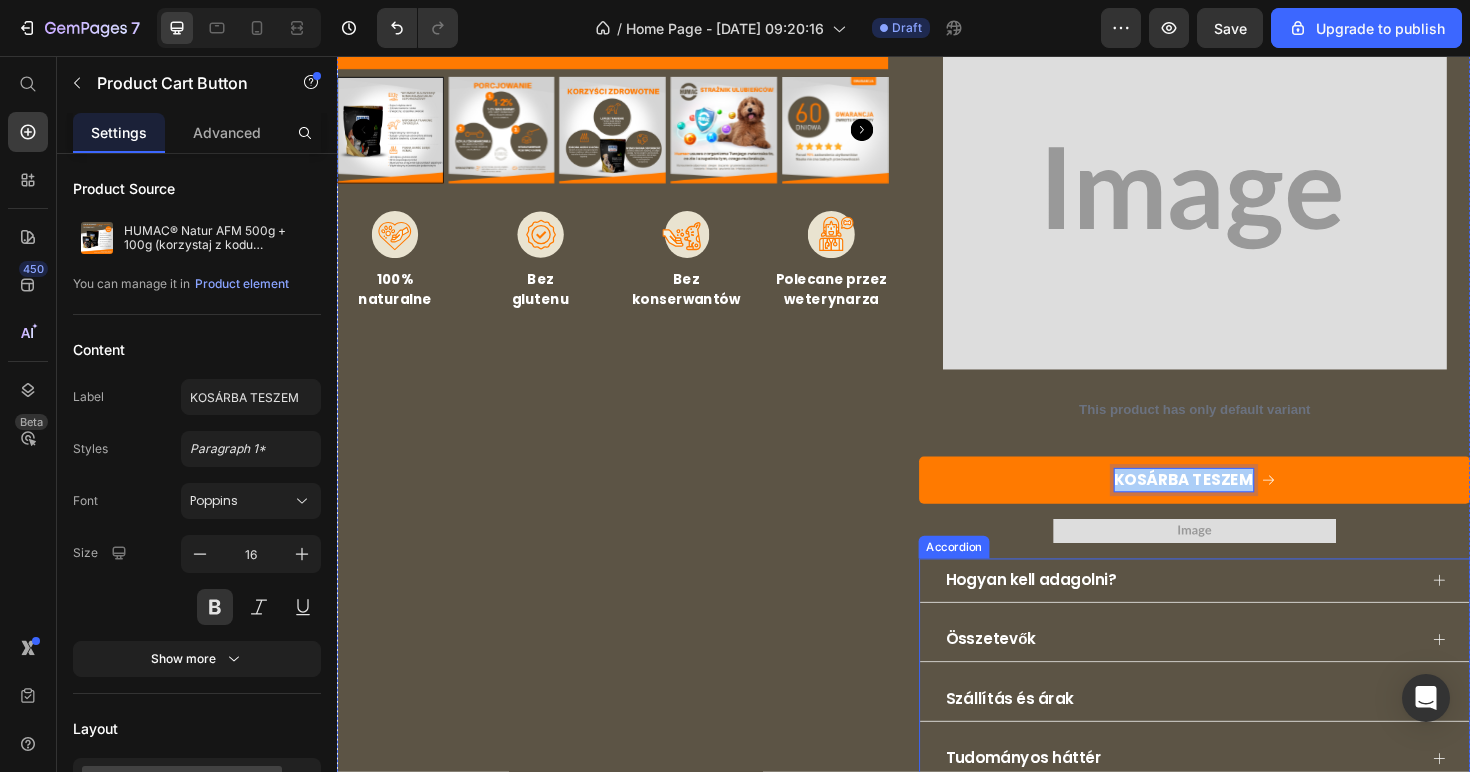 click on "Hogyan kell adagolni?" at bounding box center [1229, 611] 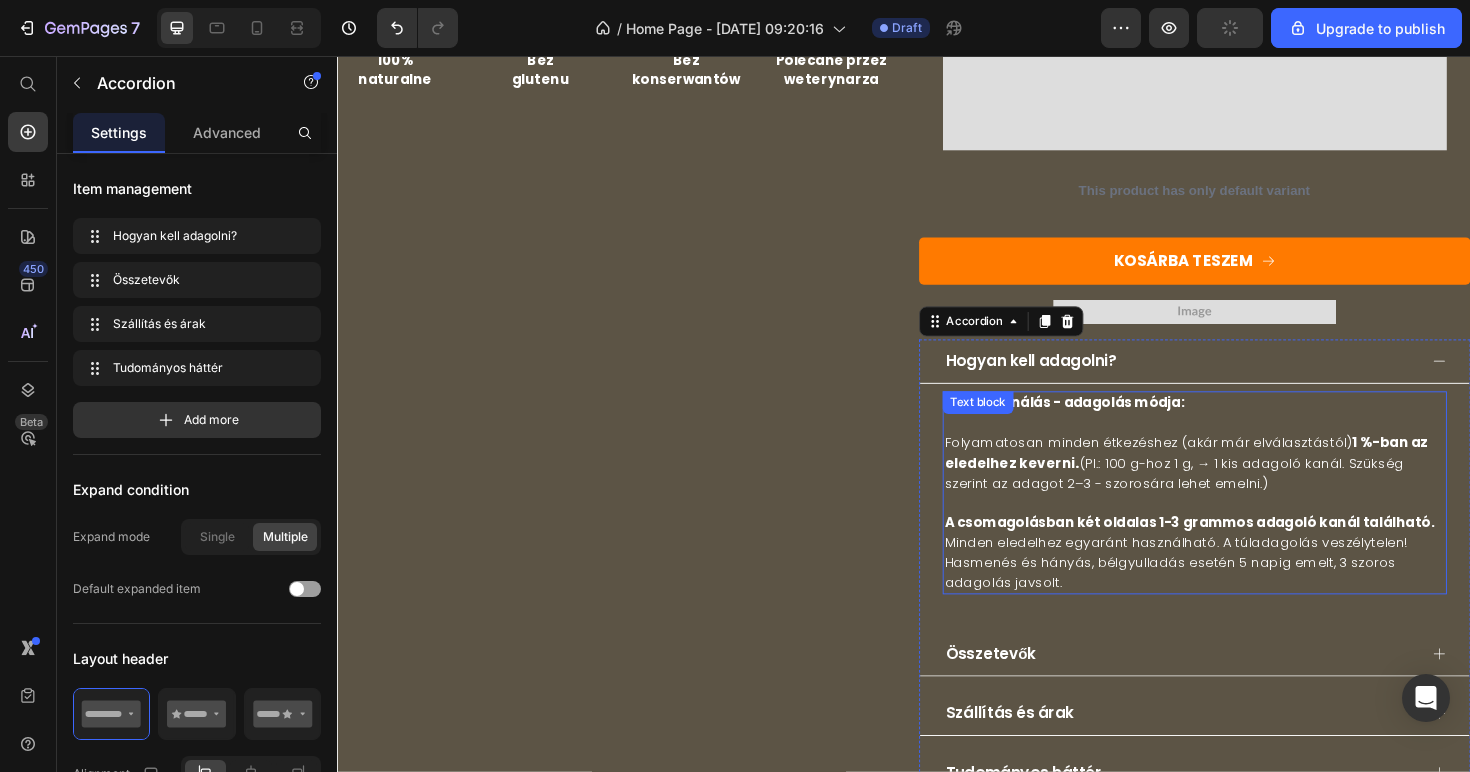 scroll, scrollTop: 9531, scrollLeft: 0, axis: vertical 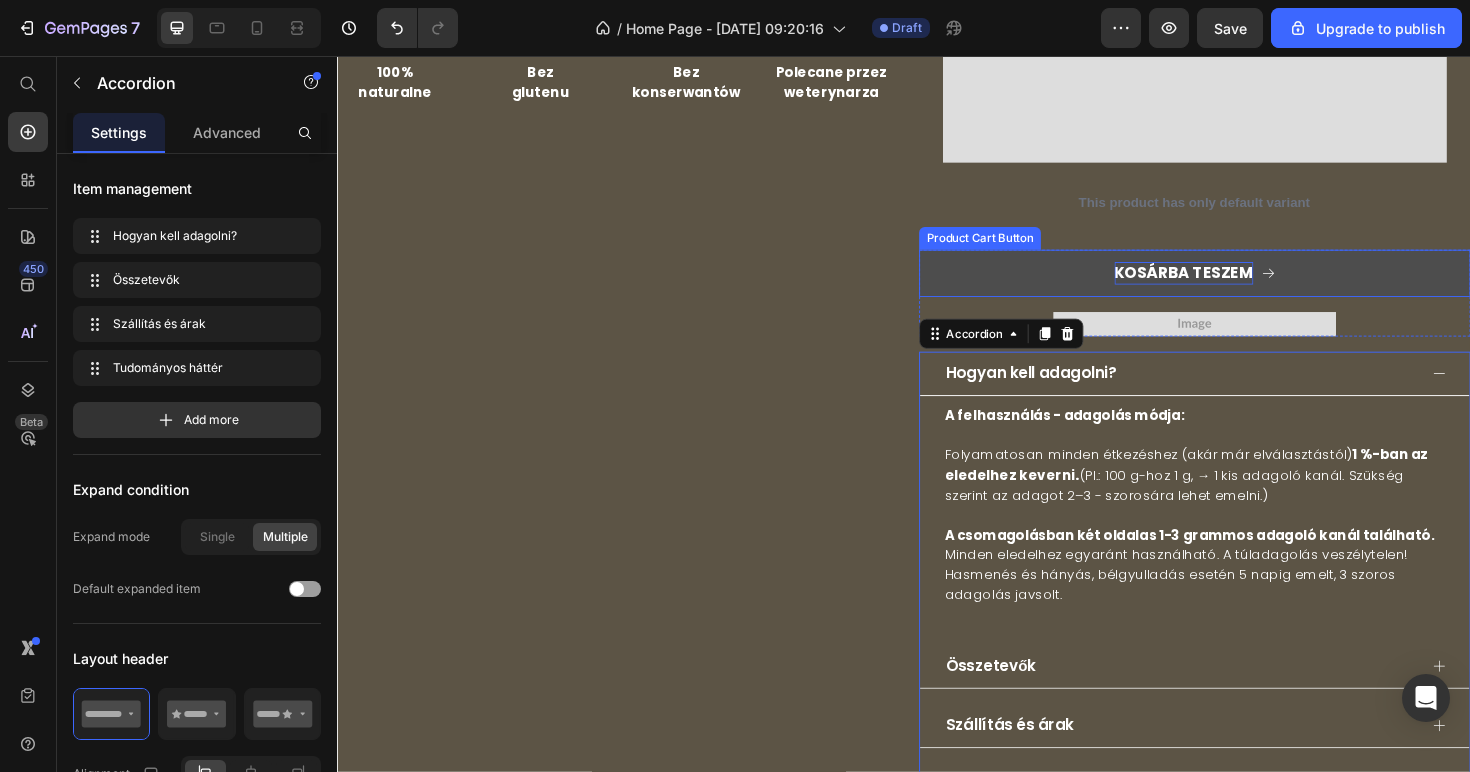 click on "KOSÁRBA TESZEM" at bounding box center [1233, 286] 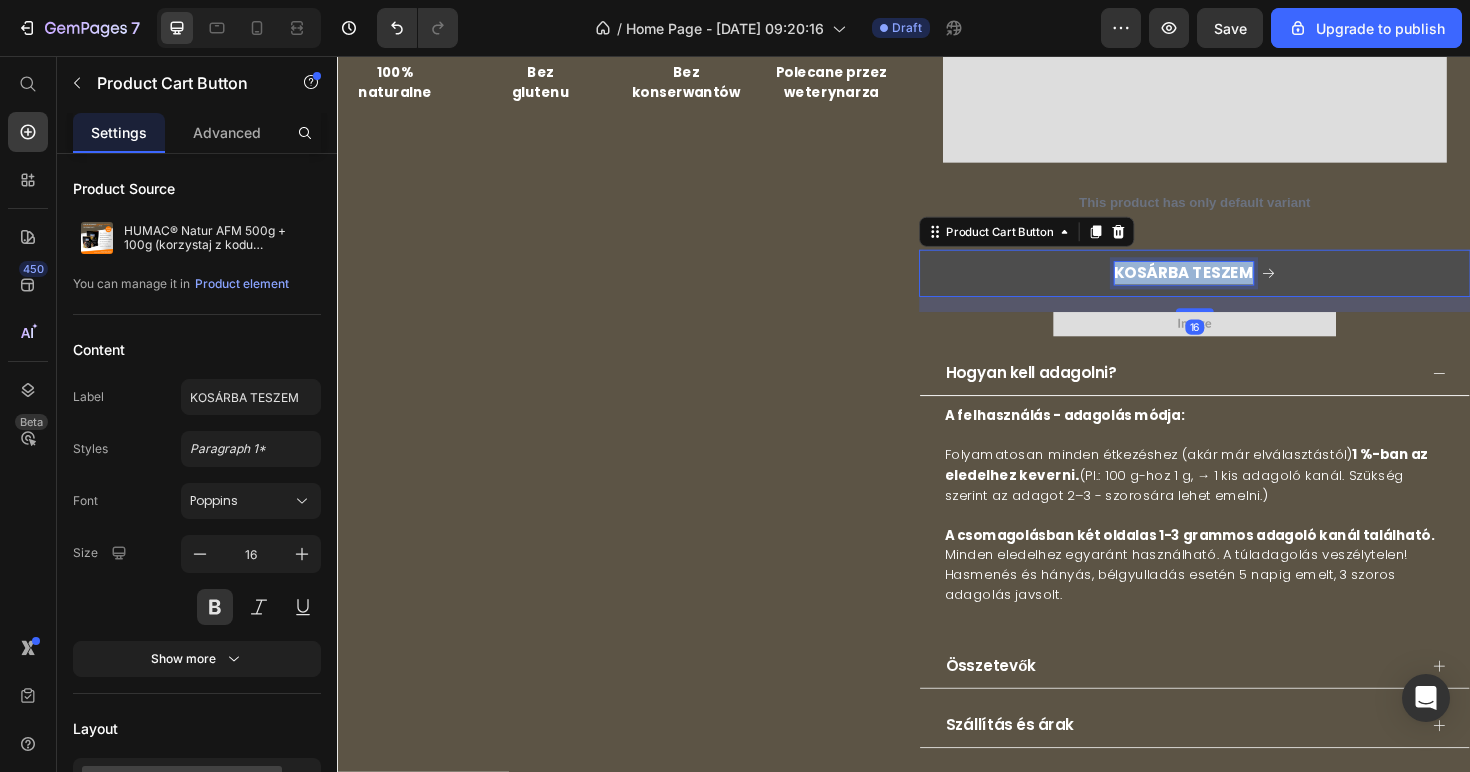 click on "KOSÁRBA TESZEM" at bounding box center [1233, 286] 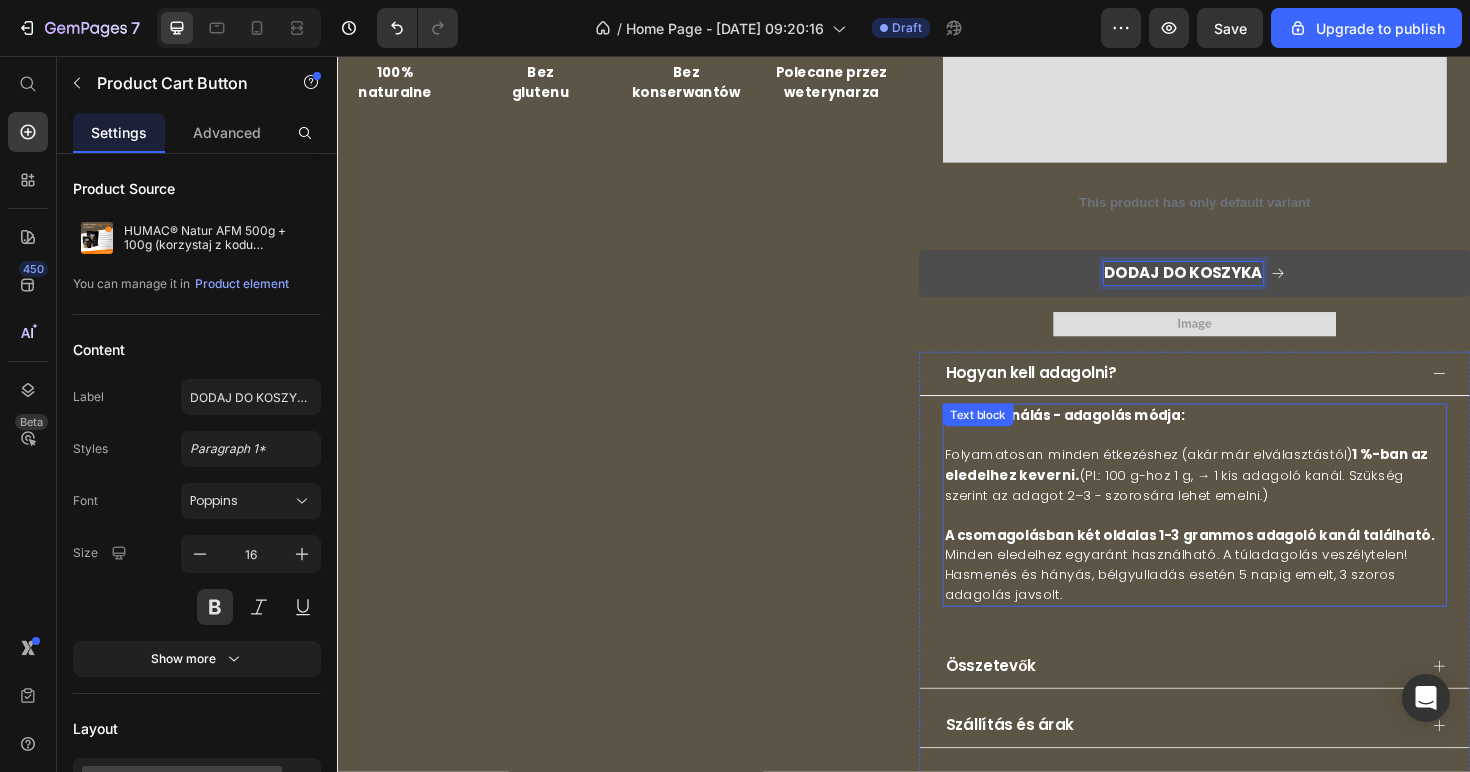 click on "A felhasználás - adagolás módja:" at bounding box center [1107, 436] 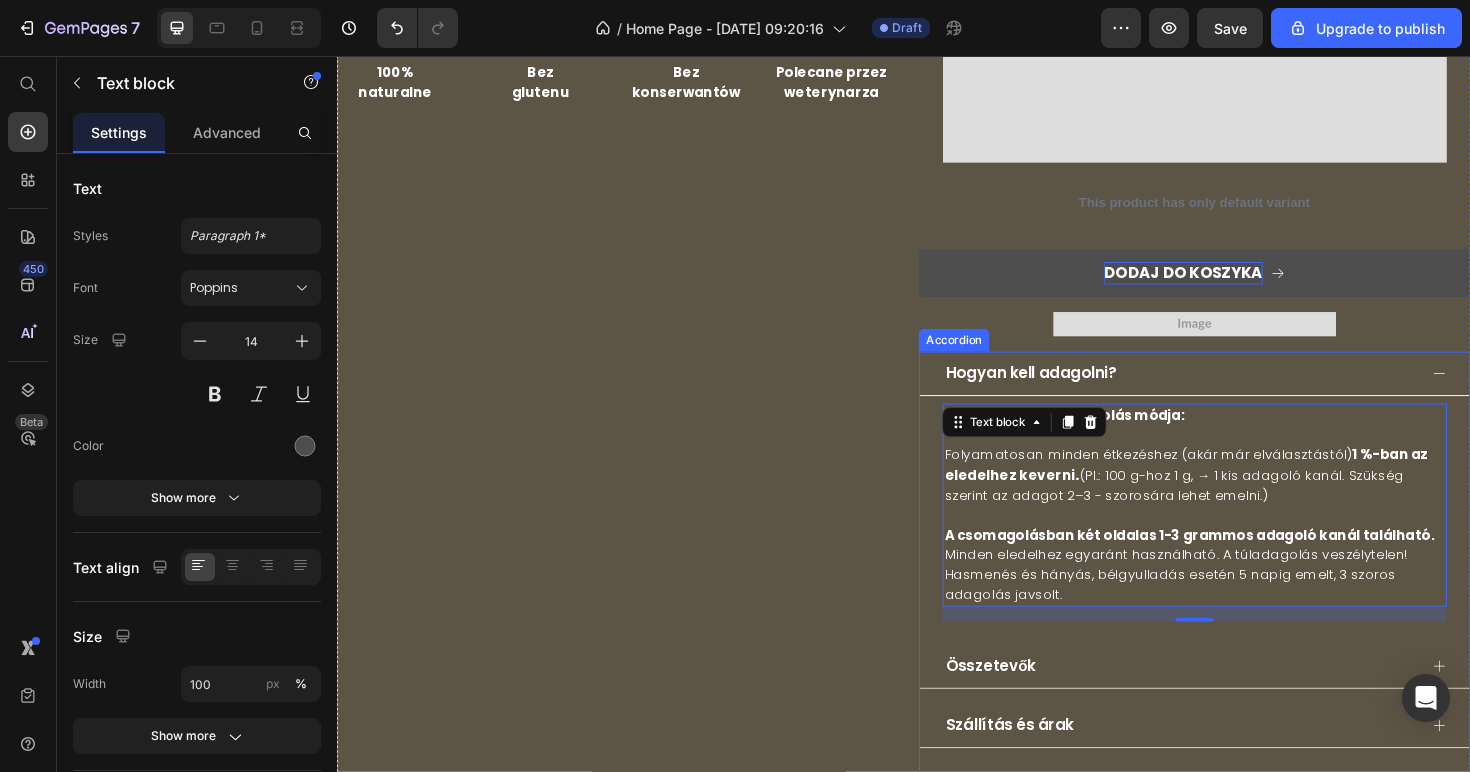 click on "Hogyan kell adagolni?" at bounding box center [1071, 391] 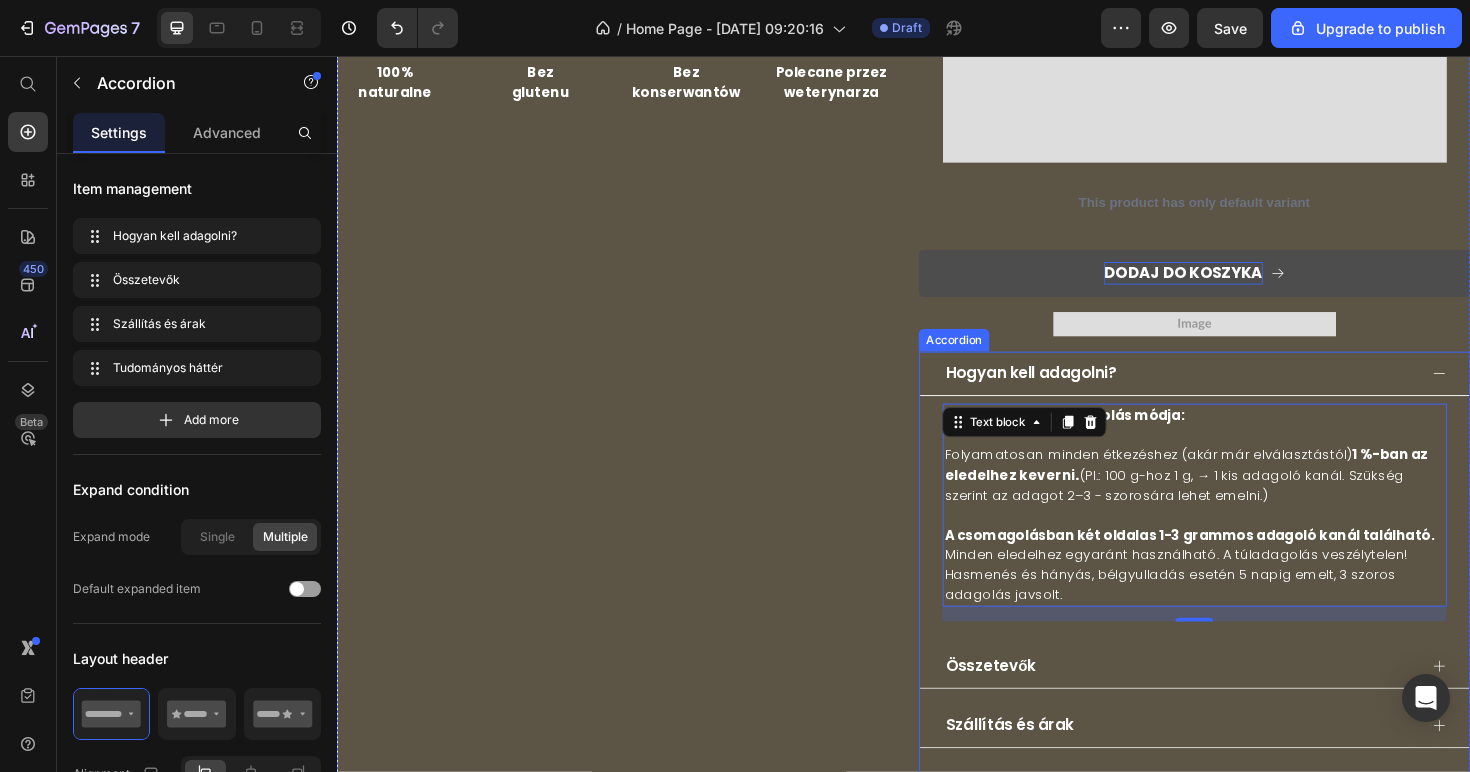 click on "Hogyan kell adagolni?" at bounding box center [1071, 391] 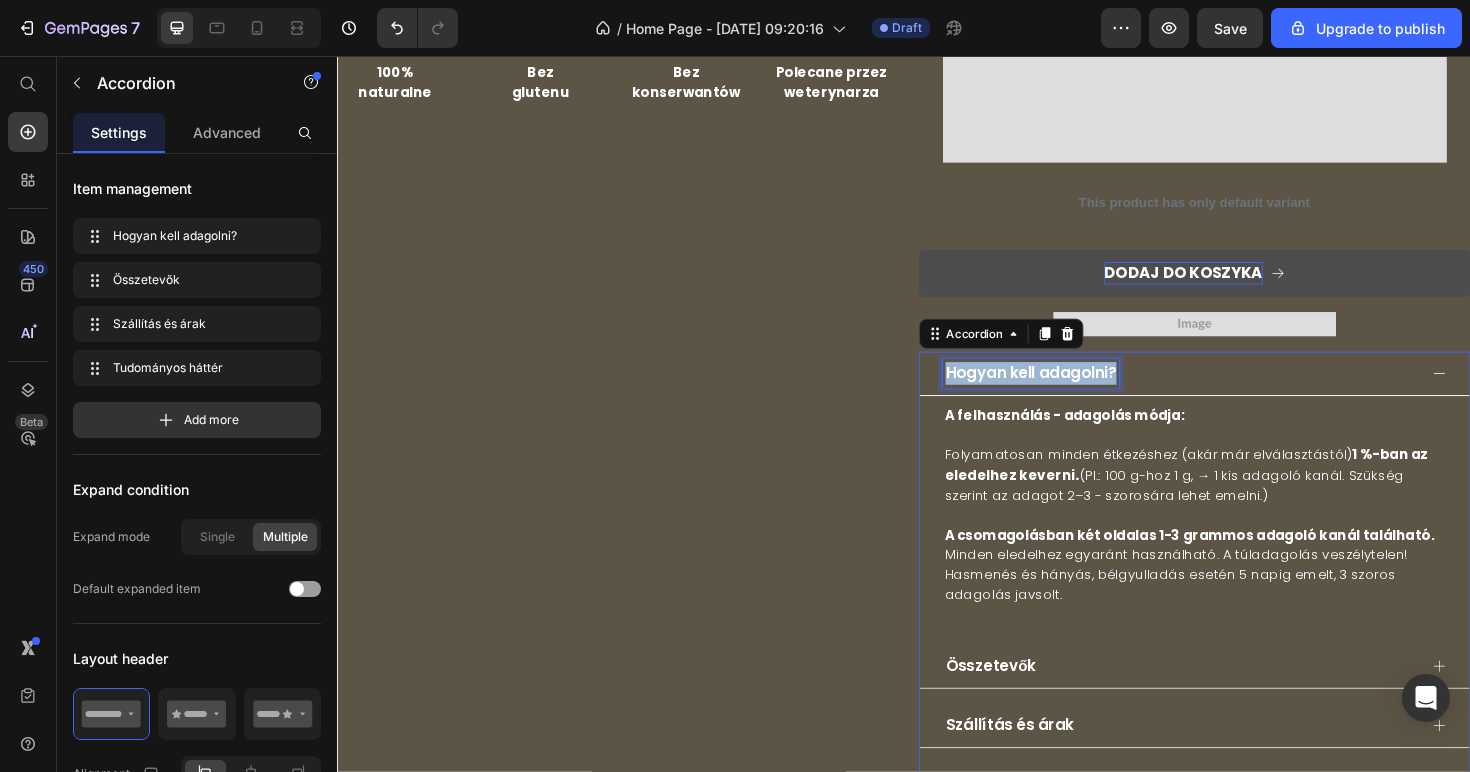 click on "Hogyan kell adagolni?" at bounding box center [1071, 391] 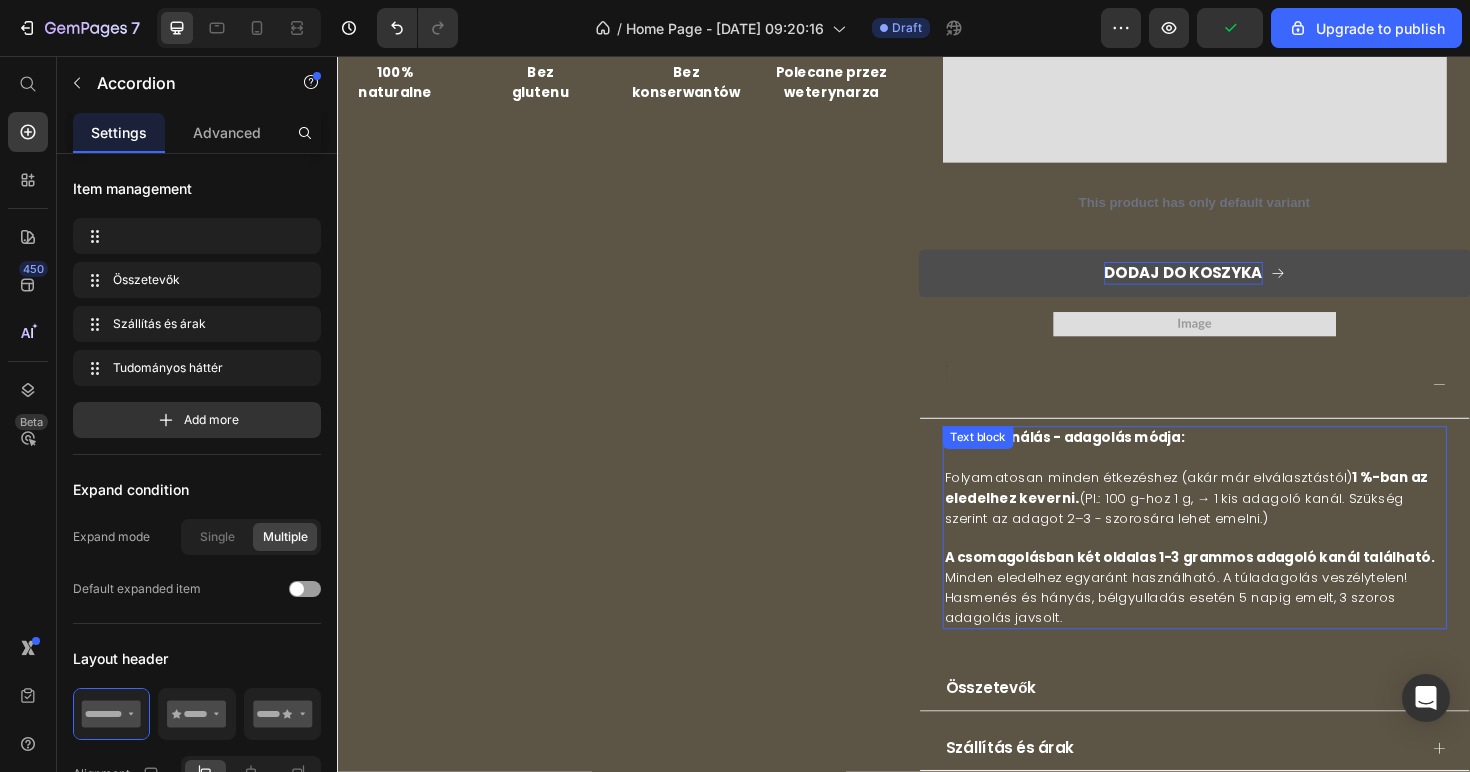 scroll, scrollTop: 9526, scrollLeft: 0, axis: vertical 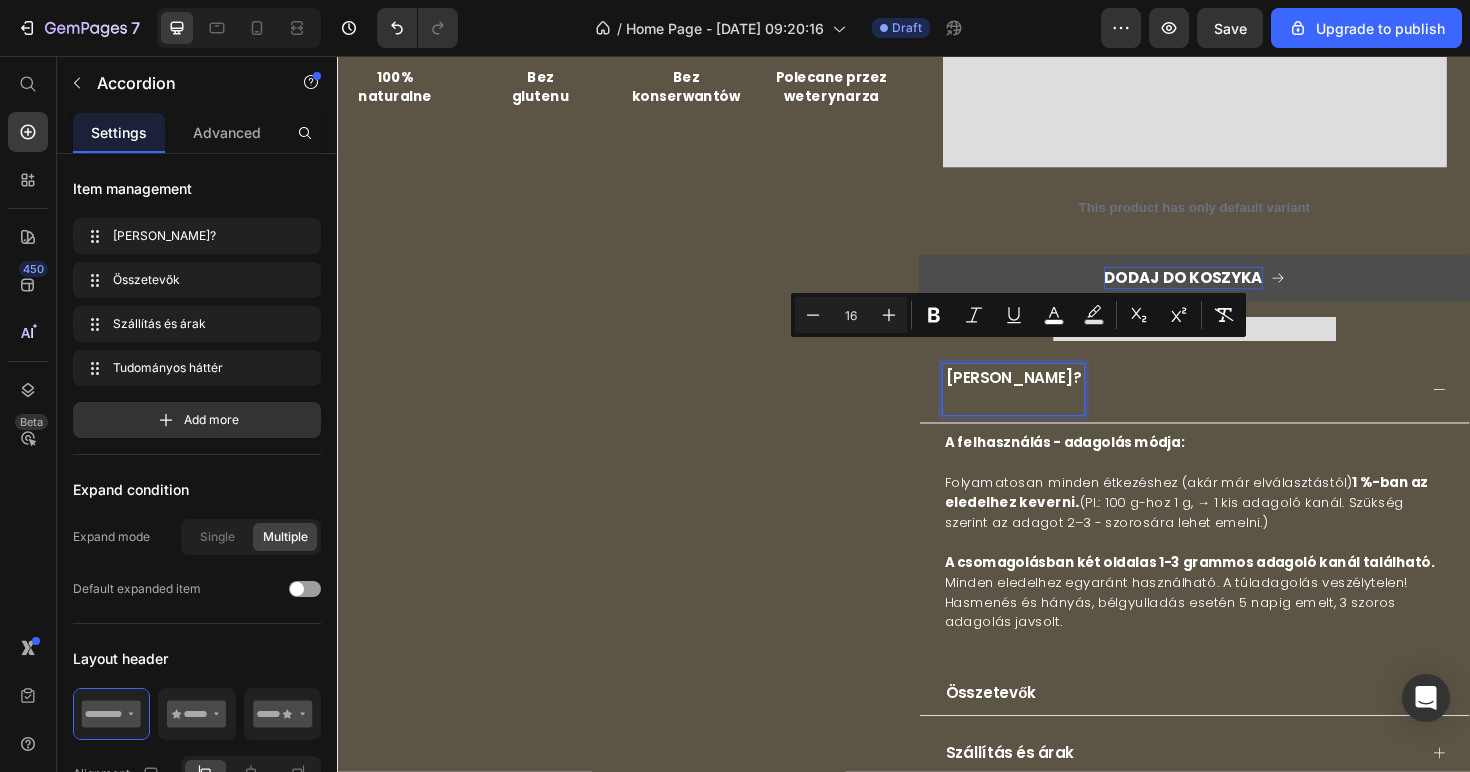 click at bounding box center [1053, 421] 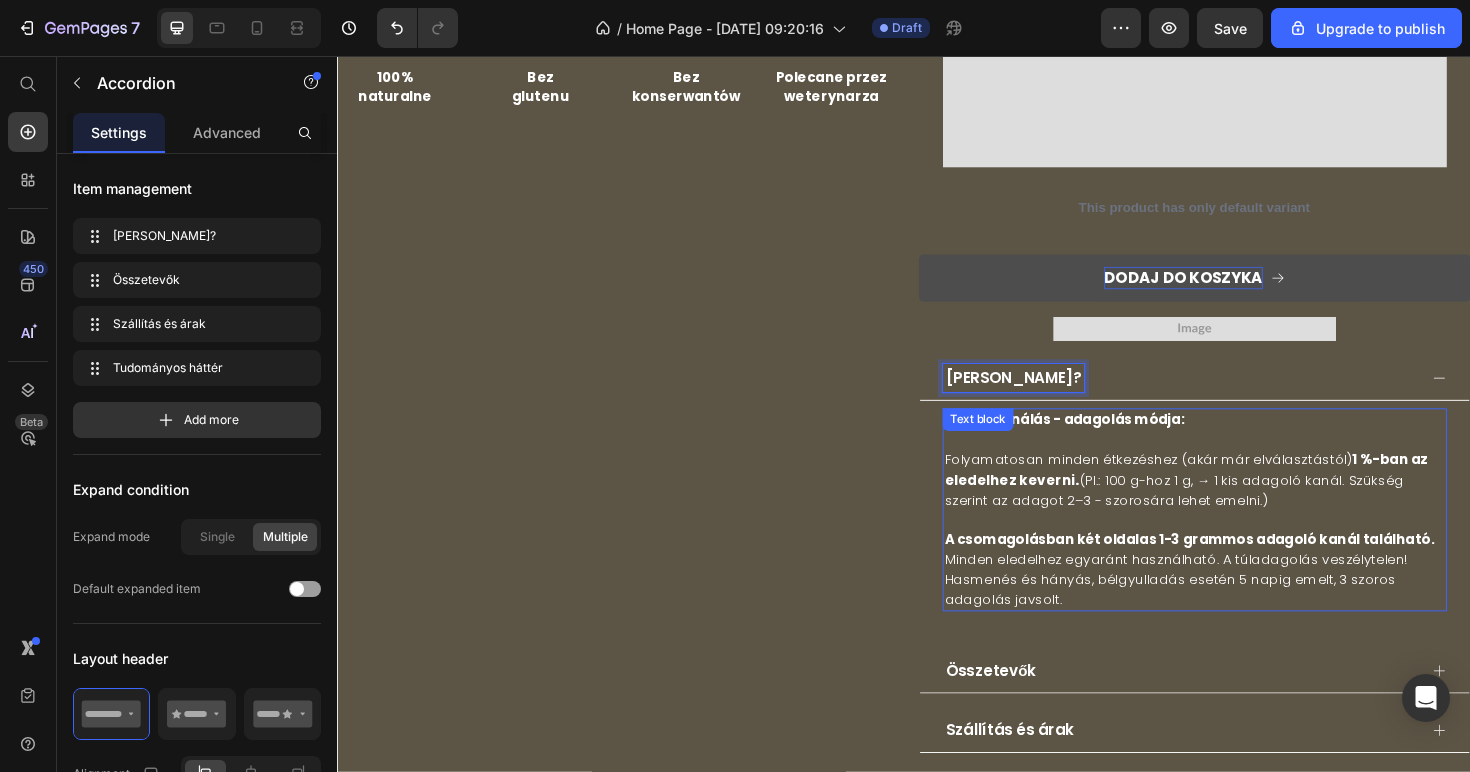 click on "A felhasználás - adagolás módja: Folyamatosan minden étkezéshez (akár már elválasztástól)  1 %-ban az eledelhez keverni .  (Pl.: 100 g-hoz 1 g, → 1 kis adagoló kanál. Szükség szerint az adagot 2–3 - szorosára lehet emelni.) A csomagolásban két oldalas 1-3 grammos adagoló kanál található. Minden eledelhez egyaránt használható. A túladagolás veszélytelen!  Hasmenés és hányás, bélgyulladás esetén 5 napig emelt, 3 szoros adagolás javsolt. Text block" at bounding box center (1245, 536) 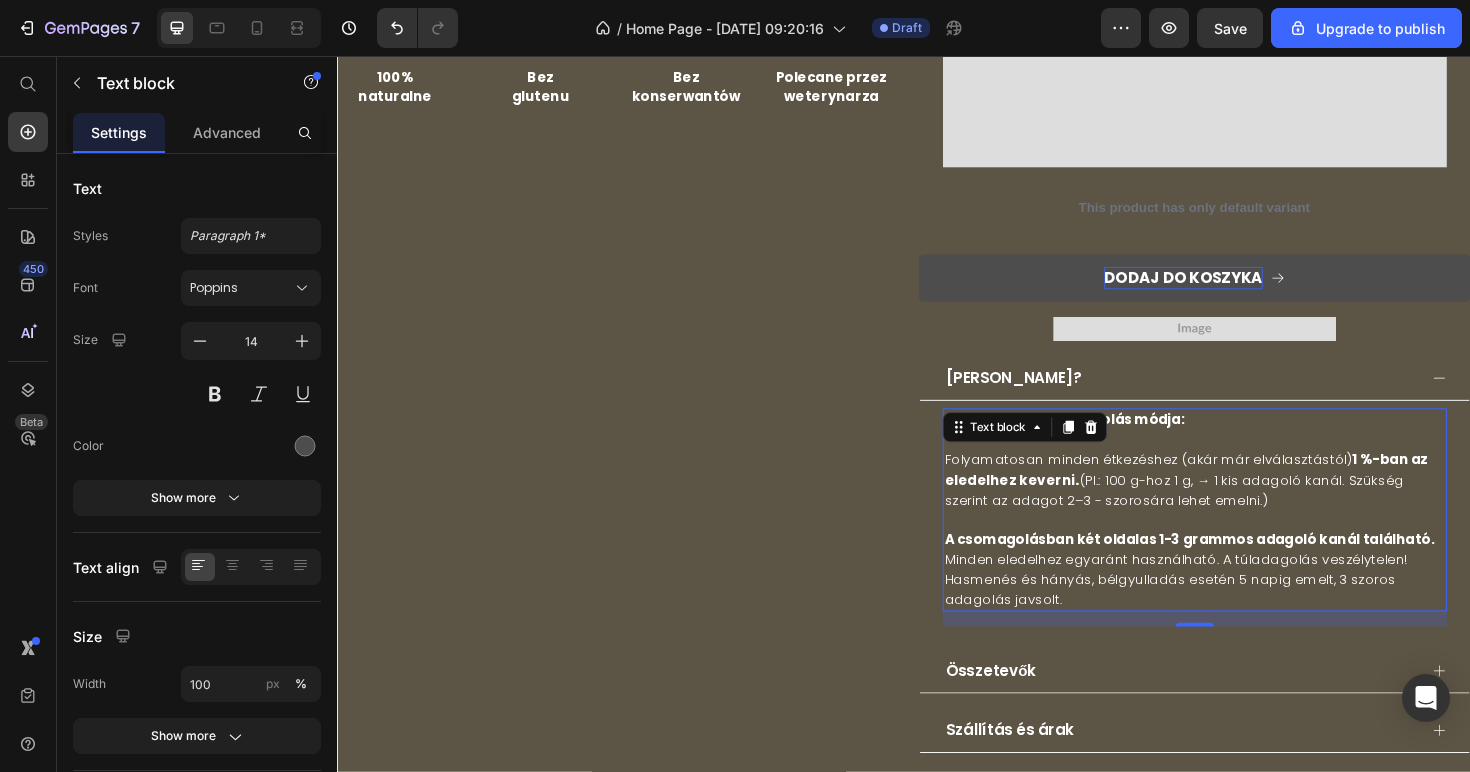 click on "Folyamatosan minden étkezéshez (akár már elválasztástól)  1 %-ban az eledelhez keverni .  (Pl.: 100 g-hoz 1 g, → 1 kis adagoló kanál. Szükség szerint az adagot 2–3 - szorosára lehet emelni.)" at bounding box center [1245, 494] 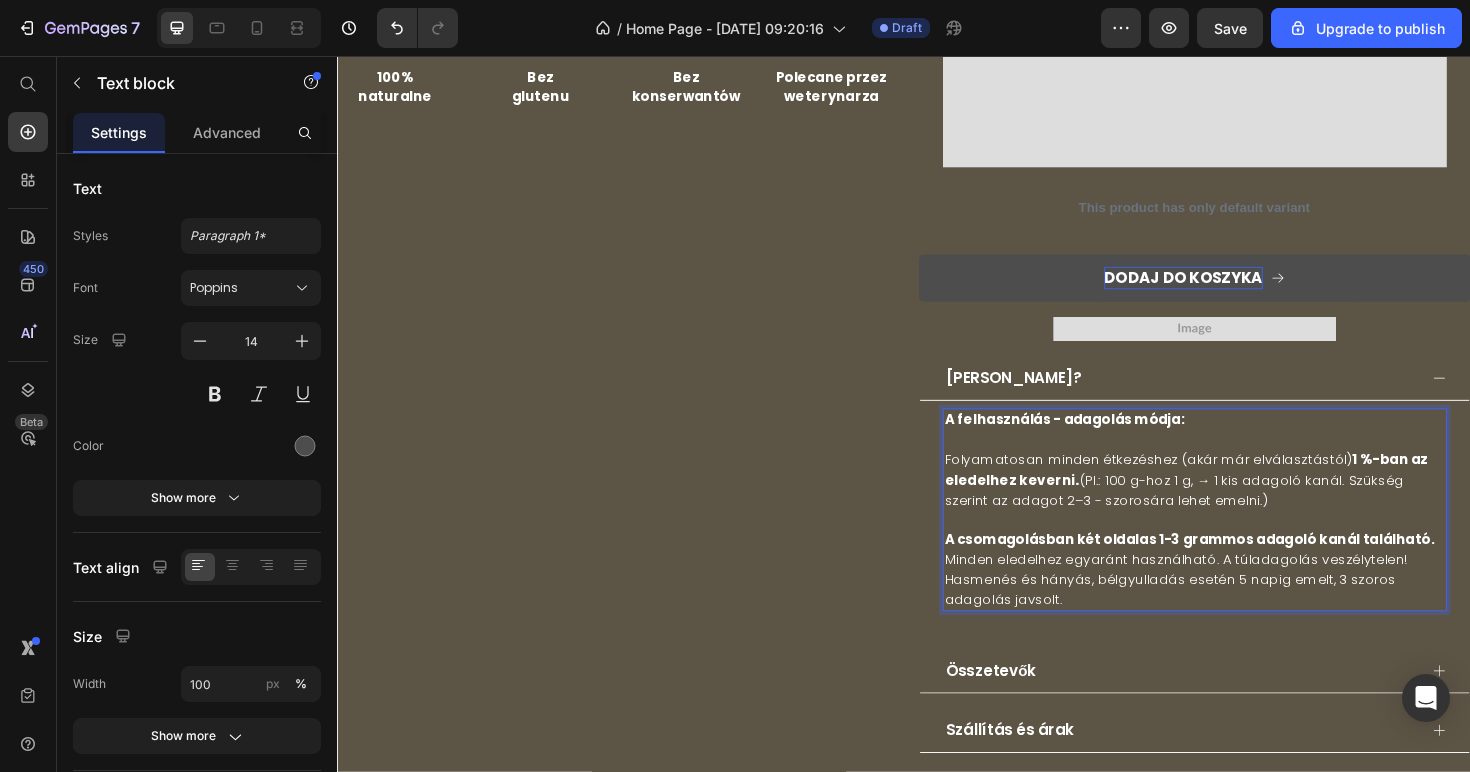 click on "A felhasználás - adagolás módja:" at bounding box center [1107, 441] 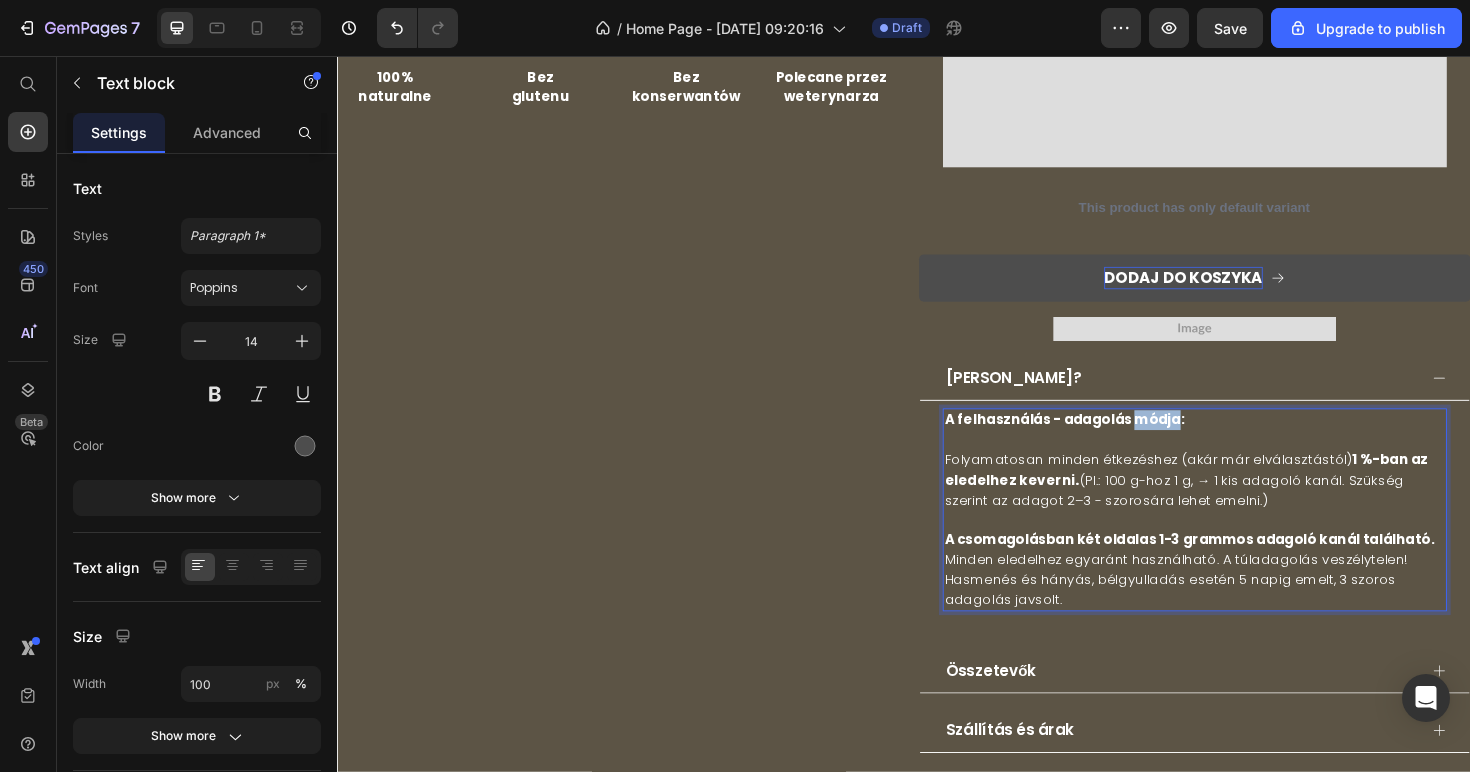 click on "A felhasználás - adagolás módja:" at bounding box center [1107, 441] 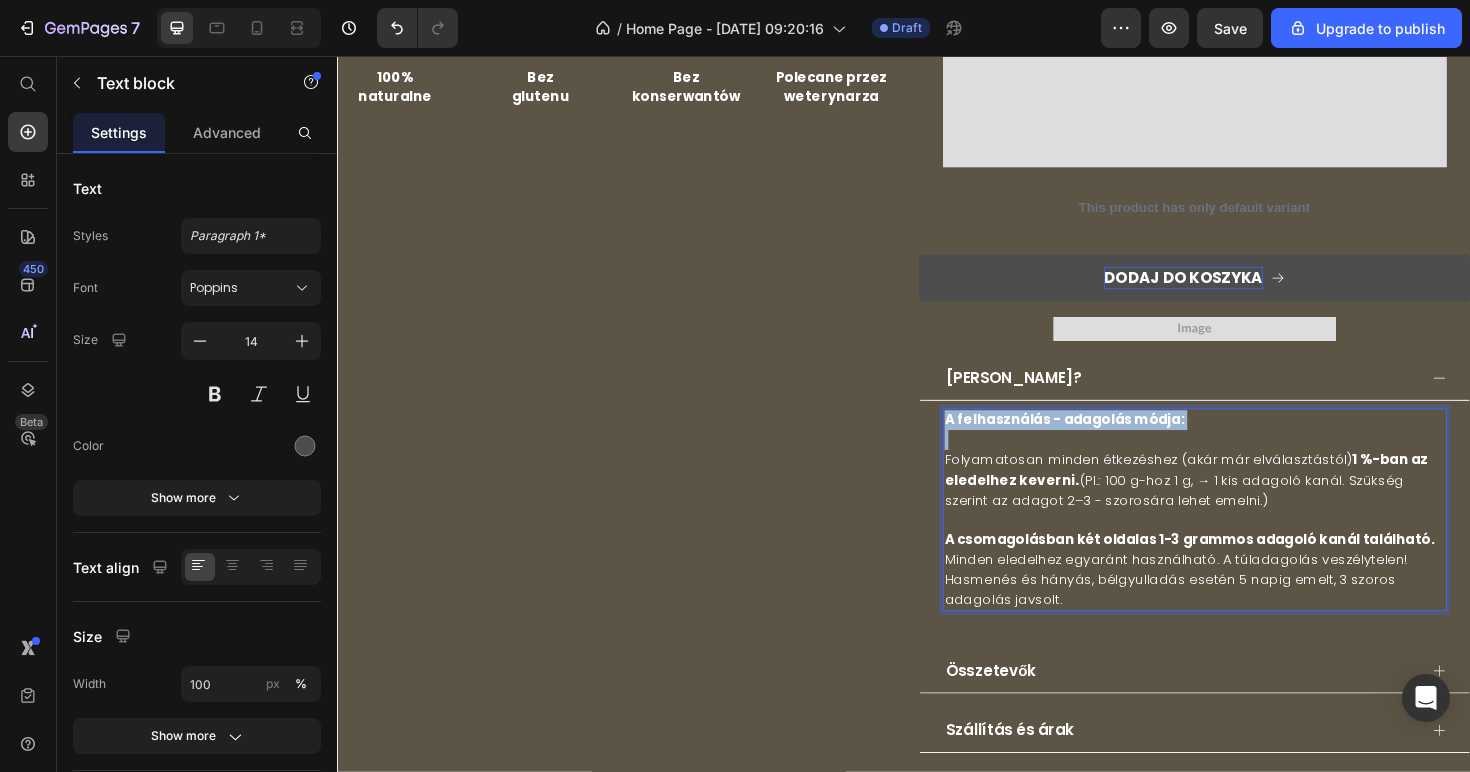 click on "A felhasználás - adagolás módja:" at bounding box center [1107, 441] 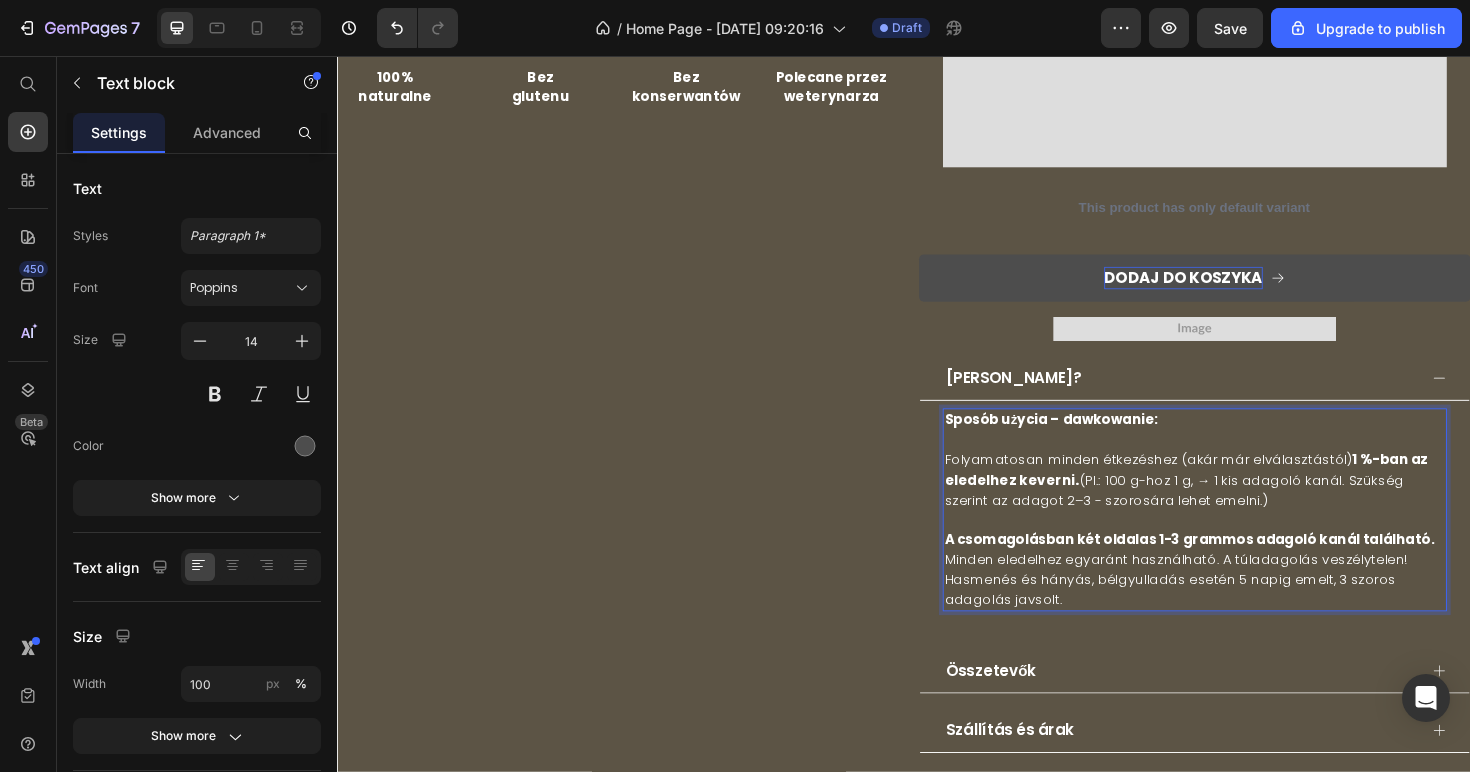 click on "1 %-ban az eledelhez keverni" at bounding box center [1236, 494] 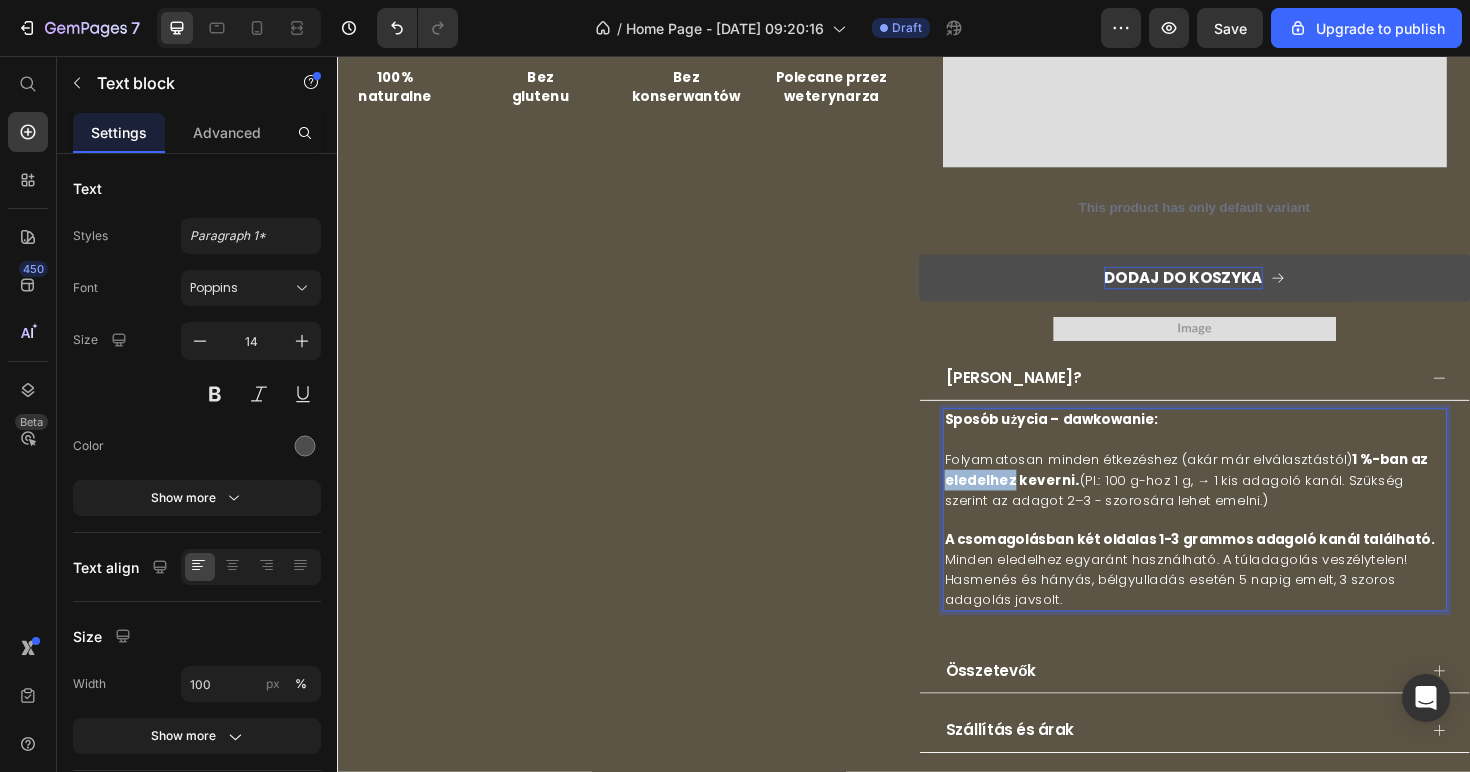 click on "1 %-ban az eledelhez keverni" at bounding box center [1236, 494] 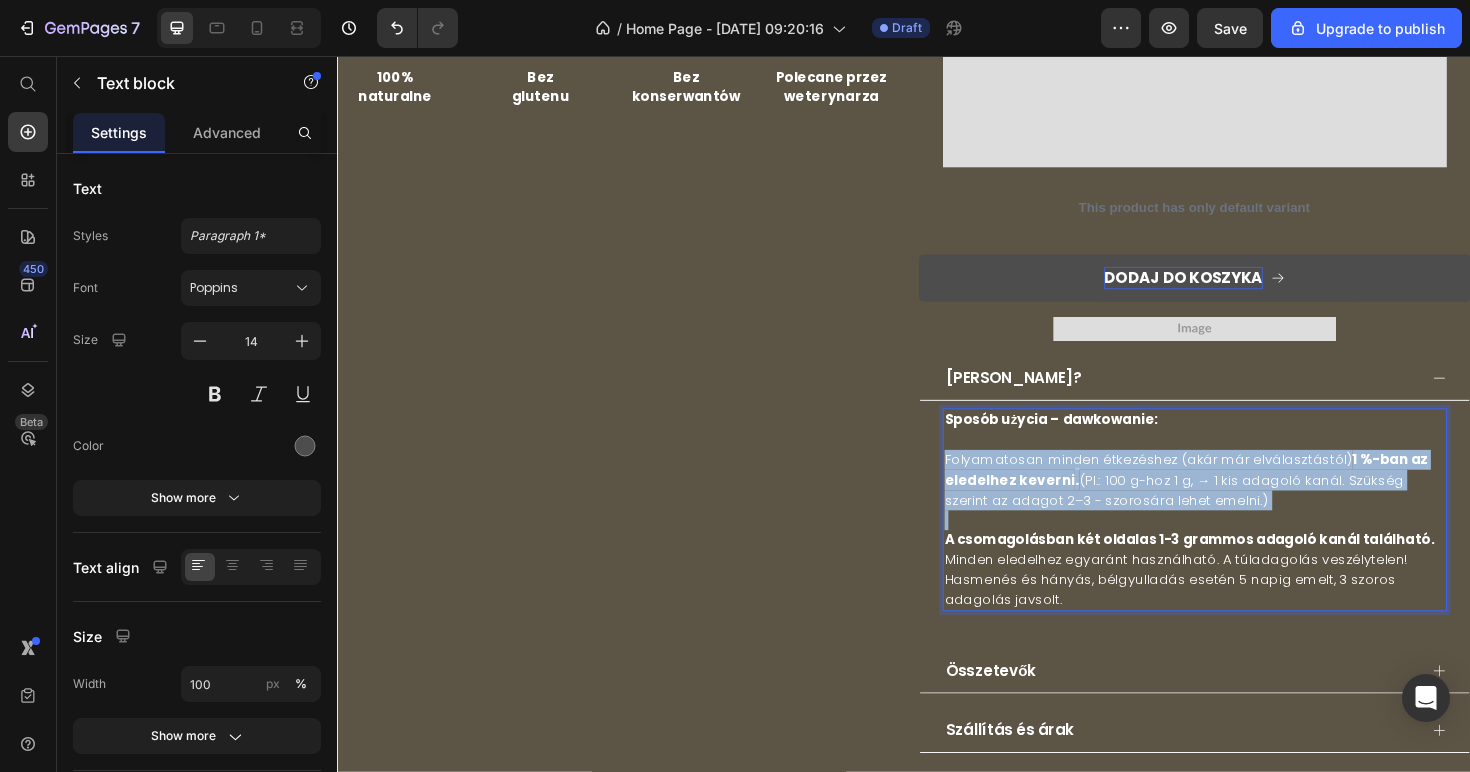 click on "1 %-ban az eledelhez keverni" at bounding box center (1236, 494) 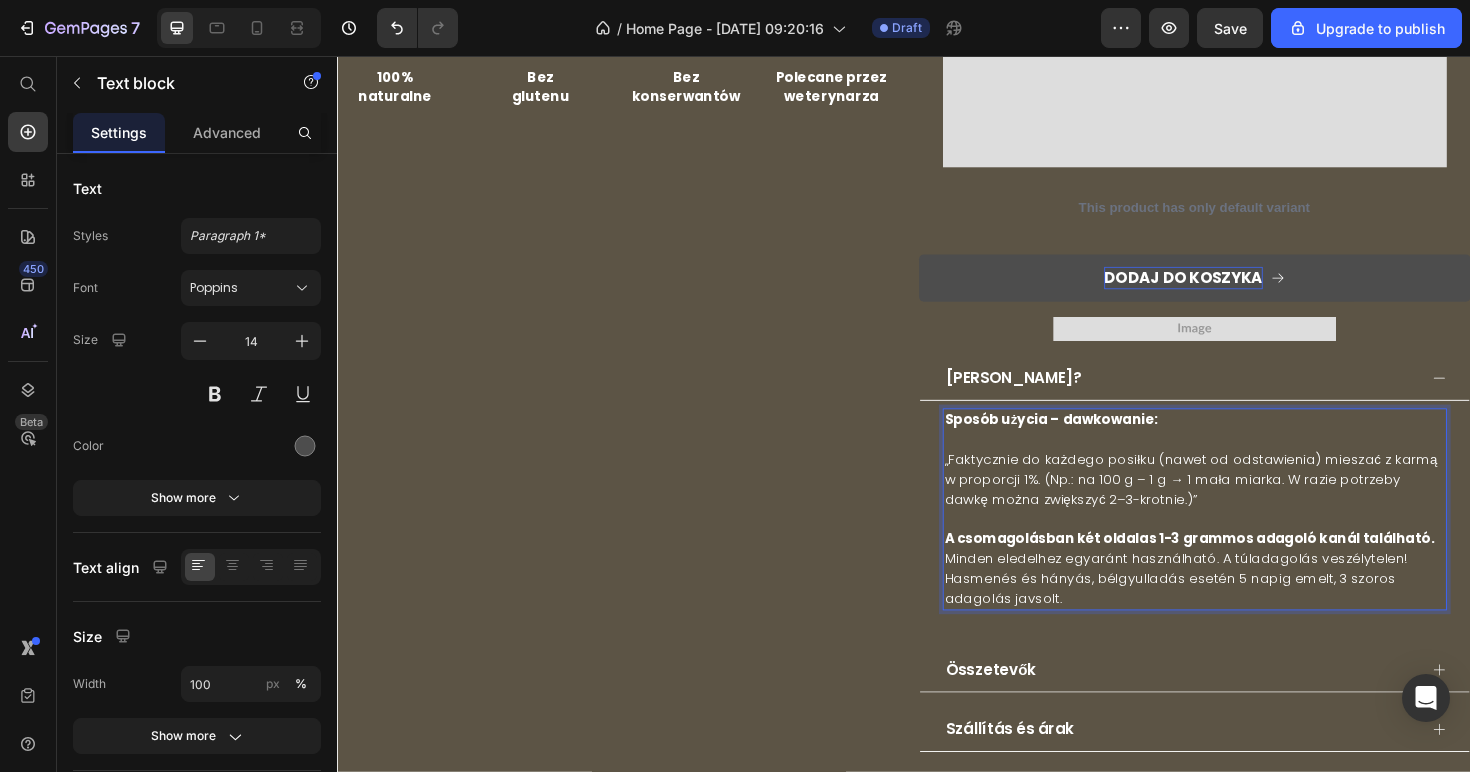 click on "„Faktycznie do każdego posiłku (nawet od odstawienia) mieszać z karmą w proporcji 1%. (Np.: na 100 g – 1 g → 1 mała miarka. W razie potrzeby dawkę można zwiększyć 2–3-krotnie.)”" at bounding box center [1241, 504] 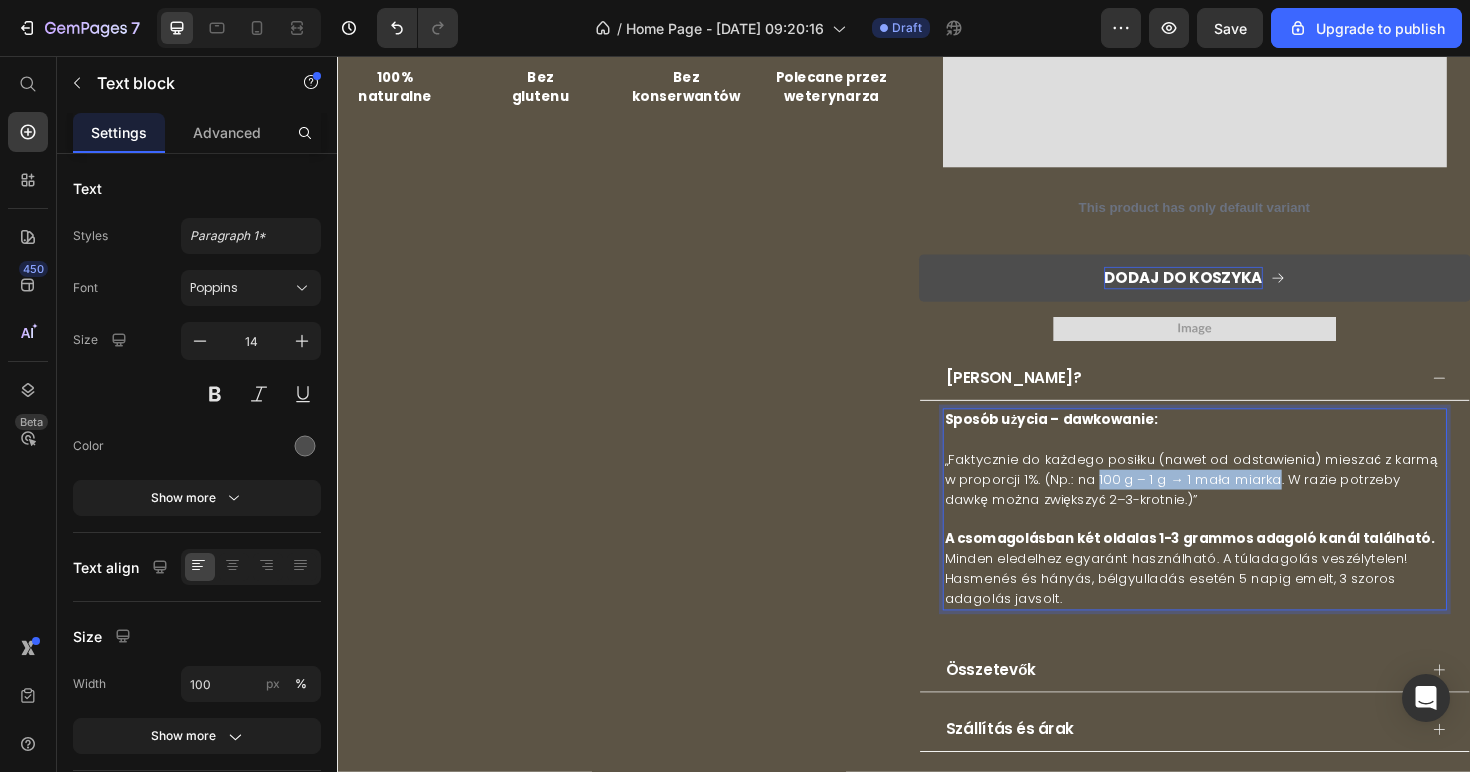 drag, startPoint x: 1123, startPoint y: 482, endPoint x: 1284, endPoint y: 482, distance: 161 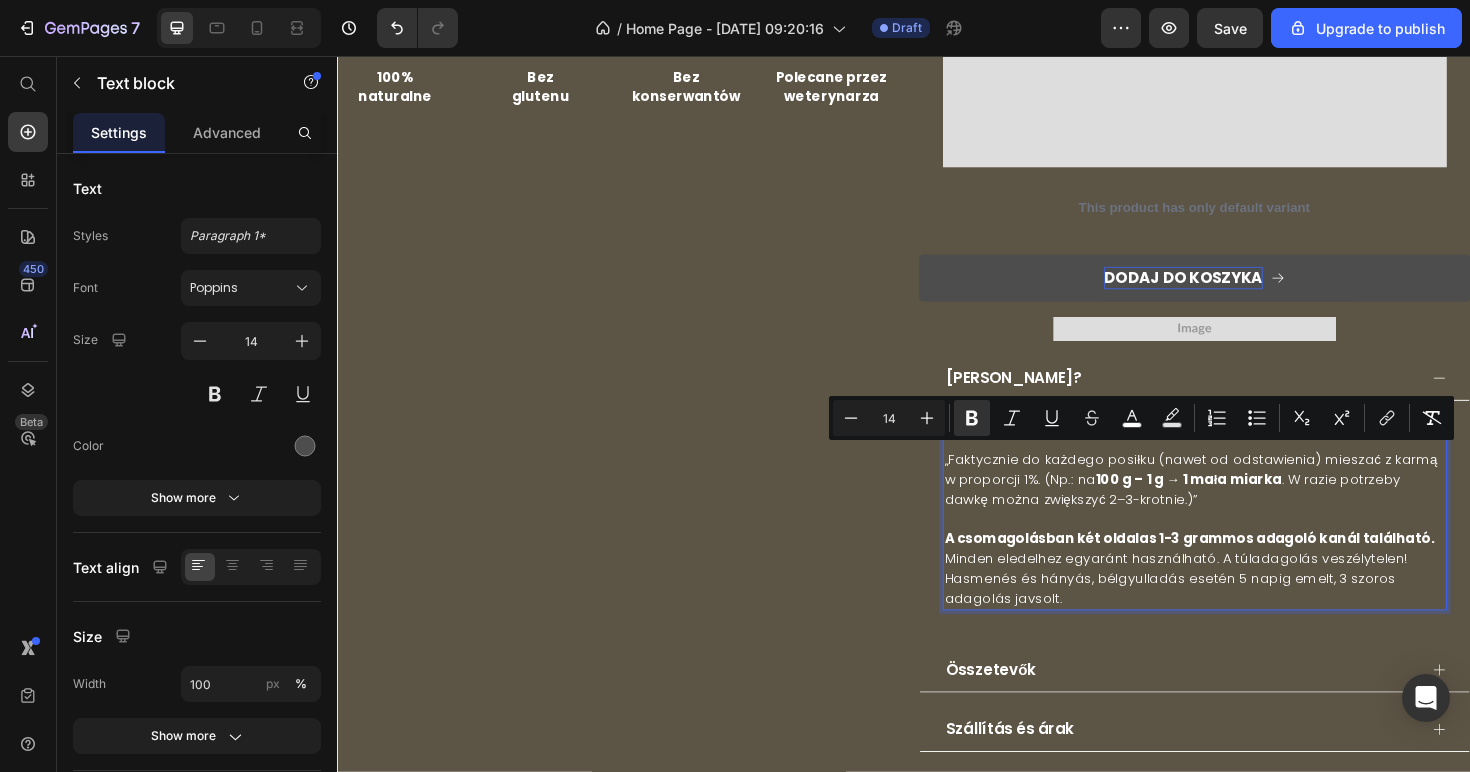 click on "A csomagolásban két oldalas 1-3 grammos adagoló kanál található. Minden eledelhez egyaránt használható. A túladagolás veszélytelen!  Hasmenés és hányás, bélgyulladás esetén 5 napig emelt, 3 szoros adagolás javsolt." at bounding box center [1245, 588] 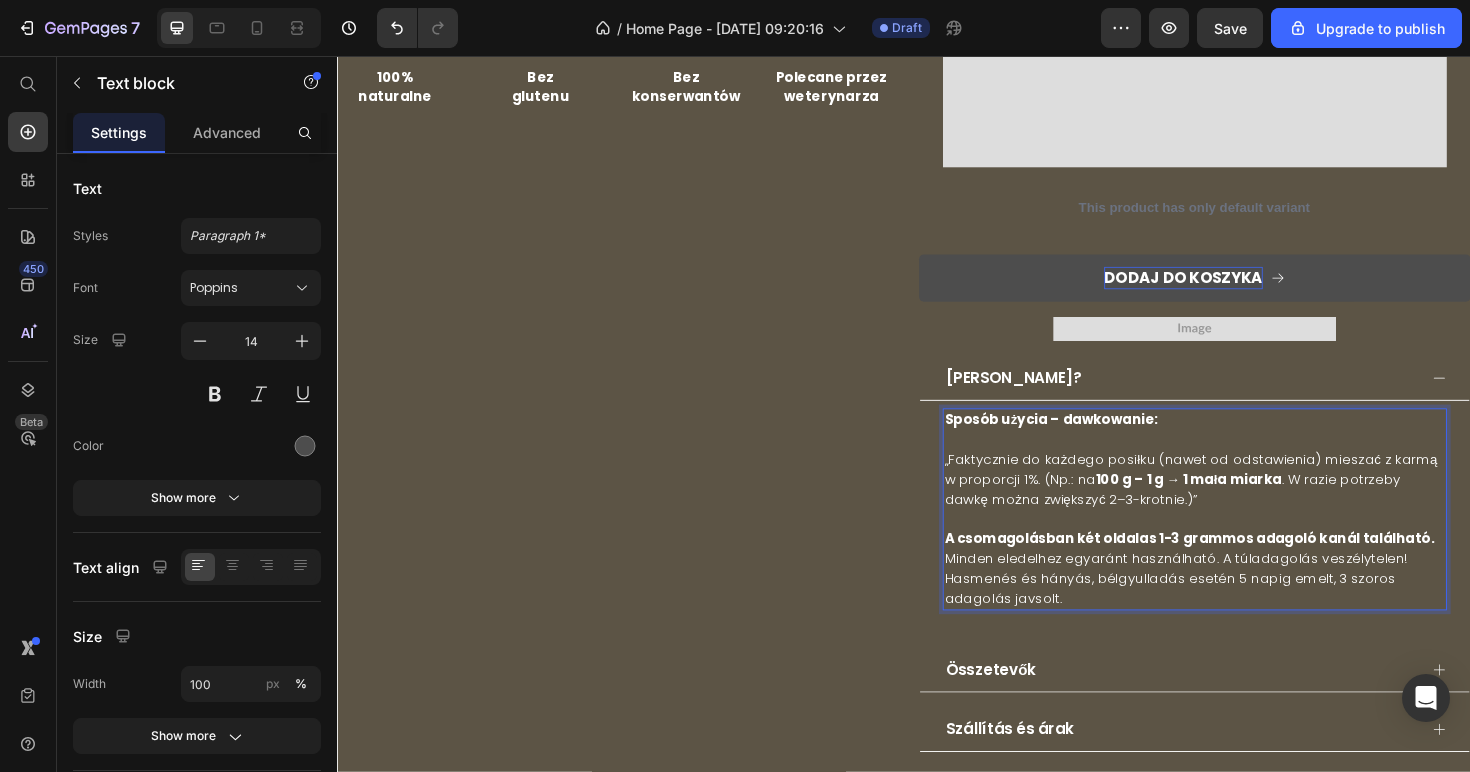 click on "A csomagolásban két oldalas 1-3 grammos adagoló kanál található." at bounding box center [1239, 567] 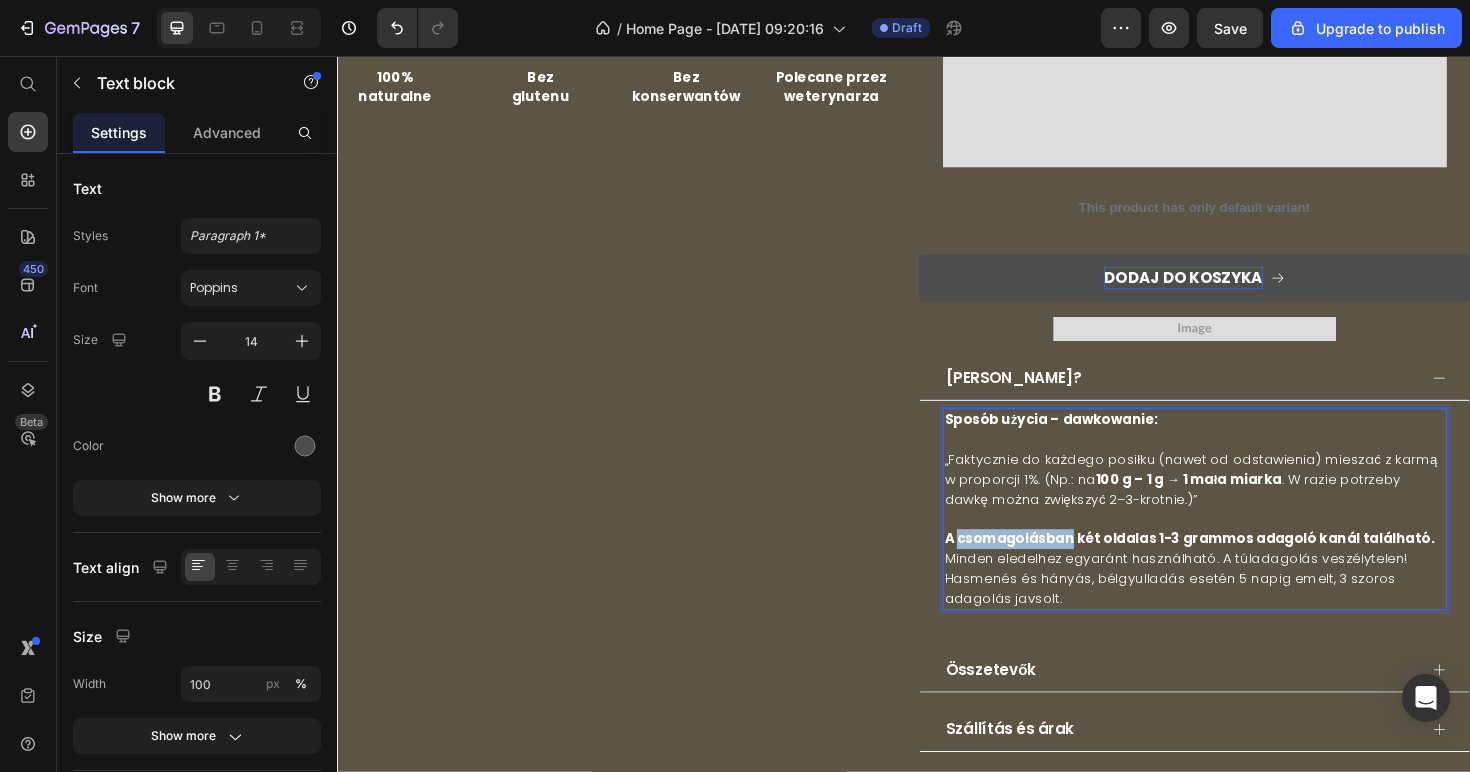 click on "A csomagolásban két oldalas 1-3 grammos adagoló kanál található." at bounding box center [1239, 567] 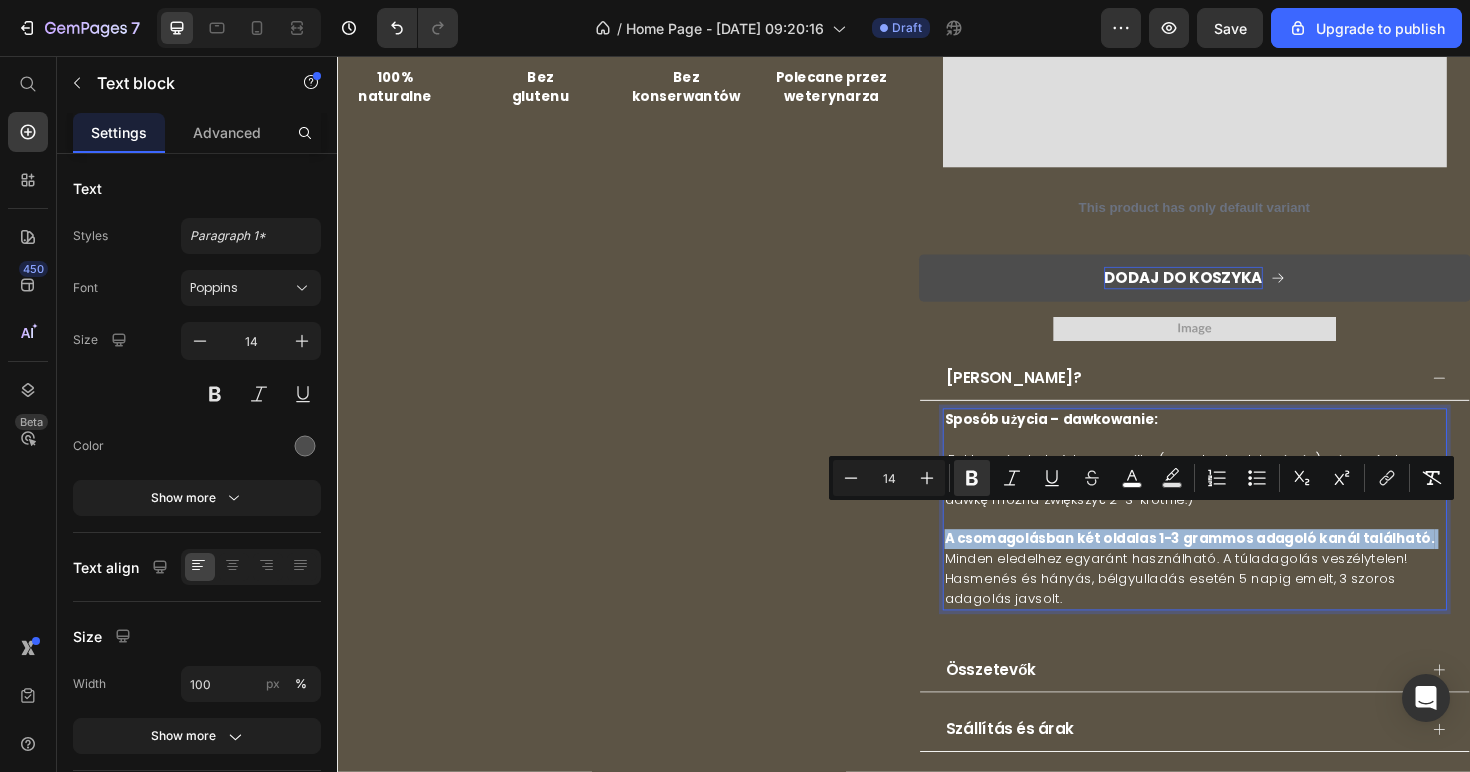 click on "A csomagolásban két oldalas 1-3 grammos adagoló kanál található." at bounding box center (1239, 567) 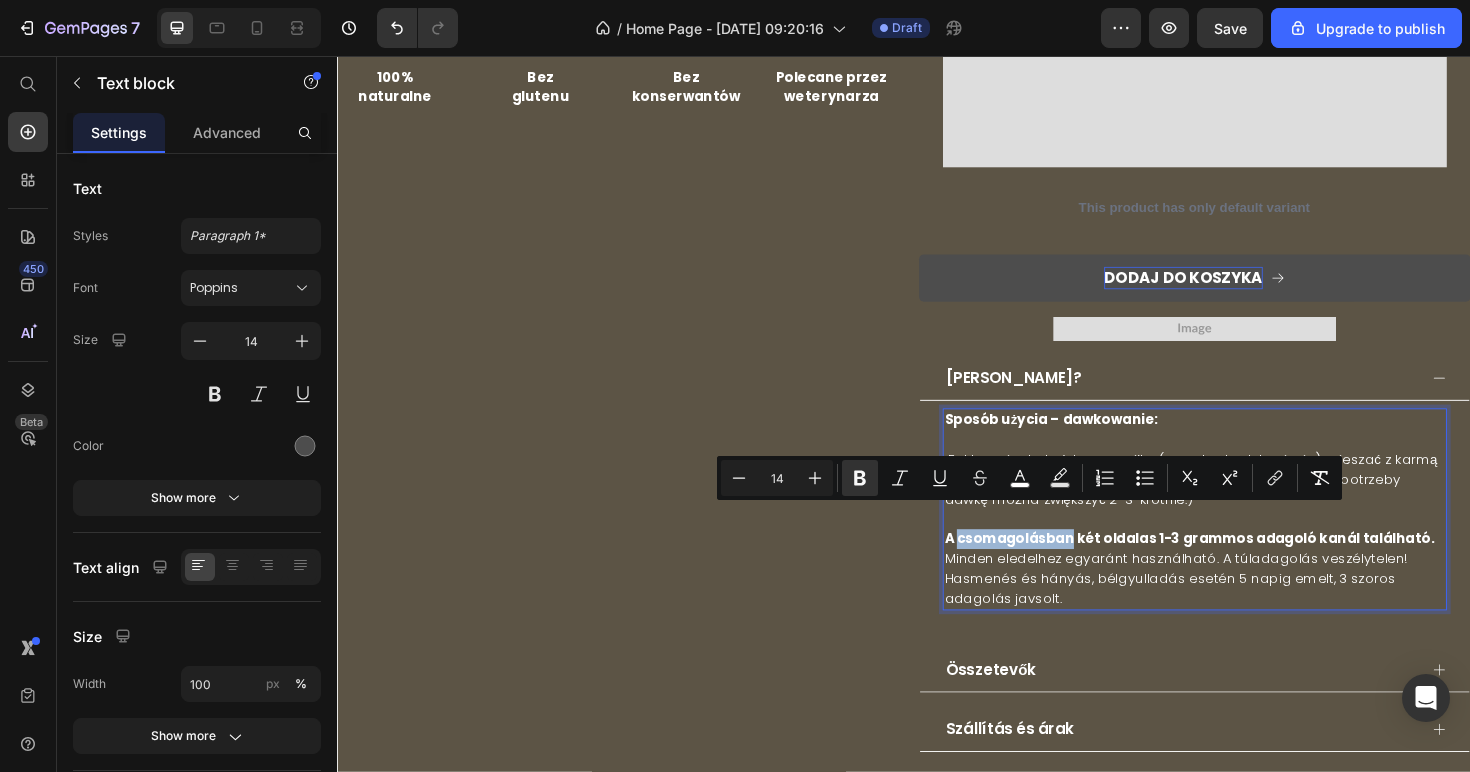 click on "A csomagolásban két oldalas 1-3 grammos adagoló kanál található." at bounding box center (1239, 567) 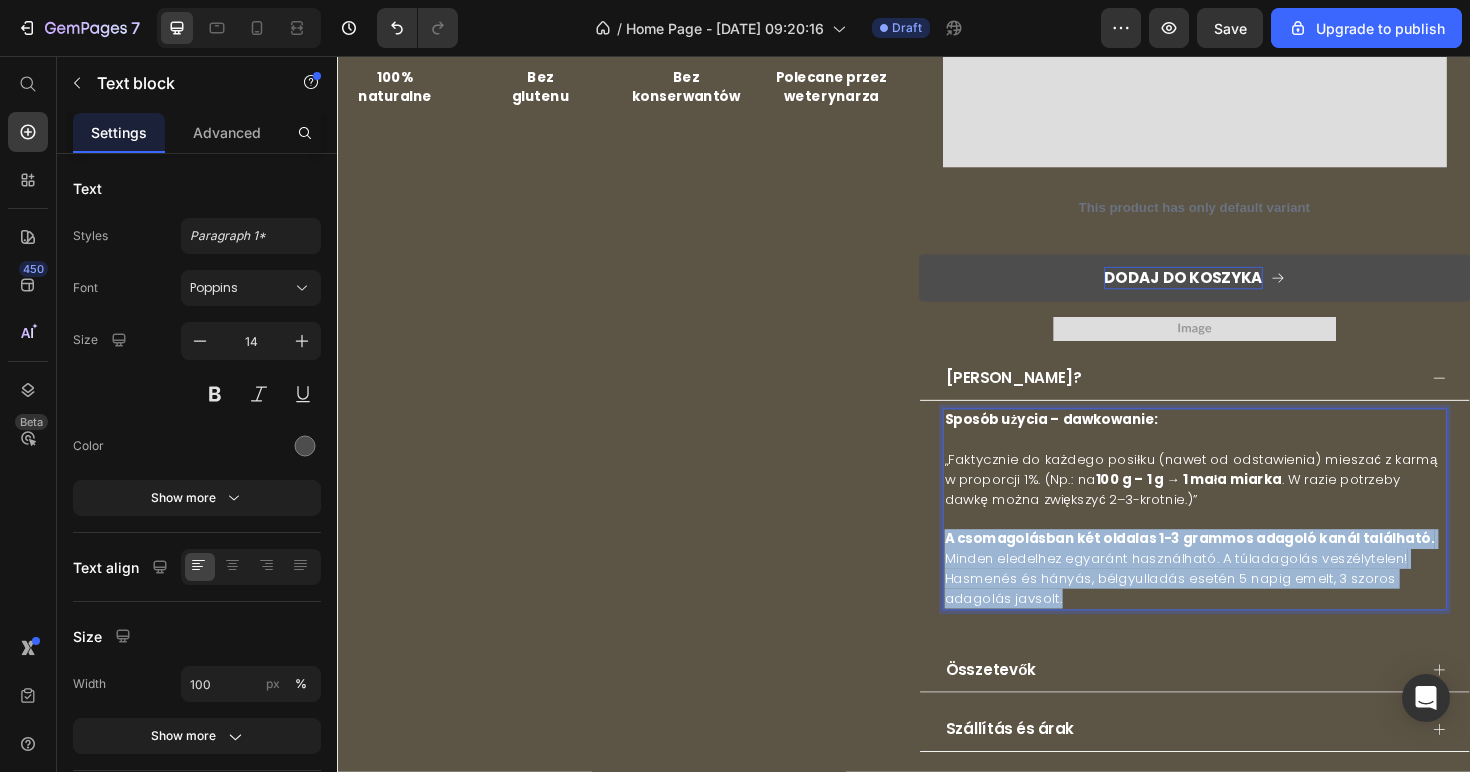 drag, startPoint x: 1103, startPoint y: 551, endPoint x: 1108, endPoint y: 584, distance: 33.37664 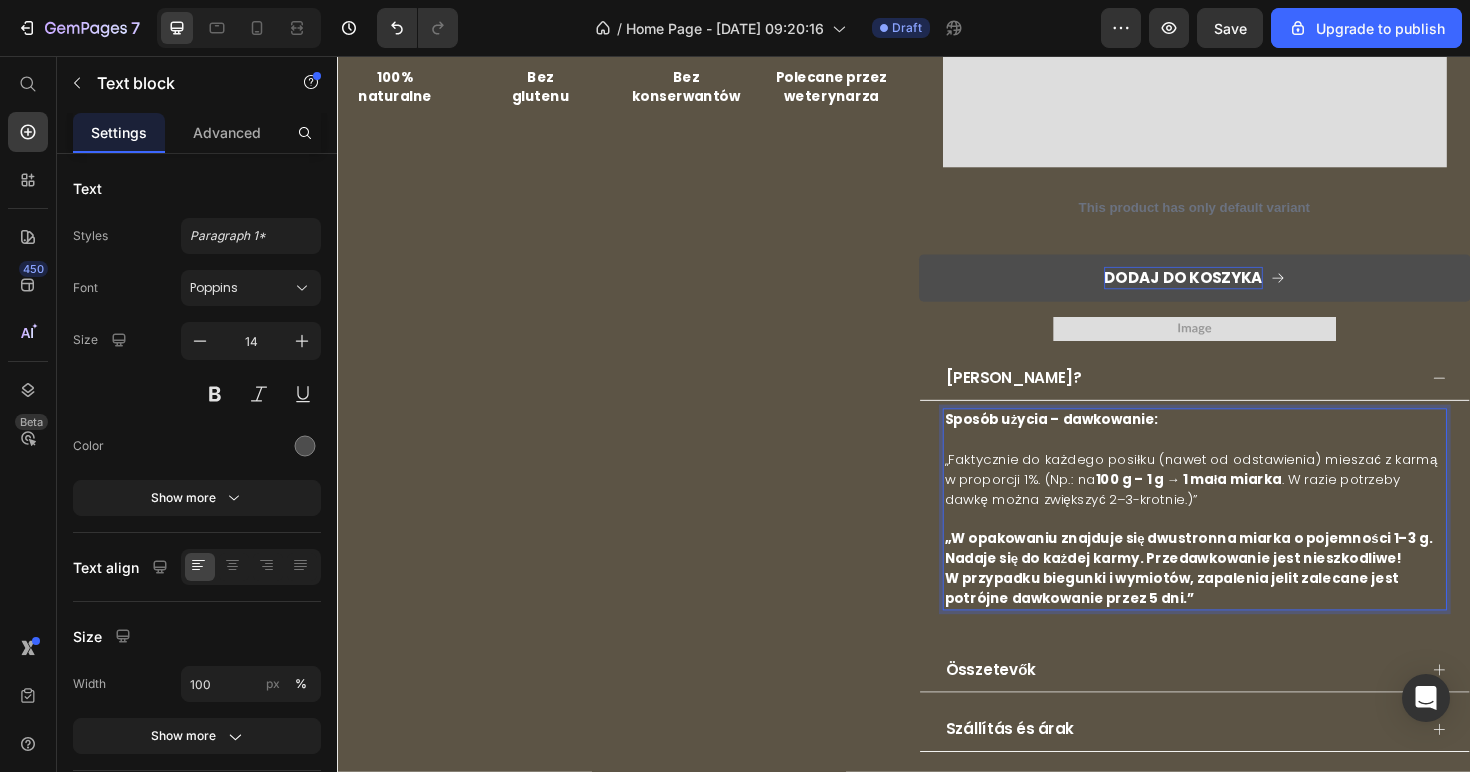 click on "„W opakowaniu znajduje się dwustronna miarka o pojemności 1–3 g." at bounding box center (1238, 567) 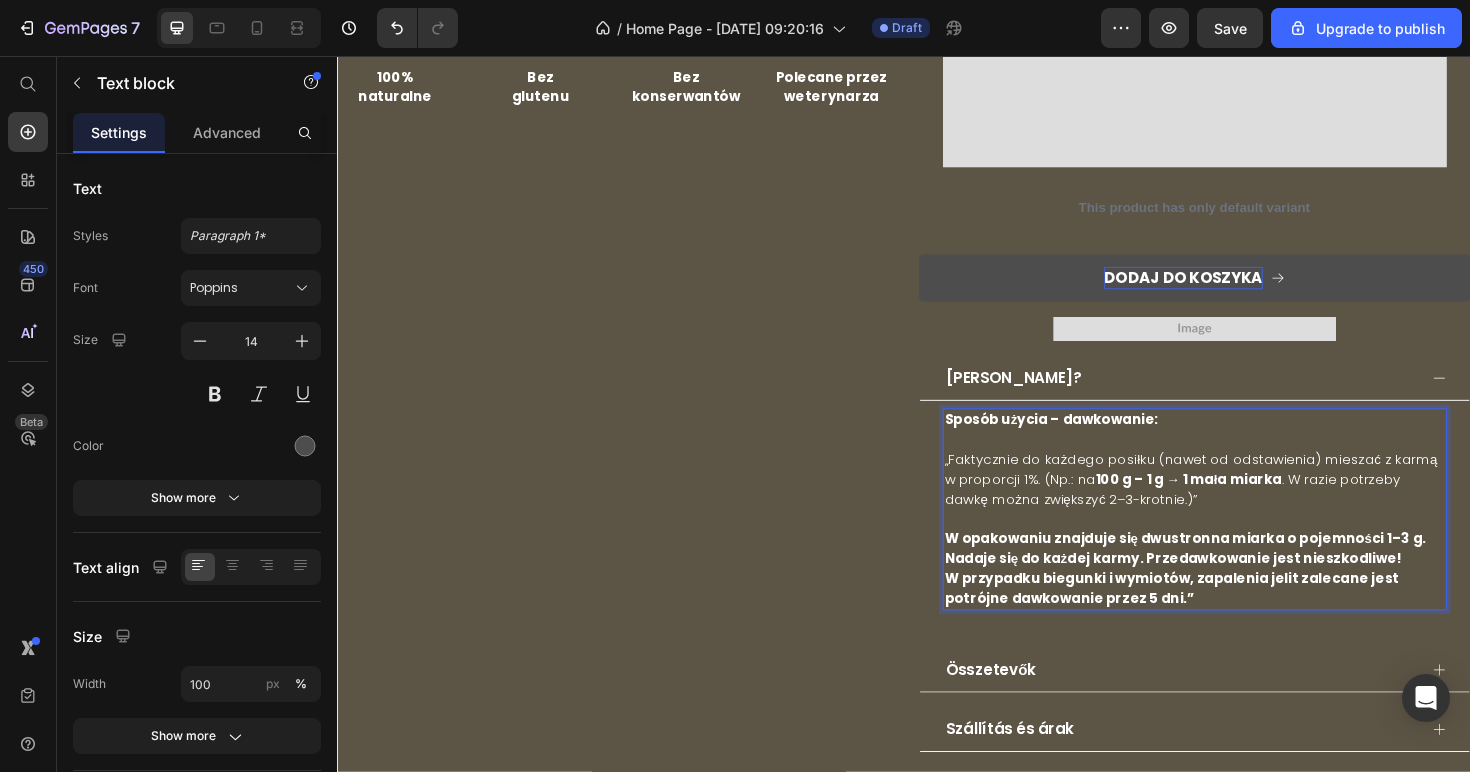 click on "W opakowaniu znajduje się dwustronna miarka o pojemności 1–3 g. Nadaje się do każdej karmy. Przedawkowanie jest nieszkodliwe! W przypadku biegunki i wymiotów, zapalenia jelit zalecane jest potrójne dawkowanie przez 5 dni.”" at bounding box center (1245, 588) 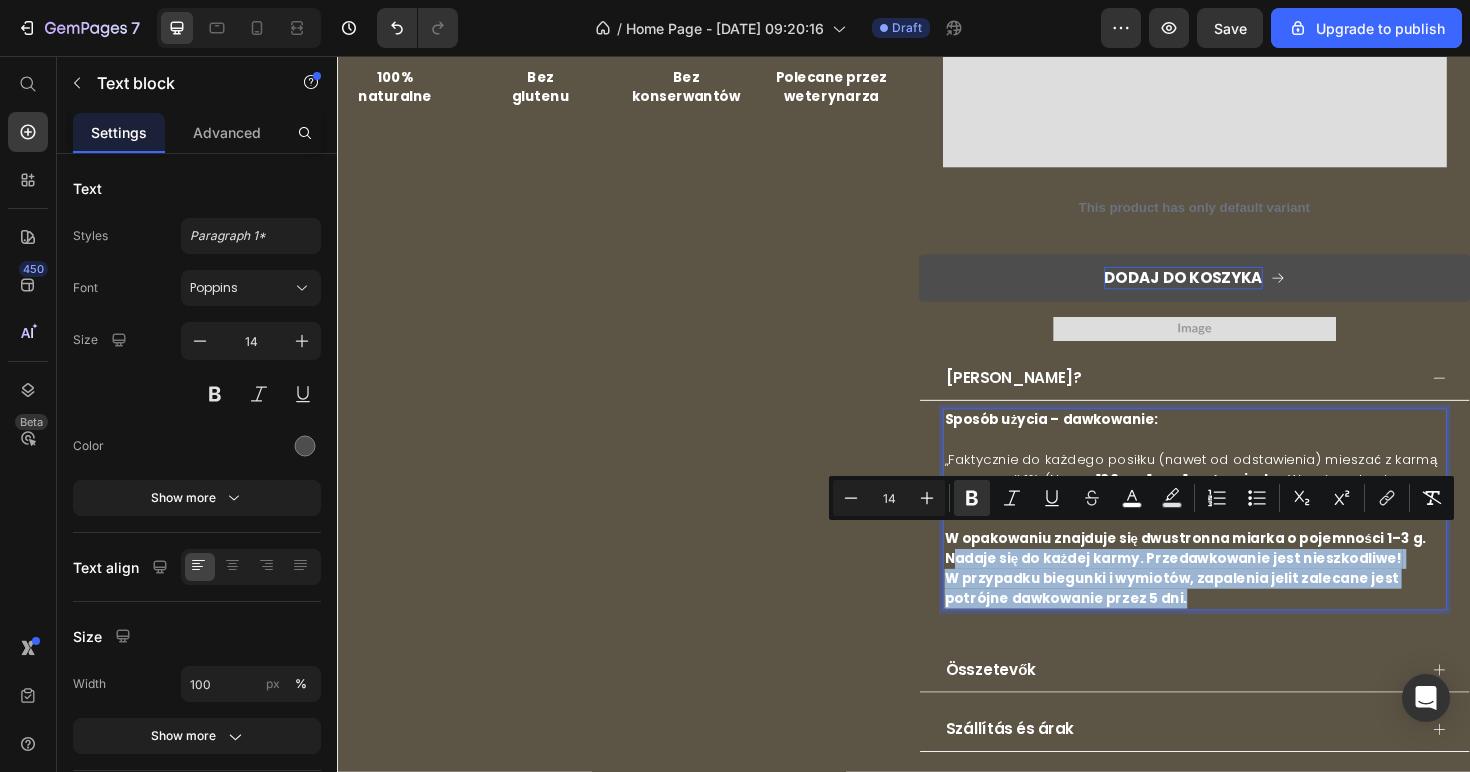 drag, startPoint x: 1172, startPoint y: 611, endPoint x: 986, endPoint y: 568, distance: 190.90573 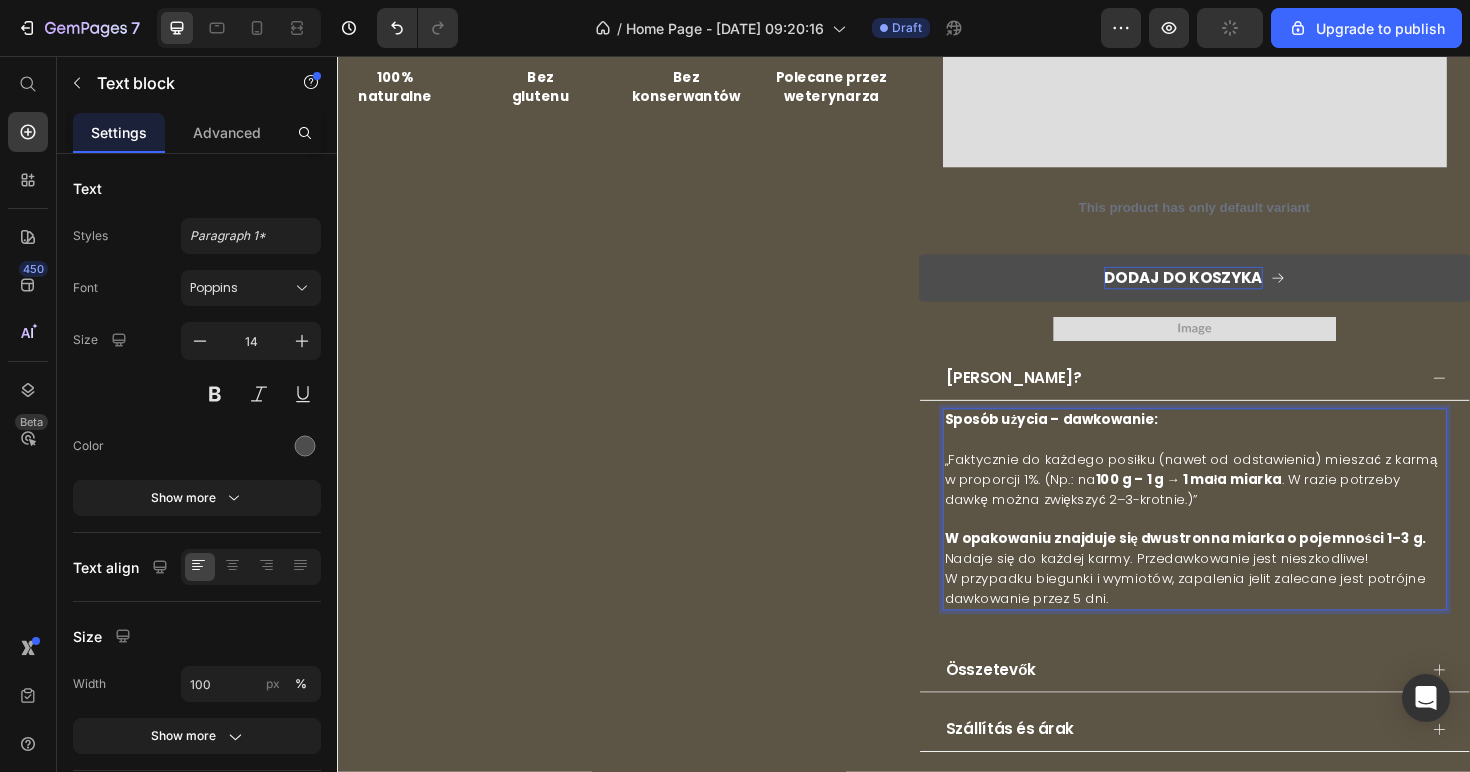 click on "„Faktycznie do każdego posiłku (nawet od odstawienia) mieszać z karmą w proporcji 1%. (Np.: na  100 g – 1 g → 1 mała miarka . W razie potrzeby dawkę można zwiększyć 2–3-krotnie.)”" at bounding box center (1245, 494) 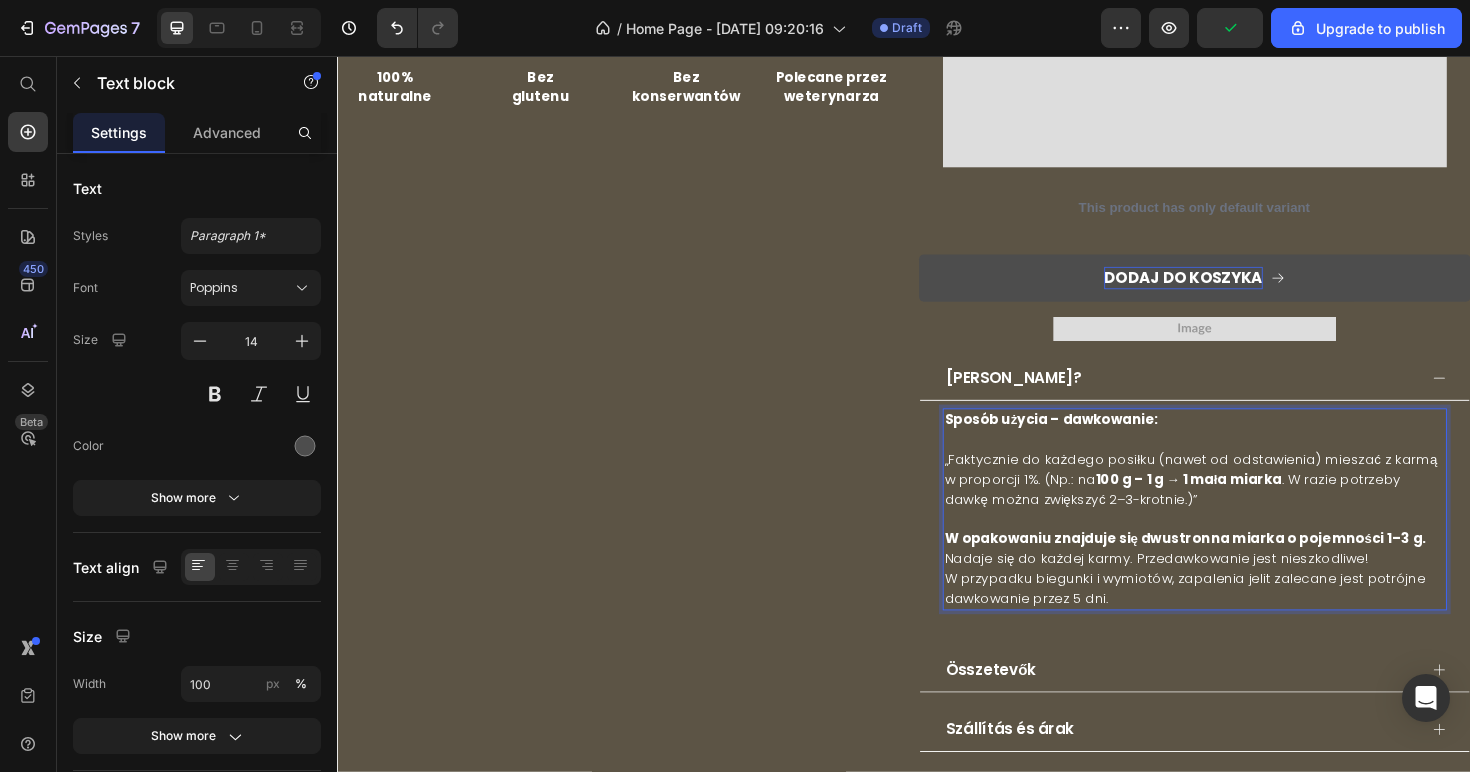 click on "„Faktycznie do każdego posiłku (nawet od odstawienia) mieszać z karmą w proporcji 1%. (Np.: na  100 g – 1 g → 1 mała miarka . W razie potrzeby dawkę można zwiększyć 2–3-krotnie.)”" at bounding box center [1241, 504] 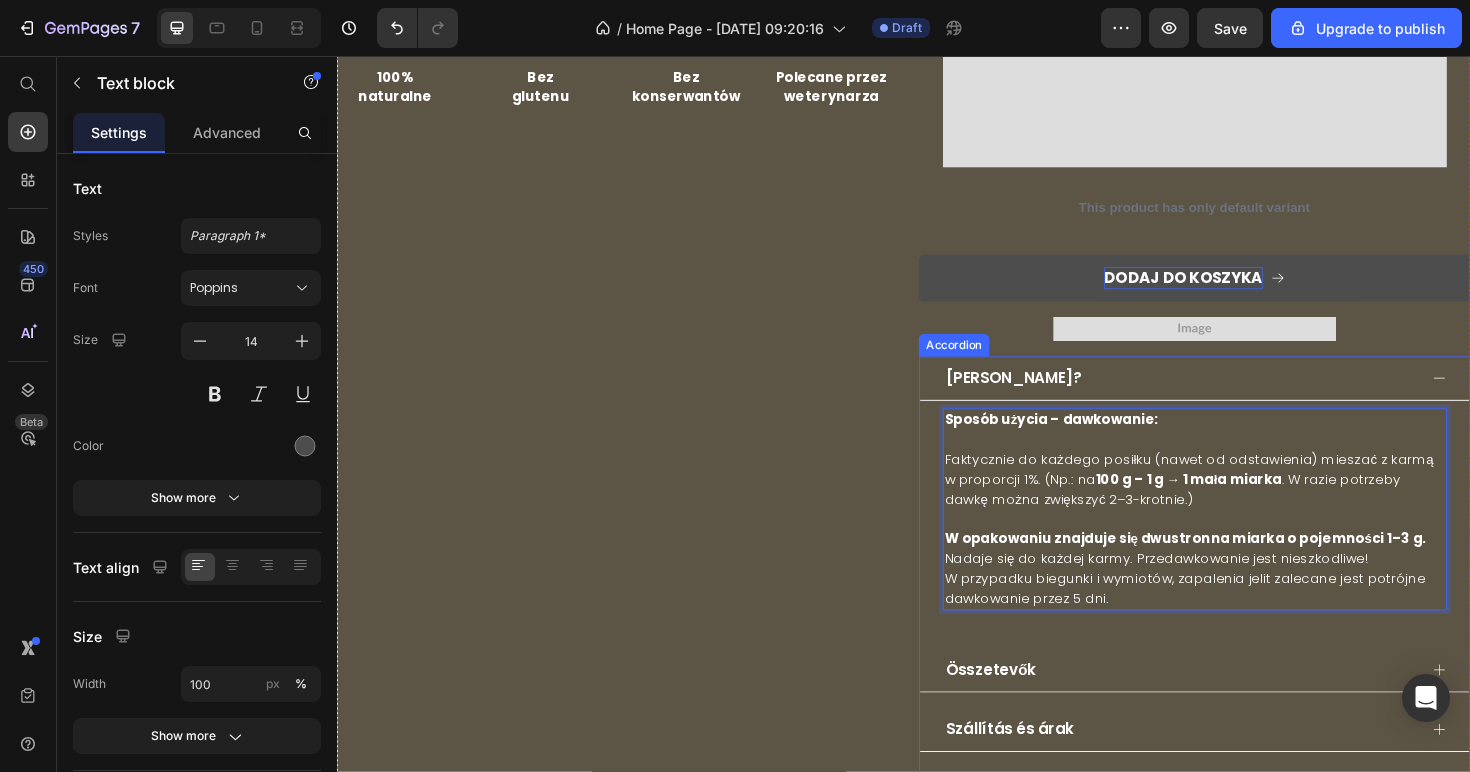 click on "Összetevők" at bounding box center (1029, 705) 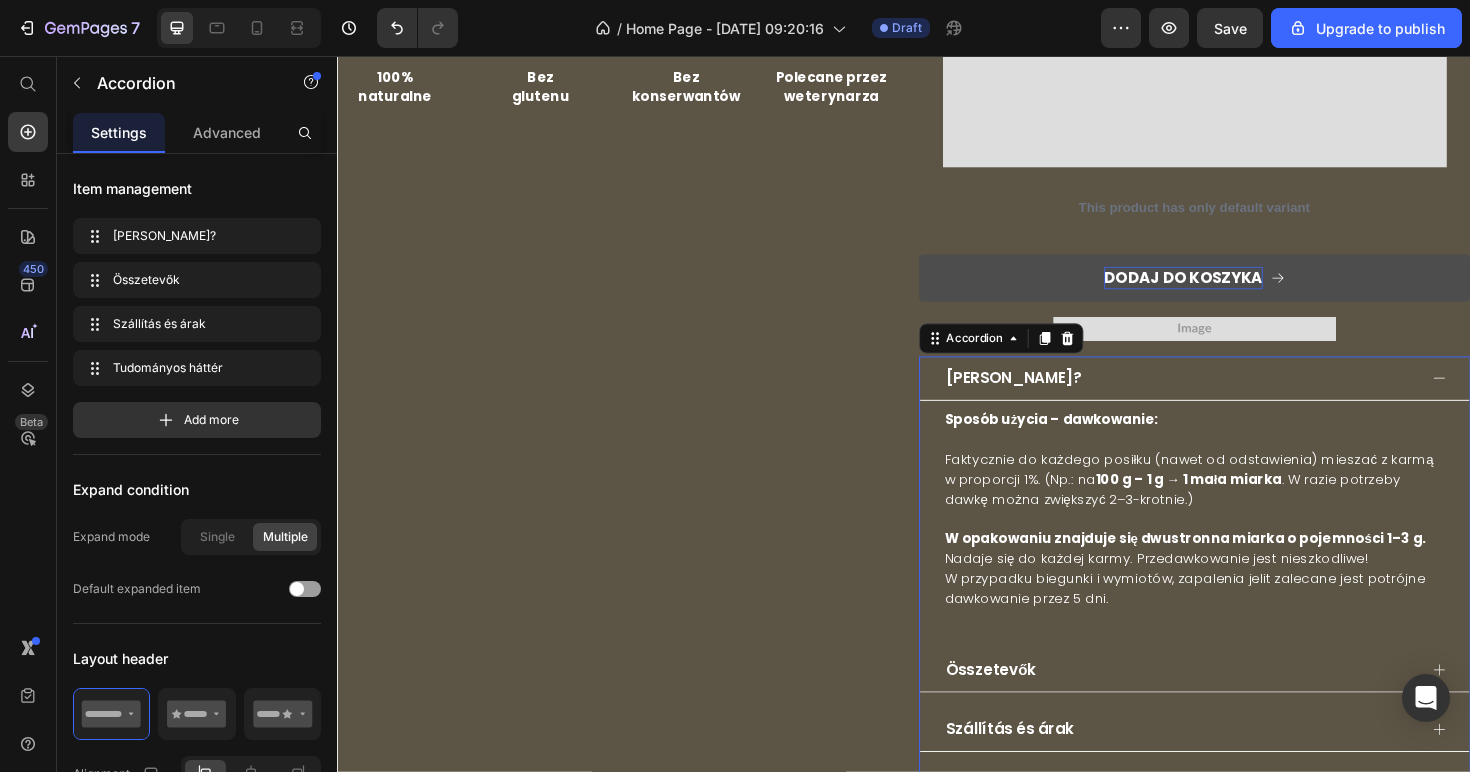 click on "Összetevők" at bounding box center [1229, 706] 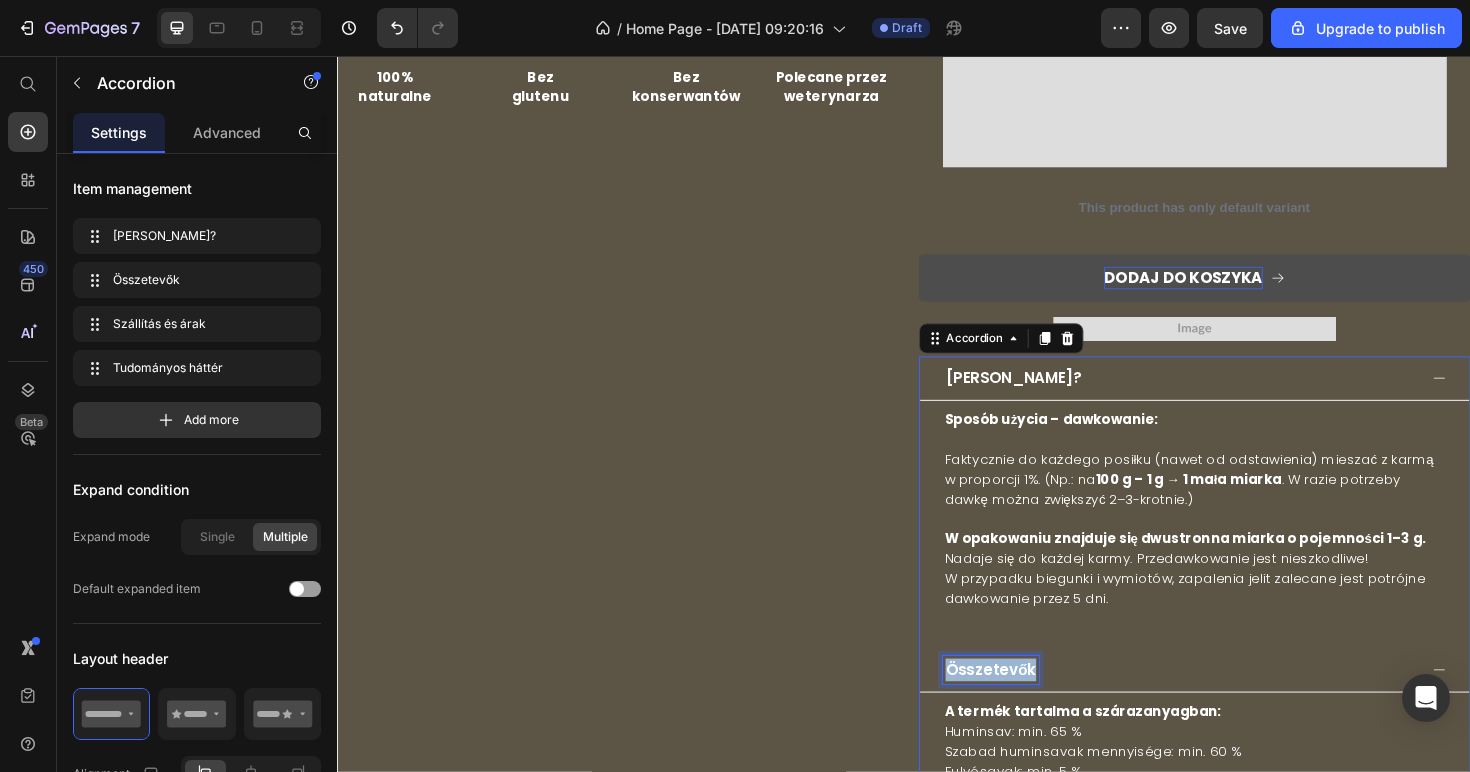 click on "Összetevők" at bounding box center (1029, 705) 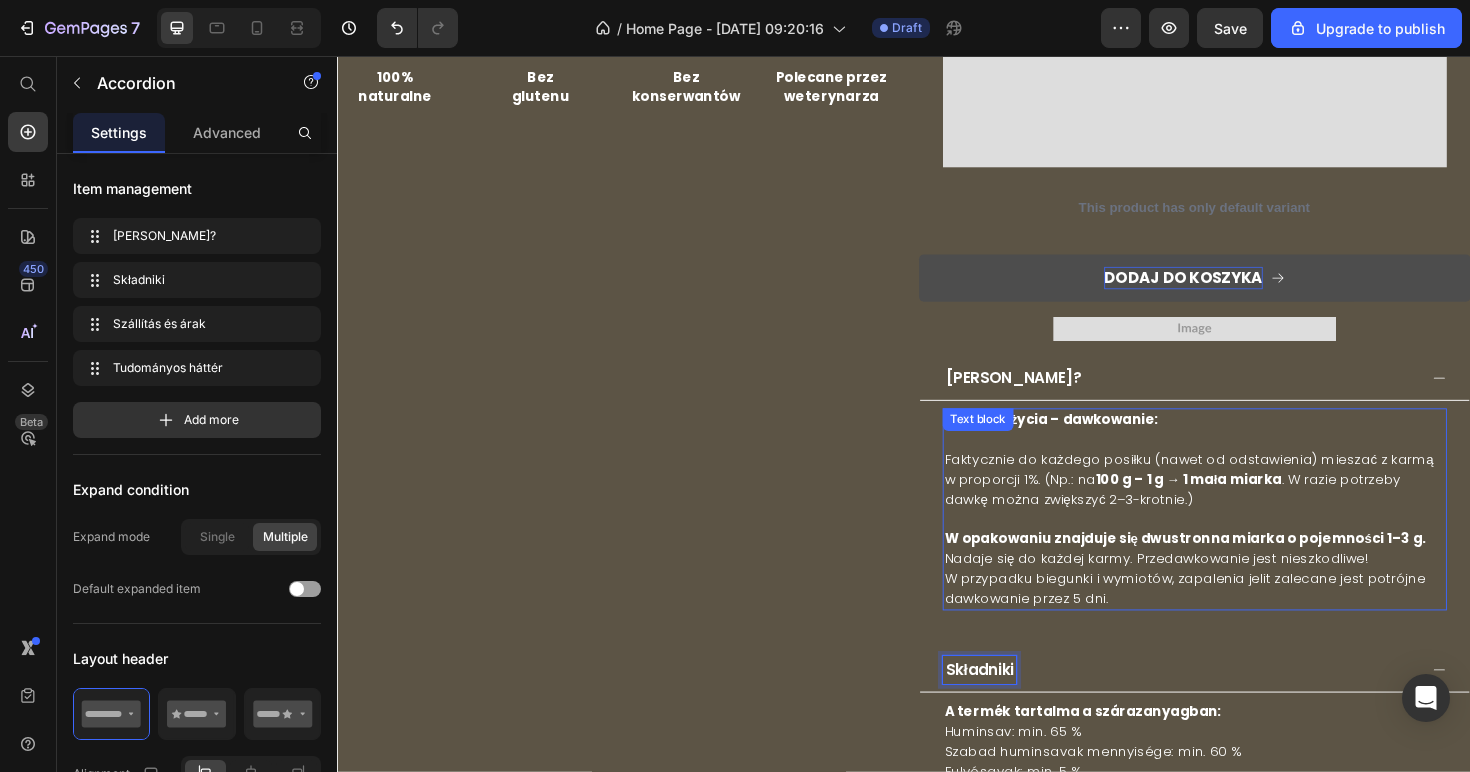 click on "W przypadku biegunki i wymiotów, zapalenia jelit zalecane jest potrójne dawkowanie przez 5 dni." at bounding box center [1234, 619] 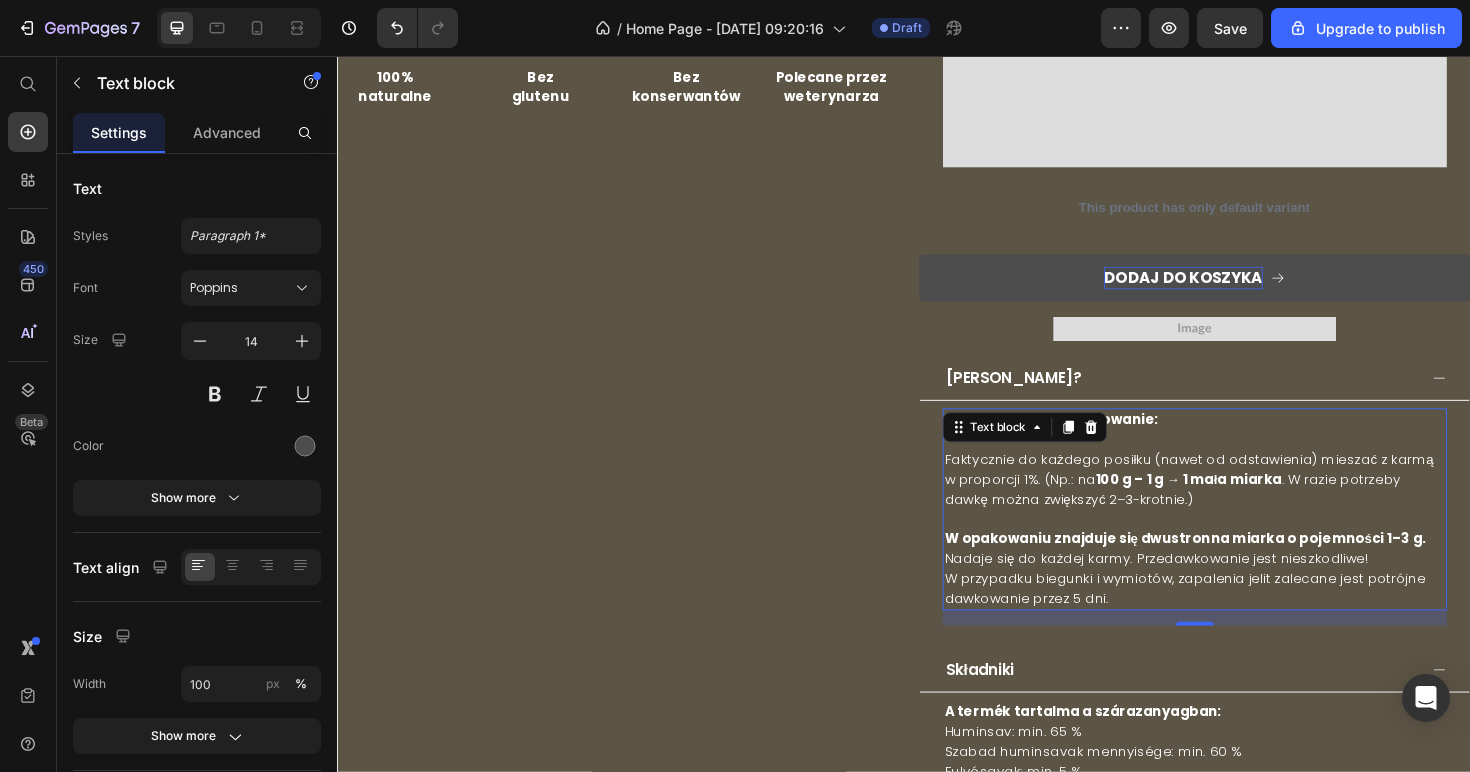 scroll, scrollTop: 9735, scrollLeft: 0, axis: vertical 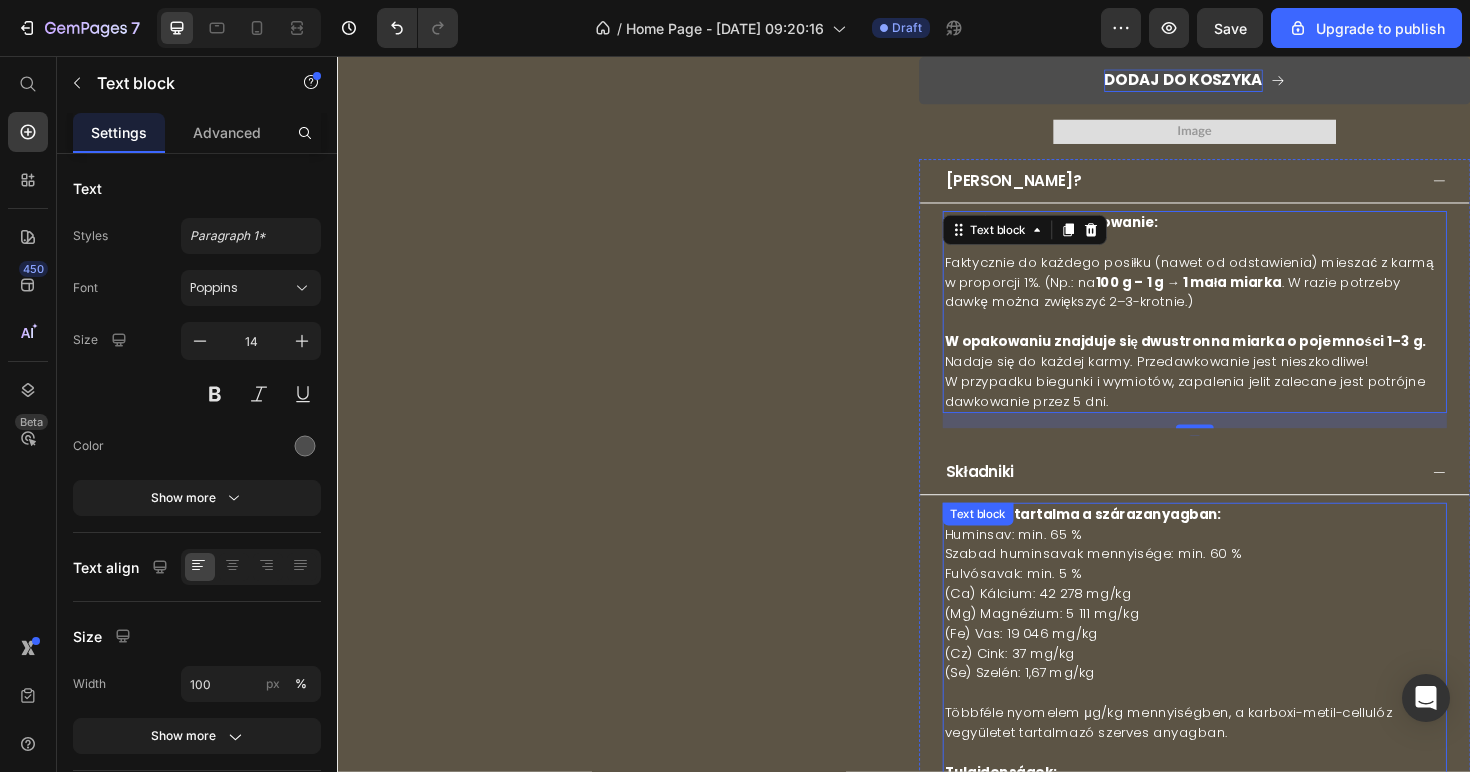 click on "A termék tartalma a szárazanyagban: Huminsav: min. 65 % Szabad huminsavak mennyisége: min. 60 % Fulvósavak: min. 5 % (Ca) Kálcium: 42 278 mg/kg (Mg) Magnézium: 5 111 mg/kg (Fe) Vas: 19 046 mg/kg (Cz) Cink: 37 mg/kg (Se) Szelén: 1,67 mg/kg   Többféle nyomelem μg/kg mennyiségben, a karboxi-metil-cellulóz vegyületet tartalmazó szerves anyagban.   Tulajdonságok: Részecske nagyság: max.100 µm Nedvességtartalom: max. 15%   Text block" at bounding box center (1245, 730) 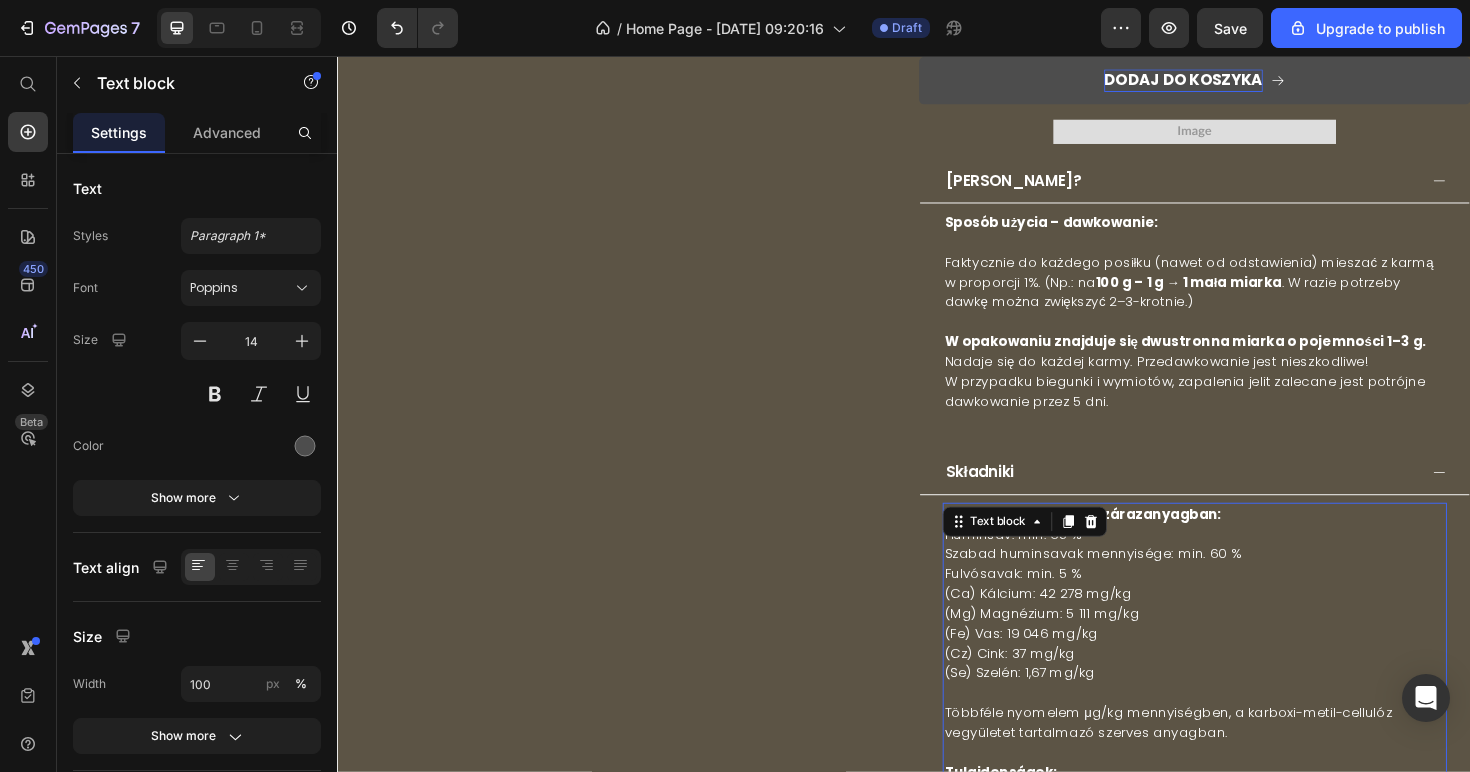 click on "Text block" at bounding box center [1036, 549] 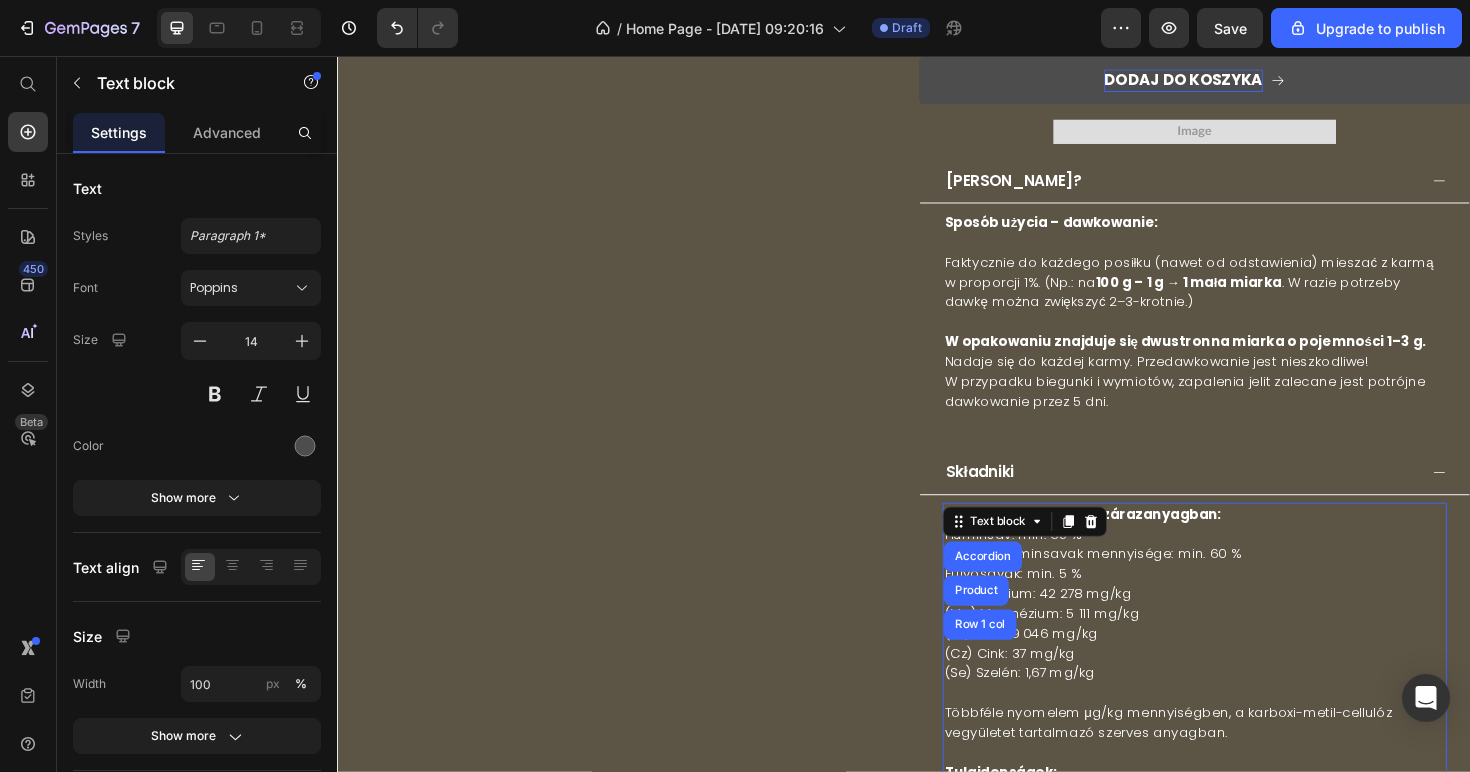 click on "Text block" at bounding box center [1036, 549] 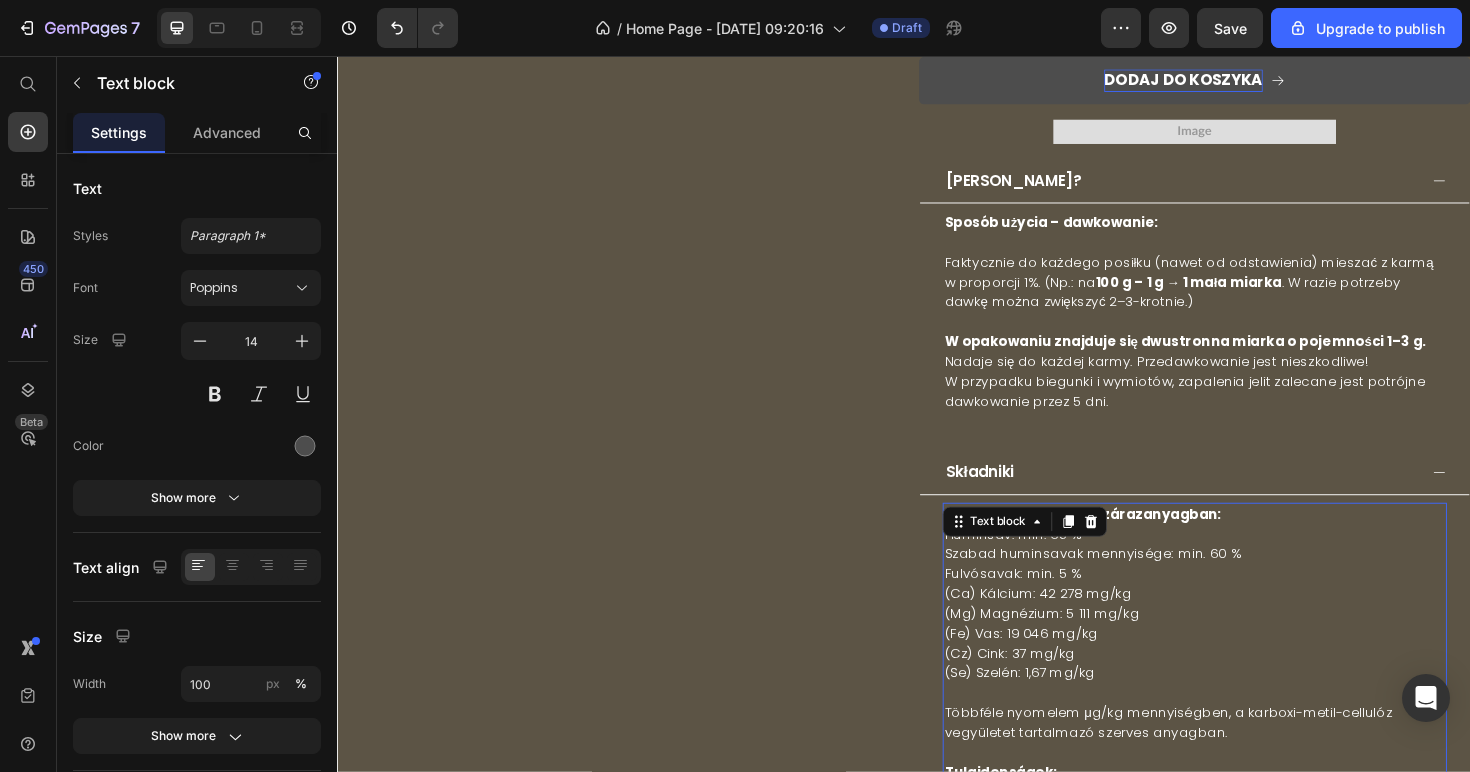 click on "Fulvósavak: min. 5 %" at bounding box center (1052, 604) 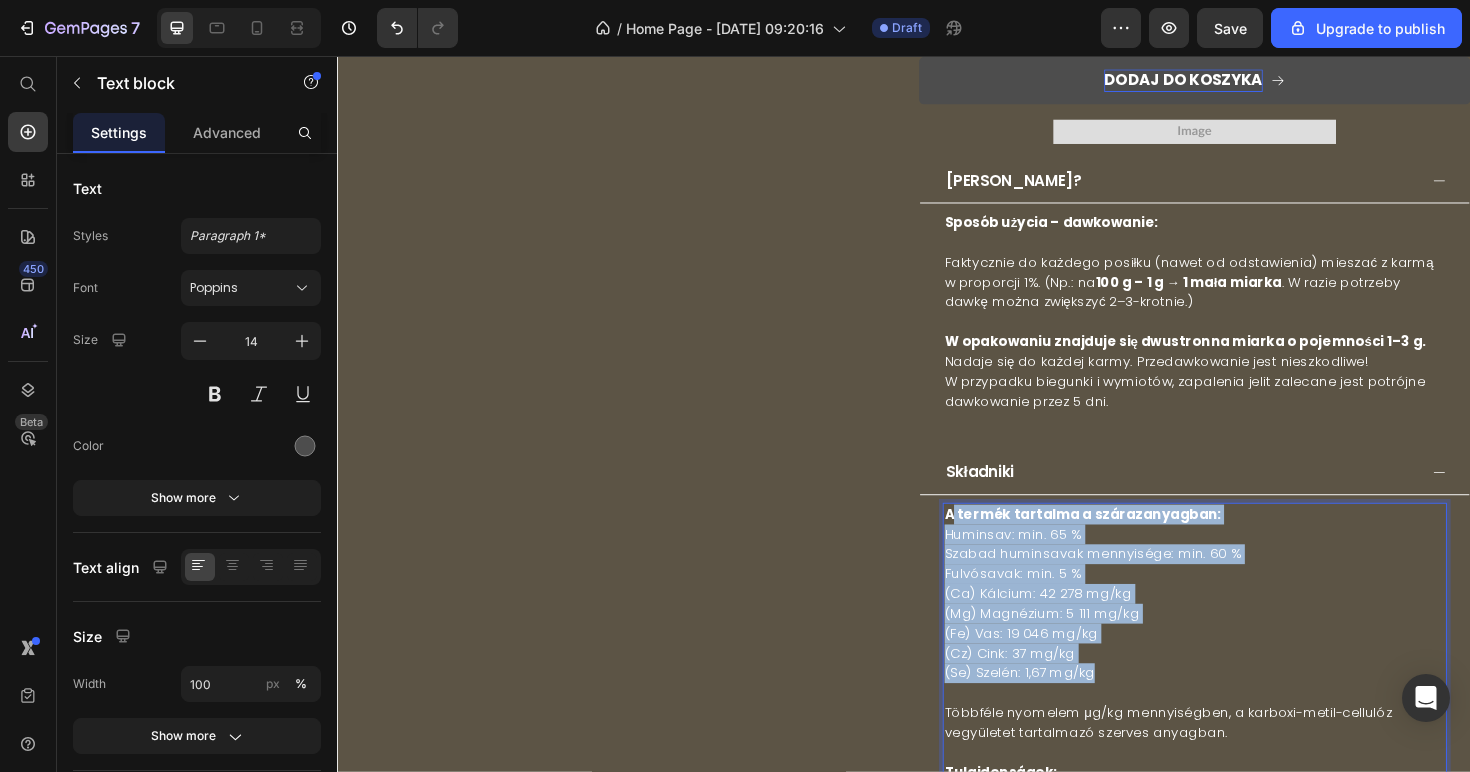 drag, startPoint x: 1166, startPoint y: 684, endPoint x: 985, endPoint y: 527, distance: 239.60384 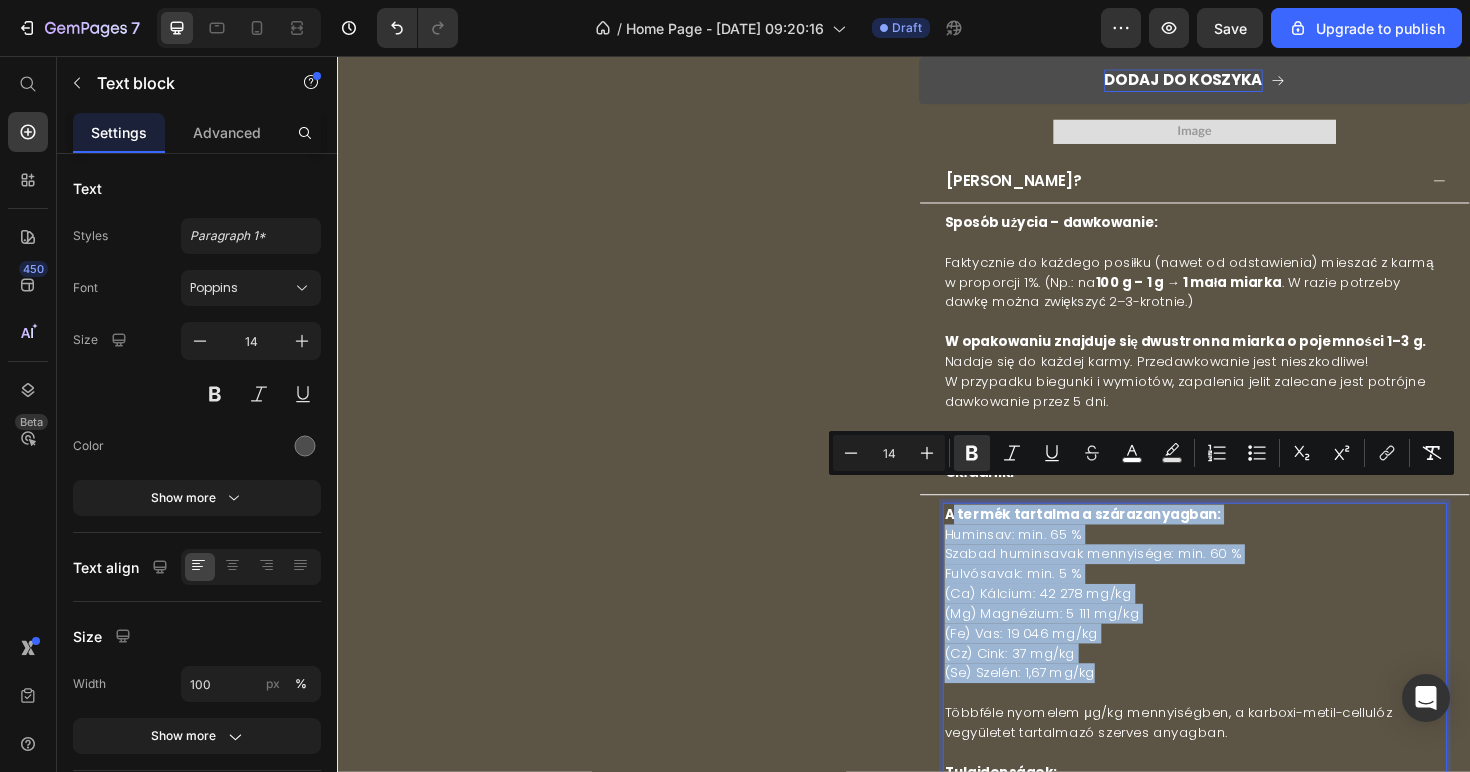 click on "A termék tartalma a szárazanyagban:" at bounding box center [1126, 541] 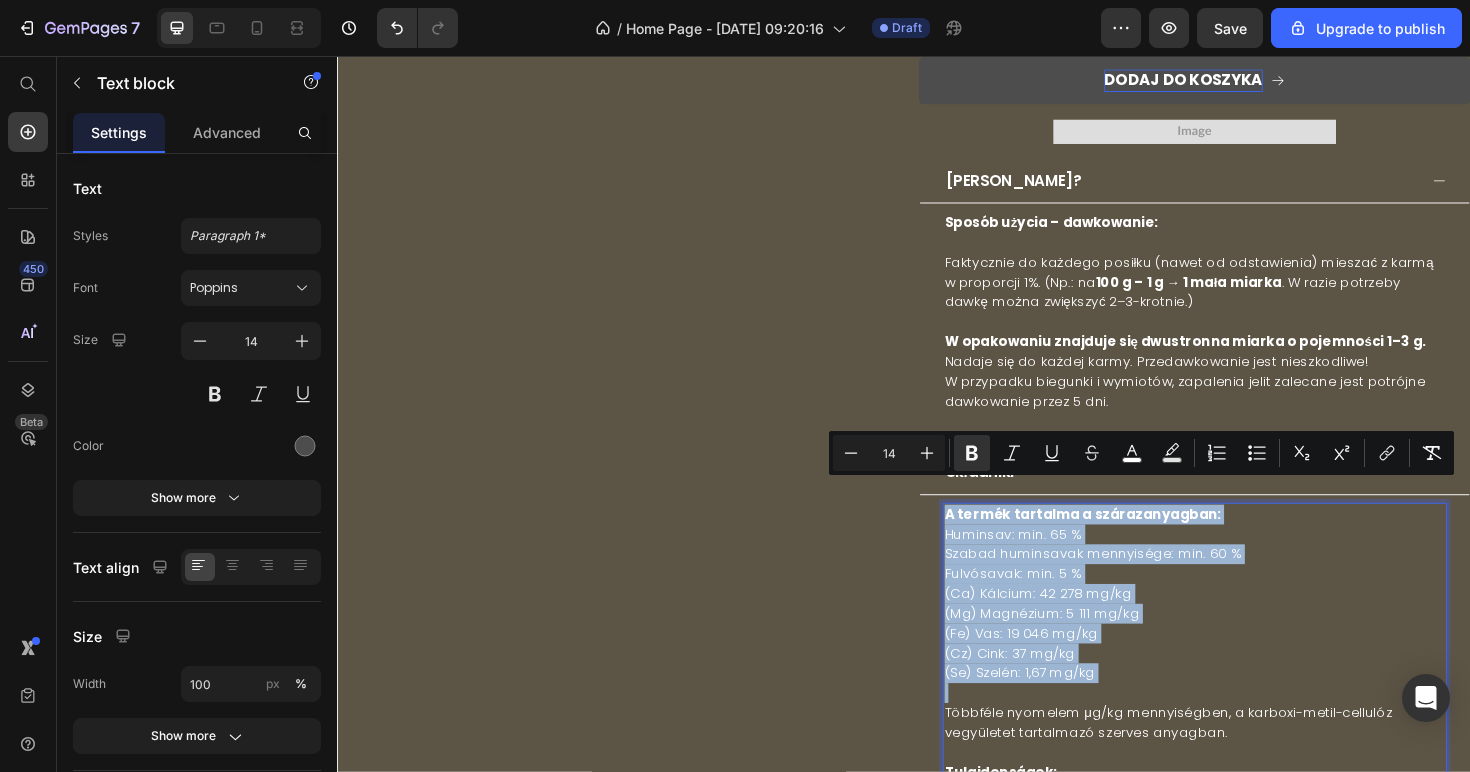 drag, startPoint x: 984, startPoint y: 525, endPoint x: 1165, endPoint y: 678, distance: 237.0021 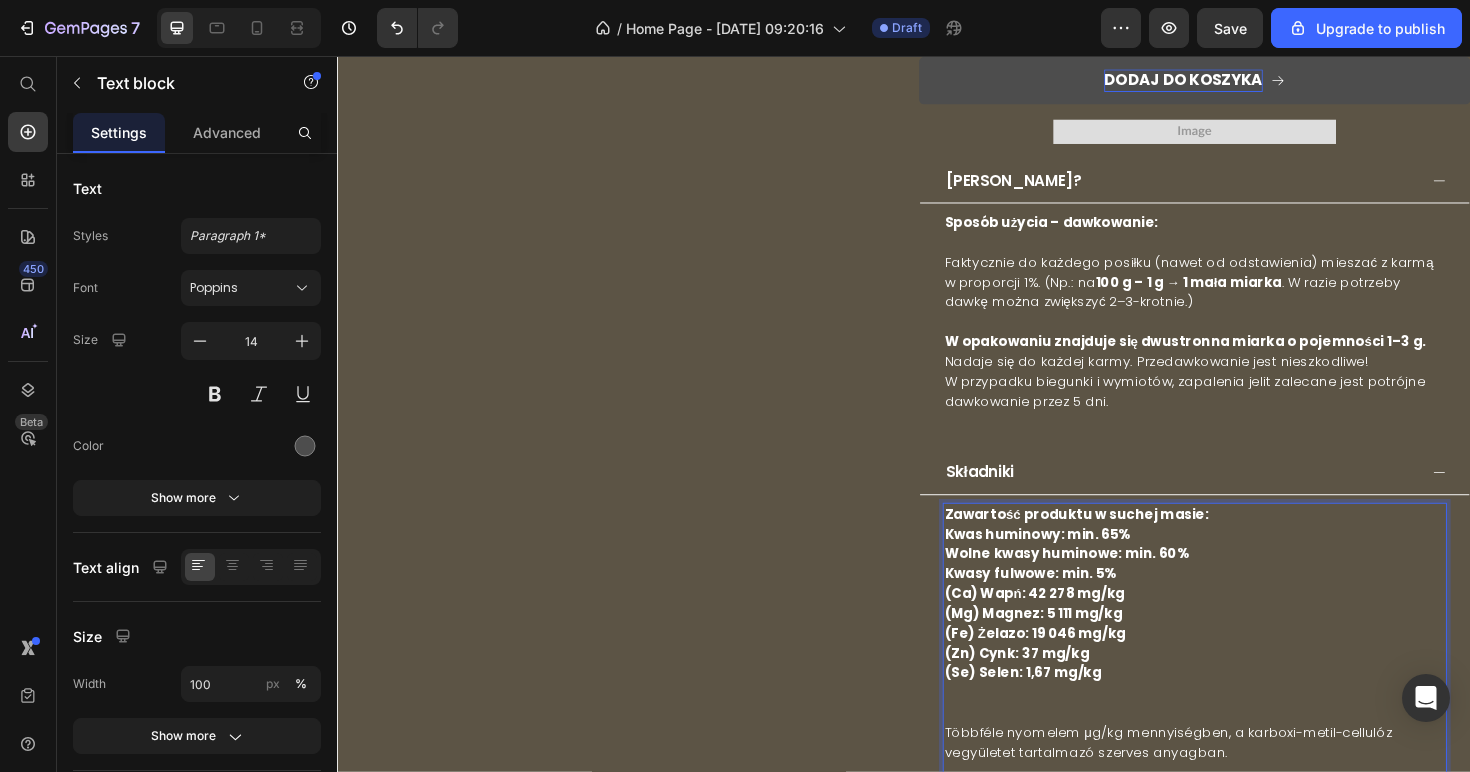 click on "Kwas huminowy: min. 65%" at bounding box center (1078, 562) 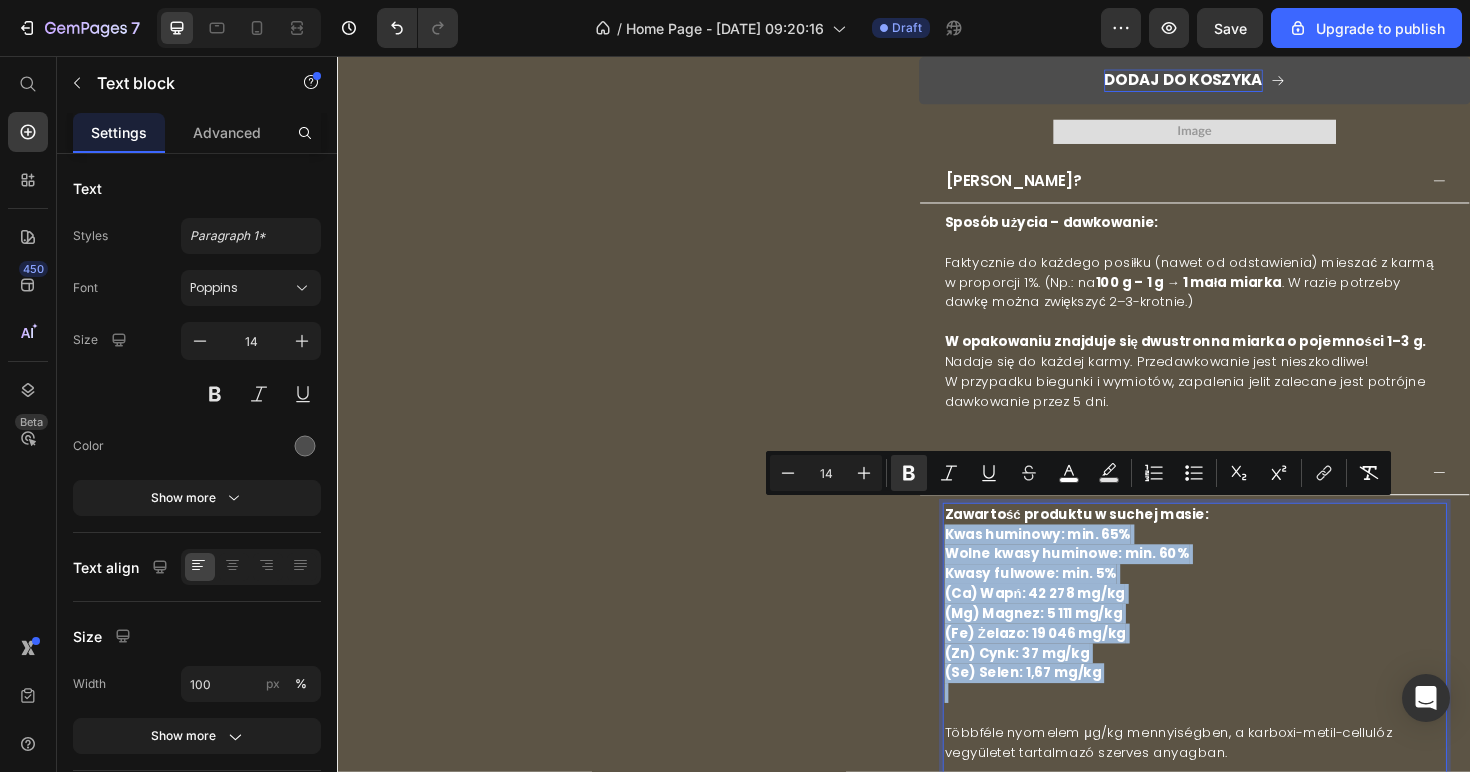 drag, startPoint x: 998, startPoint y: 538, endPoint x: 1134, endPoint y: 685, distance: 200.26233 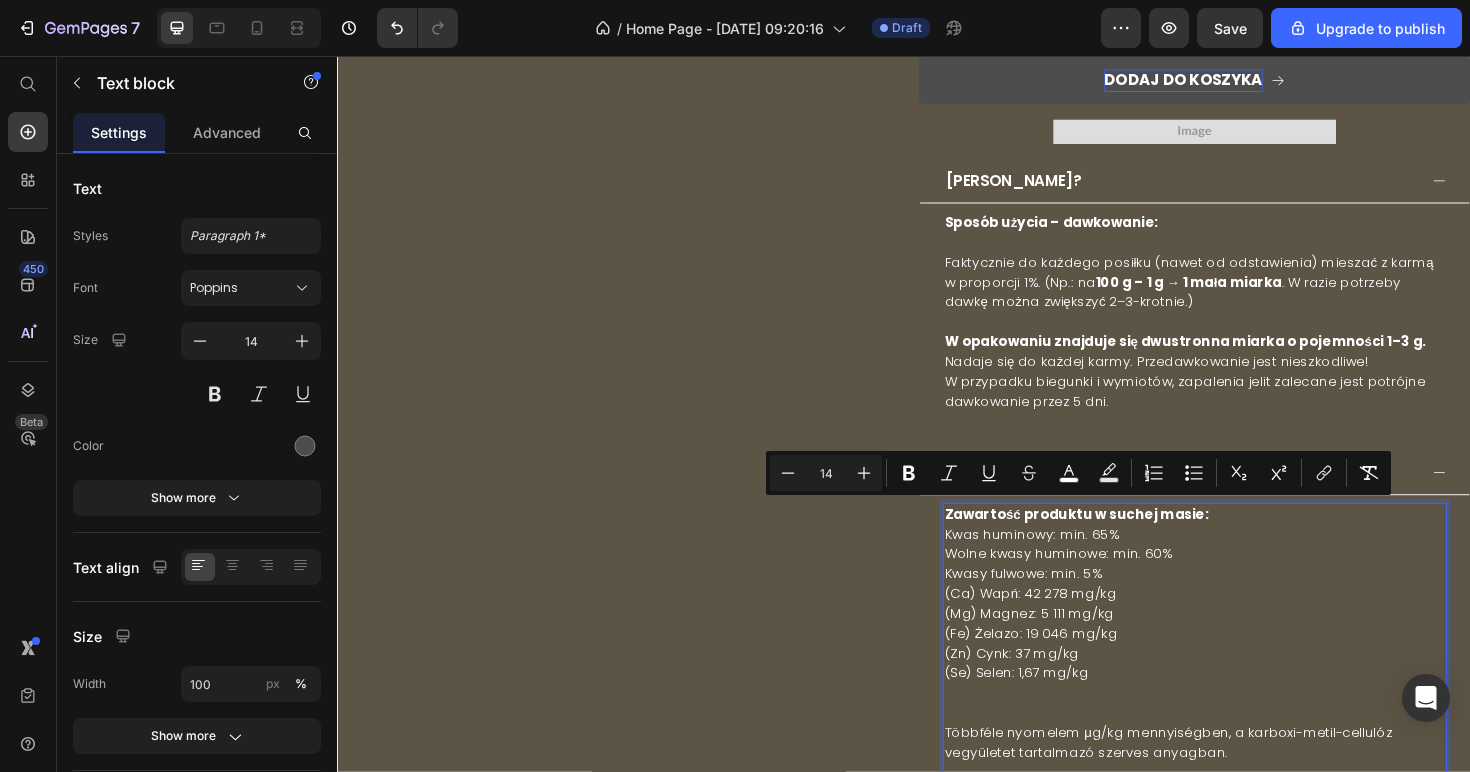 click on "Kwas huminowy: min. 65% Wolne kwasy huminowe: min. 60% Kwasy fulwowe: min. 5% (Ca) Wapń: 42 278 mg/kg (Mg) Magnez: 5 111 mg/kg (Fe) Żelazo: 19 046 mg/kg (Zn) Cynk: 37 mg/kg (Se) Selen: 1,67 mg/kg" at bounding box center (1245, 636) 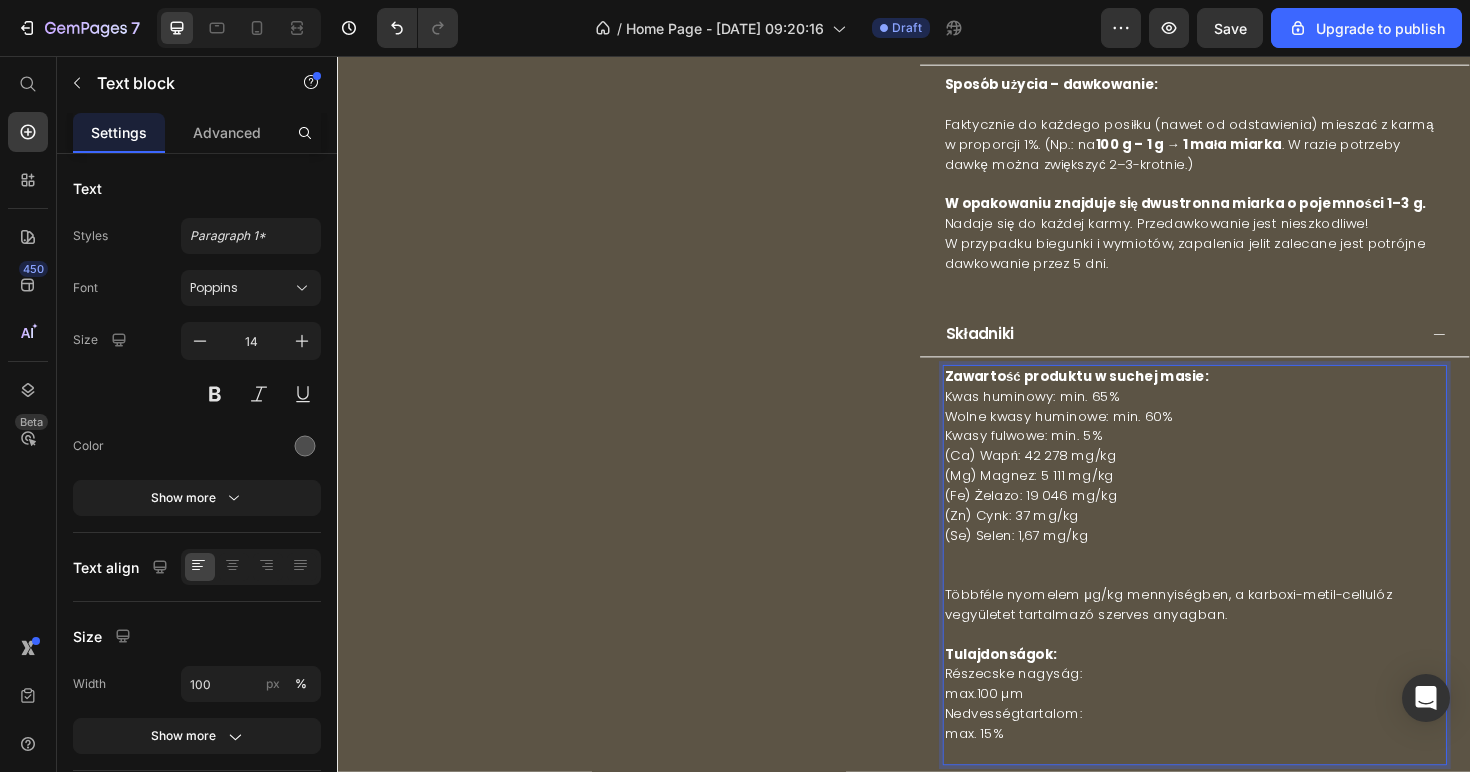scroll, scrollTop: 9888, scrollLeft: 0, axis: vertical 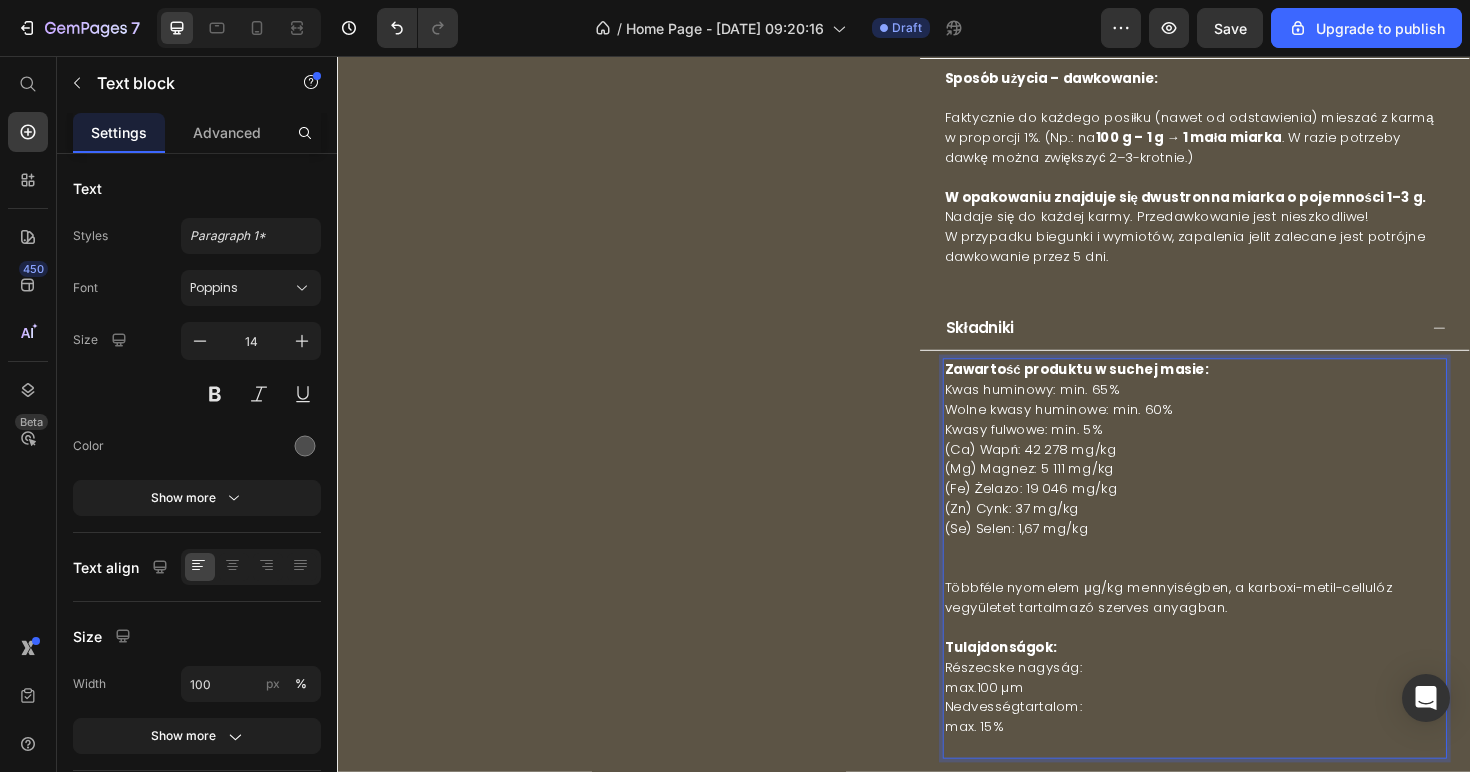 click on "Többféle nyomelem μg/kg mennyiségben, a karboxi-metil-cellulóz vegyületet tartalmazó szerves anyagban." at bounding box center [1217, 629] 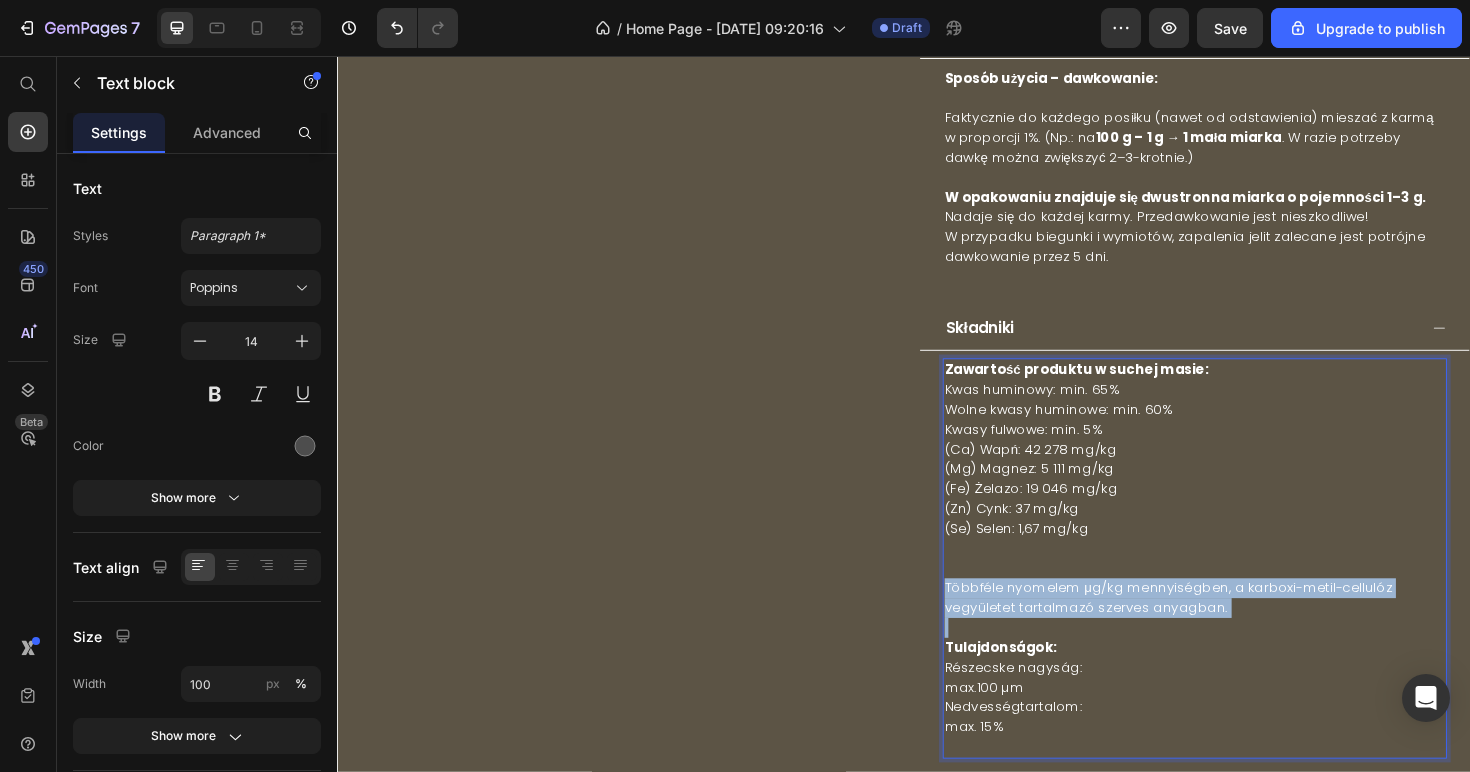 click on "Többféle nyomelem μg/kg mennyiségben, a karboxi-metil-cellulóz vegyületet tartalmazó szerves anyagban." at bounding box center (1217, 629) 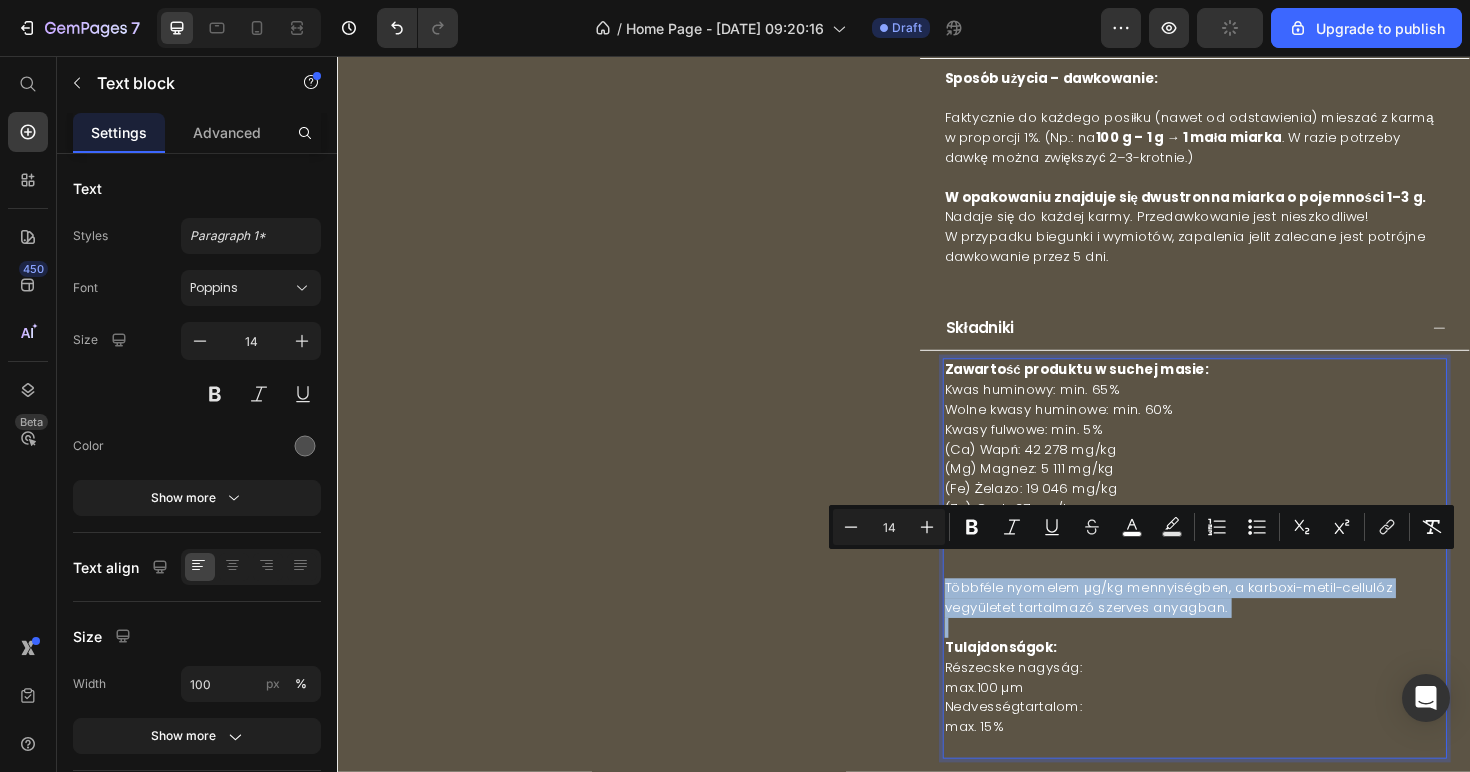 click on "Többféle nyomelem μg/kg mennyiségben, a karboxi-metil-cellulóz vegyületet tartalmazó szerves anyagban." at bounding box center [1217, 629] 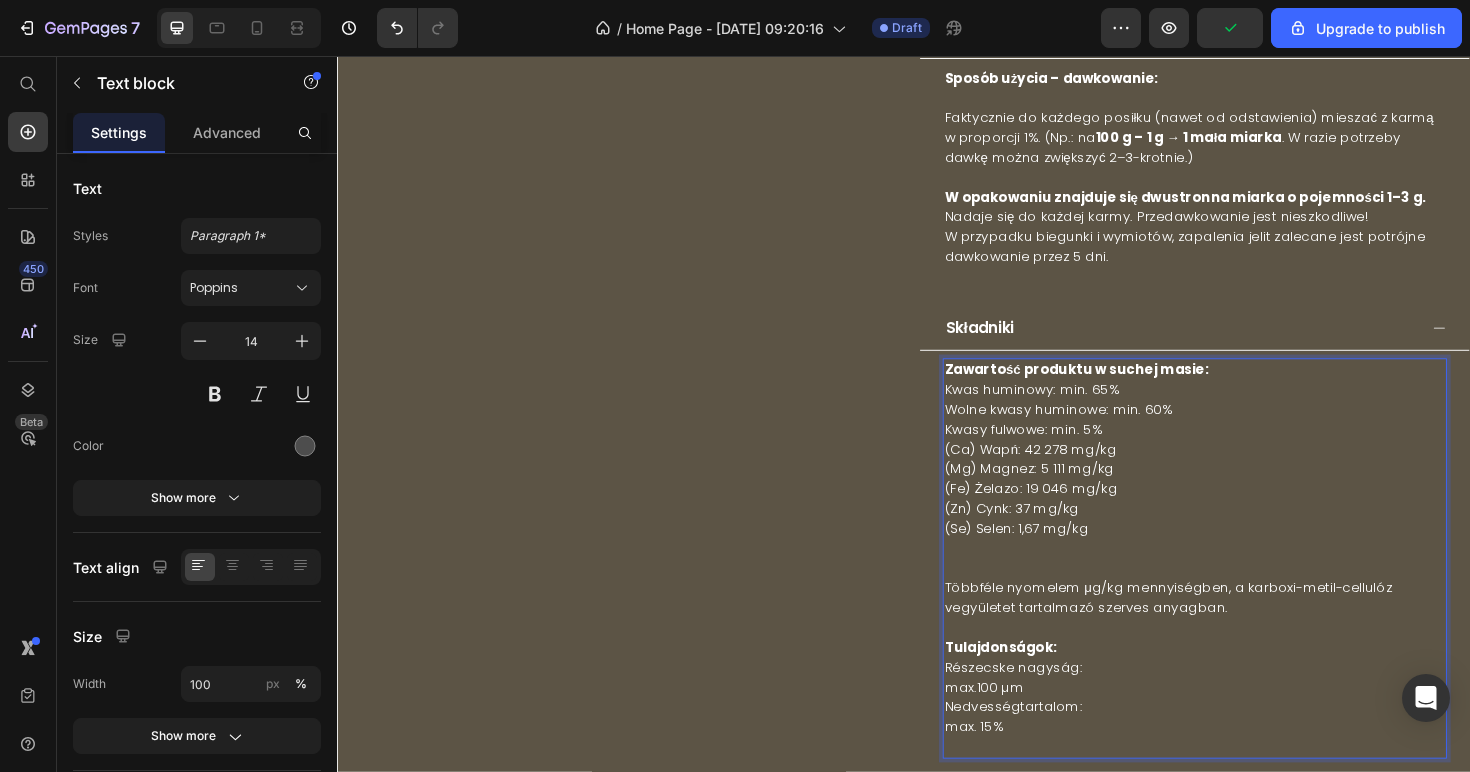 click on "Többféle nyomelem μg/kg mennyiségben, a karboxi-metil-cellulóz vegyületet tartalmazó szerves anyagban." at bounding box center (1217, 629) 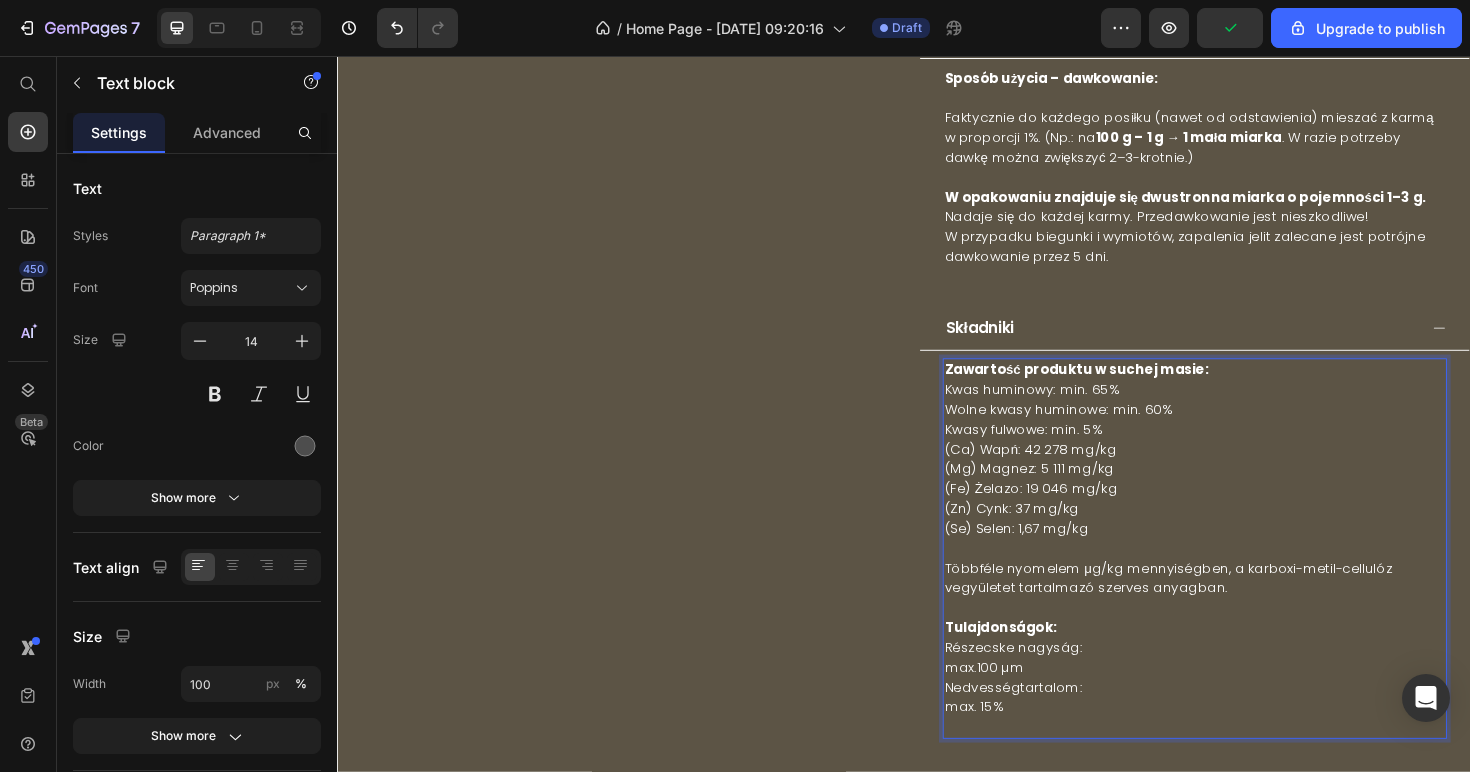 click at bounding box center [1245, 640] 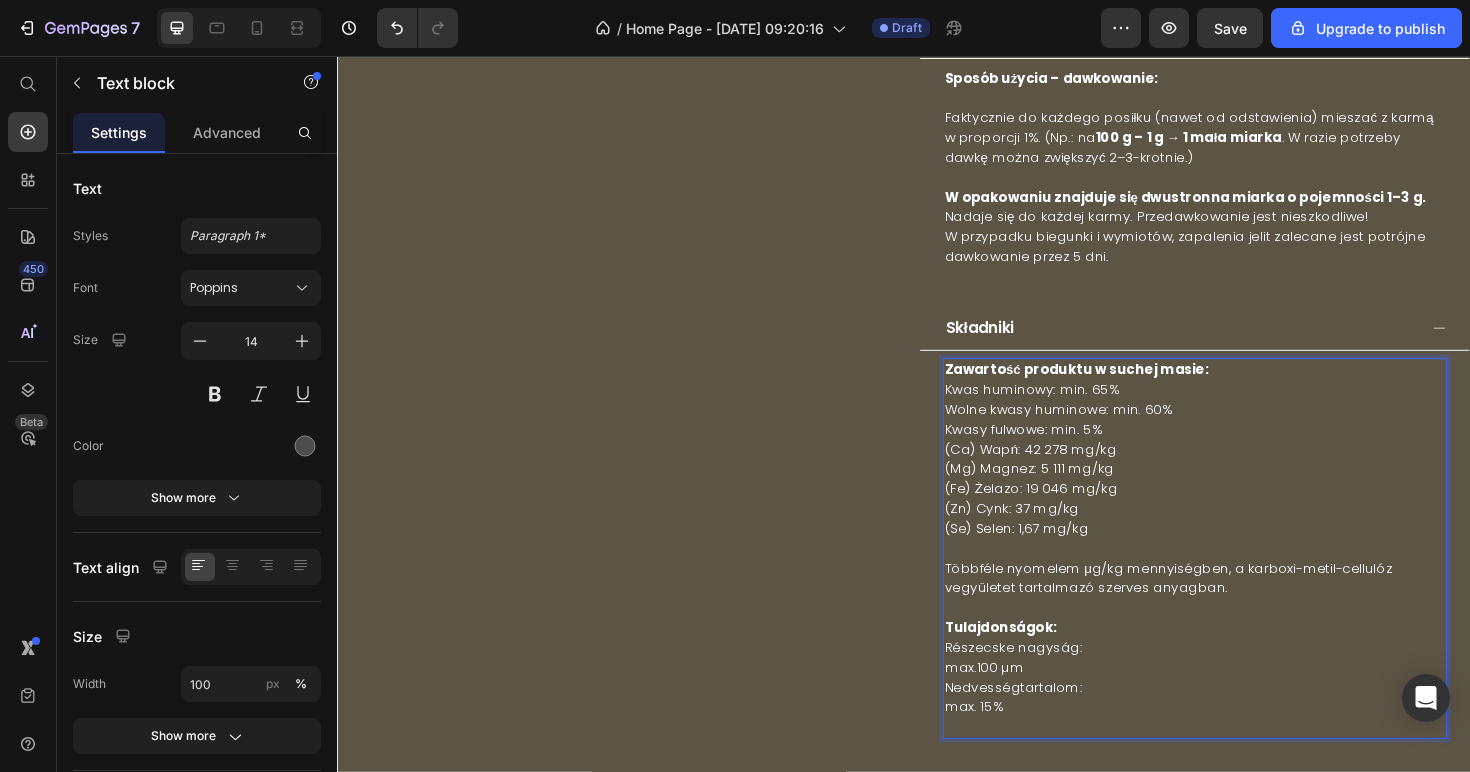 click on "Többféle nyomelem μg/kg mennyiségben, a karboxi-metil-cellulóz vegyületet tartalmazó szerves anyagban." at bounding box center [1217, 608] 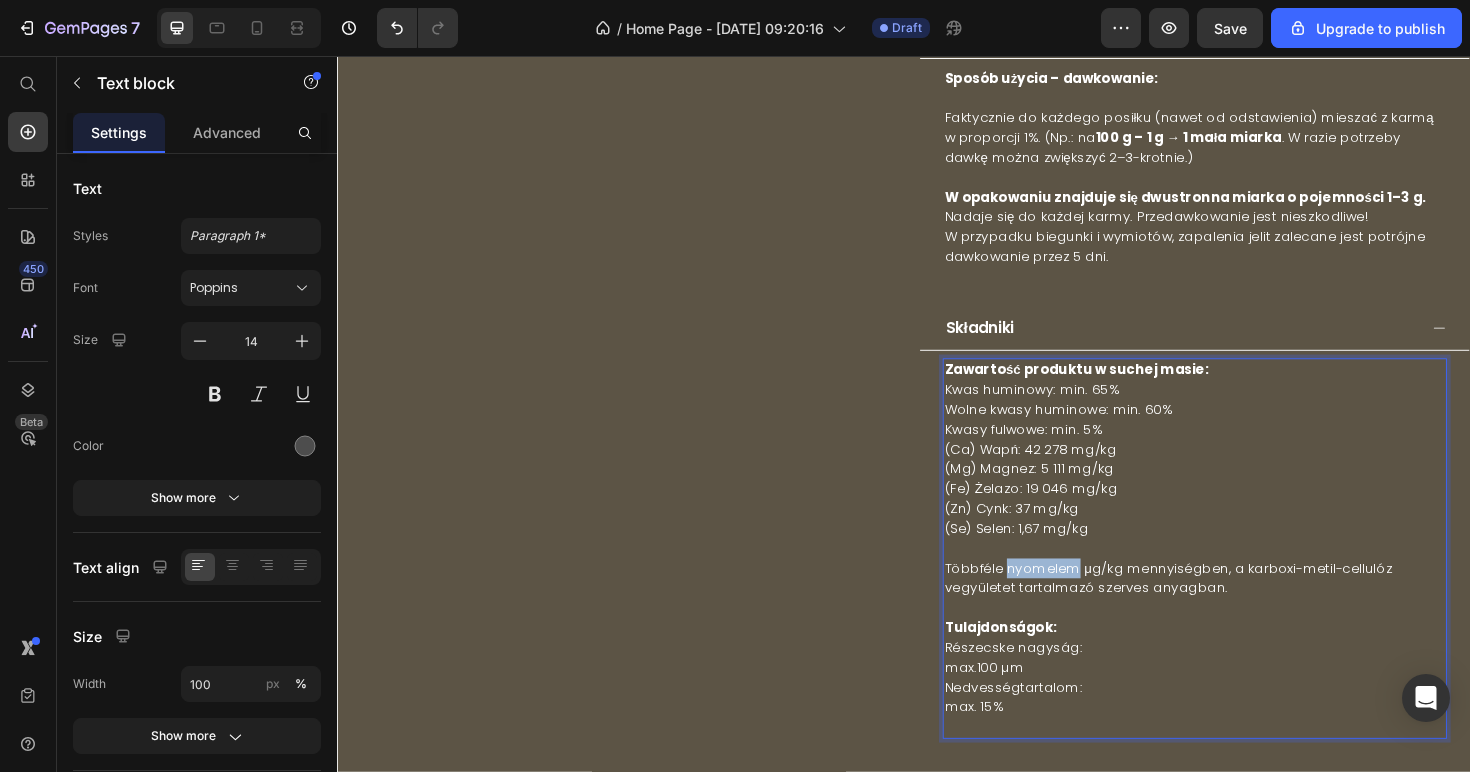 click on "Többféle nyomelem μg/kg mennyiségben, a karboxi-metil-cellulóz vegyületet tartalmazó szerves anyagban." at bounding box center [1217, 608] 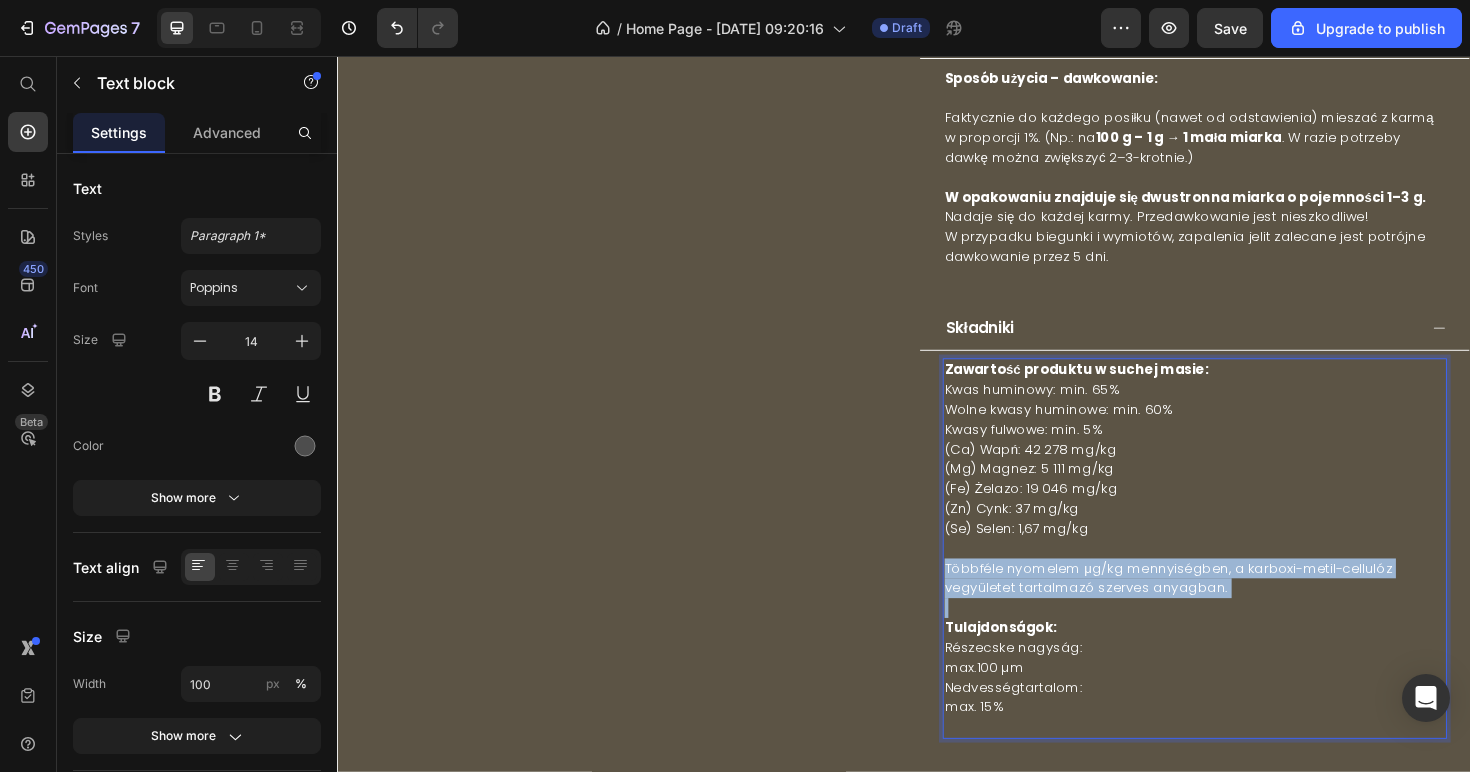 click on "Többféle nyomelem μg/kg mennyiségben, a karboxi-metil-cellulóz vegyületet tartalmazó szerves anyagban." at bounding box center (1217, 608) 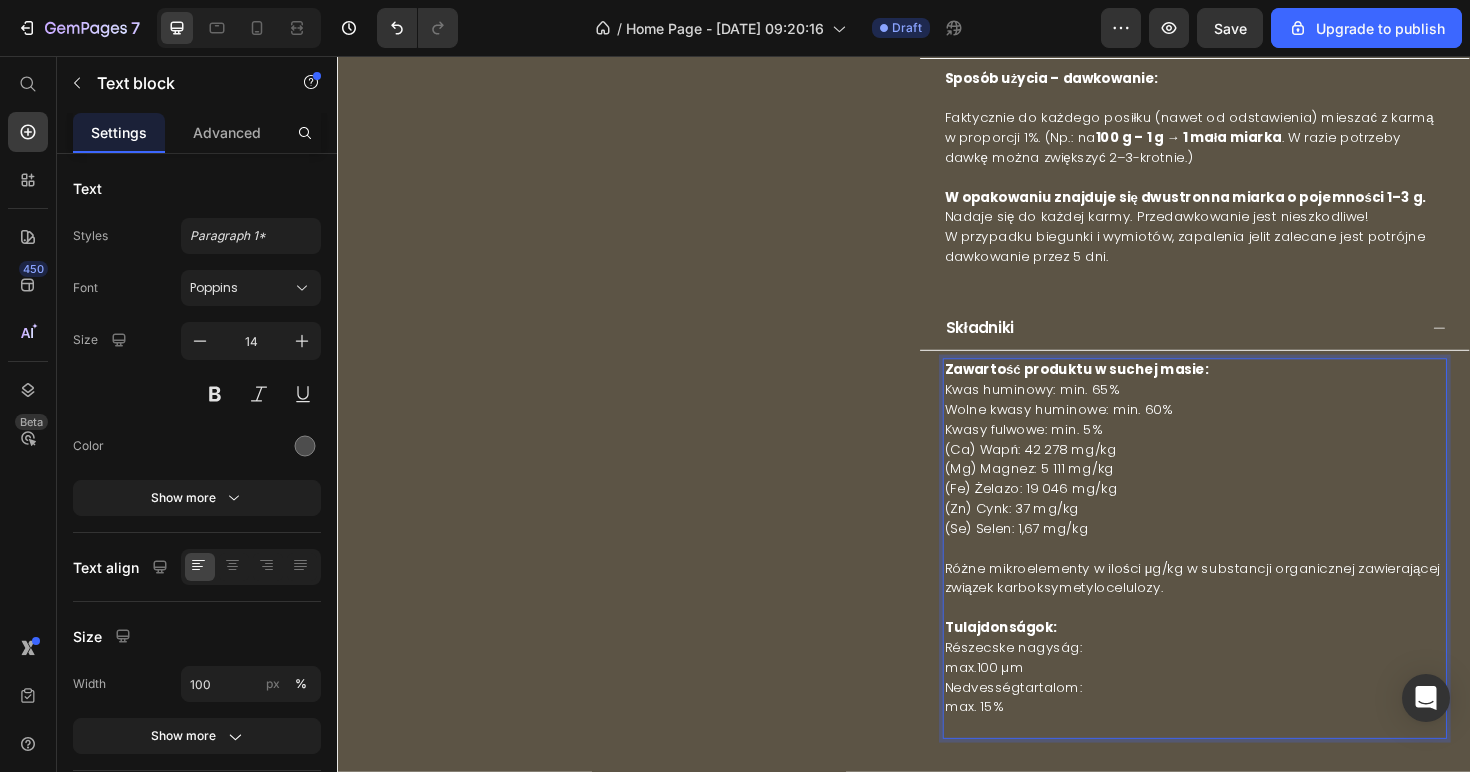 click on "Tulajdonságok:" at bounding box center [1039, 661] 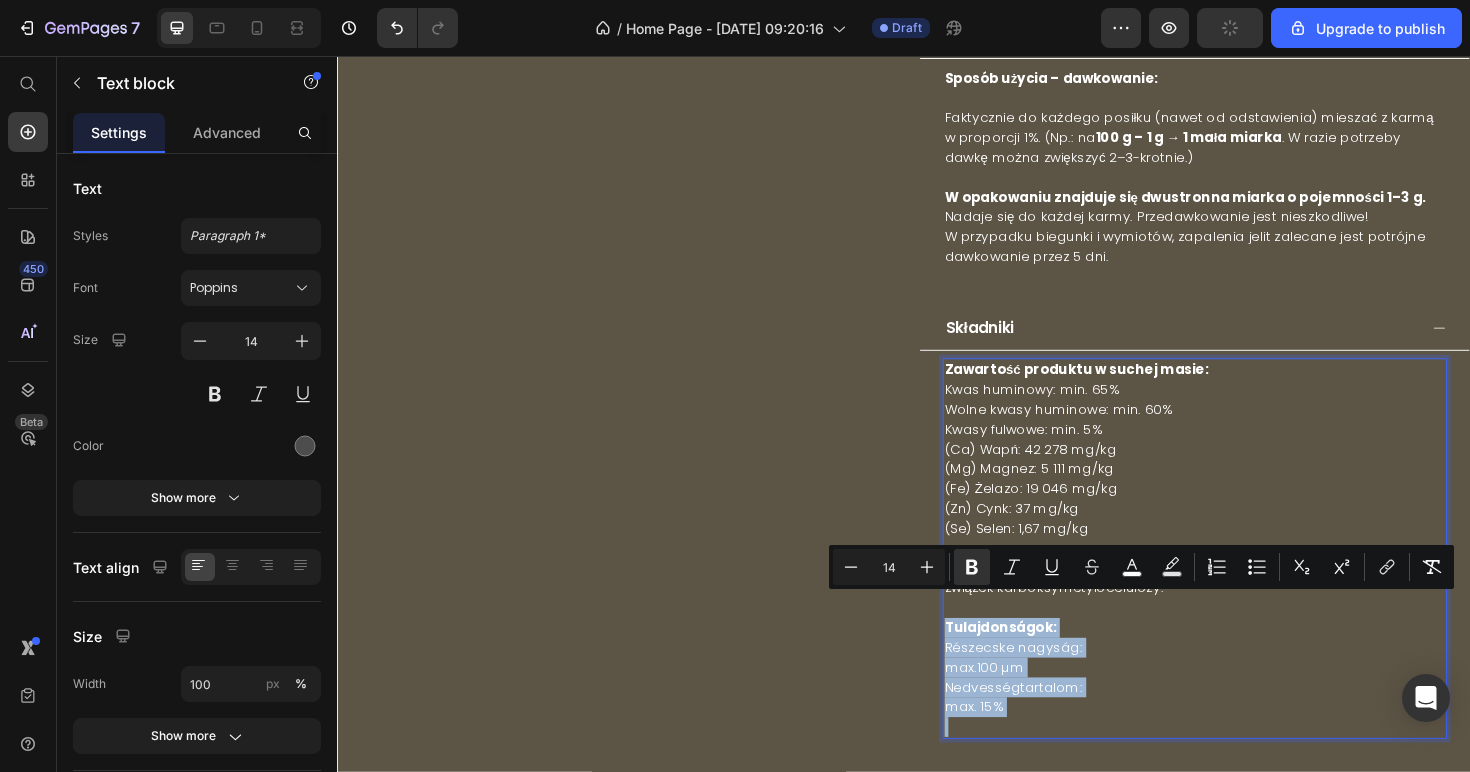 drag, startPoint x: 1013, startPoint y: 639, endPoint x: 1052, endPoint y: 723, distance: 92.61209 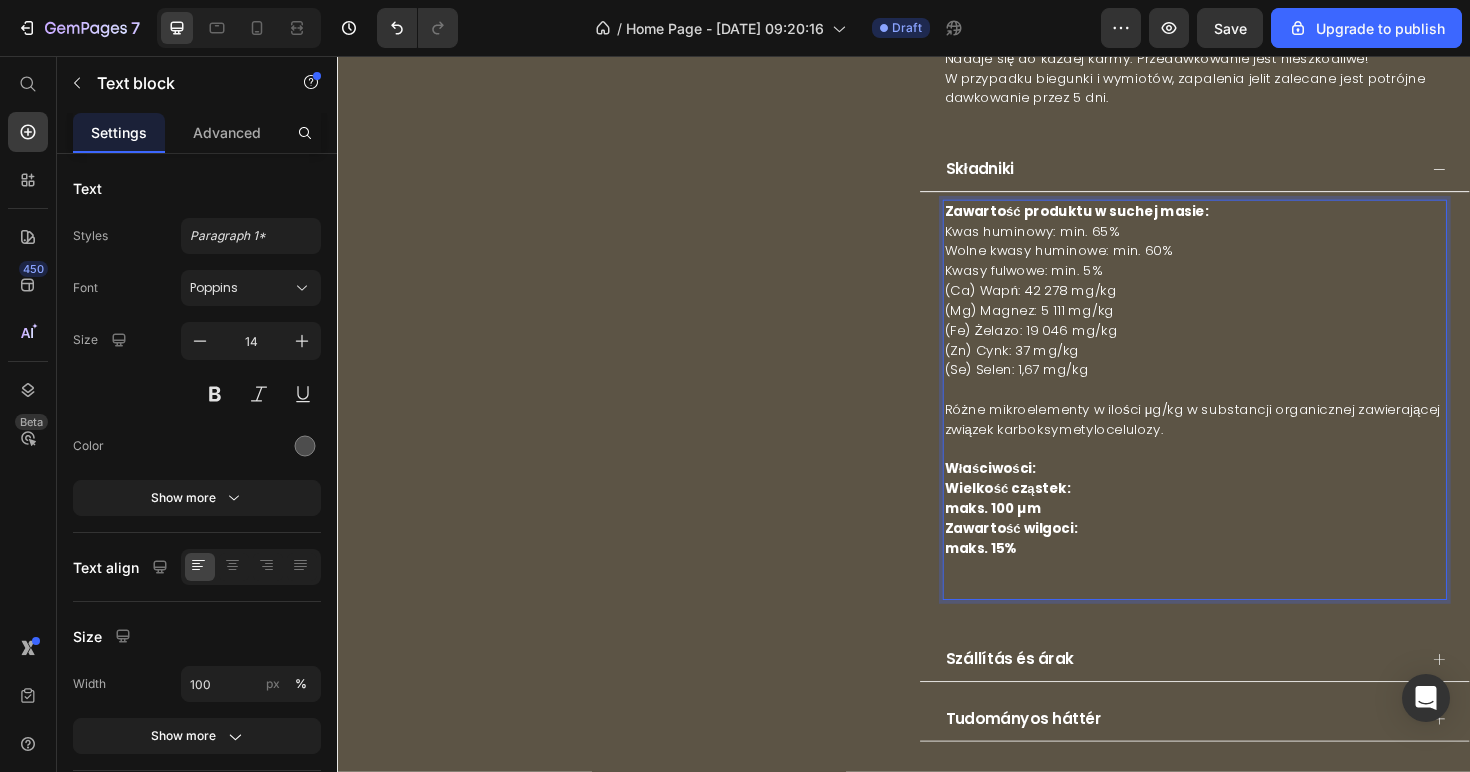 click on "Wielkość cząstek:" at bounding box center (1046, 514) 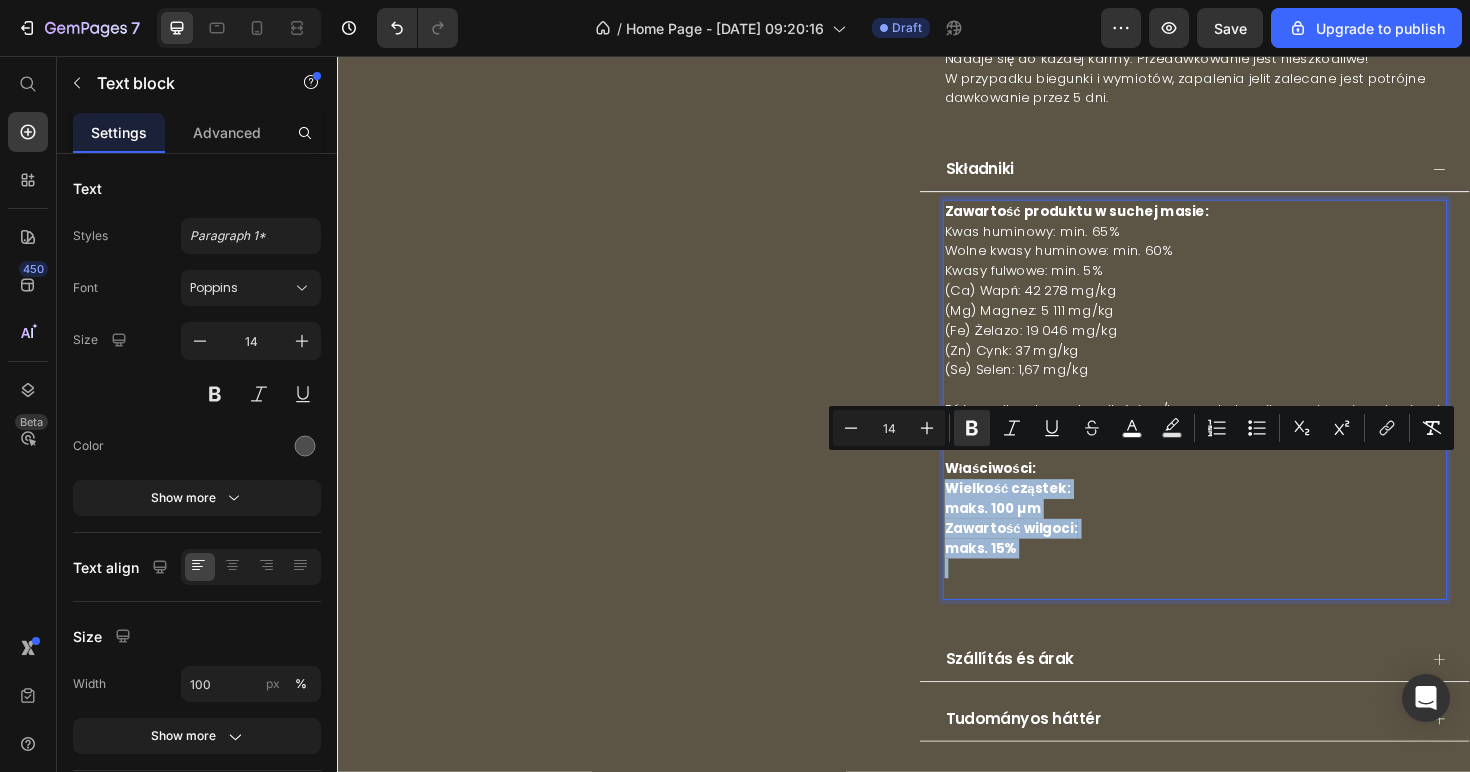 drag, startPoint x: 1005, startPoint y: 492, endPoint x: 1080, endPoint y: 558, distance: 99.90495 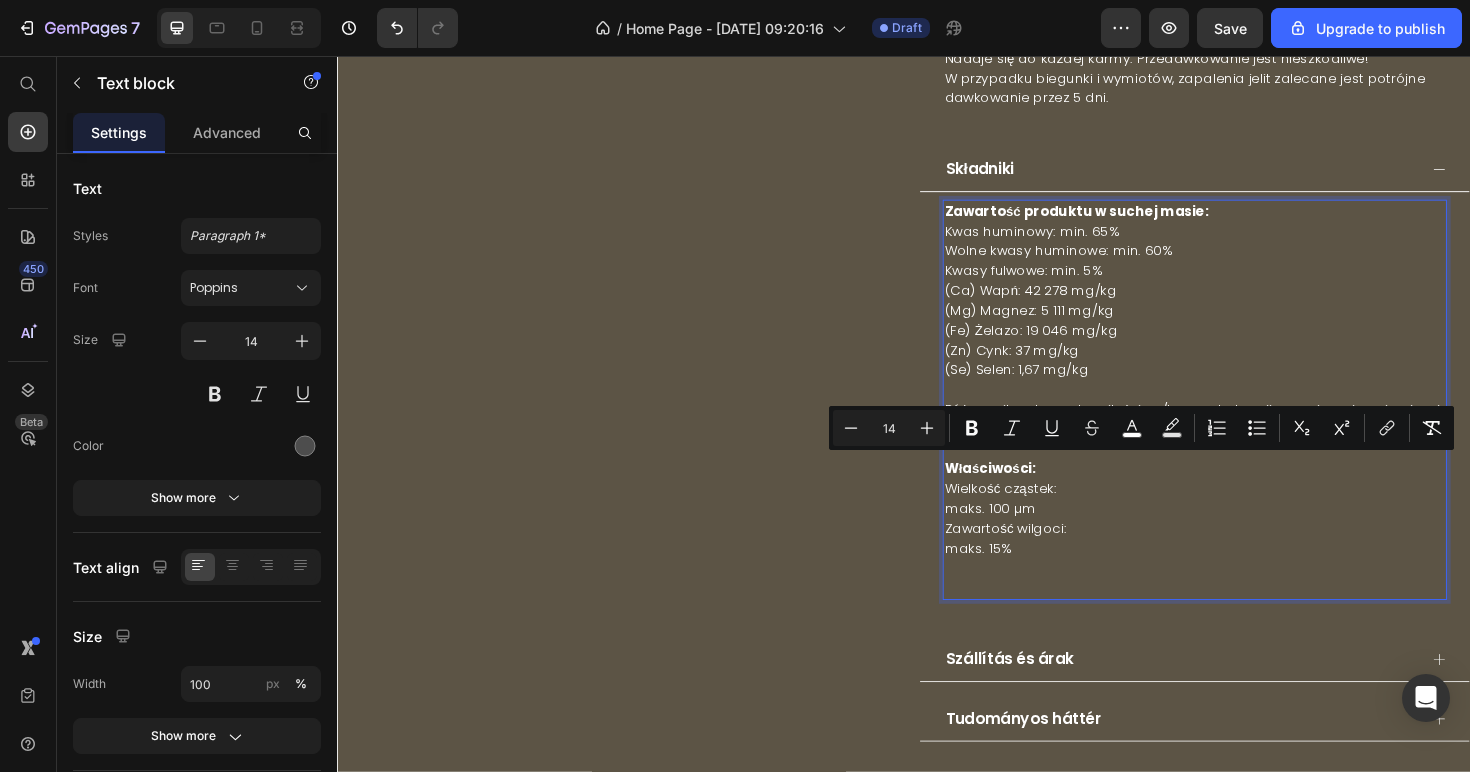 click on "Zawartość wilgoci: maks. 15%" at bounding box center [1245, 567] 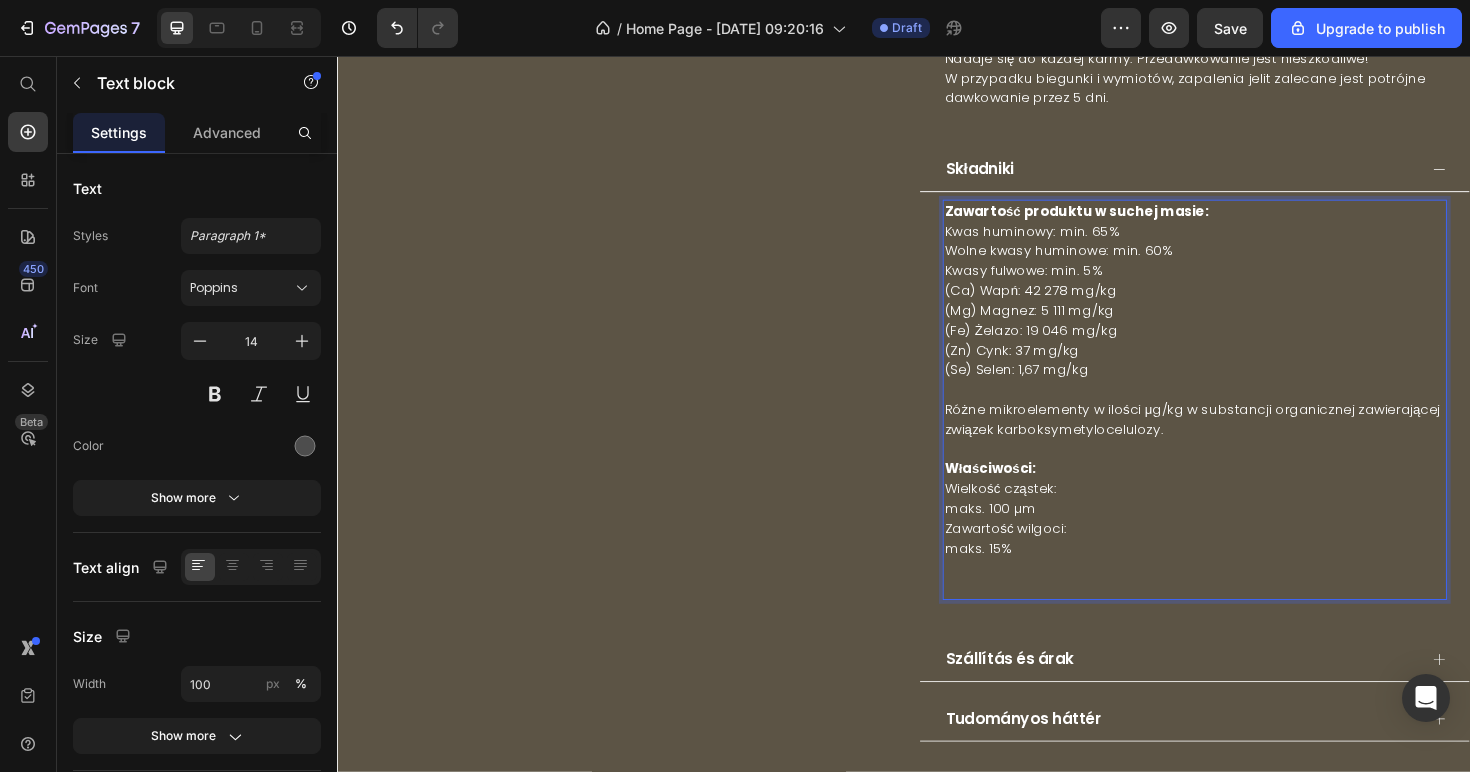 click at bounding box center [1245, 619] 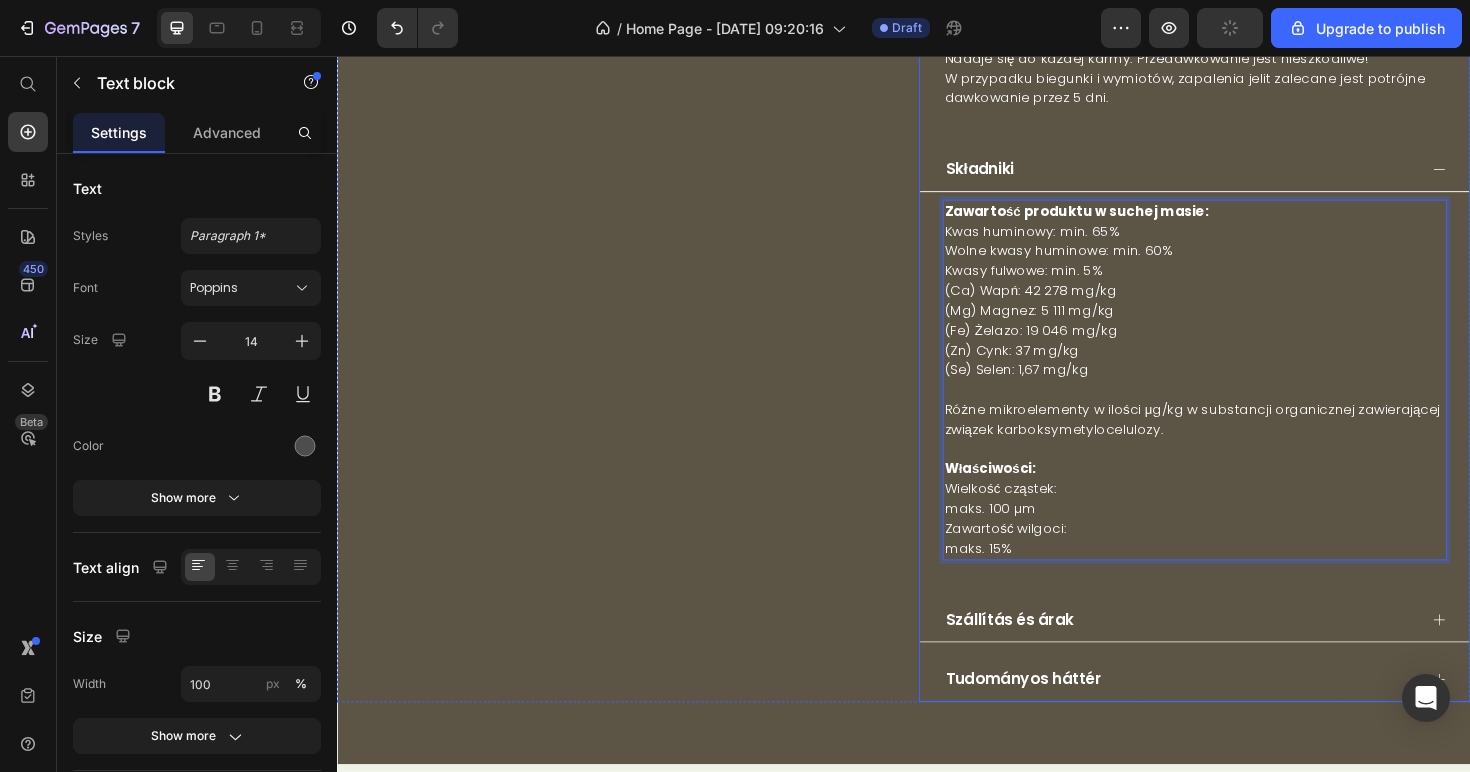 click on "Szállítás és árak" at bounding box center [1049, 652] 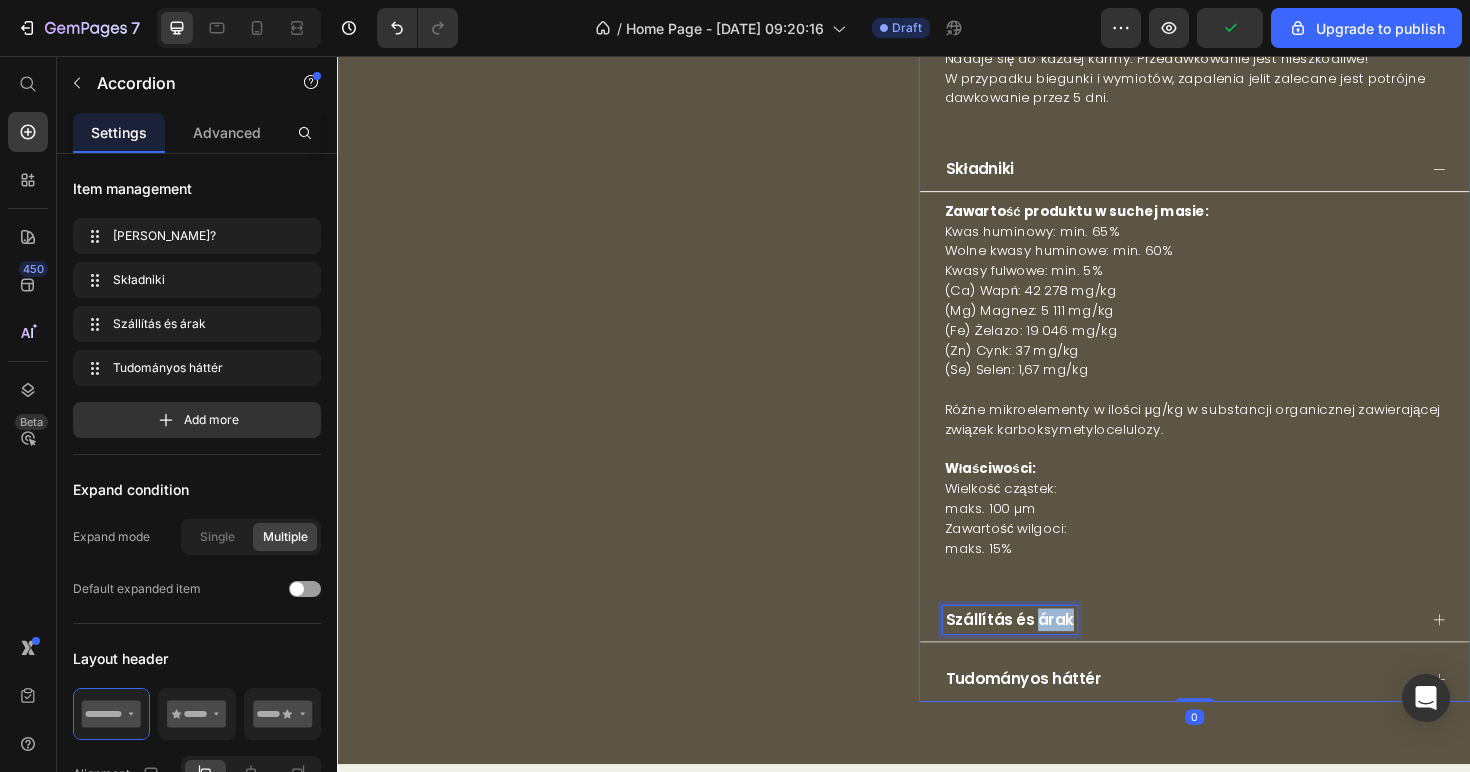 click on "Szállítás és árak" at bounding box center (1049, 652) 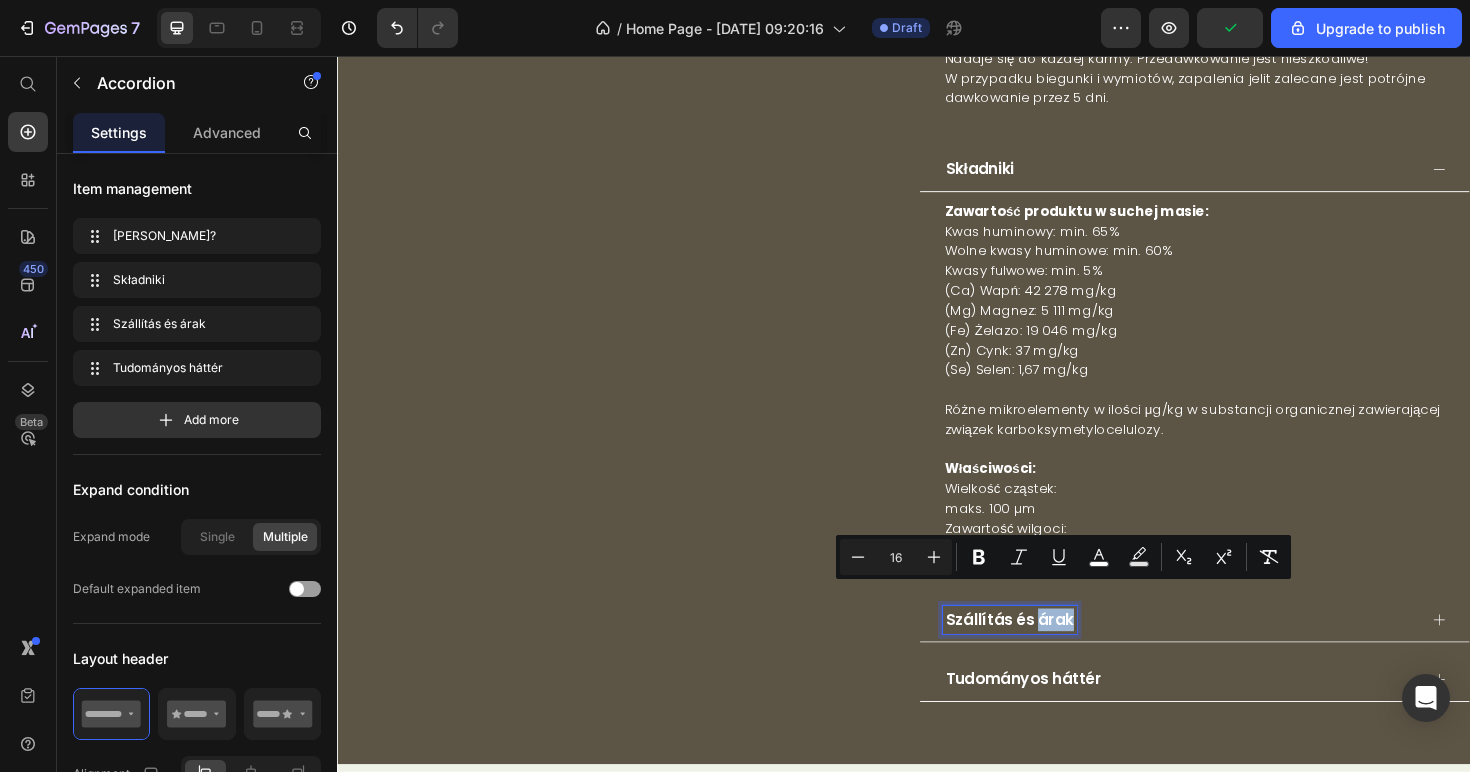 click on "Szállítás és árak" at bounding box center [1049, 652] 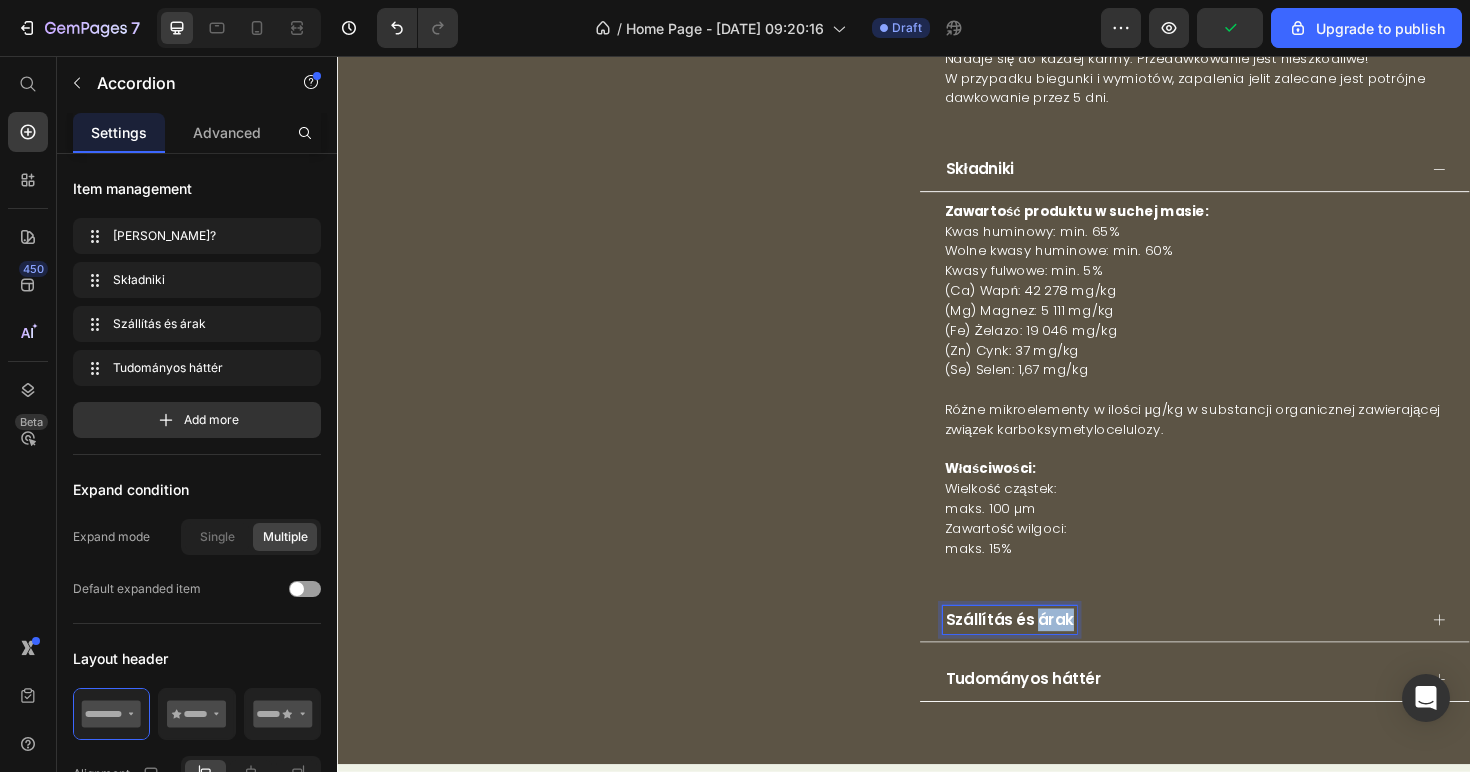 click on "Szállítás és árak" at bounding box center [1049, 652] 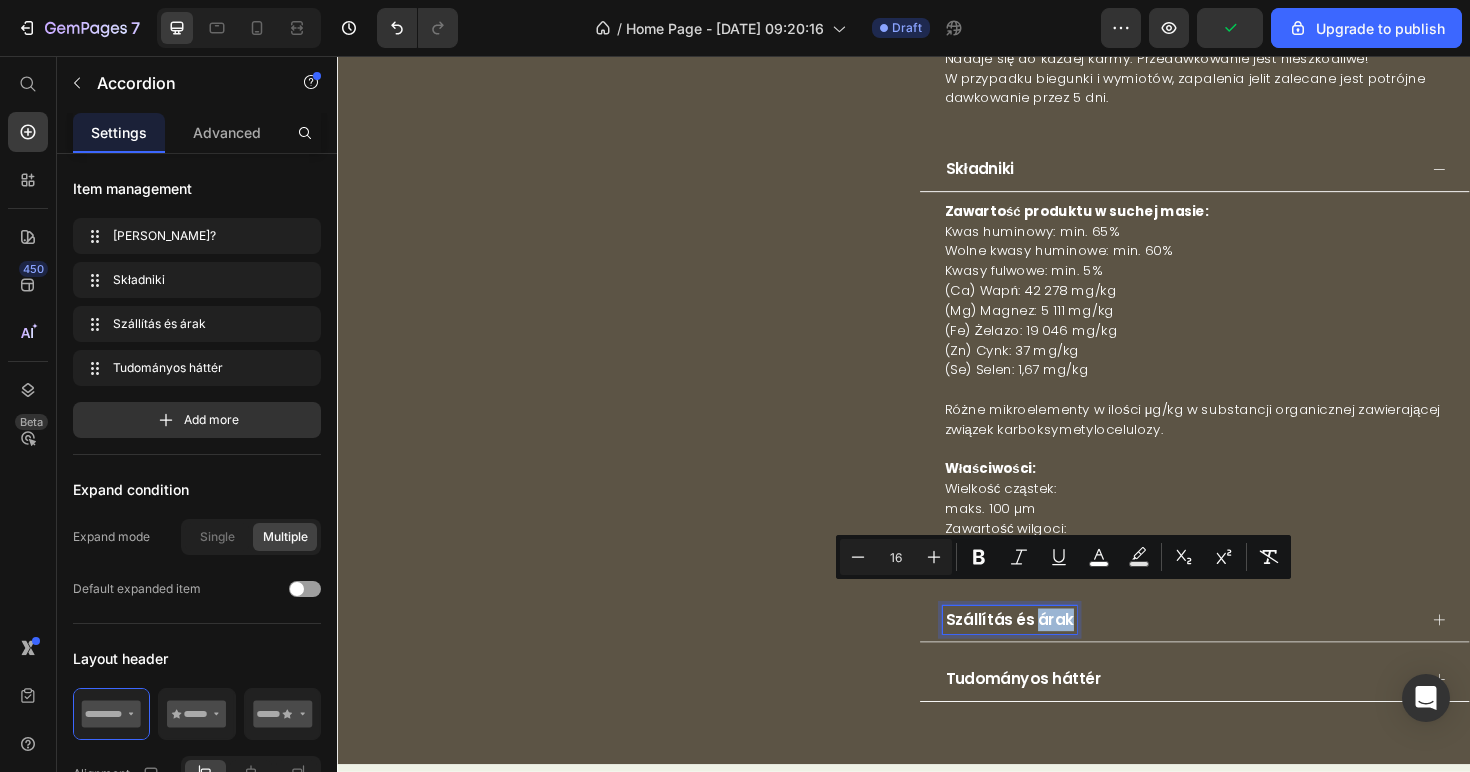 click on "Szállítás és árak" at bounding box center [1049, 652] 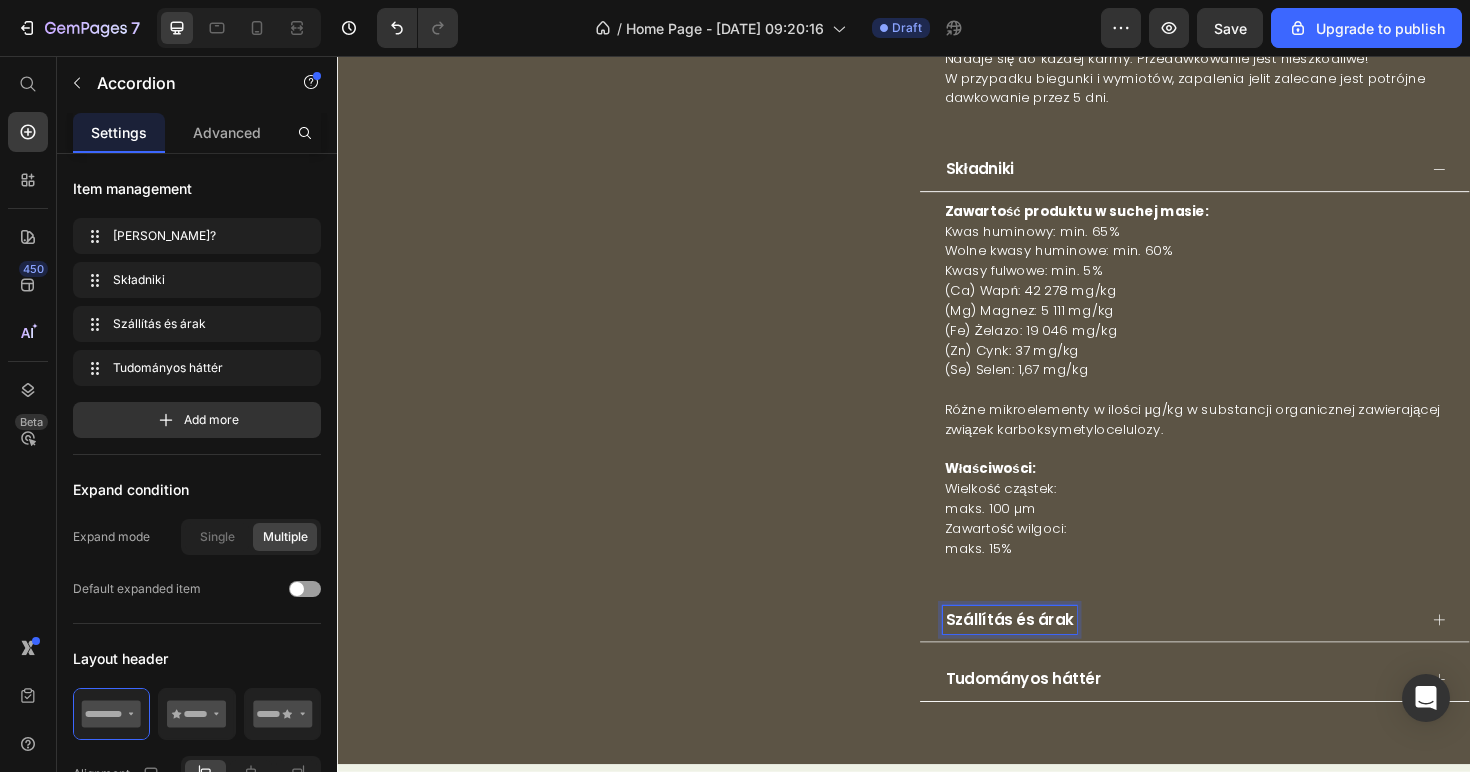 click on "Szállítás és árak" at bounding box center [1049, 652] 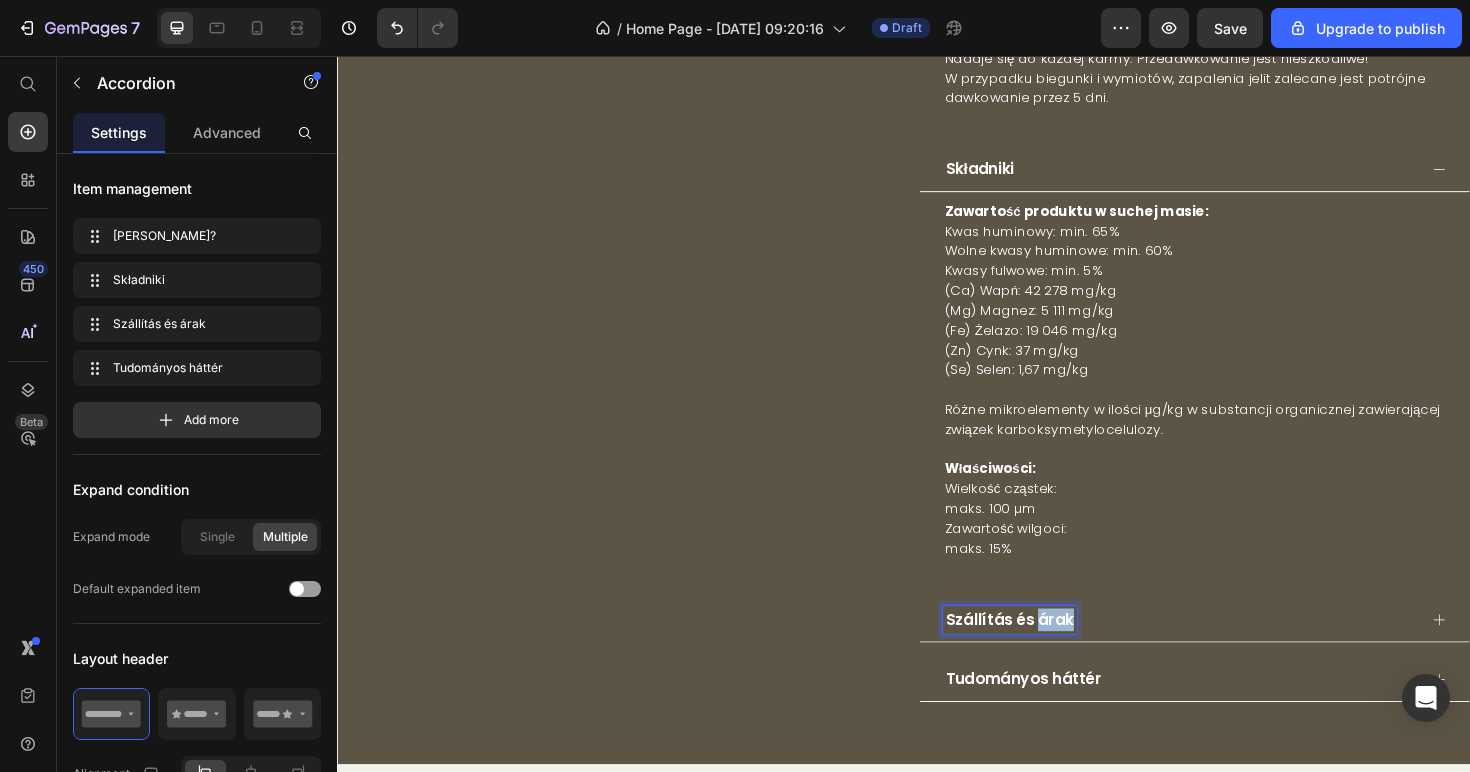 click on "Szállítás és árak" at bounding box center (1049, 652) 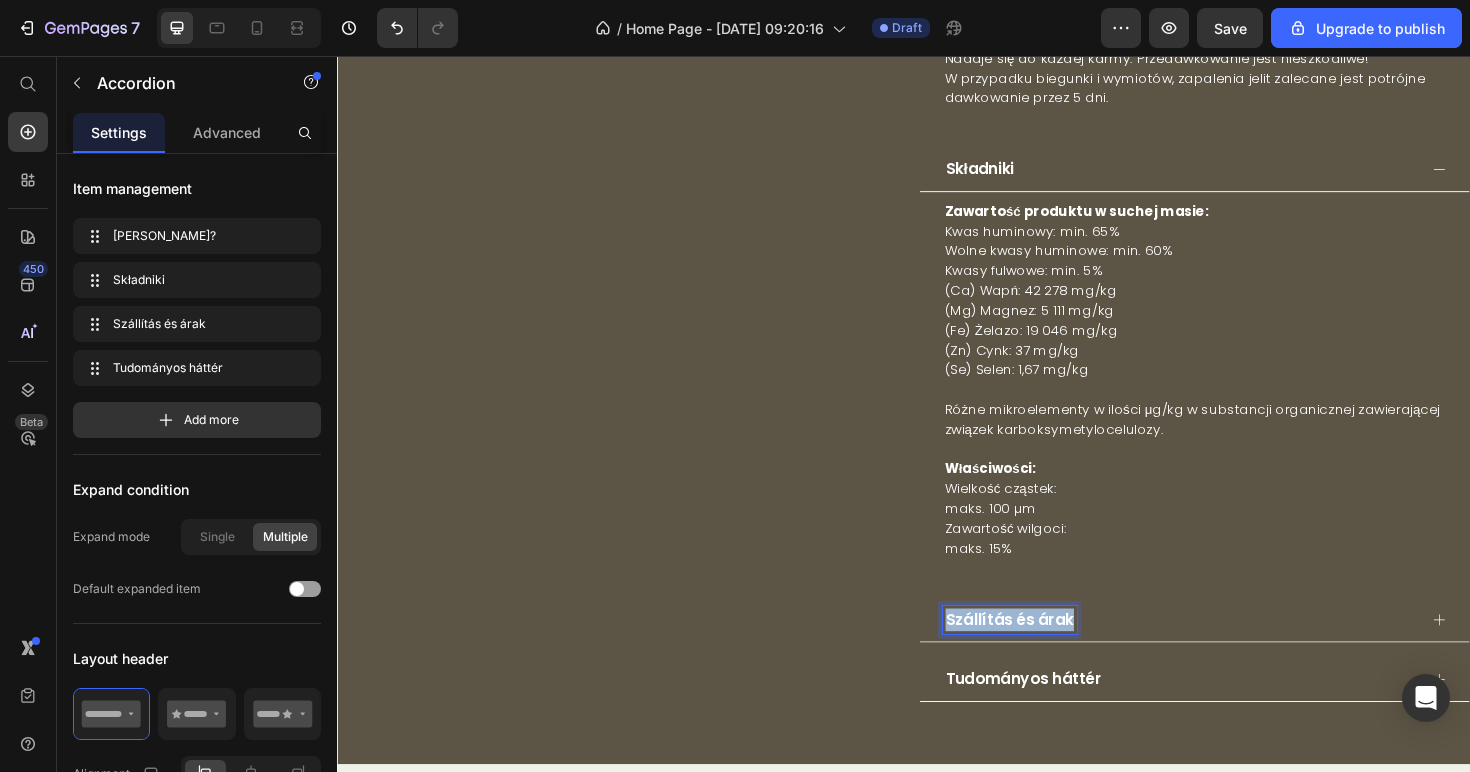 click on "Szállítás és árak" at bounding box center [1049, 652] 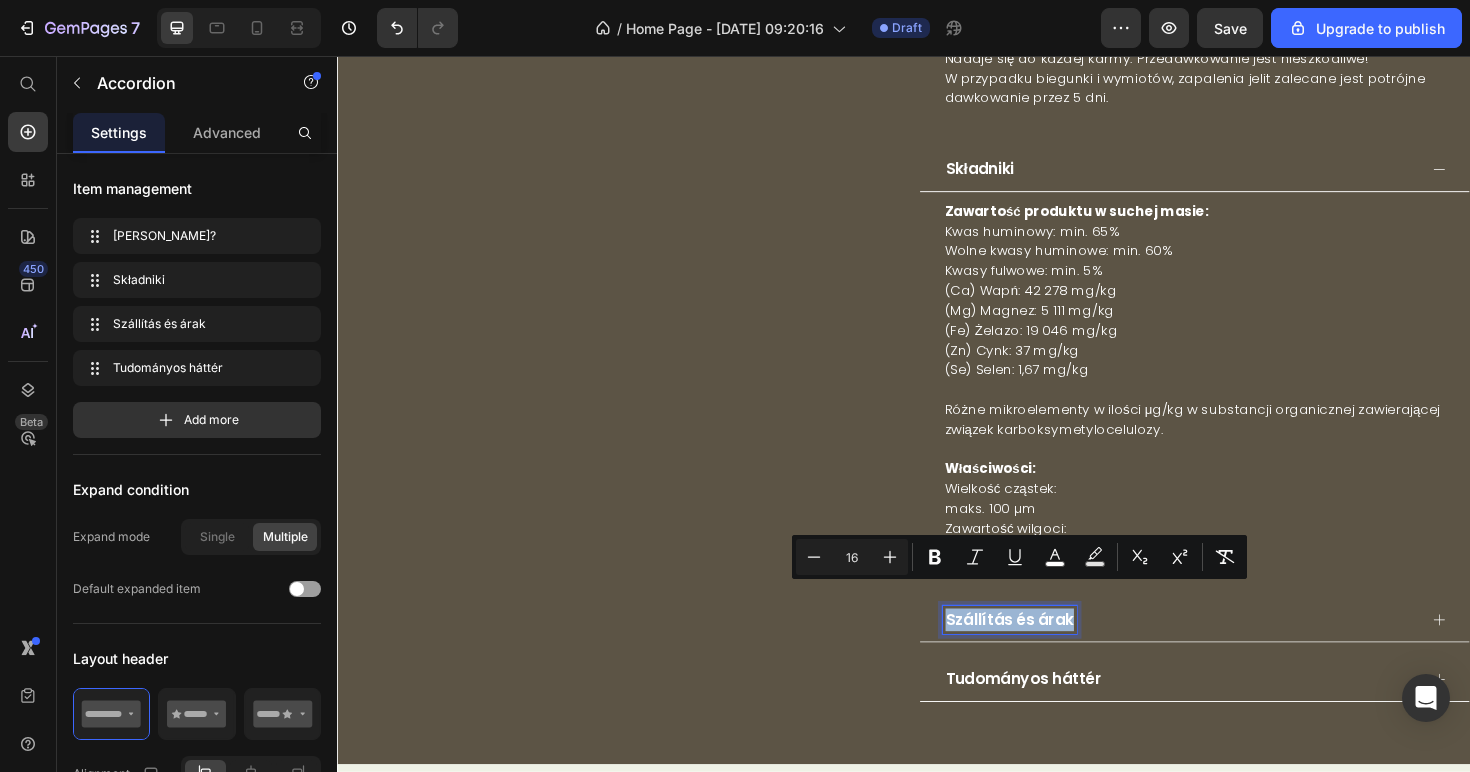 click on "Szállítás és árak" at bounding box center (1229, 653) 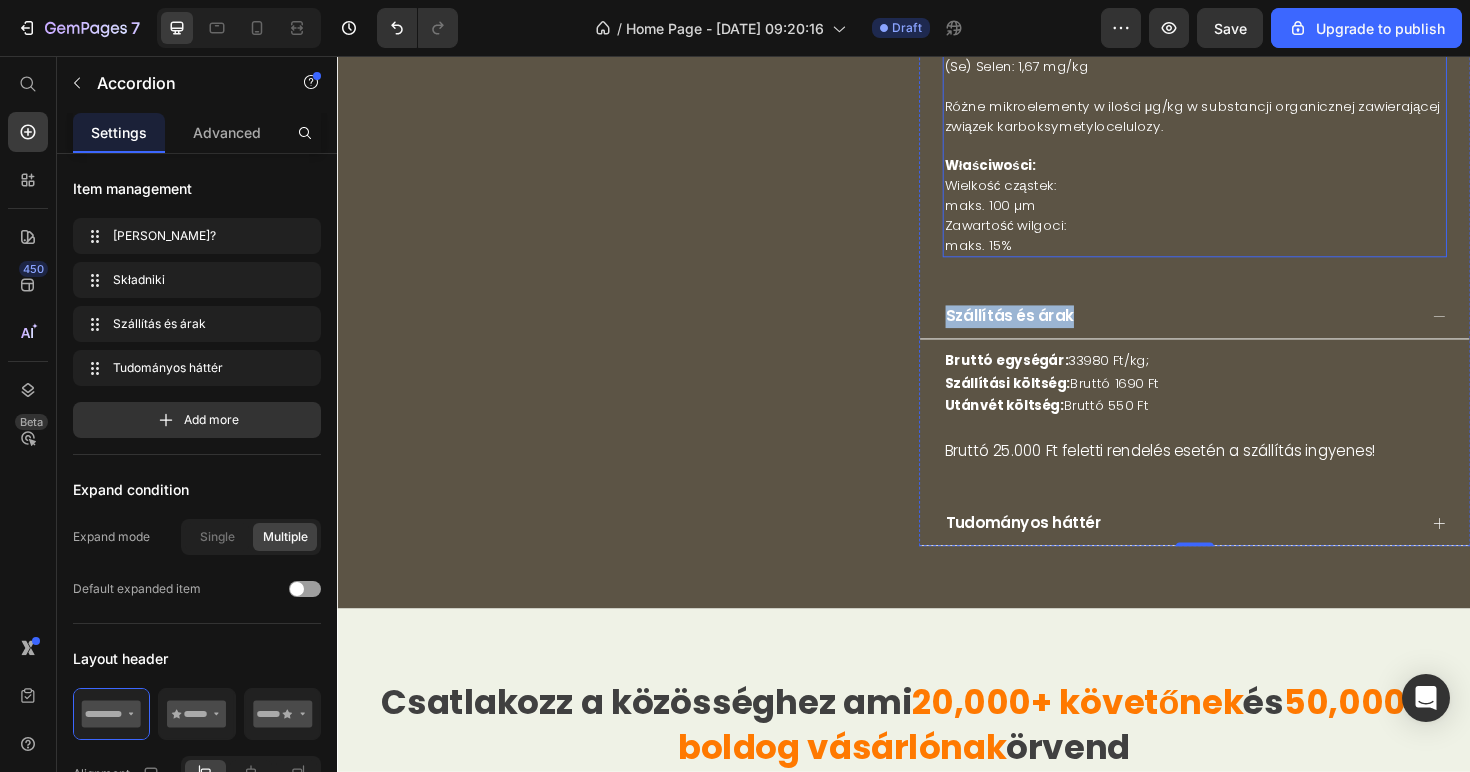 scroll, scrollTop: 10382, scrollLeft: 0, axis: vertical 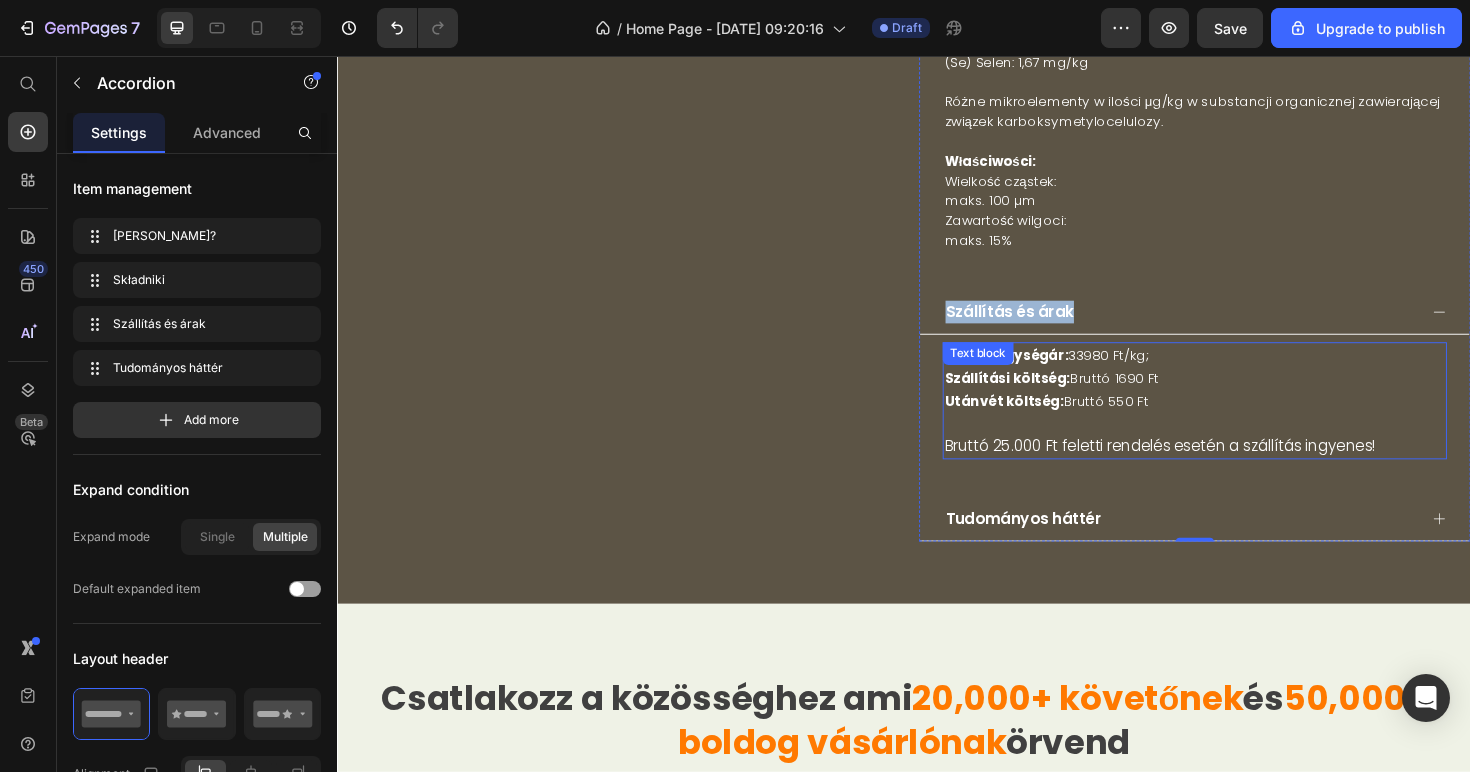 click on "Bruttó egységár:   33980 Ft/kg;  Szállítási költség:  Bruttó 1690 Ft  Utánvét költség:  Bruttó 550 Ft  Bruttó 25.000 Ft feletti rendelés esetén a szállítás ingyenes!" at bounding box center [1245, 421] 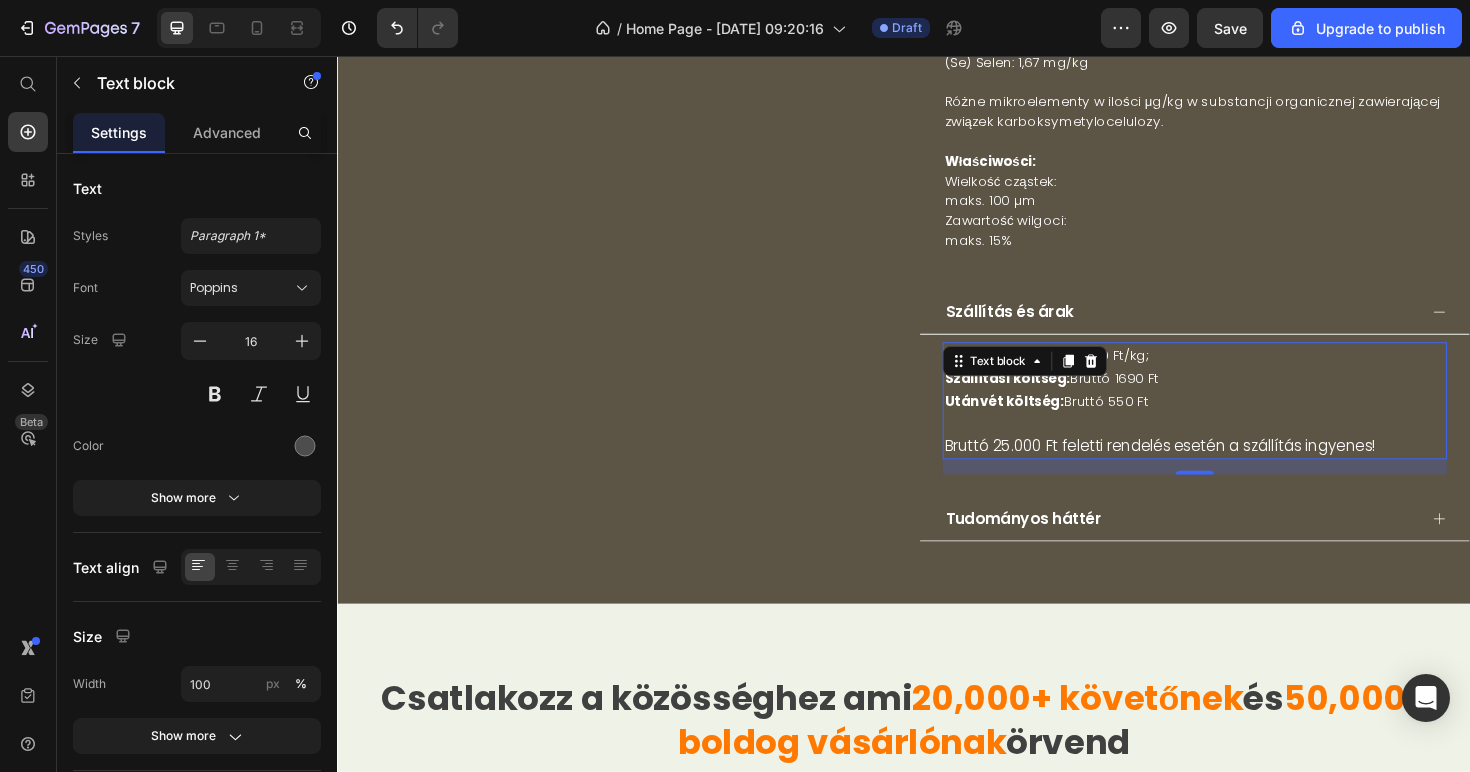click on "Bruttó egységár:   33980 Ft/kg;  Szállítási költség:  Bruttó 1690 Ft  Utánvét költség:  Bruttó 550 Ft  Bruttó 25.000 Ft feletti rendelés esetén a szállítás ingyenes!" at bounding box center (1245, 421) 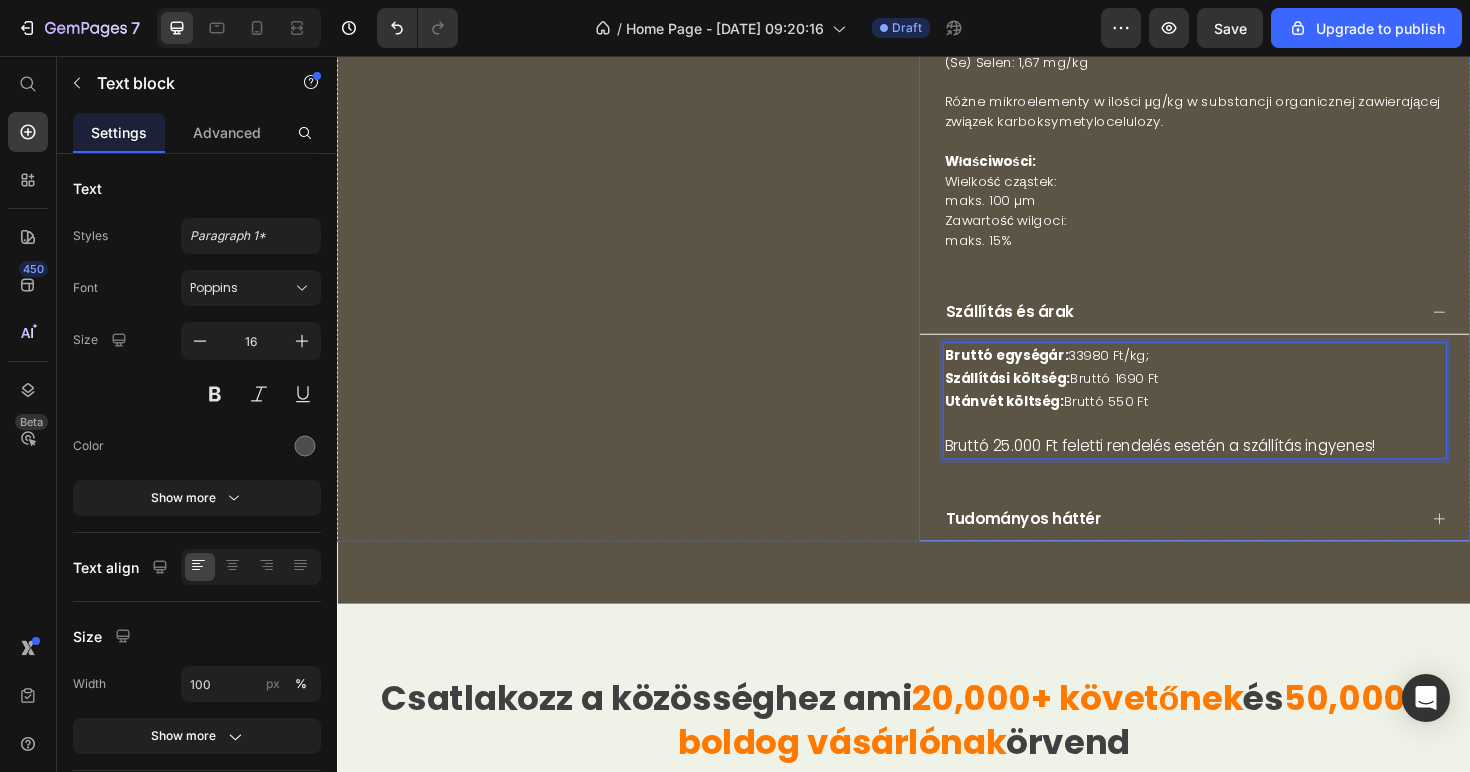 click on "Szállítás és árak" at bounding box center [1049, 326] 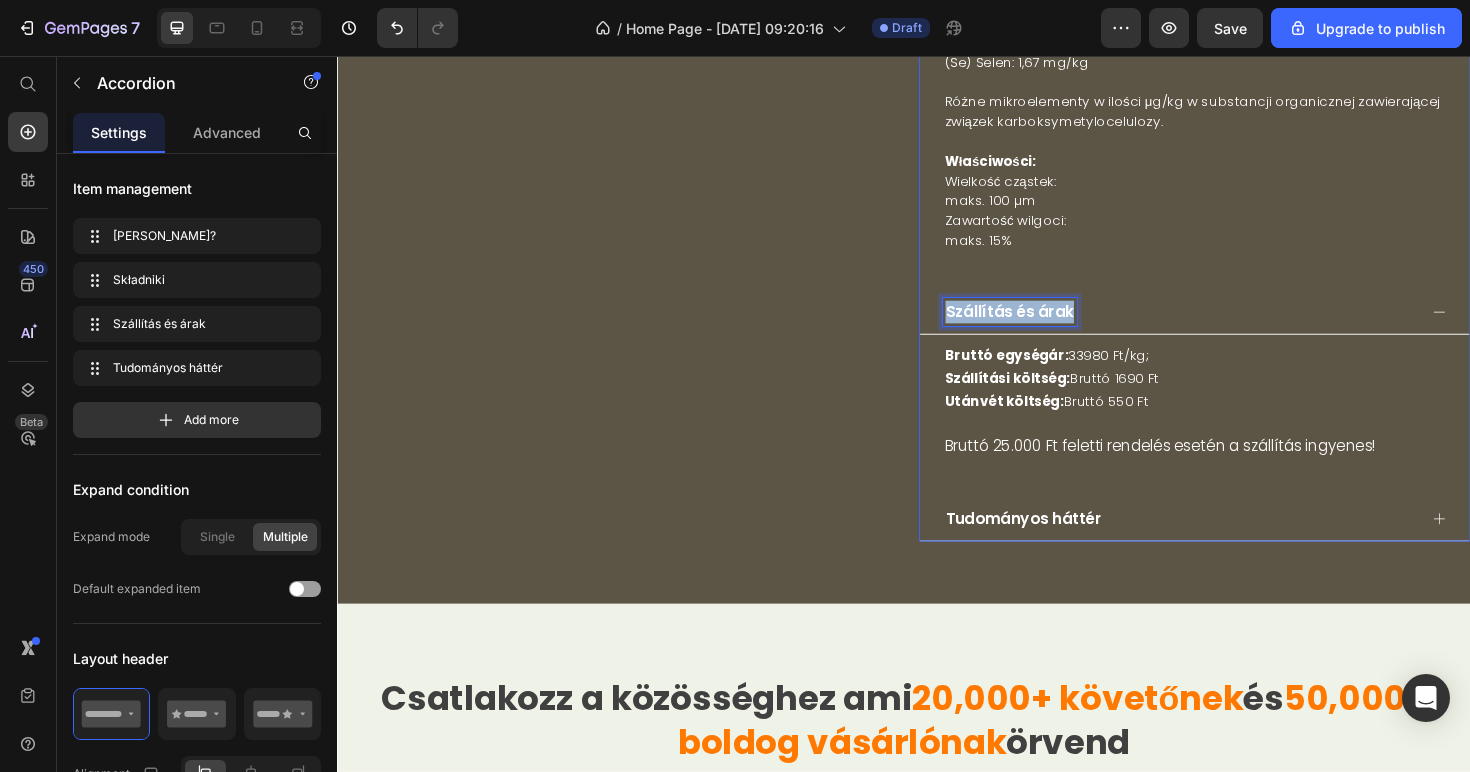click on "Szállítás és árak" at bounding box center [1049, 326] 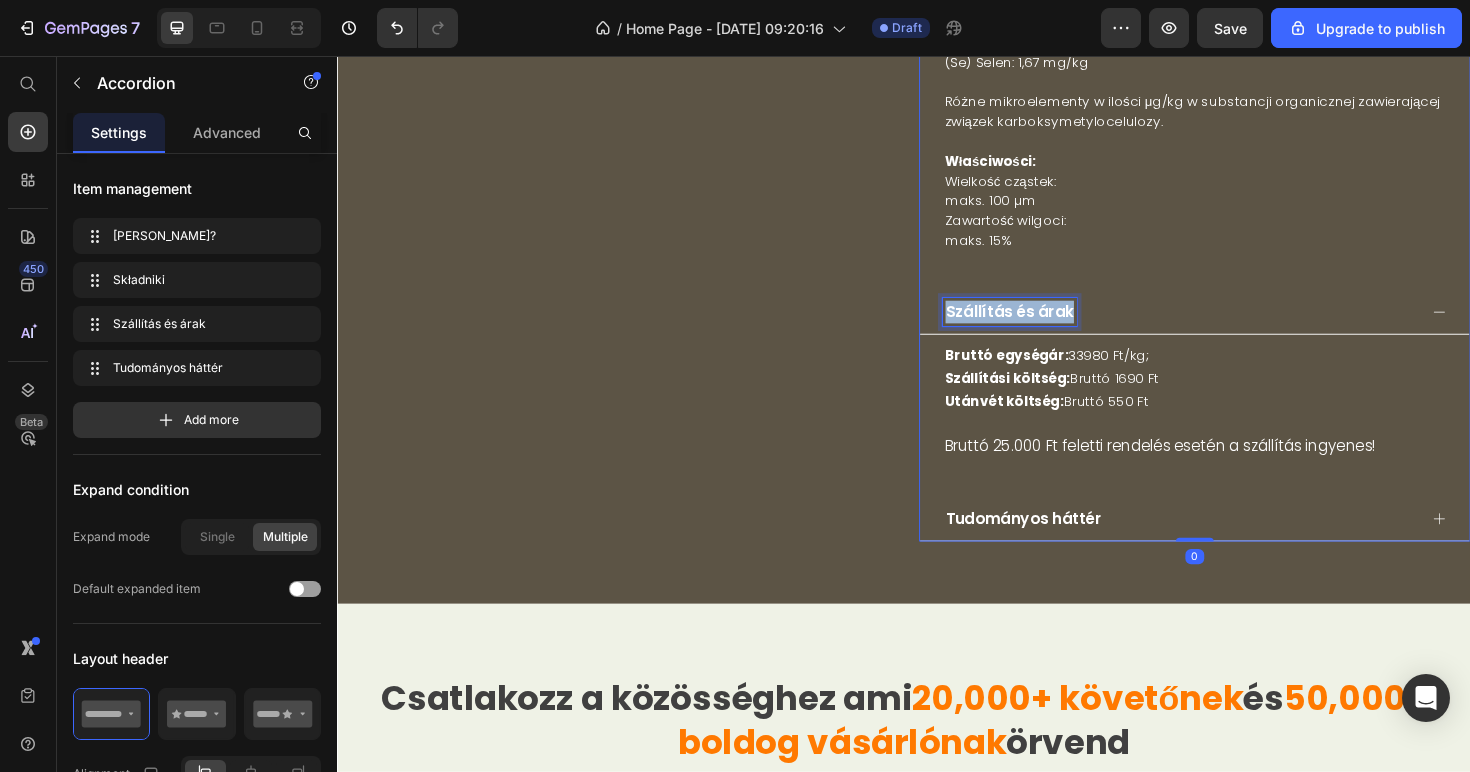 click on "Szállítás és árak" at bounding box center [1049, 326] 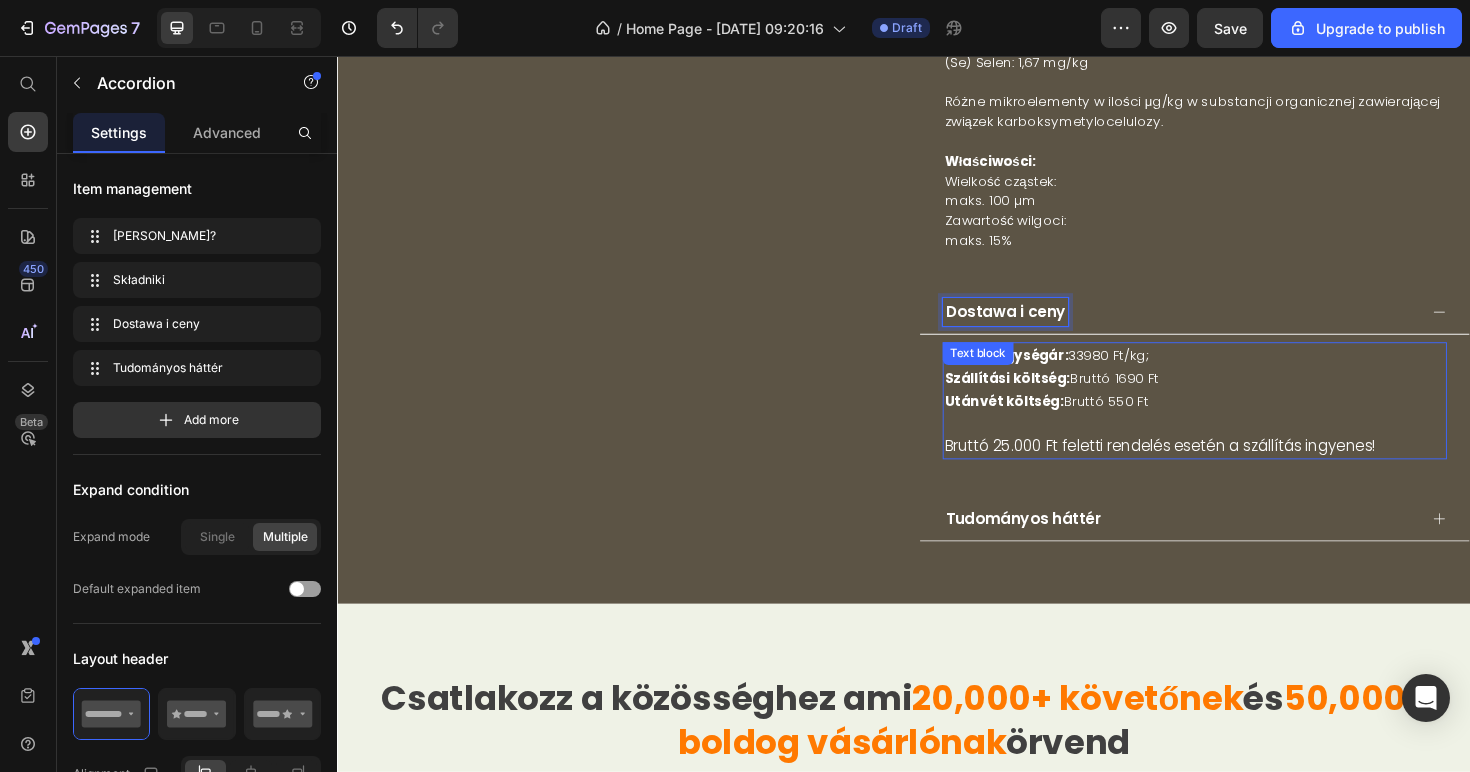 click on "Text block" at bounding box center [1015, 371] 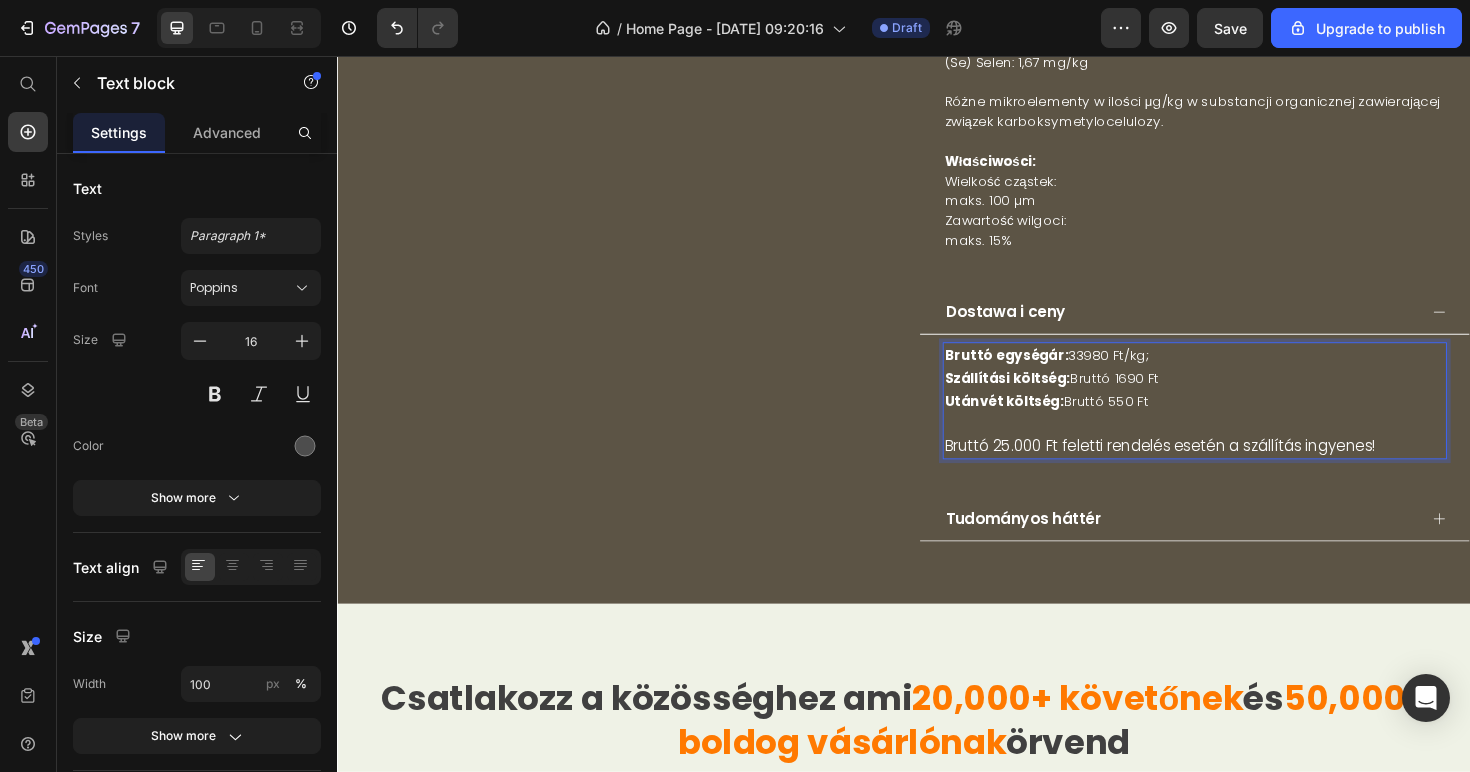 click on "Bruttó egységár:   33980 Ft/kg;  Szállítási költség:  Bruttó 1690 Ft  Utánvét költség:  Bruttó 550 Ft  Bruttó 25.000 Ft feletti rendelés esetén a szállítás ingyenes!" at bounding box center (1245, 421) 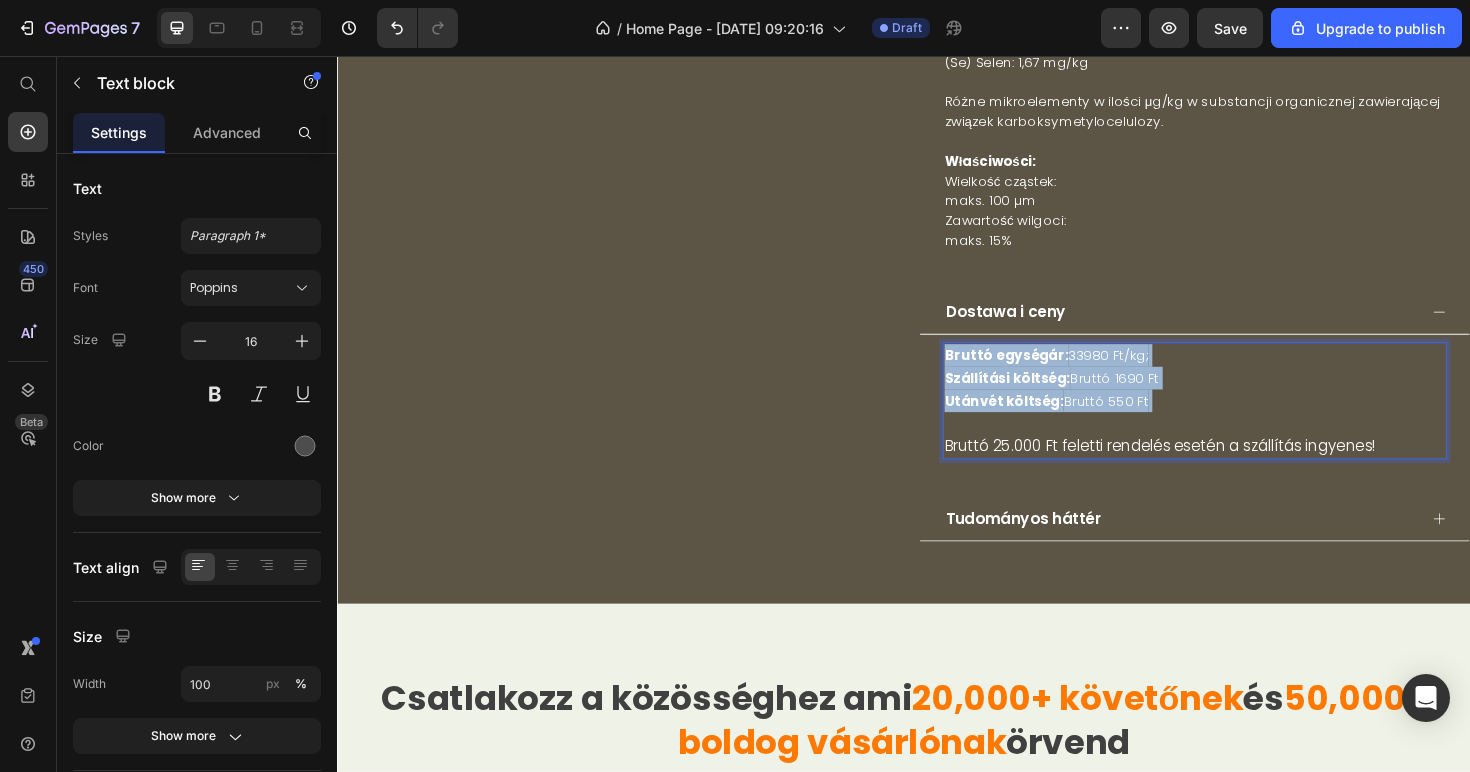 drag, startPoint x: 1009, startPoint y: 356, endPoint x: 1191, endPoint y: 401, distance: 187.48067 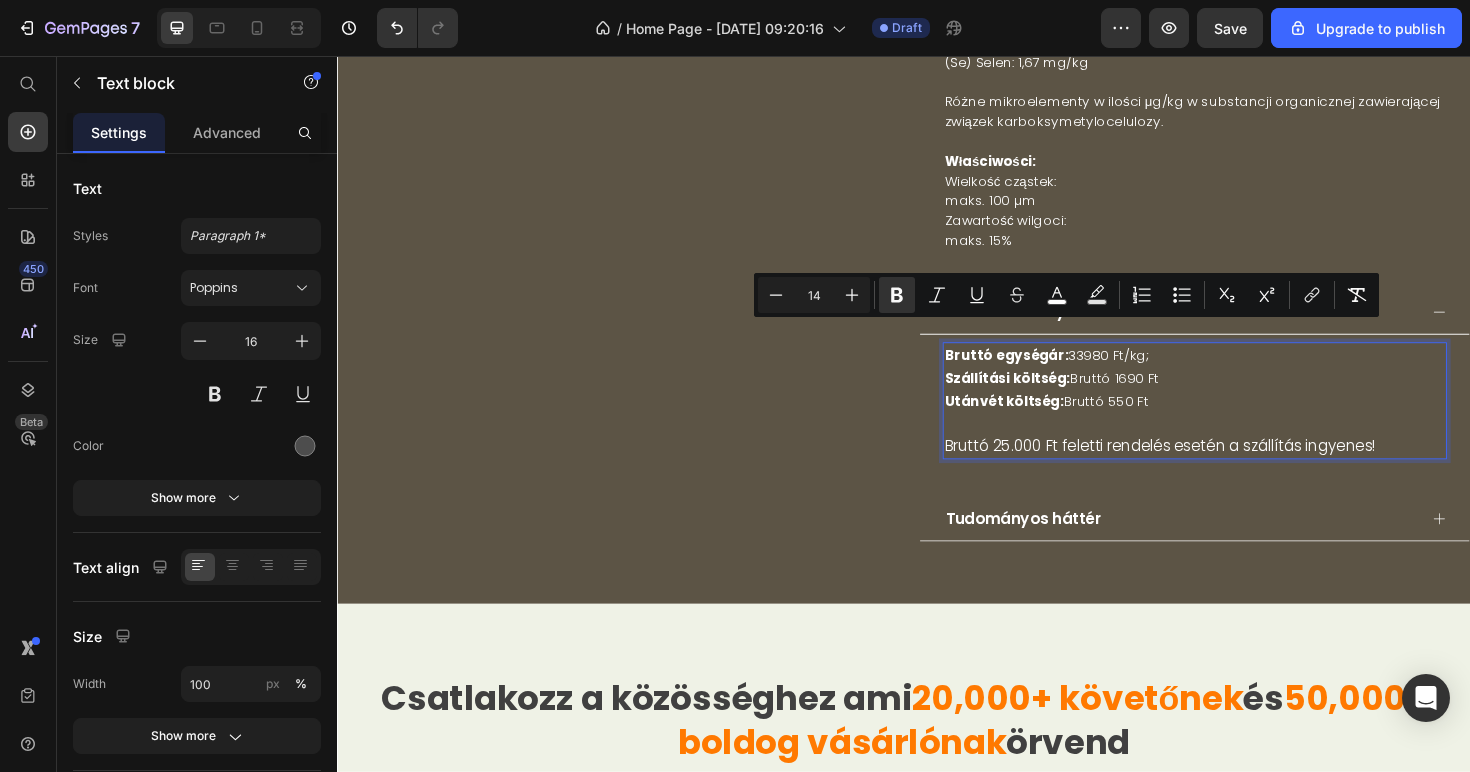 type on "16" 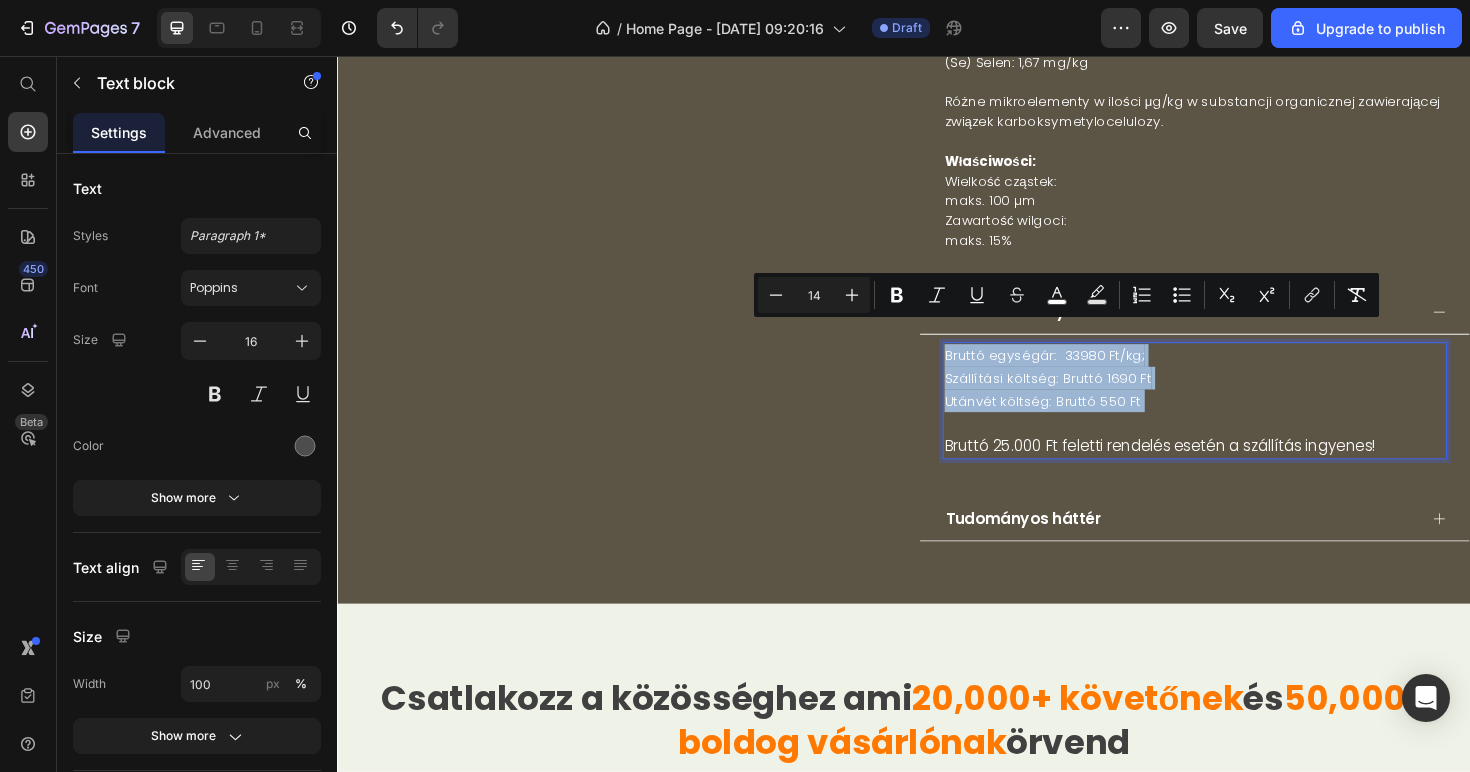 type on "16" 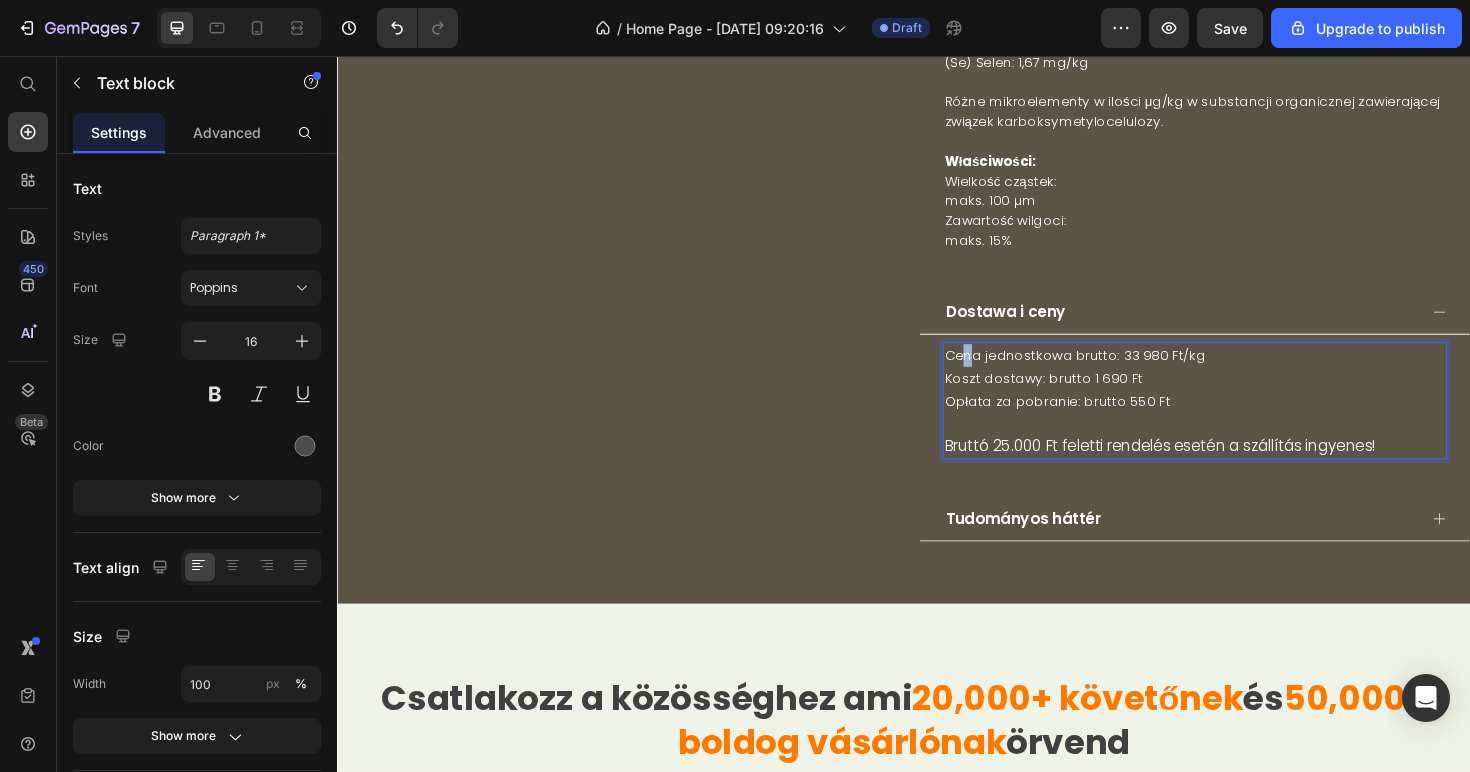 click on "Cena jednostkowa brutto: 33 980 Ft/kg Koszt dostawy: brutto 1 690 Ft Opłata za pobranie: brutto 550 Ft" at bounding box center (1245, 397) 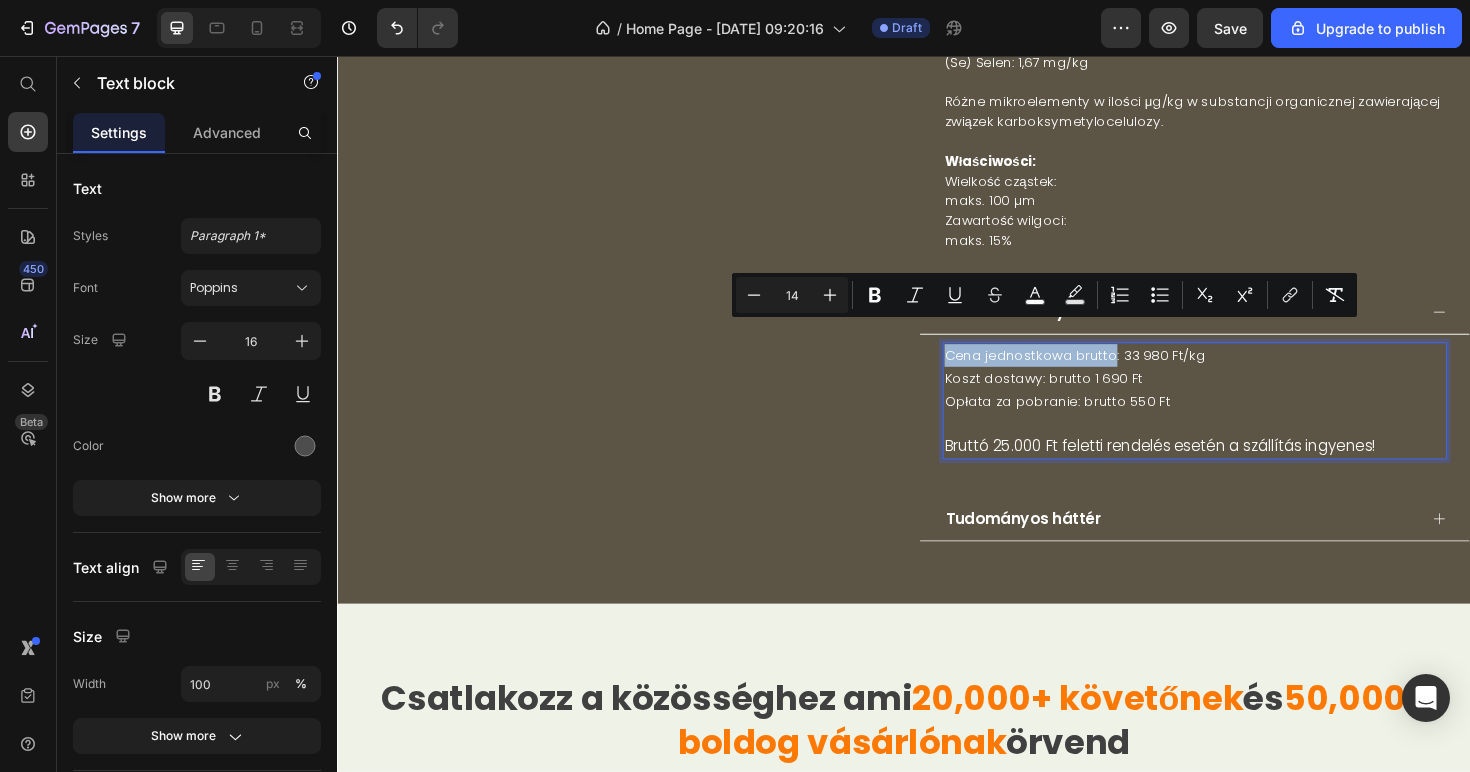 drag, startPoint x: 1011, startPoint y: 359, endPoint x: 1150, endPoint y: 359, distance: 139 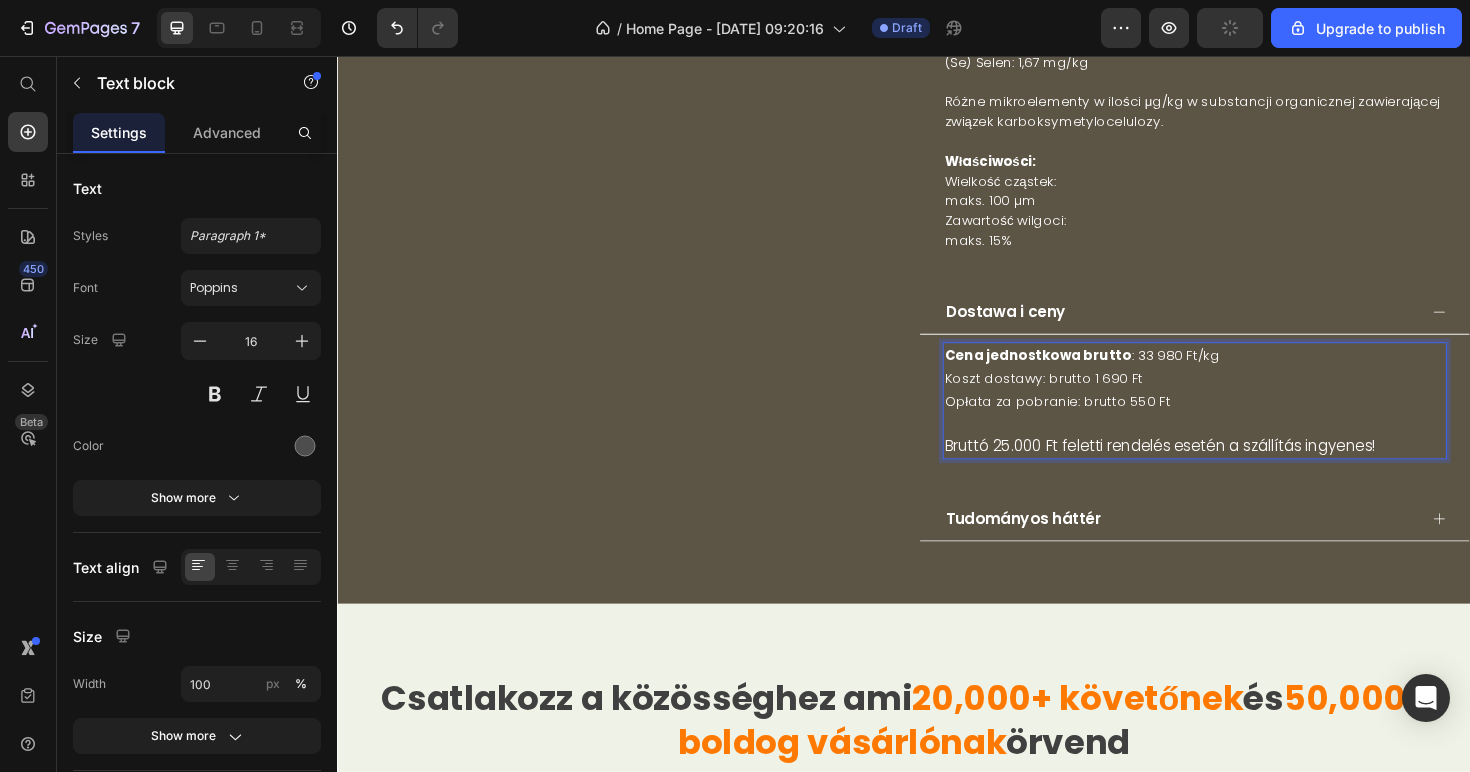 click on "Koszt dostawy: brutto 1 690 Ft" at bounding box center (1085, 397) 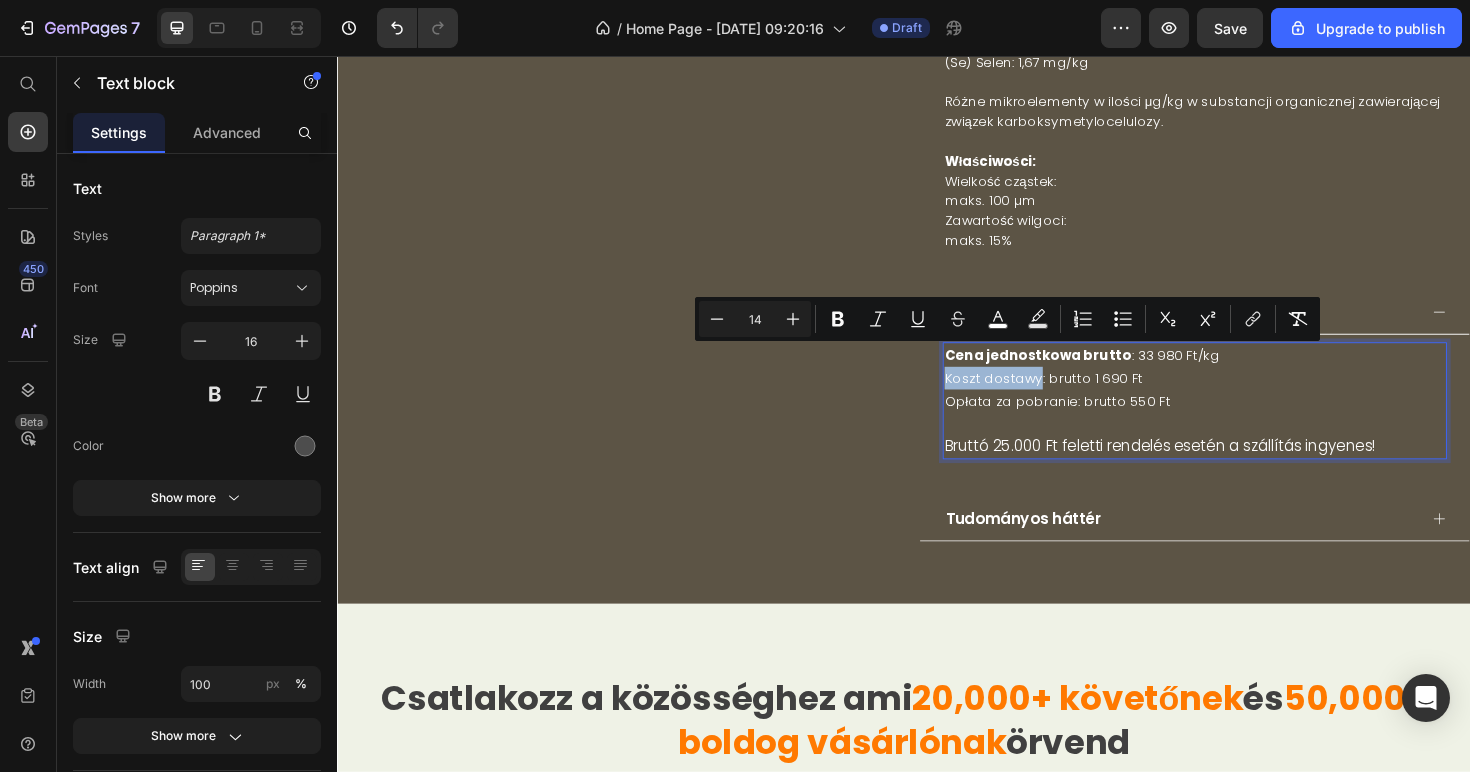 drag, startPoint x: 1006, startPoint y: 375, endPoint x: 1069, endPoint y: 372, distance: 63.07139 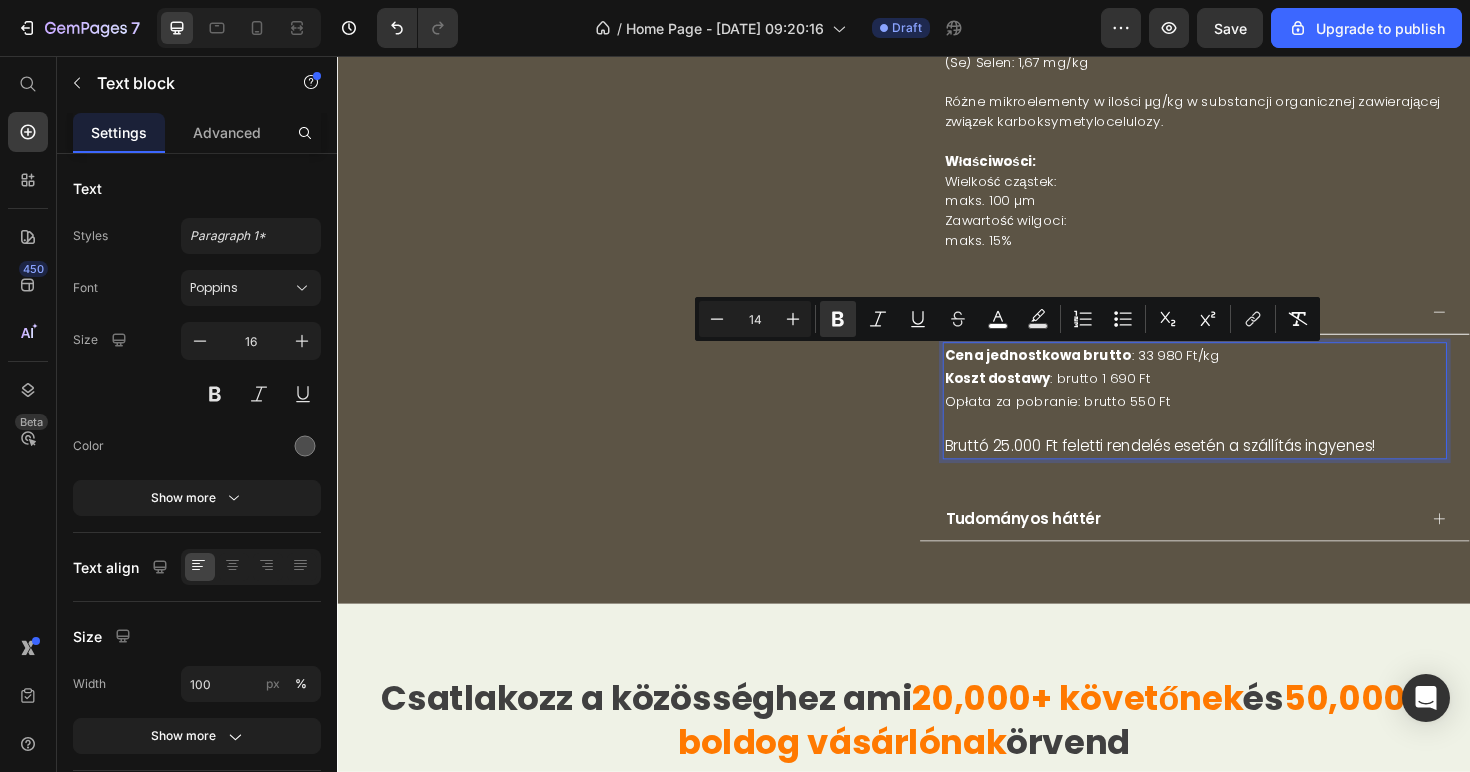 click on "Opłata za pobranie: brutto 550 Ft" at bounding box center [1099, 421] 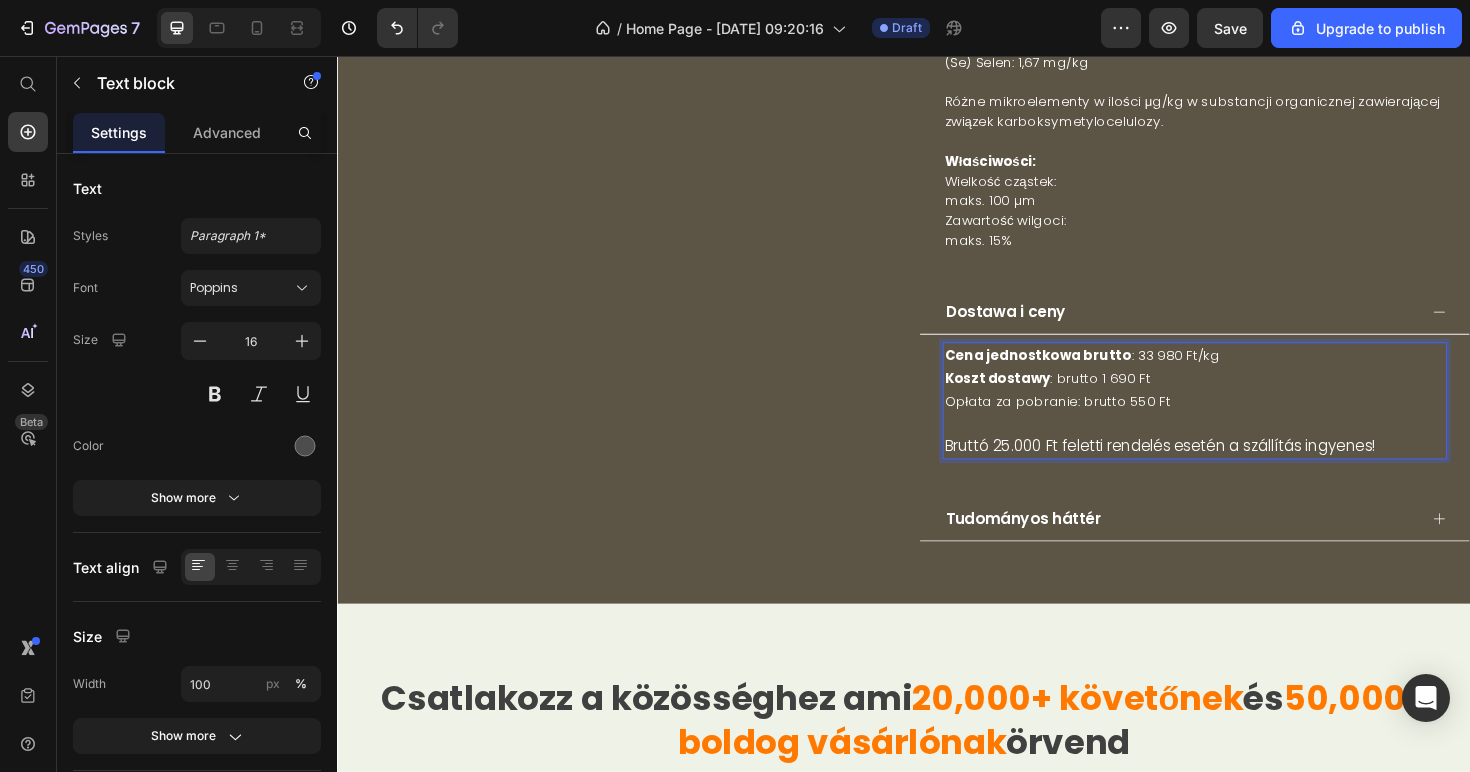 click on "Opłata za pobranie: brutto 550 Ft" at bounding box center (1099, 421) 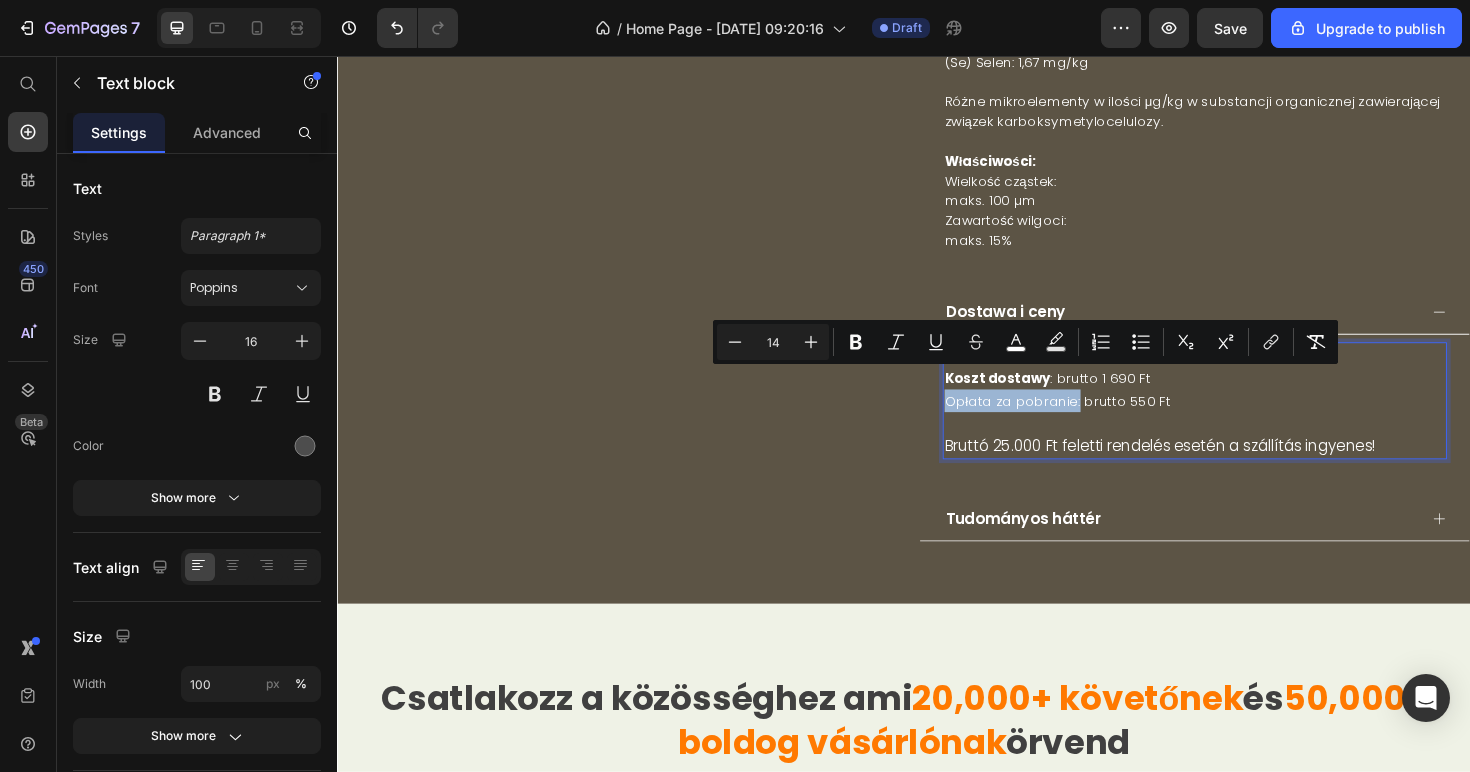 drag, startPoint x: 1008, startPoint y: 402, endPoint x: 1112, endPoint y: 400, distance: 104.019226 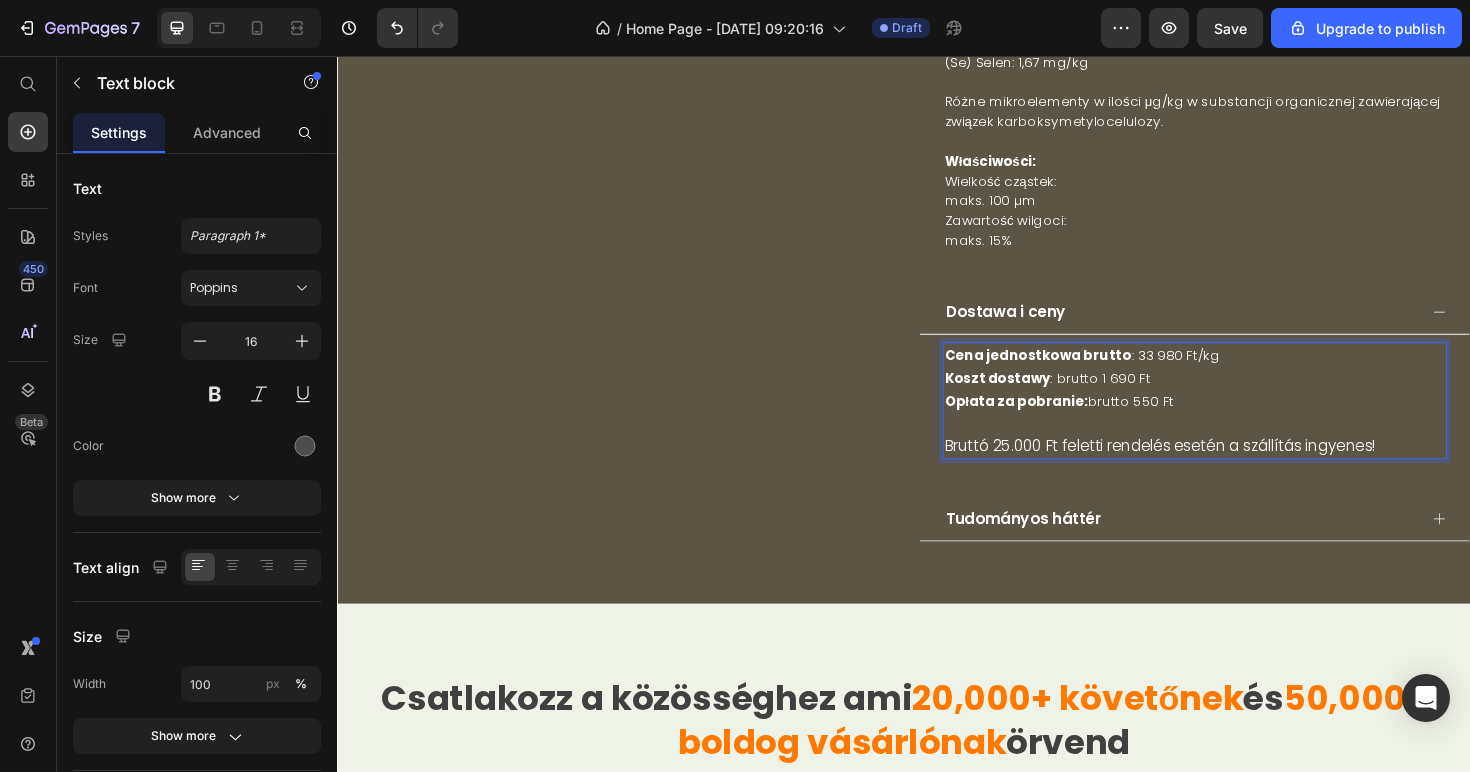 click on "Bruttó 25.000 Ft feletti rendelés esetén a szállítás ingyenes!" at bounding box center [1245, 457] 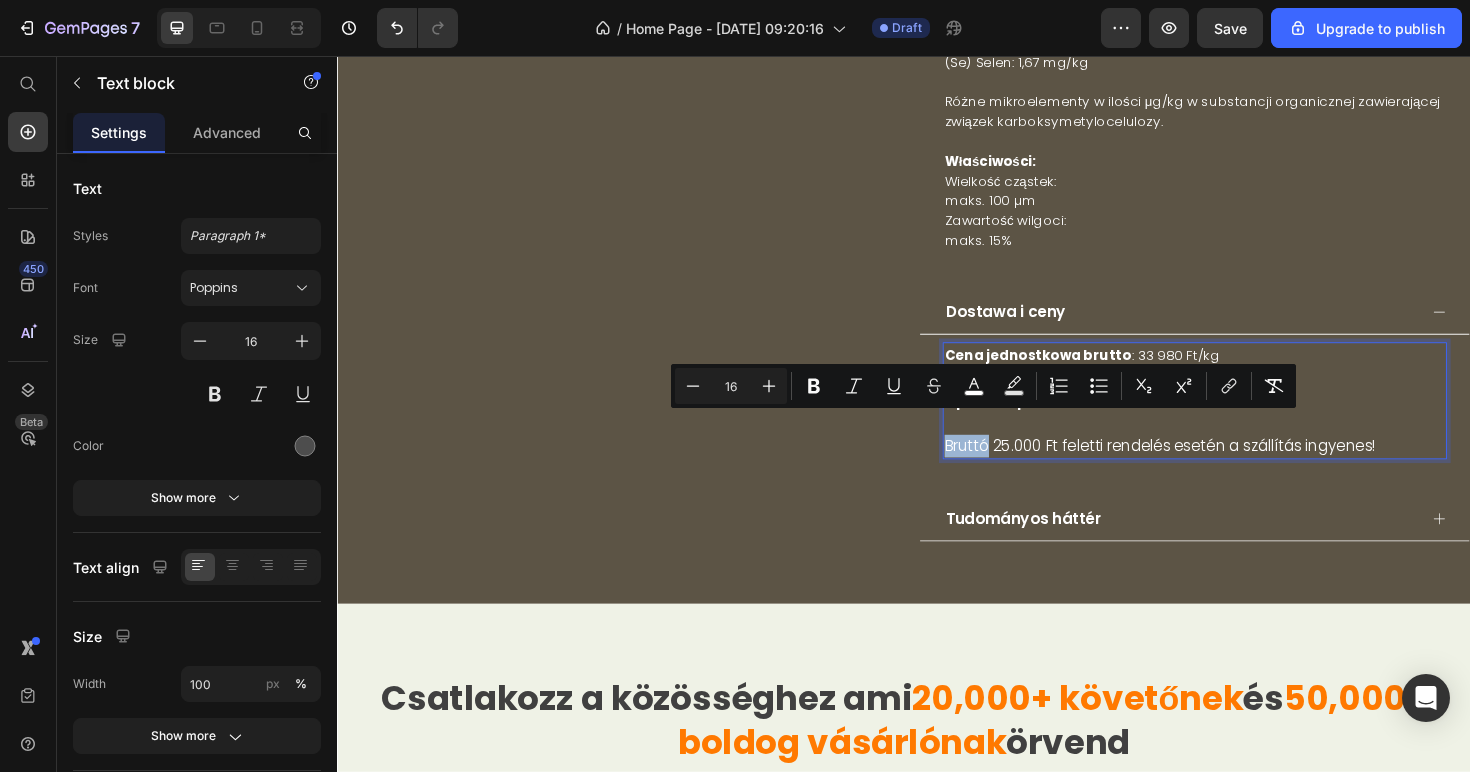 click on "Bruttó 25.000 Ft feletti rendelés esetén a szállítás ingyenes!" at bounding box center (1208, 468) 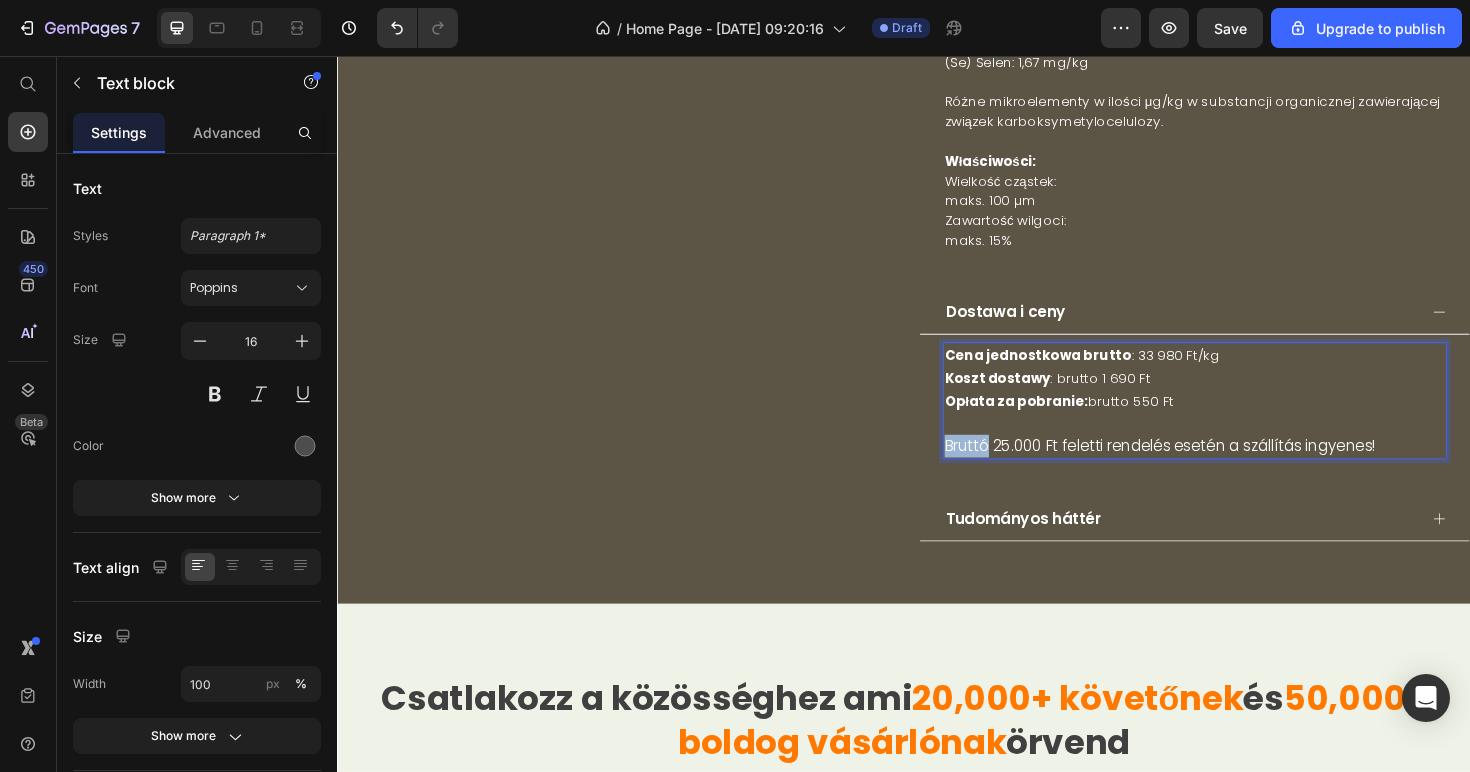 click on "Bruttó 25.000 Ft feletti rendelés esetén a szállítás ingyenes!" at bounding box center [1208, 468] 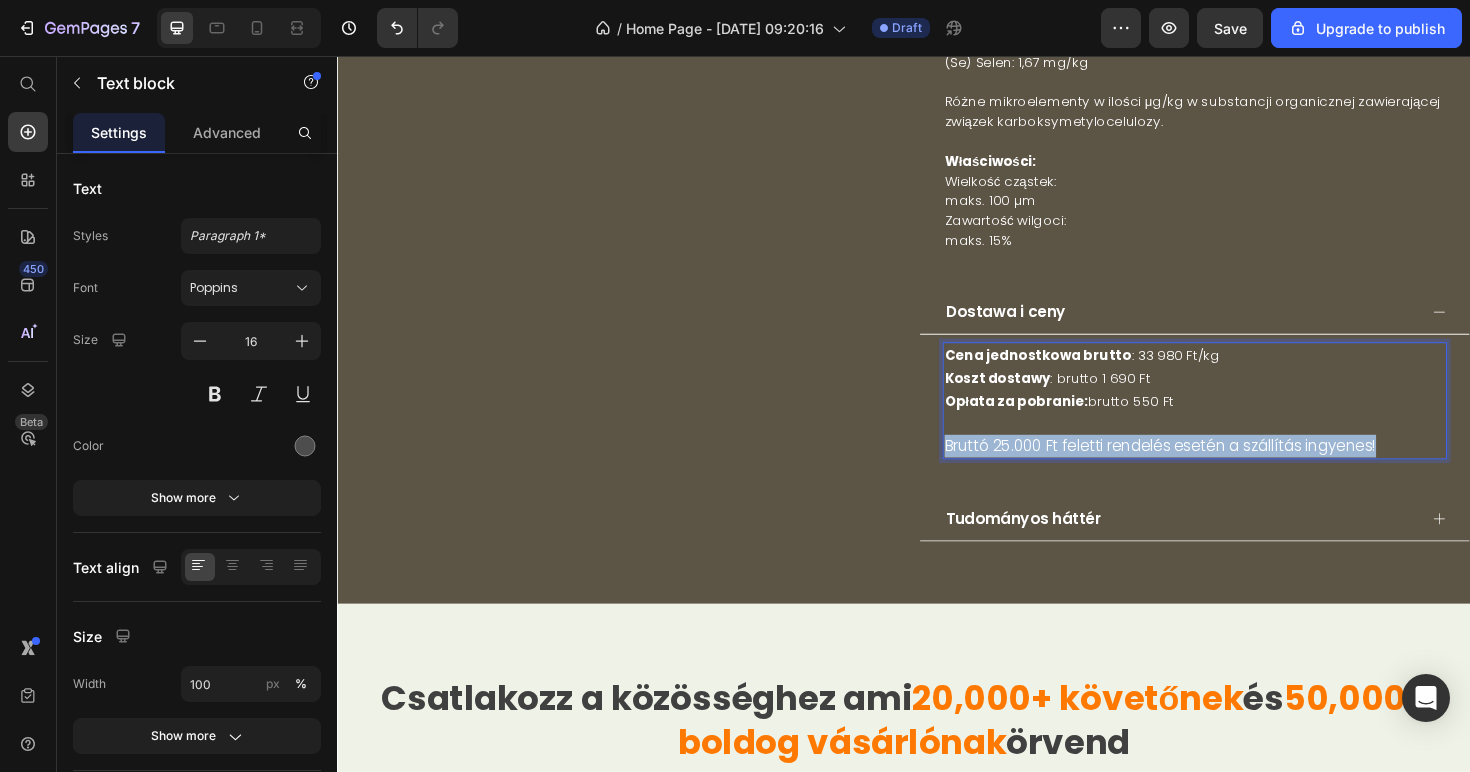 click on "Bruttó 25.000 Ft feletti rendelés esetén a szállítás ingyenes!" at bounding box center [1208, 468] 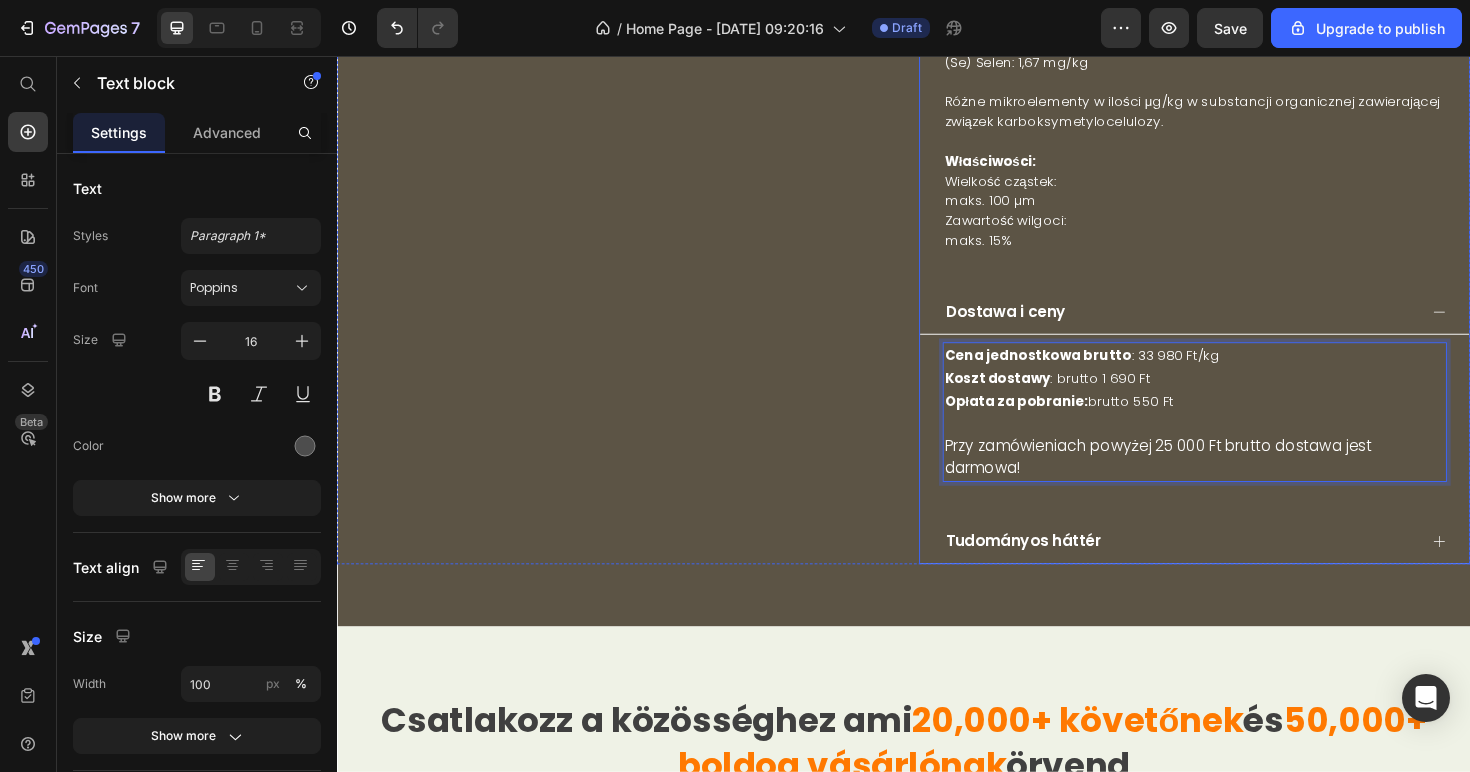 click on "Tudományos háttér" at bounding box center [1229, 570] 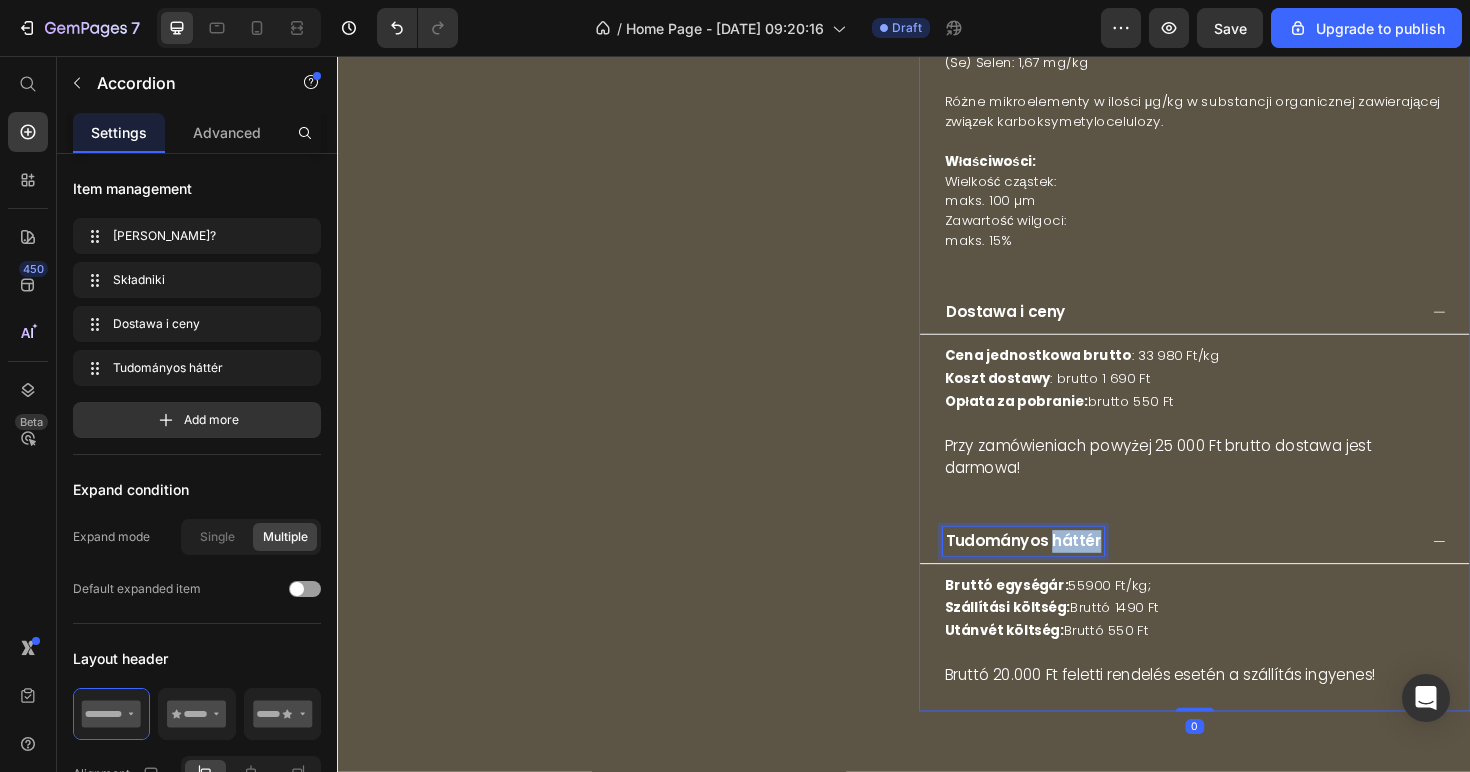 click on "Tudományos háttér" at bounding box center (1063, 570) 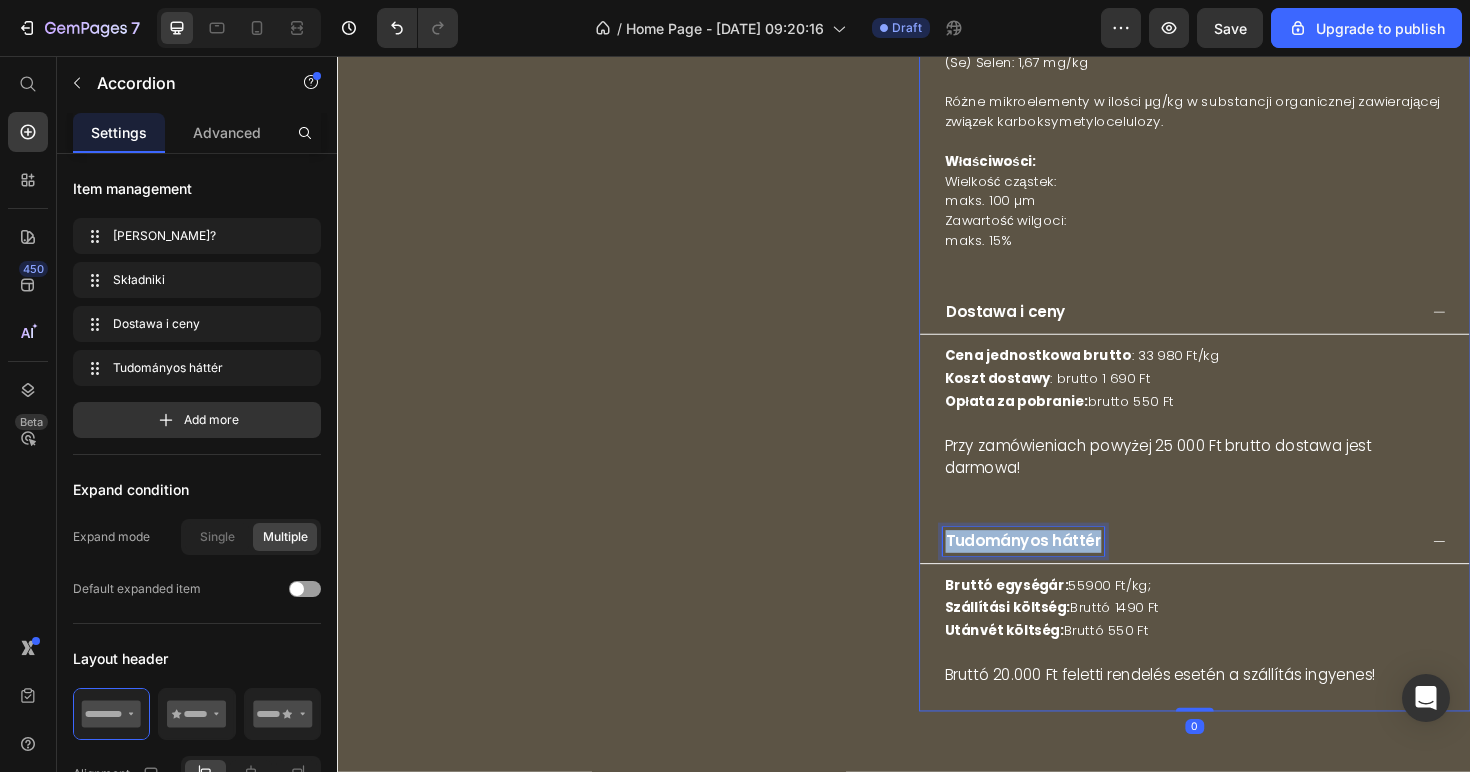 click on "Tudományos háttér" at bounding box center (1063, 570) 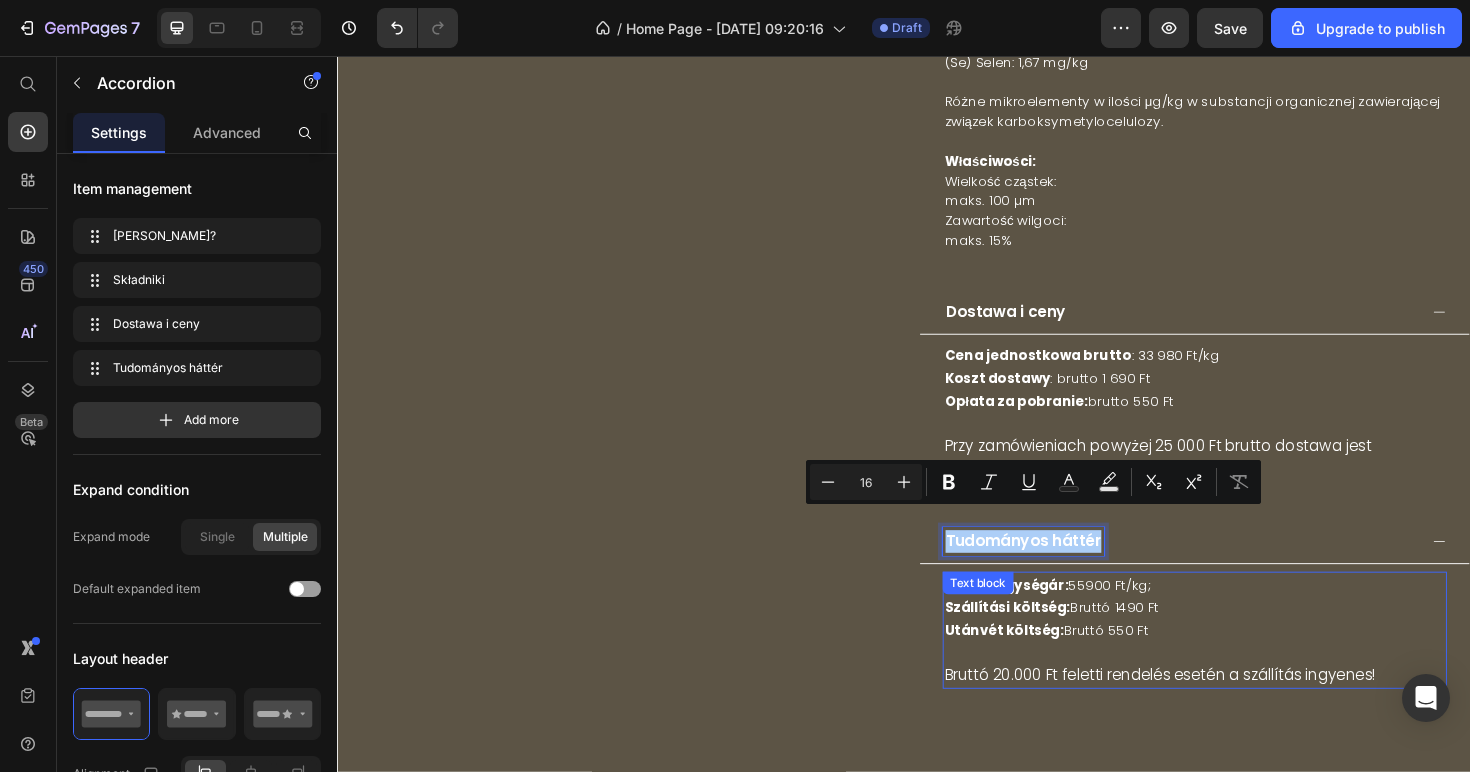 click on "Bruttó egységár:" at bounding box center (1045, 616) 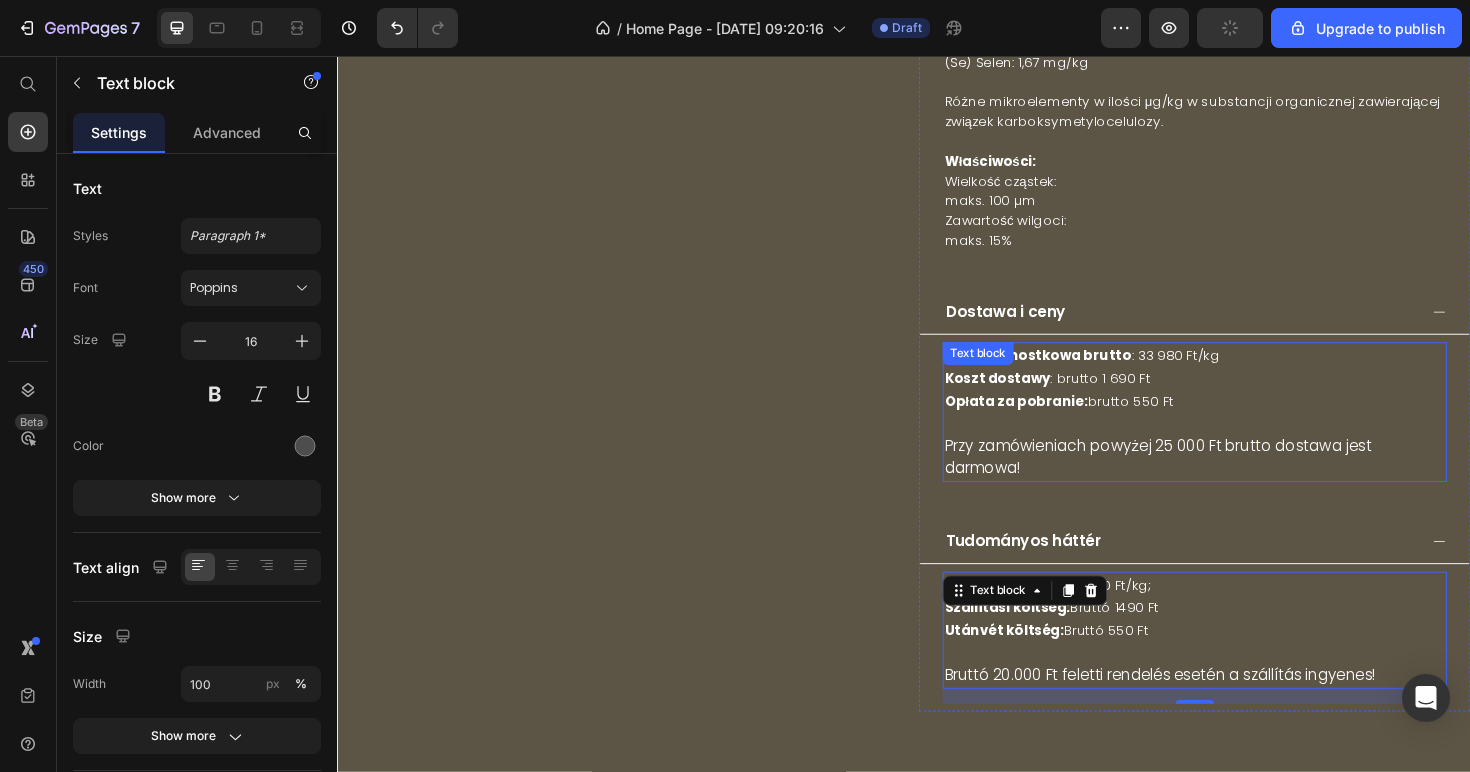 click on "Przy zamówieniach powyżej 25 000 Ft brutto dostawa jest darmowa!" at bounding box center (1245, 469) 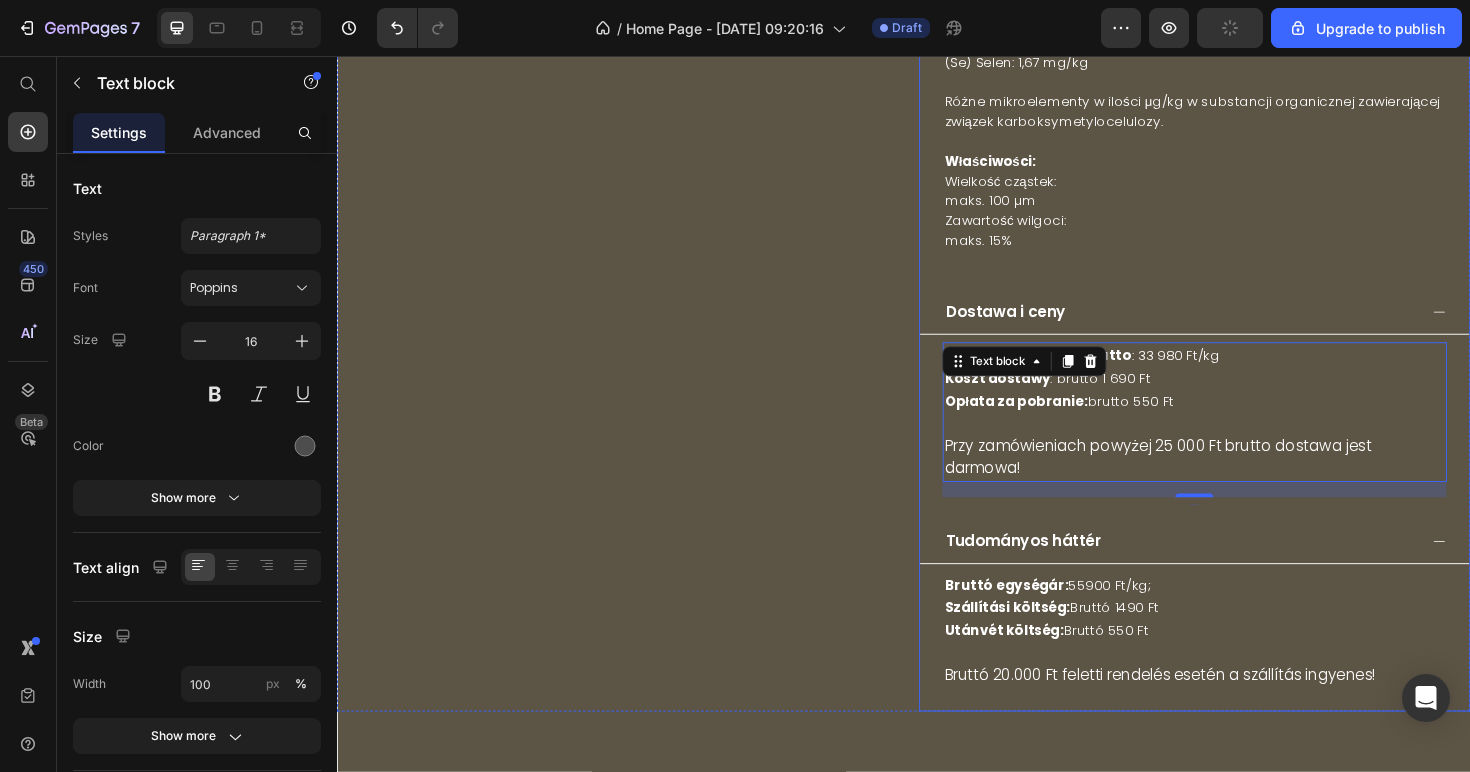 click on "Bruttó egységár:   55900 Ft/kg;" at bounding box center [1089, 616] 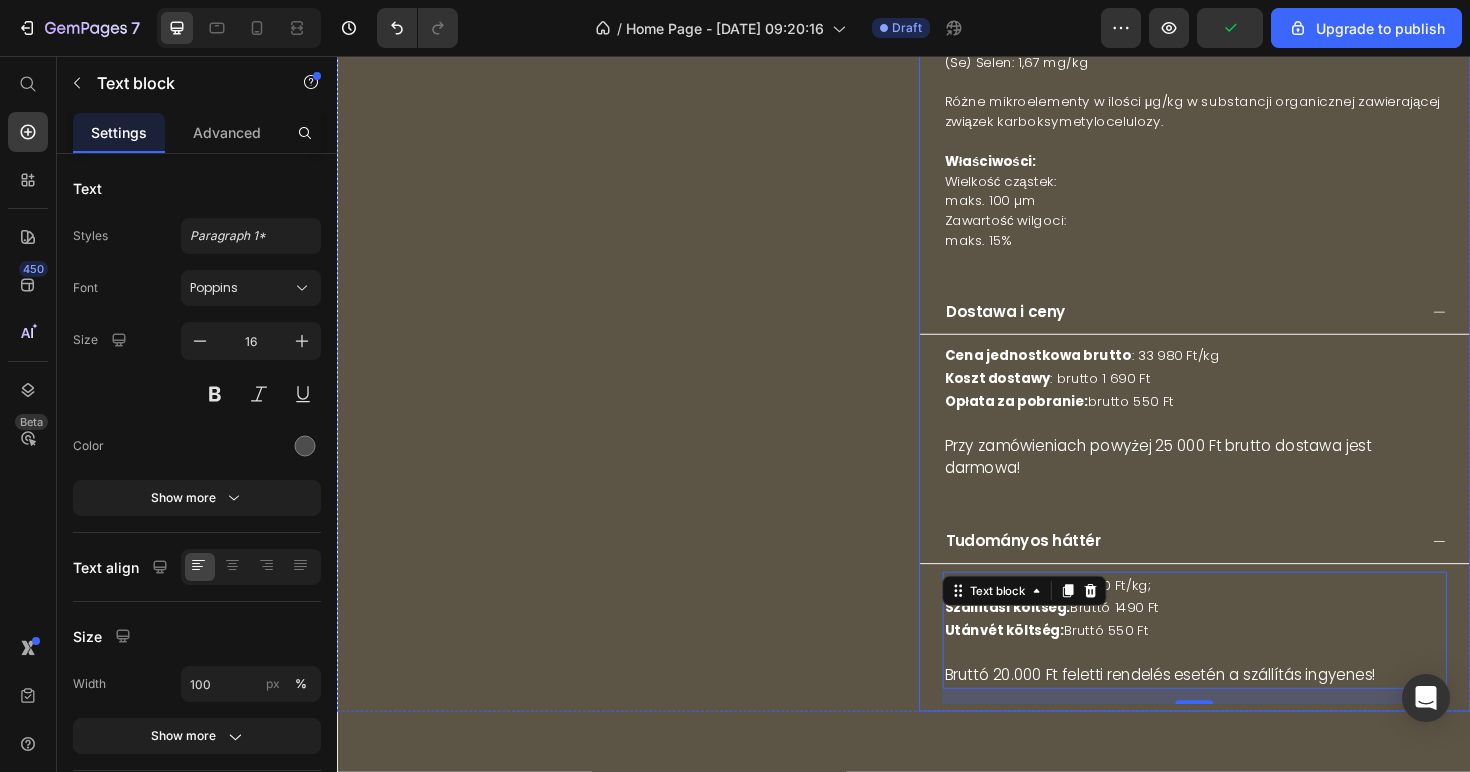 click on "Przy zamówieniach powyżej 25 000 Ft brutto dostawa jest darmowa!" at bounding box center (1245, 469) 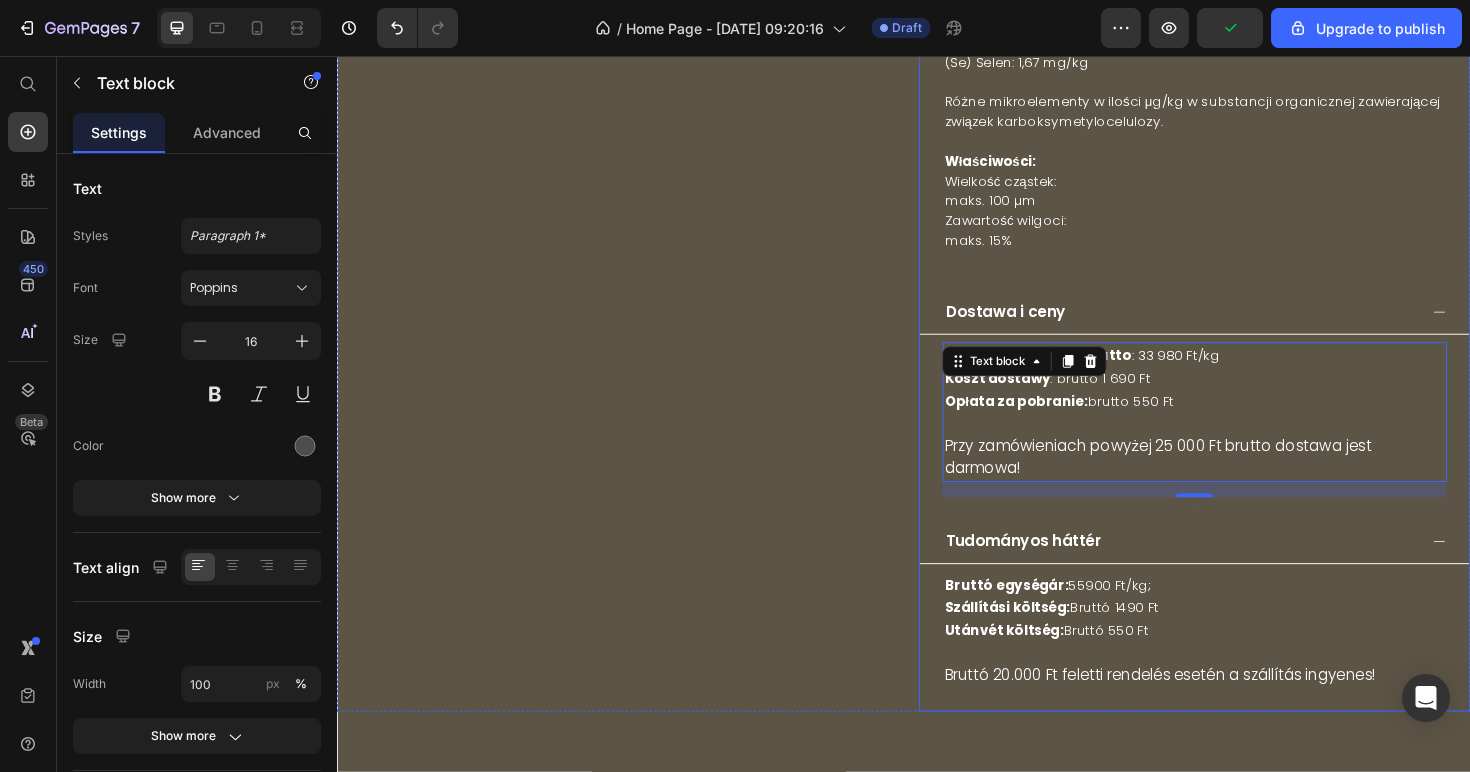 click on "Tudományos háttér" at bounding box center [1245, 570] 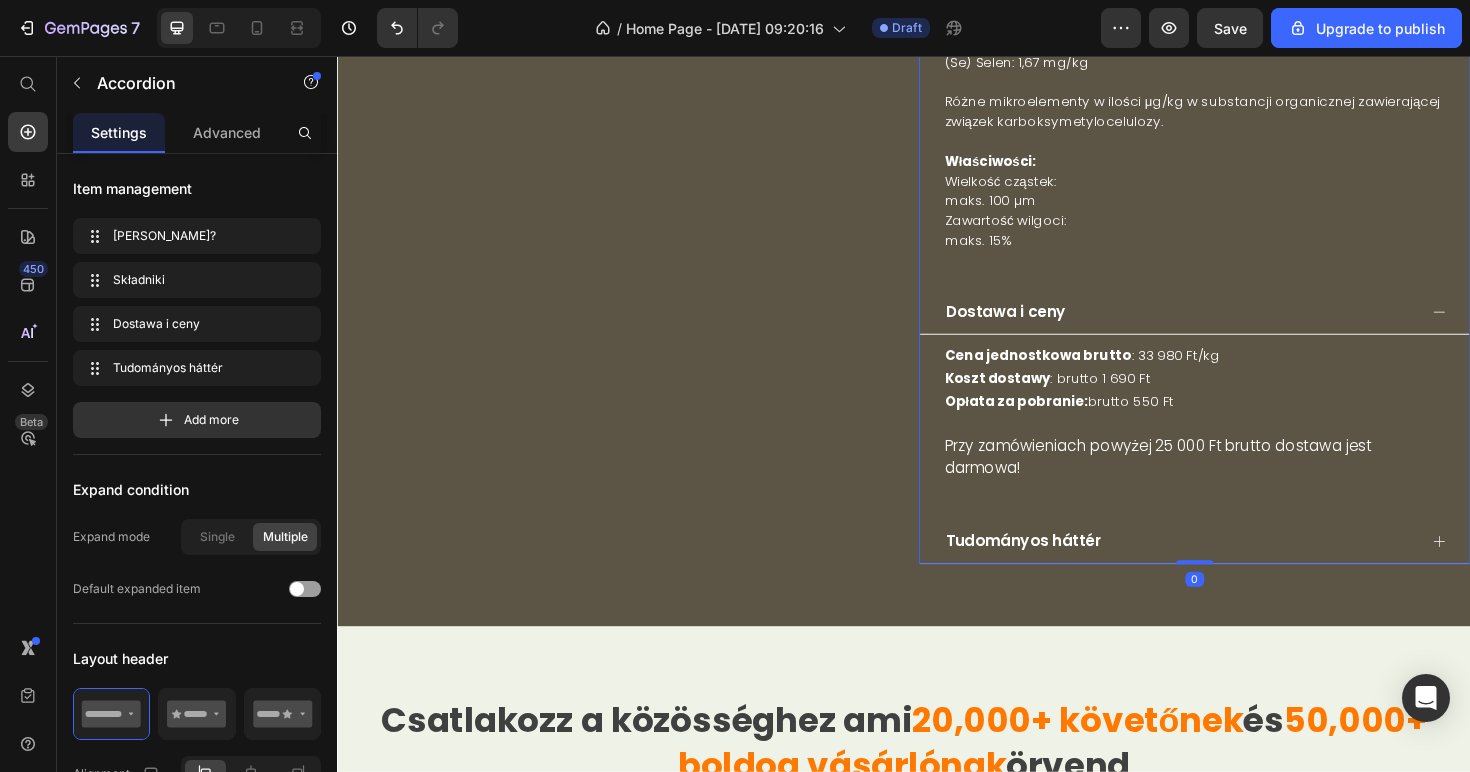 click on "Tudományos háttér" at bounding box center [1245, 570] 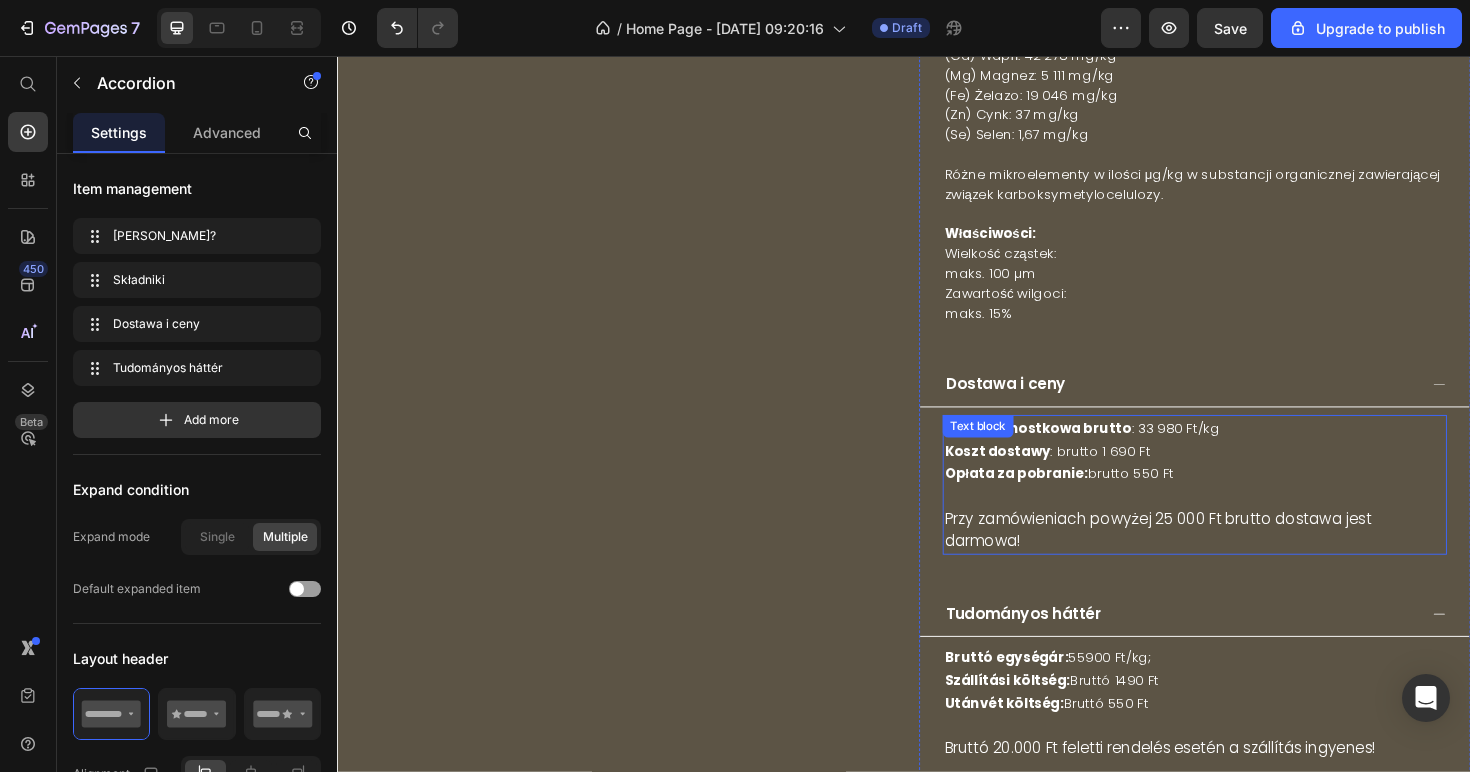 scroll, scrollTop: 10389, scrollLeft: 0, axis: vertical 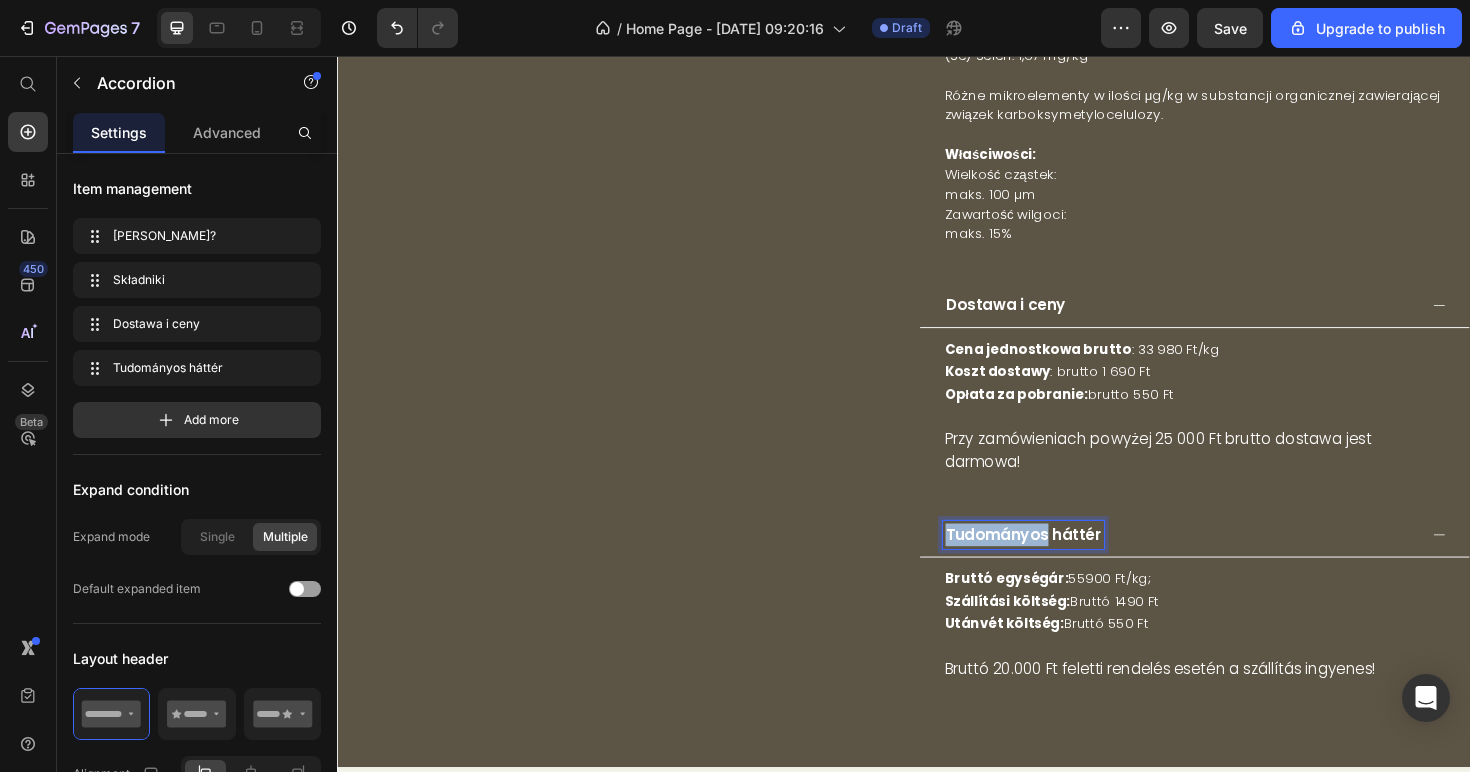 click on "Tudományos háttér" at bounding box center [1063, 563] 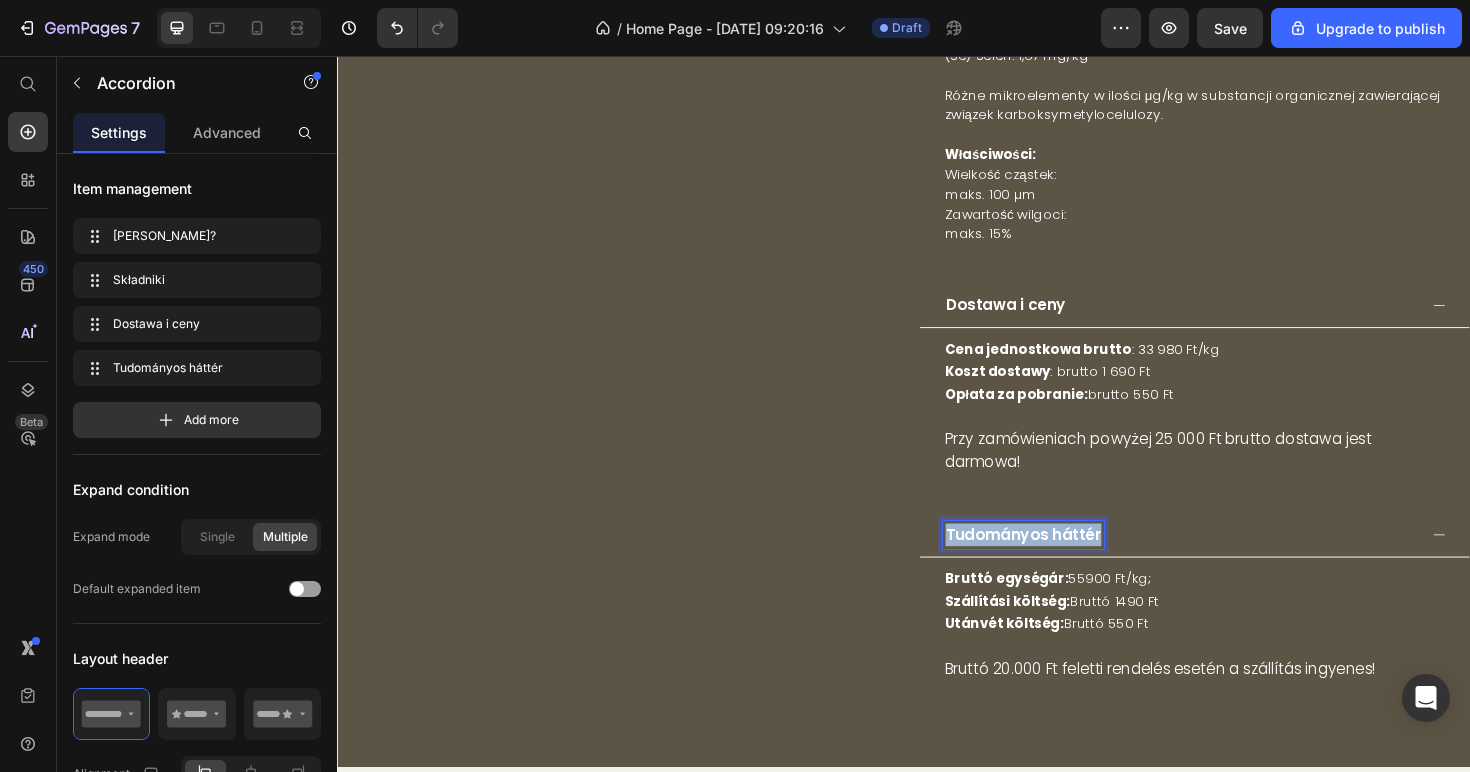 click on "Tudományos háttér" at bounding box center (1063, 563) 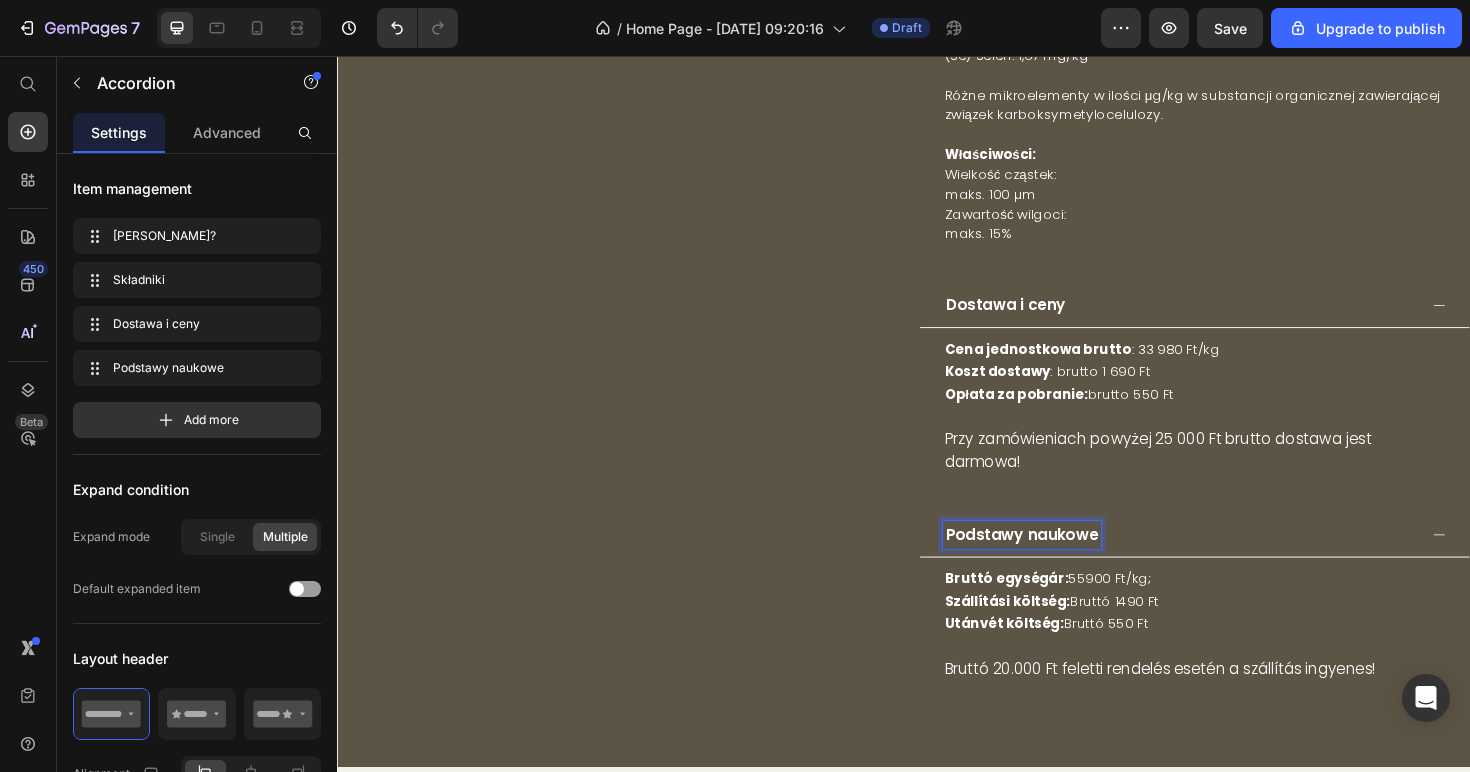 click on "Podstawy naukowe" at bounding box center [1245, 563] 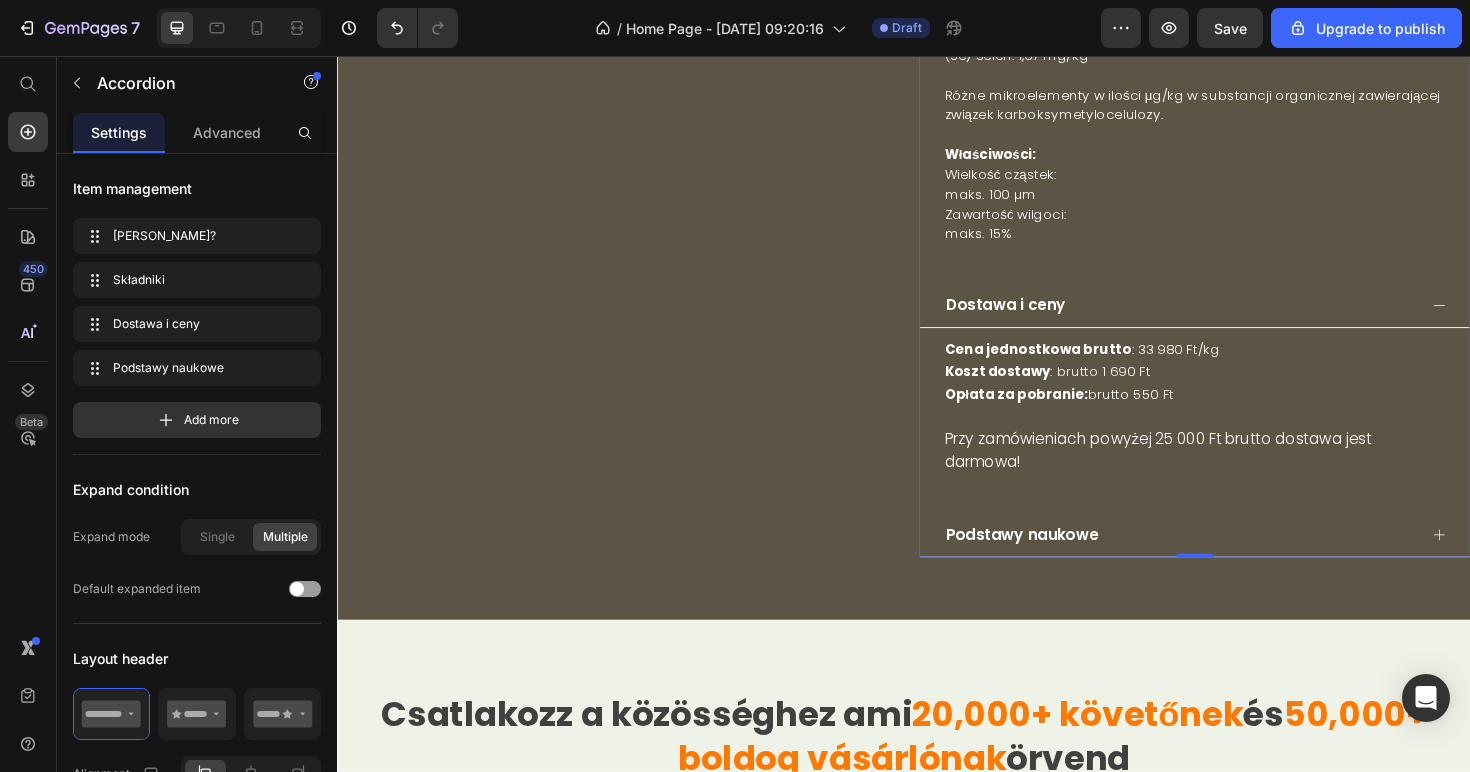 click on "Podstawy naukowe" at bounding box center [1229, 563] 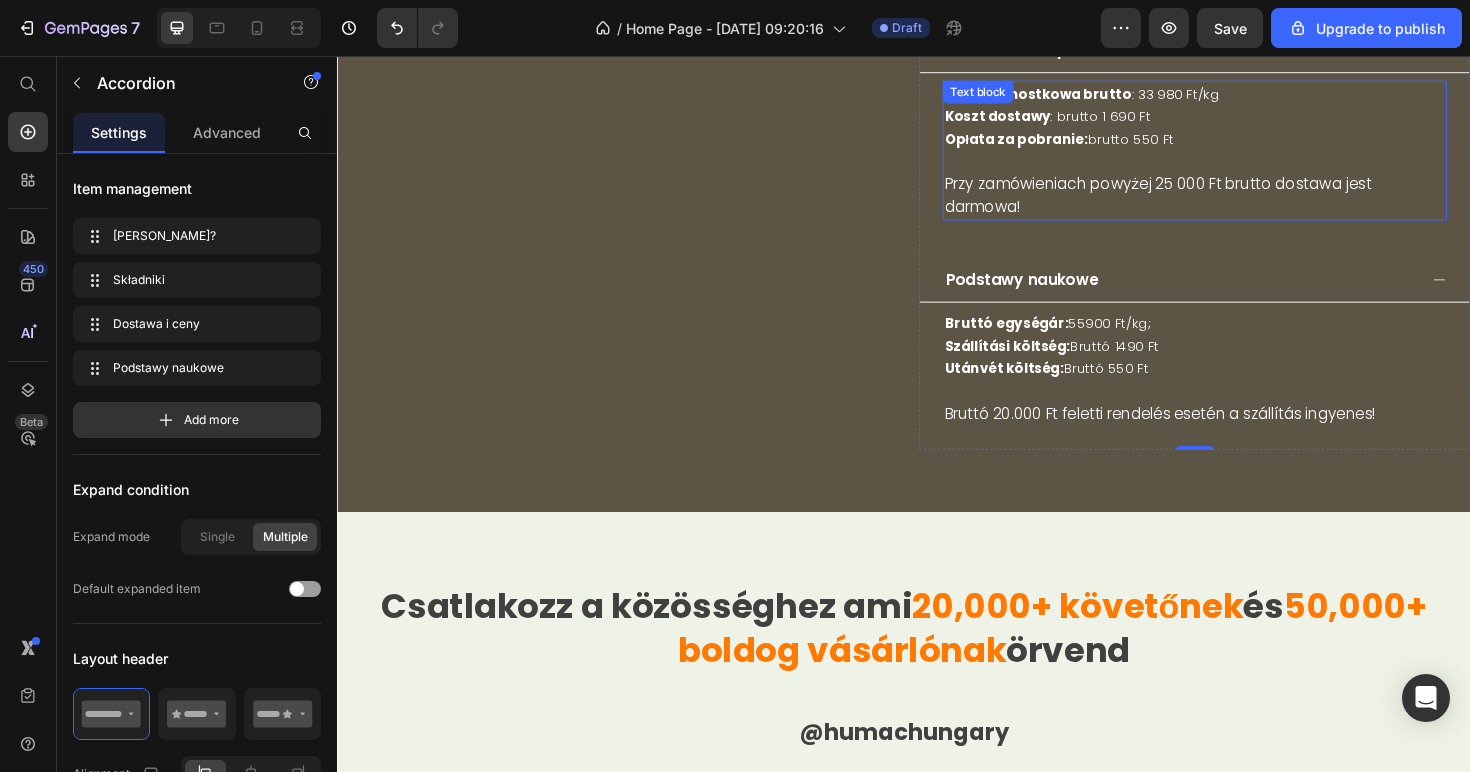 scroll, scrollTop: 10694, scrollLeft: 0, axis: vertical 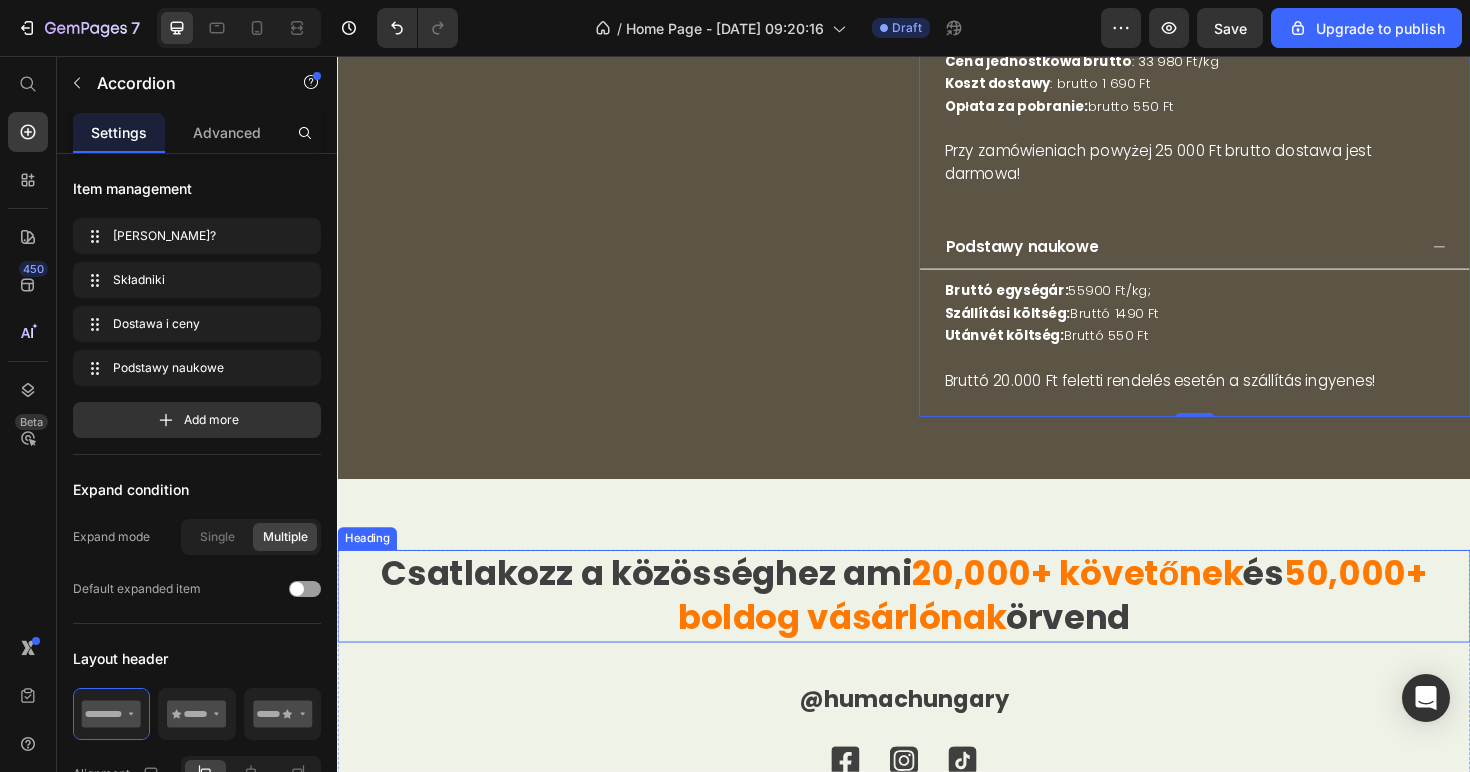 click on "Csatlakozz a közösséghez ami" at bounding box center [665, 603] 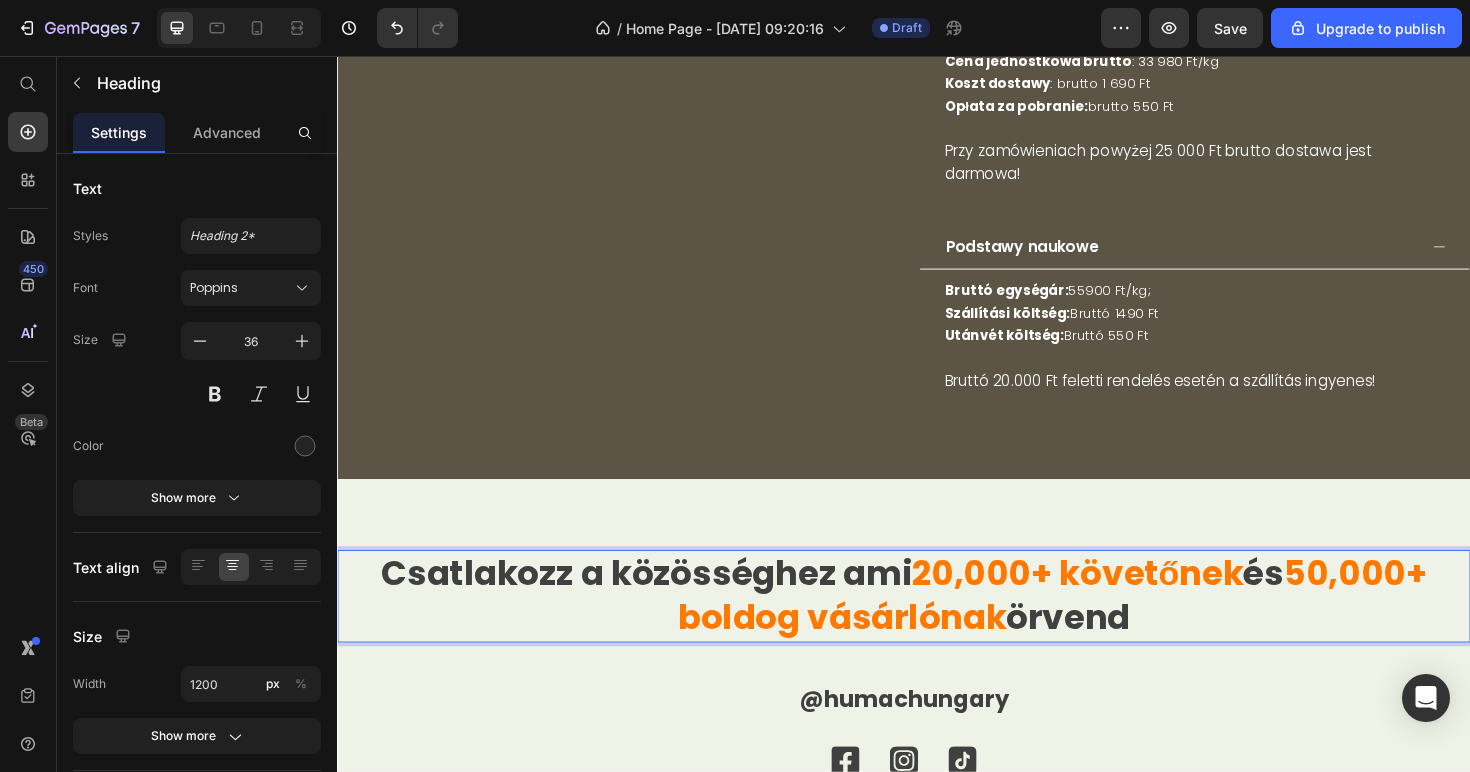 click on "Csatlakozz a közösséghez ami" at bounding box center [665, 603] 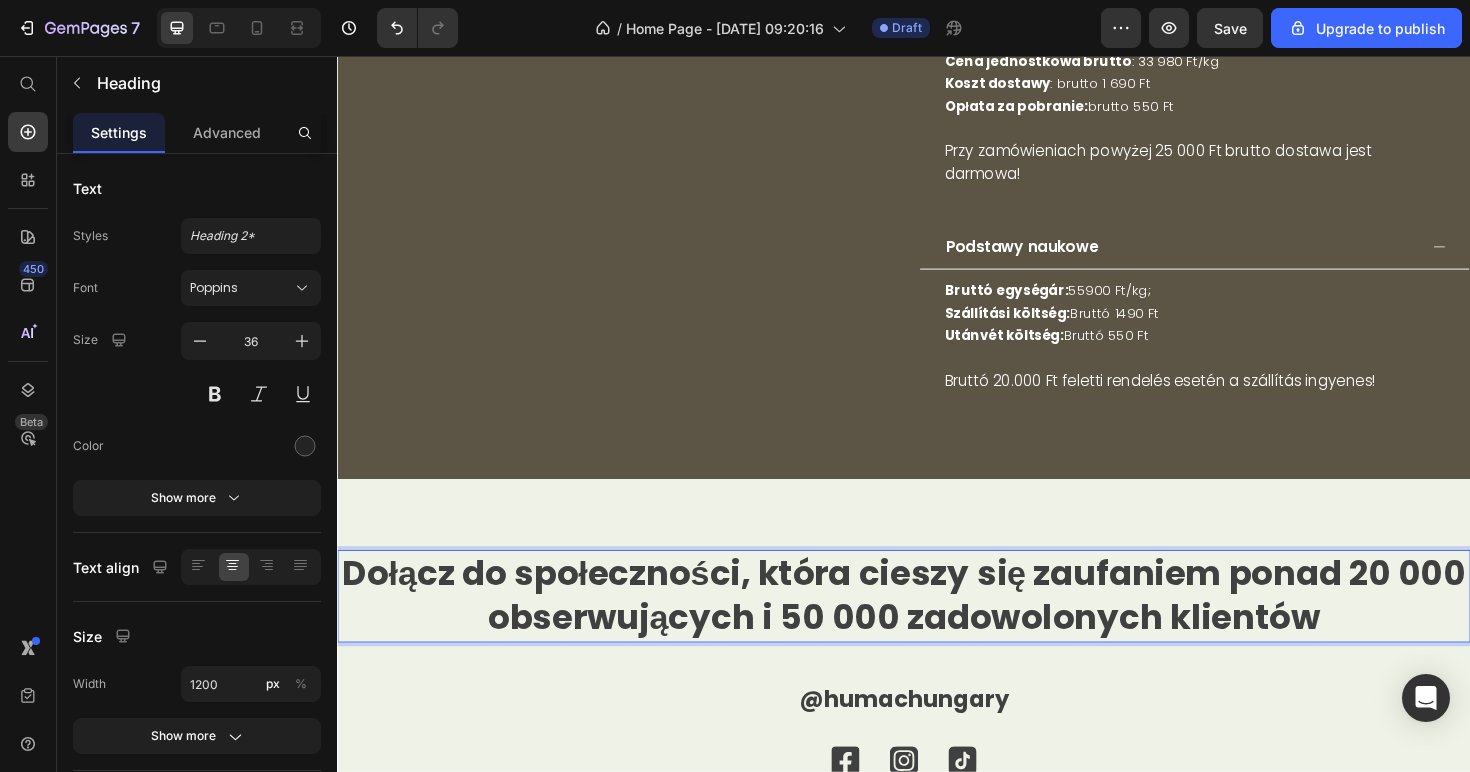 click on "Dołącz do społeczności, która cieszy się zaufaniem ponad 20 000 obserwujących i 50 000 zadowolonych klientów" at bounding box center [937, 627] 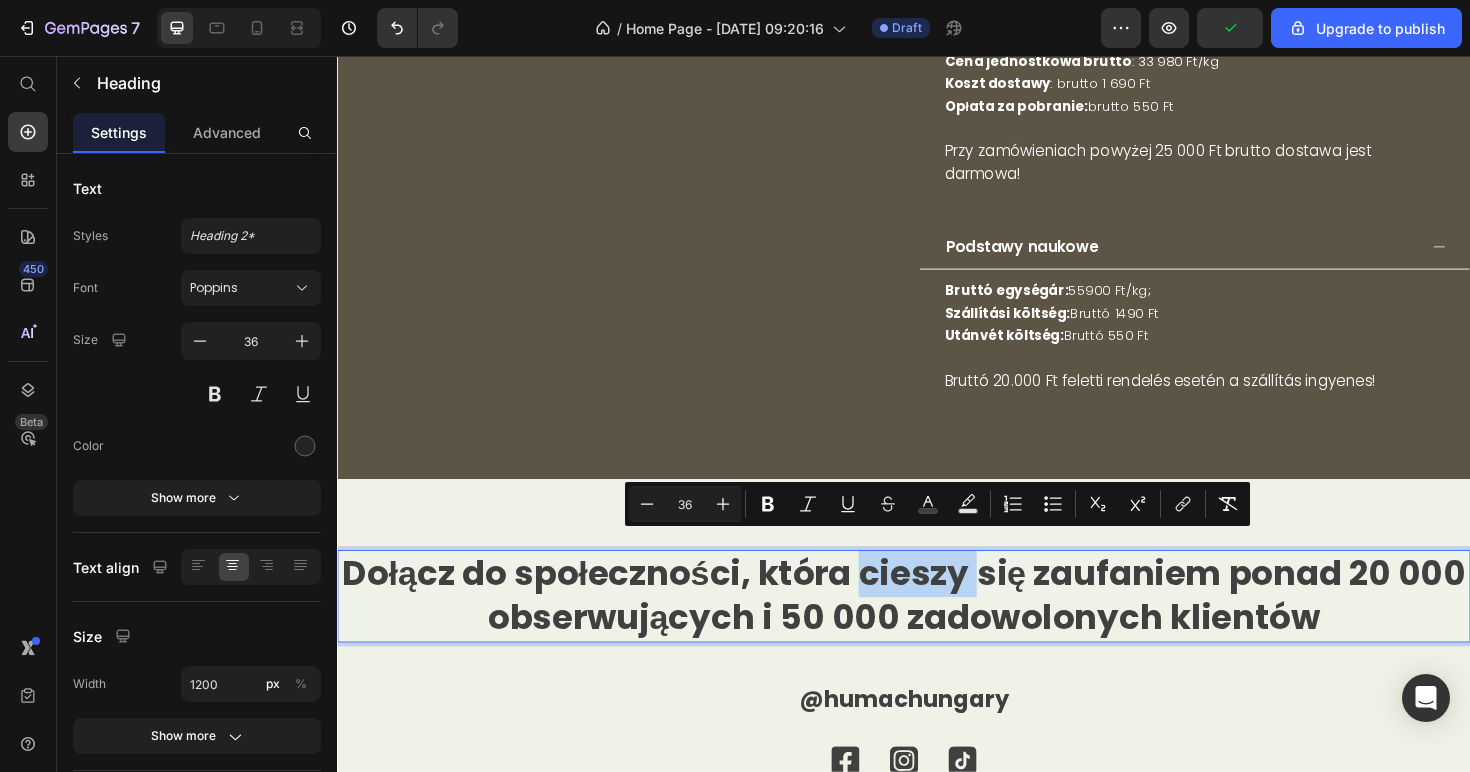 drag, startPoint x: 958, startPoint y: 597, endPoint x: 1004, endPoint y: 570, distance: 53.338543 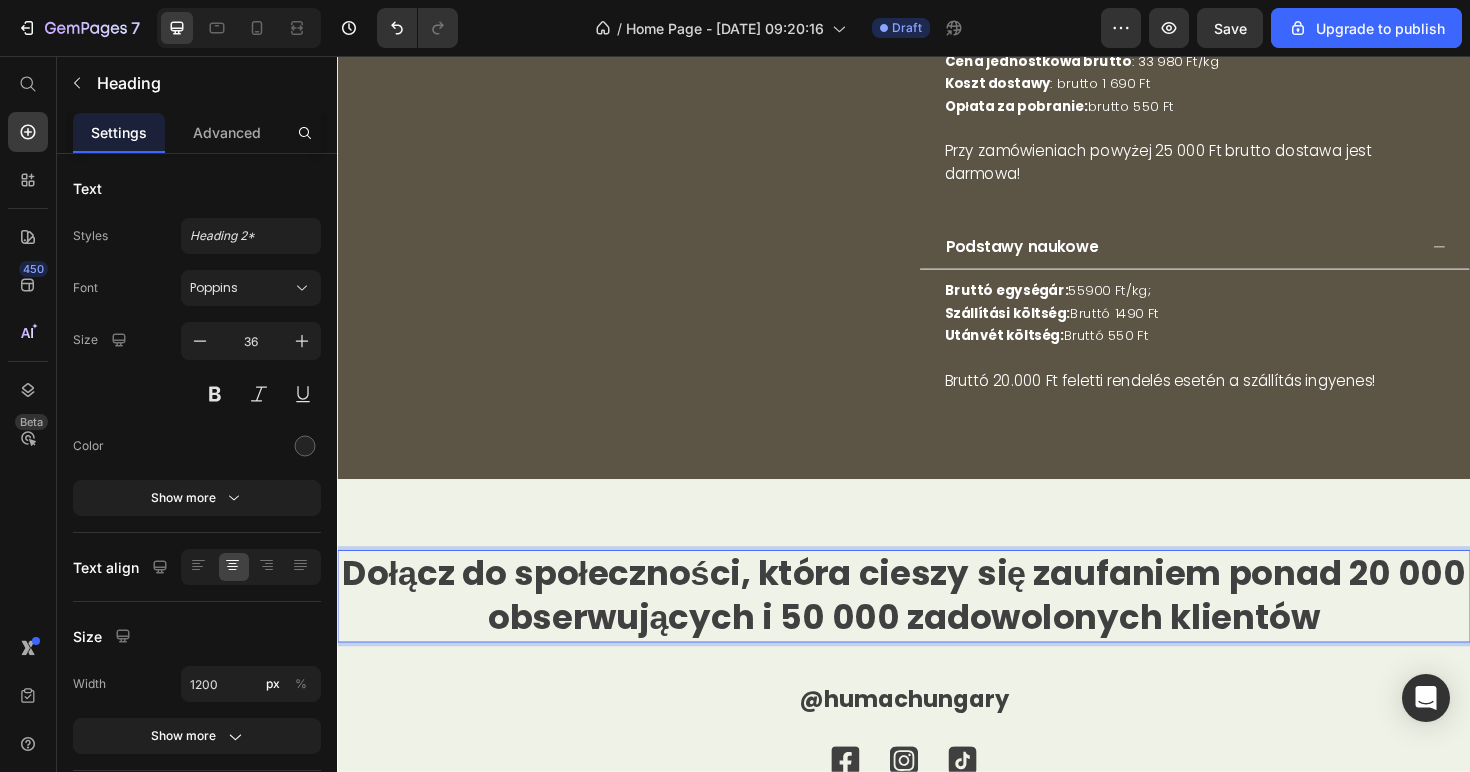 click on "Dołącz do społeczności, która cieszy się zaufaniem ponad 20 000 obserwujących i 50 000 zadowolonych klientów" at bounding box center [937, 627] 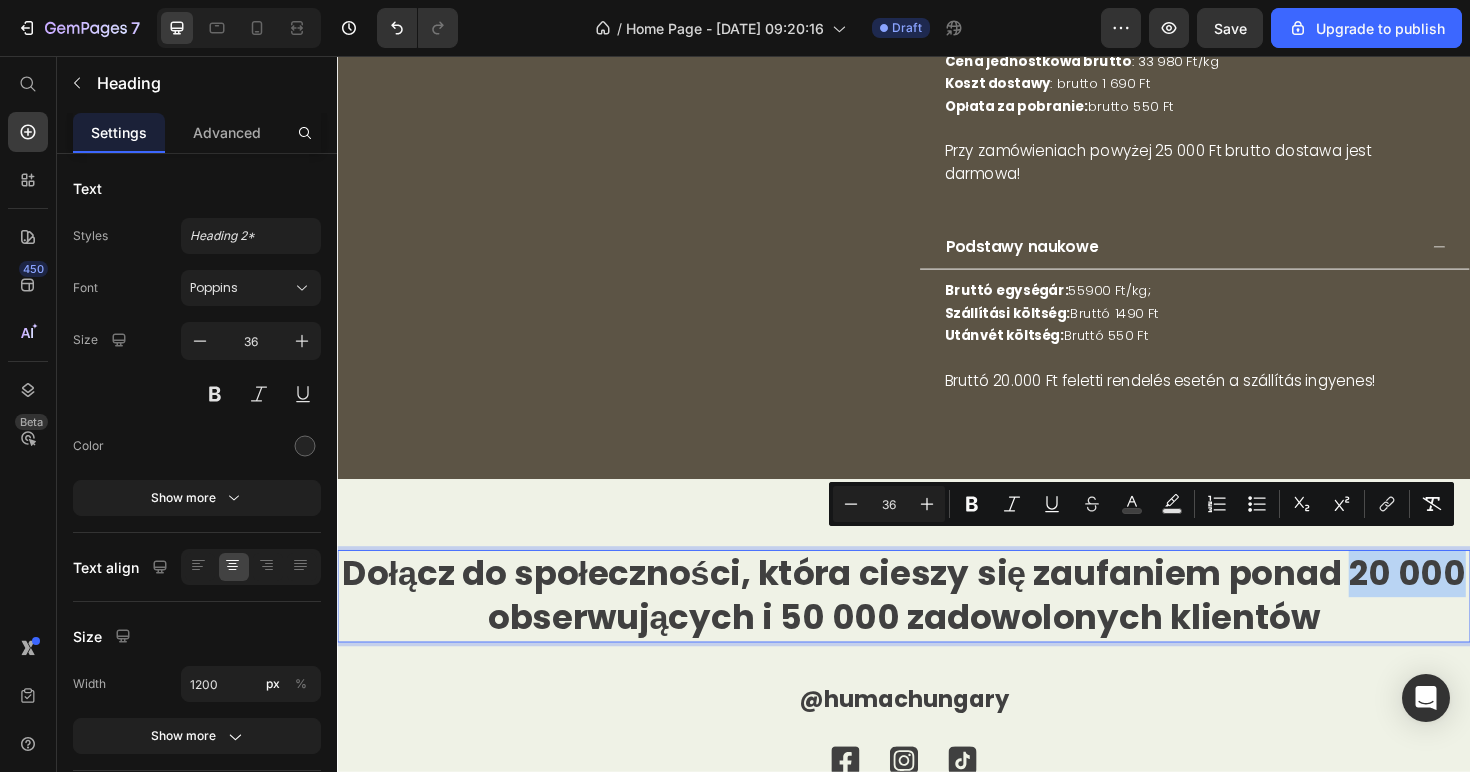 drag, startPoint x: 1419, startPoint y: 576, endPoint x: 1481, endPoint y: 578, distance: 62.03225 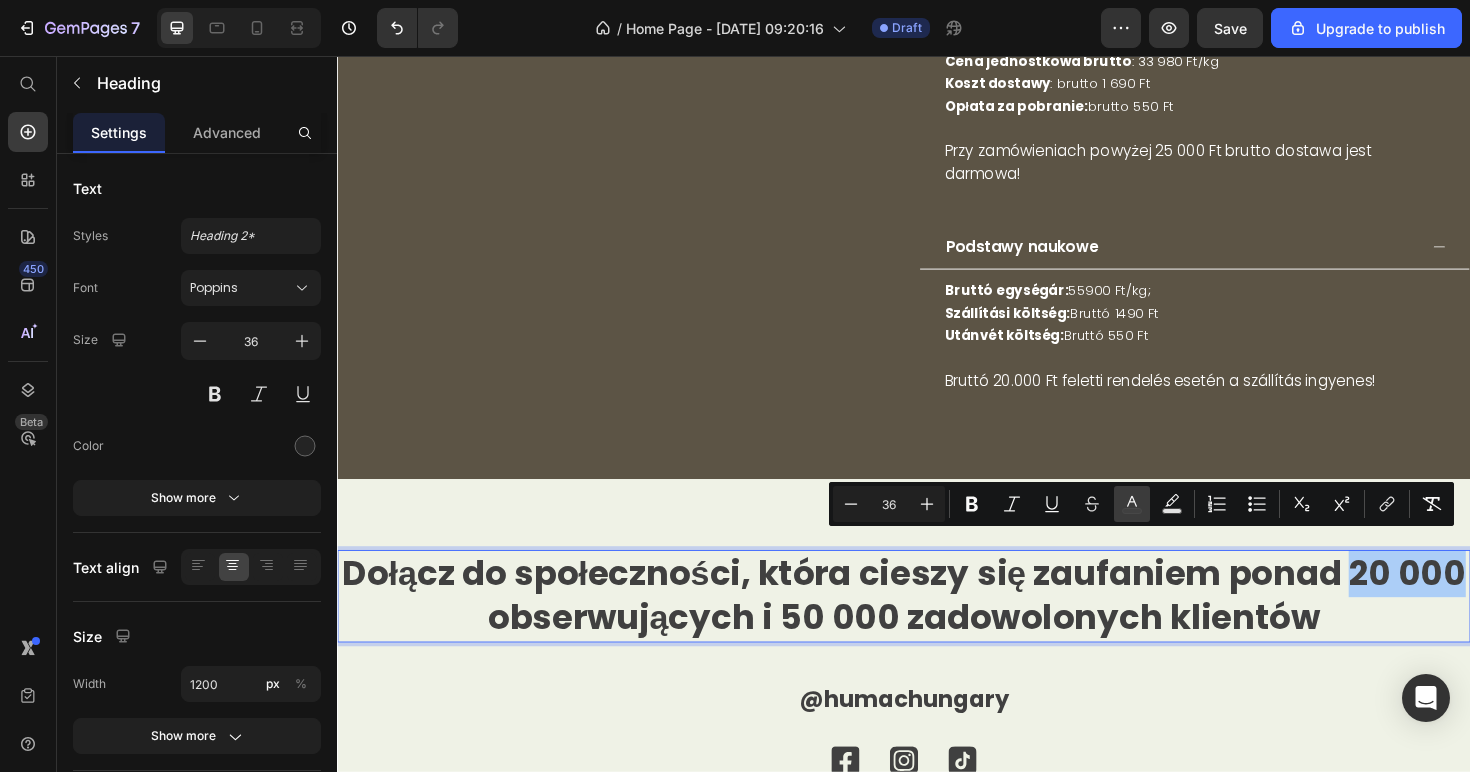 click 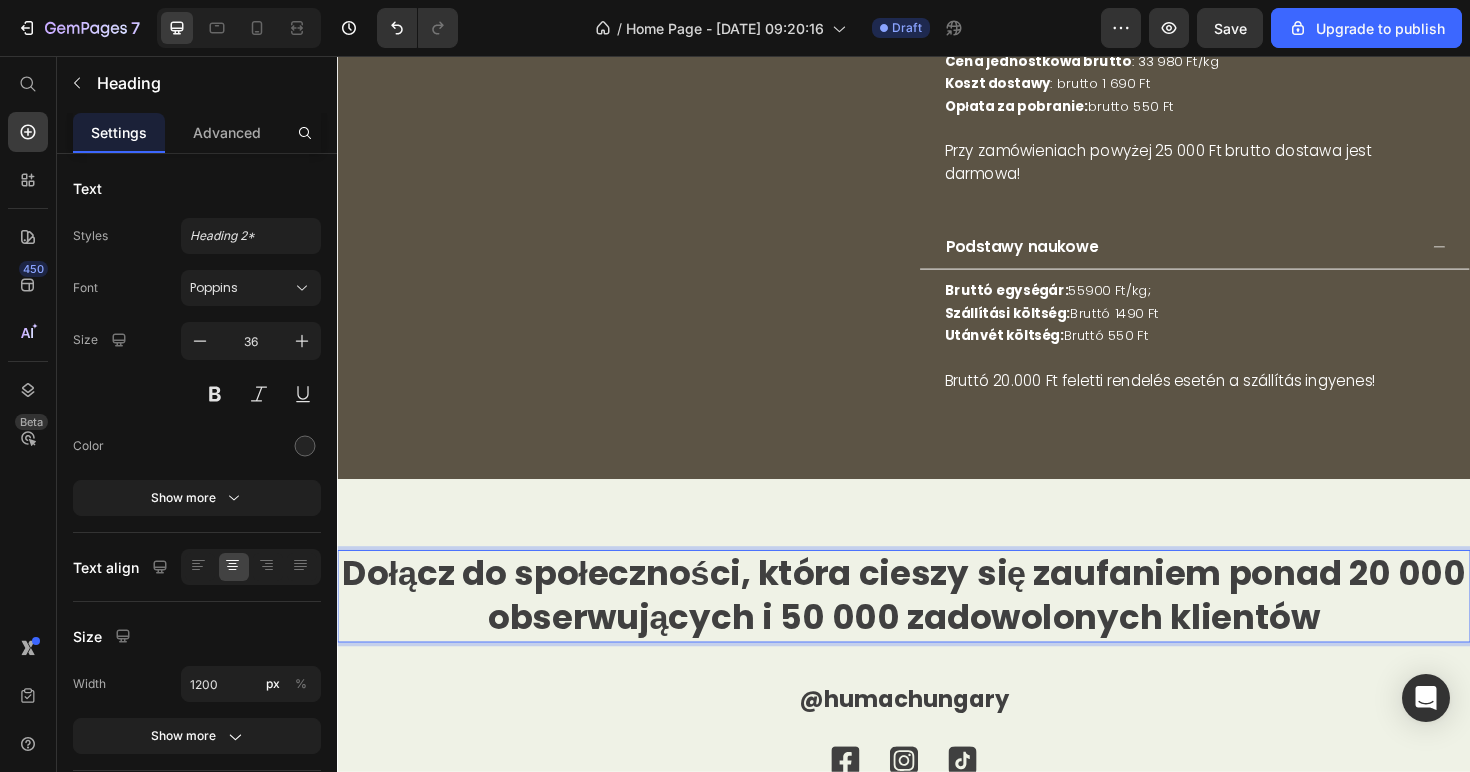 click on "Dołącz do społeczności, która cieszy się zaufaniem ponad 20 000 obserwujących i 50 000 zadowolonych klientów" at bounding box center [937, 627] 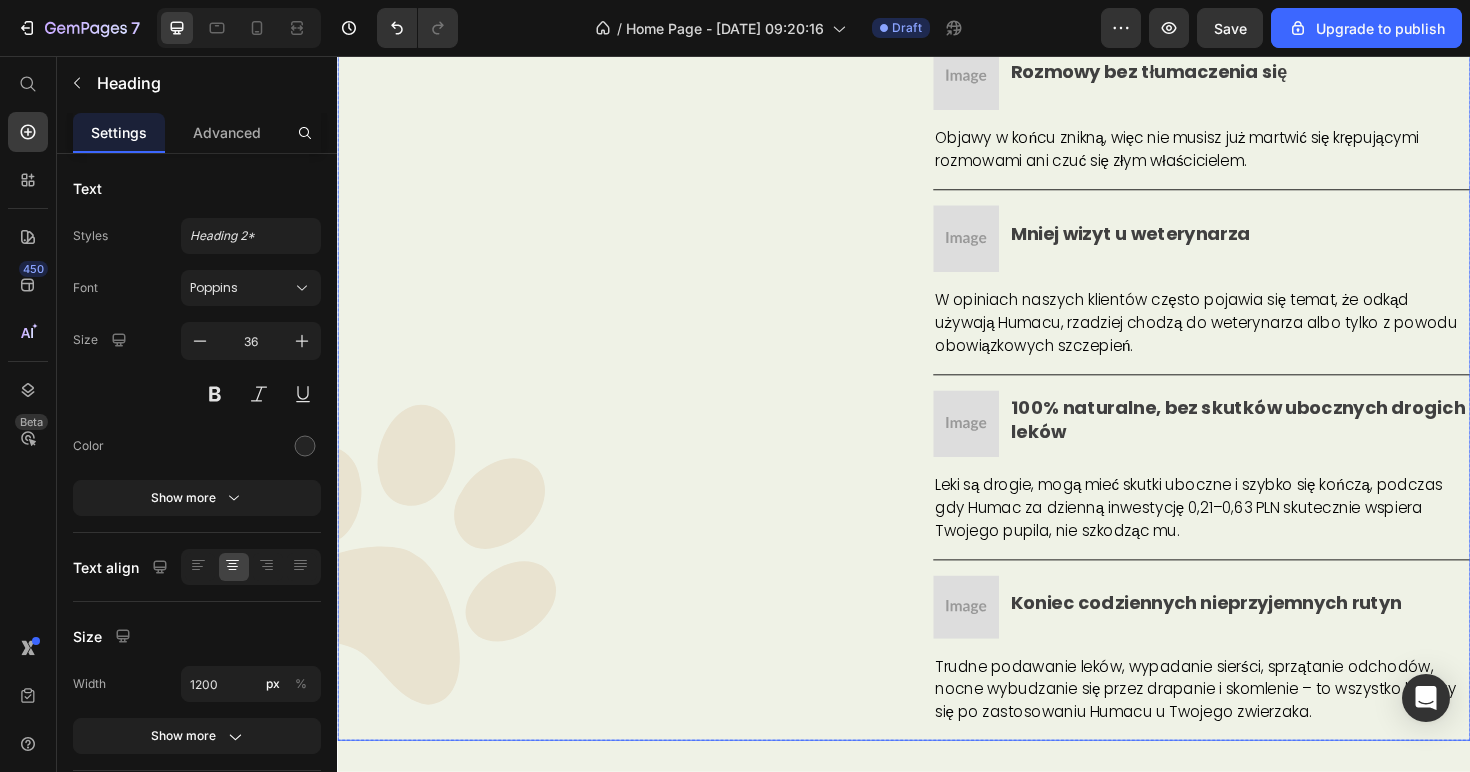 scroll, scrollTop: 3984, scrollLeft: 0, axis: vertical 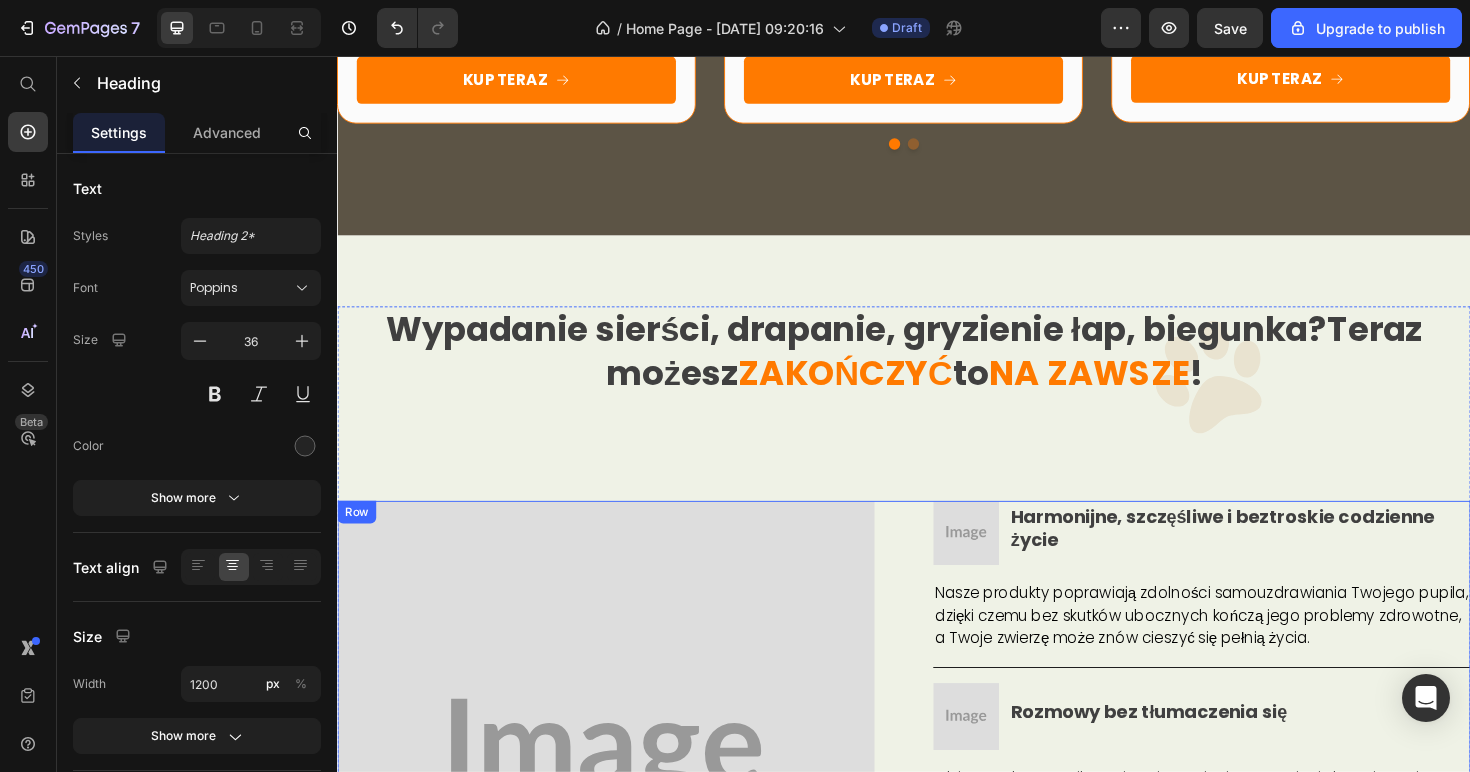 click on "ZAKOŃCZYĆ" at bounding box center (875, 391) 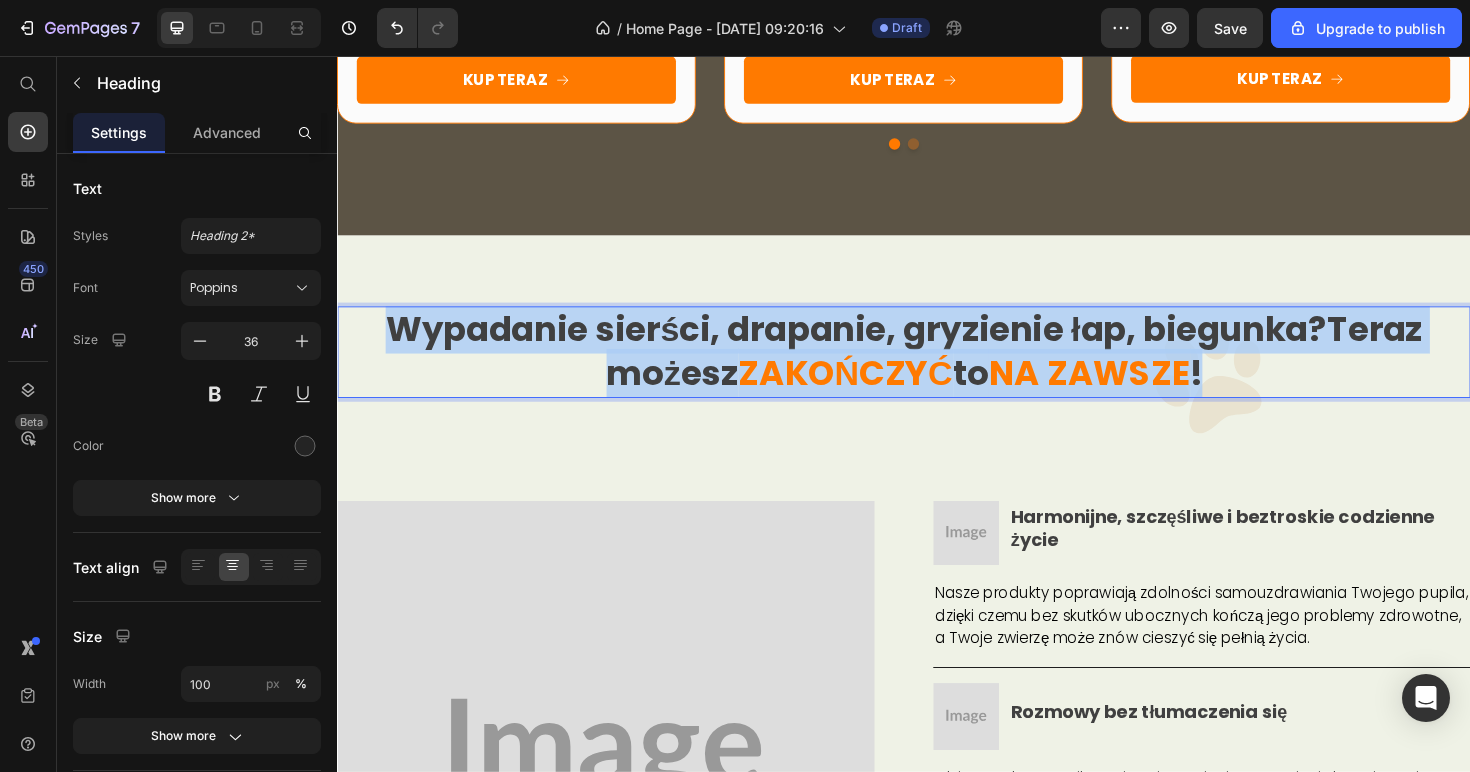 click on "ZAKOŃCZYĆ" at bounding box center (875, 391) 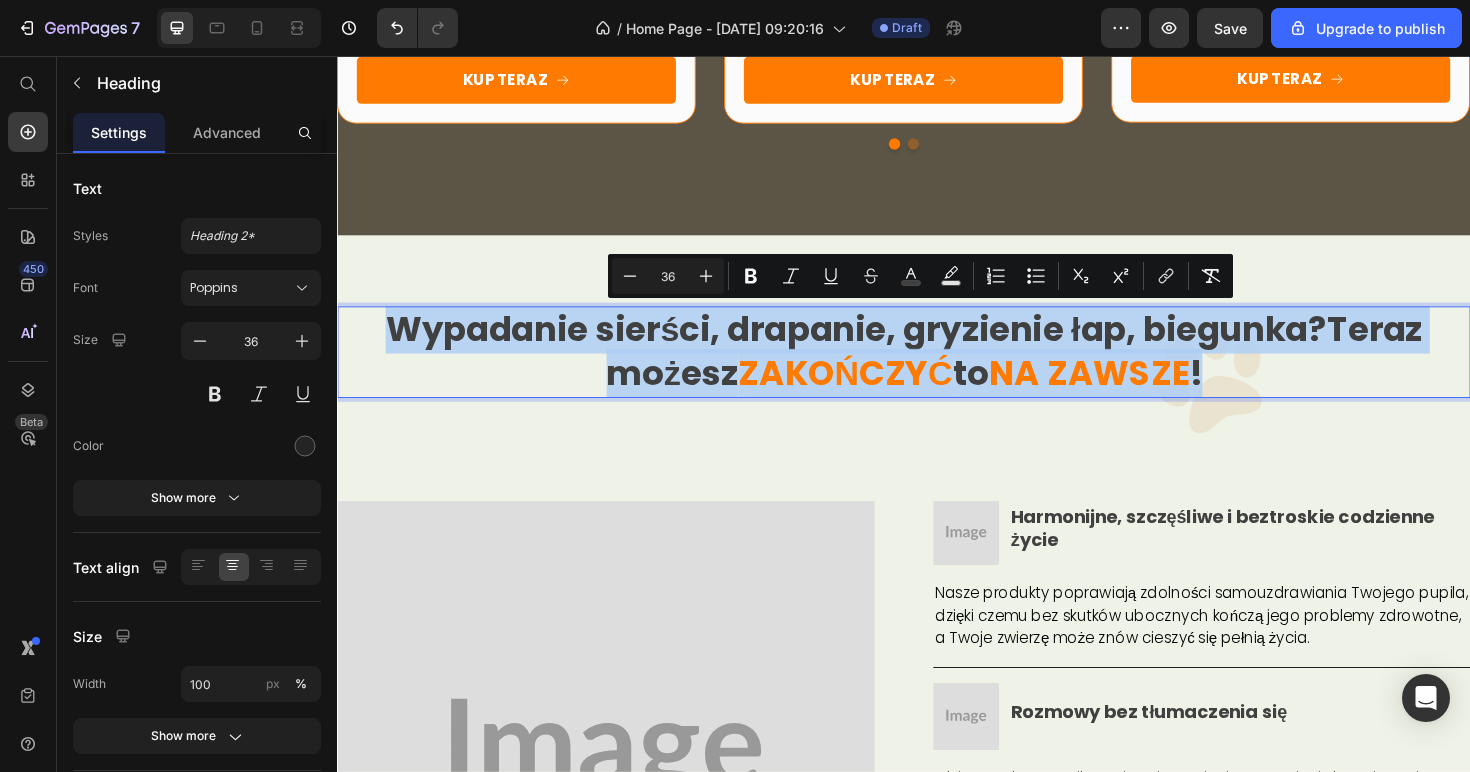 click on "ZAKOŃCZYĆ" at bounding box center [875, 391] 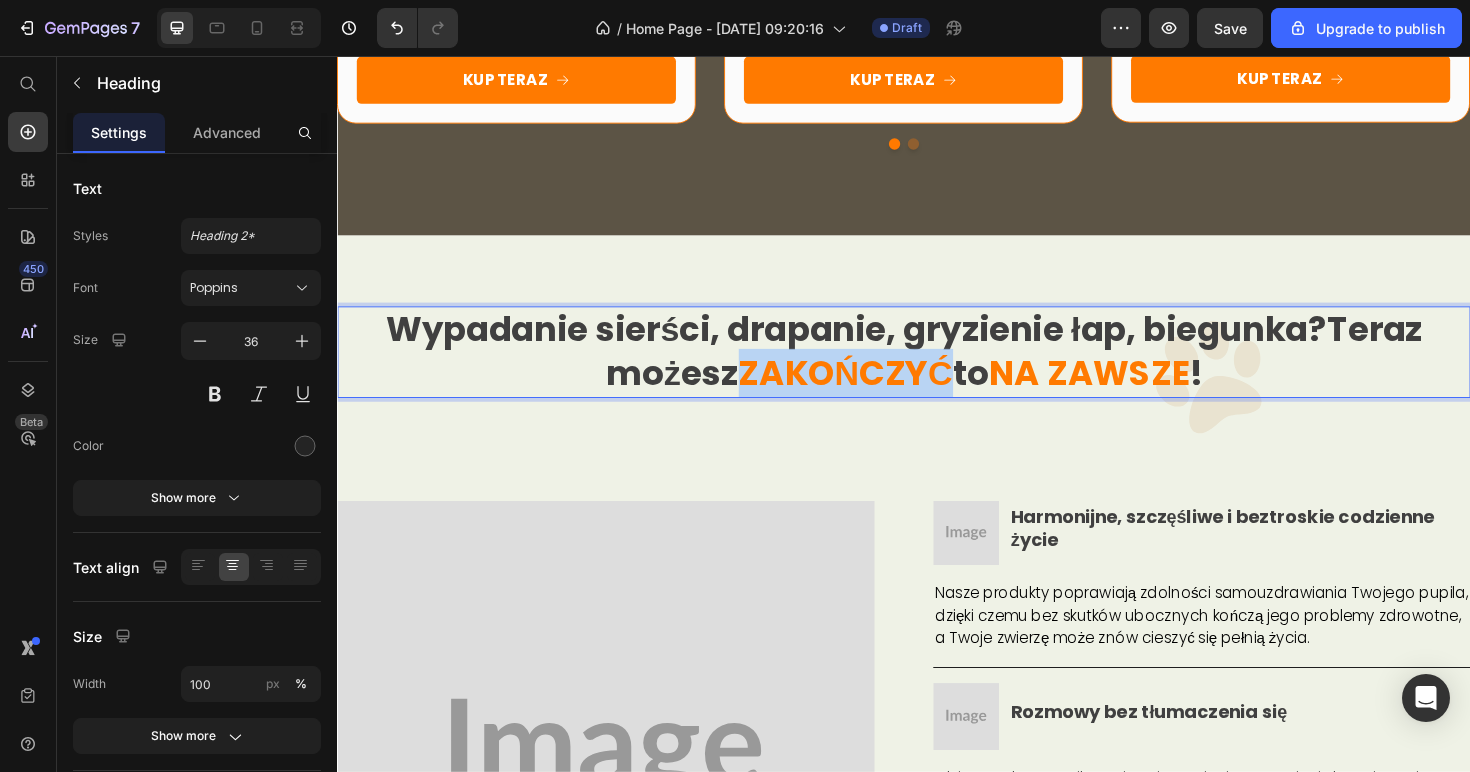 click on "ZAKOŃCZYĆ" at bounding box center (875, 391) 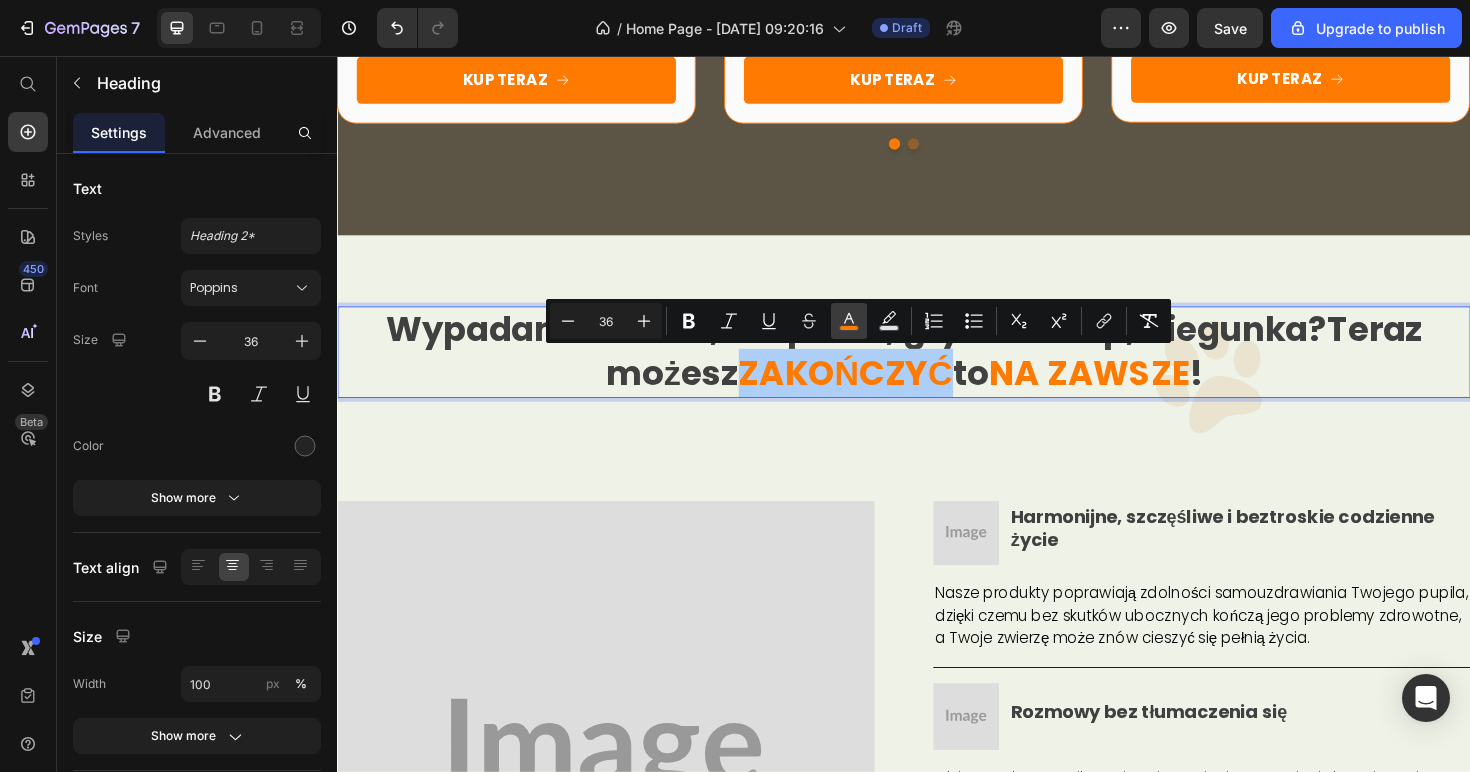 click 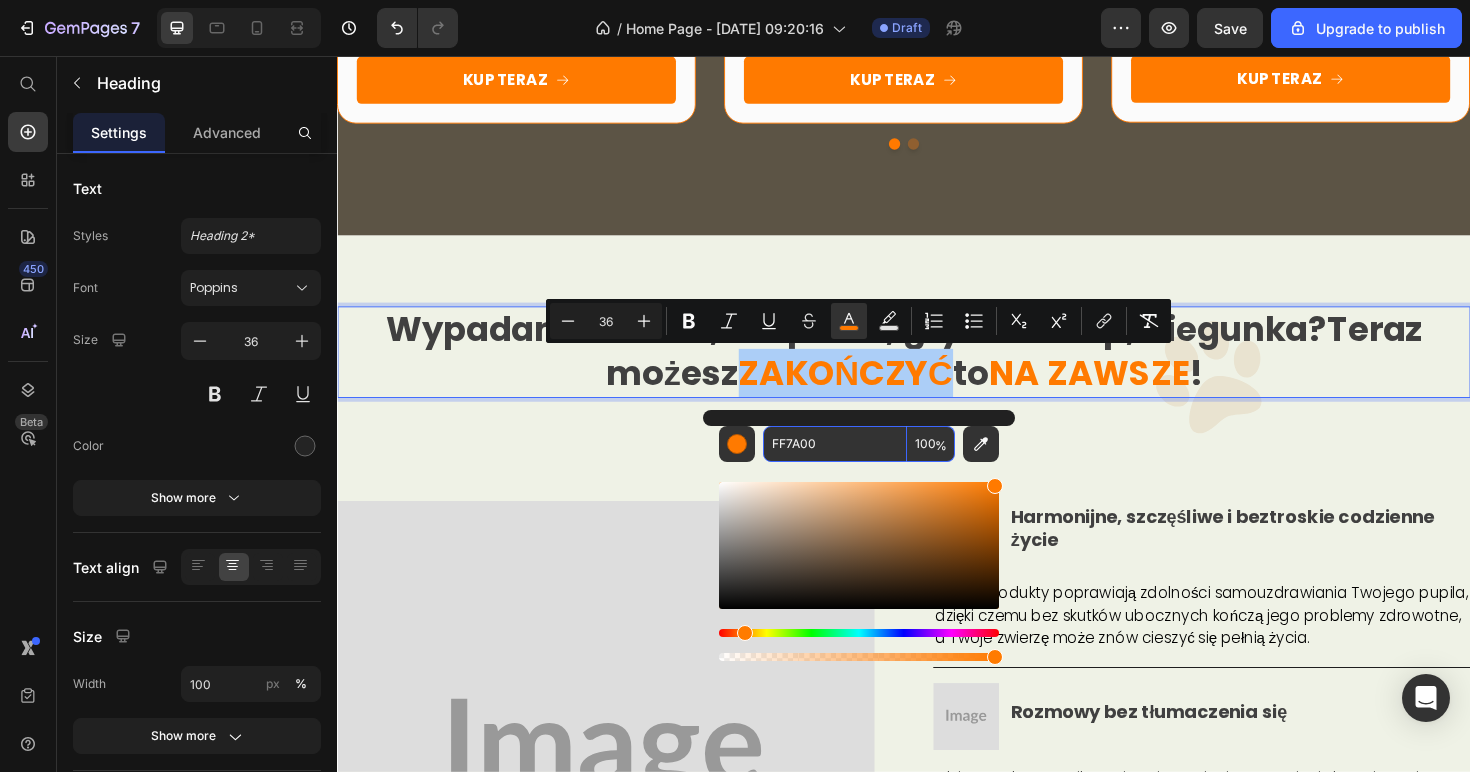 click on "FF7A00" at bounding box center (835, 444) 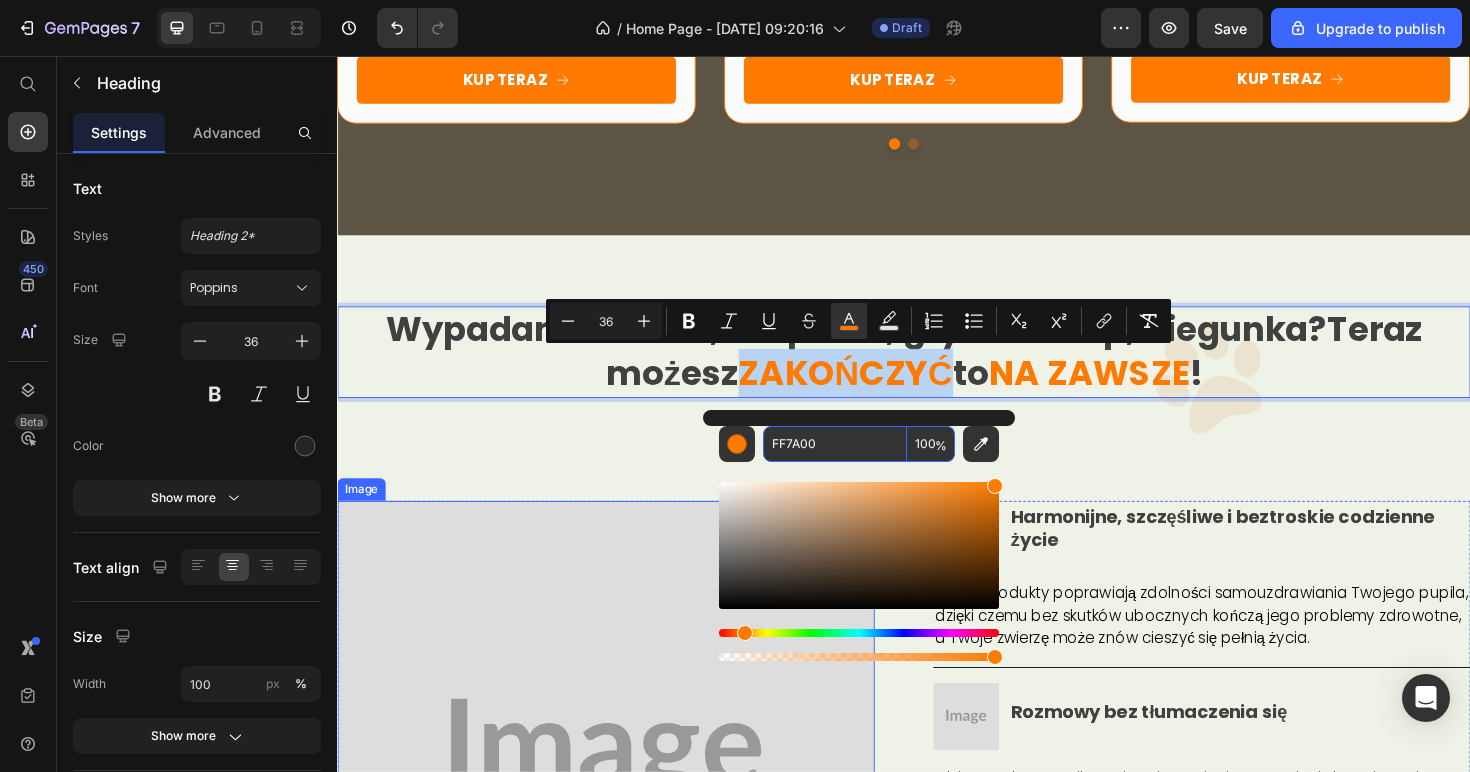 click at bounding box center [621, 793] 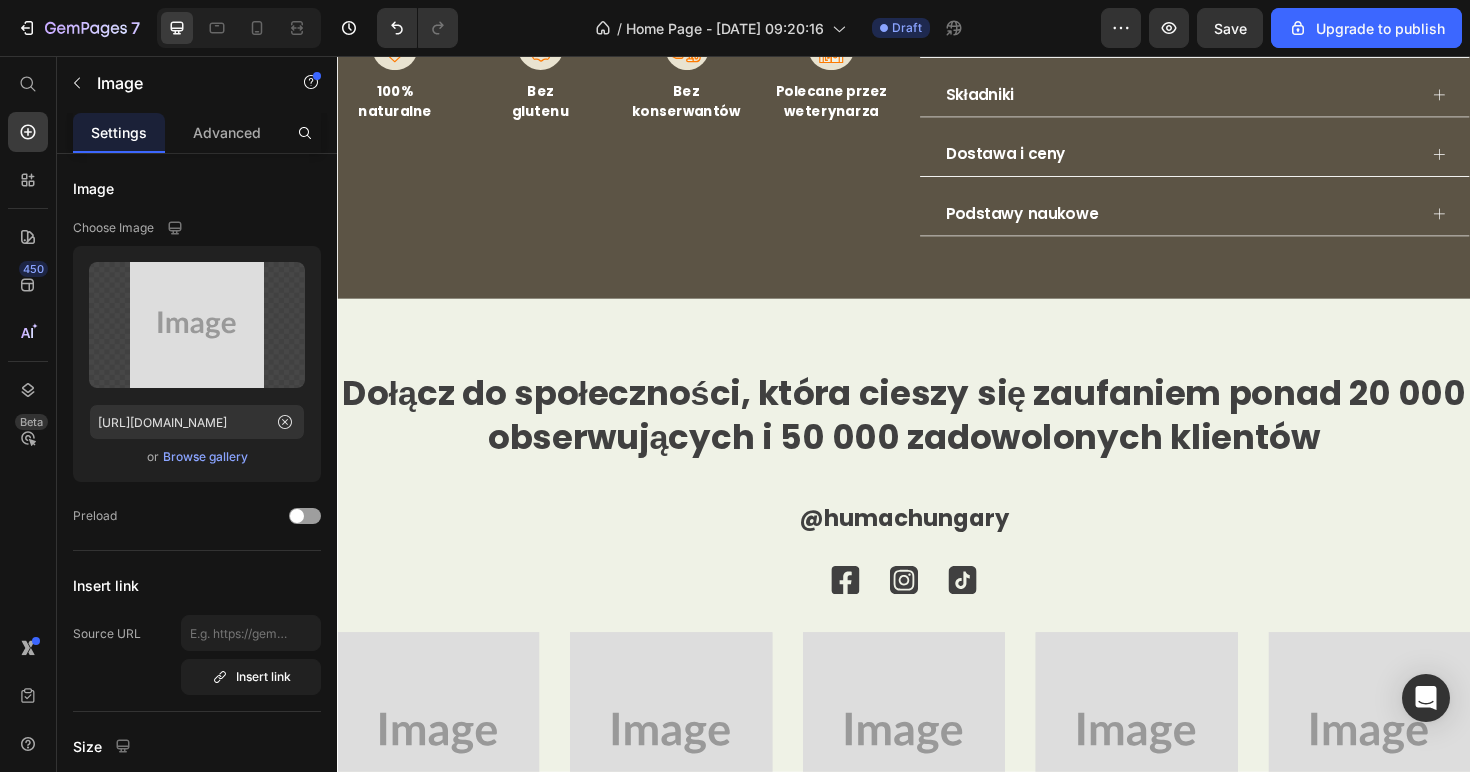 scroll, scrollTop: 9216, scrollLeft: 0, axis: vertical 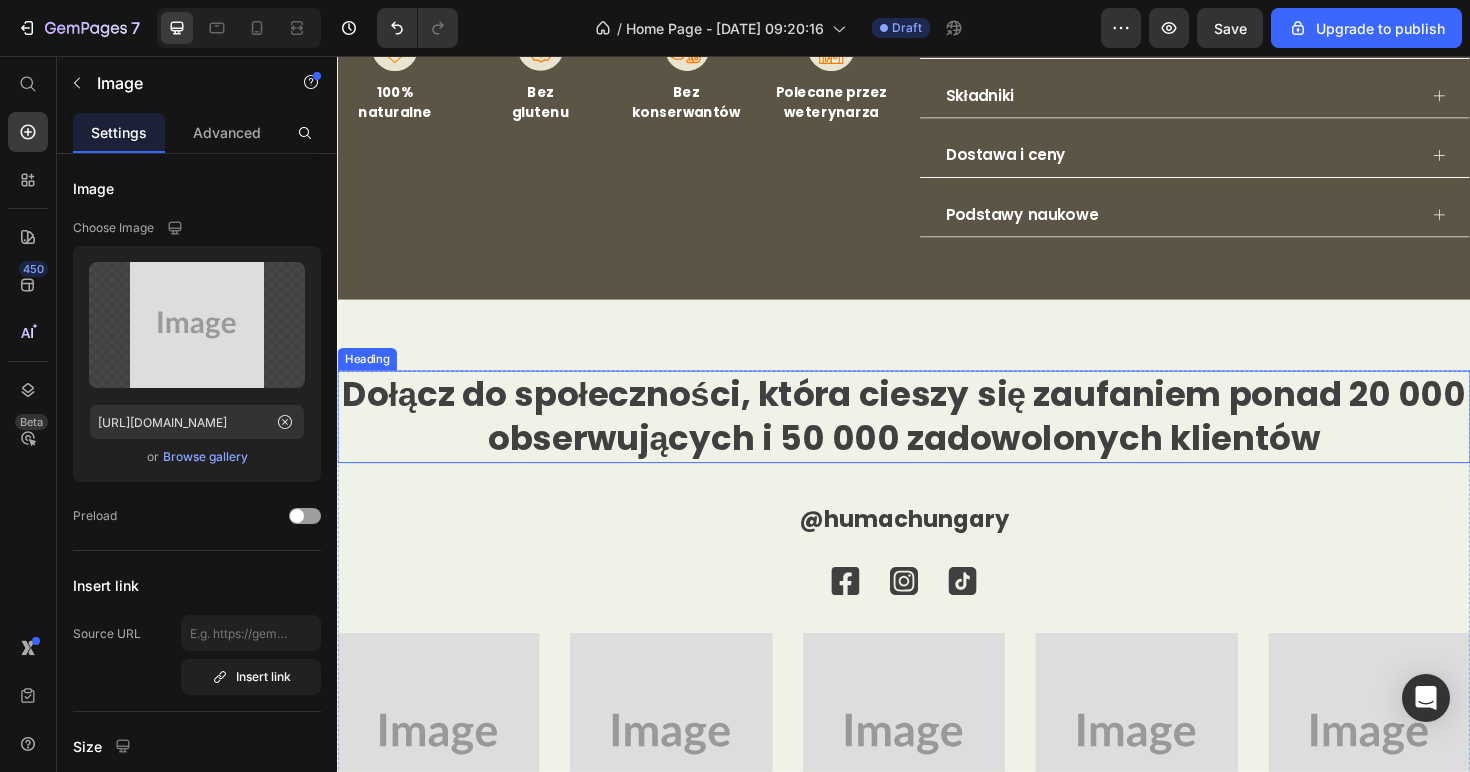 click on "Dołącz do społeczności, która cieszy się zaufaniem ponad 20 000 obserwujących i 50 000 zadowolonych klientów" at bounding box center [937, 437] 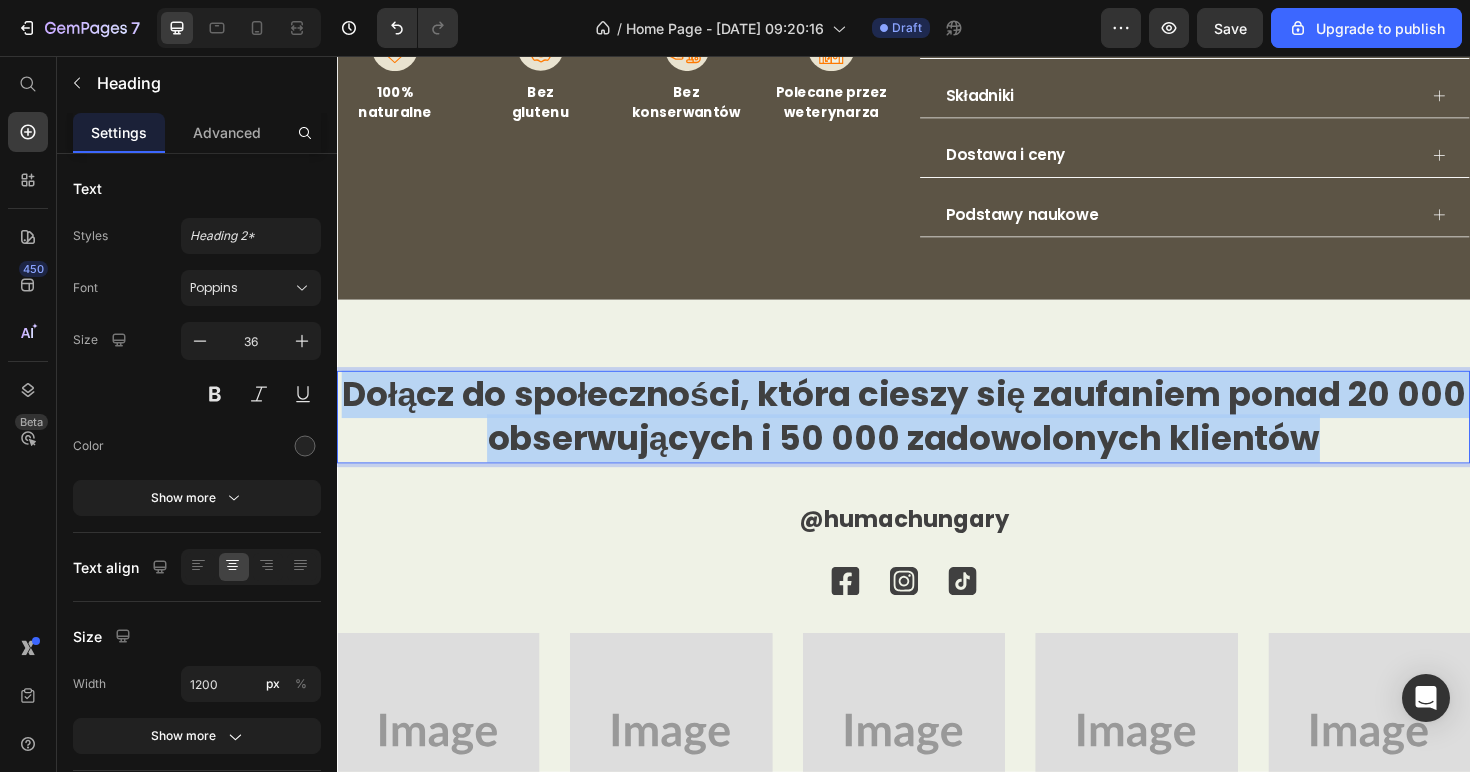 click on "Dołącz do społeczności, która cieszy się zaufaniem ponad 20 000 obserwujących i 50 000 zadowolonych klientów" at bounding box center (937, 437) 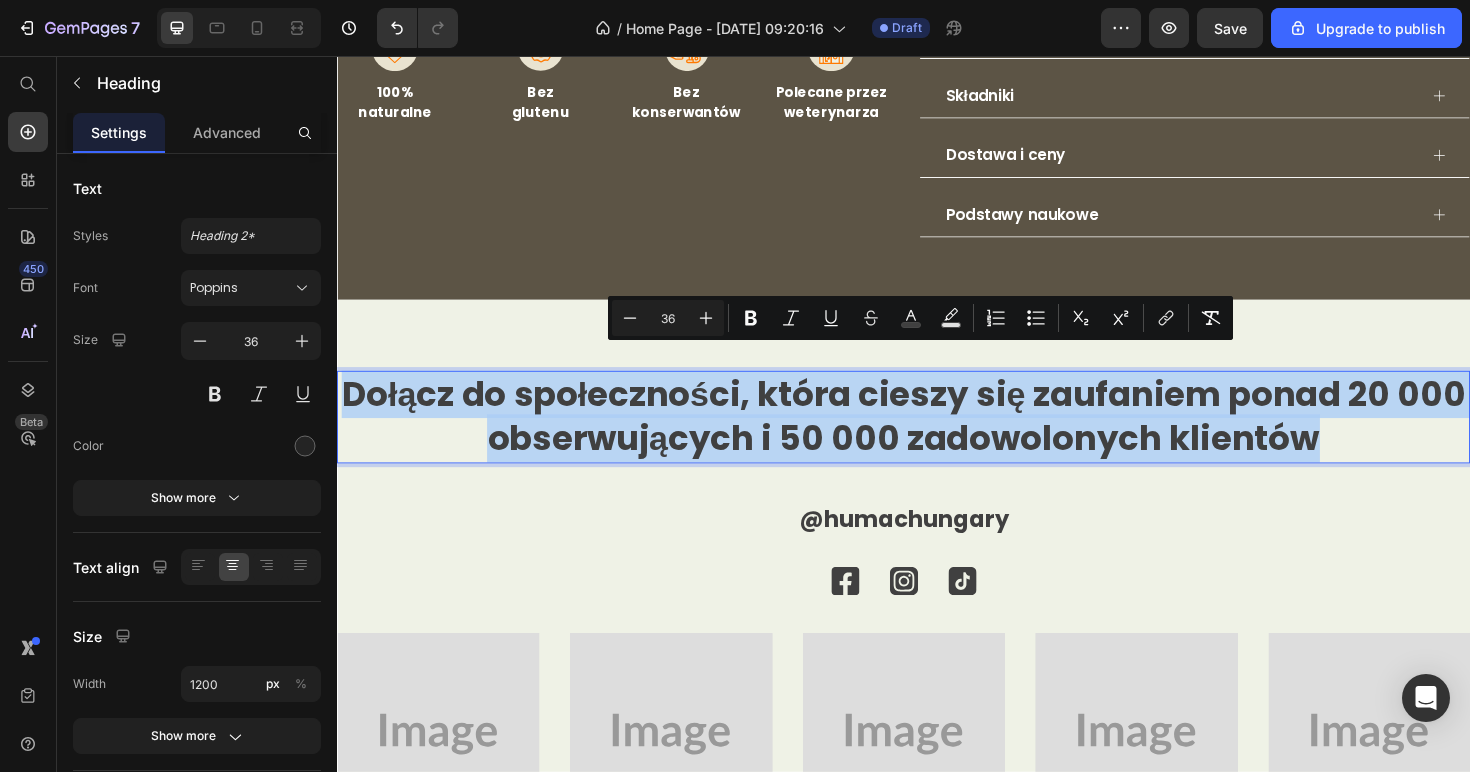 click on "Dołącz do społeczności, która cieszy się zaufaniem ponad 20 000 obserwujących i 50 000 zadowolonych klientów" at bounding box center (937, 437) 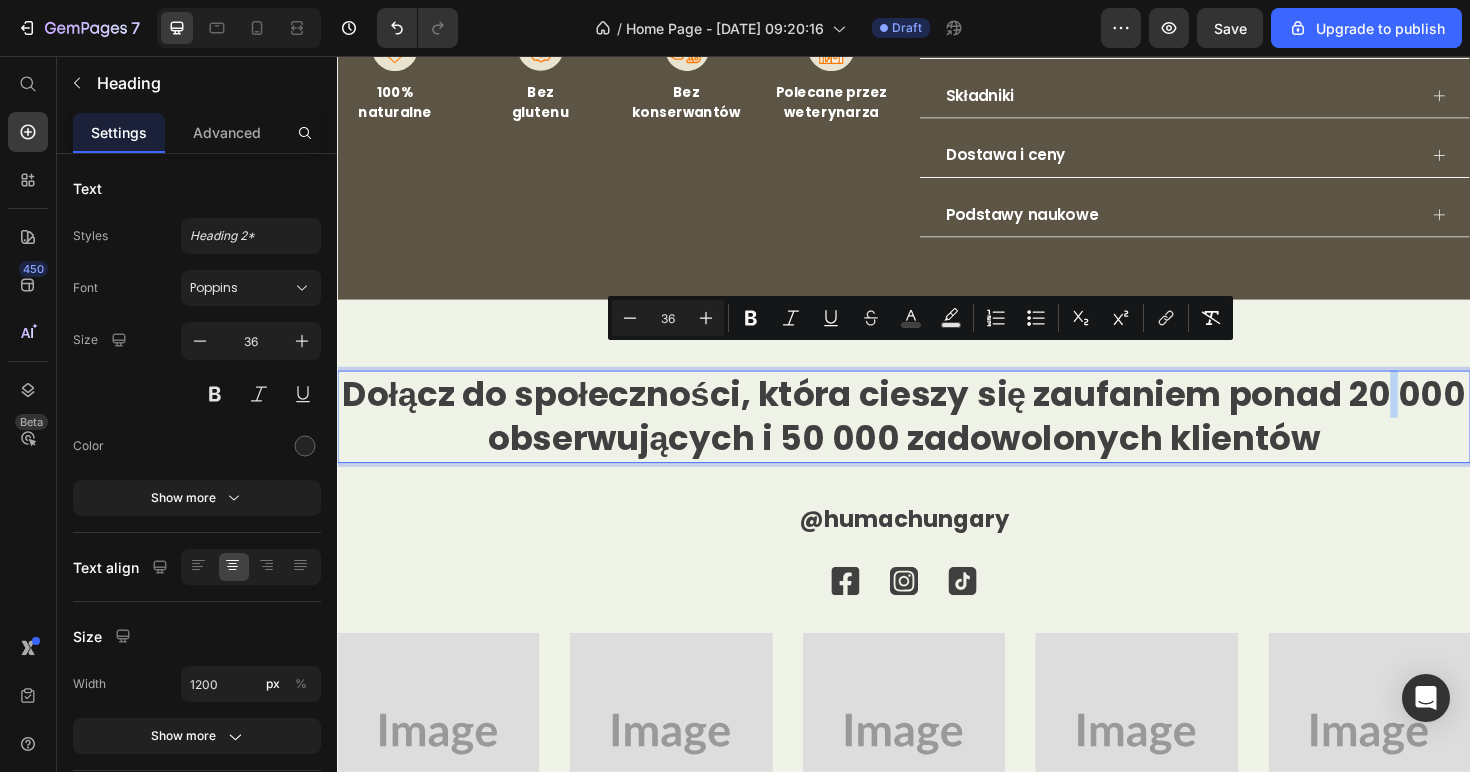 click on "Dołącz do społeczności, która cieszy się zaufaniem ponad 20 000 obserwujących i 50 000 zadowolonych klientów" at bounding box center (937, 437) 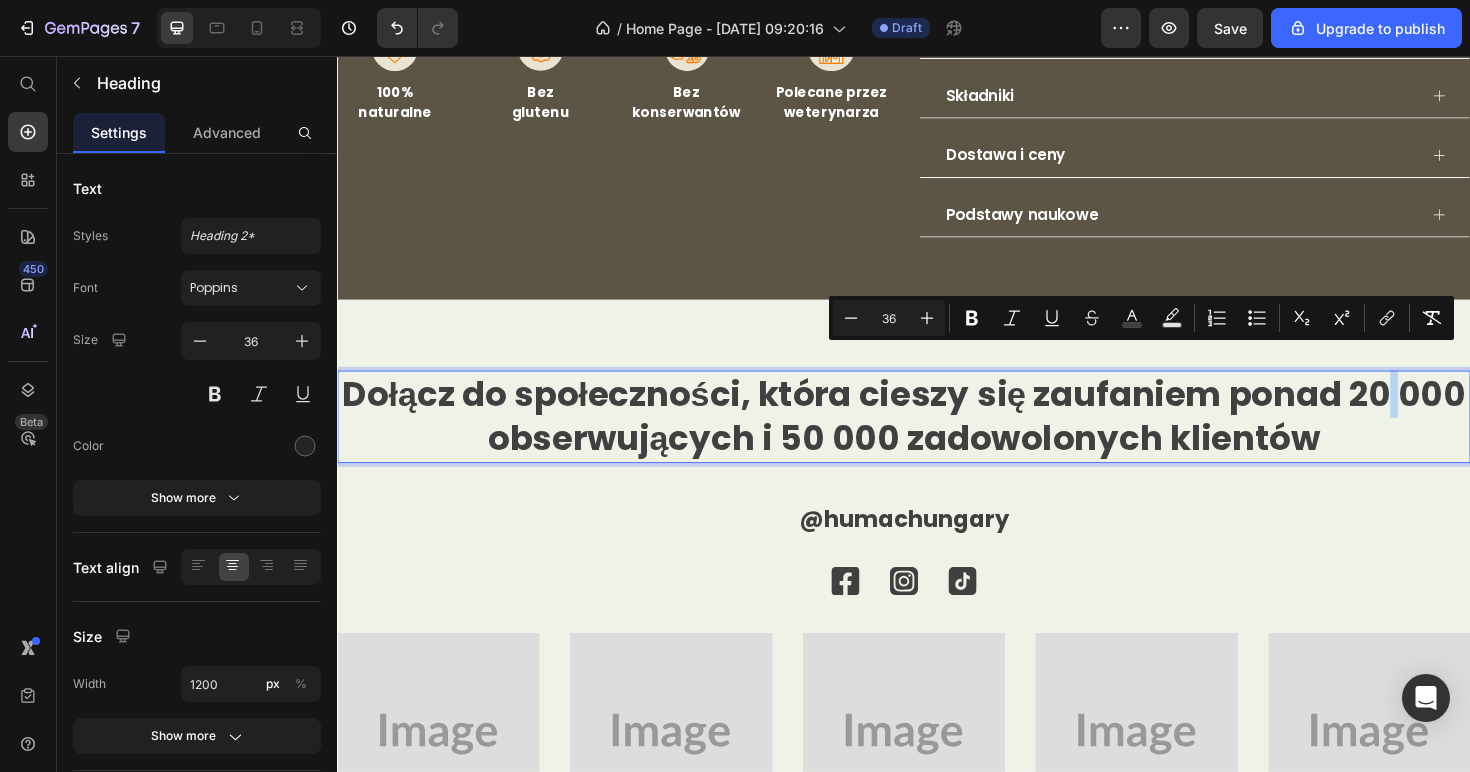 click on "Dołącz do społeczności, która cieszy się zaufaniem ponad 20 000 obserwujących i 50 000 zadowolonych klientów" at bounding box center (937, 437) 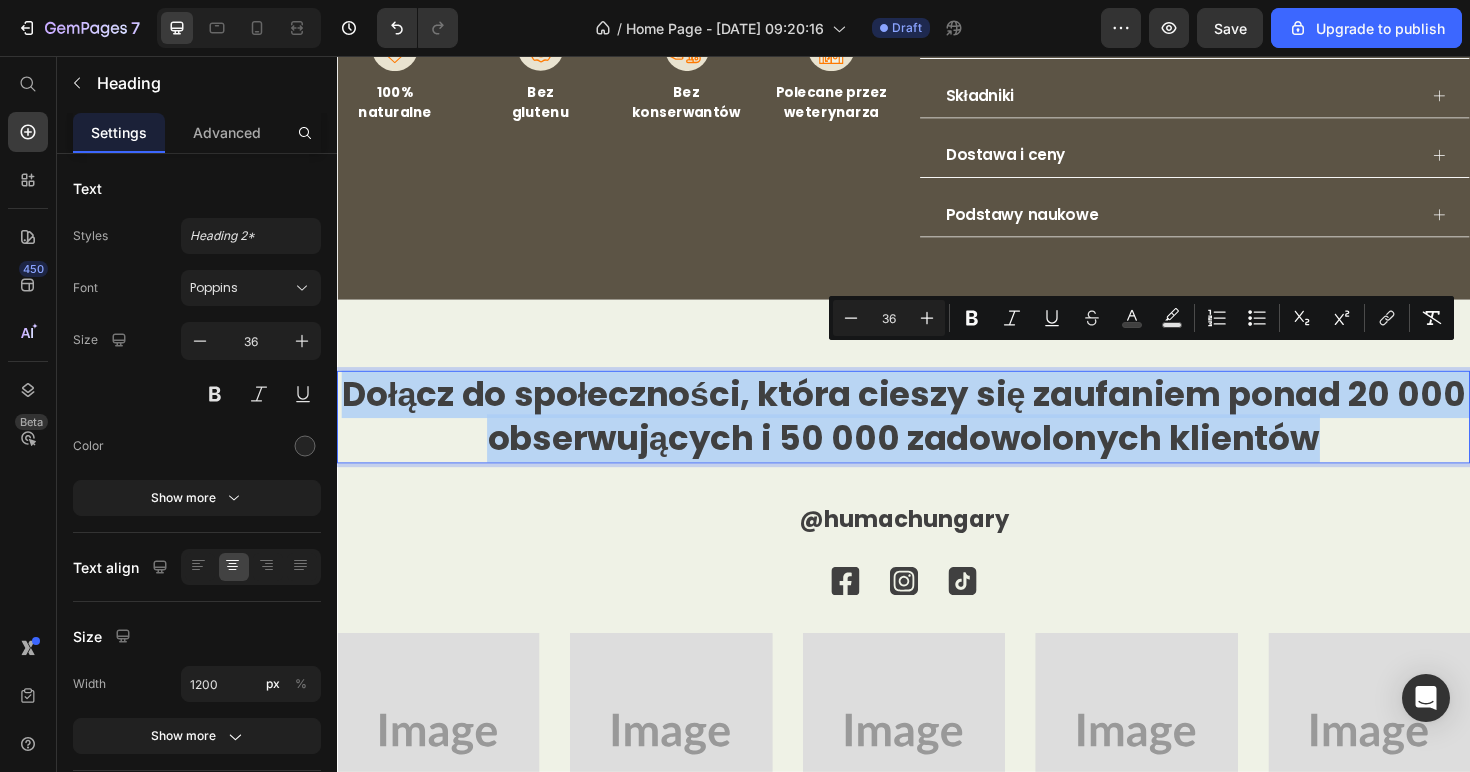 click on "Dołącz do społeczności, która cieszy się zaufaniem ponad 20 000 obserwujących i 50 000 zadowolonych klientów" at bounding box center [937, 437] 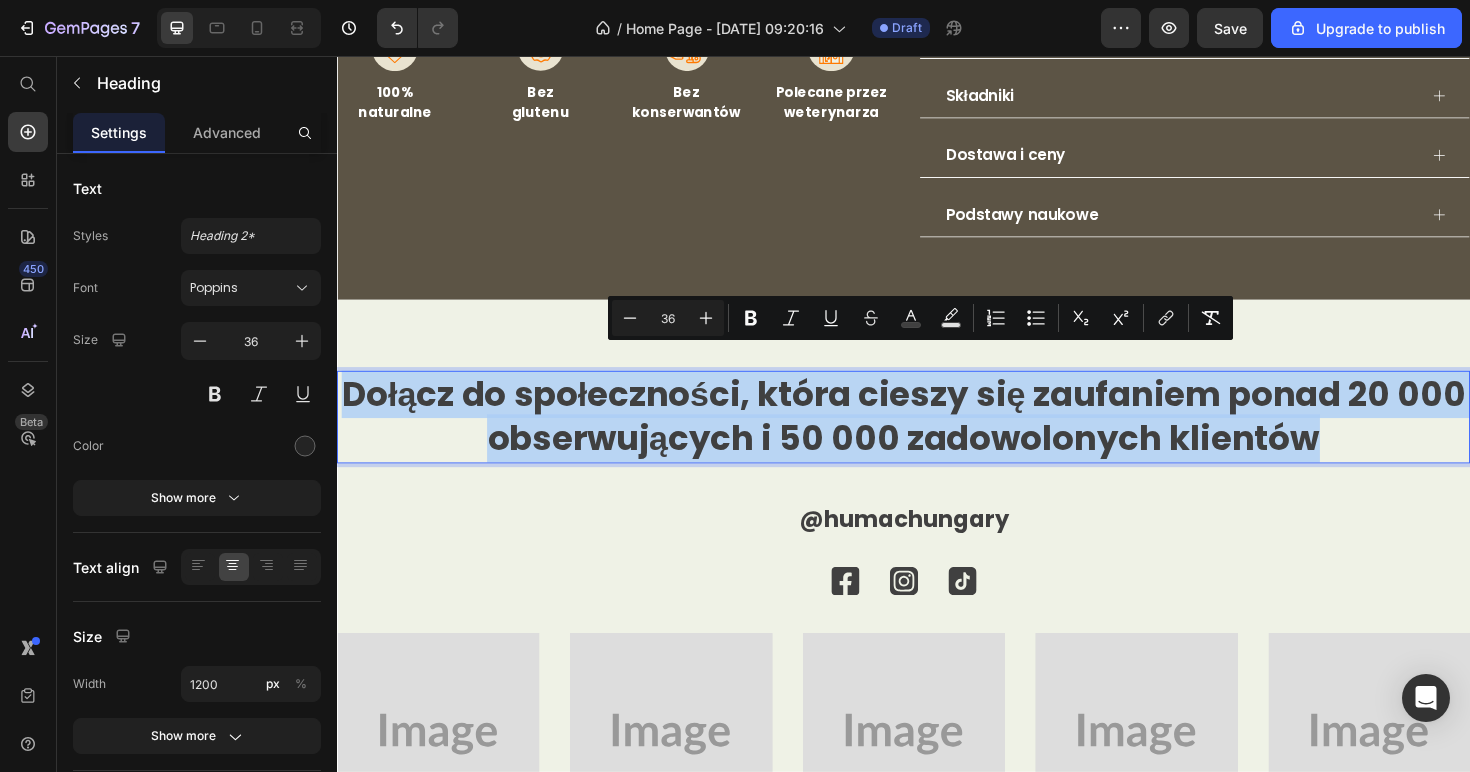 click on "Dołącz do społeczności, która cieszy się zaufaniem ponad 20 000 obserwujących i 50 000 zadowolonych klientów" at bounding box center (937, 437) 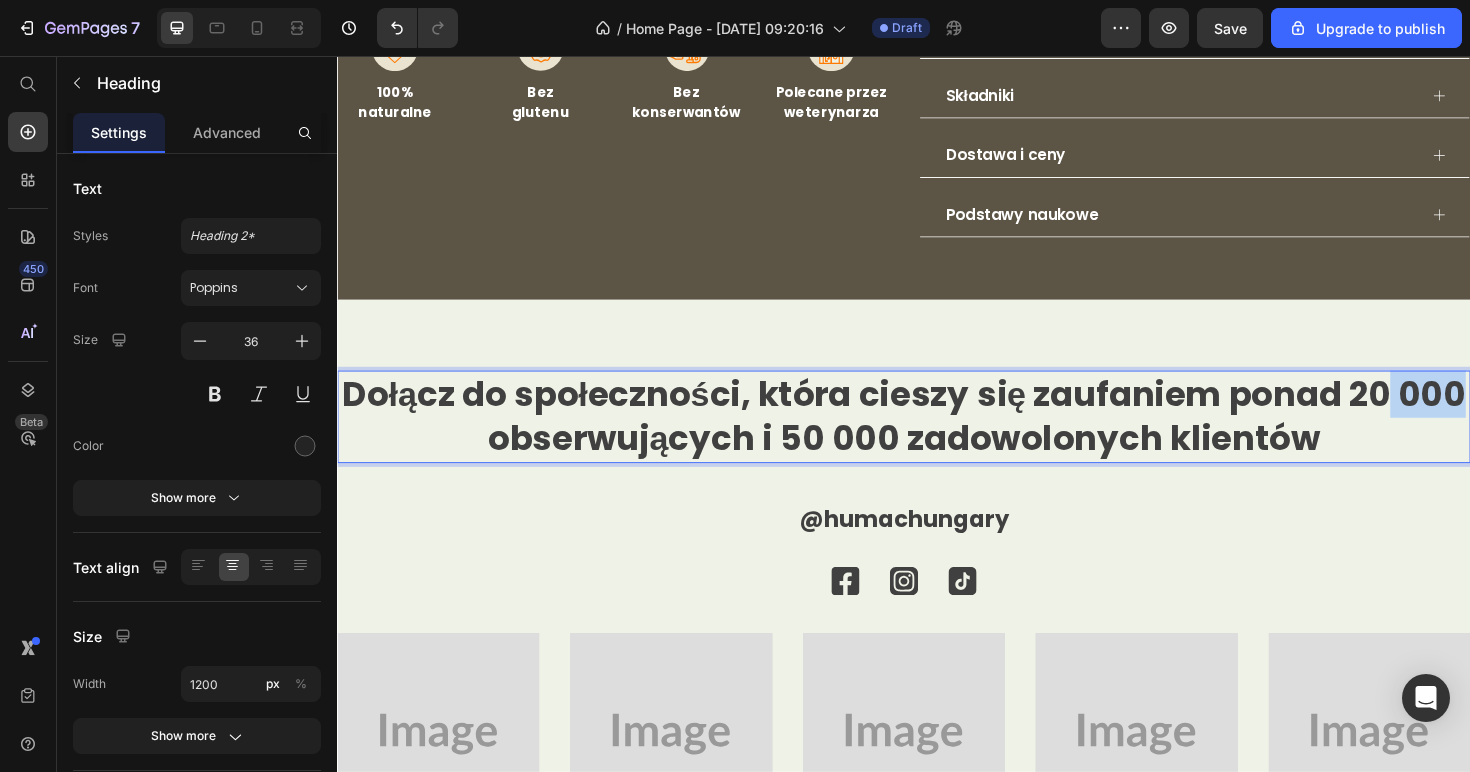 drag, startPoint x: 1448, startPoint y: 392, endPoint x: 1507, endPoint y: 393, distance: 59.008472 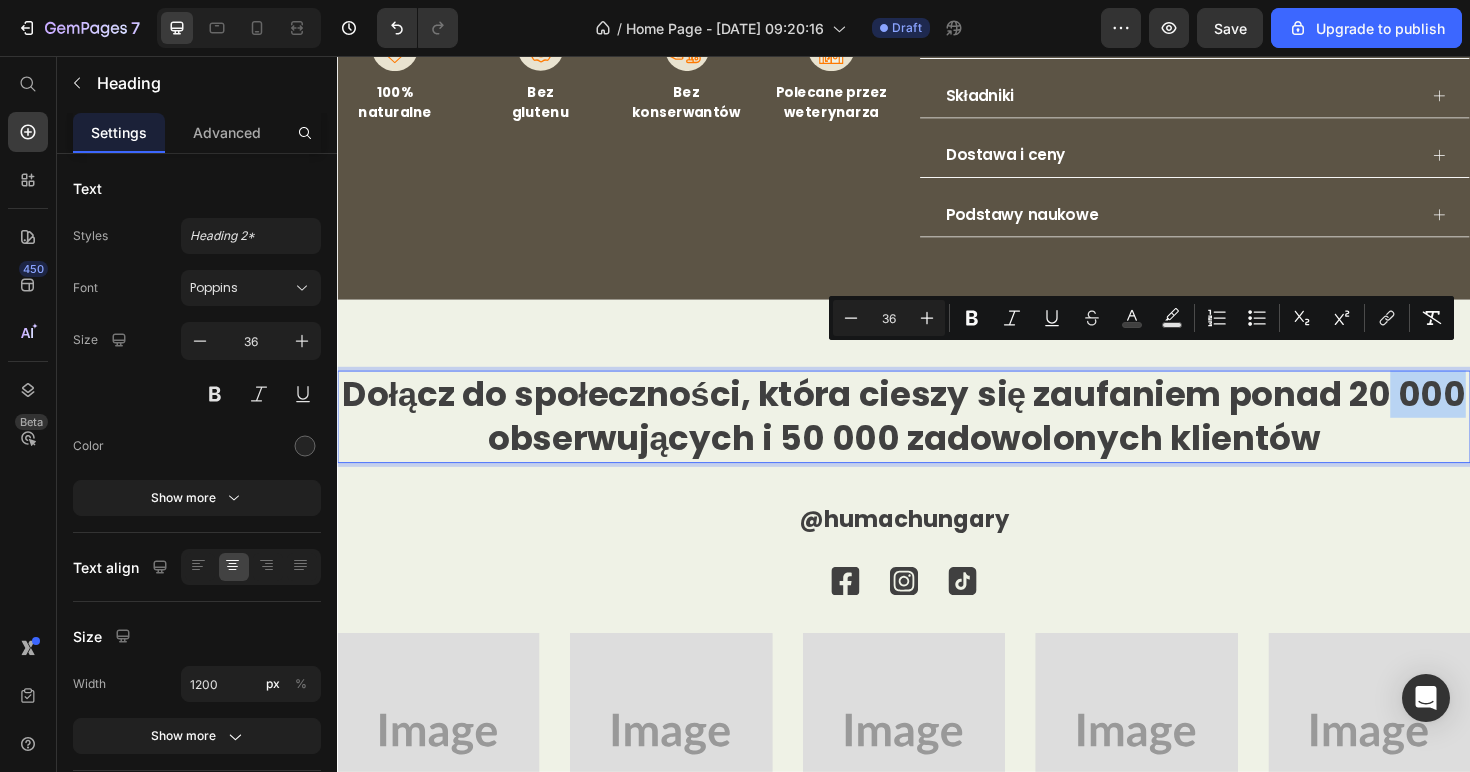 click on "Dołącz do społeczności, która cieszy się zaufaniem ponad 20 000 obserwujących i 50 000 zadowolonych klientów" at bounding box center [937, 437] 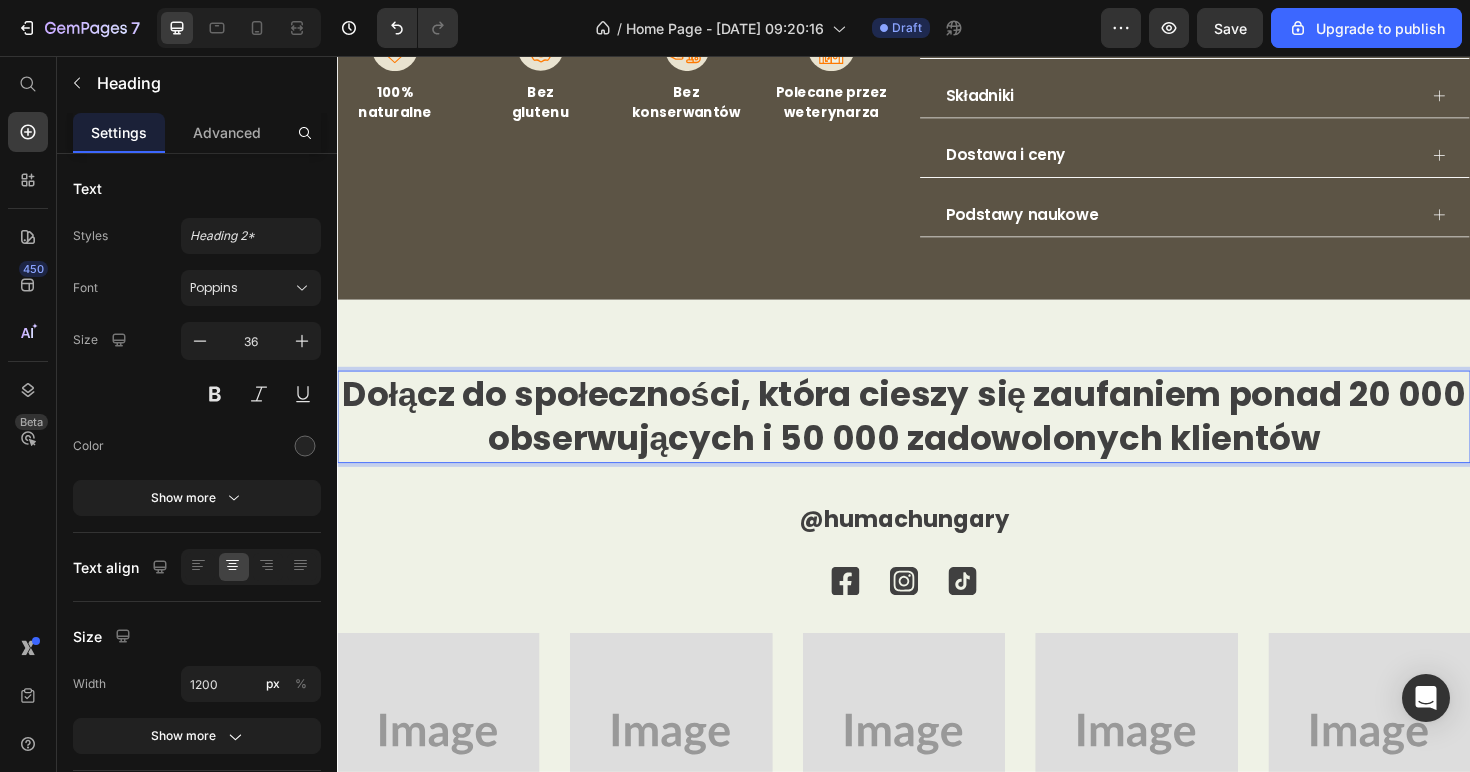 click on "Dołącz do społeczności, która cieszy się zaufaniem ponad 20 000 obserwujących i 50 000 zadowolonych klientów" at bounding box center [937, 437] 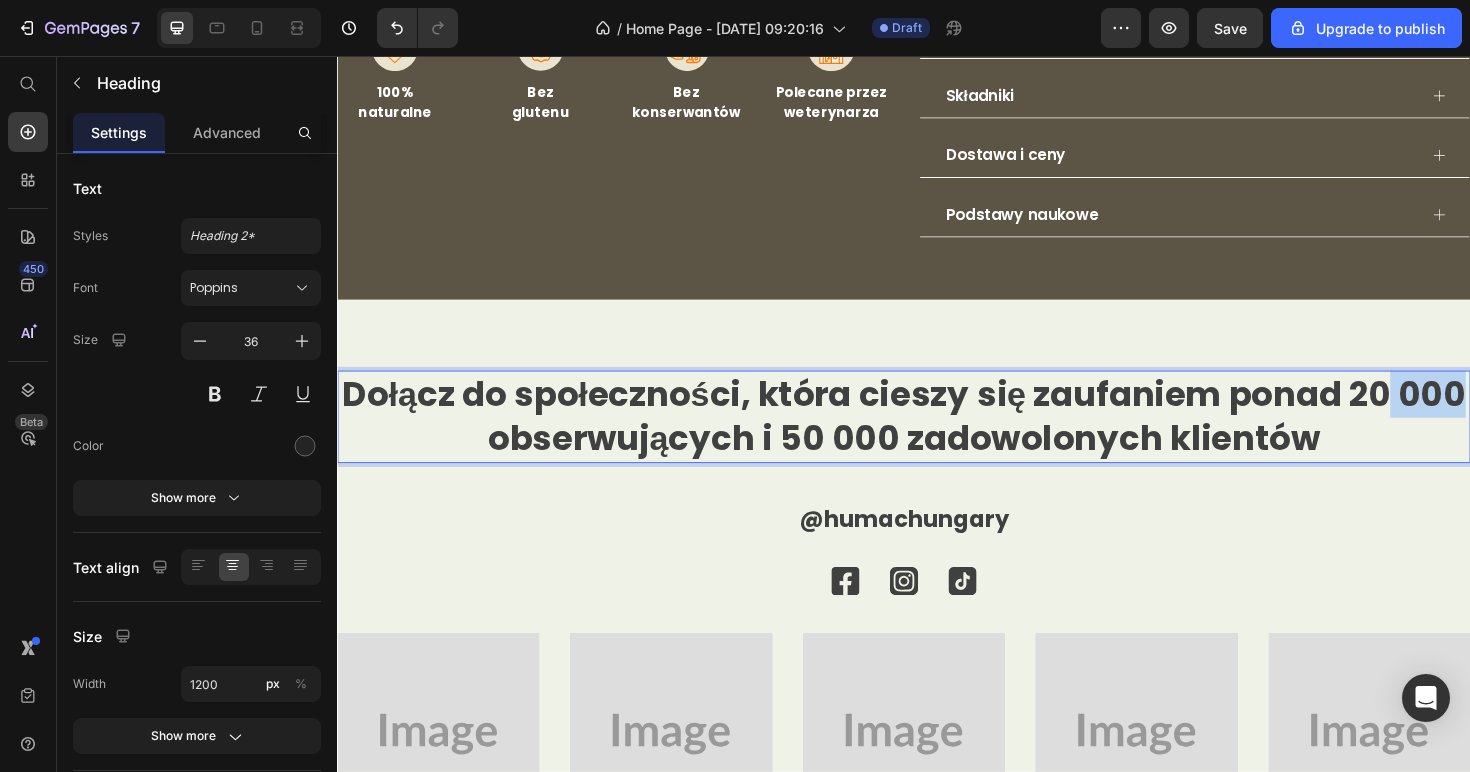 drag, startPoint x: 1445, startPoint y: 393, endPoint x: 1469, endPoint y: 393, distance: 24 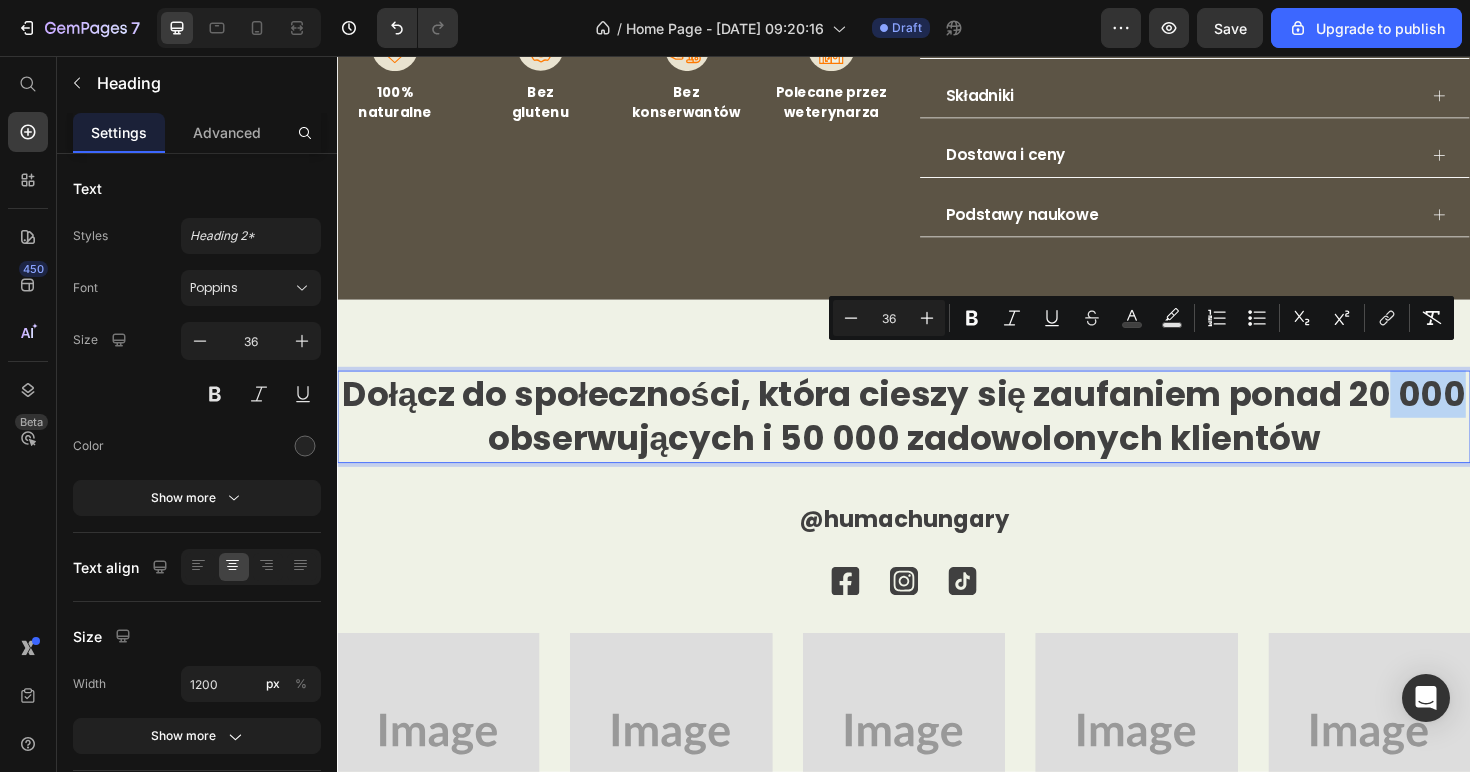 click on "Dołącz do społeczności, która cieszy się zaufaniem ponad 20 000 obserwujących i 50 000 zadowolonych klientów" at bounding box center [937, 437] 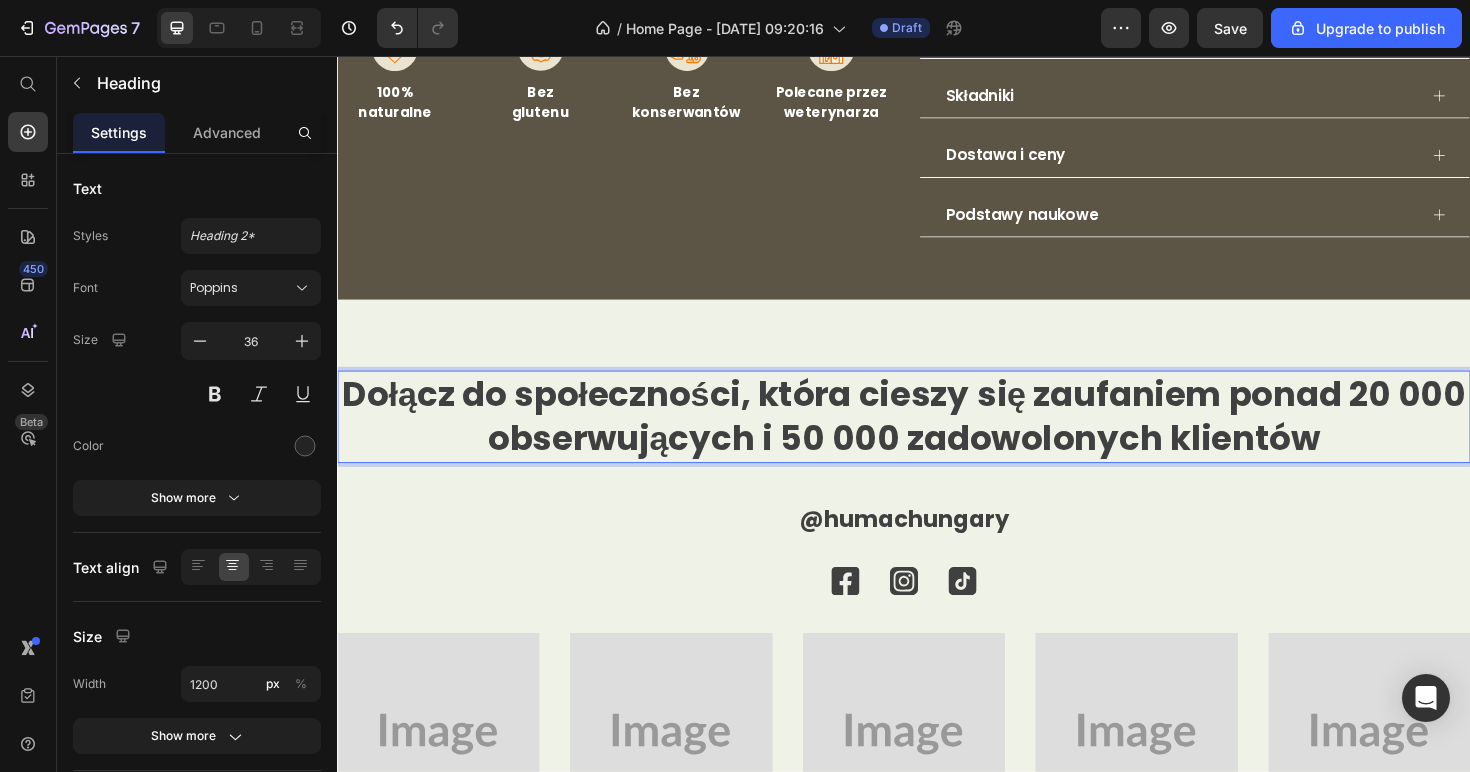click on "Dołącz do społeczności, która cieszy się zaufaniem ponad 20 000 obserwujących i 50 000 zadowolonych klientów" at bounding box center [937, 437] 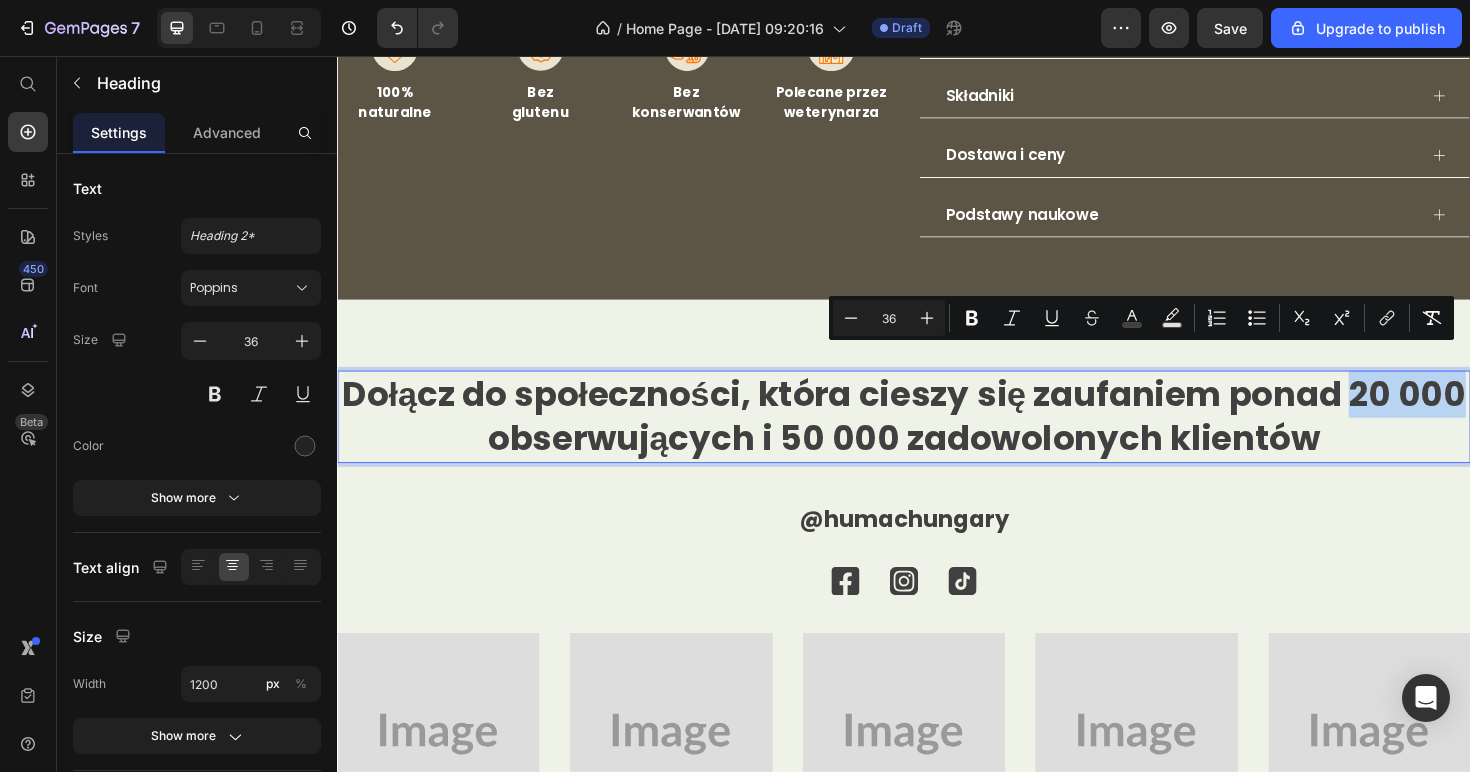 drag, startPoint x: 1411, startPoint y: 393, endPoint x: 1489, endPoint y: 393, distance: 78 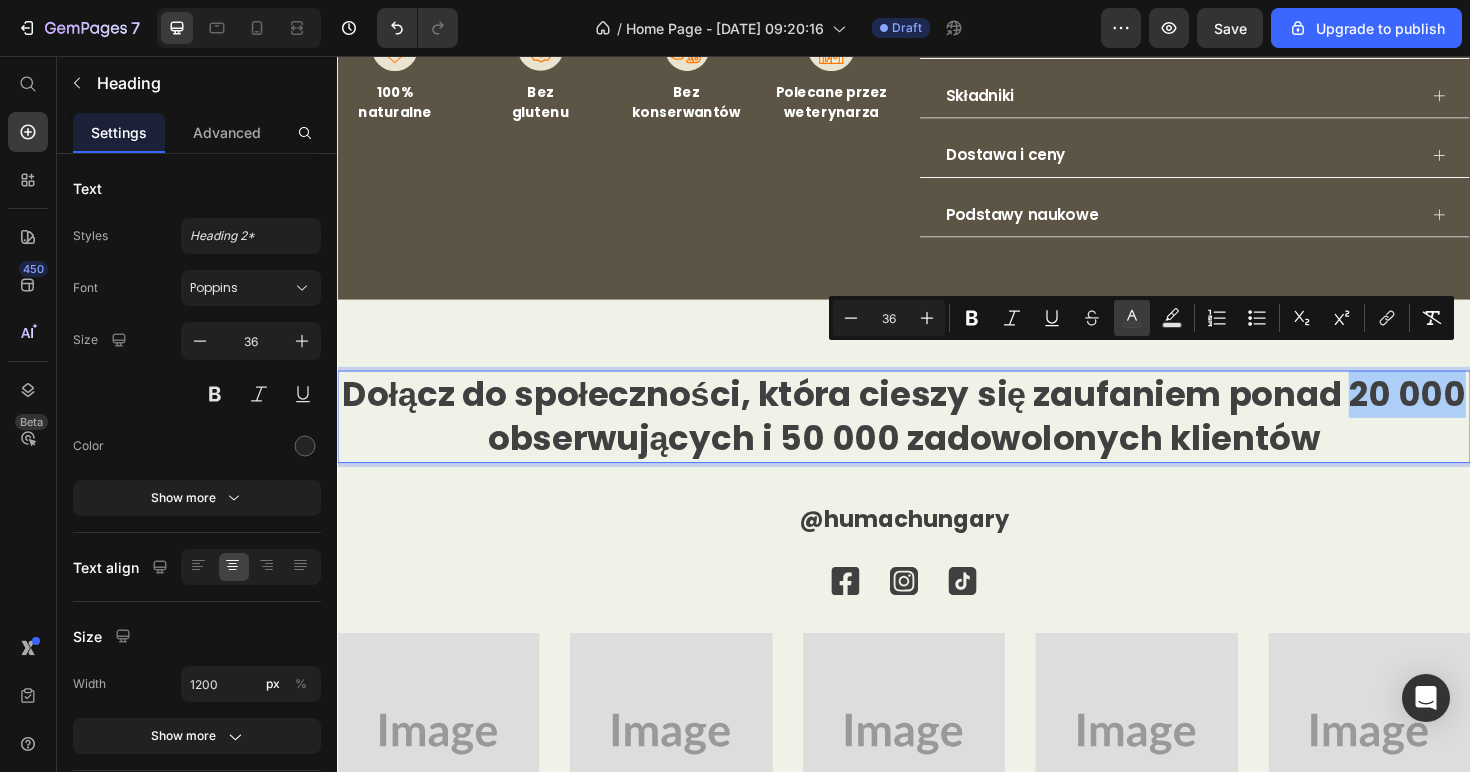 click 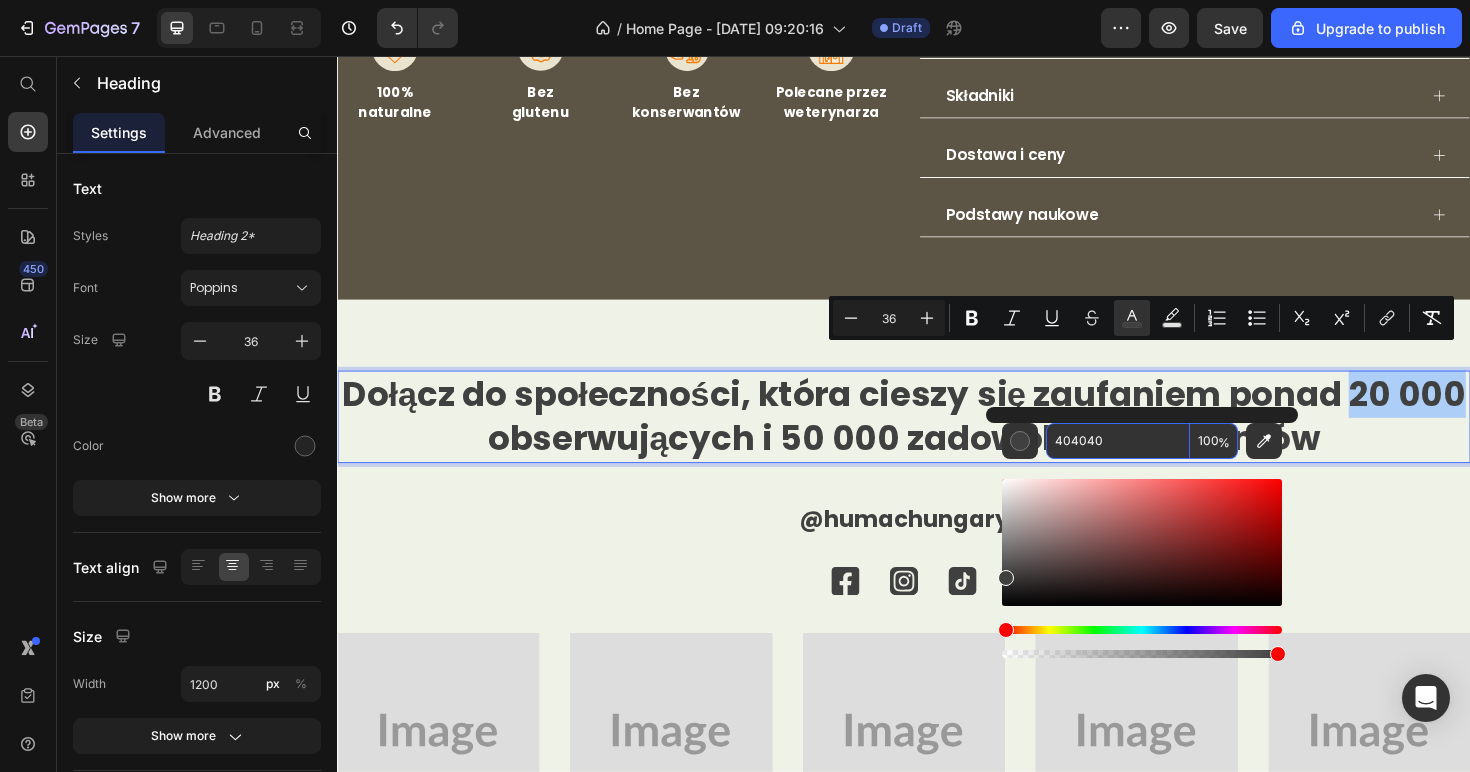 click on "404040" at bounding box center (1118, 441) 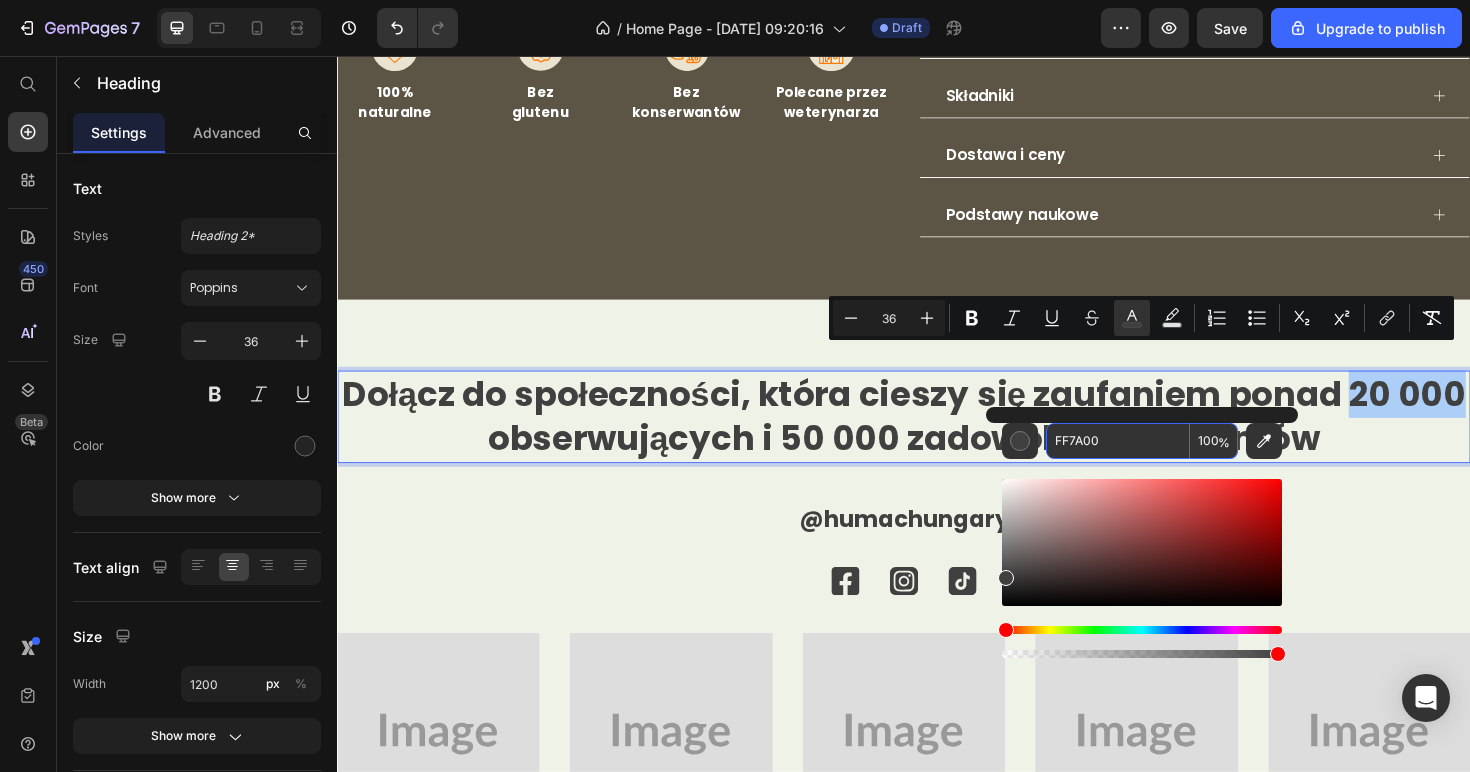type on "FF7A00" 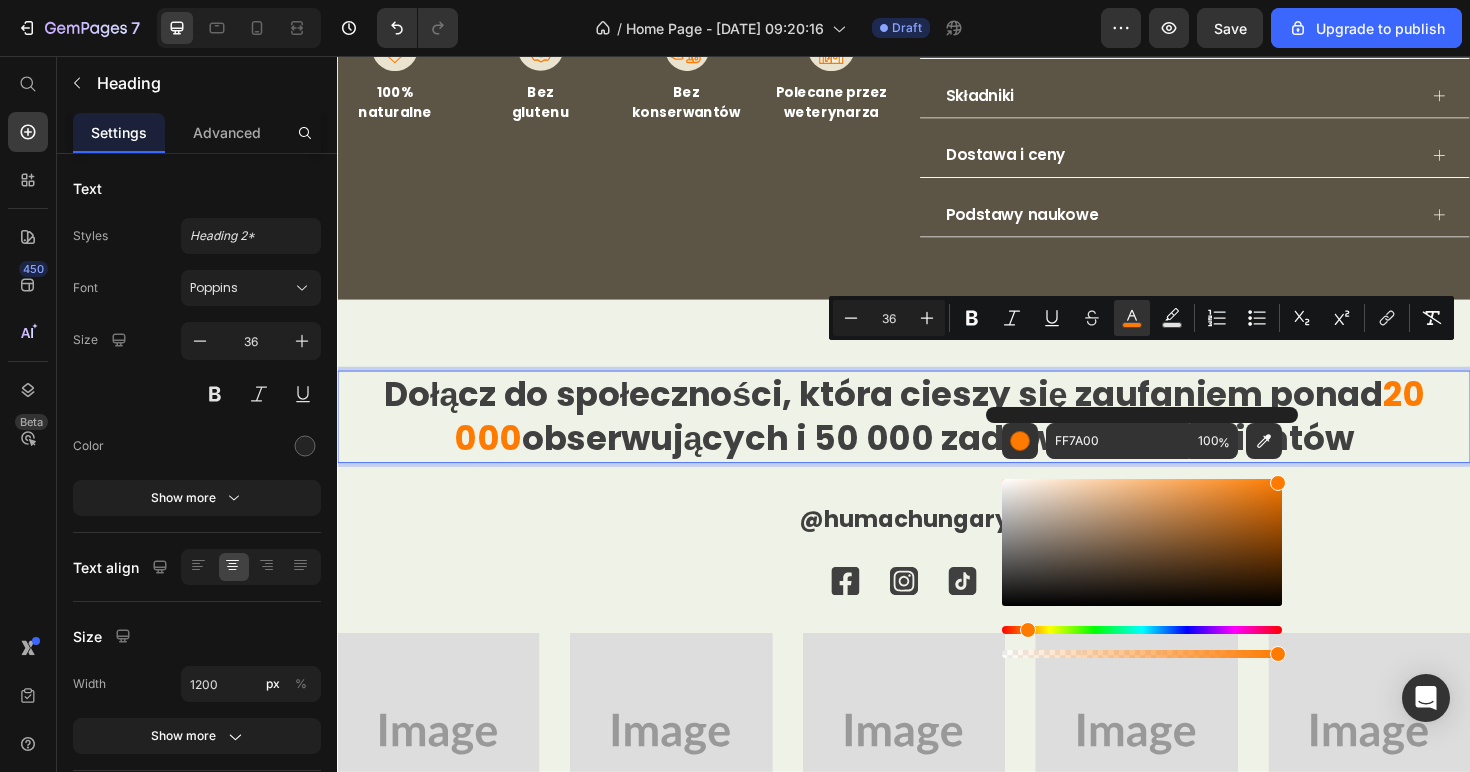 click on "obserwujących i 50 000 zadowolonych klientów" at bounding box center (972, 460) 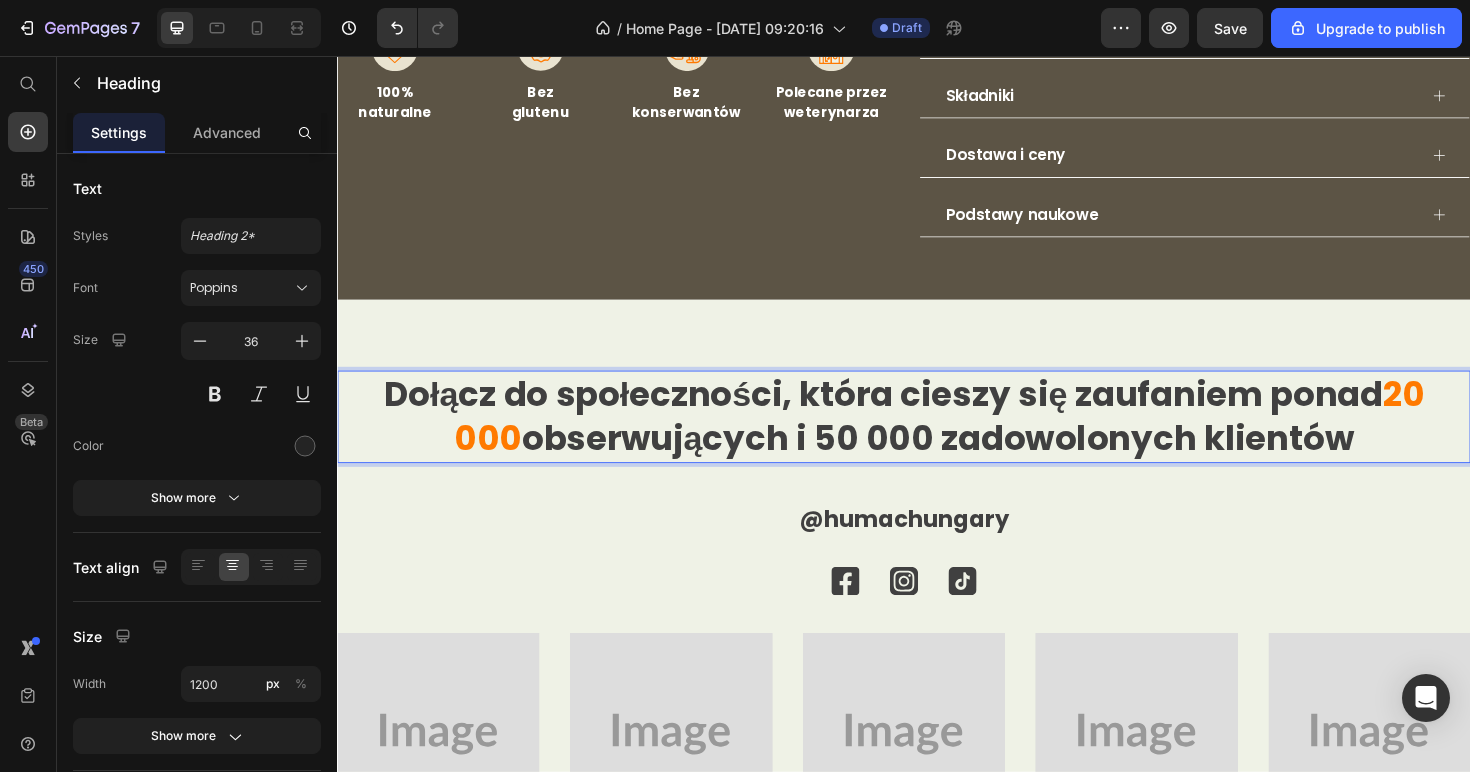 click on "obserwujących i 50 000 zadowolonych klientów" at bounding box center (972, 460) 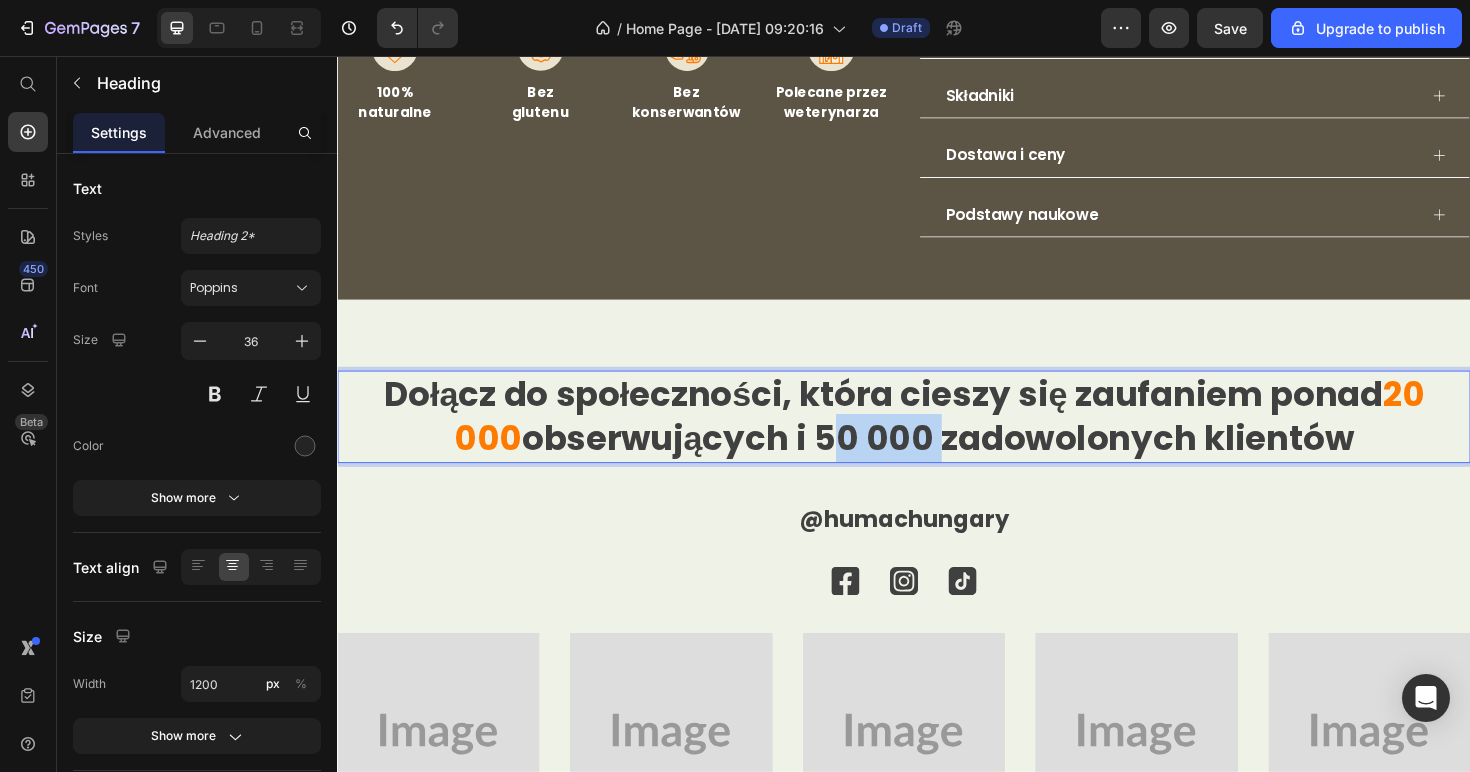 drag, startPoint x: 818, startPoint y: 436, endPoint x: 882, endPoint y: 436, distance: 64 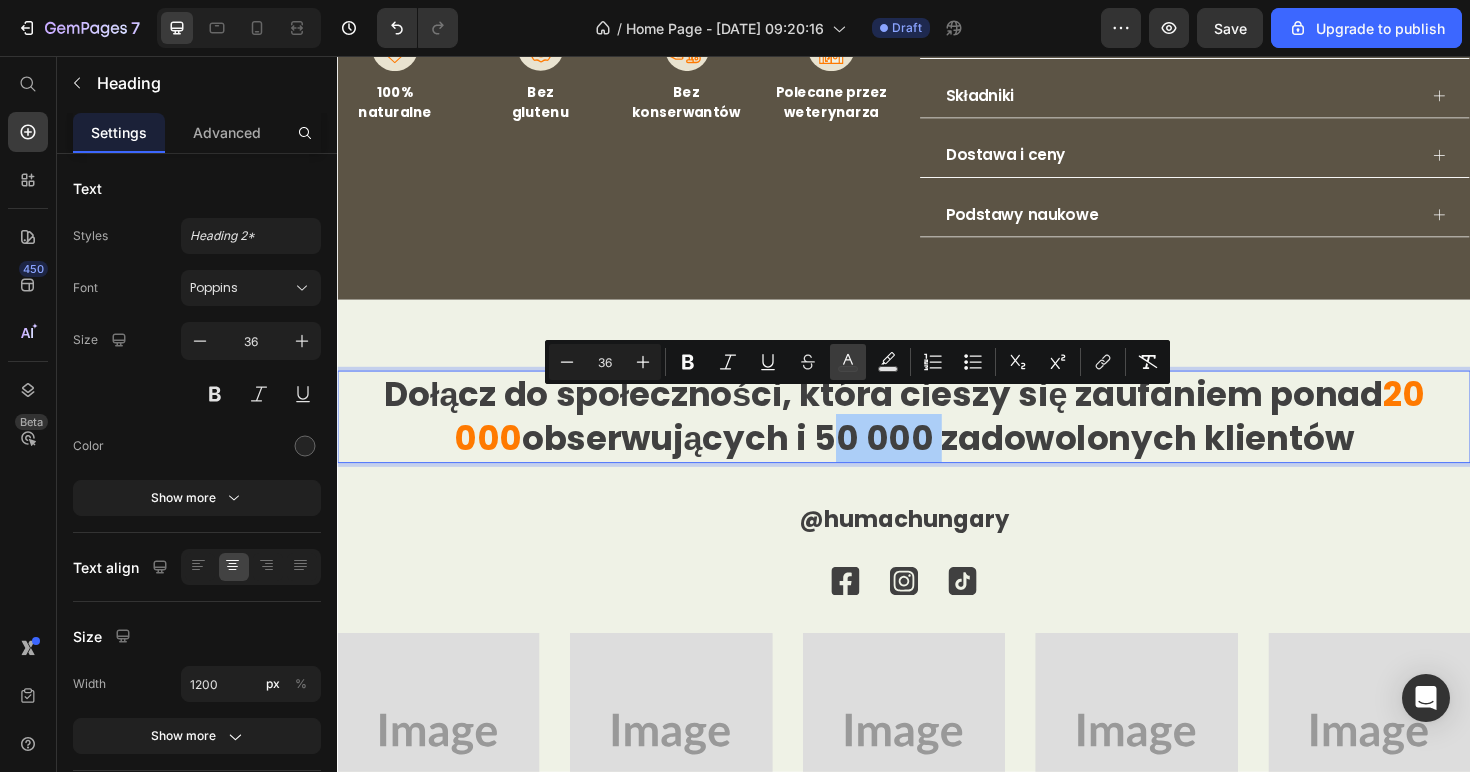click 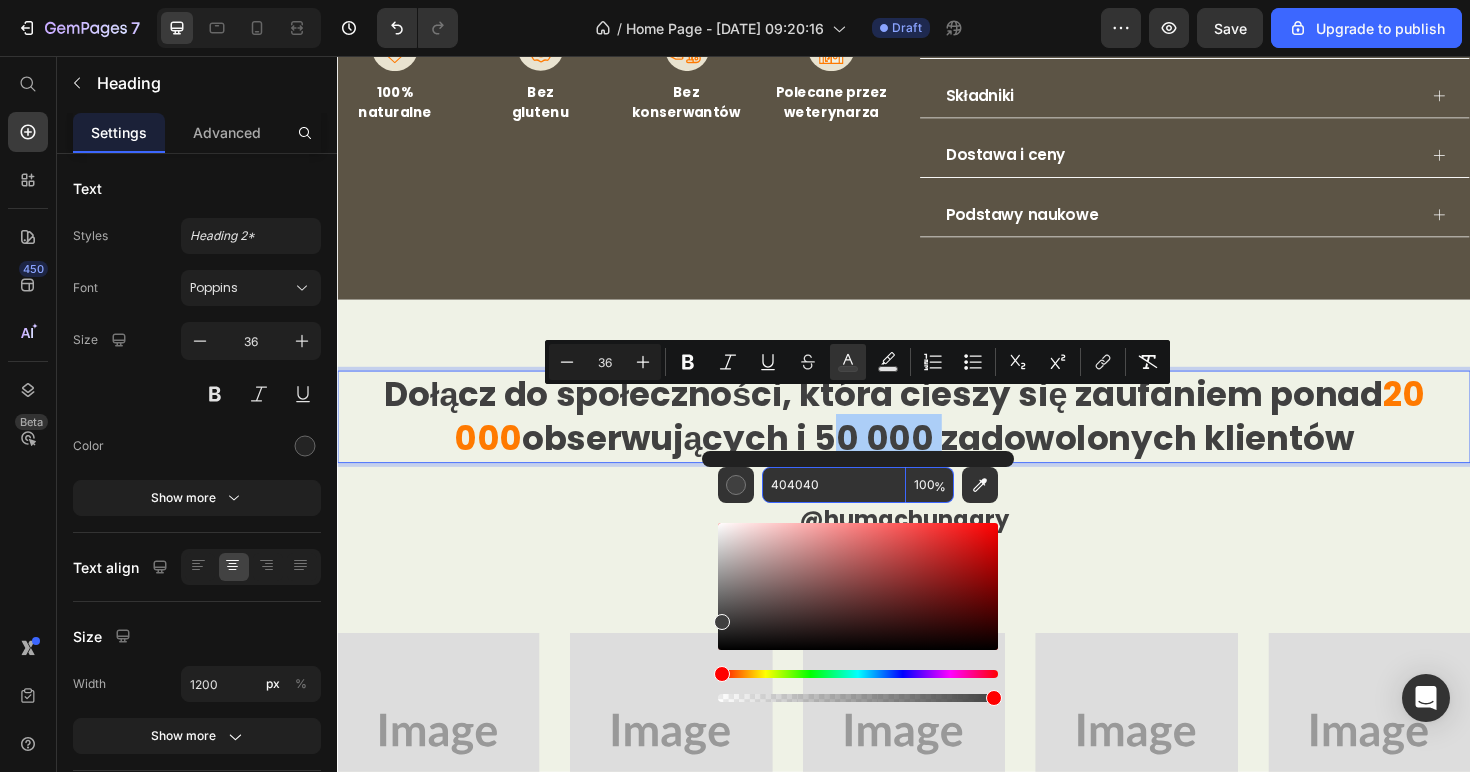 click on "404040" at bounding box center (834, 485) 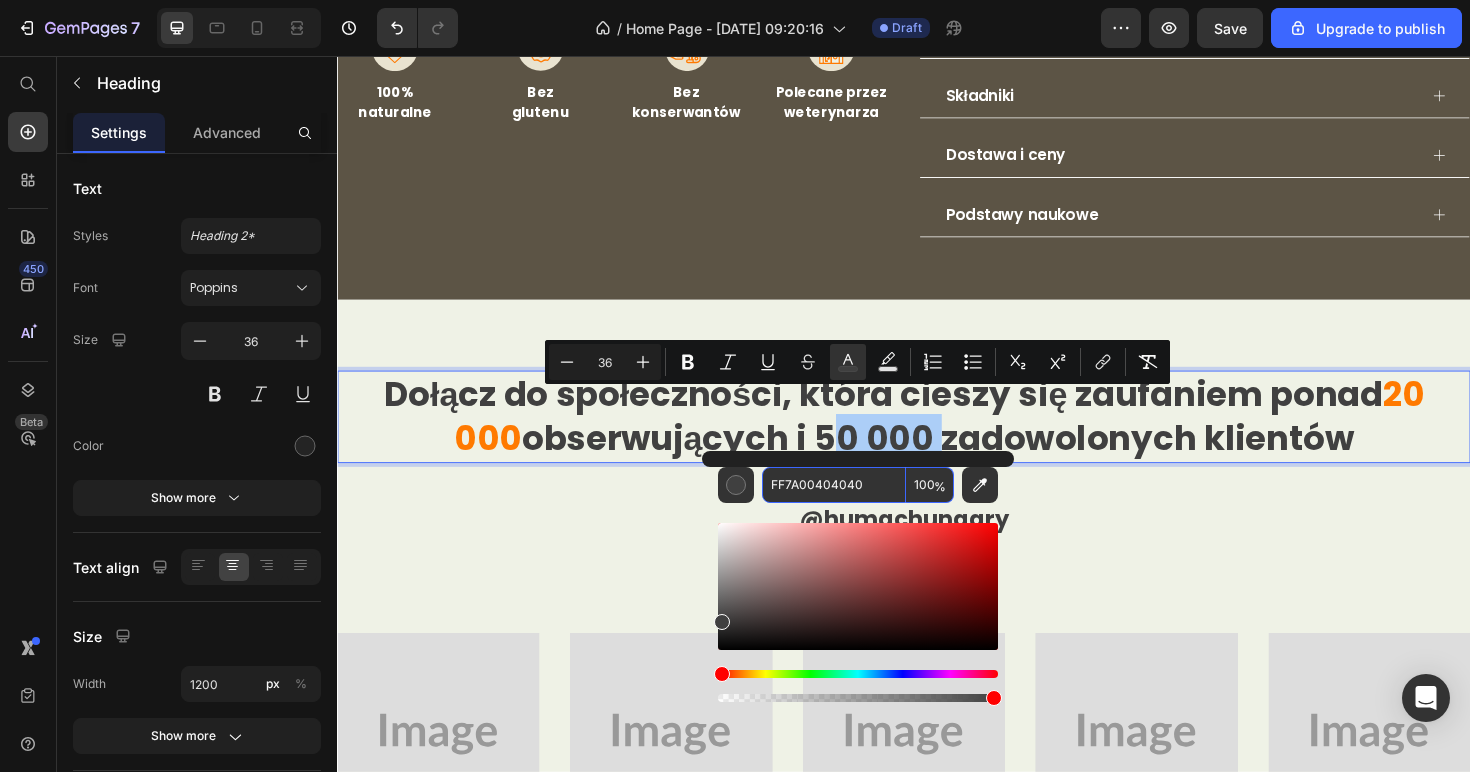 click on "FF7A00404040" at bounding box center [834, 485] 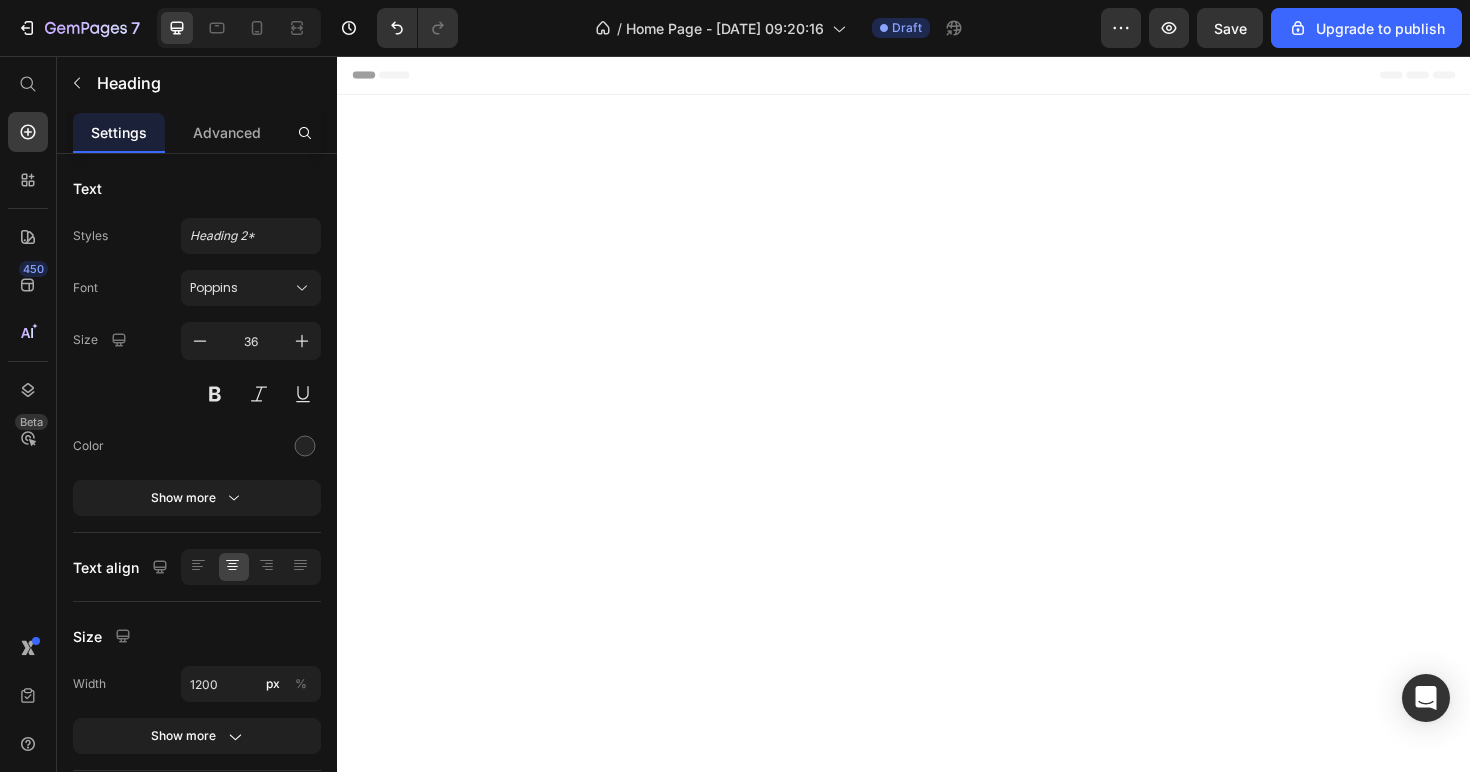 scroll, scrollTop: 9216, scrollLeft: 0, axis: vertical 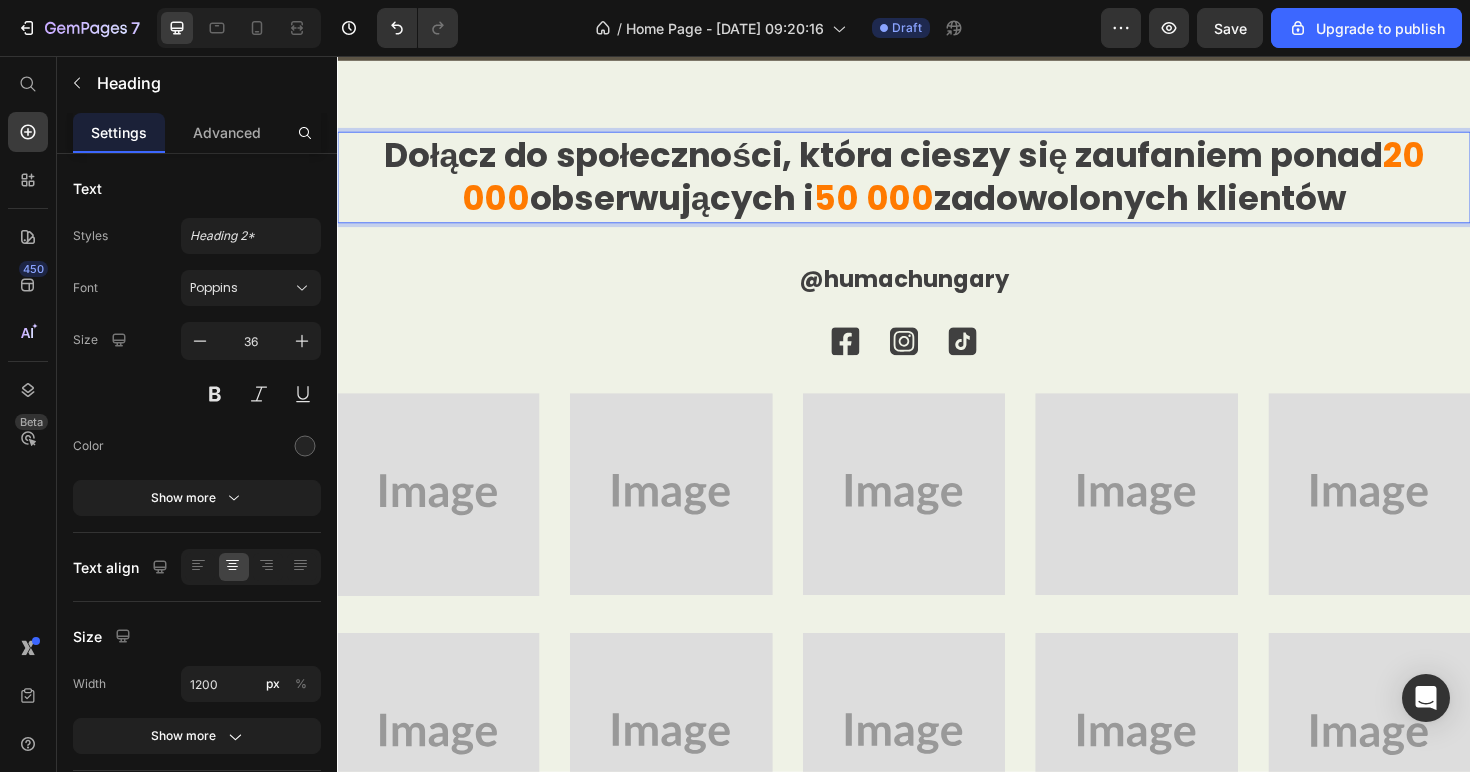 click on "zadowolonych klientów" at bounding box center [1187, 206] 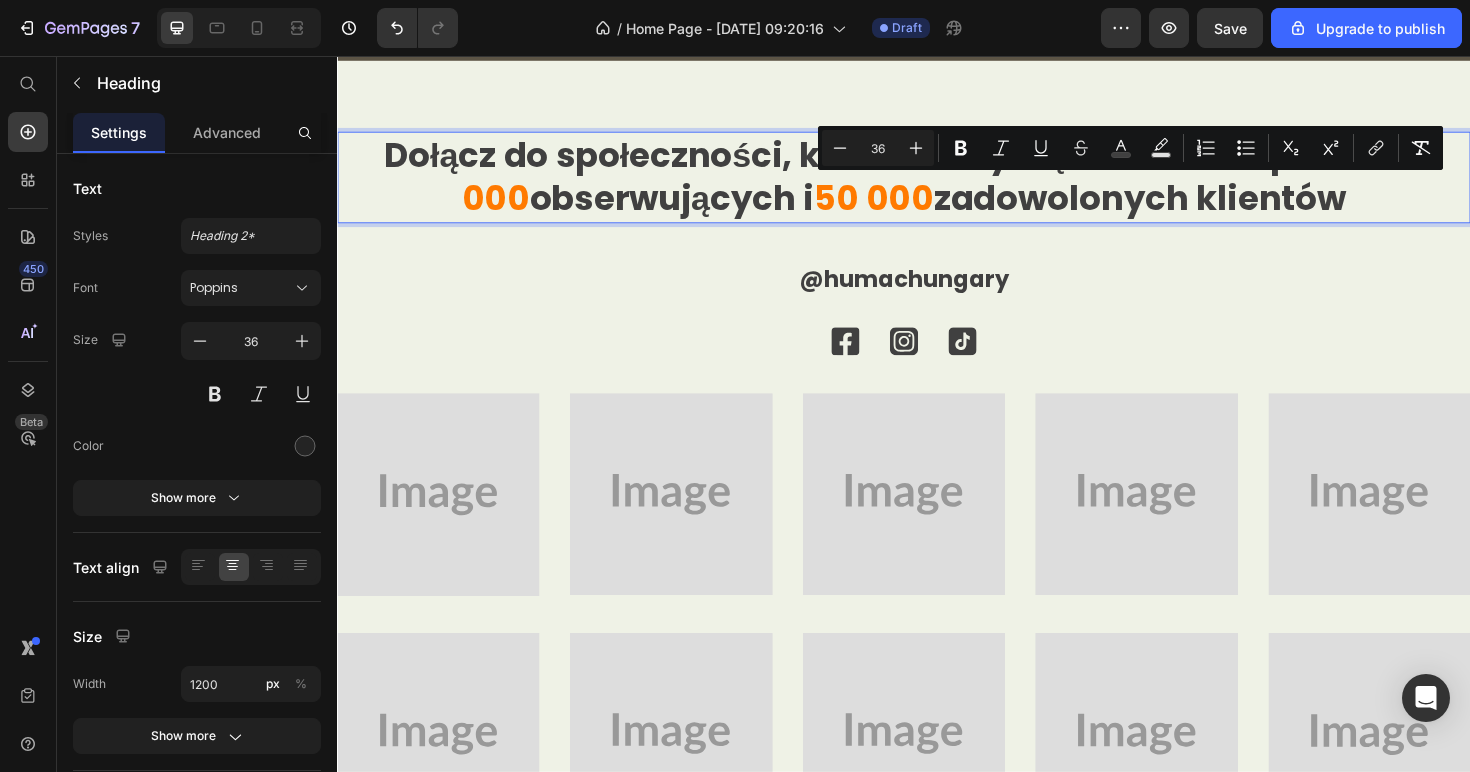 drag, startPoint x: 1057, startPoint y: 211, endPoint x: 1226, endPoint y: 211, distance: 169 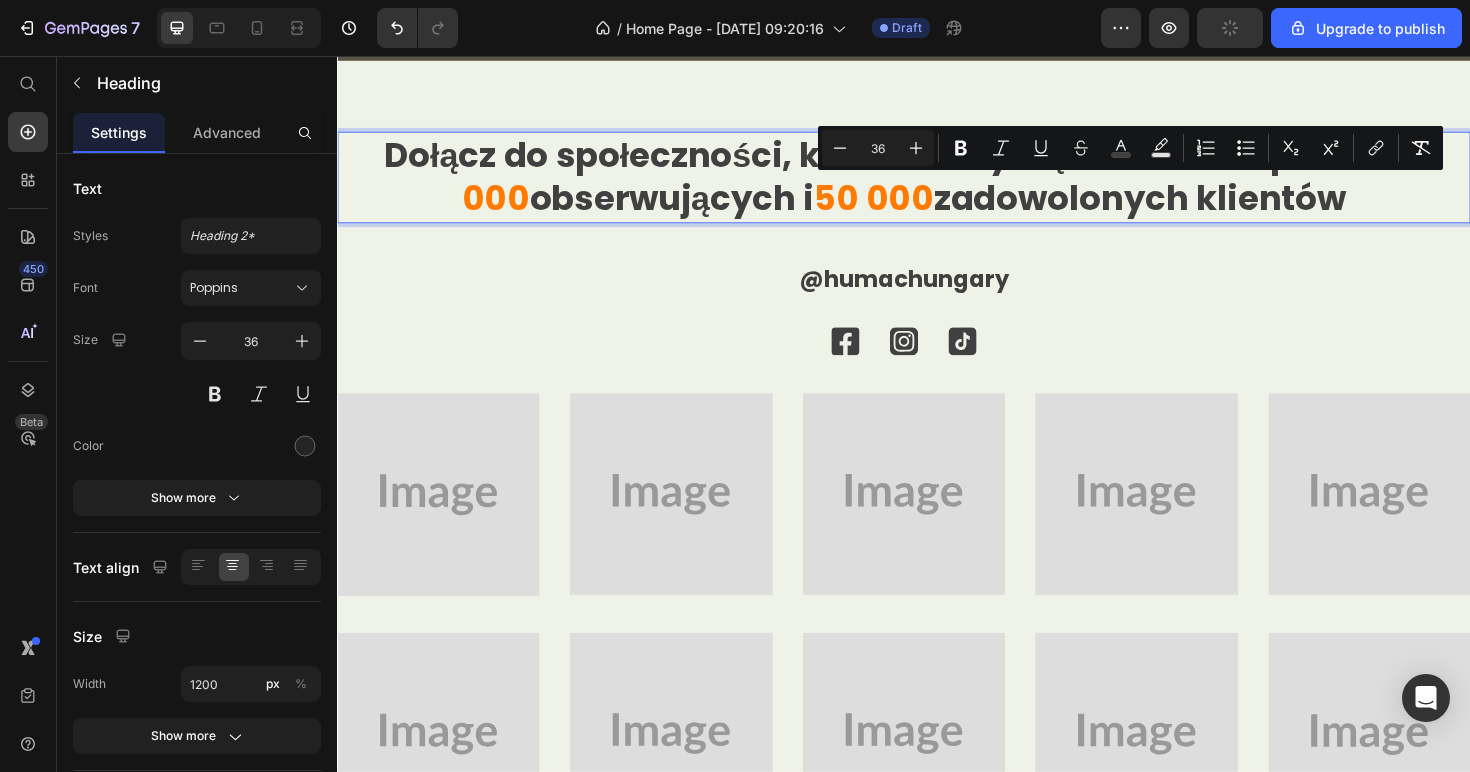 click on "zadowolonych klientów" at bounding box center (1187, 206) 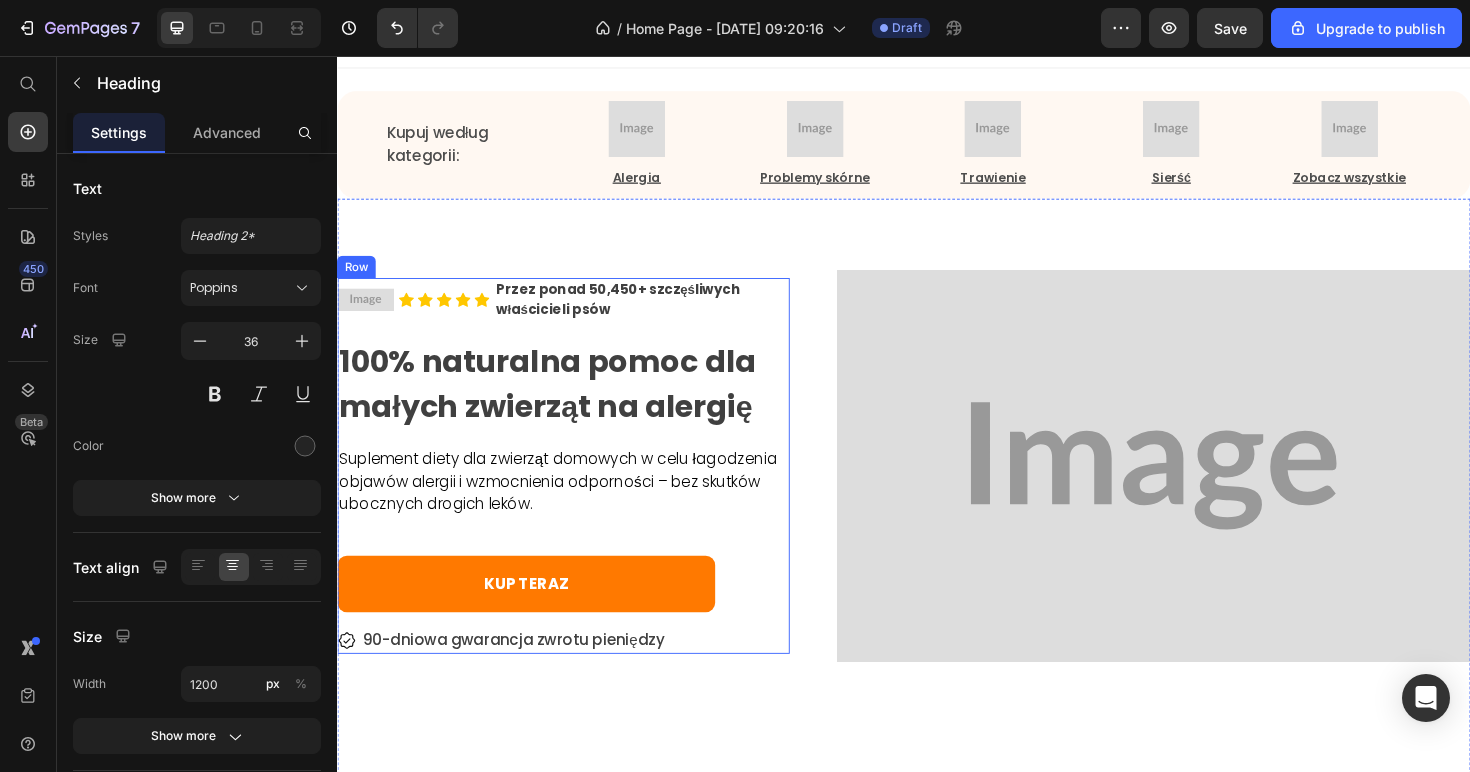 scroll, scrollTop: 0, scrollLeft: 0, axis: both 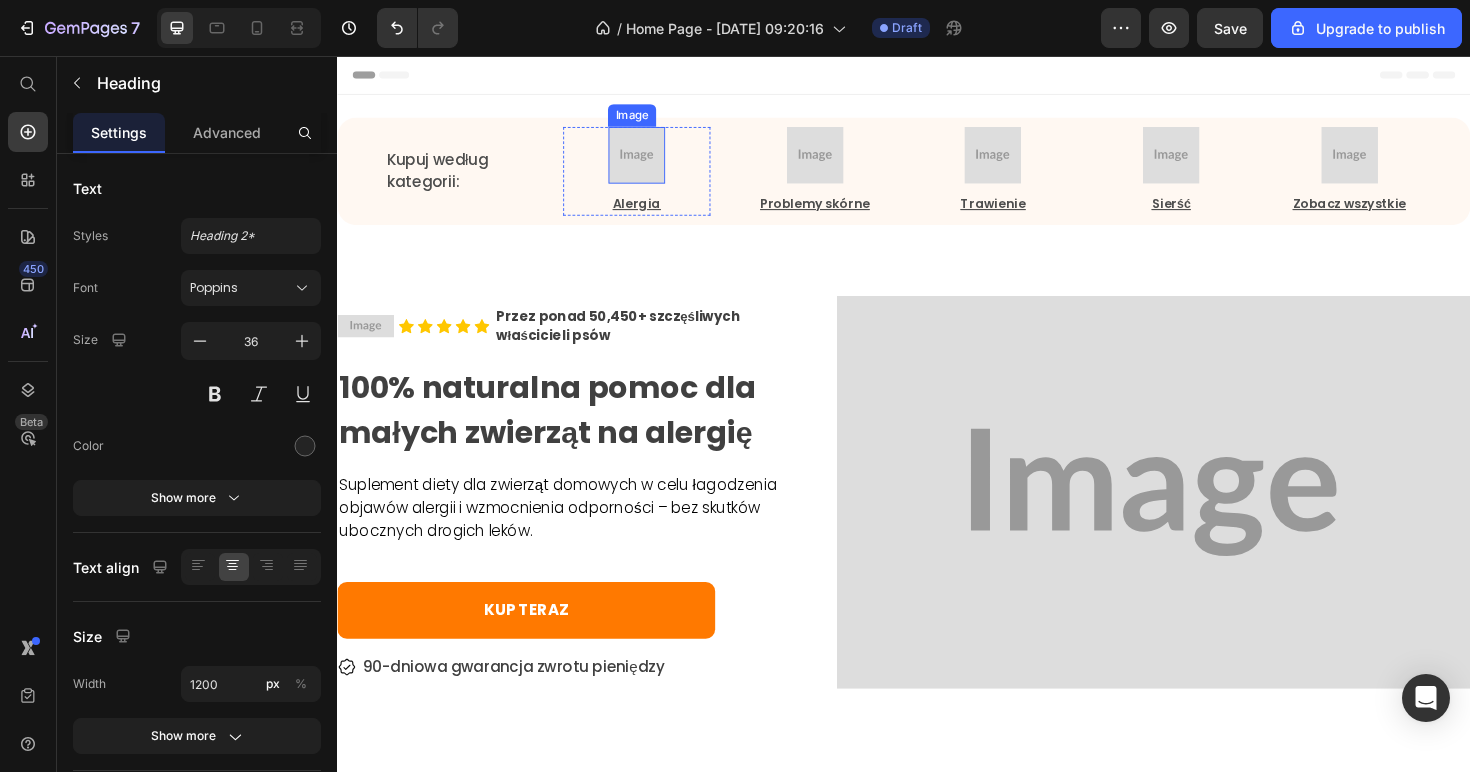 click at bounding box center (654, 161) 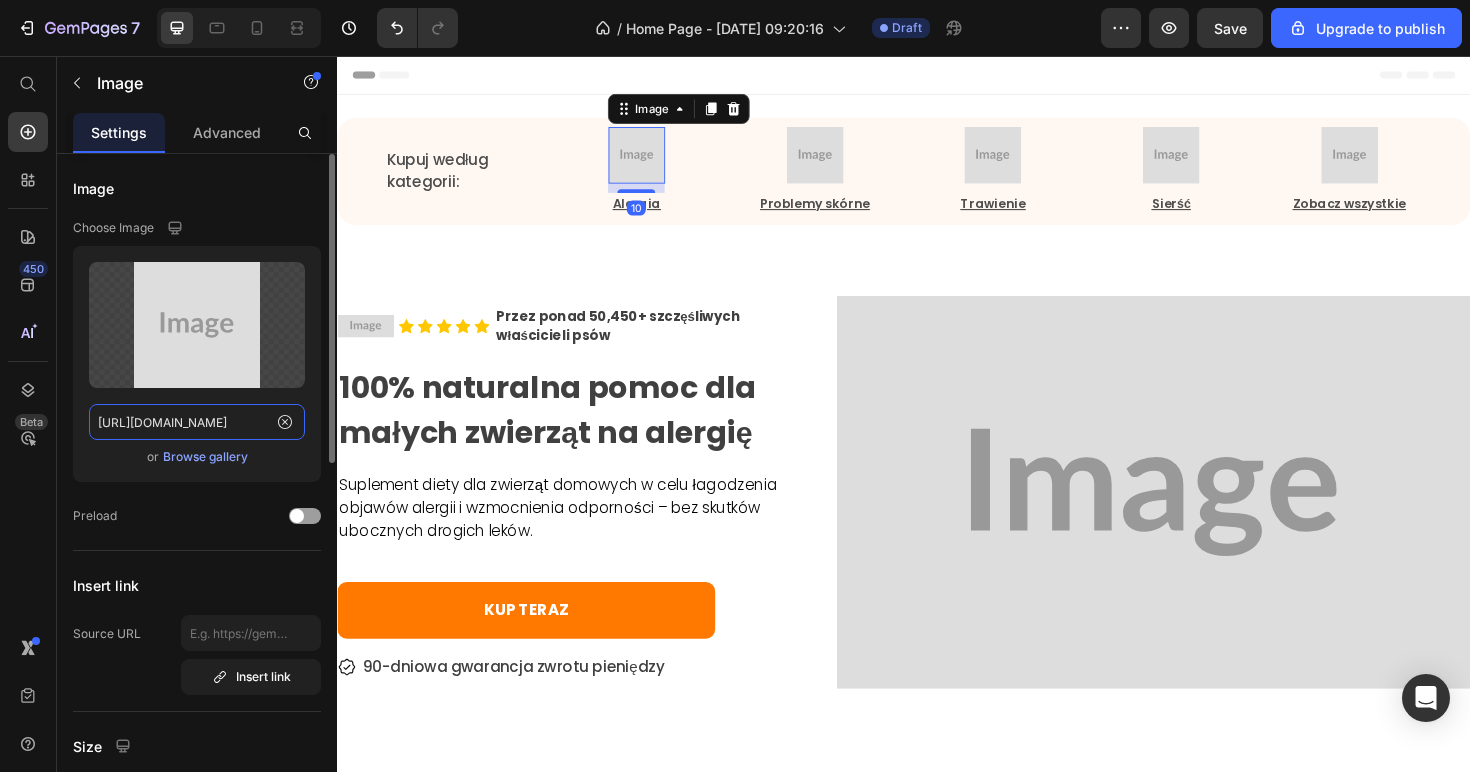 click on "https://placehold.co/256x256?text=Image" 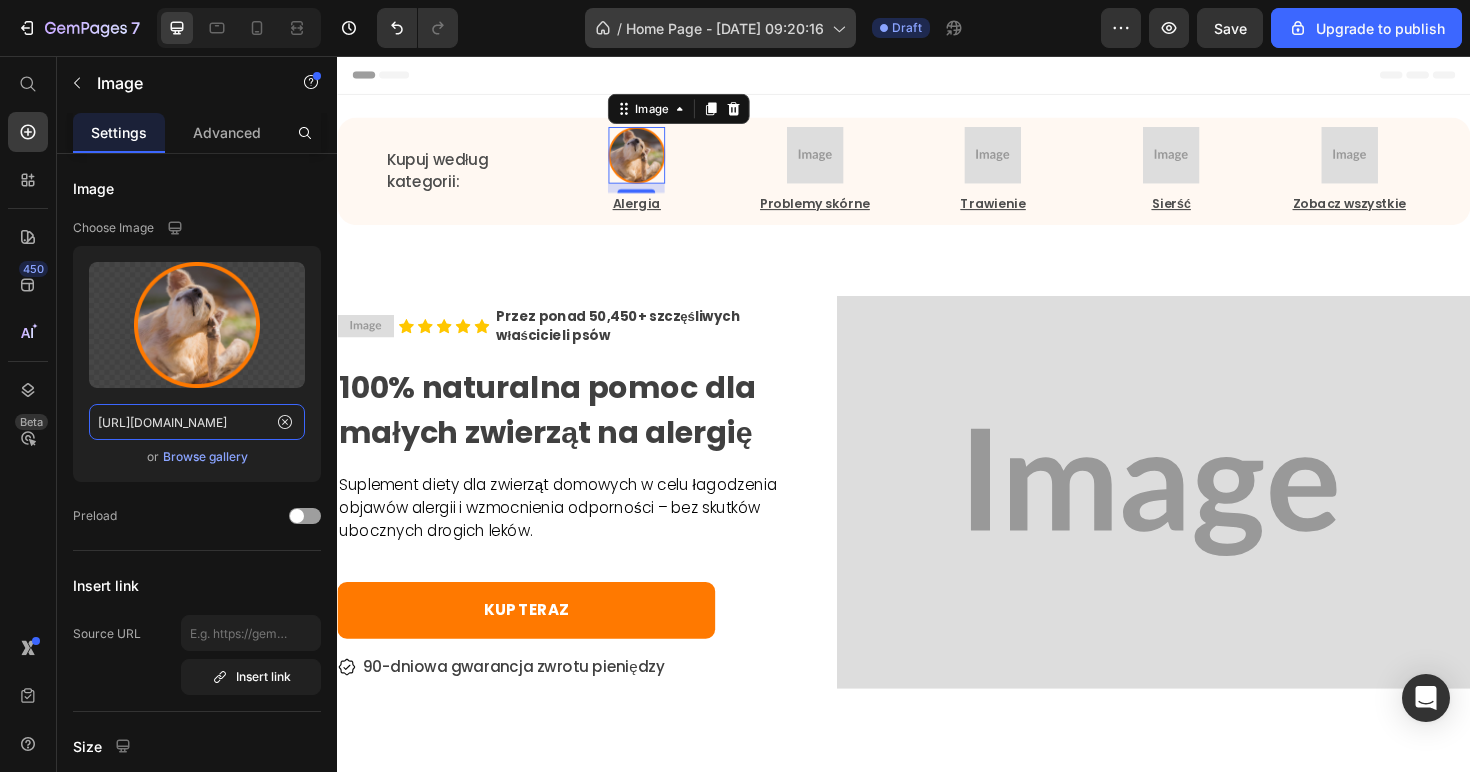 type on "https://www.humac.hu/cdn/shop/files/481359921313481598-37f11fb7-fcce-48eb-ae96-ea425c59024c.png?v=7117510073067048286" 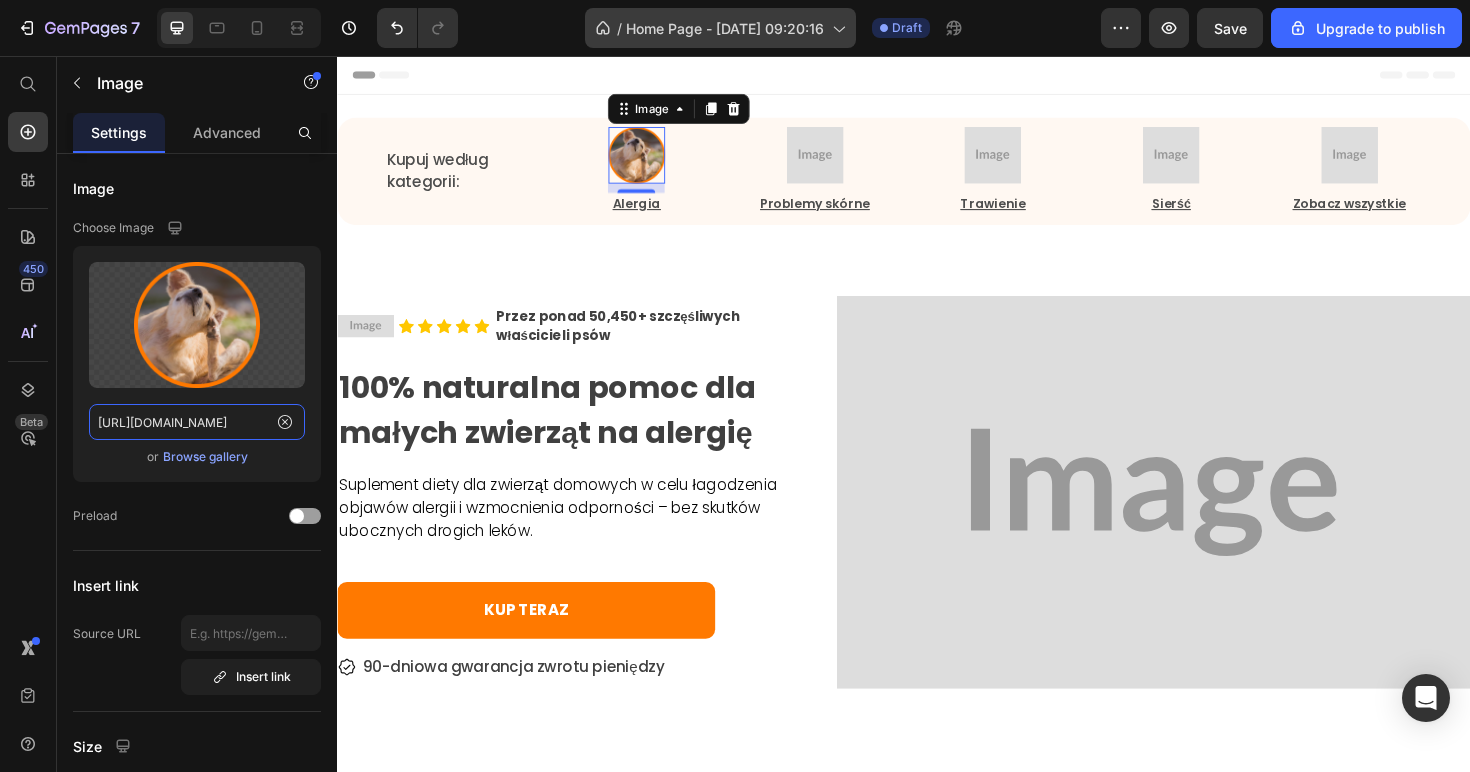 scroll, scrollTop: 0, scrollLeft: 0, axis: both 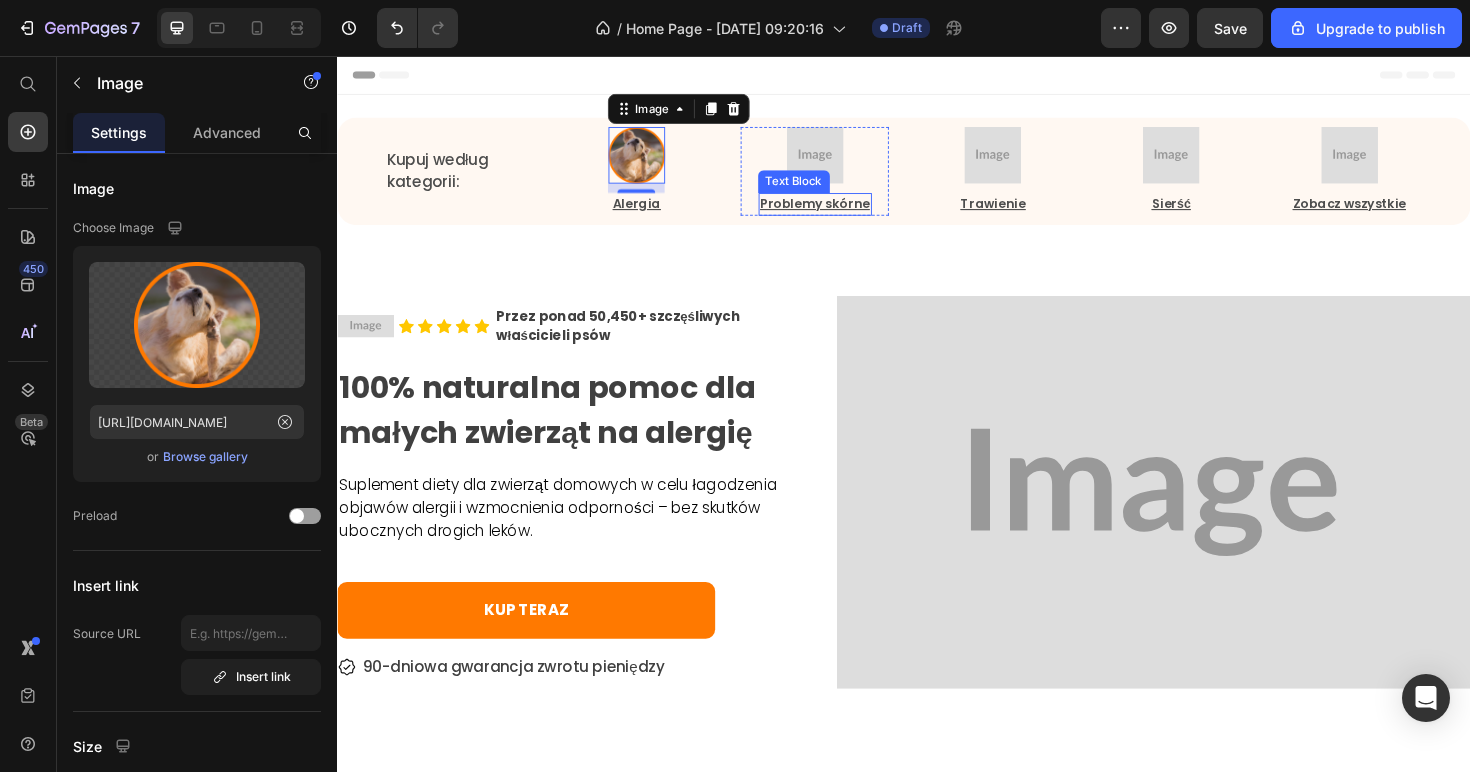 click at bounding box center (843, 161) 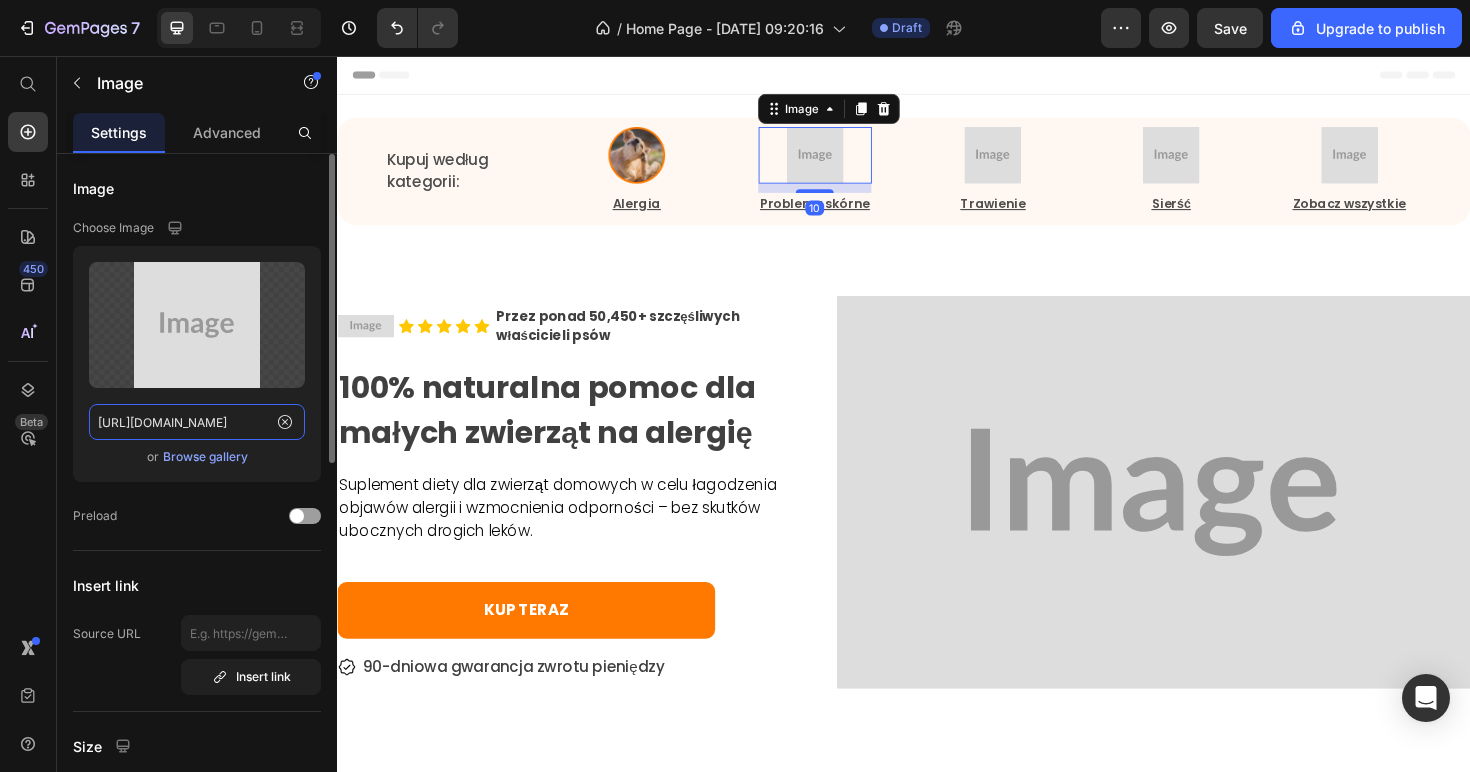 click on "https://placehold.co/240x240?text=Image" 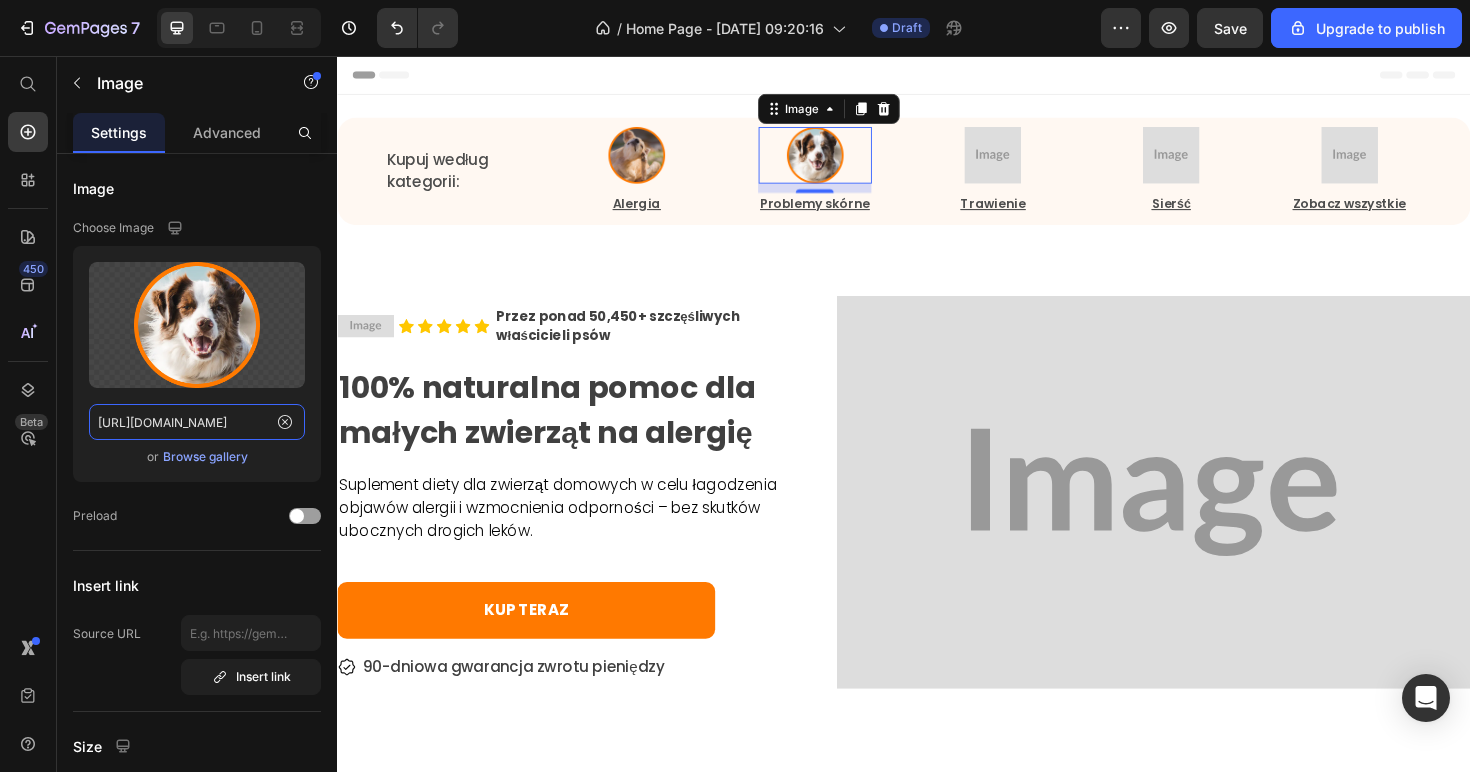 type on "https://www.humac.hu/cdn/shop/files/481359921313481598-c982b353-6bca-40b4-83ff-5a5d0de4e31f.png?v=192287847277383882" 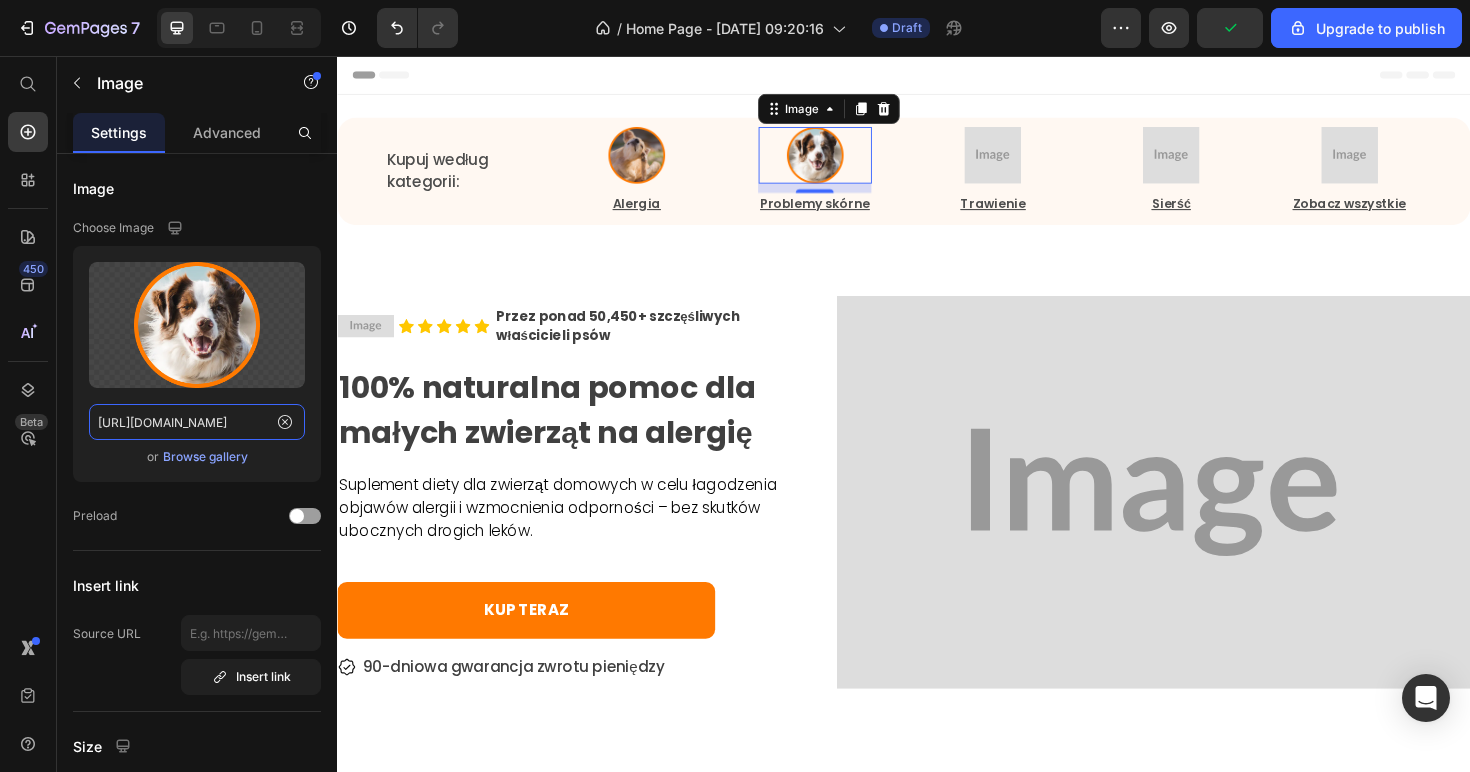 scroll, scrollTop: 0, scrollLeft: 0, axis: both 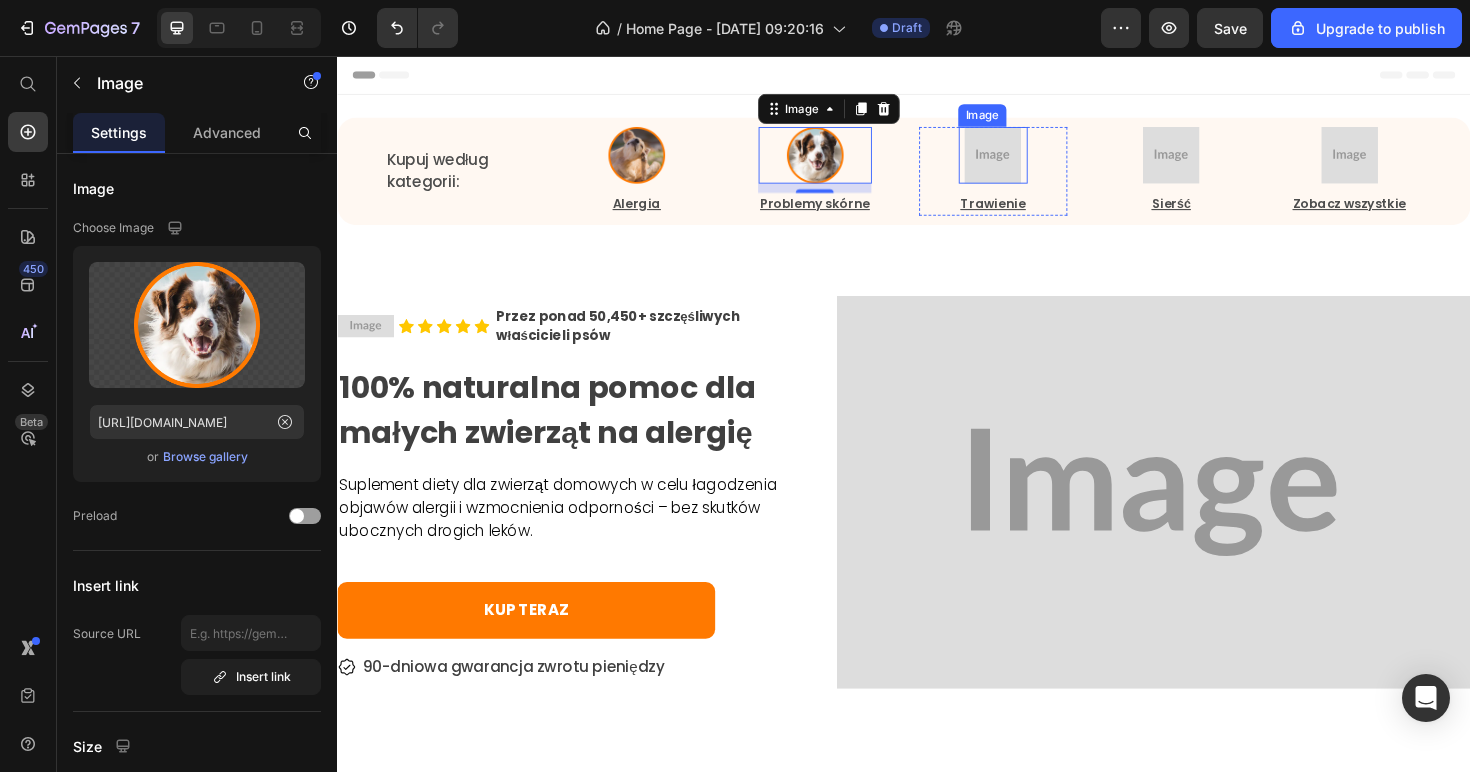 click at bounding box center [1031, 161] 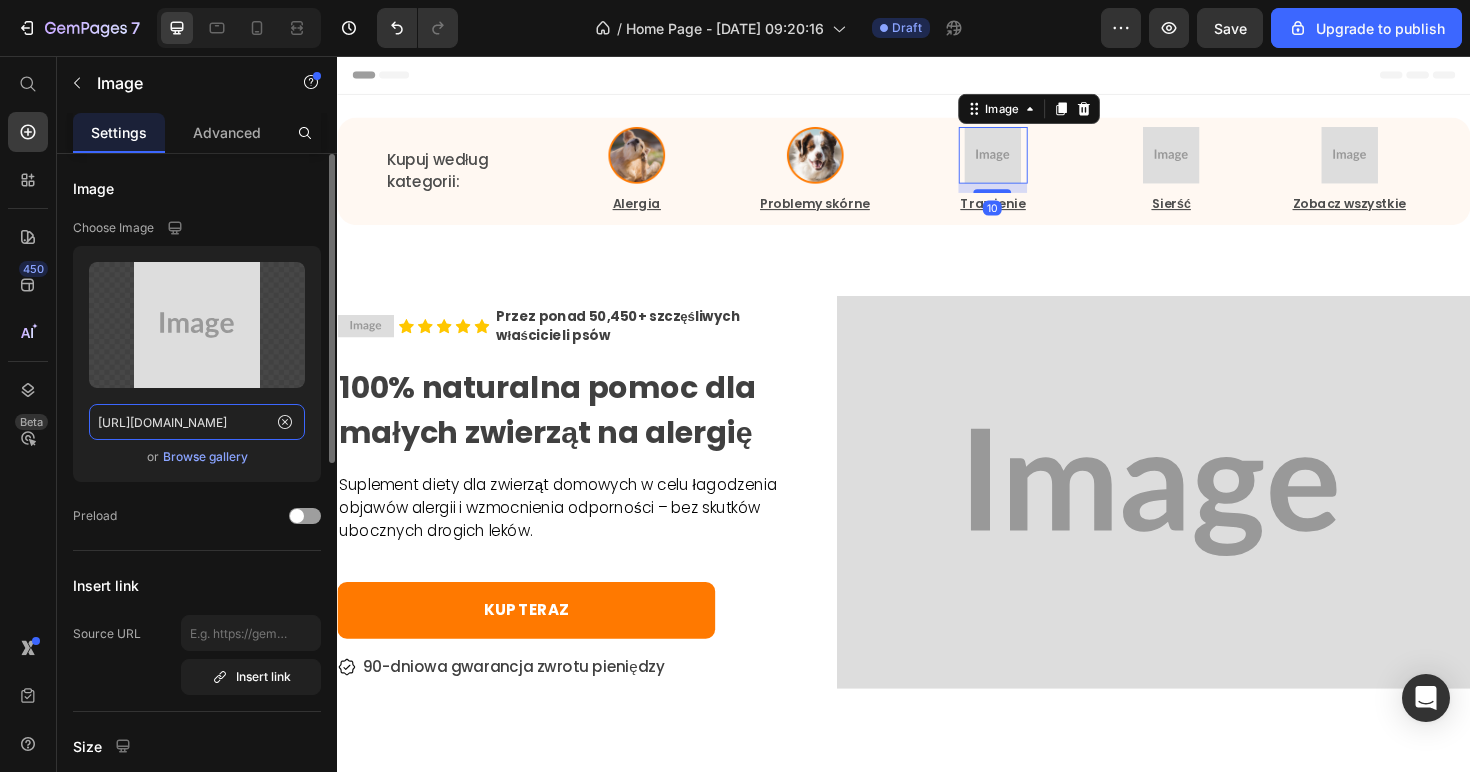 click on "https://placehold.co/240x240?text=Image" 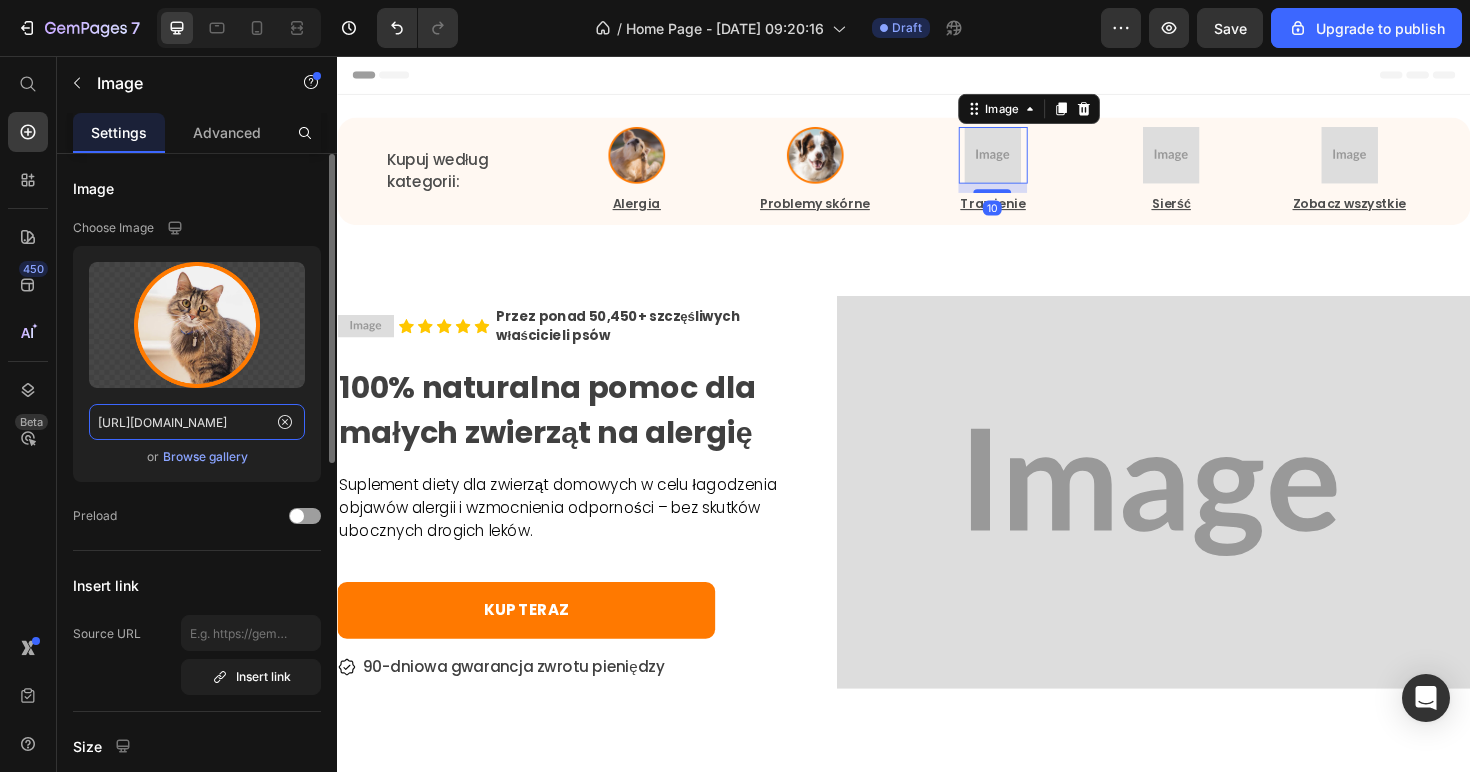 scroll, scrollTop: 0, scrollLeft: 610, axis: horizontal 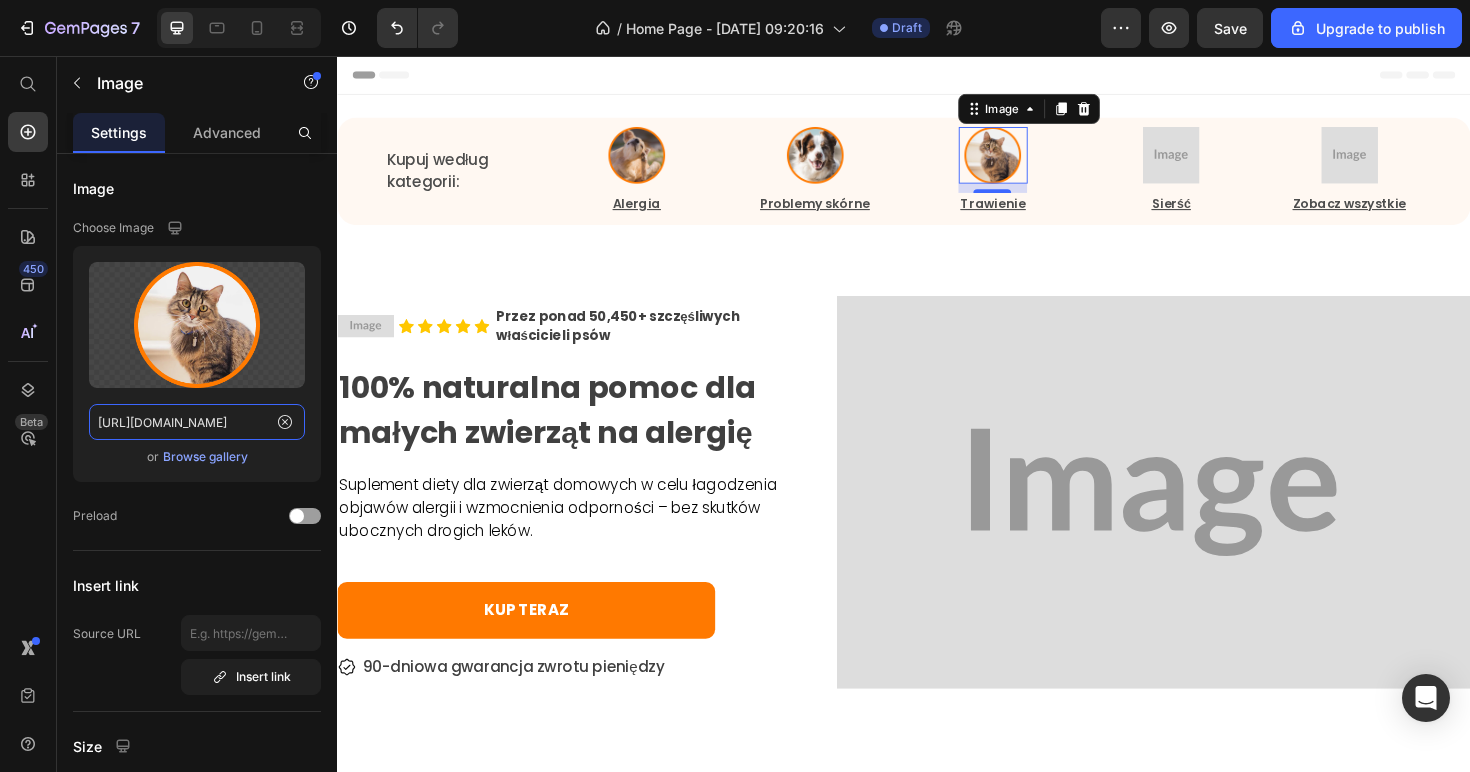 type on "https://www.humac.hu/cdn/shop/files/481359921313481598-59920307-e33b-4806-a975-3239ead5ed8a.png?v=2474476304574729947" 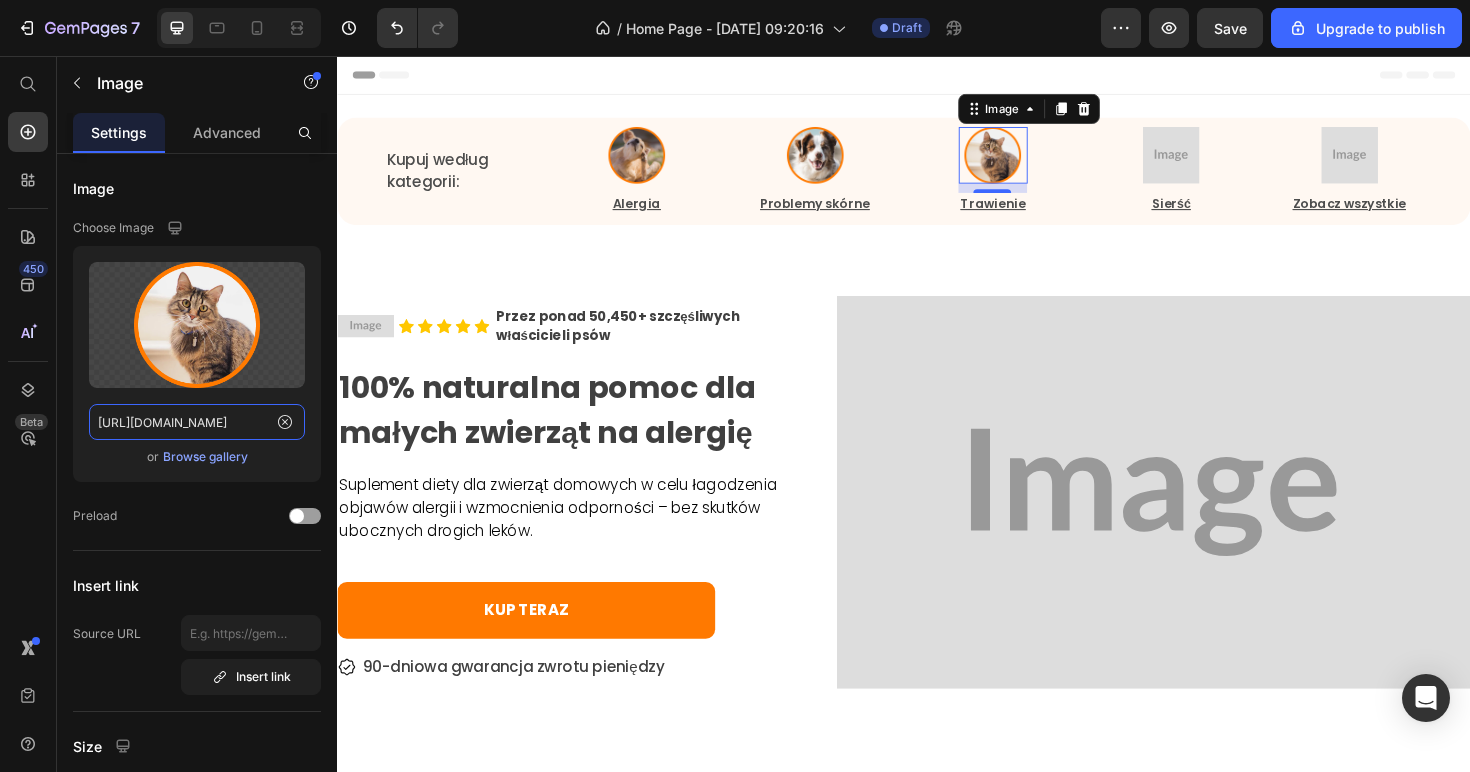 scroll, scrollTop: 0, scrollLeft: 0, axis: both 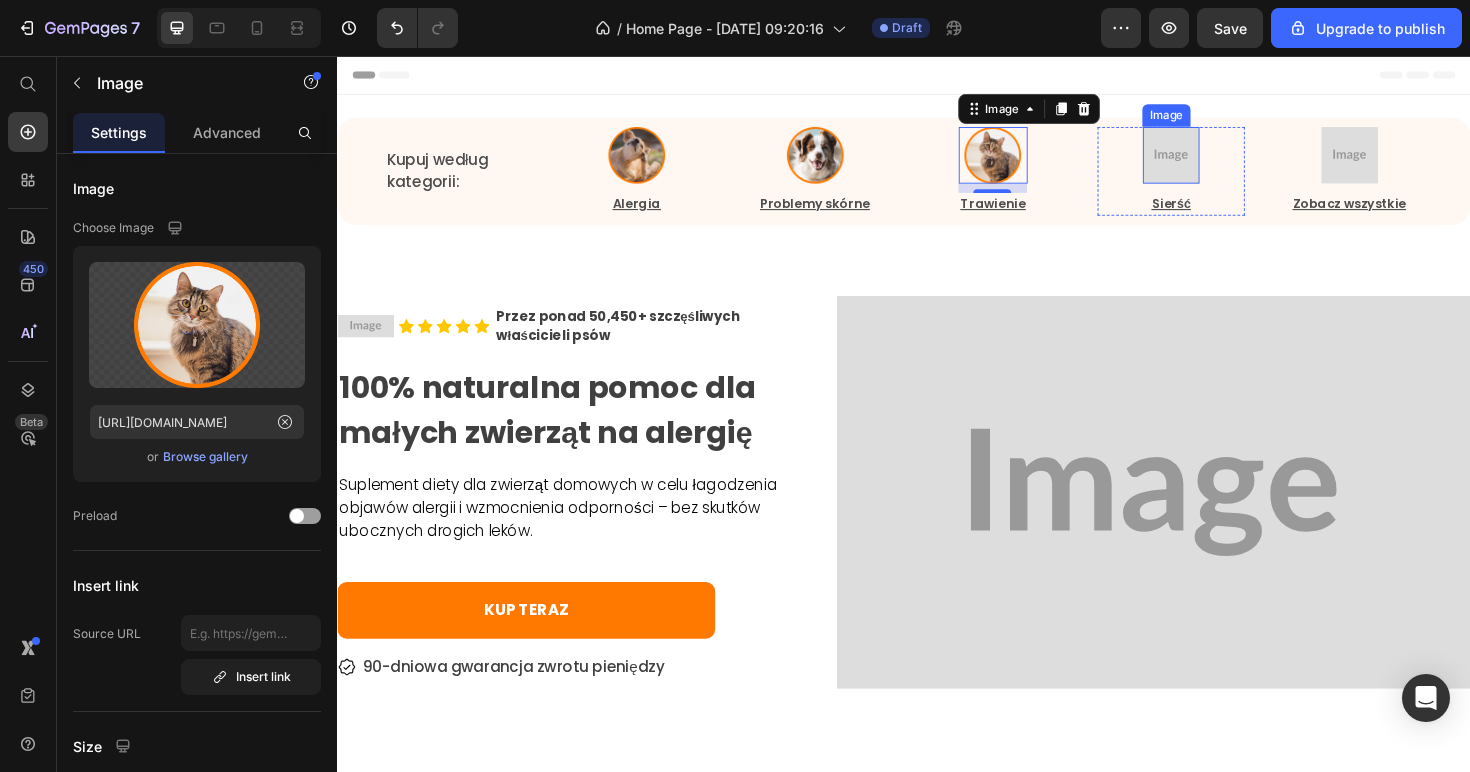 click at bounding box center [1220, 161] 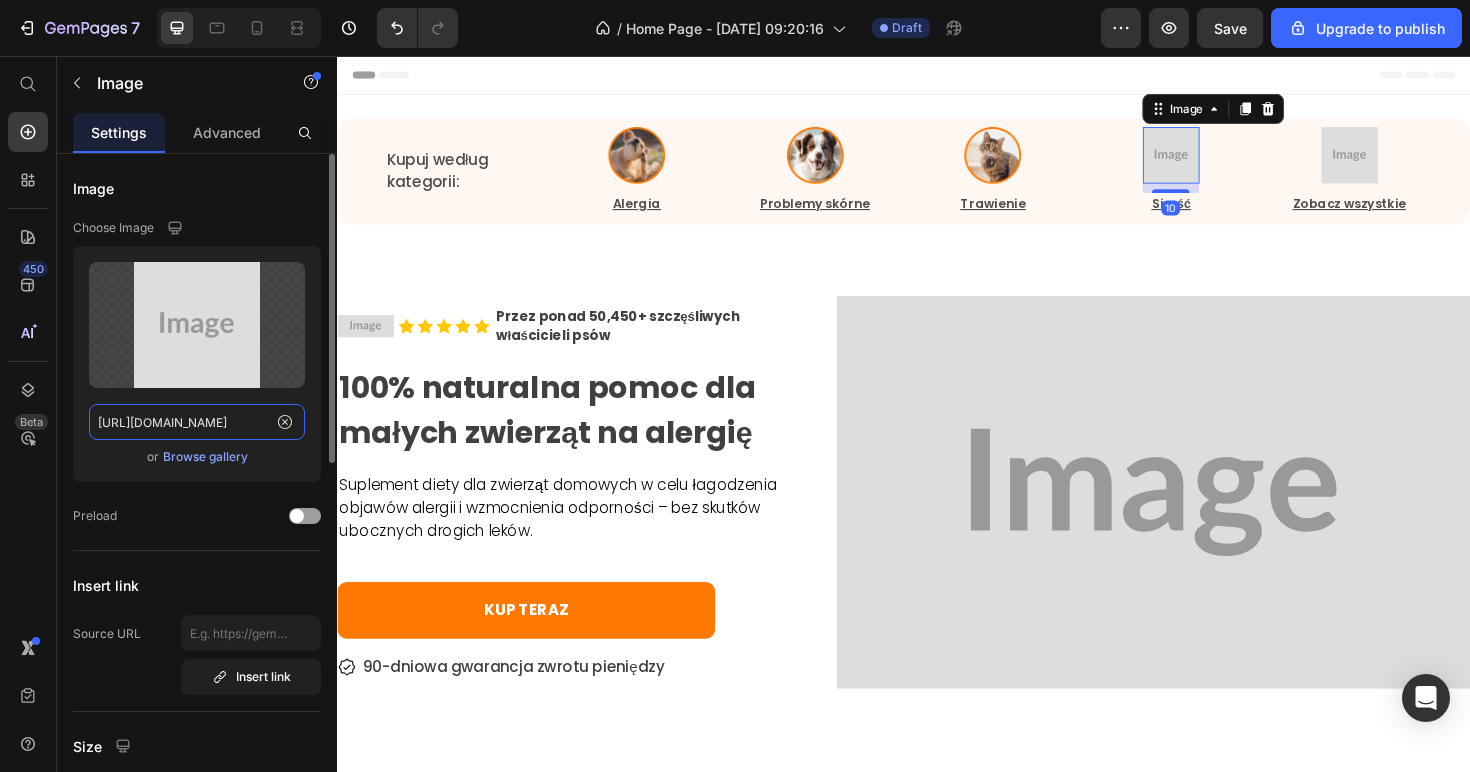 click on "https://placehold.co/240x240?text=Image" 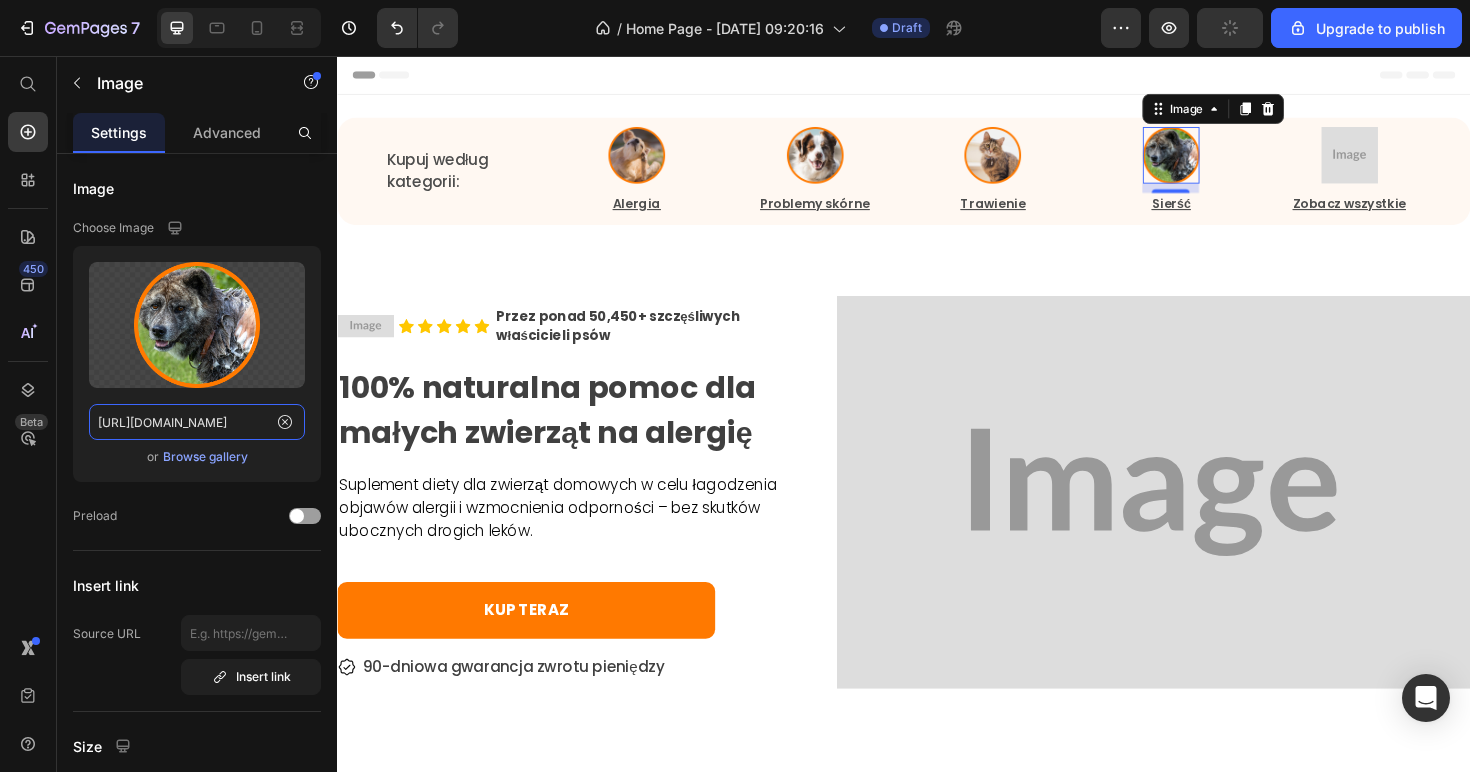 type on "https://www.humac.hu/cdn/shop/files/481359921313481598-379c230f-0188-44cf-91a4-2c89a13cccad.png?v=11374737325478864752" 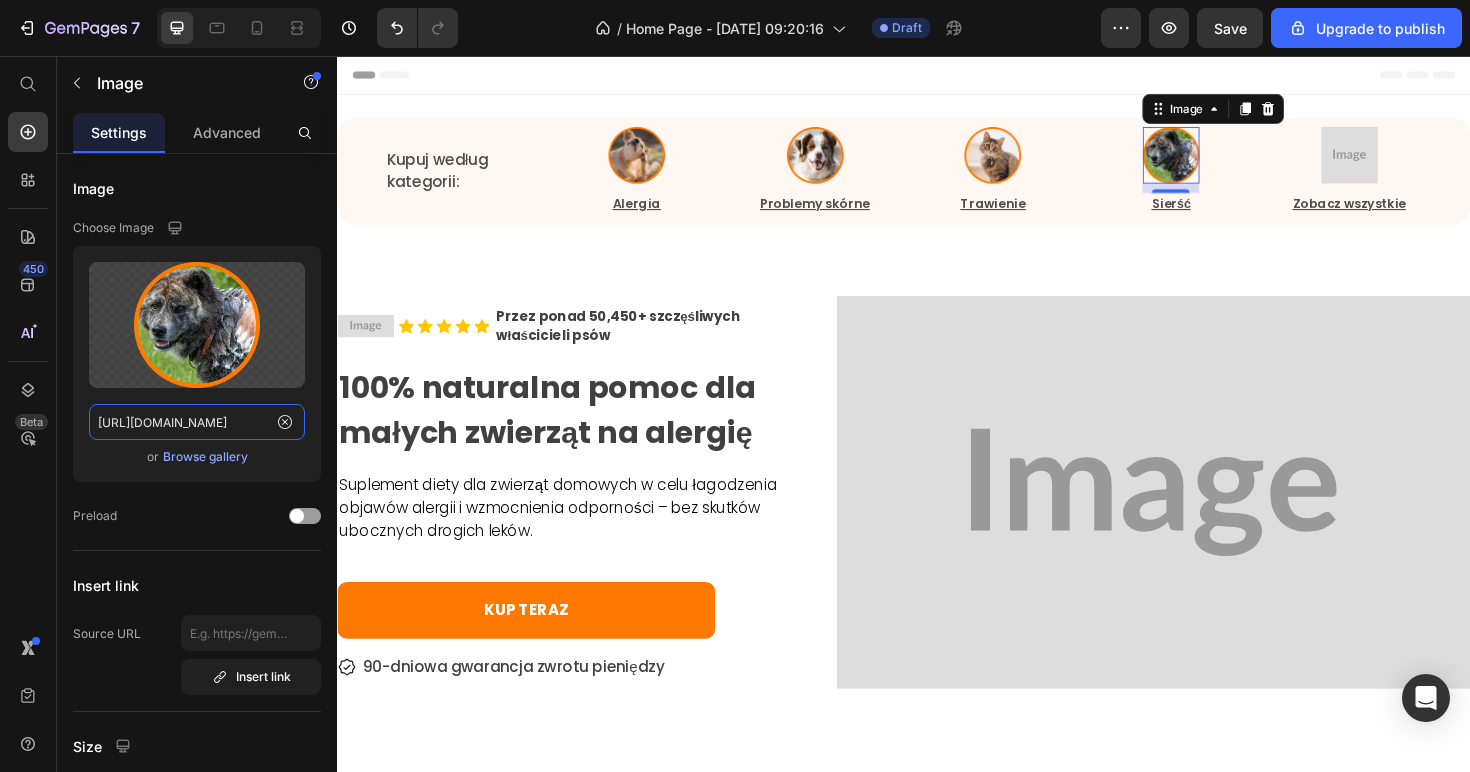 scroll, scrollTop: 0, scrollLeft: 0, axis: both 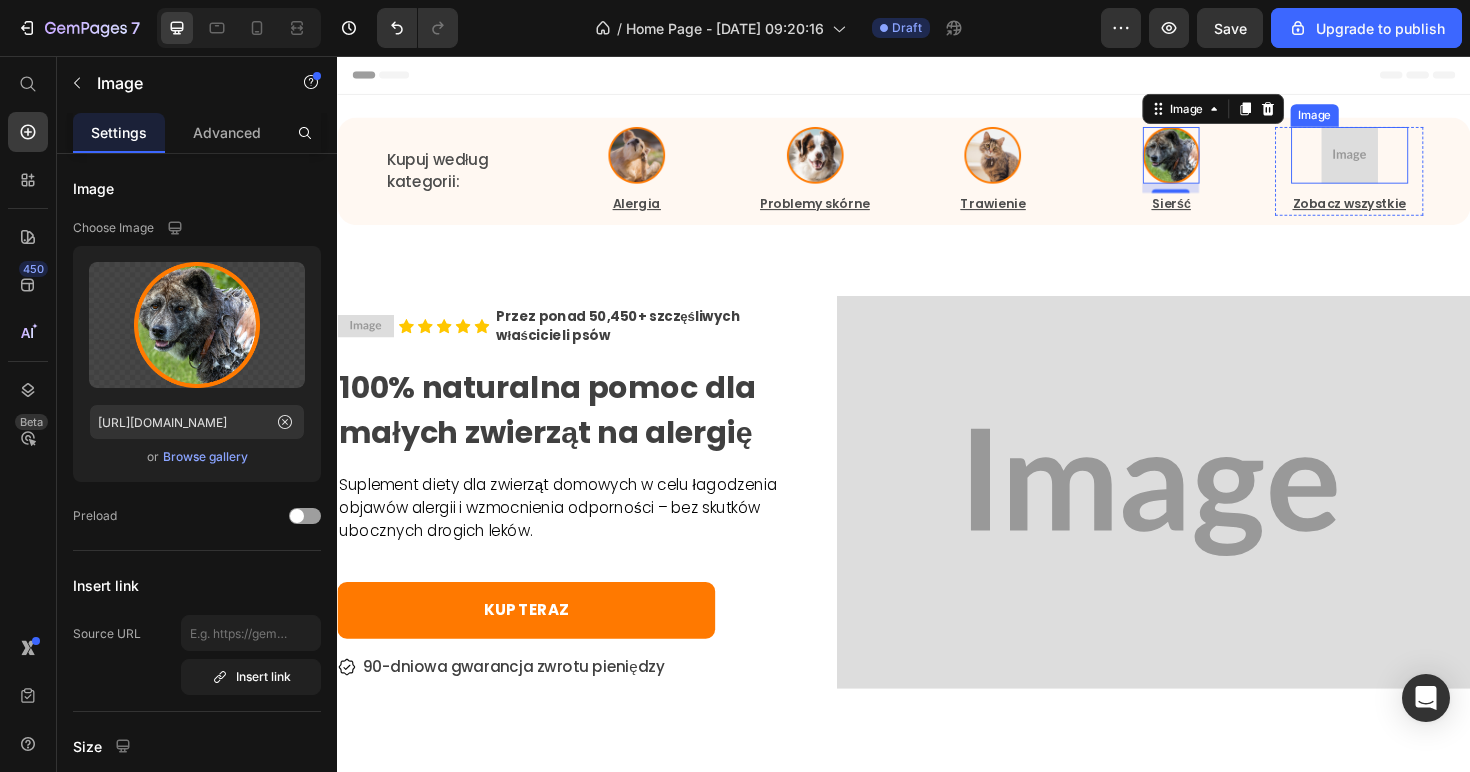 click at bounding box center (1409, 161) 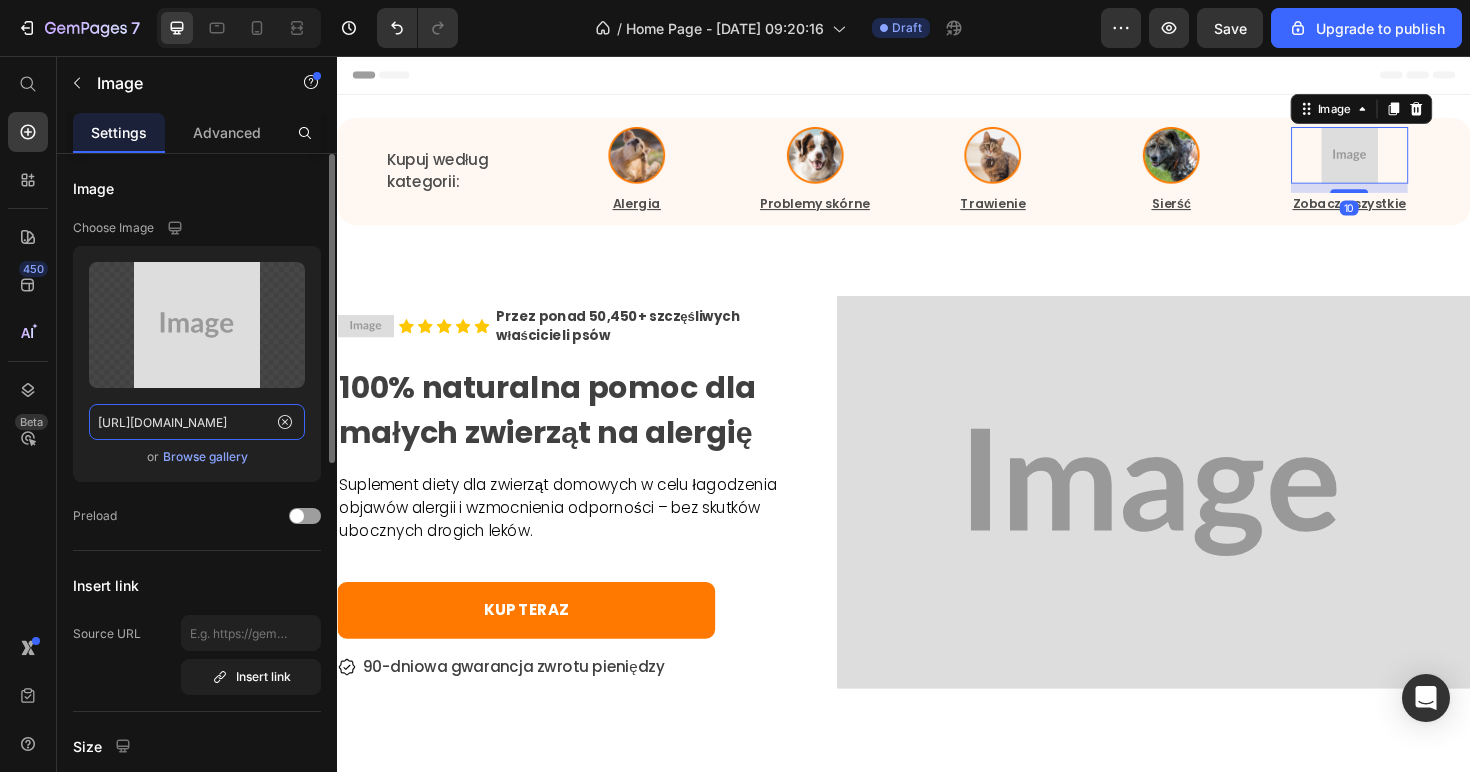 click on "https://placehold.co/180x180?text=Image" 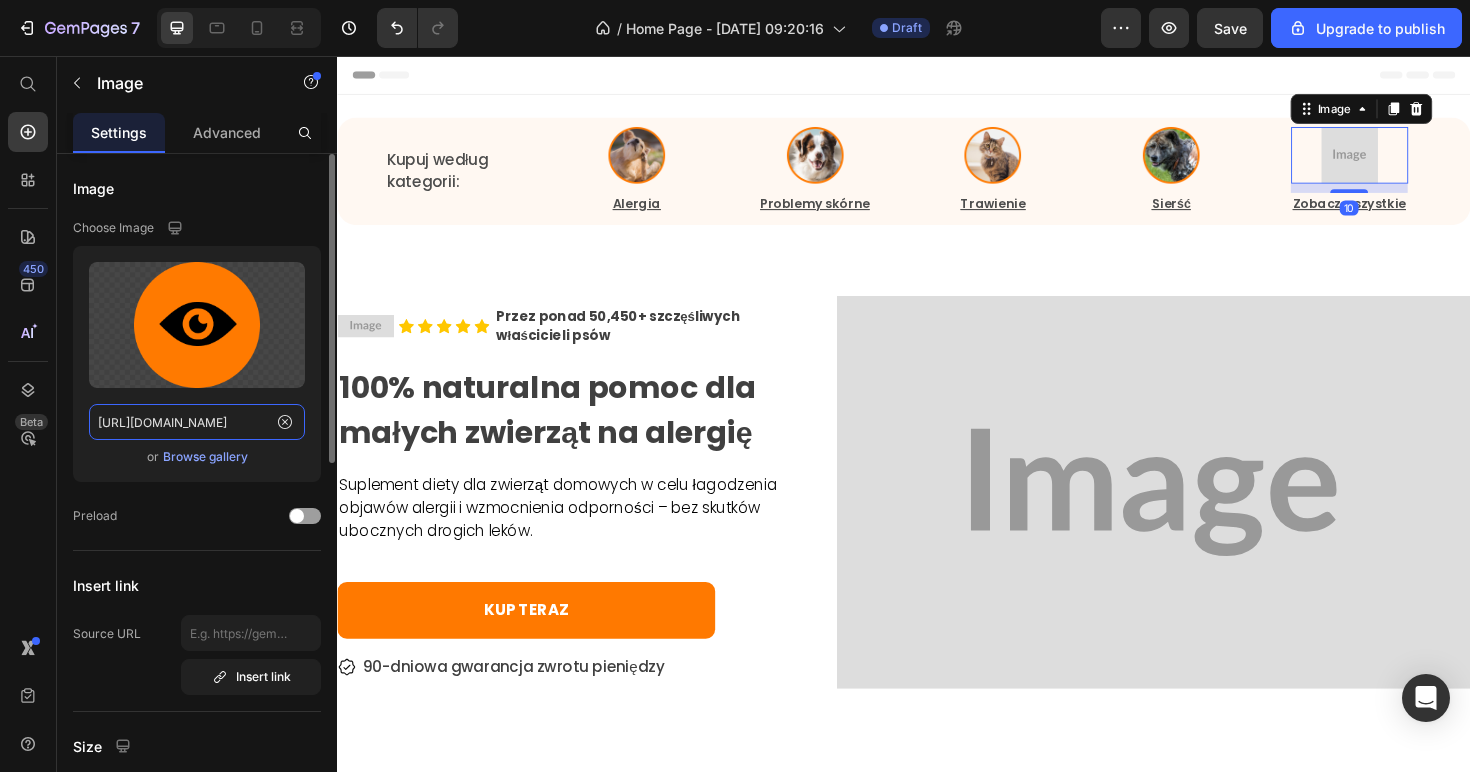 scroll, scrollTop: 0, scrollLeft: 592, axis: horizontal 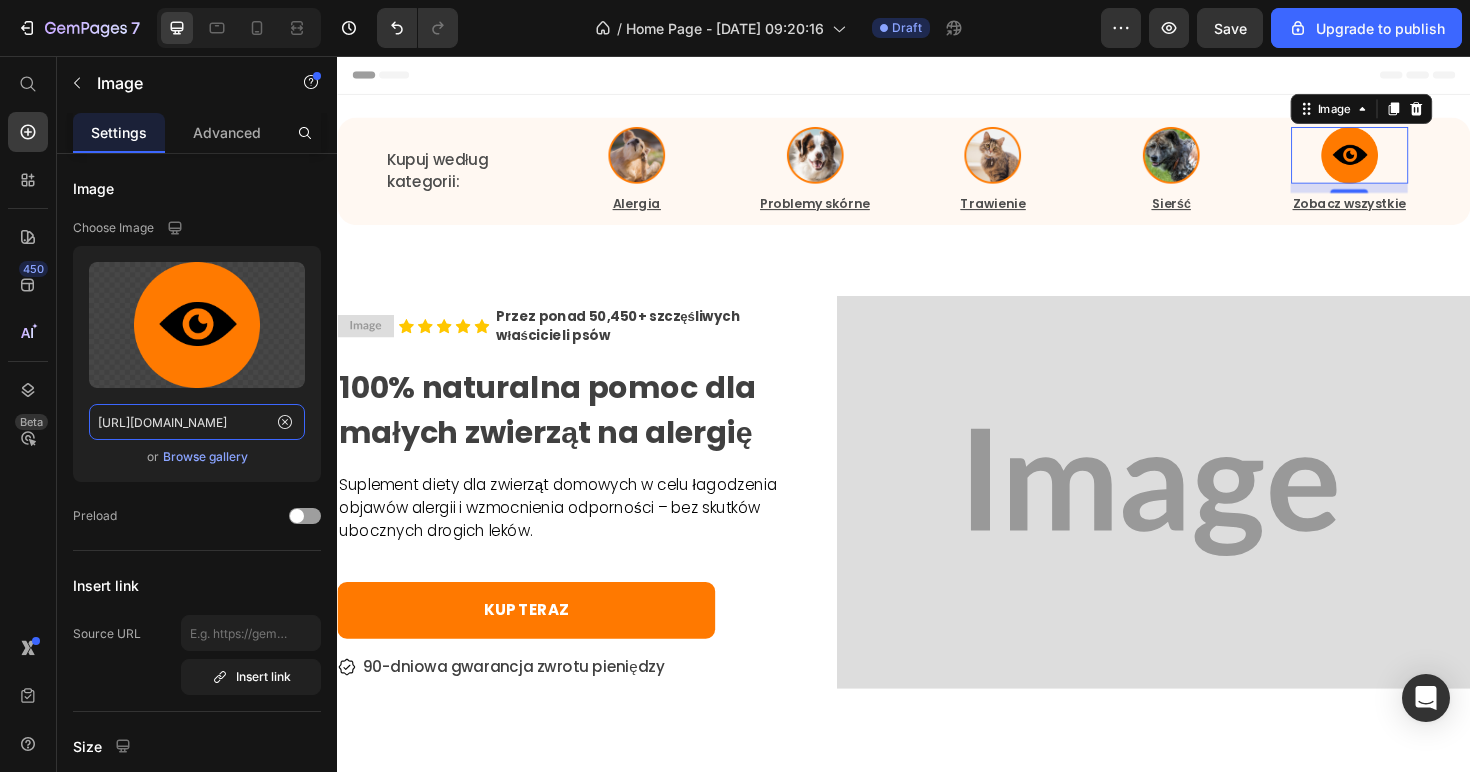 type on "https://www.humac.hu/cdn/shop/files/481359921313481598-b919b01e-877d-4bc0-b39a-aae78d8508eb.png?v=1417602119142946156" 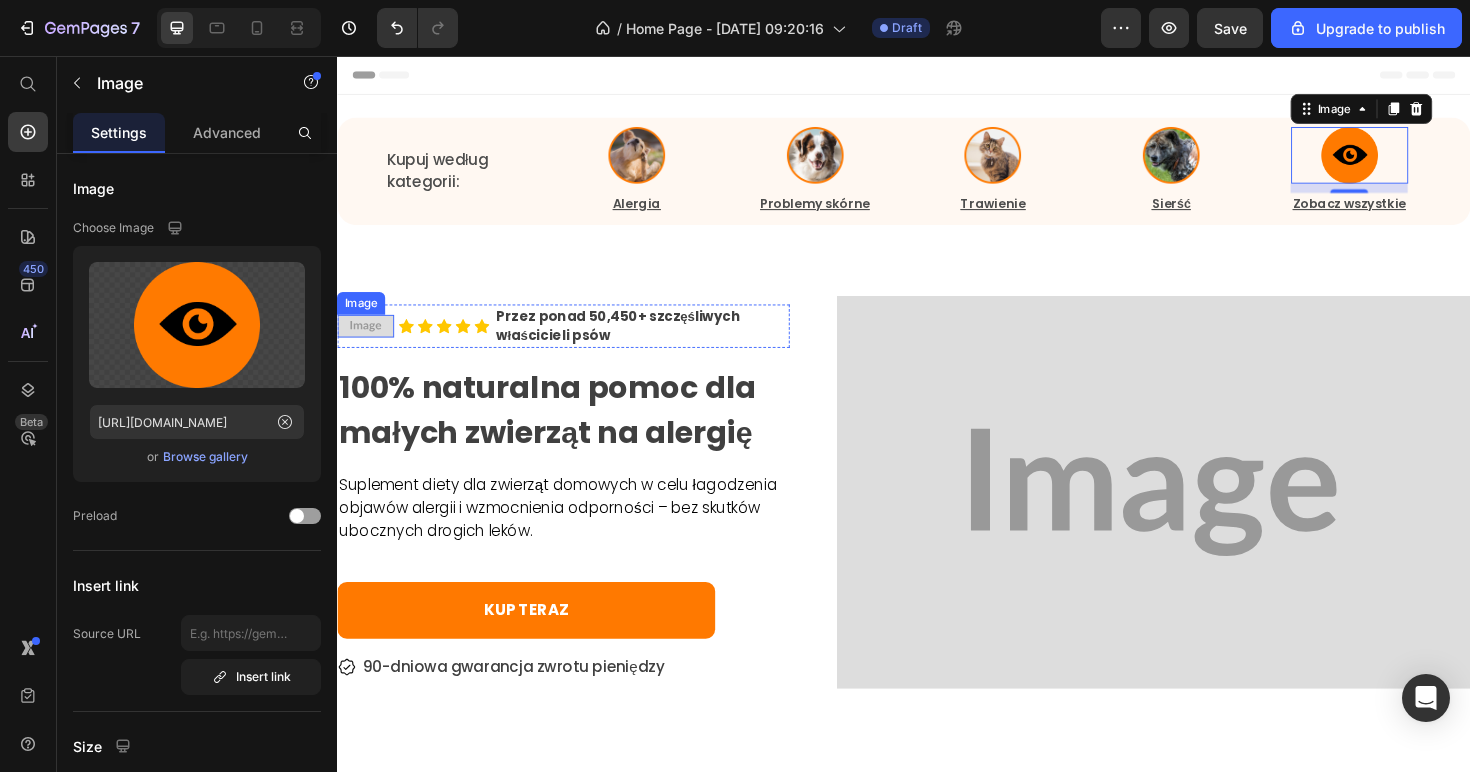 click at bounding box center (367, 342) 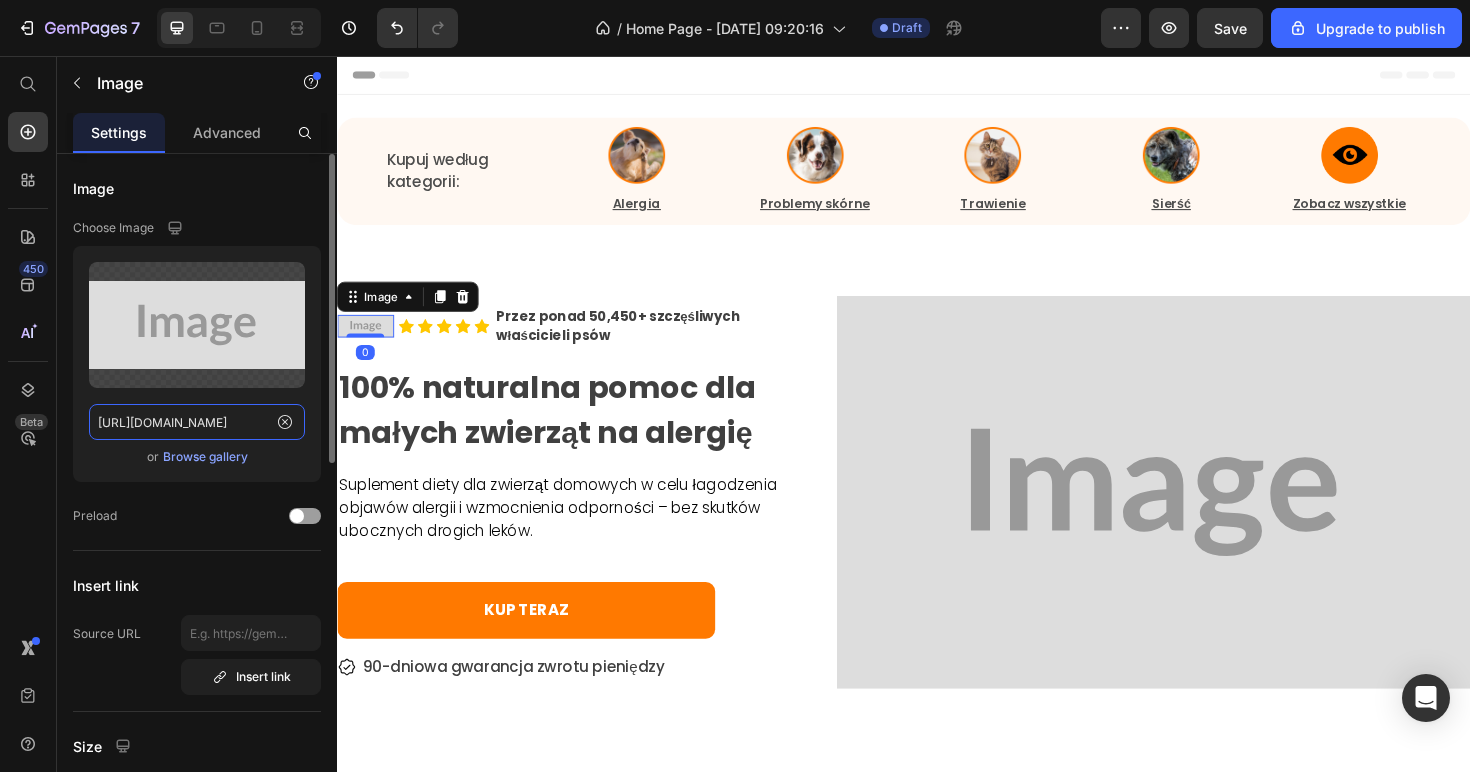 click on "https://placehold.co/153x63?text=Image" 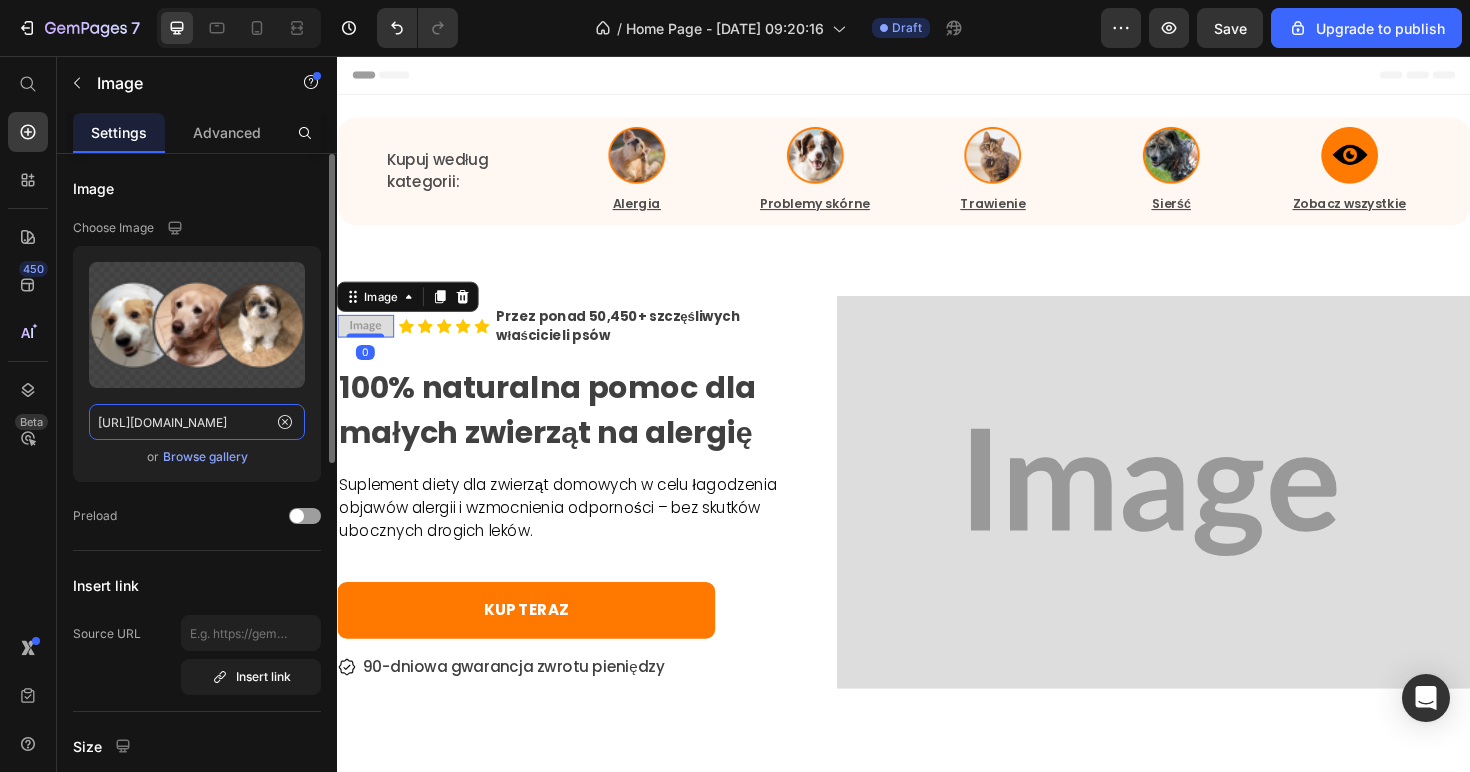 scroll, scrollTop: 0, scrollLeft: 692, axis: horizontal 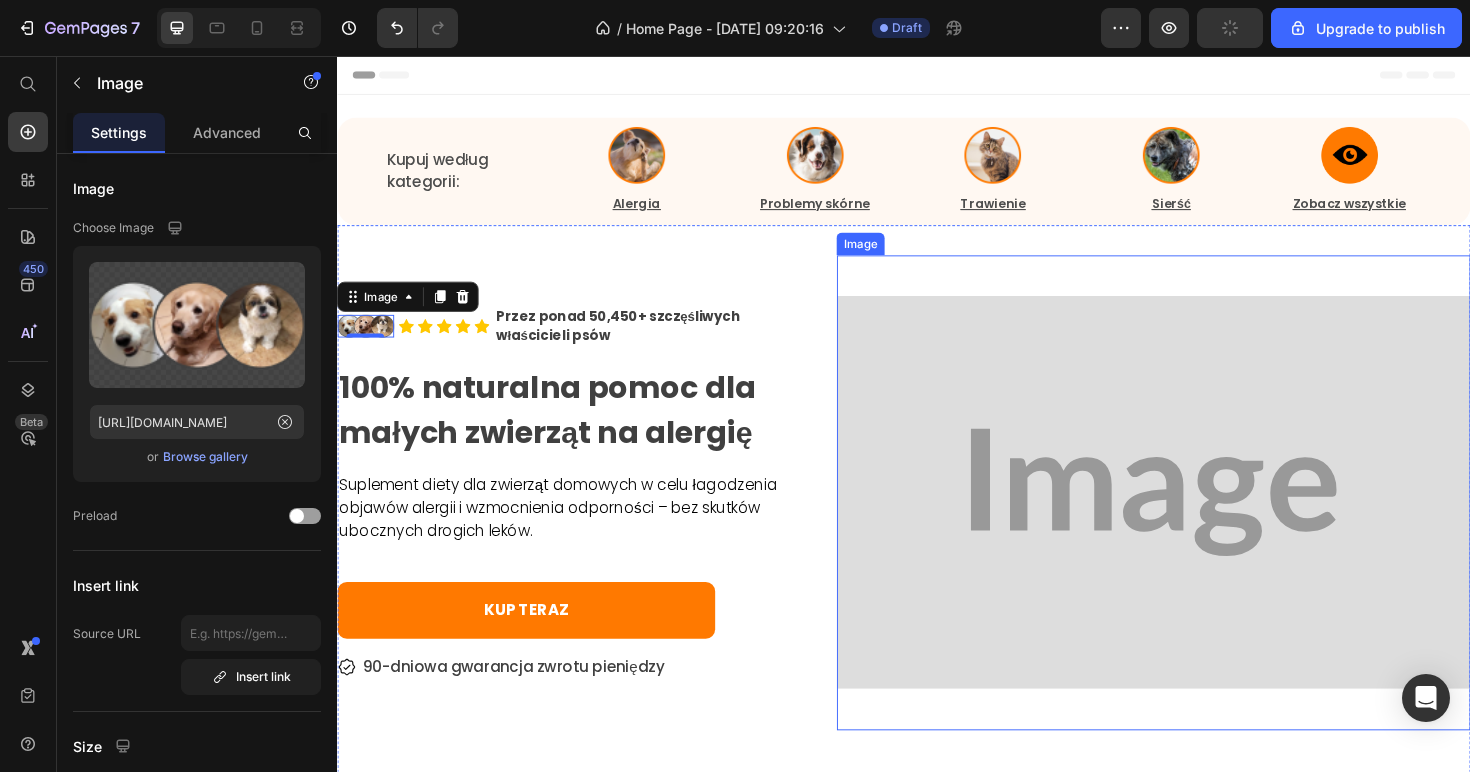 click at bounding box center (1201, 518) 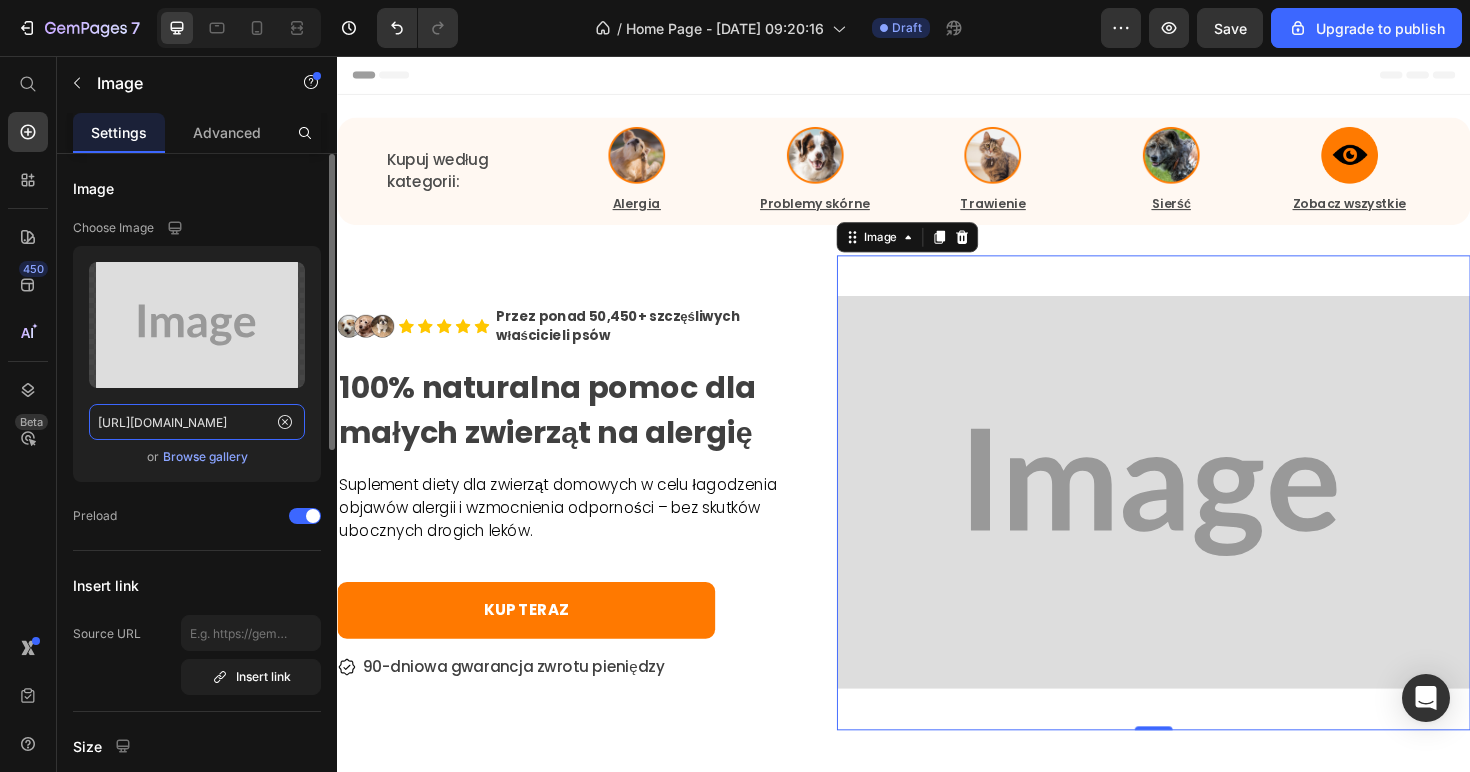 click on "https://placehold.co/1226x761?text=Image" 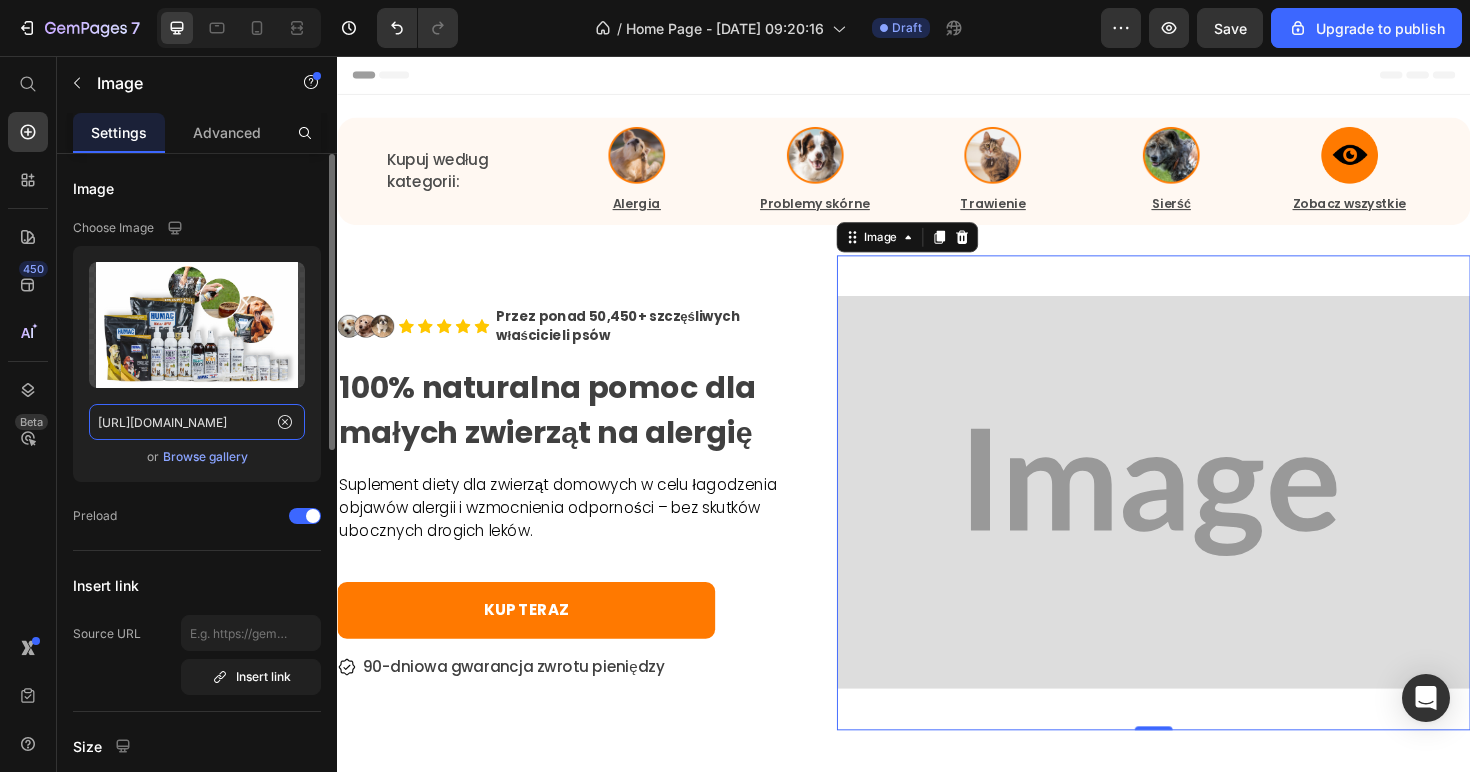 click on "https://www.humac.hu/cdn/shop/files/gempages_481359921313481598-ef97abc1-0fbb-4962-8148-8a55a216d636.jpg?v=10965396749737565264761?text=Image" 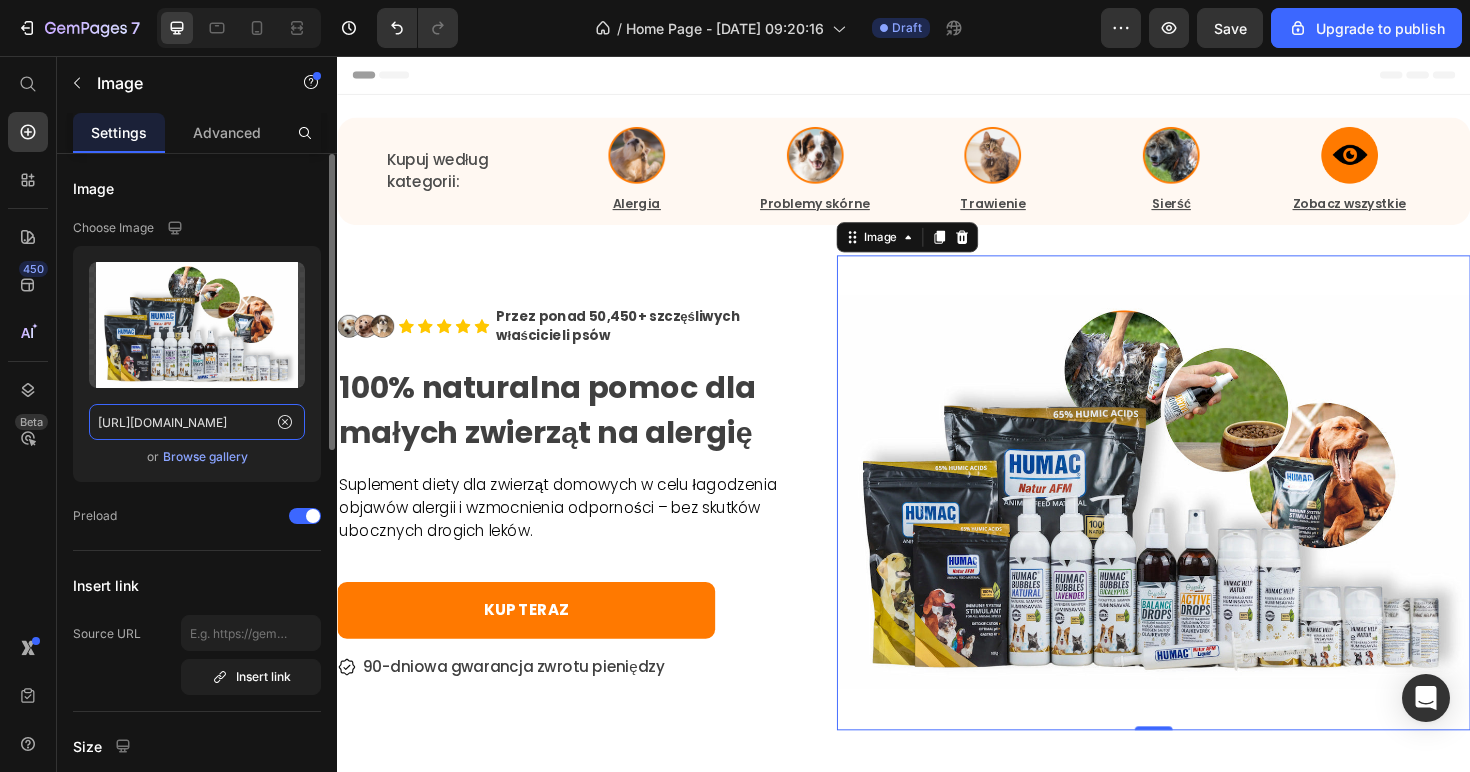 click on "https://www.humac.hu/cdn/shop/files/gempages_481359921313481598-ef97abc1-0fbb-4962-8148-8a55a216d636.jpg?v=10965396749737565264761?text=Image" 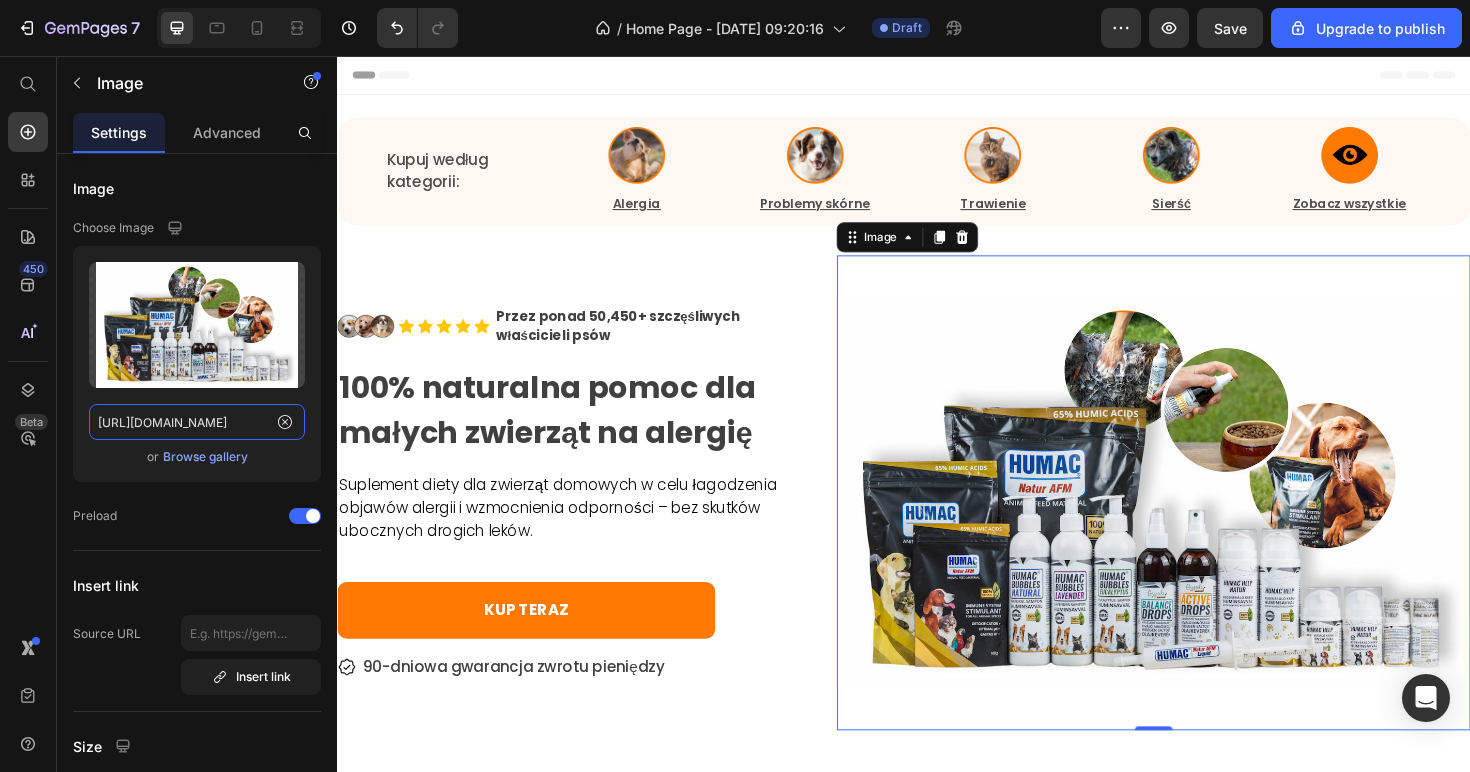 scroll, scrollTop: 33, scrollLeft: 0, axis: vertical 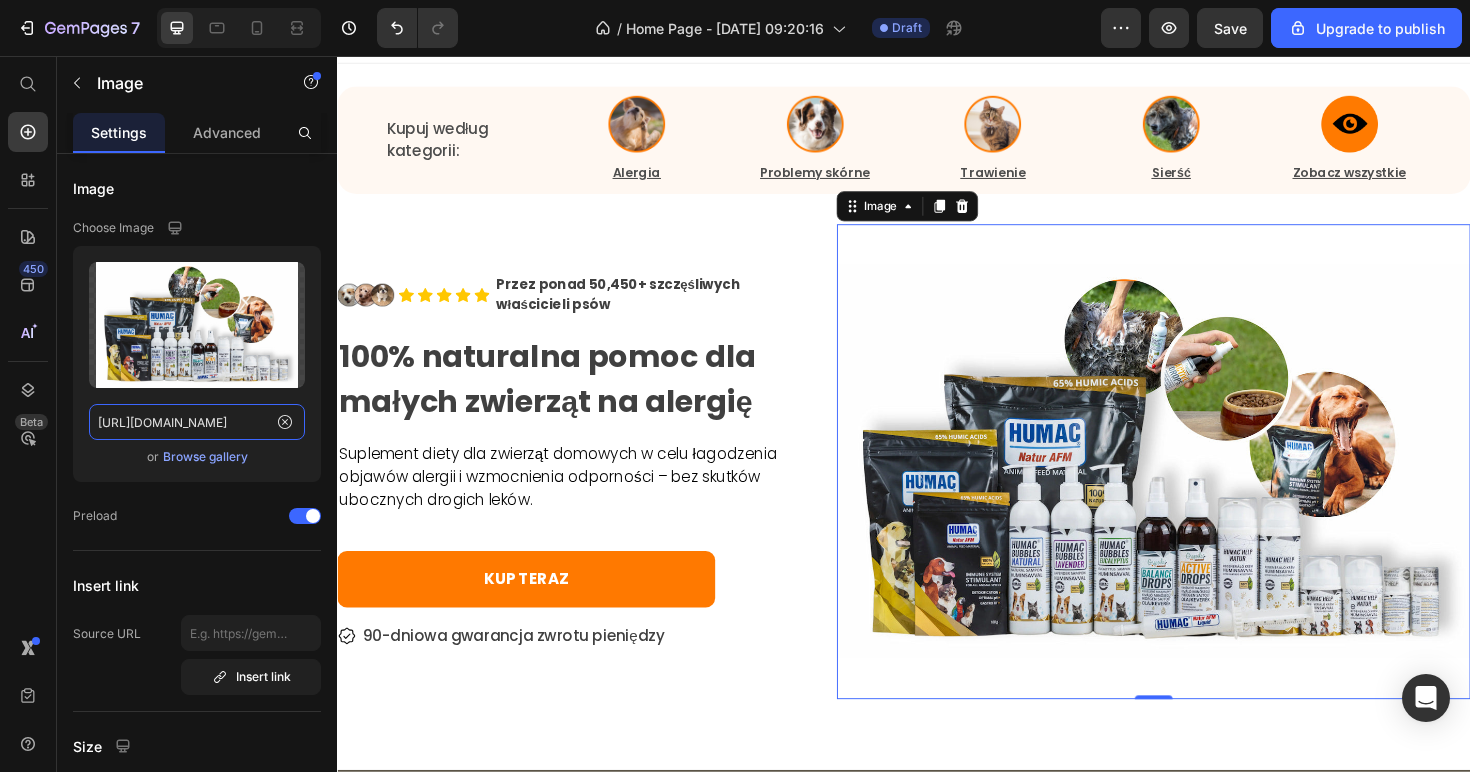 type on "https://www.humac.hu/cdn/shop/files/gempages_481359921313481598-ef97abc1-0fbb-4962-8148-8a55a216d636.jpg?v=10965396749737565264" 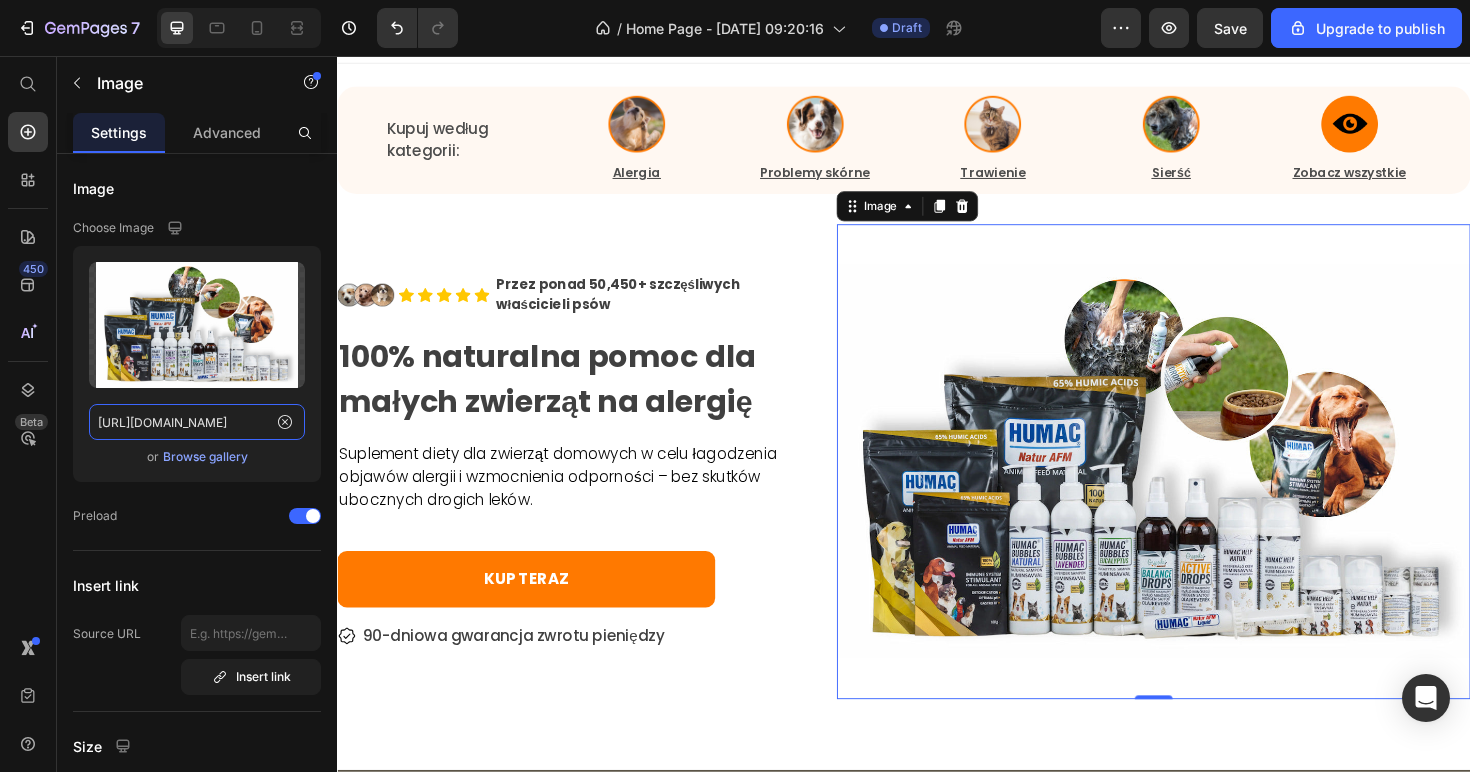 scroll, scrollTop: 0, scrollLeft: 0, axis: both 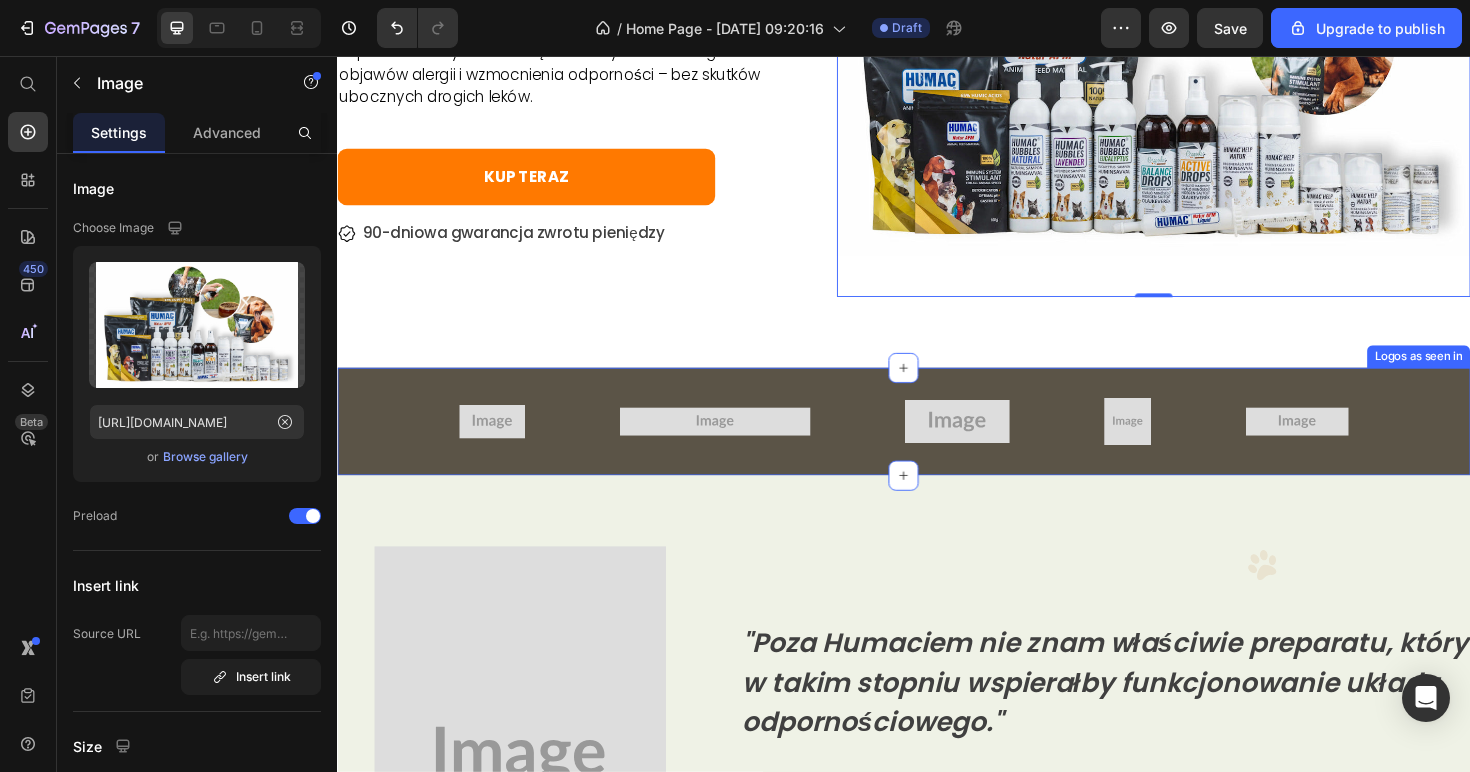 click at bounding box center [501, 443] 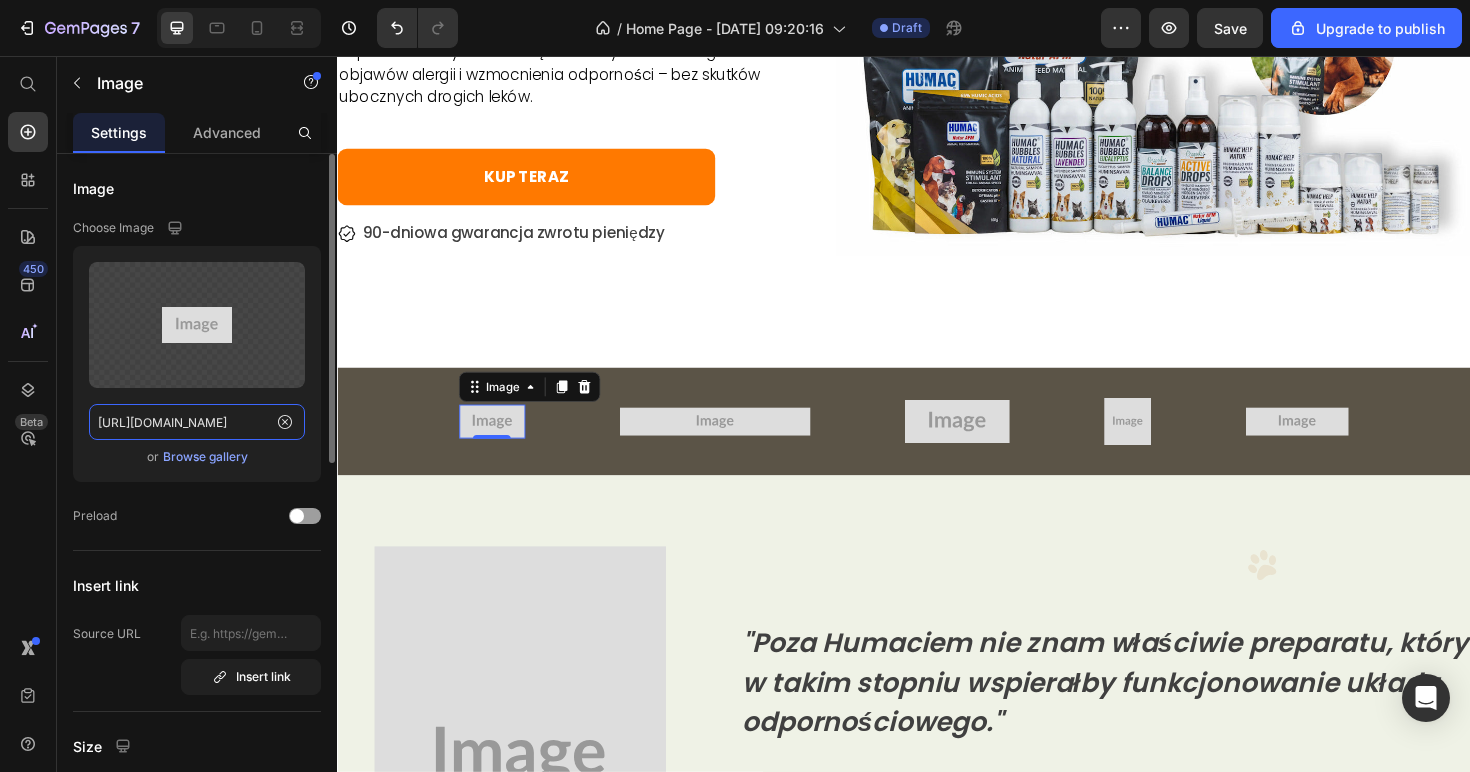 click on "https://placehold.co/70x36?text=Image" 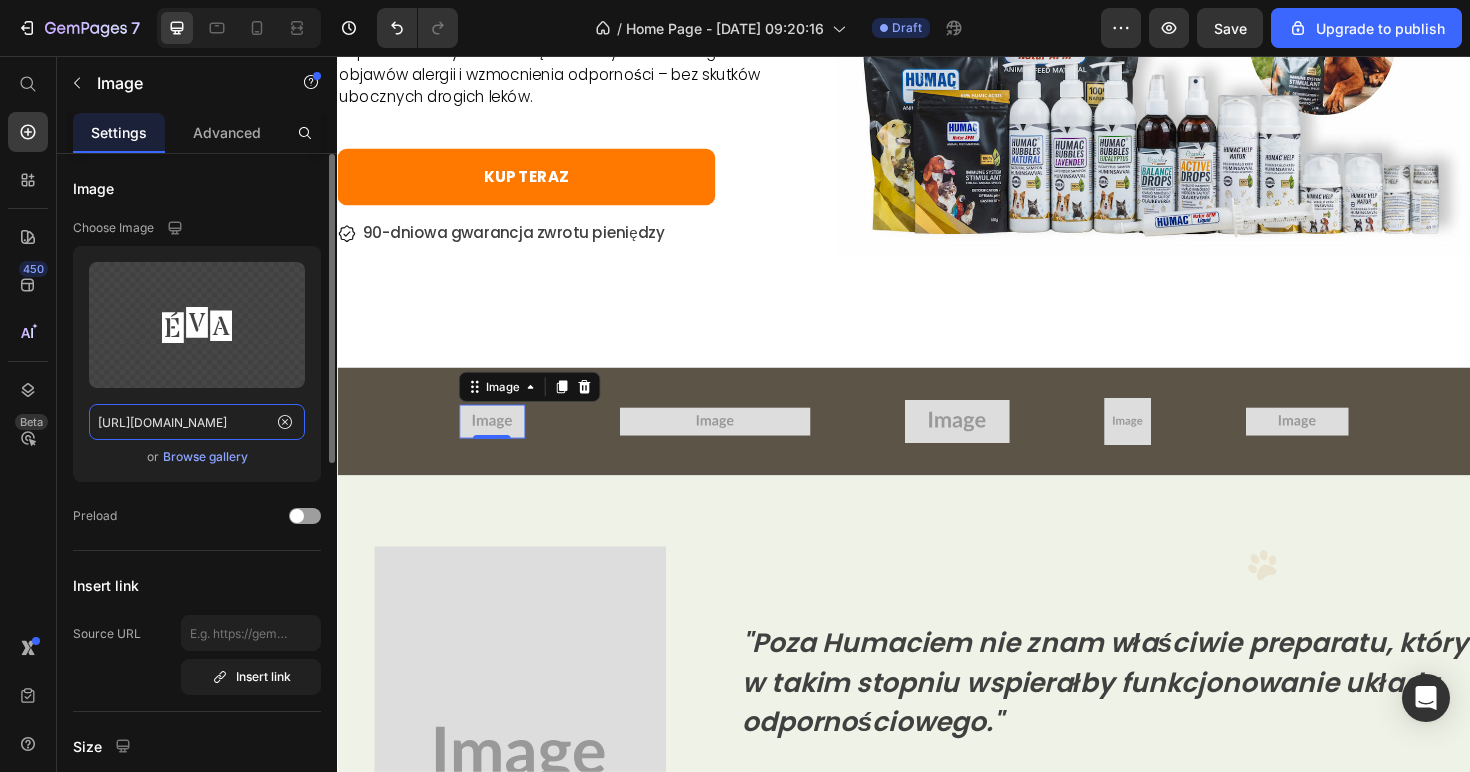 scroll, scrollTop: 0, scrollLeft: 704, axis: horizontal 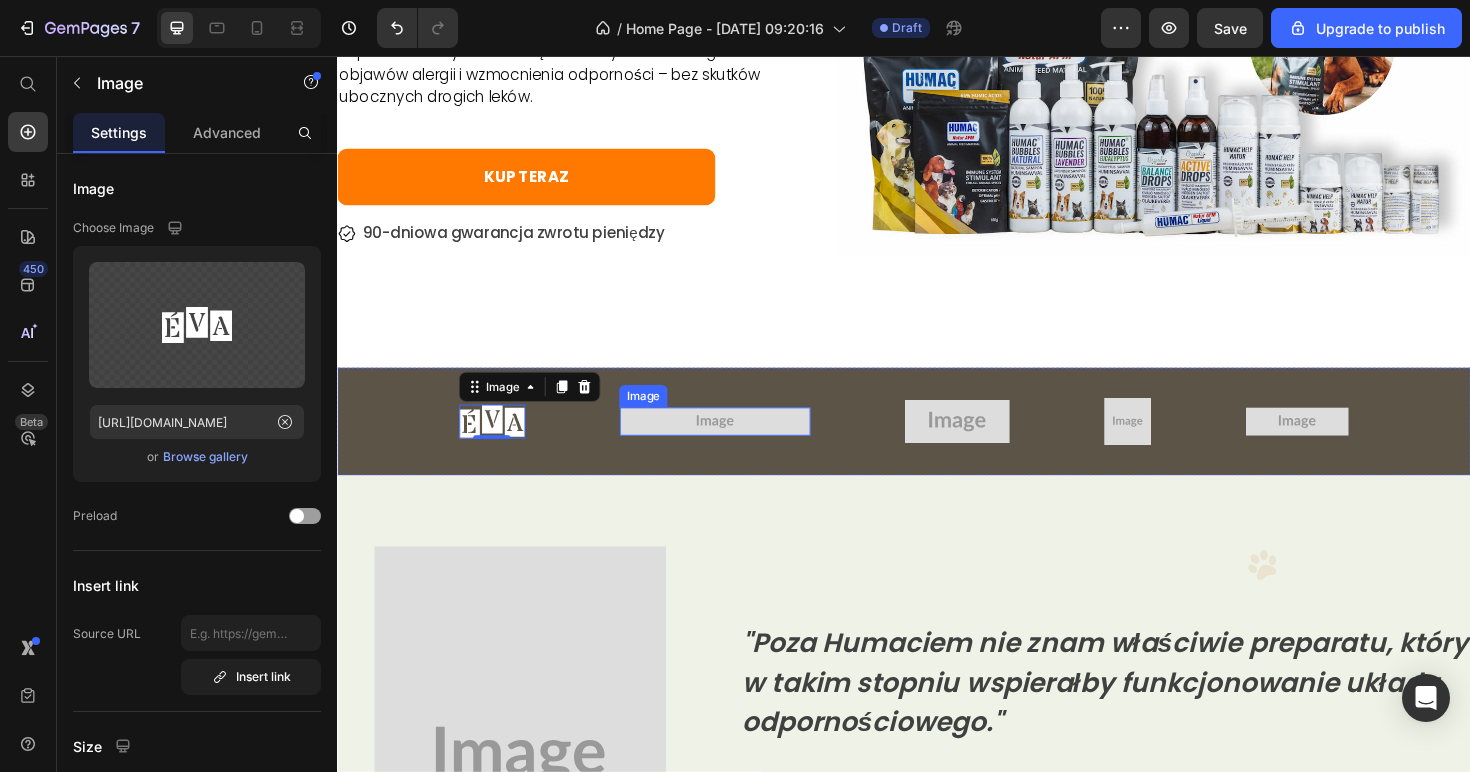 click at bounding box center [737, 443] 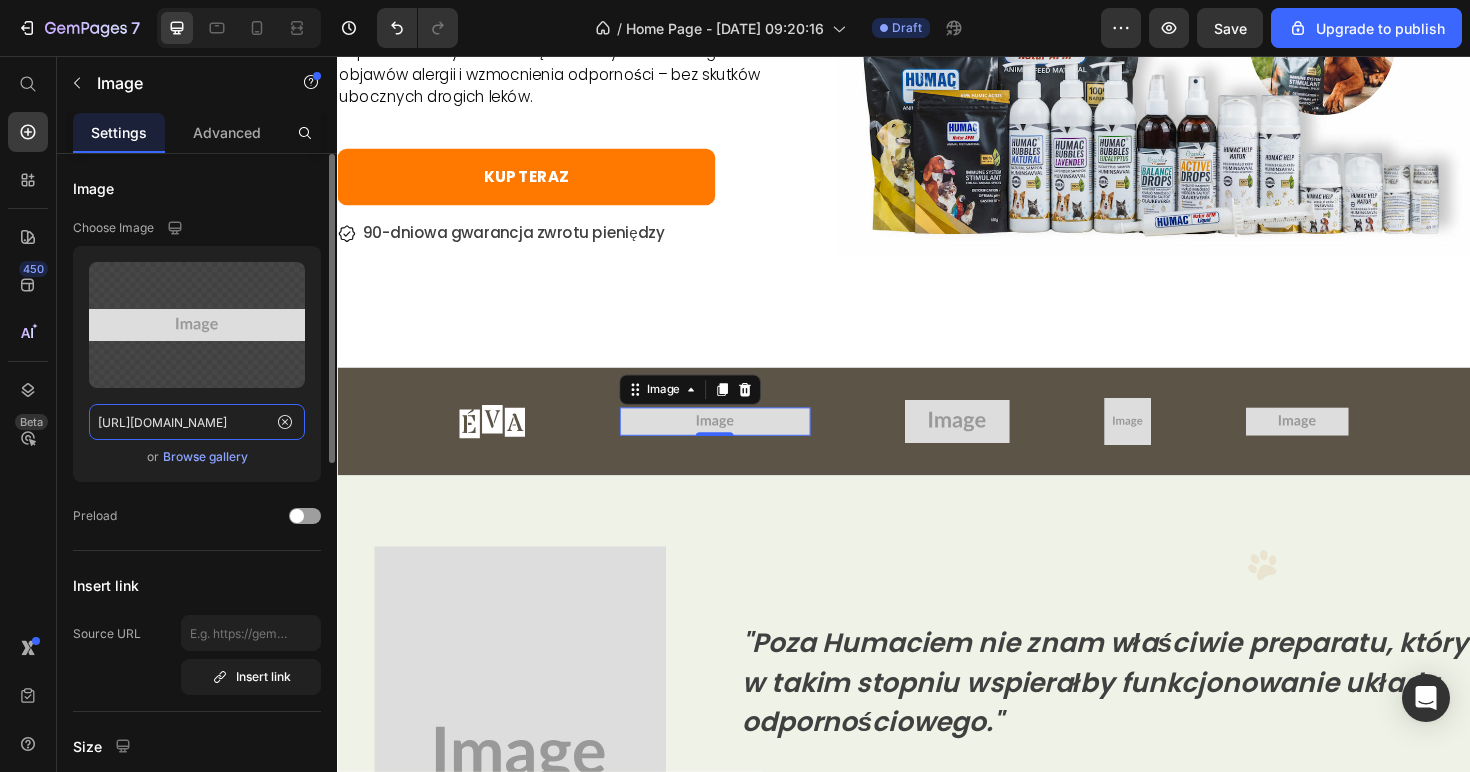 click on "https://placehold.co/202x30?text=Image" 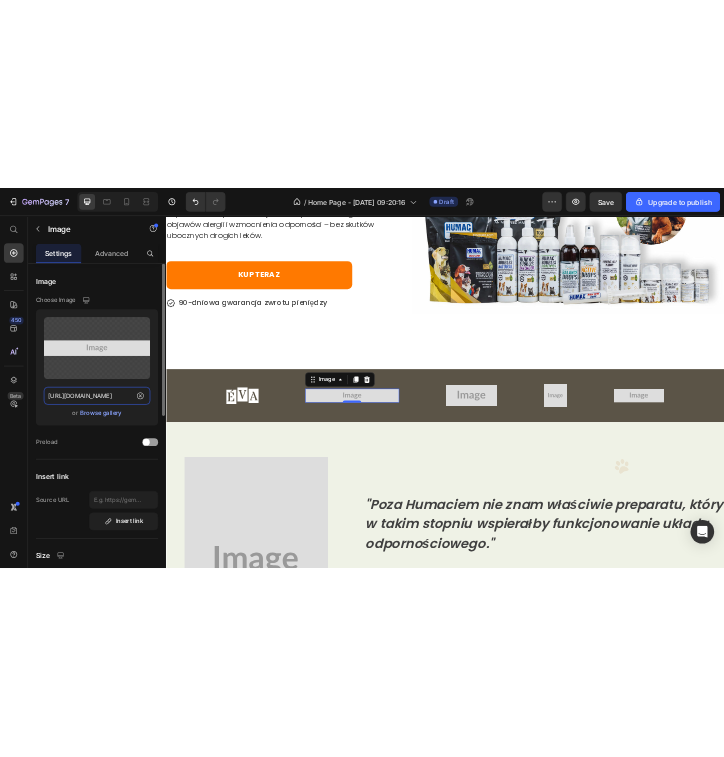 scroll, scrollTop: 0, scrollLeft: 705, axis: horizontal 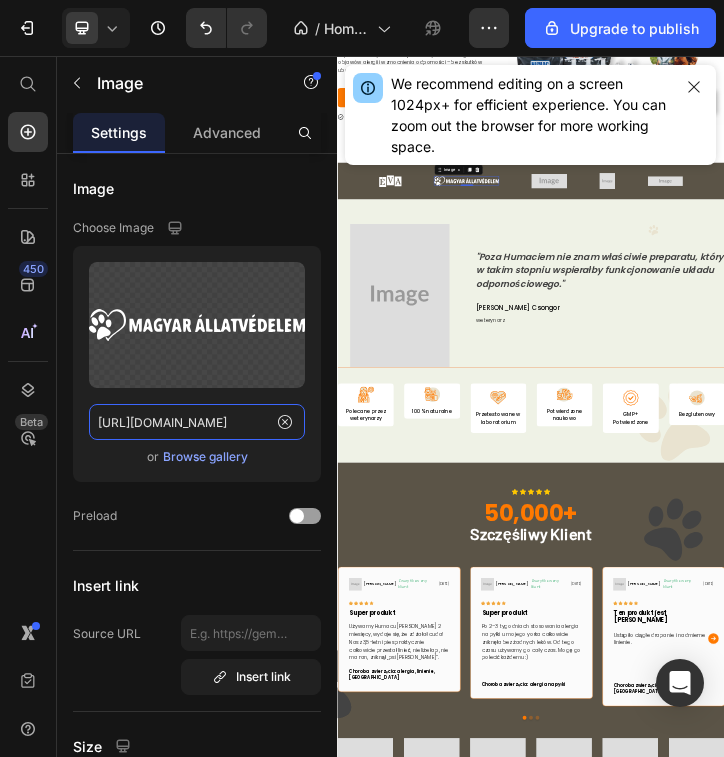 type on "https://www.humac.hu/cdn/shop/t/17/assets/481359921313481598-558c4a0d-7a98-4619-9561-fd43ed9ef786.svg?v=118974477625391329341730533579" 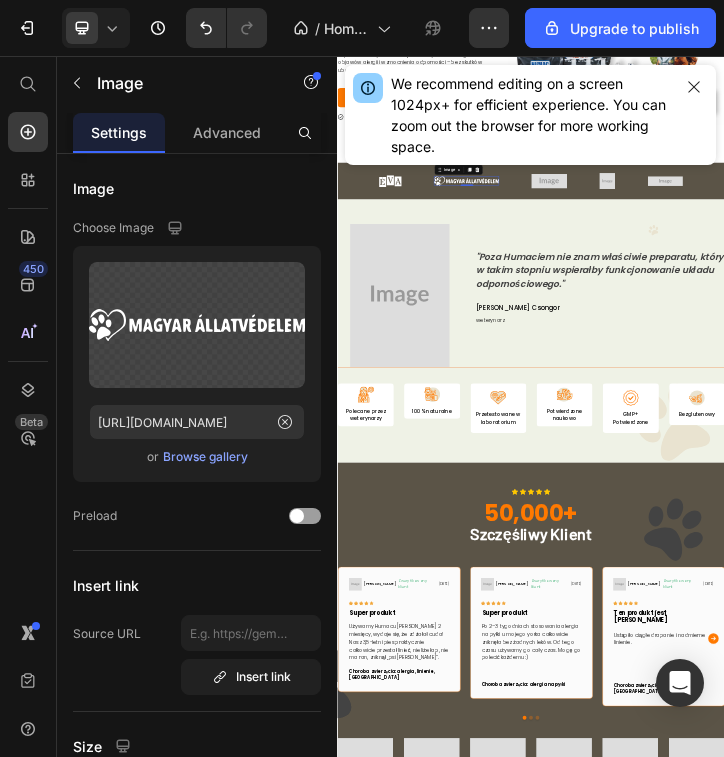 scroll, scrollTop: 0, scrollLeft: 0, axis: both 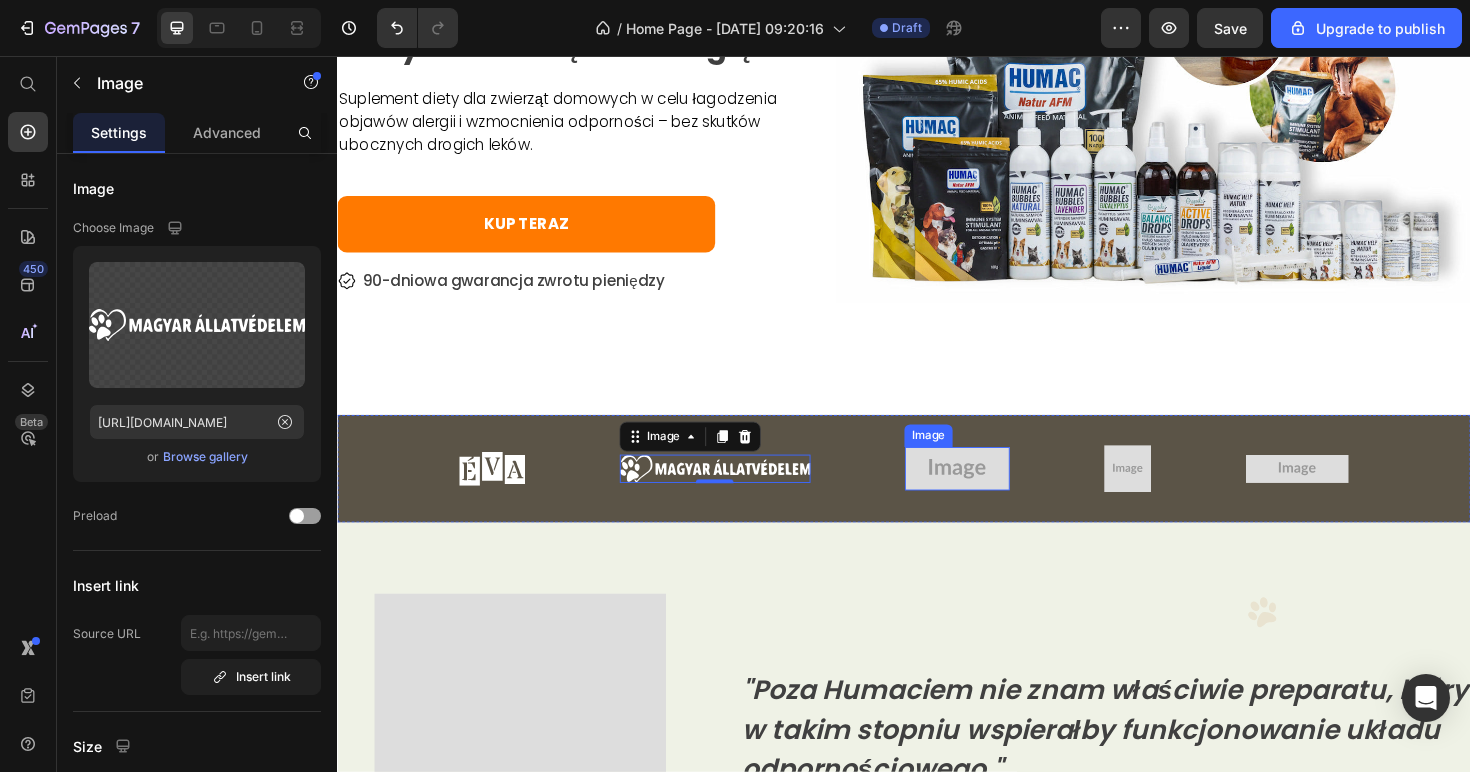 click at bounding box center (993, 493) 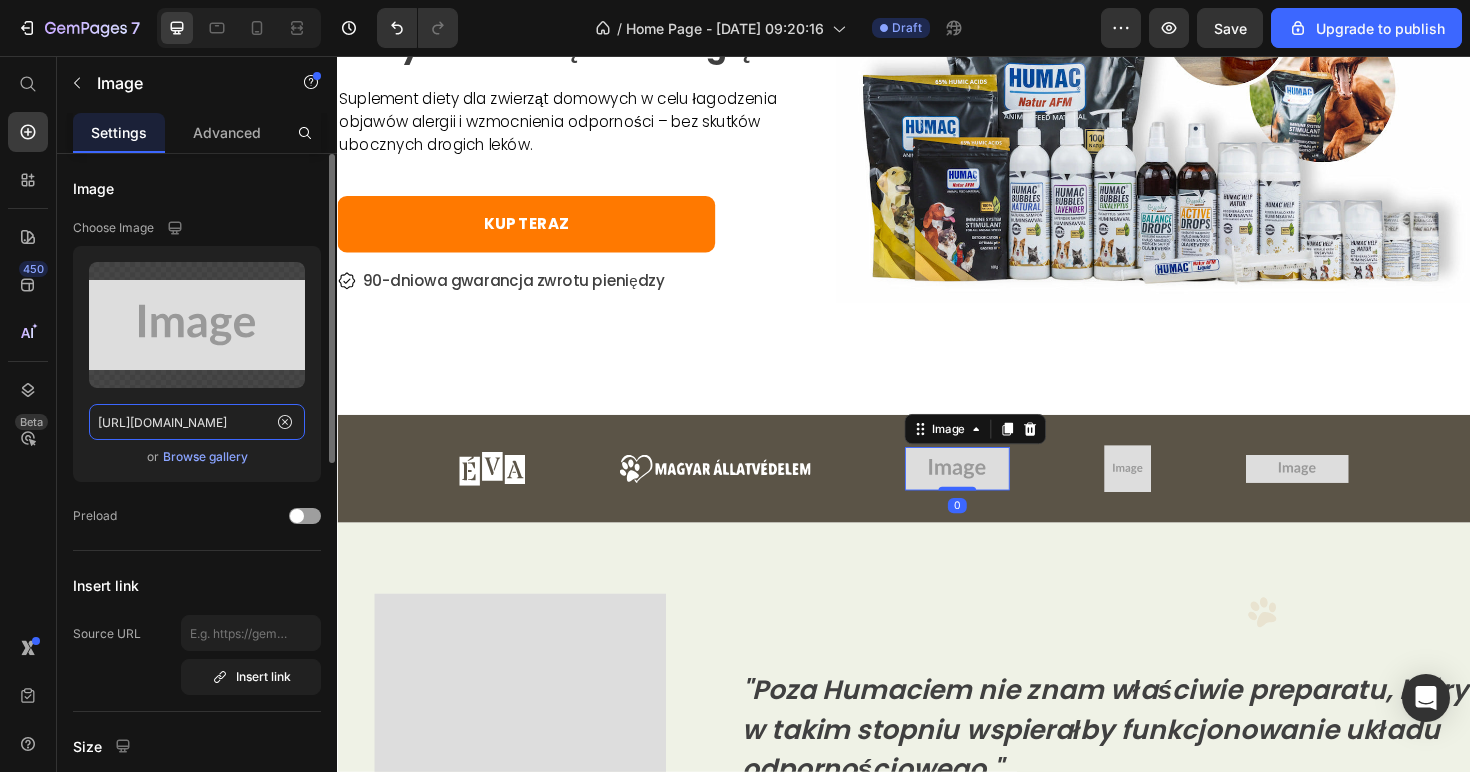 click on "https://placehold.co/111x46?text=Image" 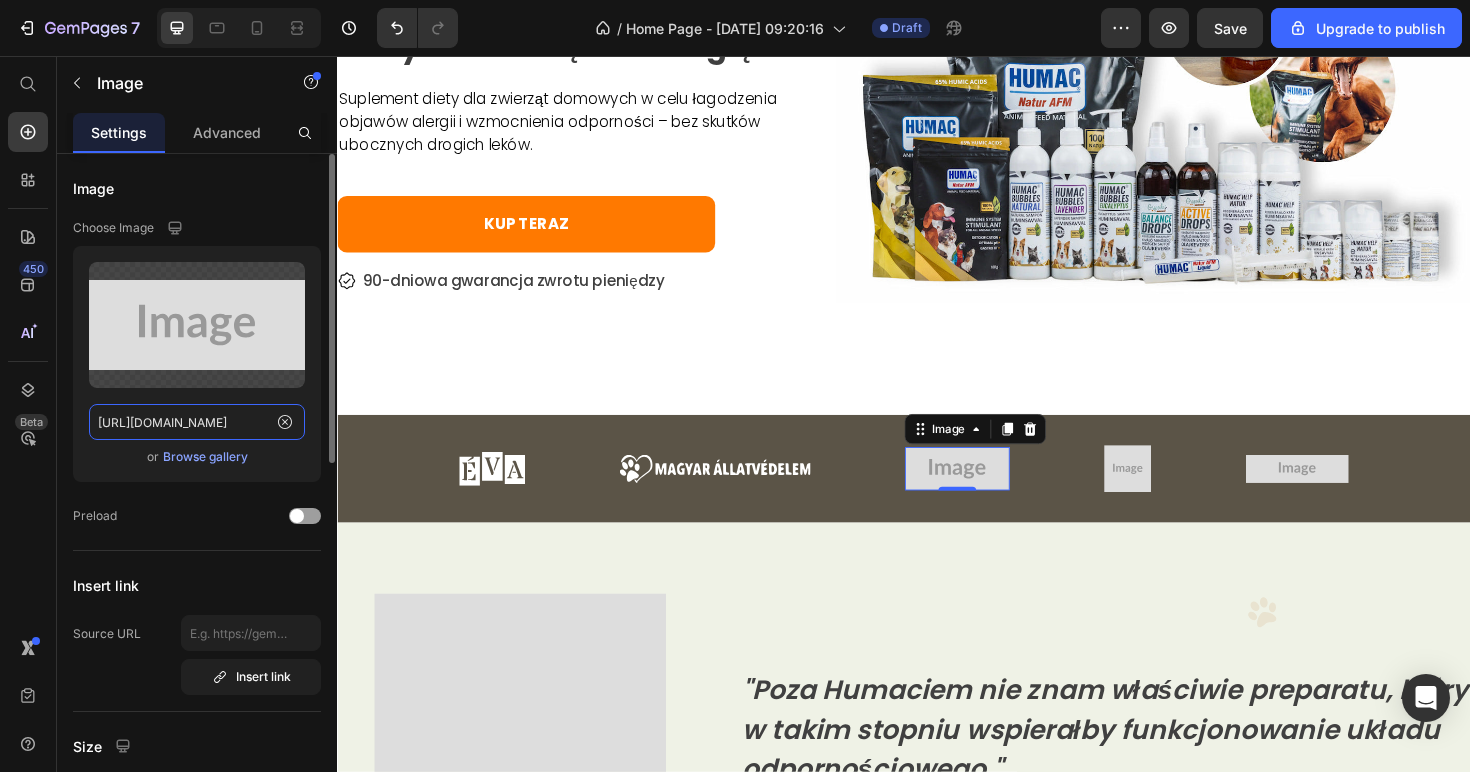 paste on "www.humac.hu/cdn/shop/t/17/assets/481359921313481598-9065f68d-56e8-4b9d-b5bb-482392d55187.svg?v=164362591489025934981730533577" 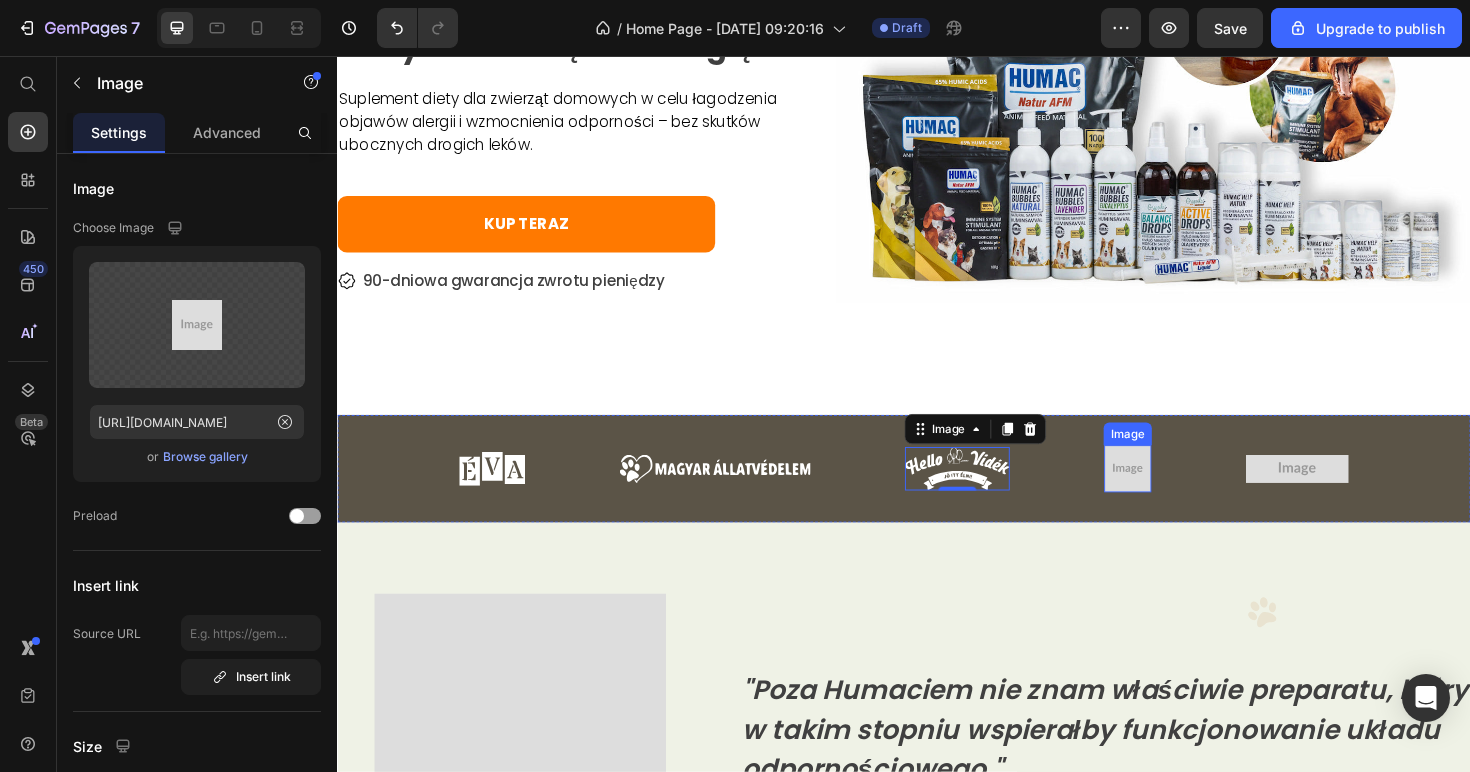 click at bounding box center (1174, 493) 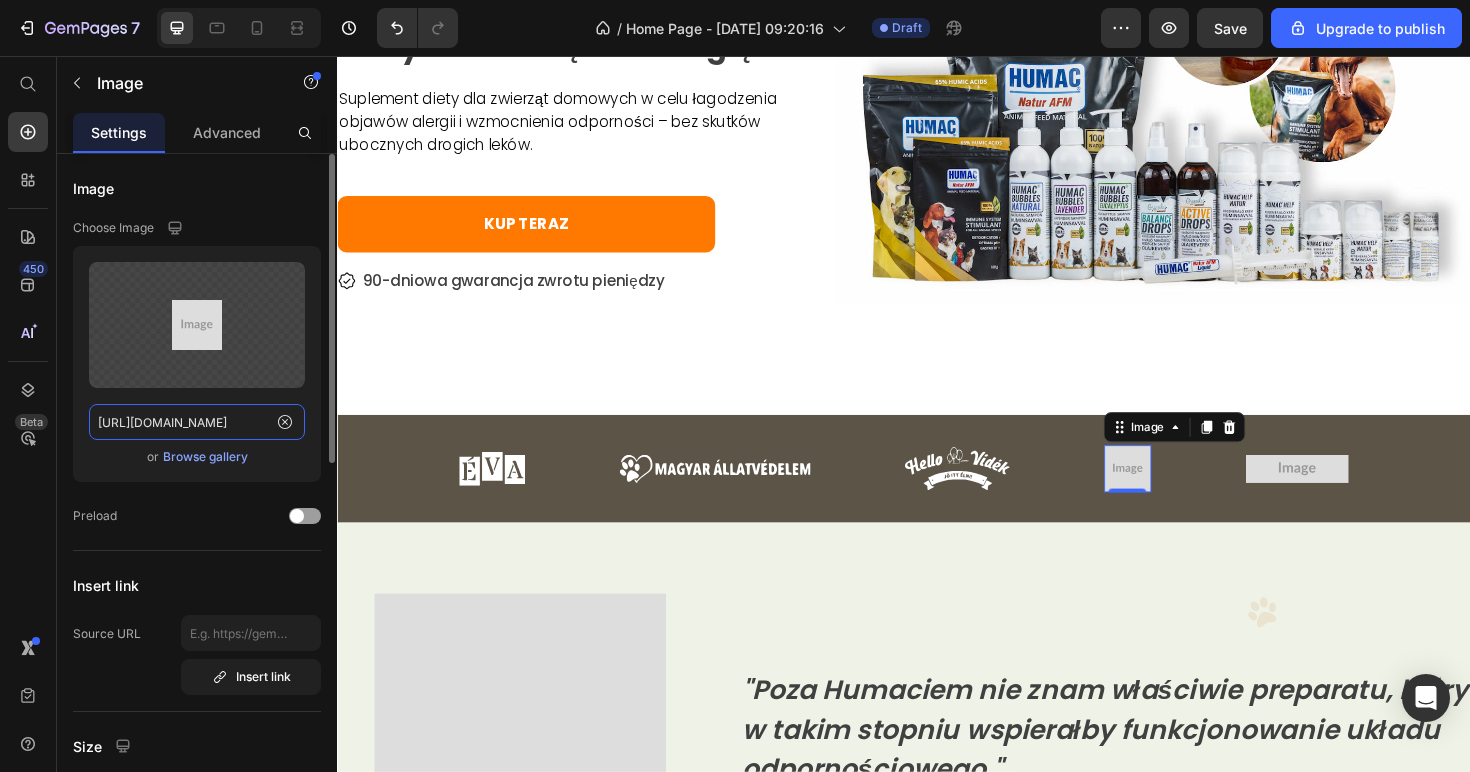 click on "https://placehold.co/50x50?text=Image" 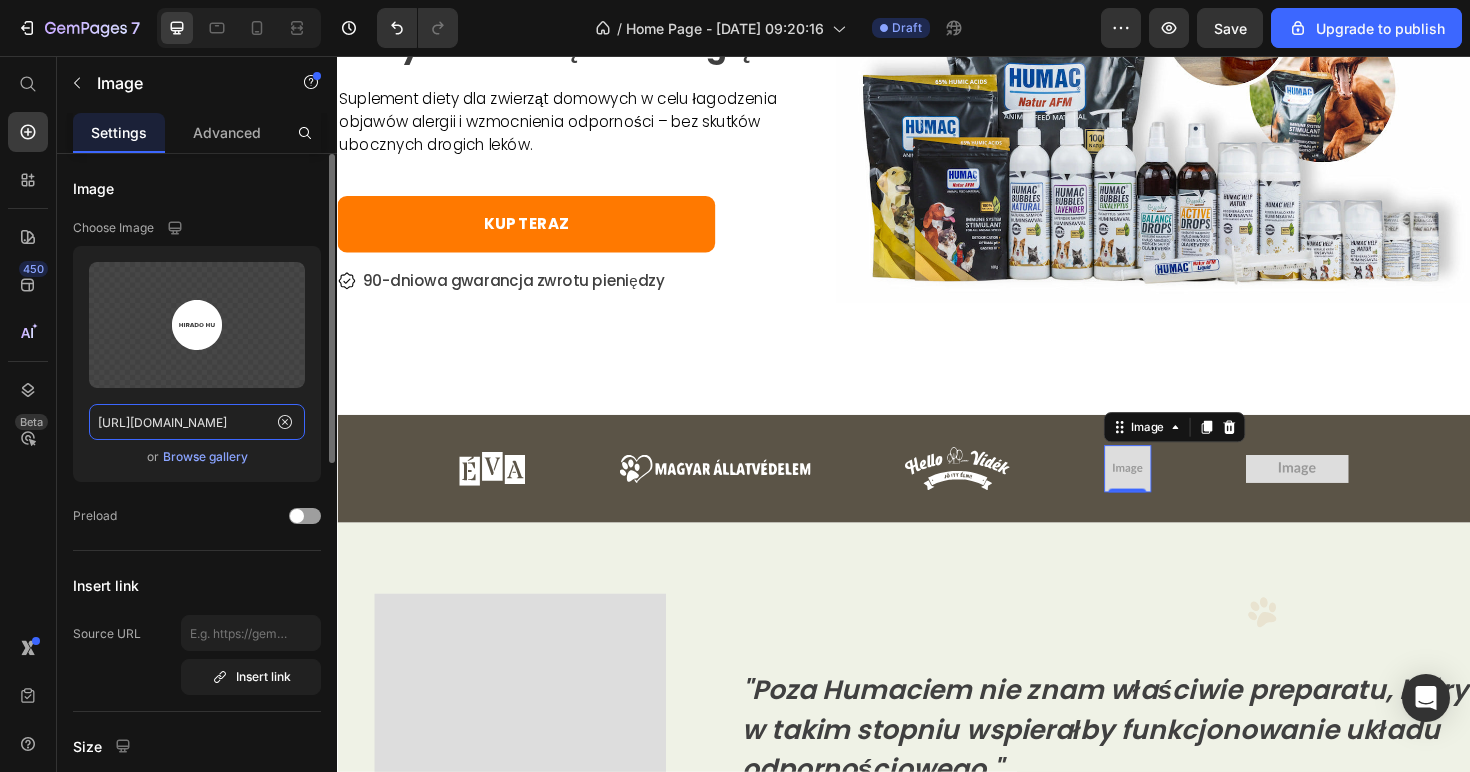 scroll, scrollTop: 0, scrollLeft: 709, axis: horizontal 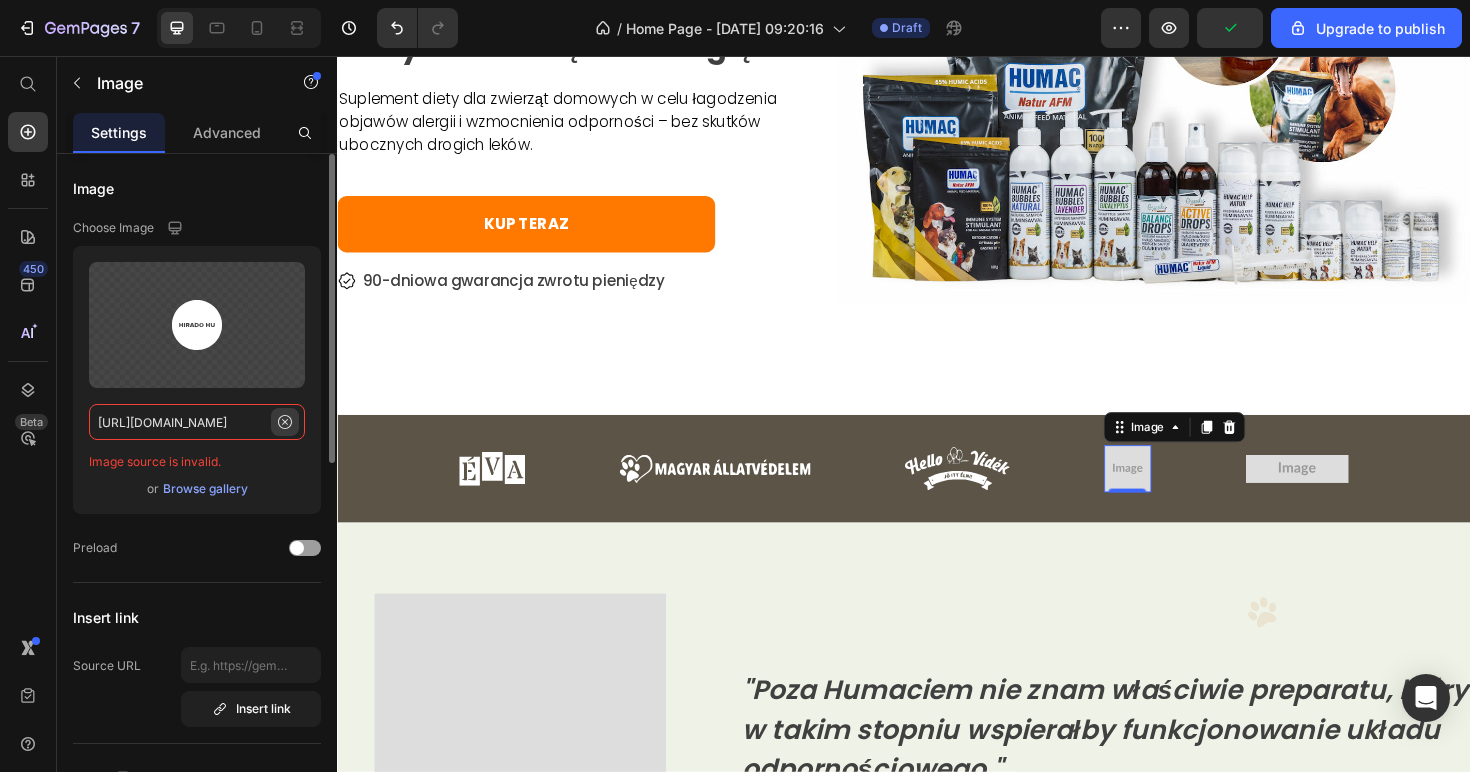 type on "https://www.humac.hu/cdn/shop/t/17/assets/481359921313481598-caacdd96-f0f7-4ec8-99a1-83805f205d76.svg?v=144770768385841649291730533445" 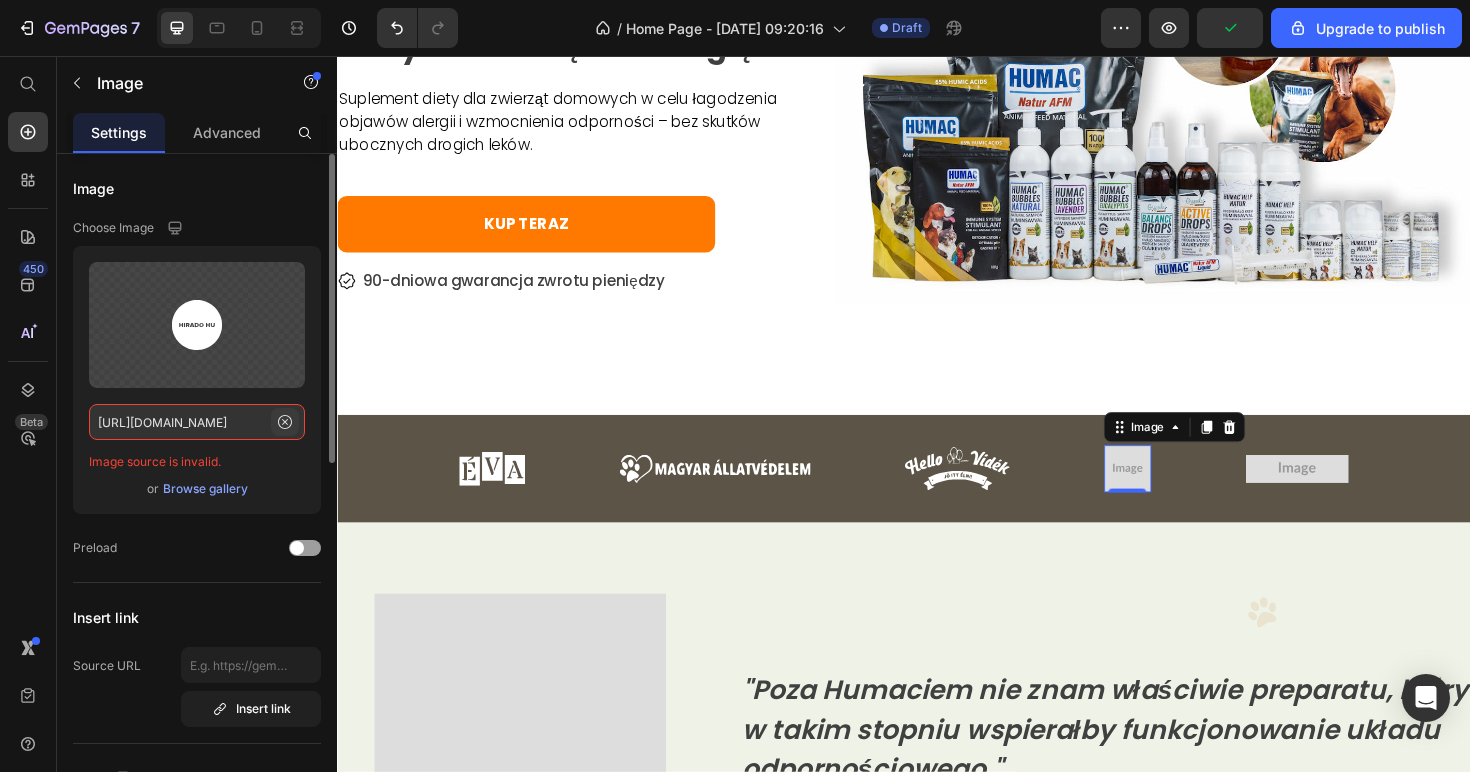 click 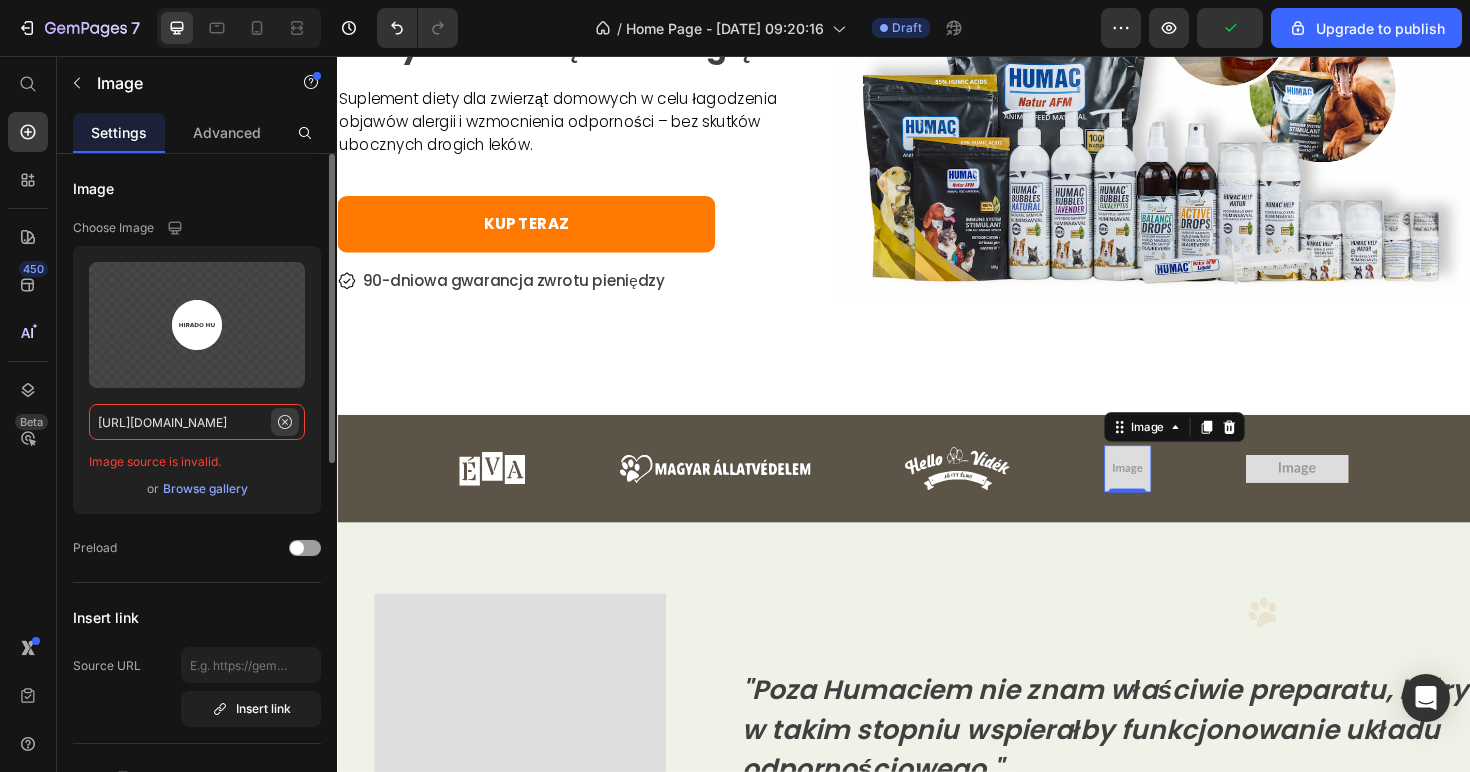 scroll, scrollTop: 0, scrollLeft: 0, axis: both 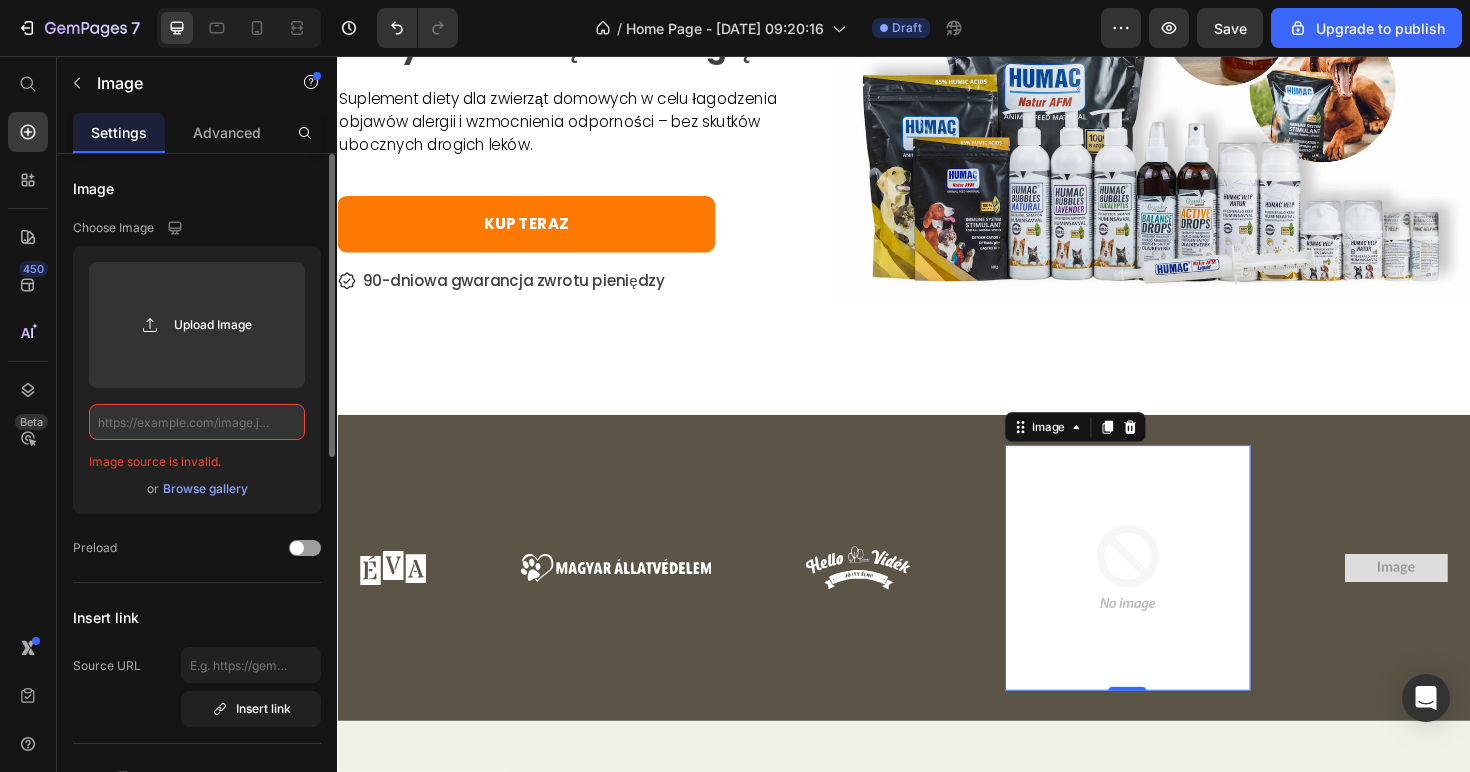 click on "Upload Image Image source is invalid.  or   Browse gallery" at bounding box center [197, 380] 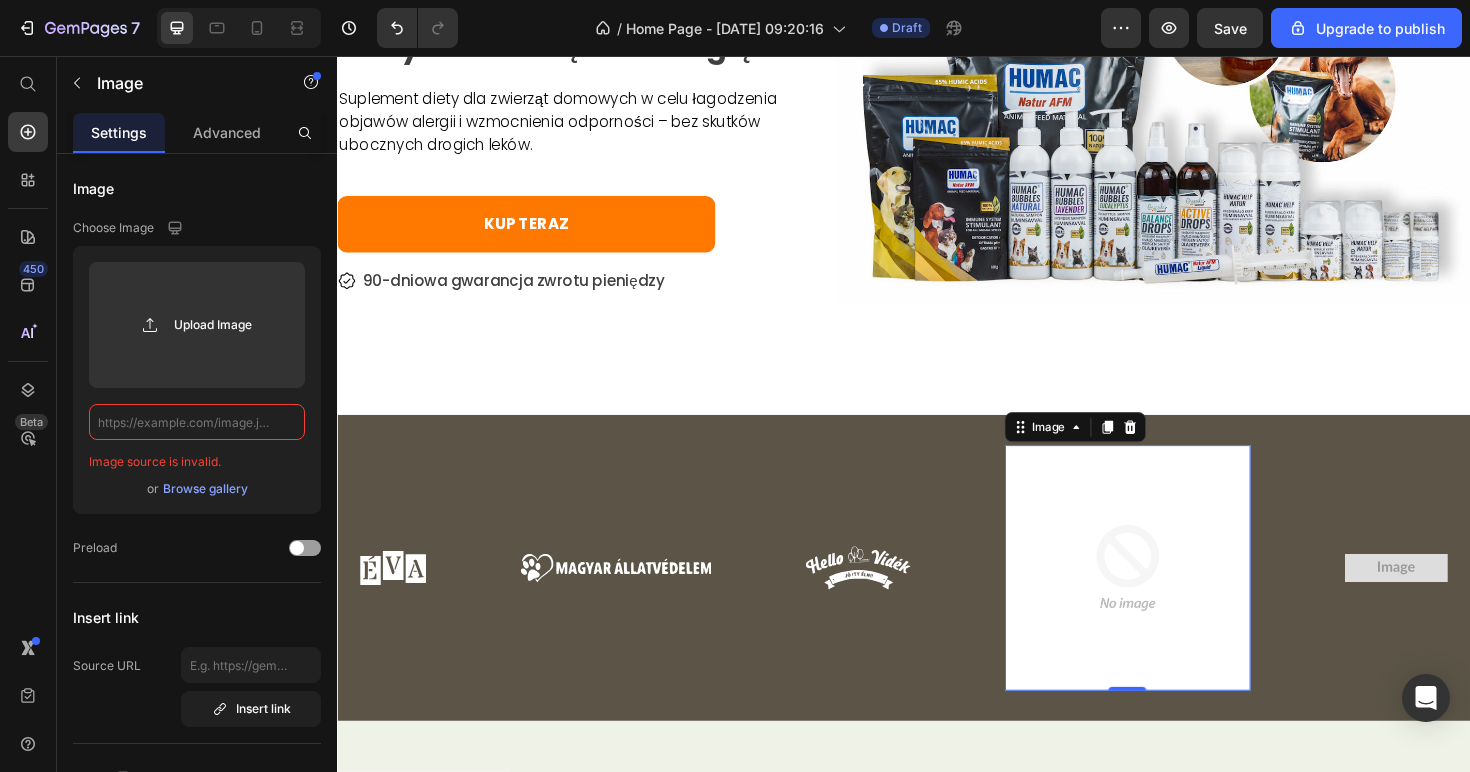 click 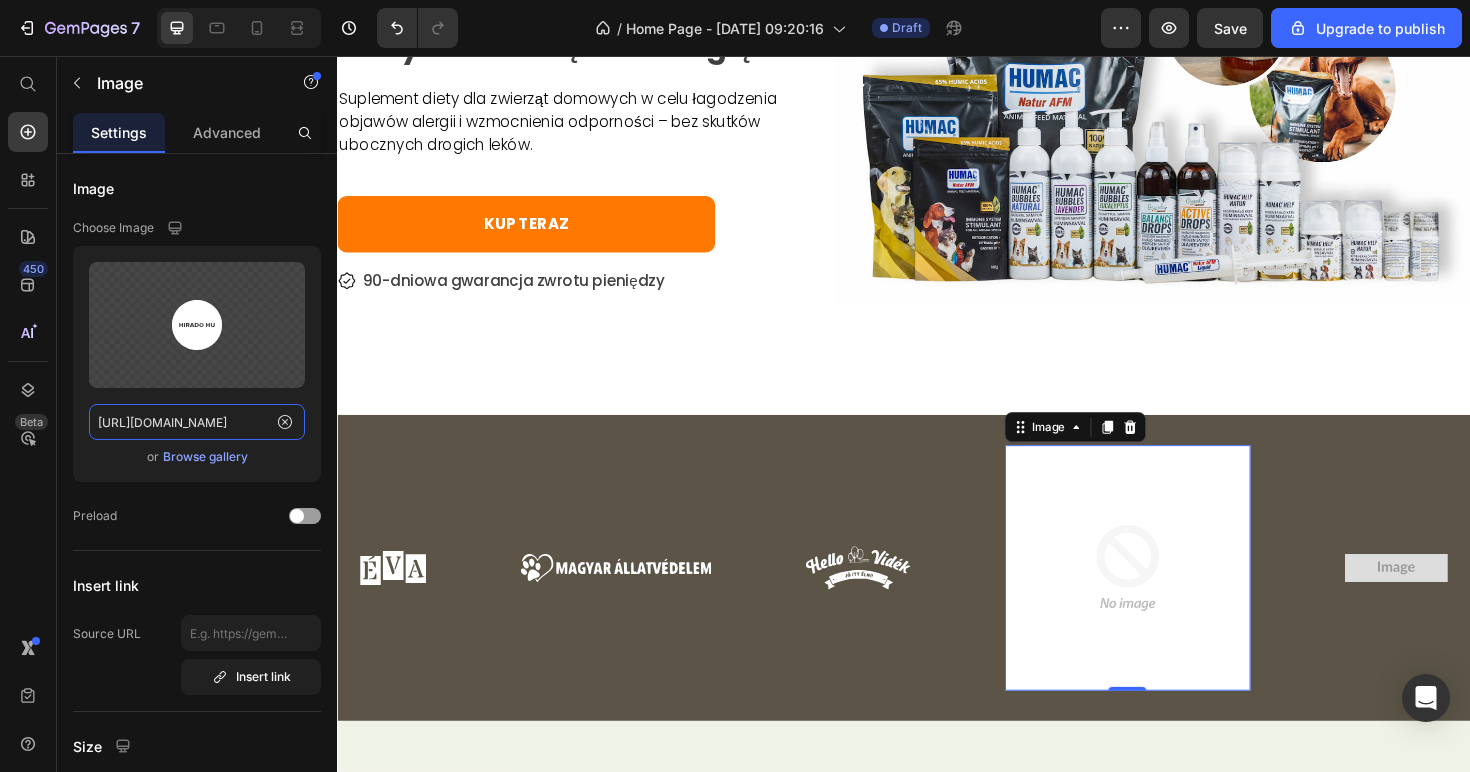 scroll, scrollTop: 0, scrollLeft: 709, axis: horizontal 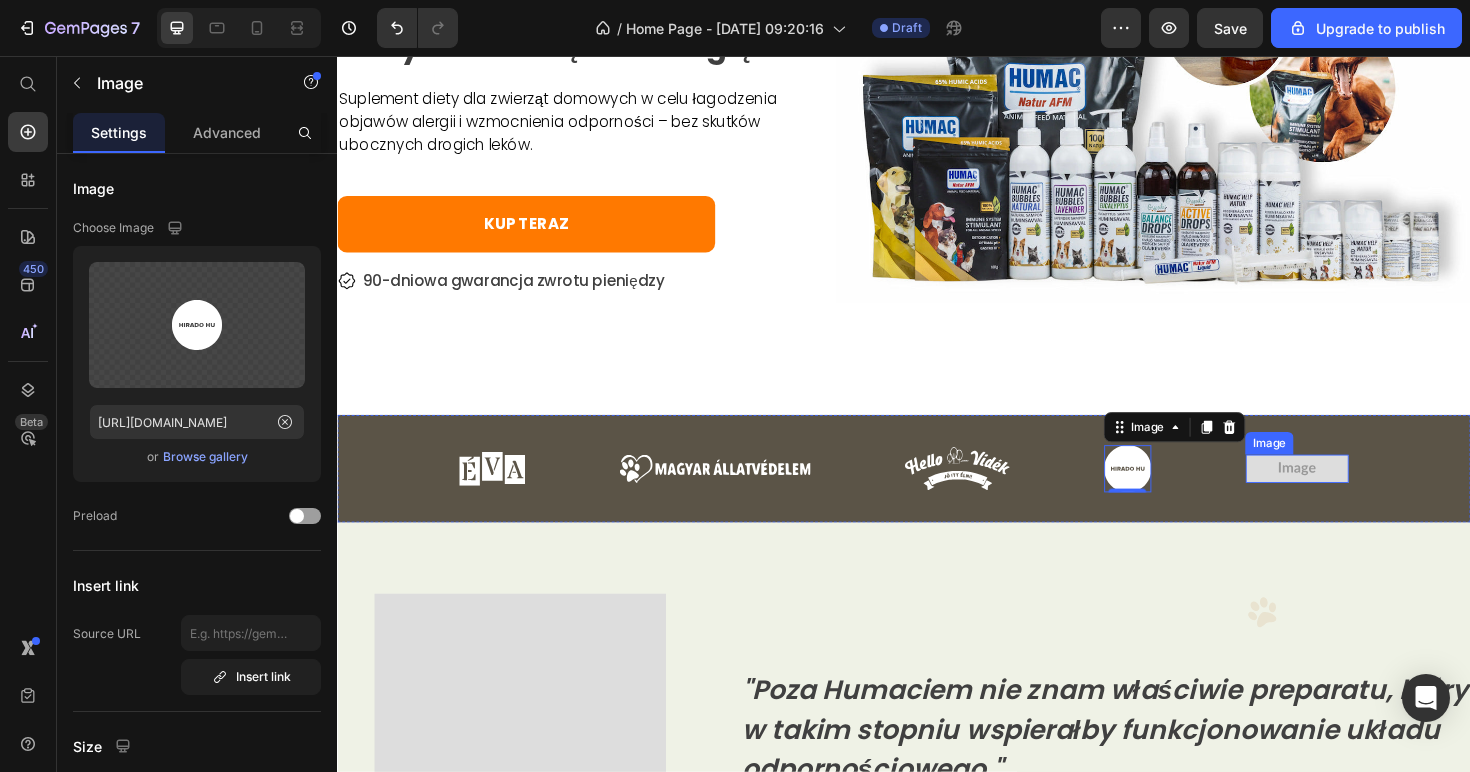 click at bounding box center [1353, 493] 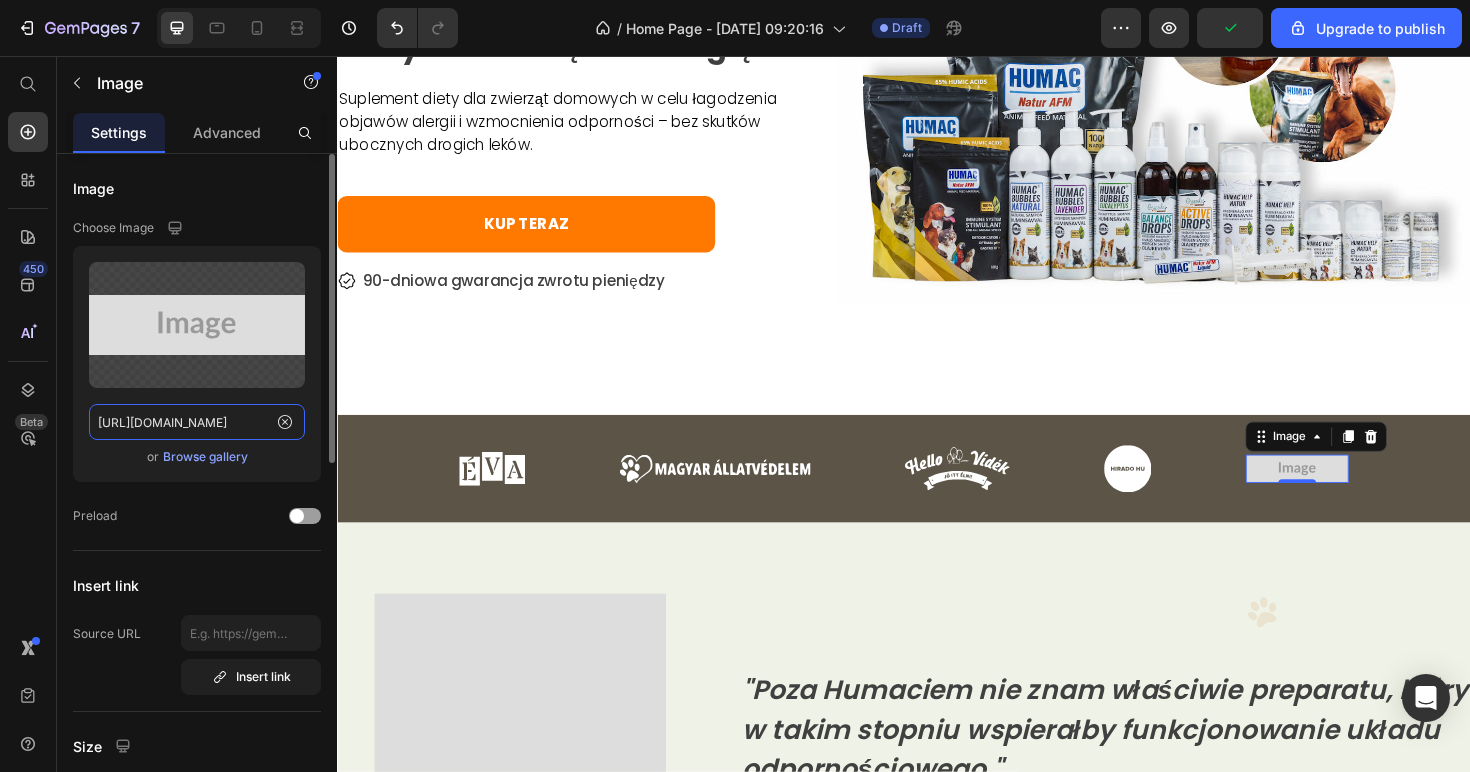 click on "https://placehold.co/109x30?text=Image" 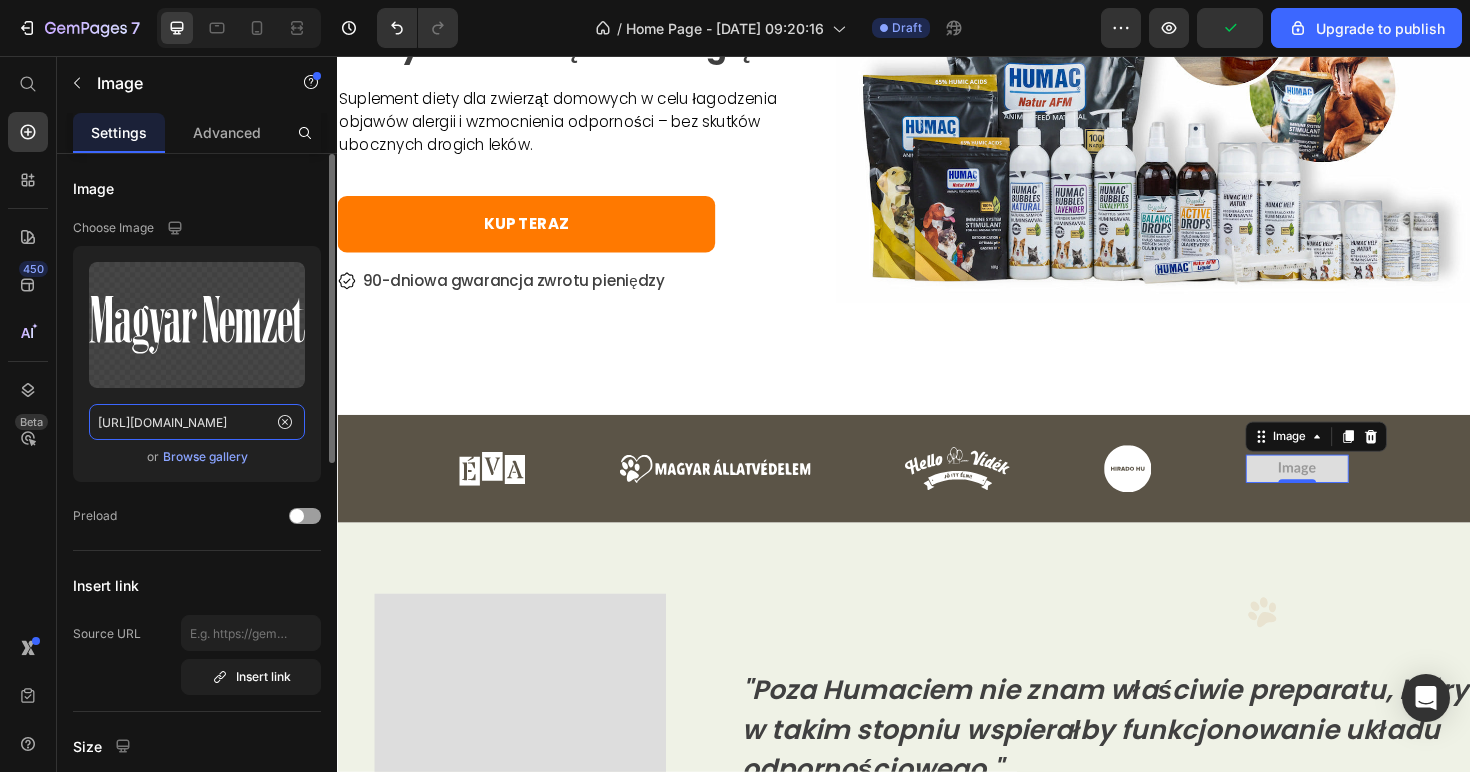 scroll, scrollTop: 0, scrollLeft: 696, axis: horizontal 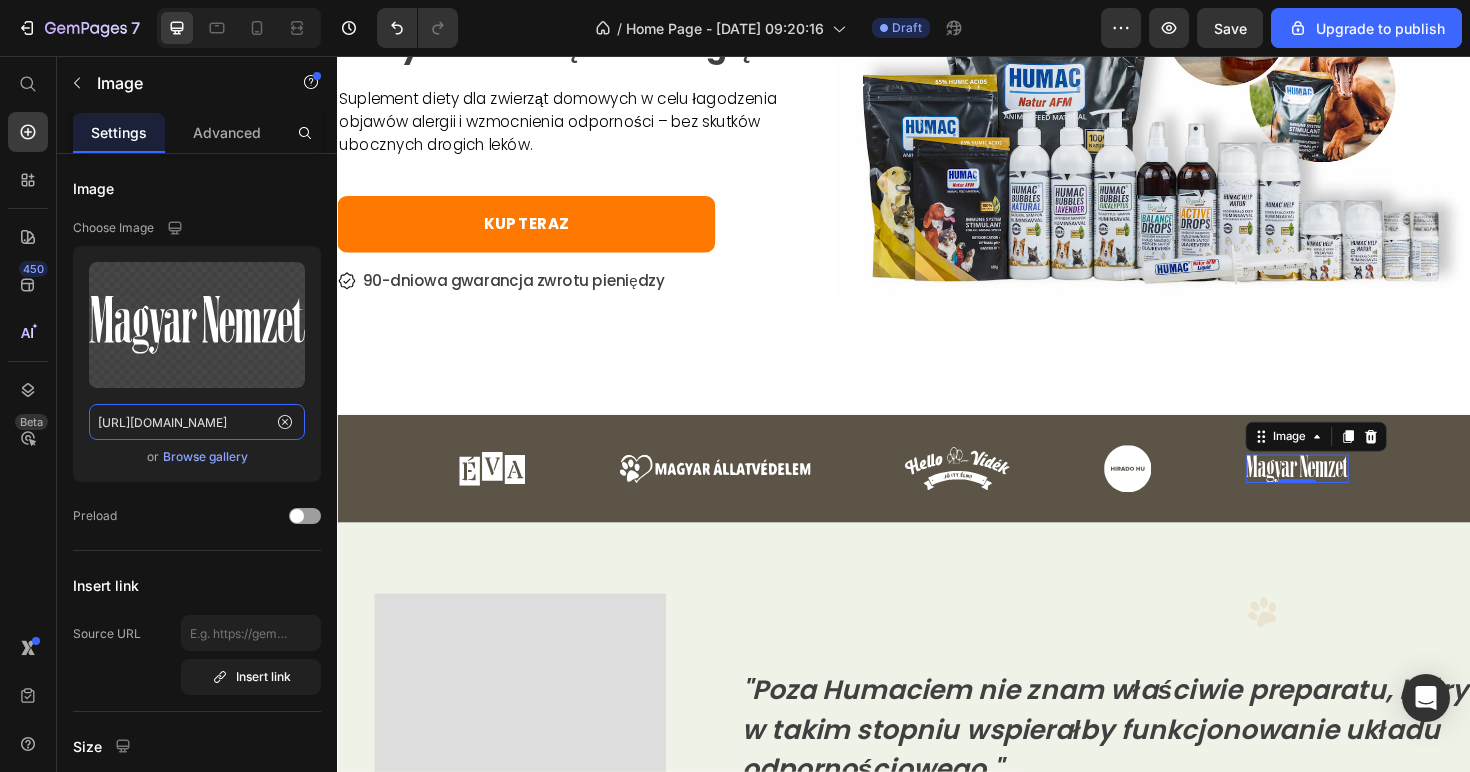 type on "https://www.humac.hu/cdn/shop/t/17/assets/481359921313481598-7e74b0ad-9bec-4ed8-a3f1-5967f31c9ef7.svg?v=145395278211754488361730533571" 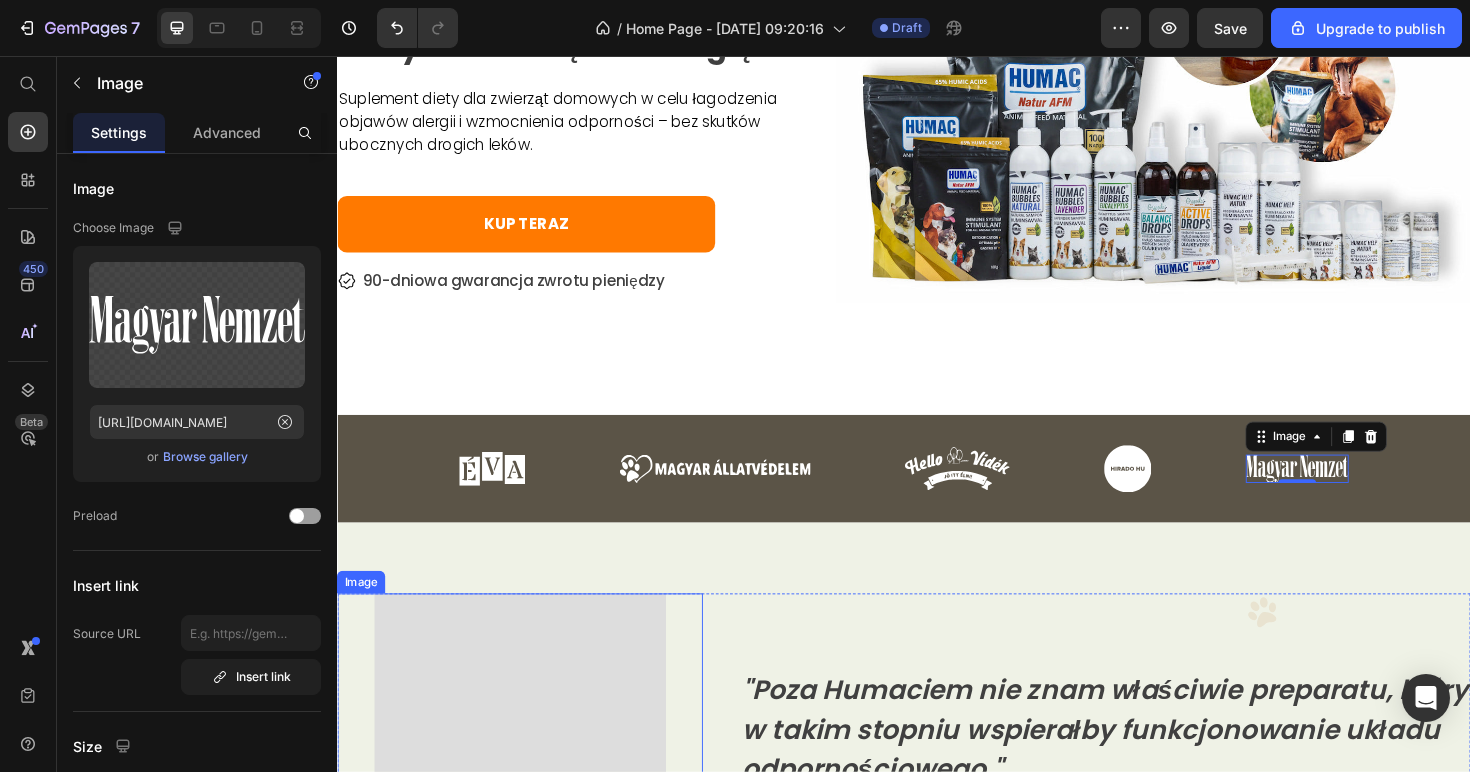 click at bounding box center [530, 847] 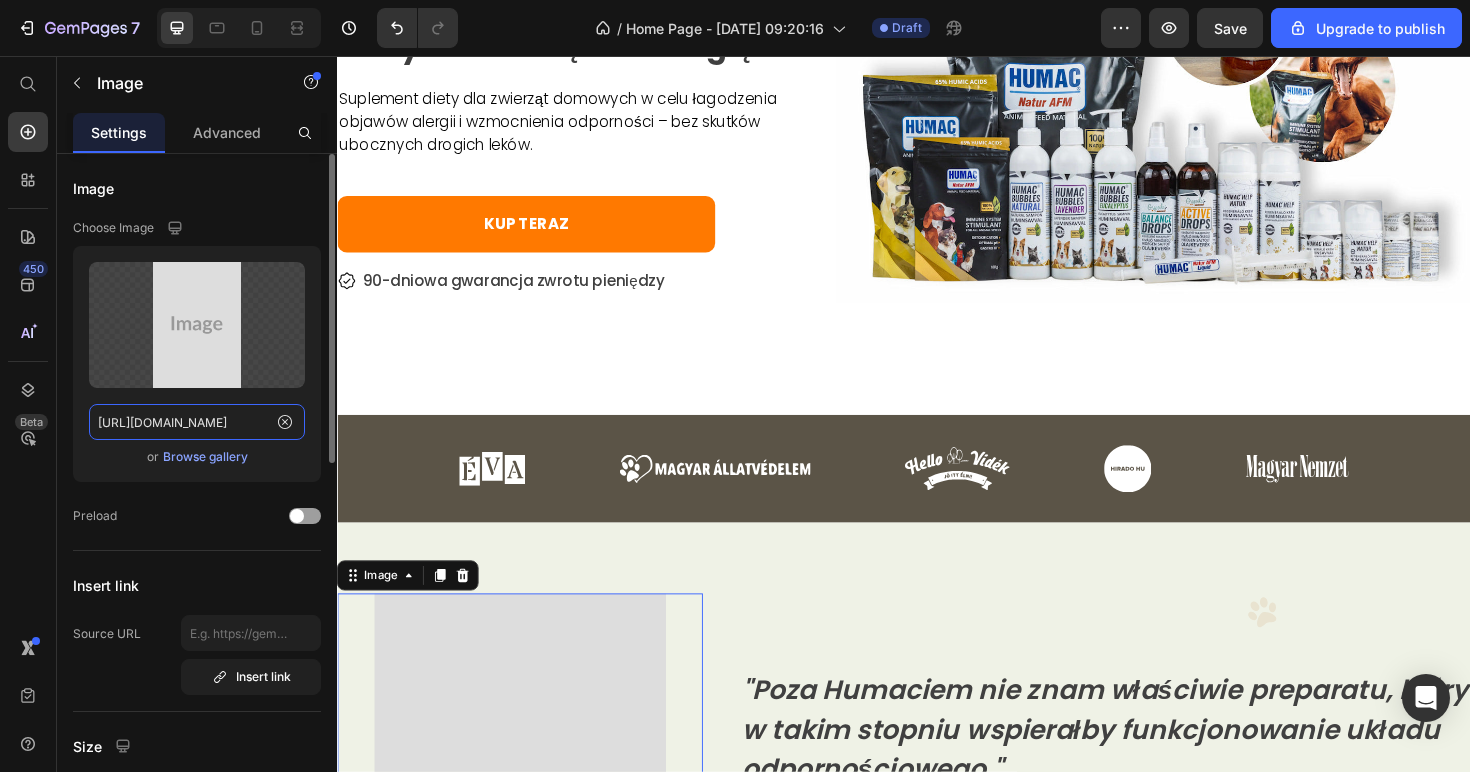 click on "https://placehold.co/834x1200?text=Image" 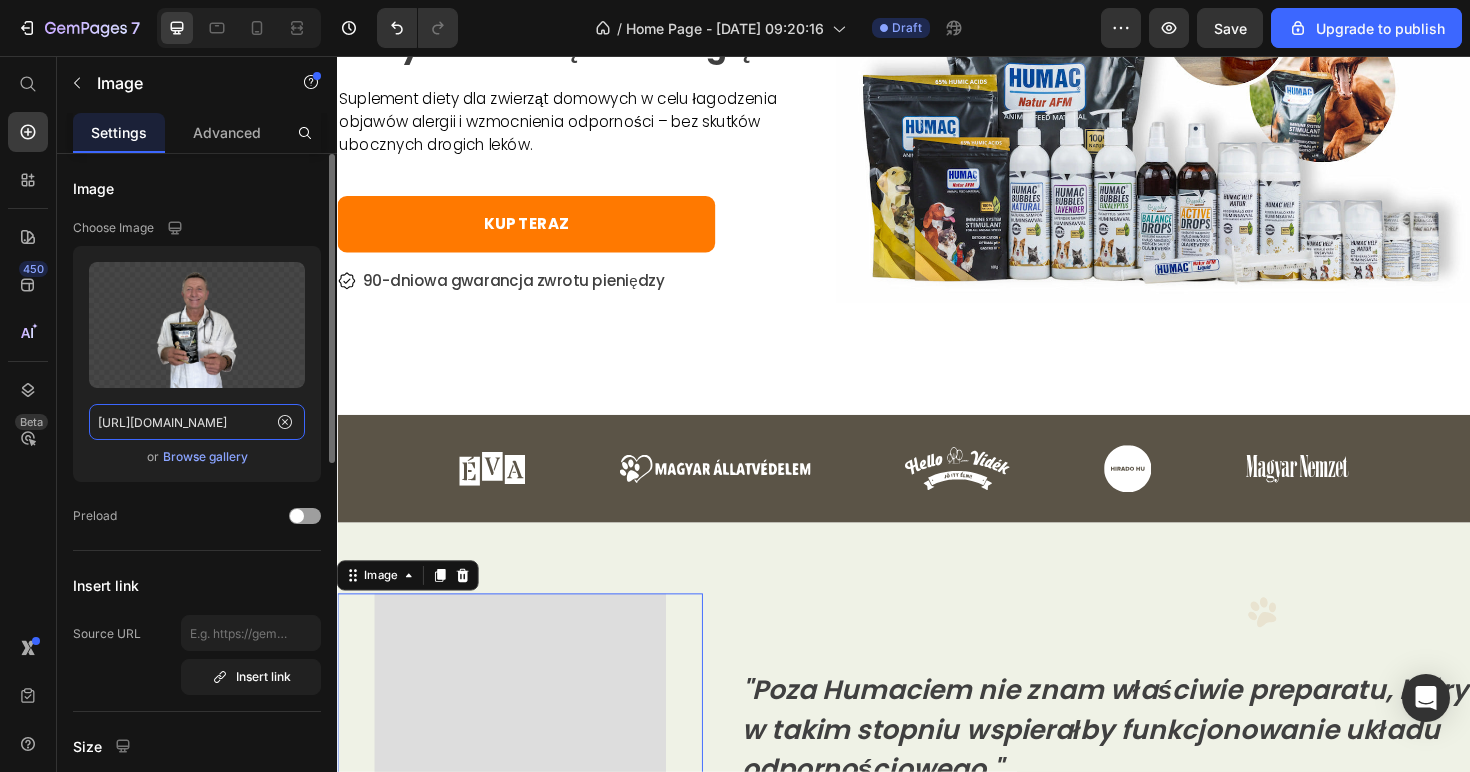 paste 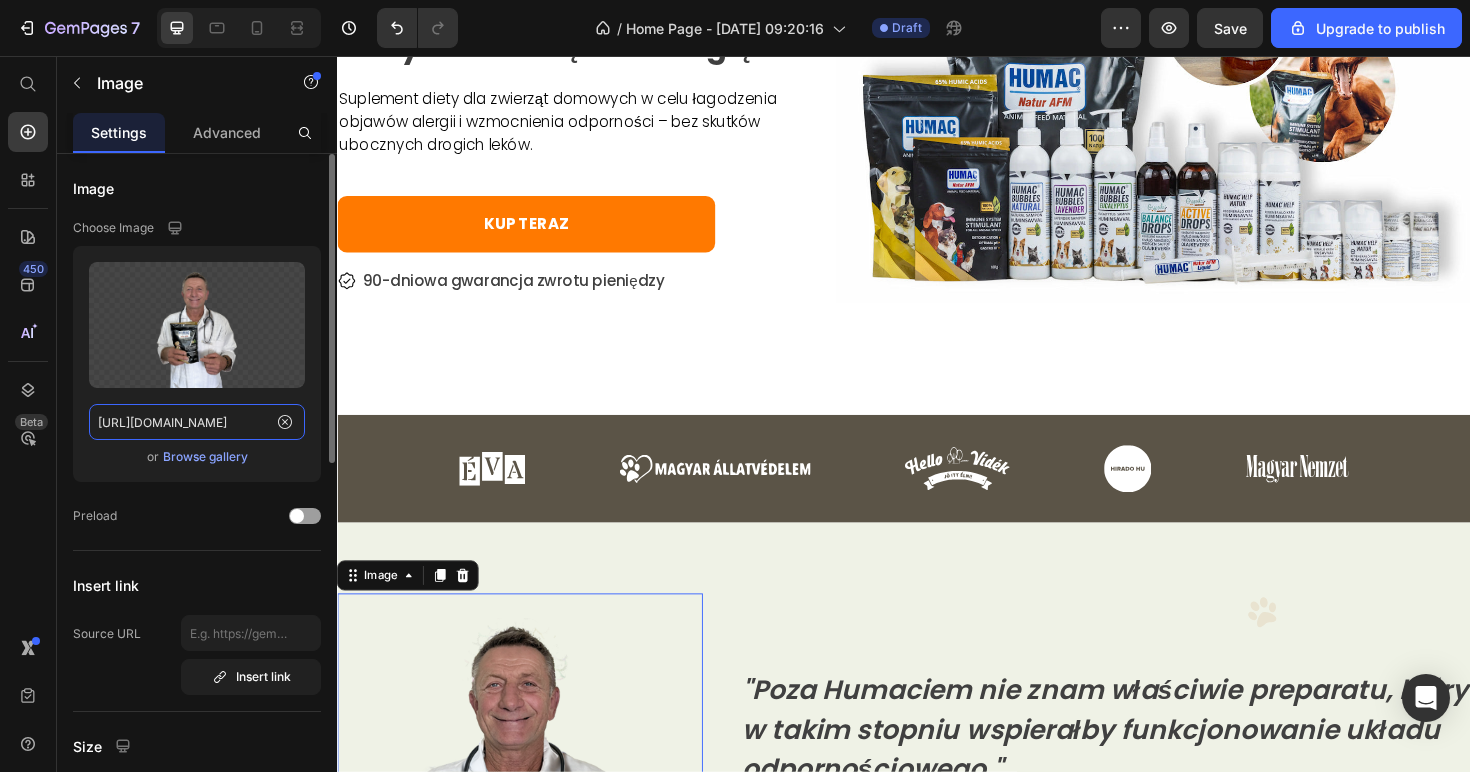 scroll, scrollTop: 0, scrollLeft: 658, axis: horizontal 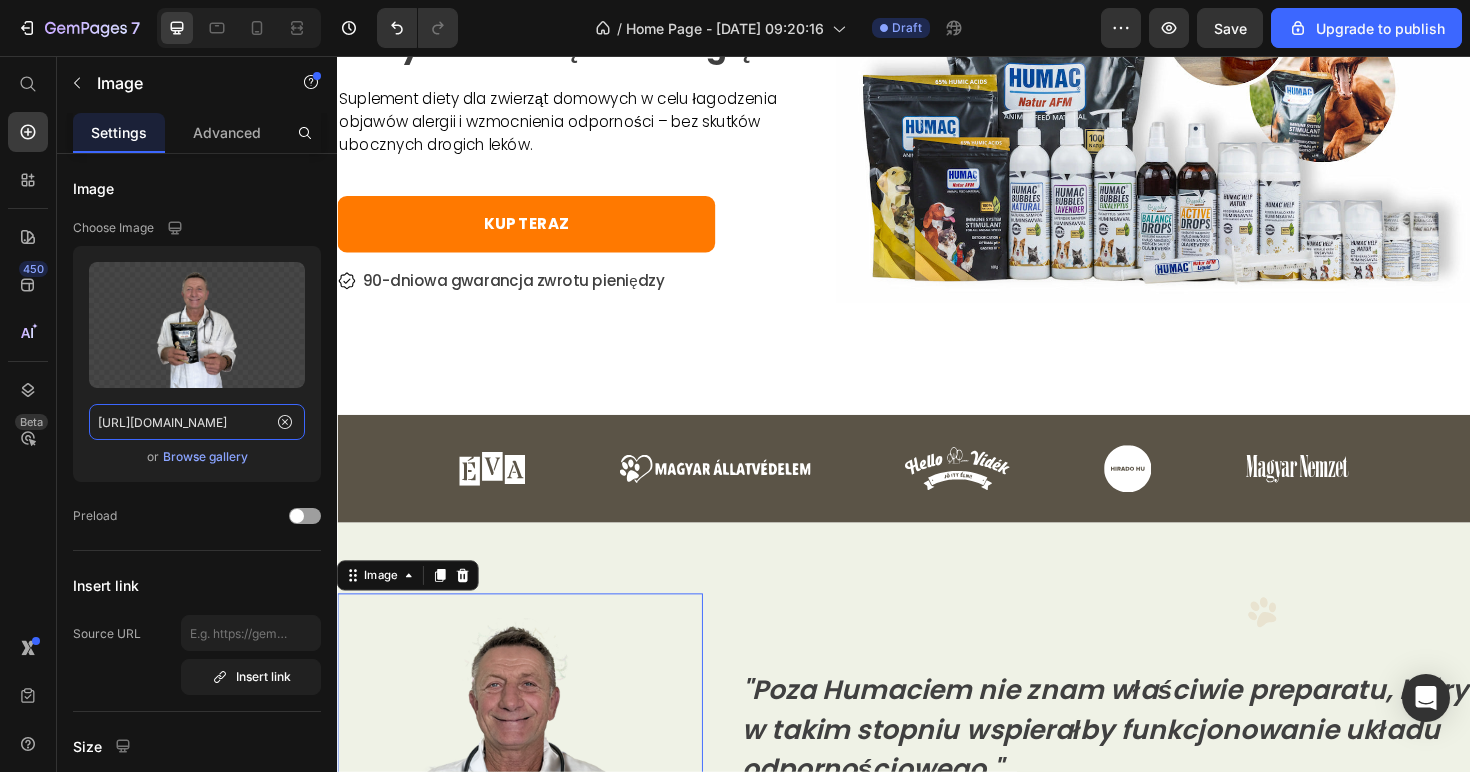type on "https://www.humac.hu/cdn/shop/files/gempages_481359921313481598-7f60ff1d-8149-428a-988e-6c8d43c7a20c.png?v=6314586510955887538" 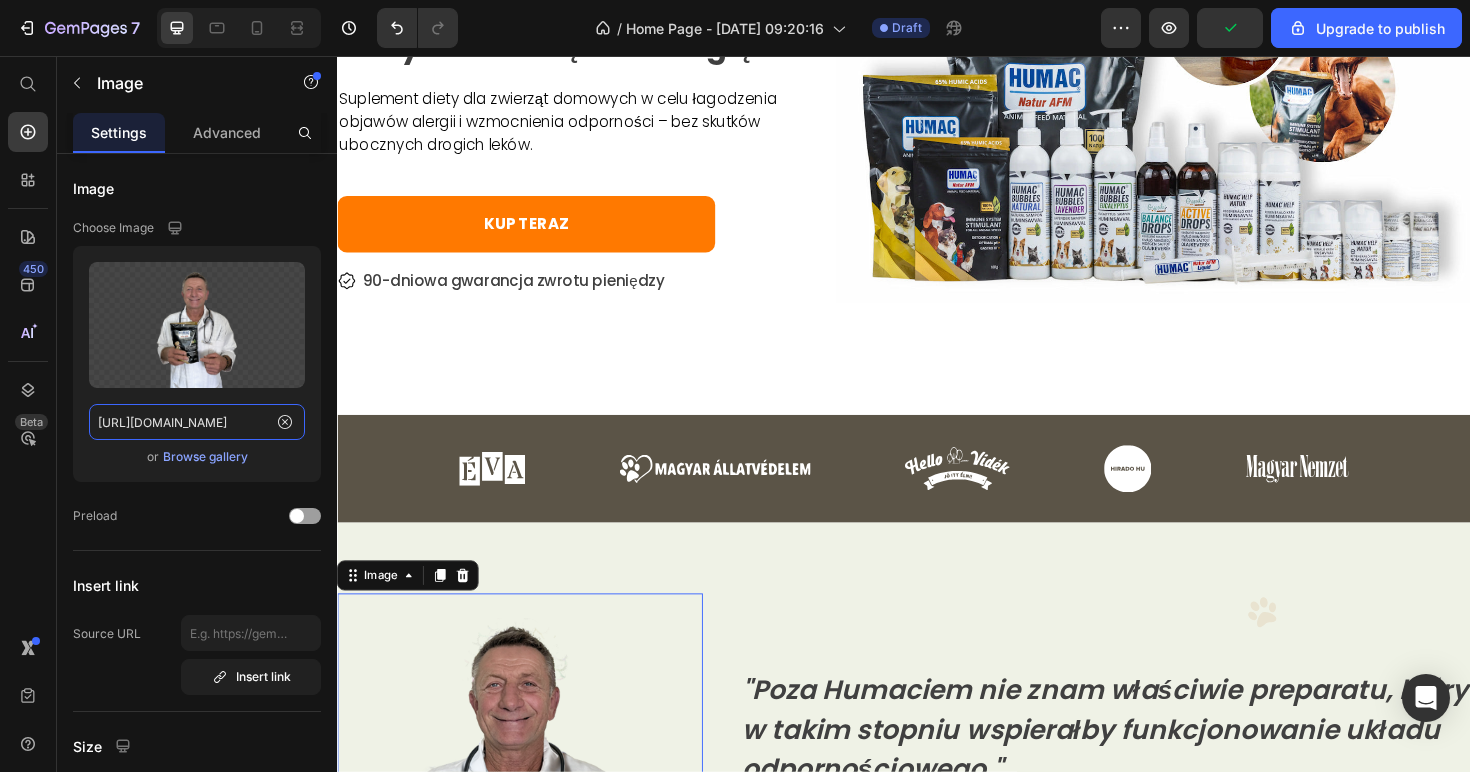 scroll, scrollTop: 0, scrollLeft: 0, axis: both 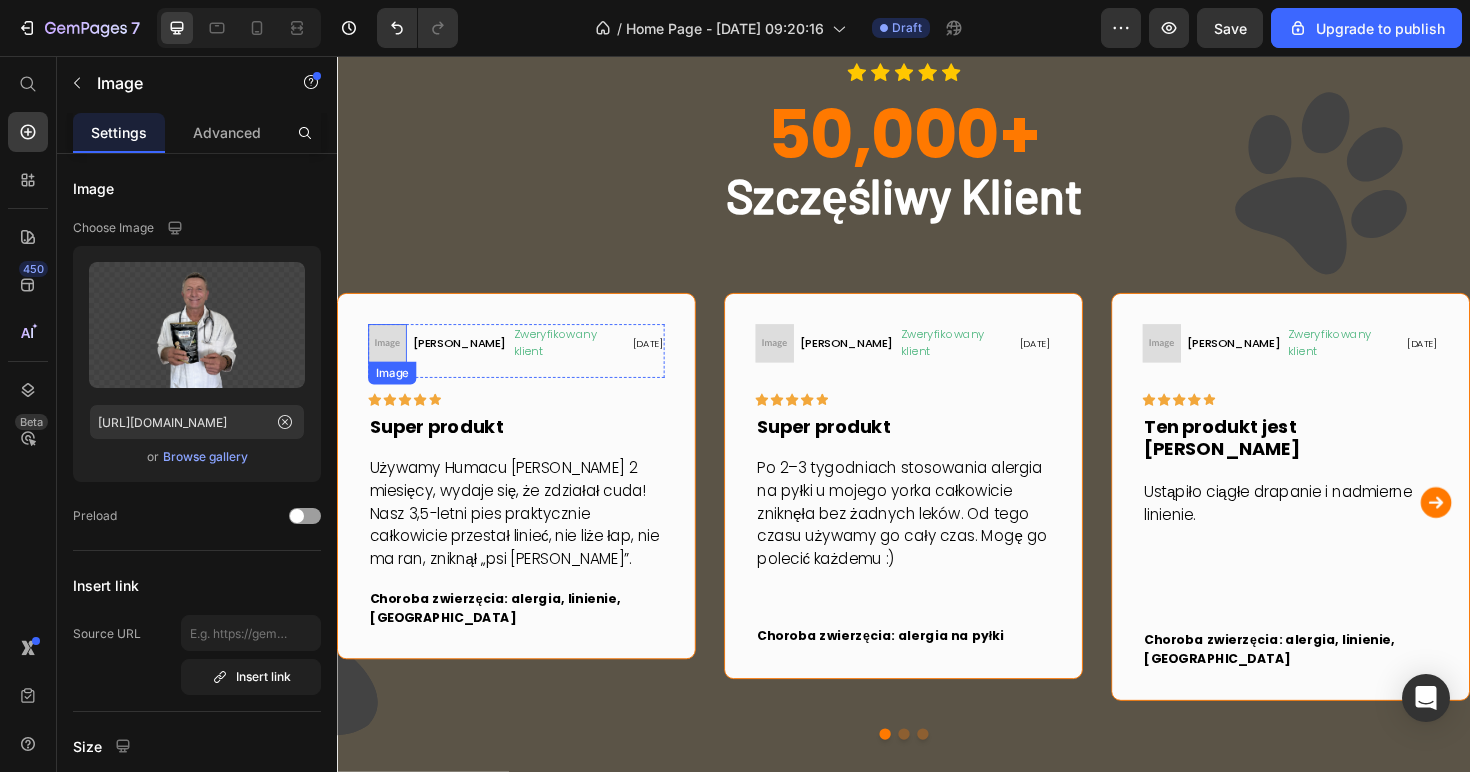 click at bounding box center [390, 360] 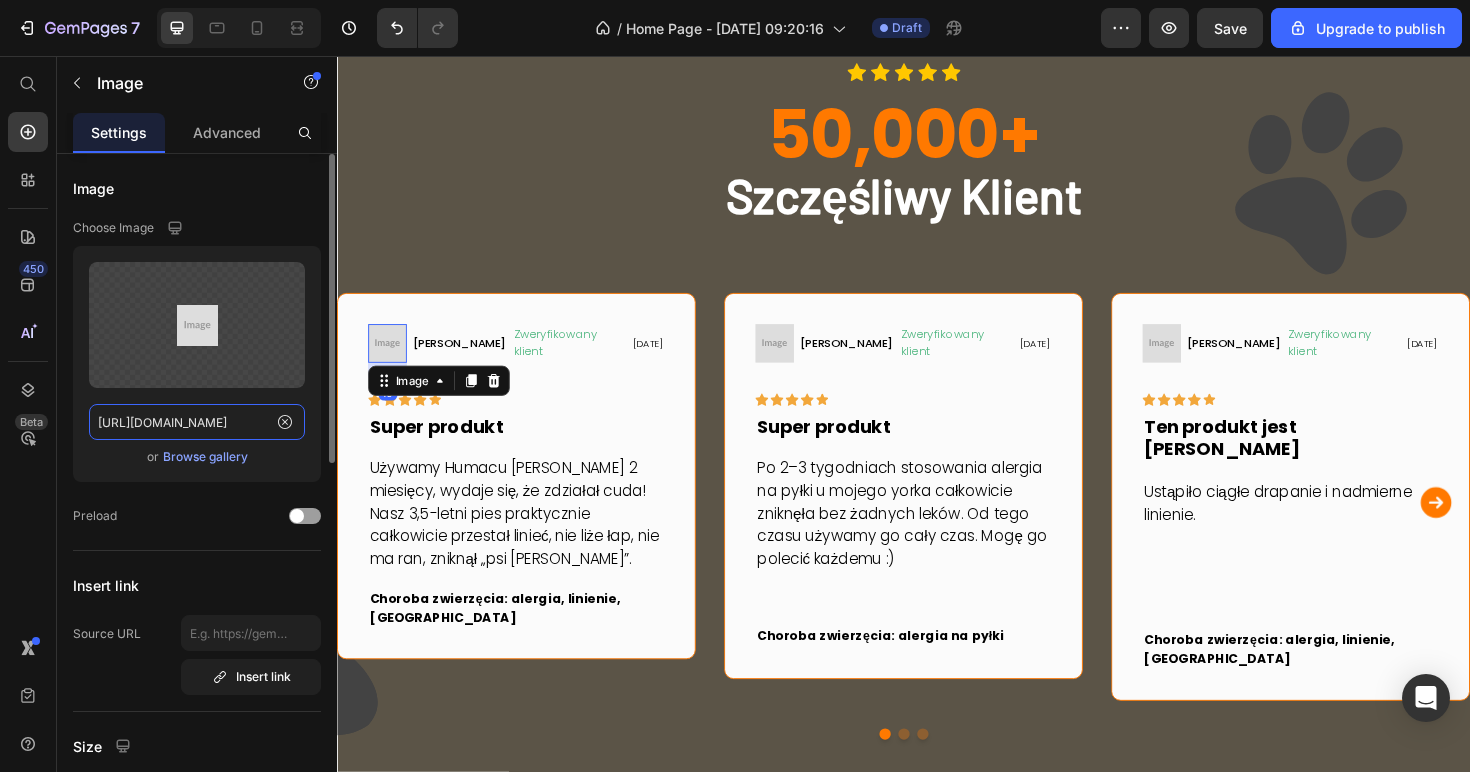 click on "https://placehold.co/41x41?text=Image" 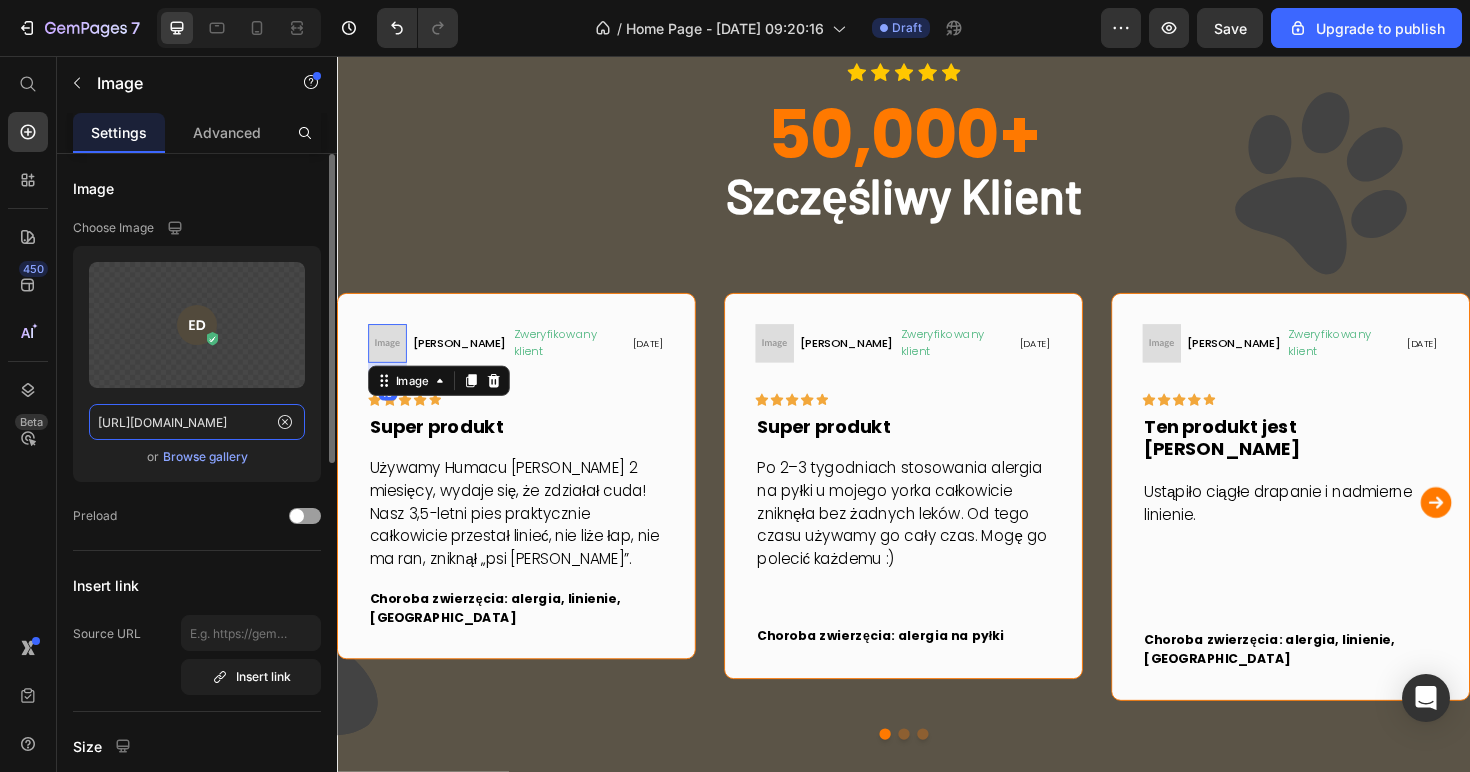 scroll, scrollTop: 0, scrollLeft: 710, axis: horizontal 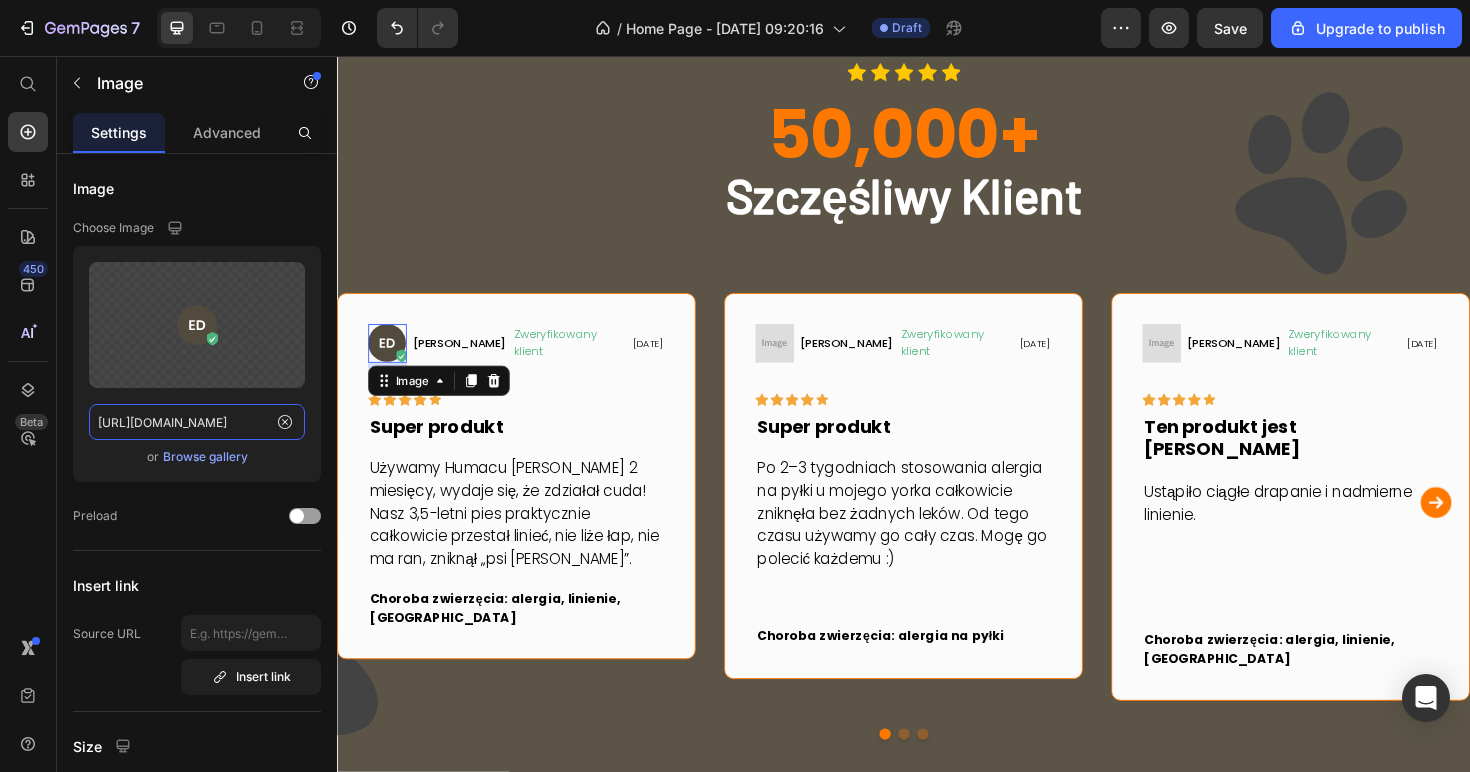 type on "https://www.humac.hu/cdn/shop/t/17/assets/481359921313481598-a3d2a7ad-1266-4c74-913f-64d1b664b6c6.svg?v=169658671522295353371730533494" 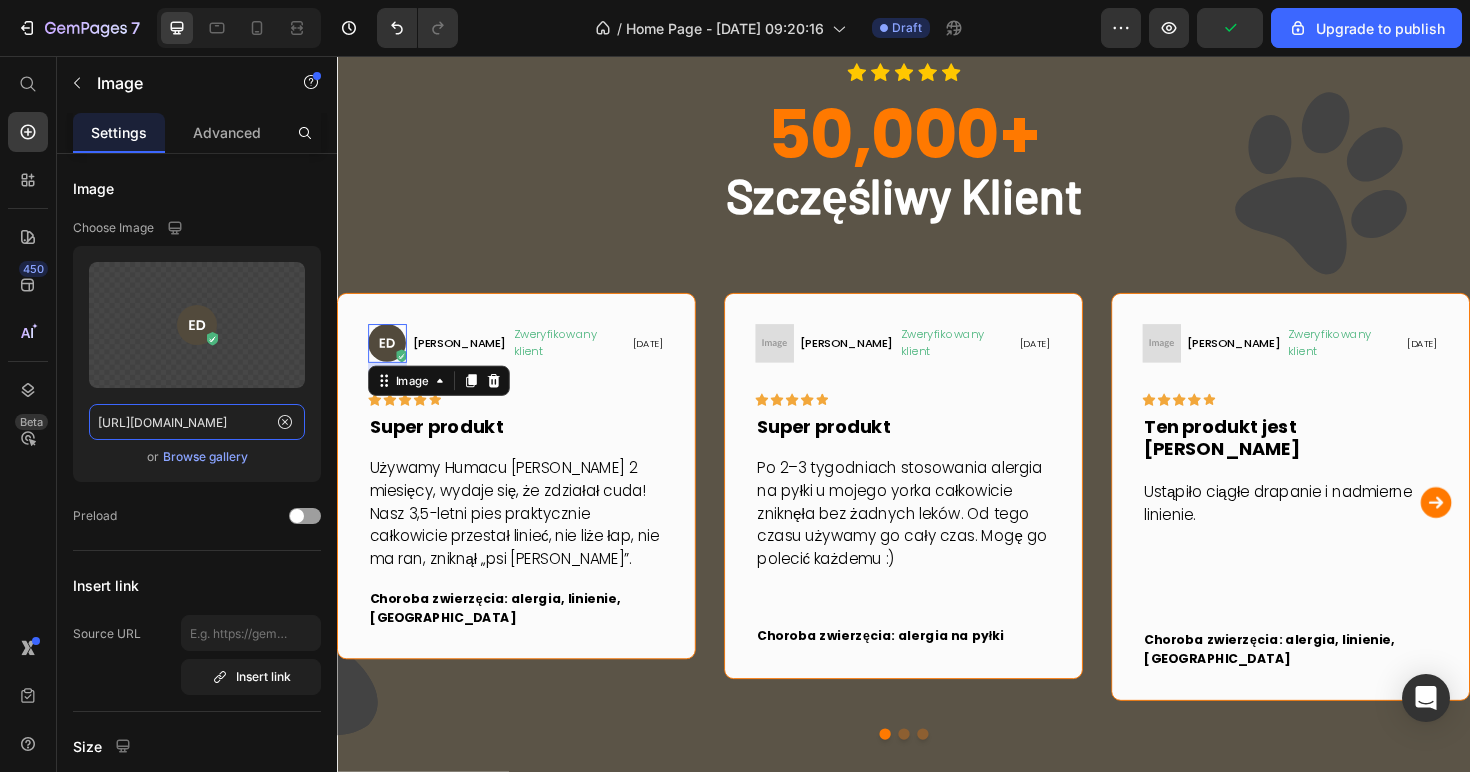 scroll, scrollTop: 0, scrollLeft: 0, axis: both 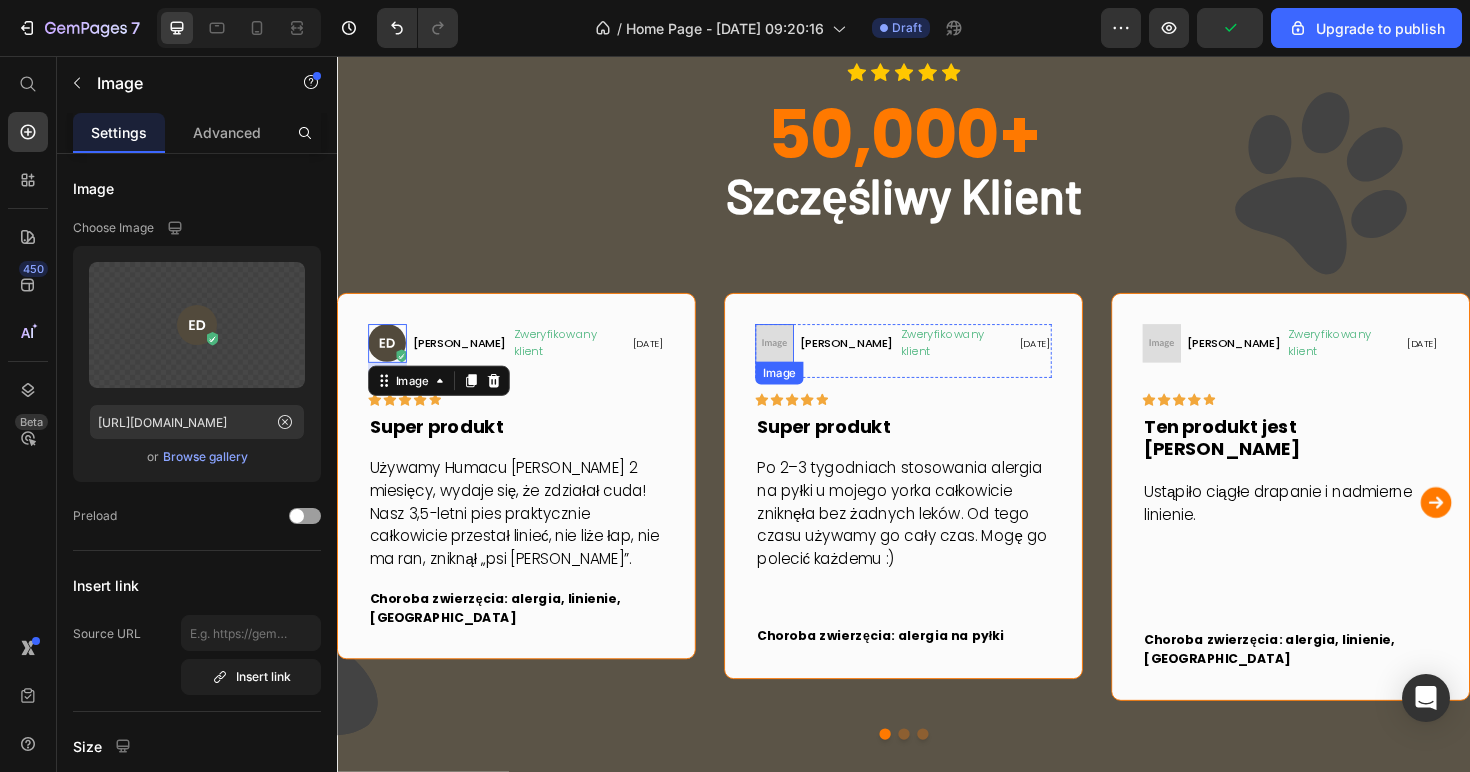 click at bounding box center (800, 360) 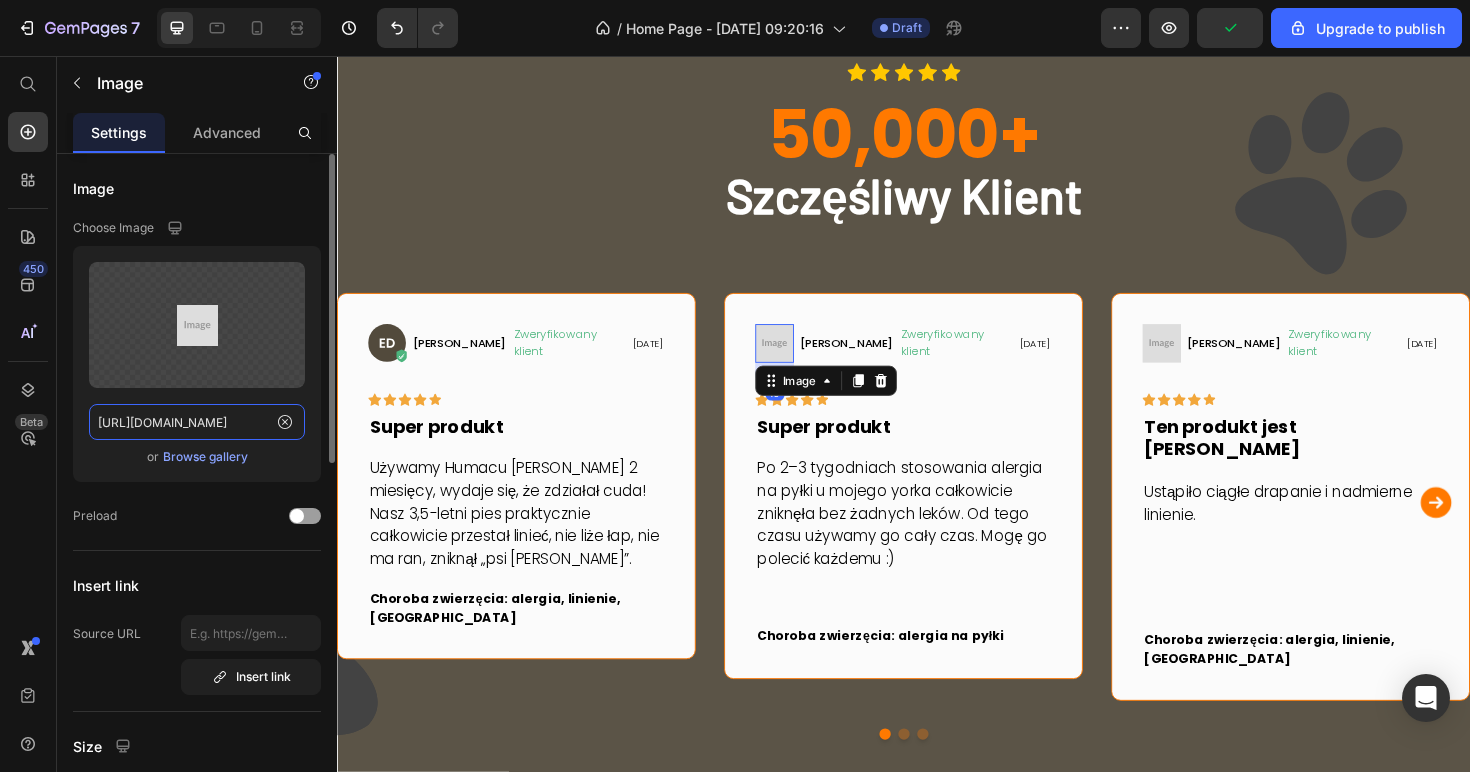 click on "https://placehold.co/41x41?text=Image" 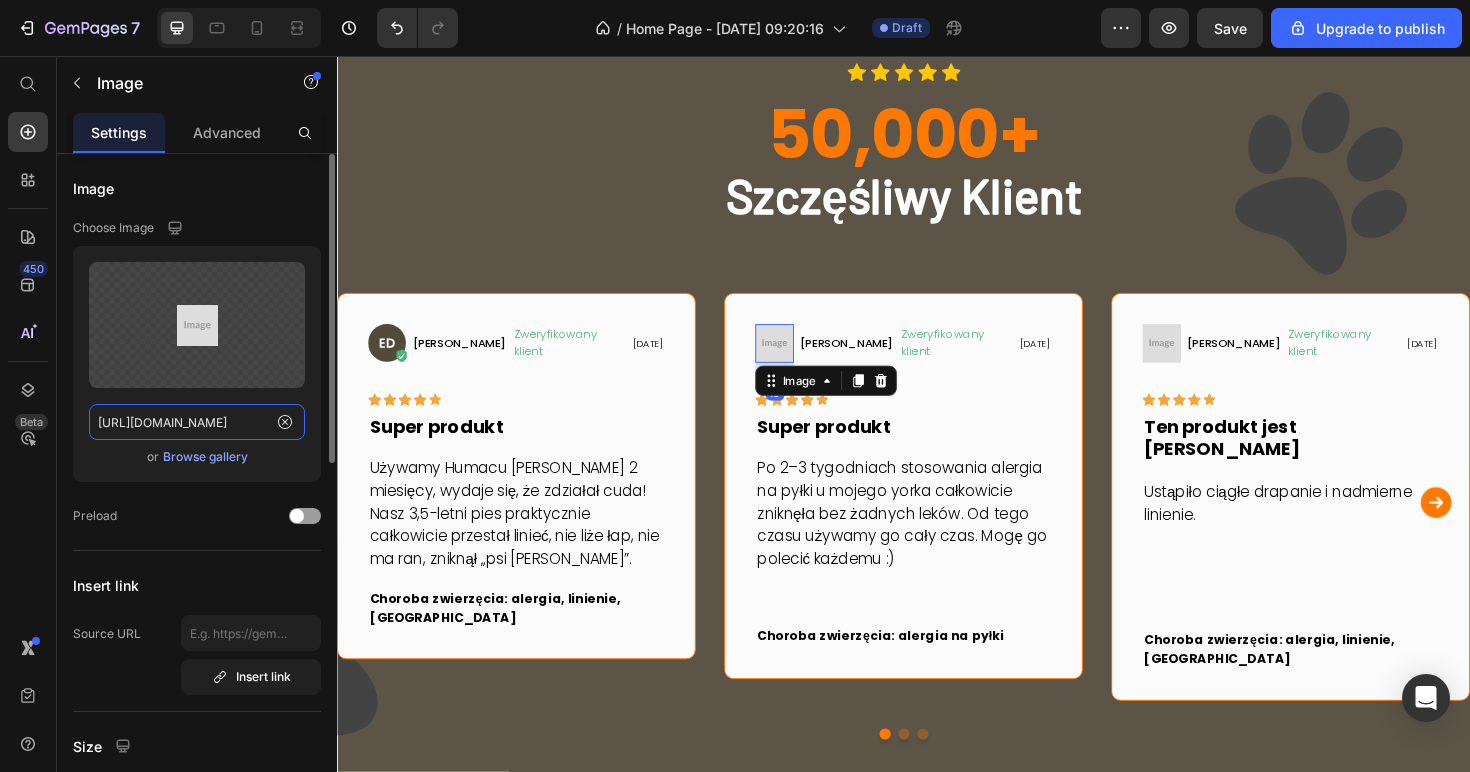 paste on "www.humac.hu/cdn/shop/t/17/assets/481359921313481598-a3d2a7ad-1266-4c74-913f-64d1b664b6c6.svg?v=169658671522295353371730533494" 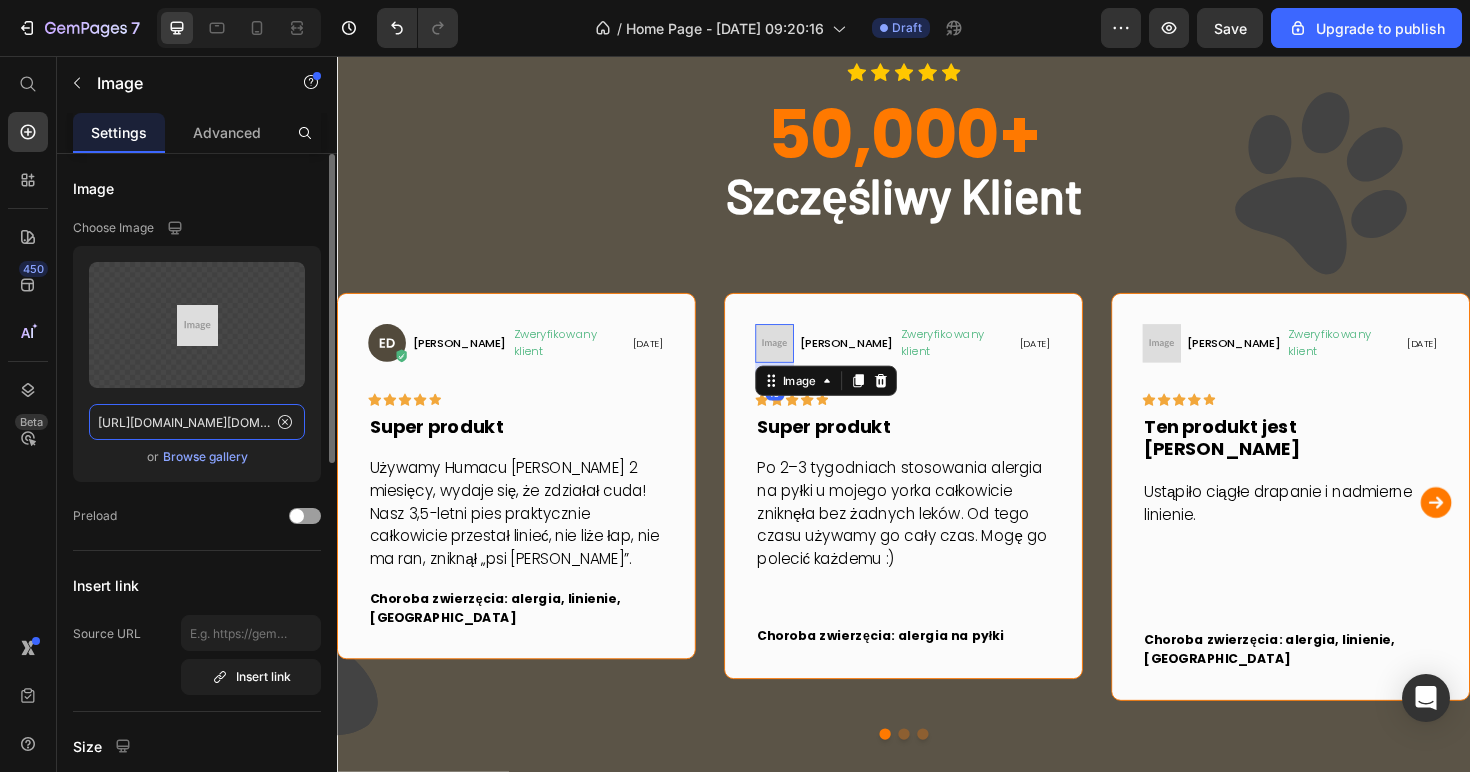 scroll, scrollTop: 0, scrollLeft: 710, axis: horizontal 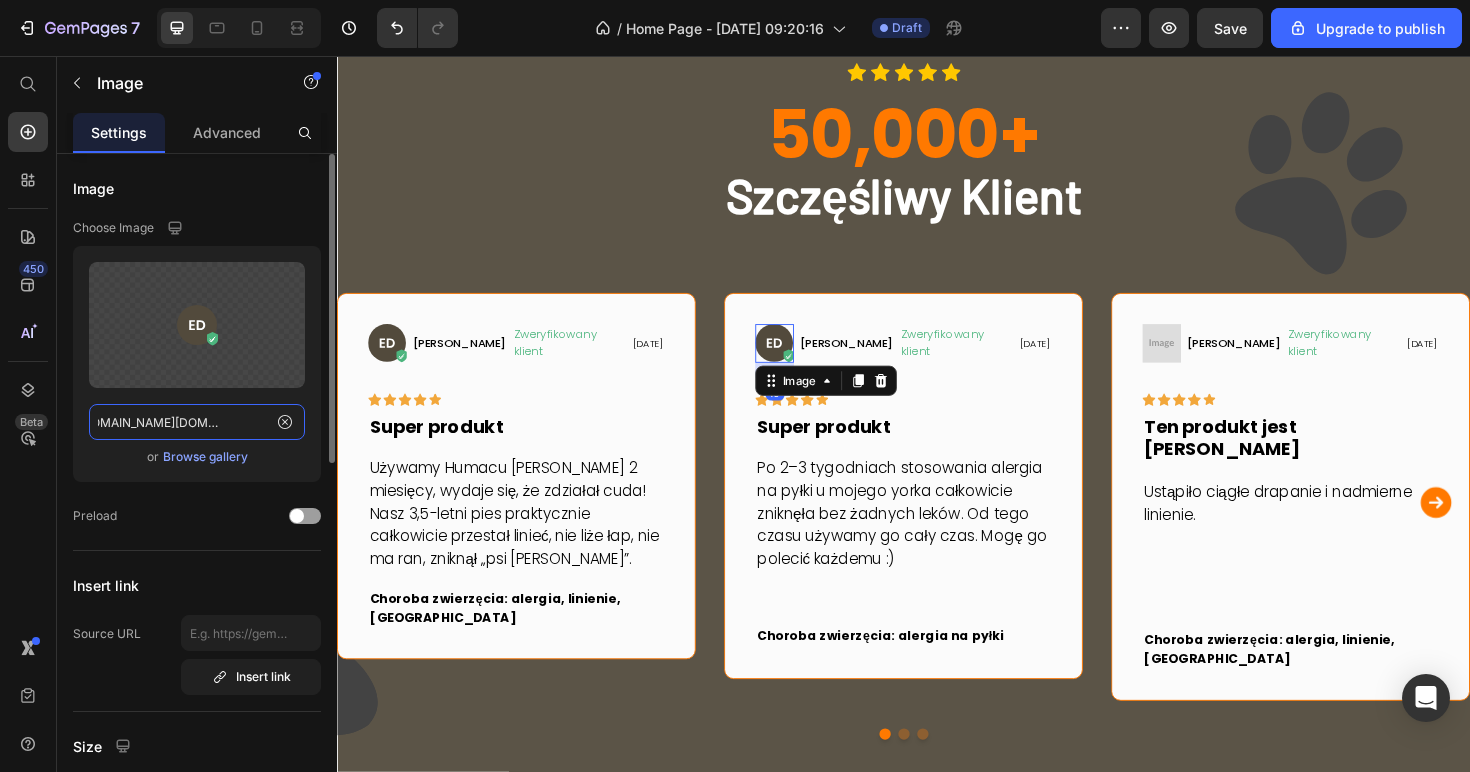 paste 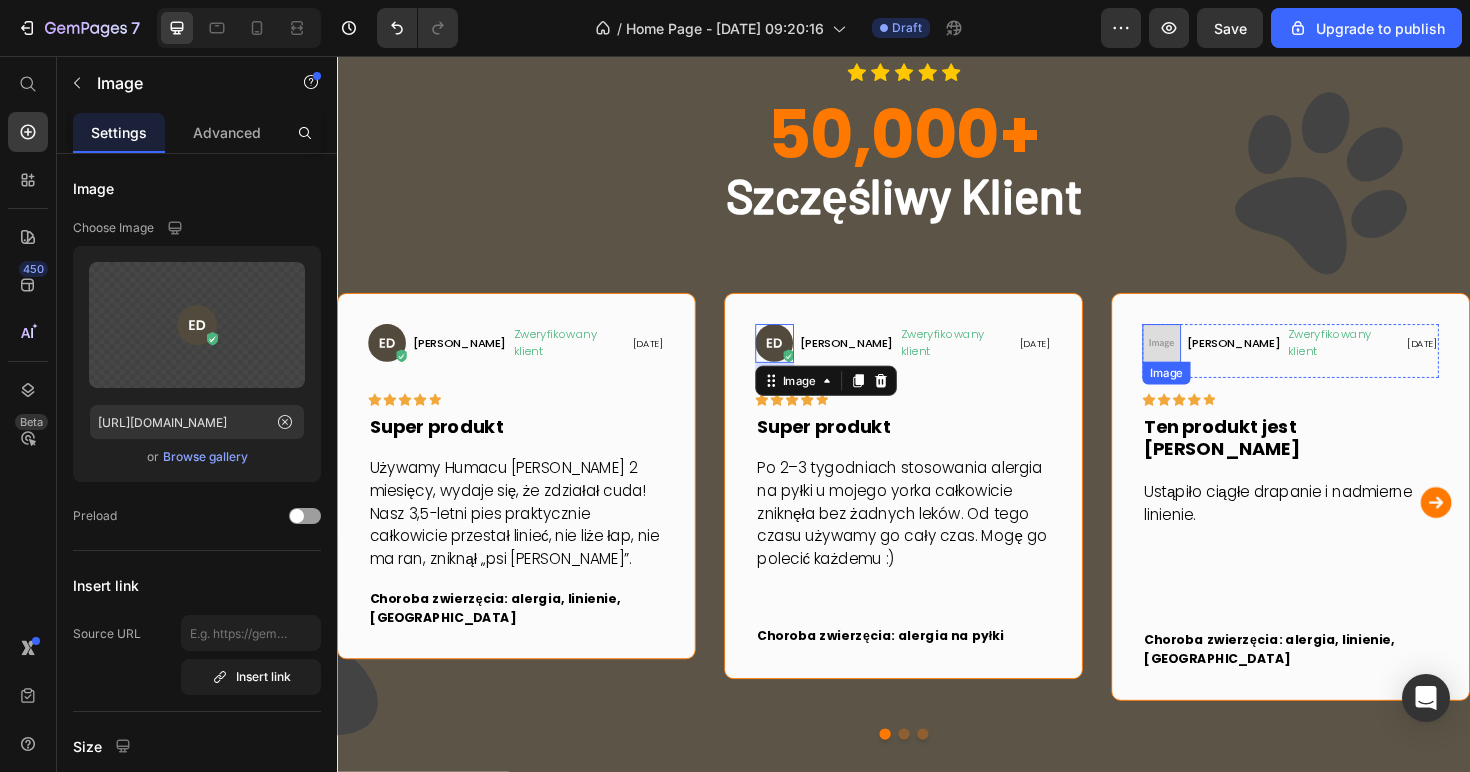 click at bounding box center (1210, 360) 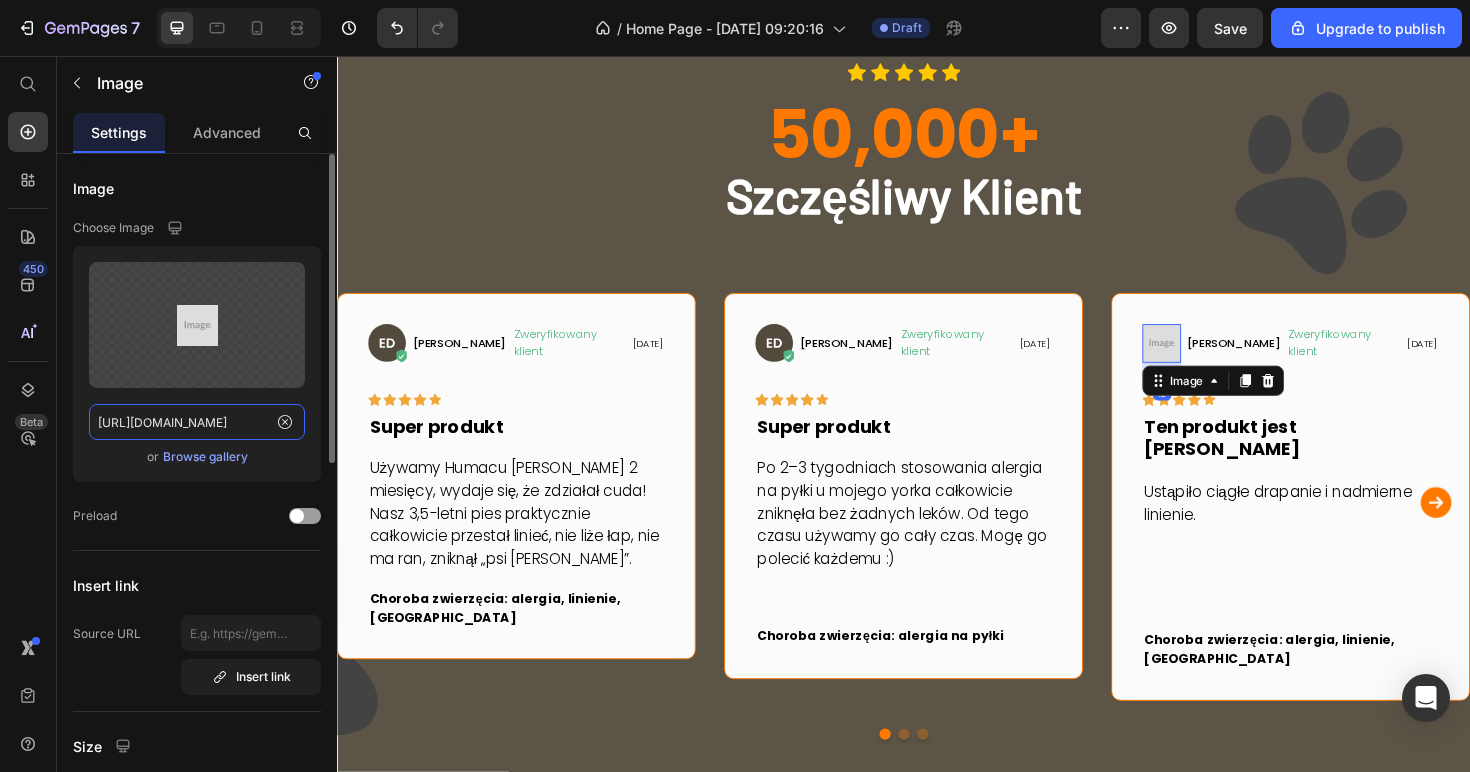 click on "https://placehold.co/41x41?text=Image" 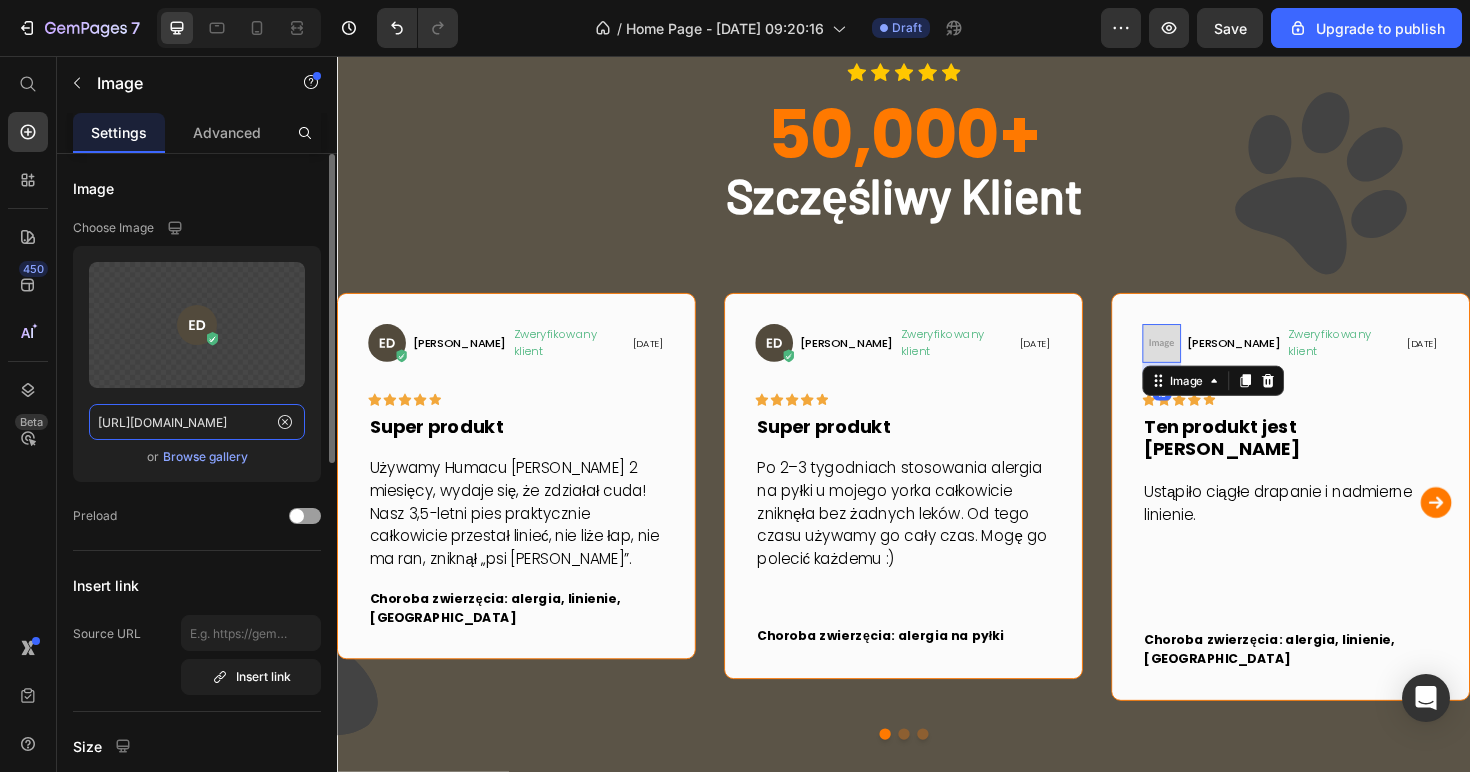 scroll, scrollTop: 0, scrollLeft: 710, axis: horizontal 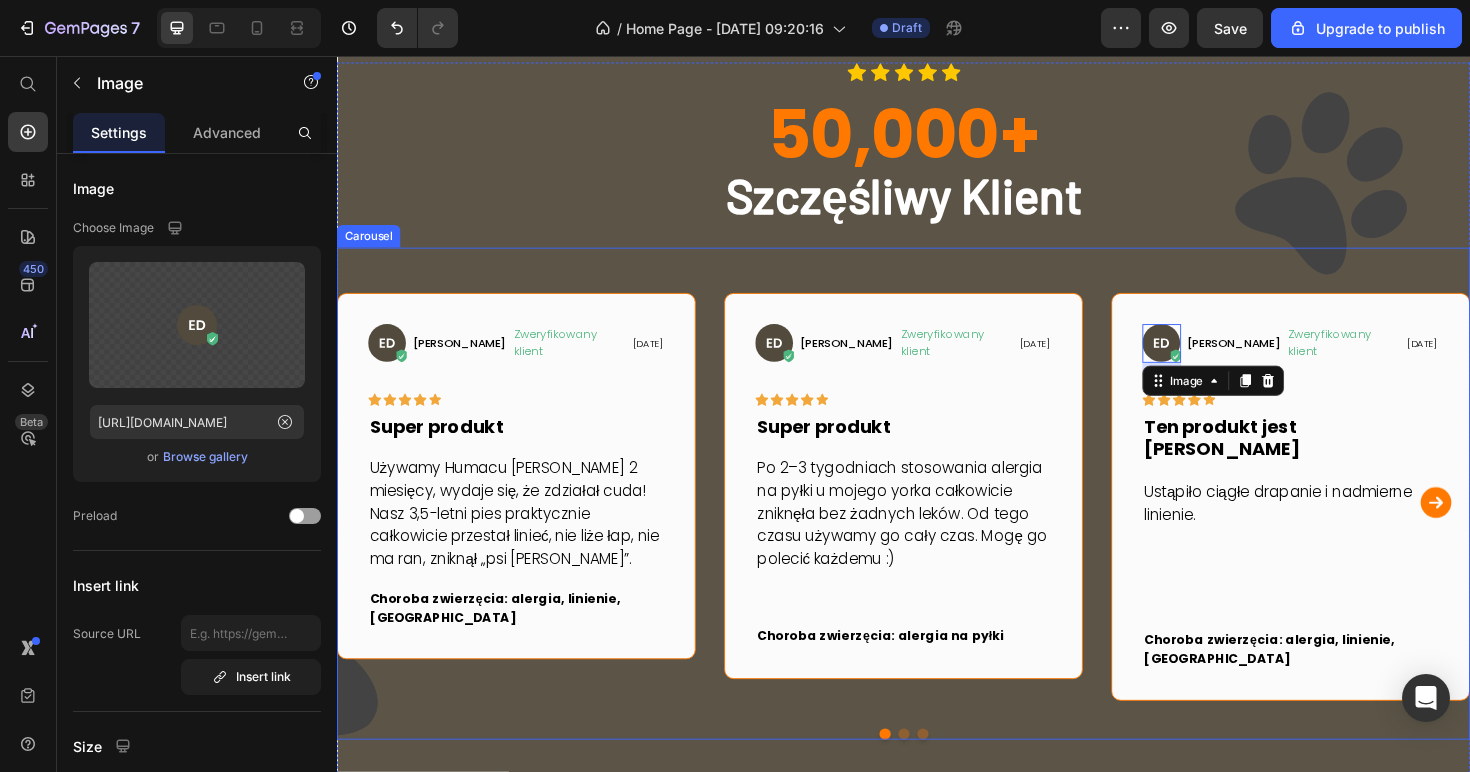 click 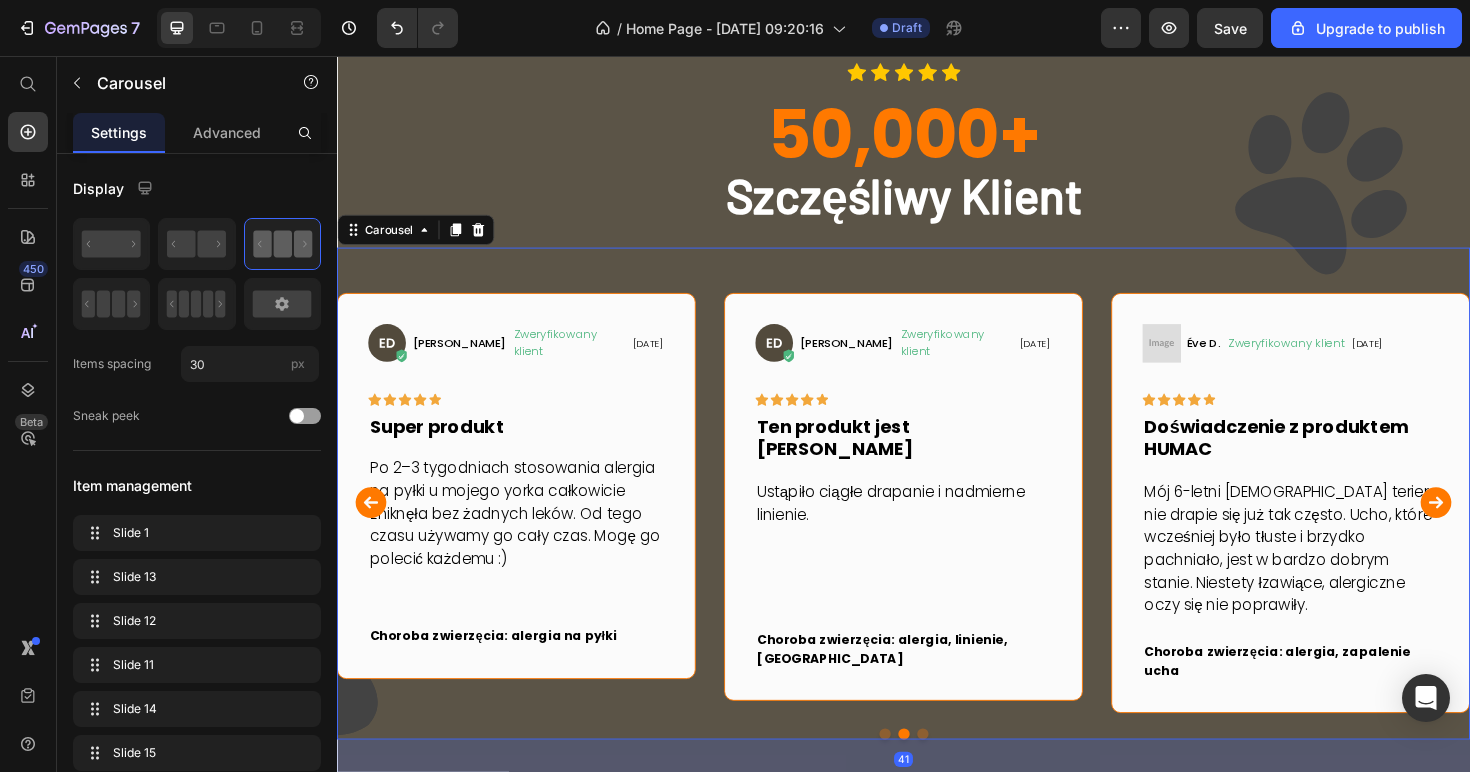 click 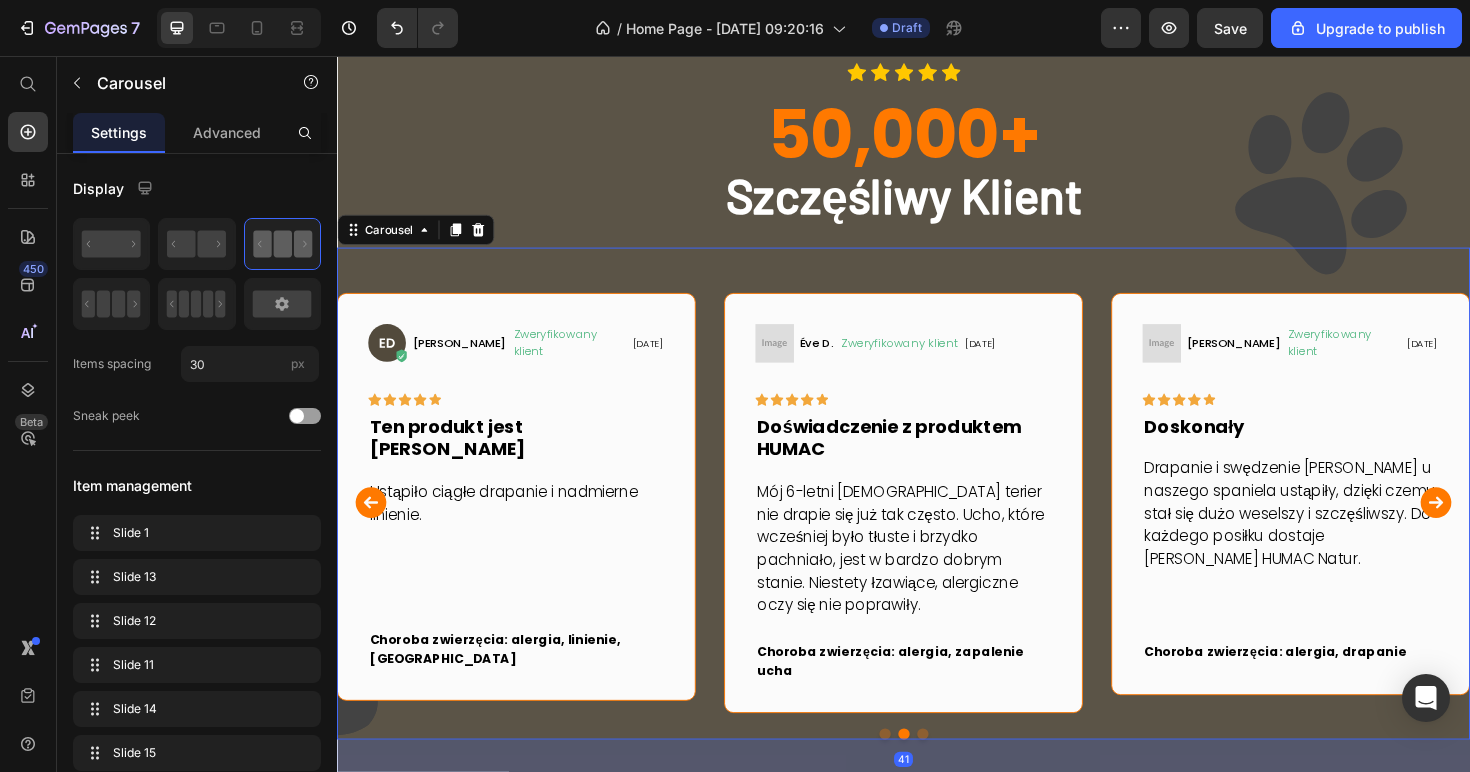 click 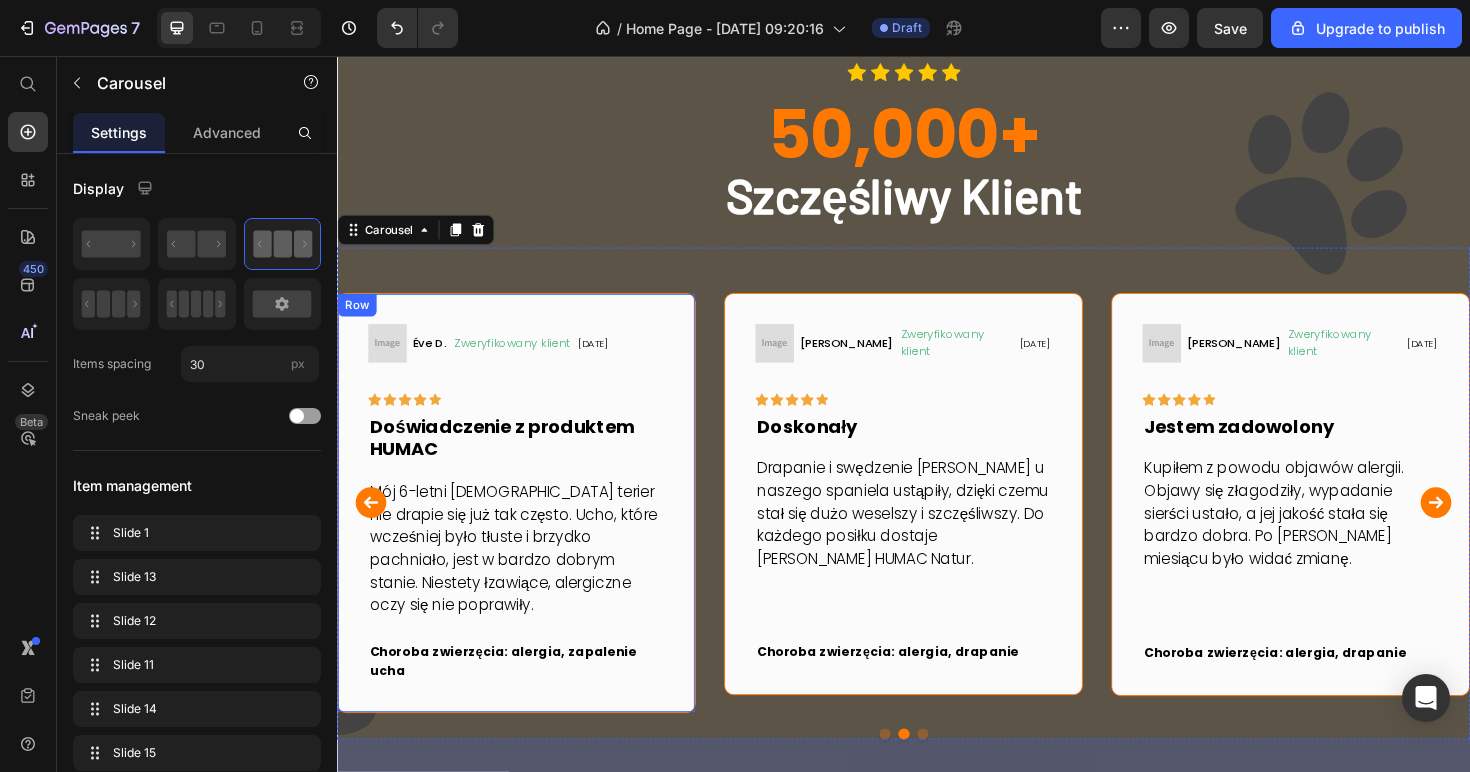click at bounding box center (390, 360) 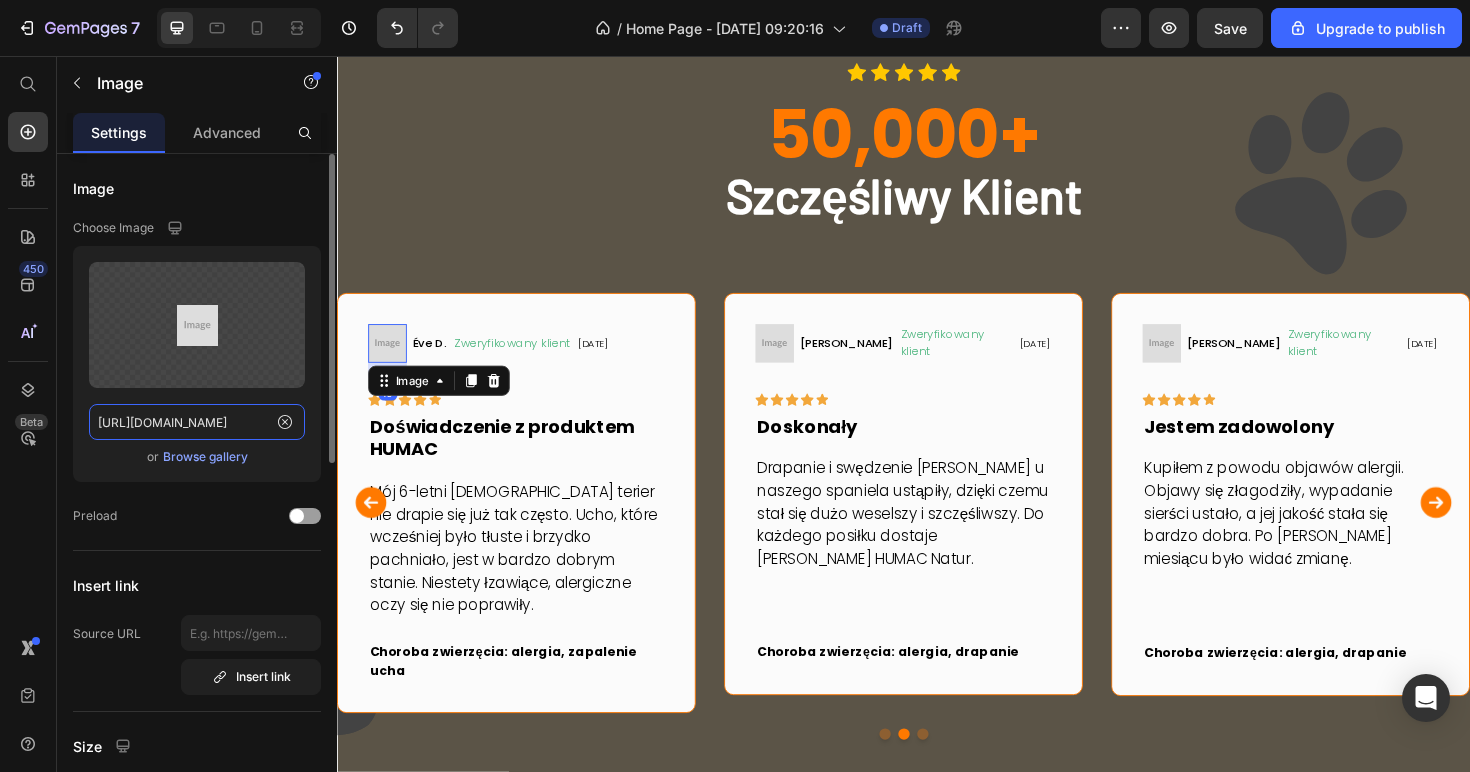 click on "https://placehold.co/41x41?text=Image" 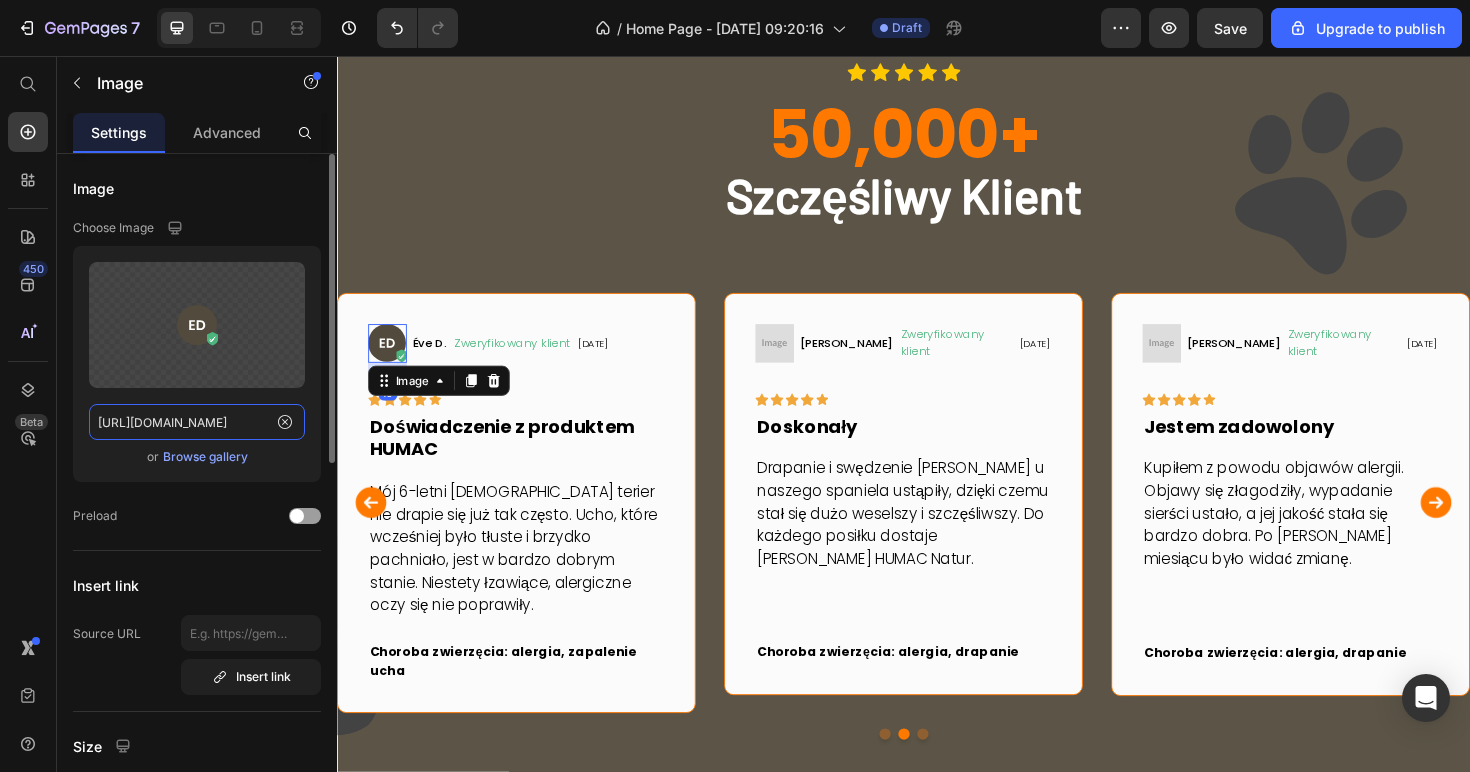 scroll, scrollTop: 0, scrollLeft: 710, axis: horizontal 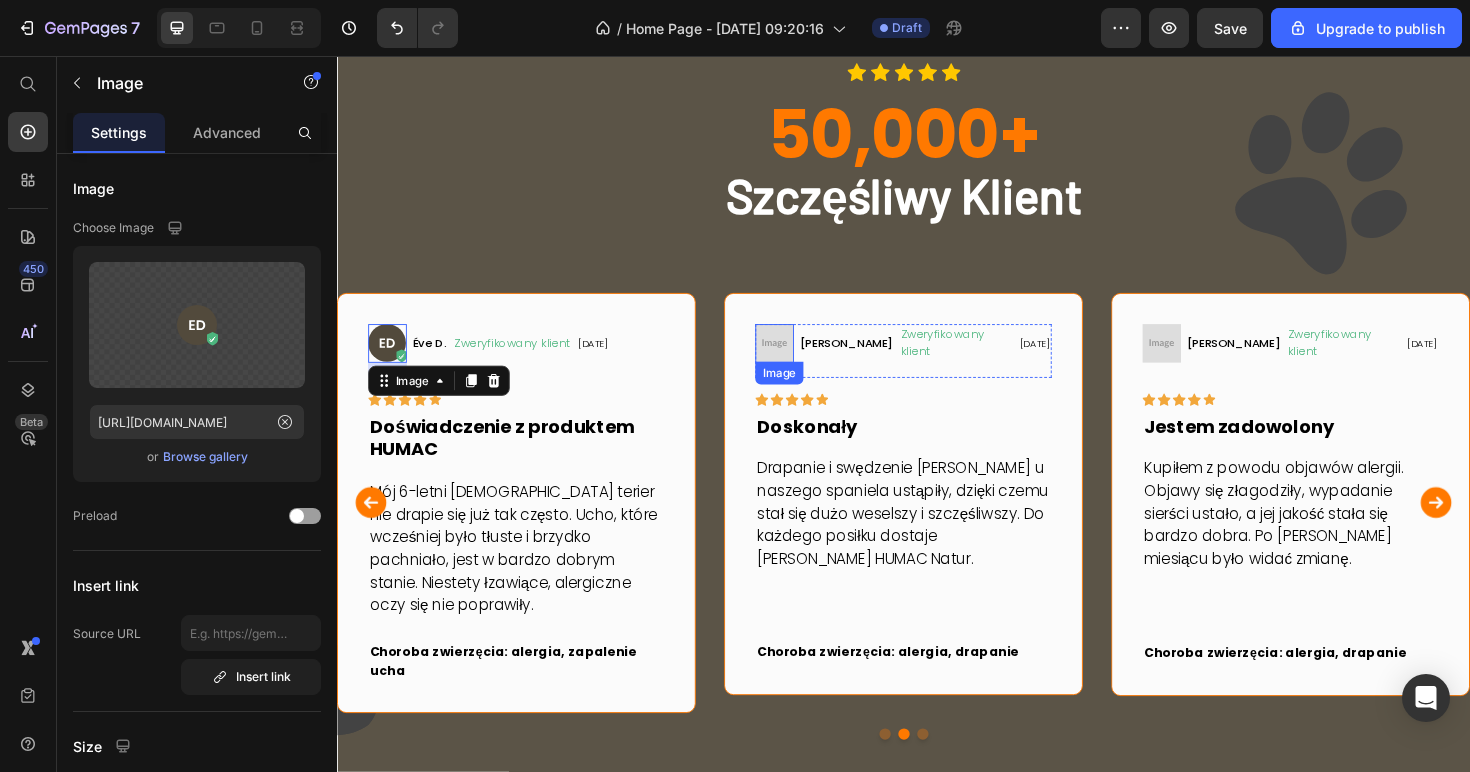click at bounding box center (800, 360) 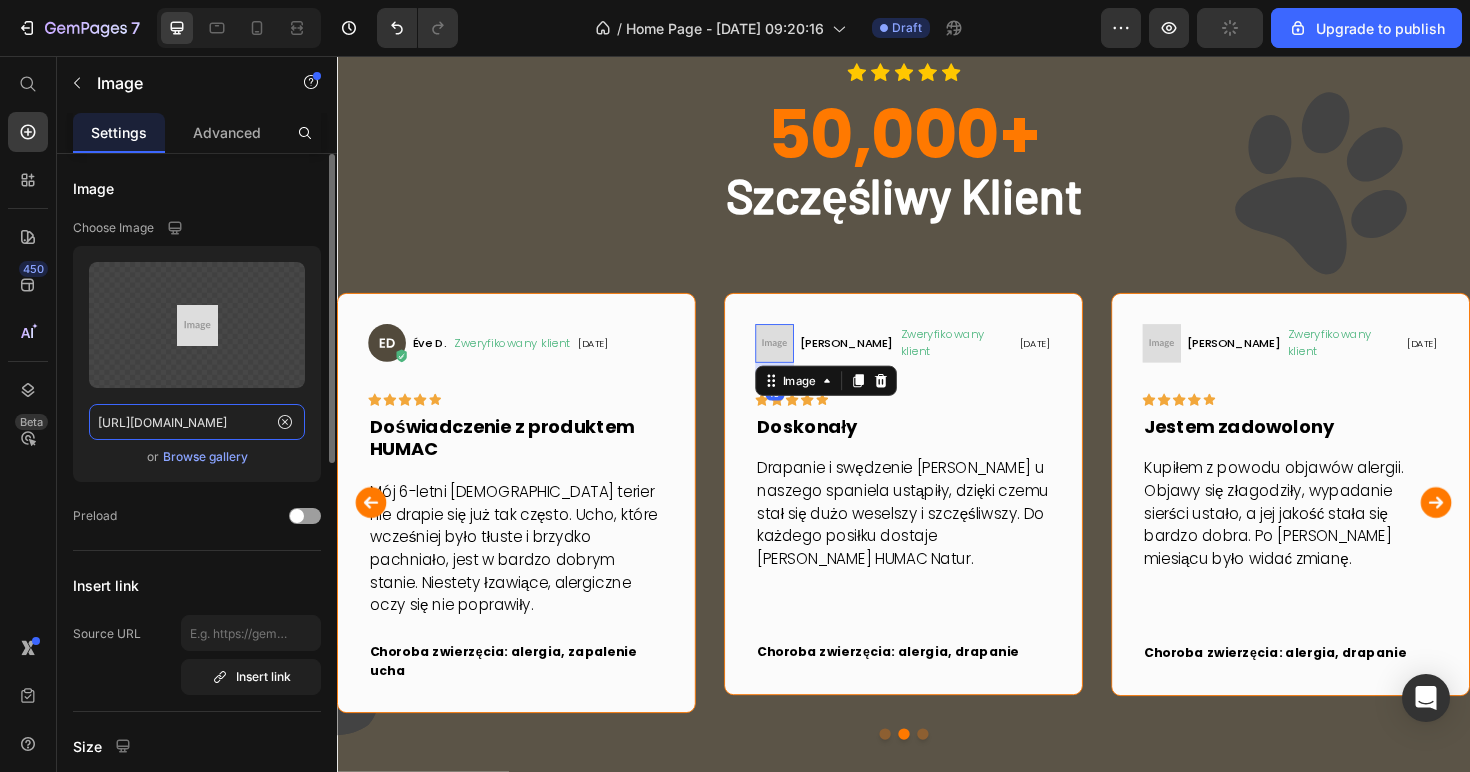click on "https://placehold.co/41x41?text=Image" 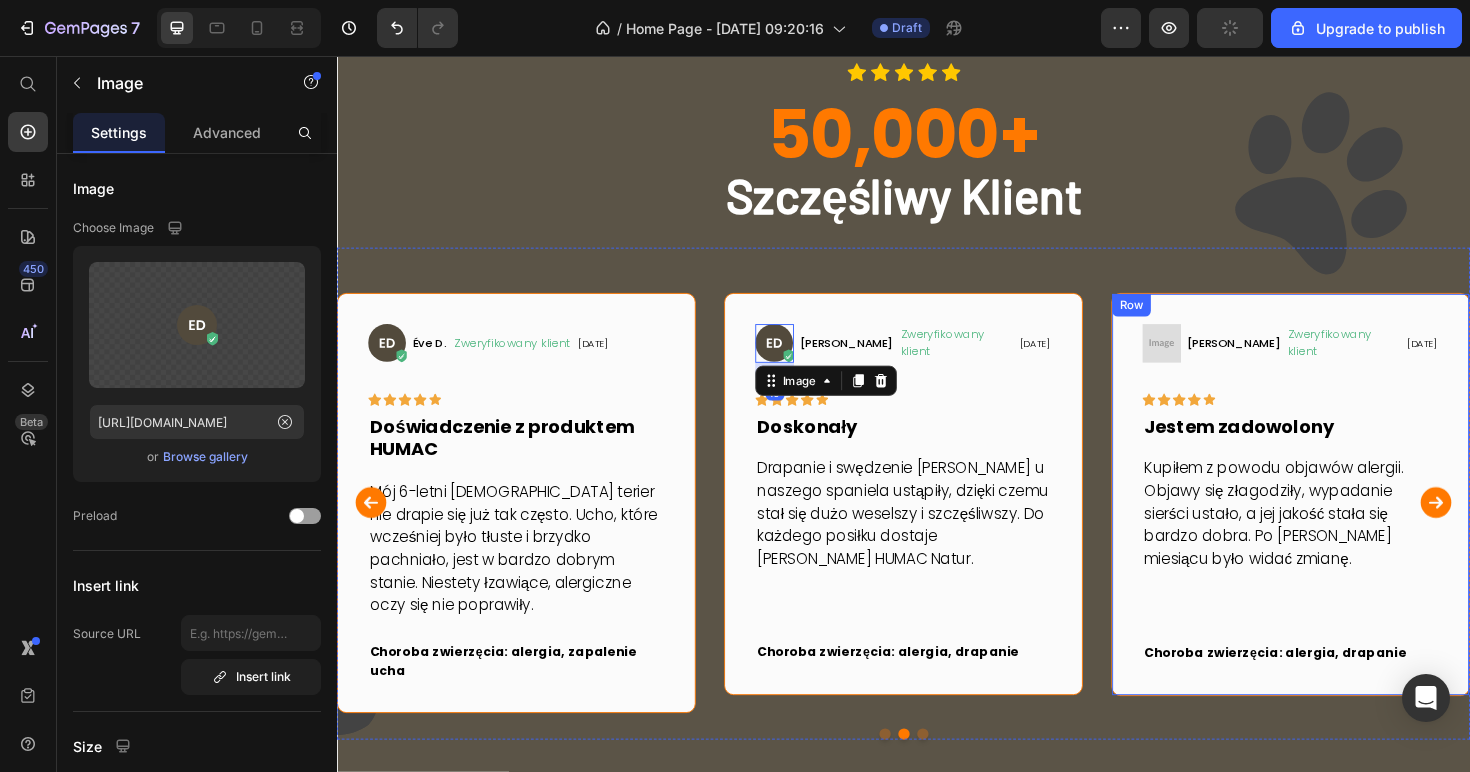 click at bounding box center (1210, 360) 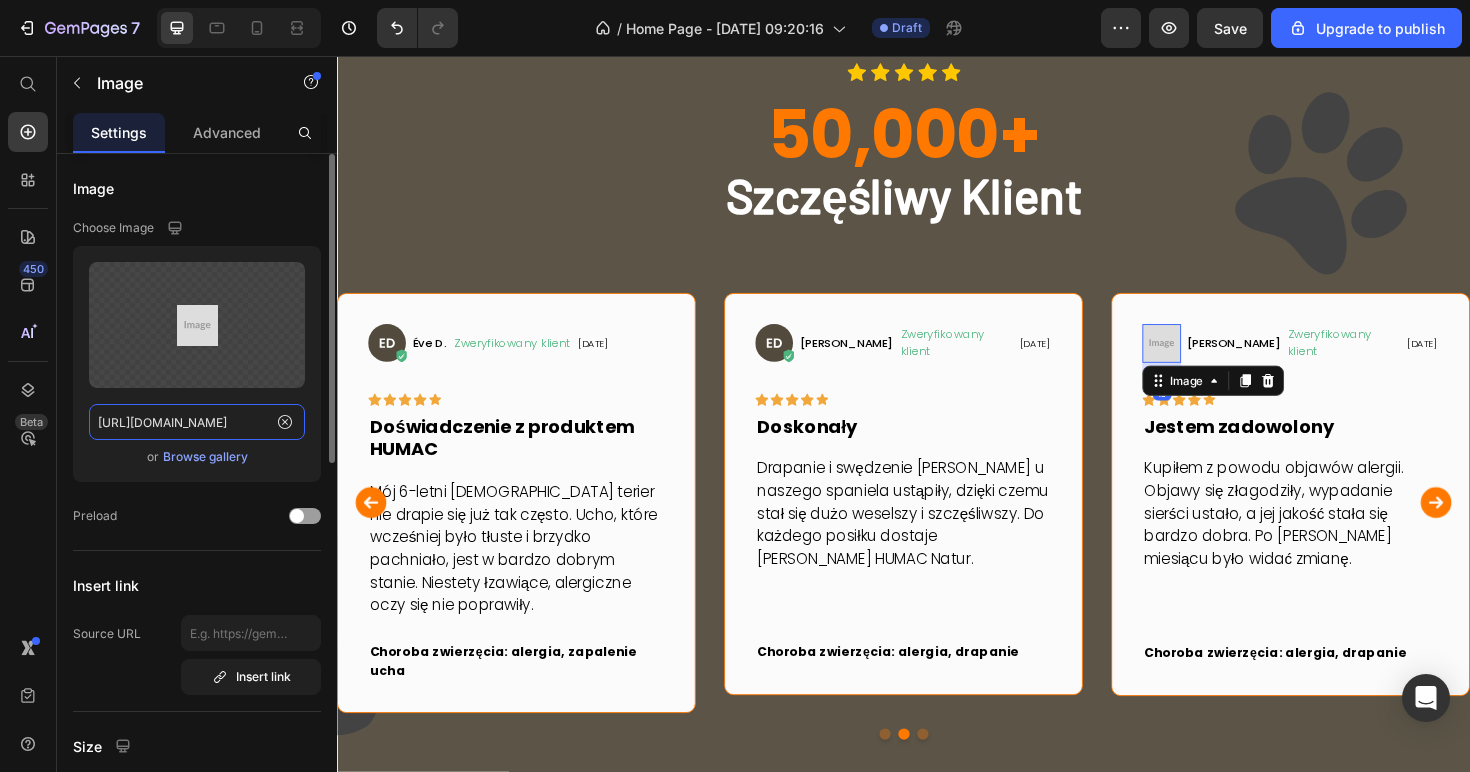 click on "https://placehold.co/41x41?text=Image" 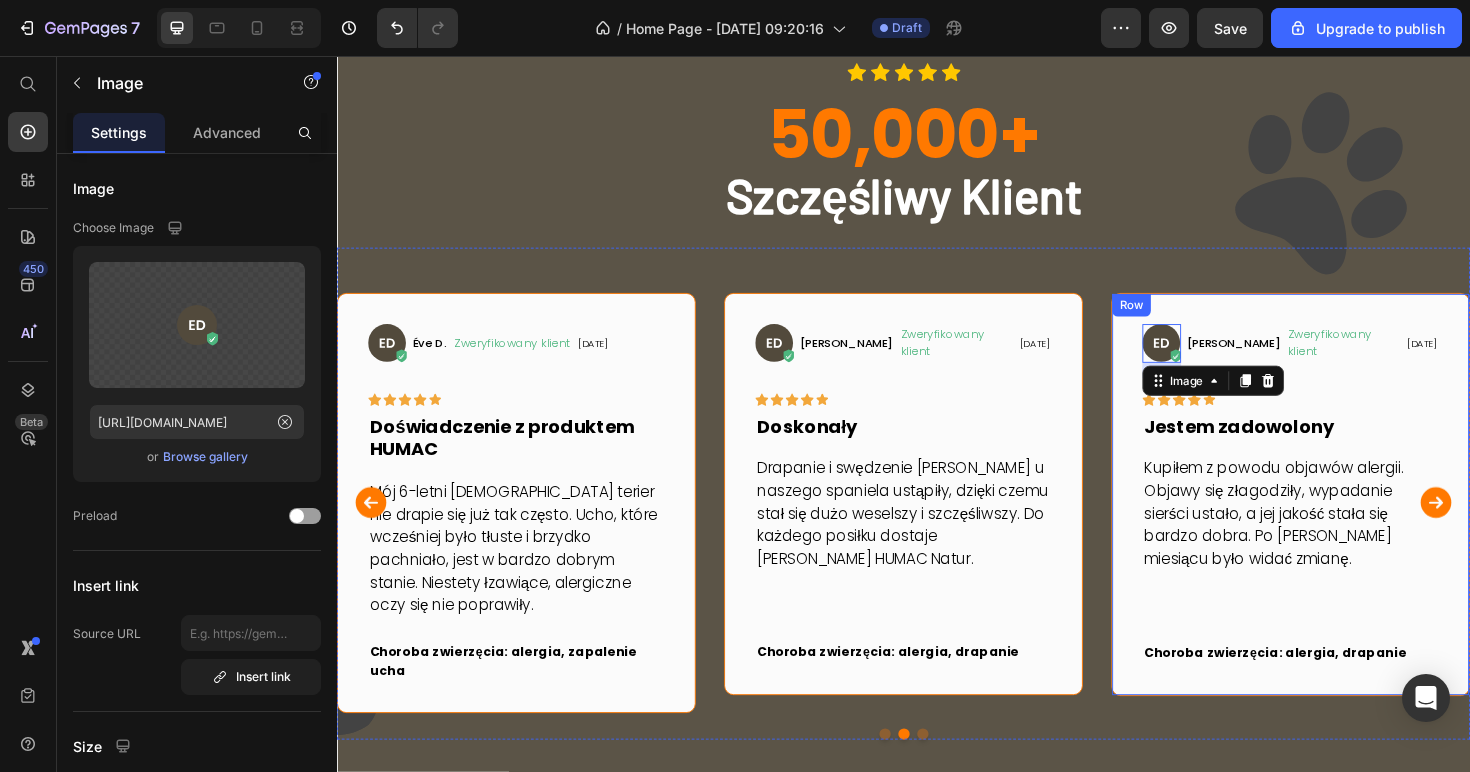click 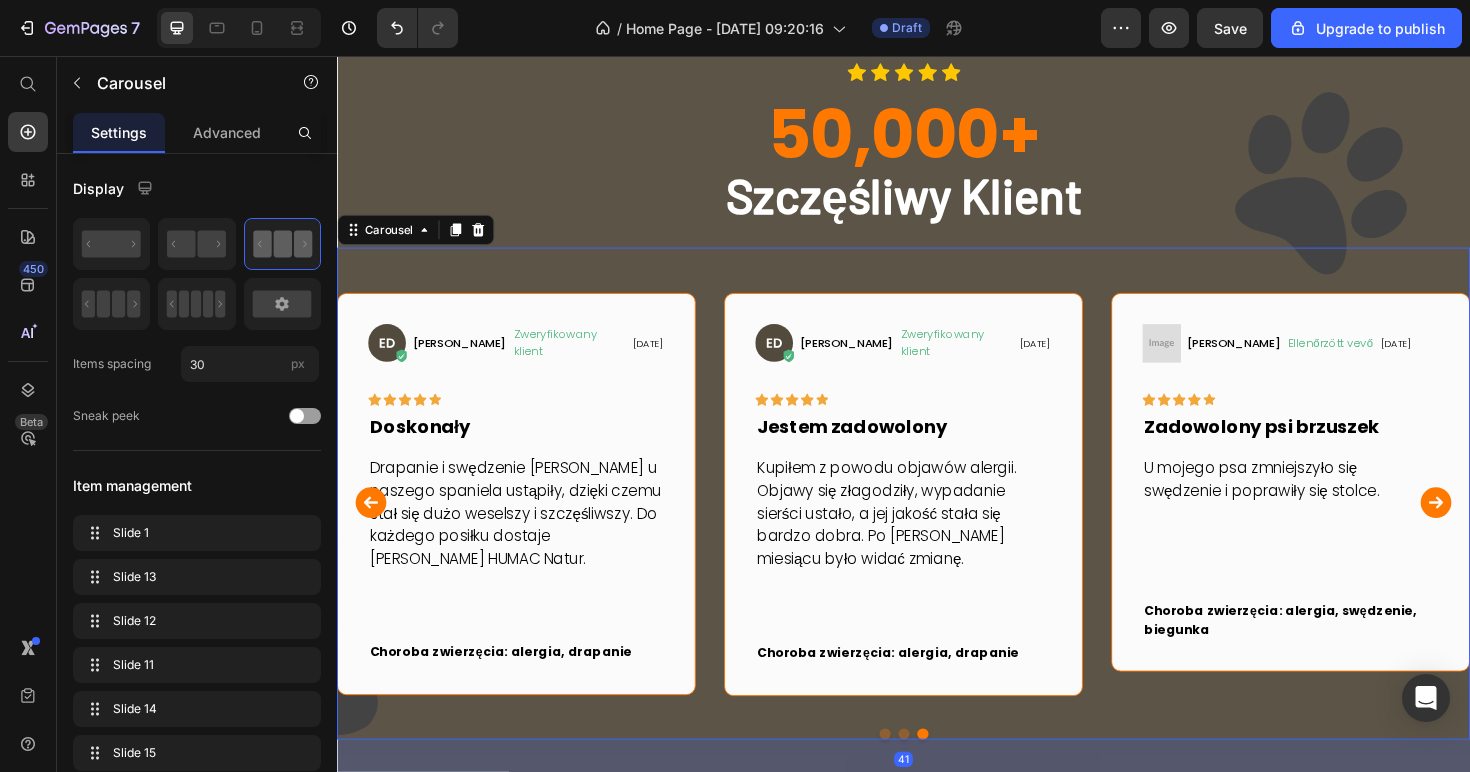 click 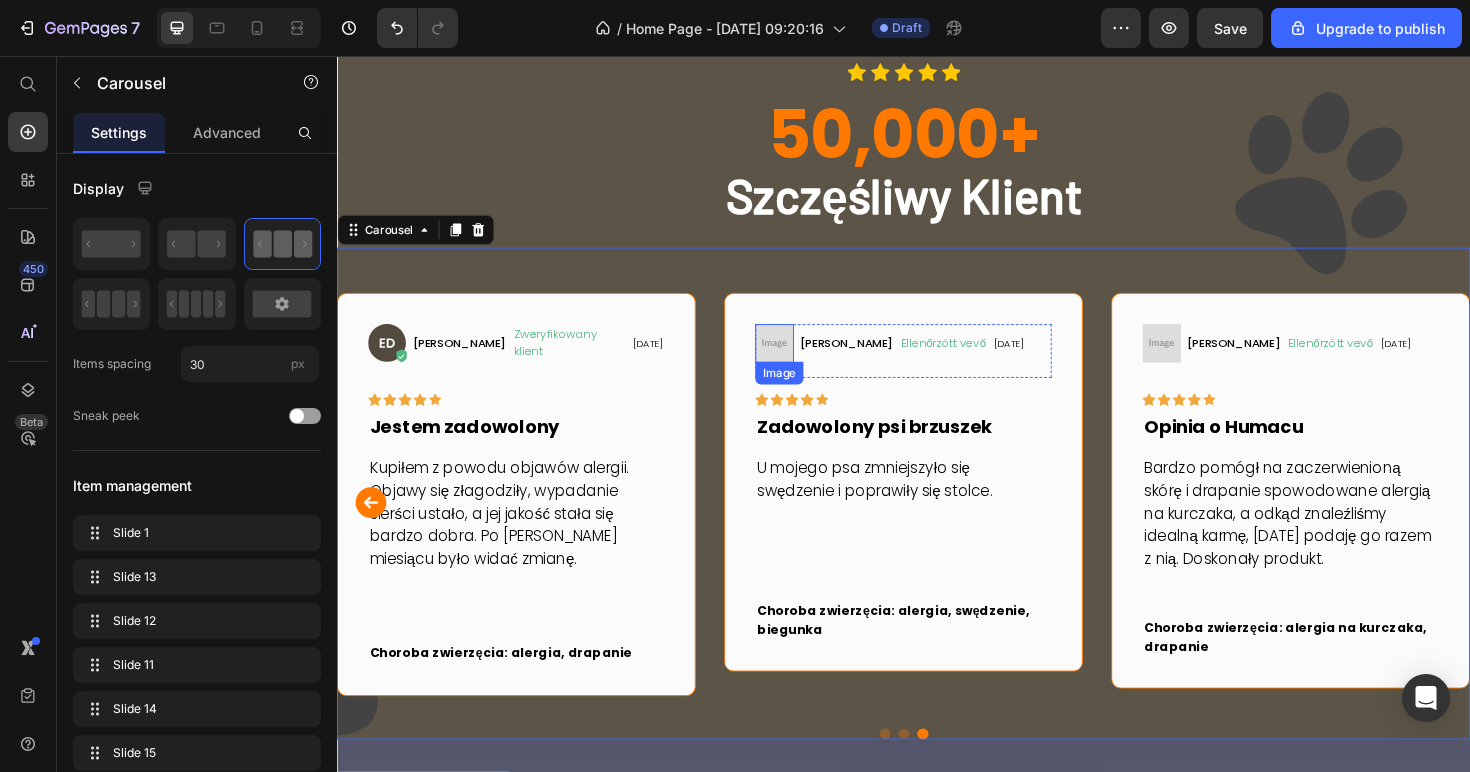 click at bounding box center [800, 360] 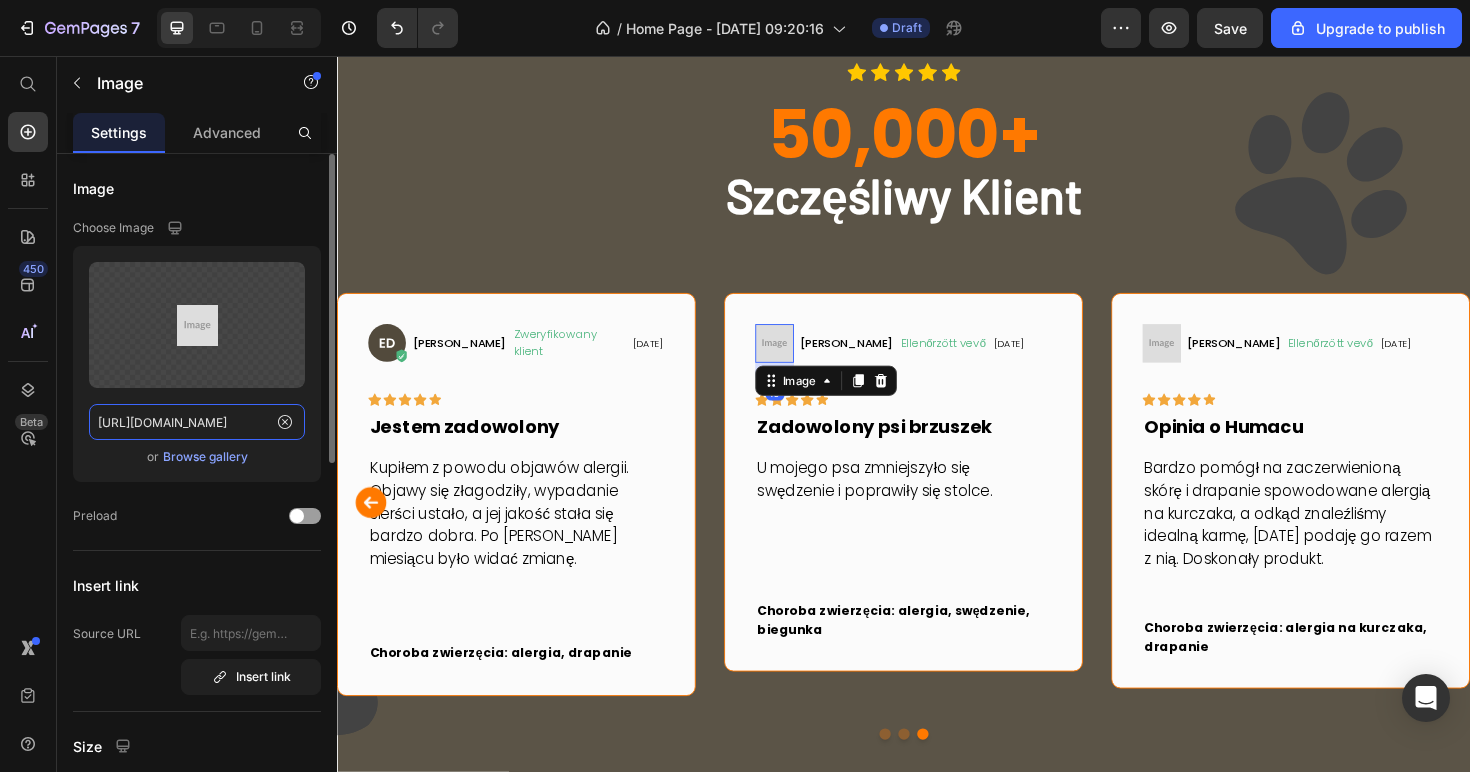 click on "https://placehold.co/41x41?text=Image" 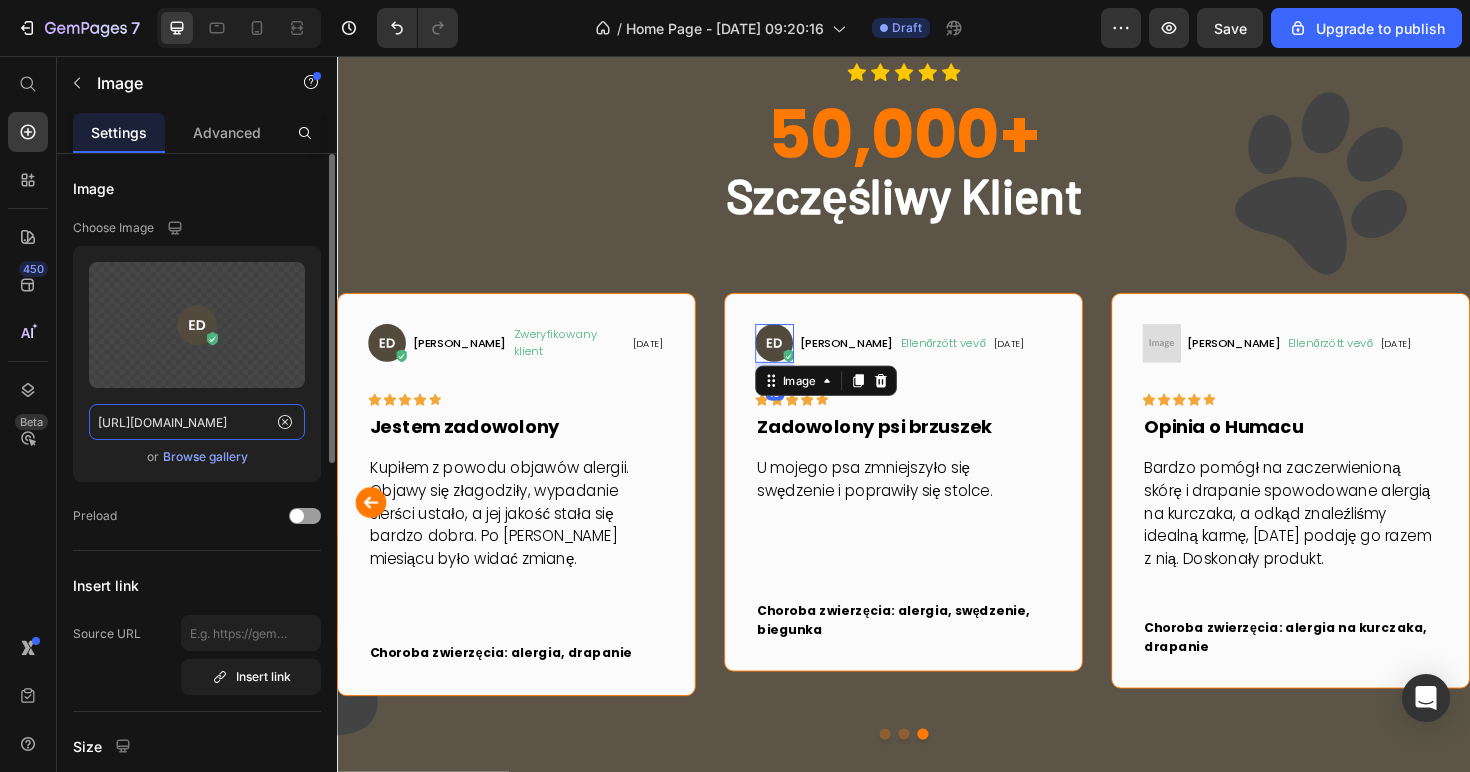 scroll, scrollTop: 0, scrollLeft: 710, axis: horizontal 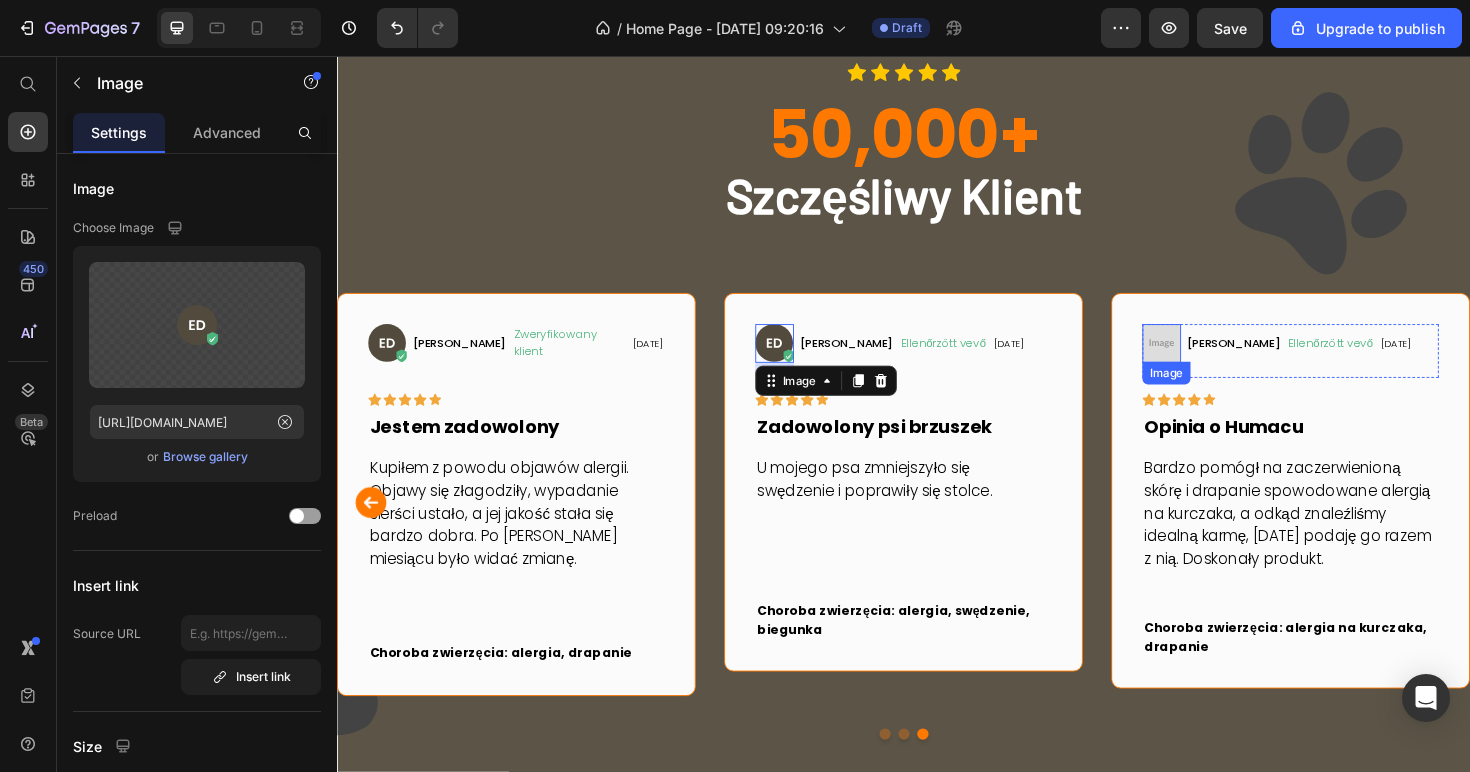 click at bounding box center [1210, 360] 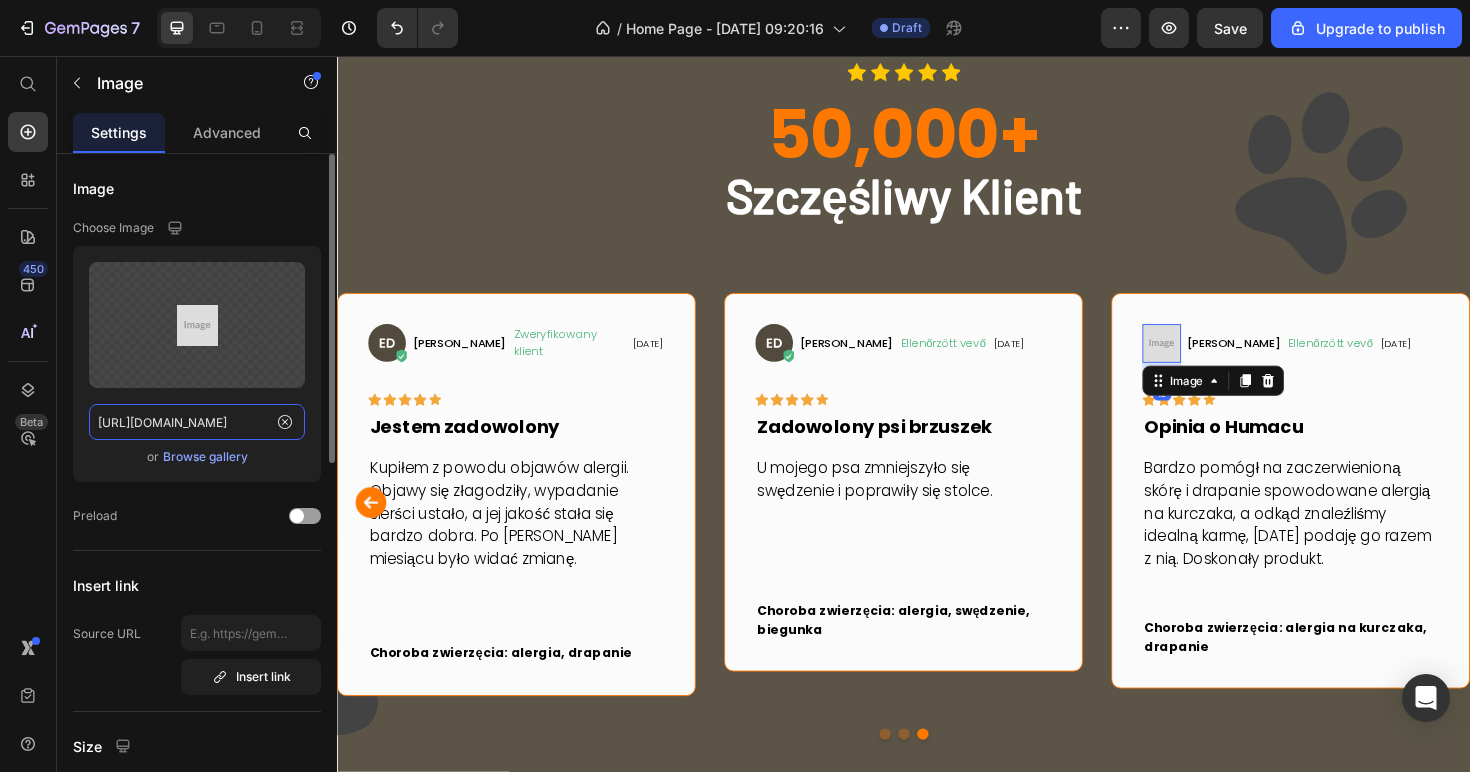 click on "https://placehold.co/41x41?text=Image" 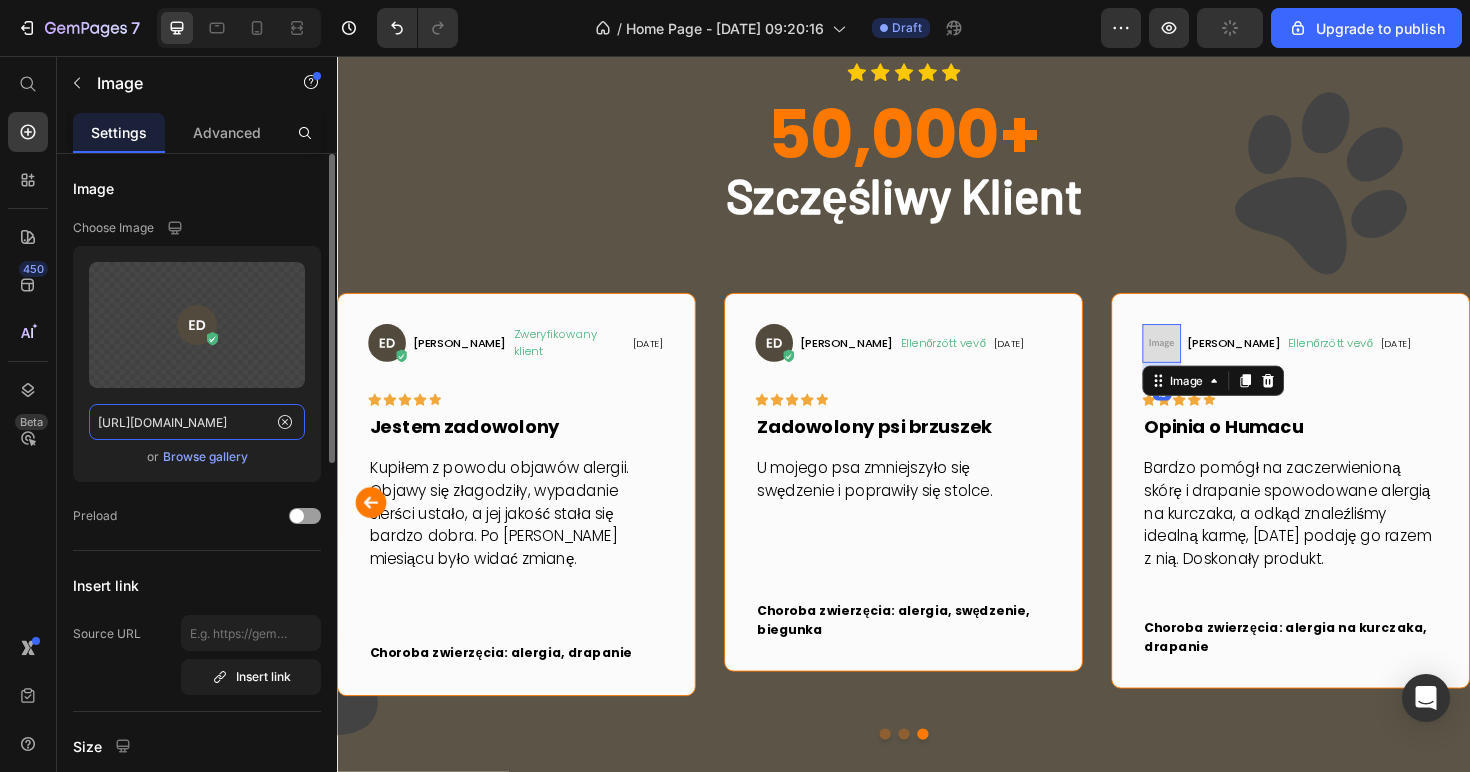 type on "https://www.humac.hu/cdn/shop/t/17/assets/481359921313481598-a3d2a7ad-1266-4c74-913f-64d1b664b6c6.svg?v=169658671522295353371730533494" 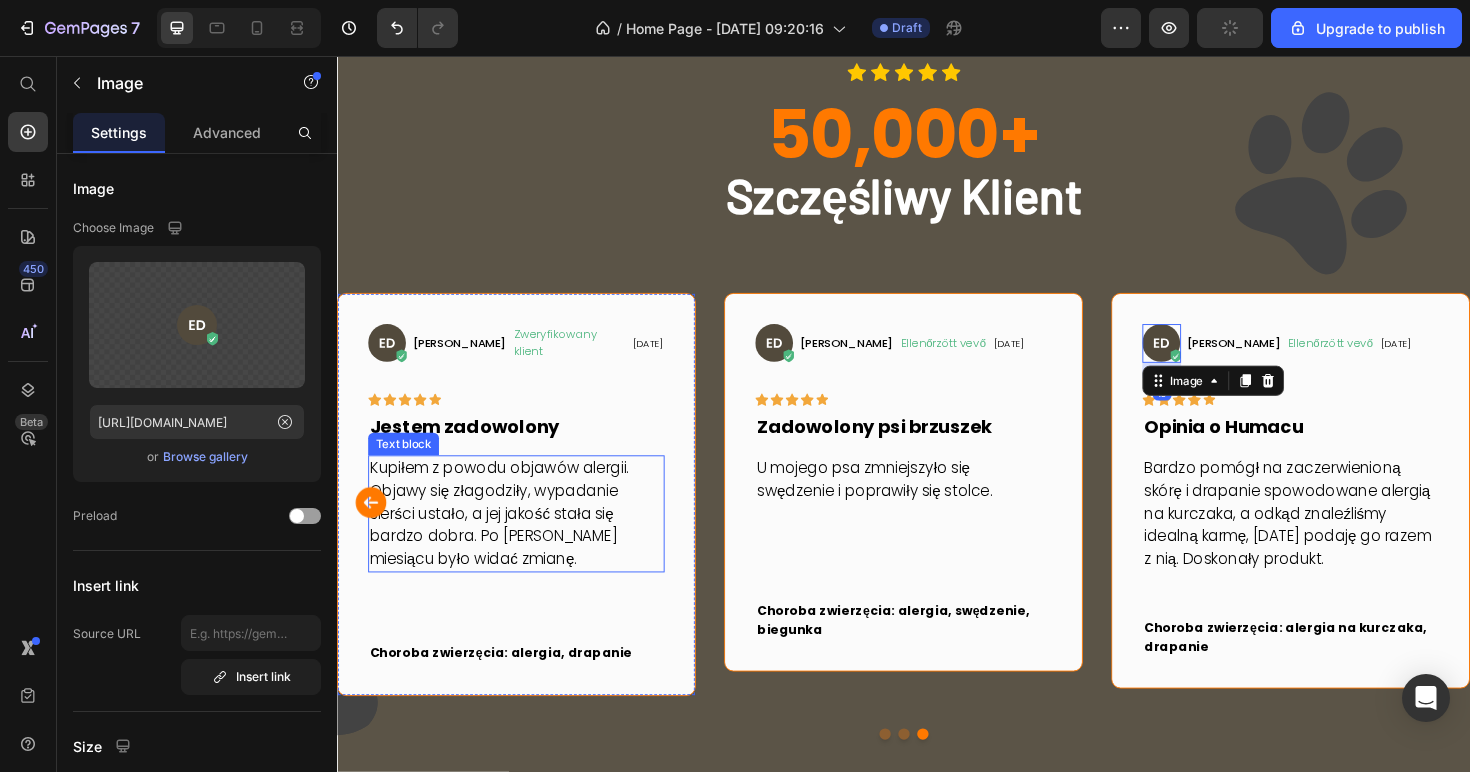 click on "Kupiłem z powodu objawów alergii. Objawy się złagodziły, wypadanie sierści ustało, a jej jakość stała się bardzo dobra. Po około miesiącu było widać zmianę." at bounding box center (527, 541) 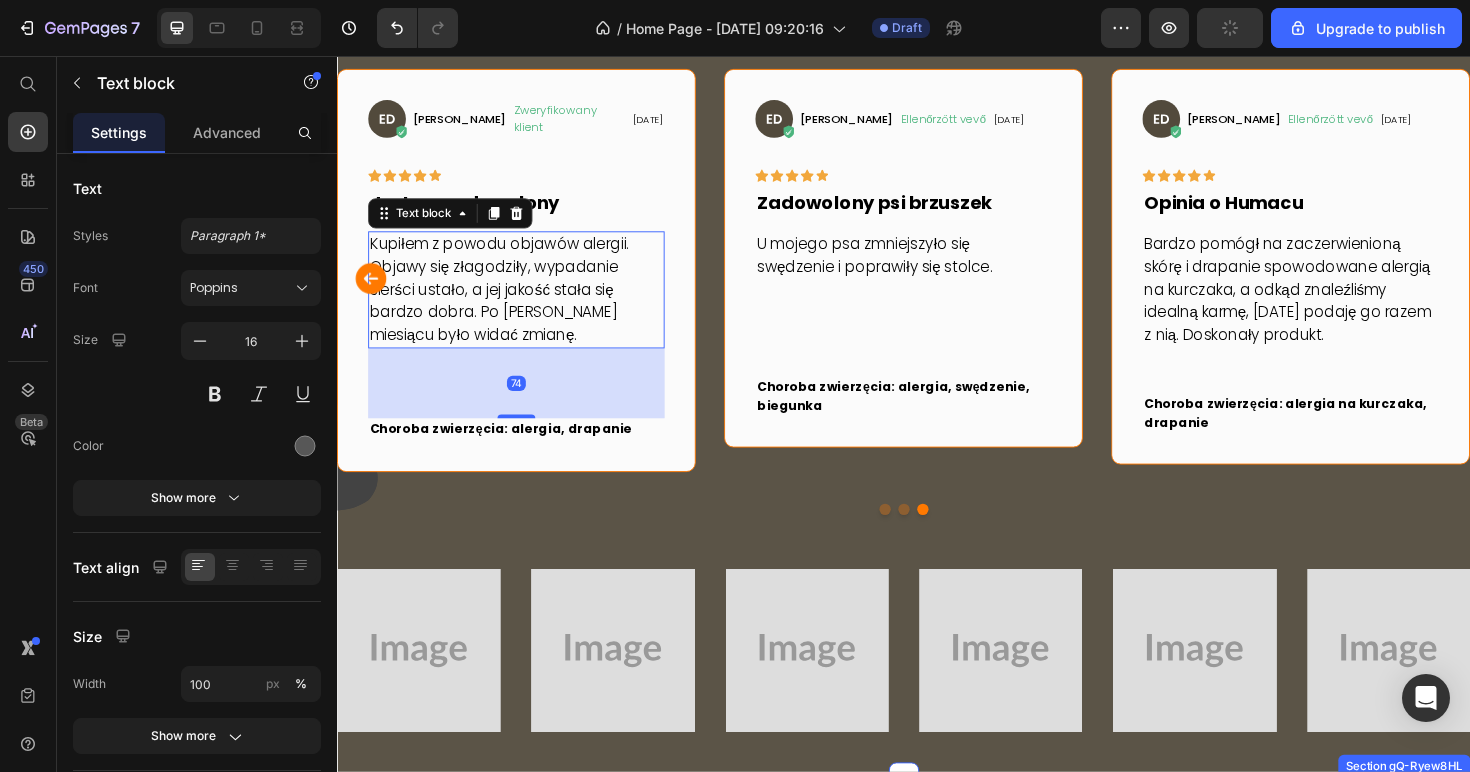 scroll, scrollTop: 2350, scrollLeft: 0, axis: vertical 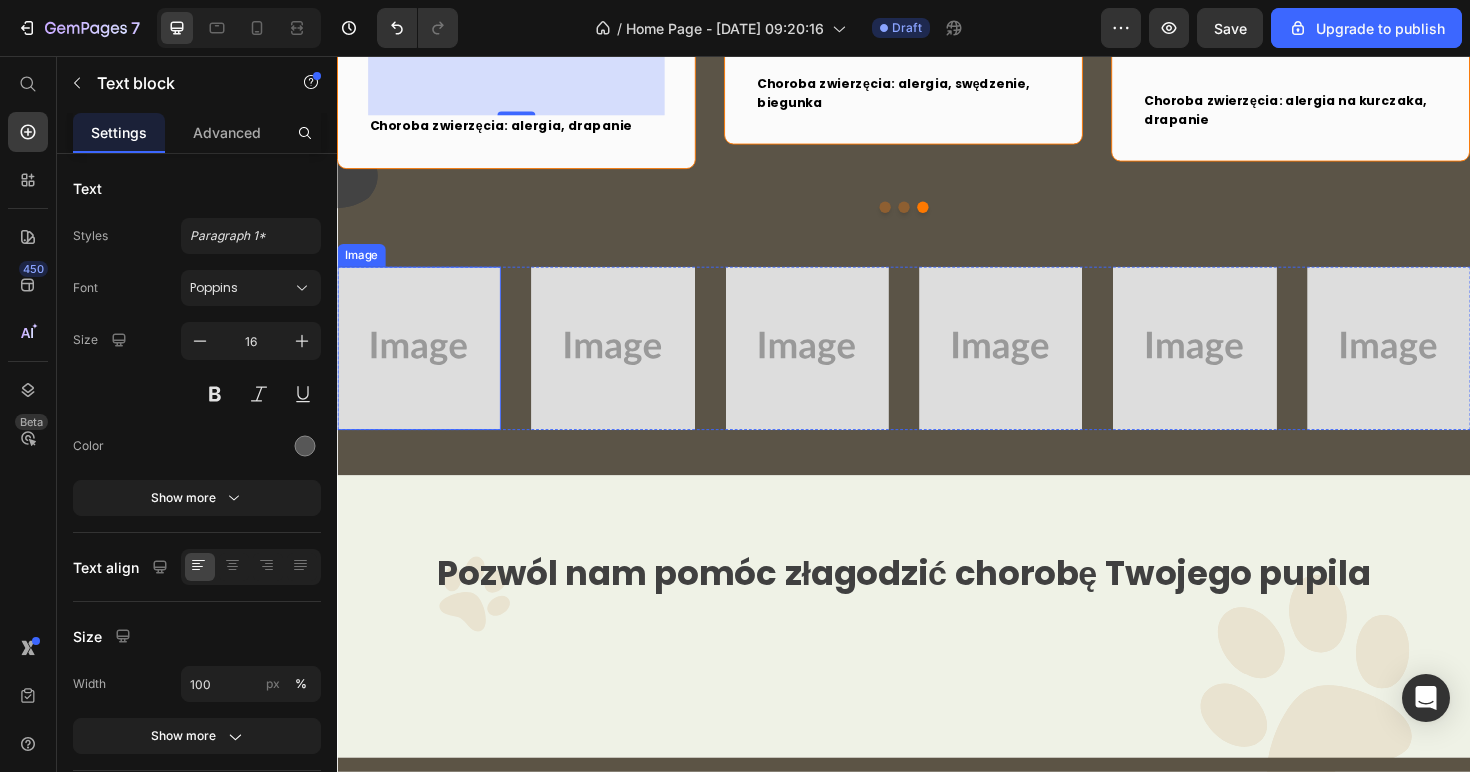 click at bounding box center (423, 365) 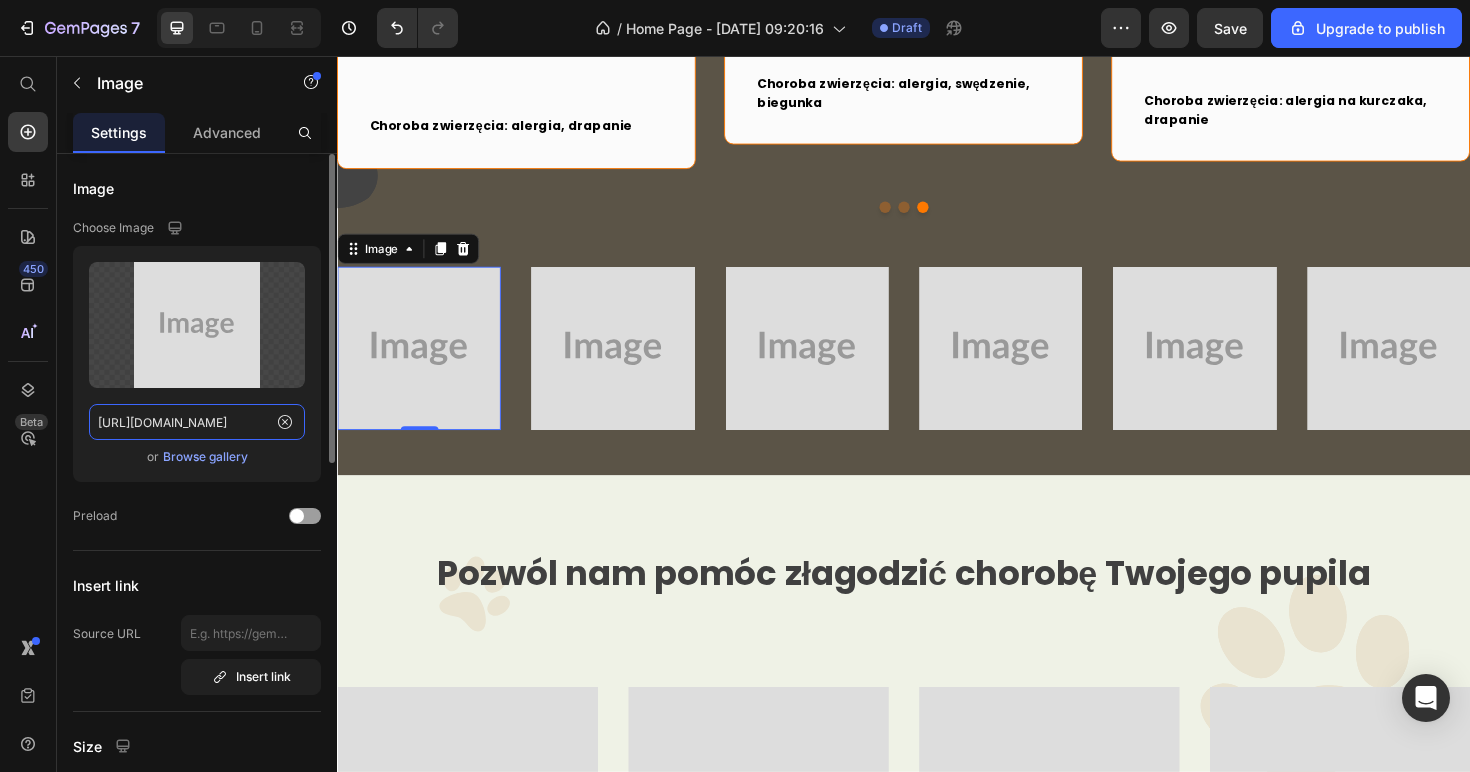 click on "https://placehold.co/280x280?text=Image" 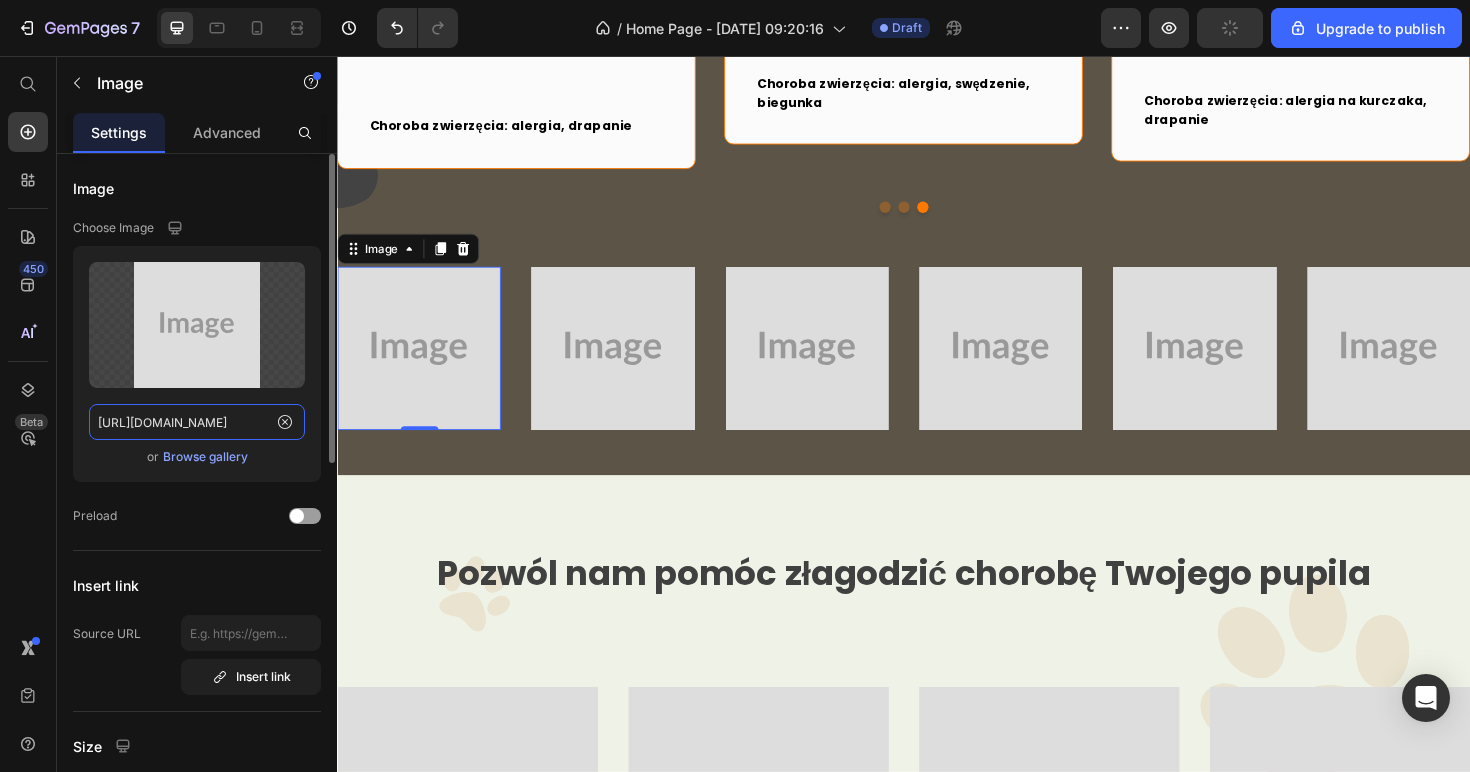 paste on "www.humac.hu/cdn/shop/files/481359921313481598-921b0bf1-a230-4793-996d-3e1b6b0bd34d.png?v=12297504892200790798" 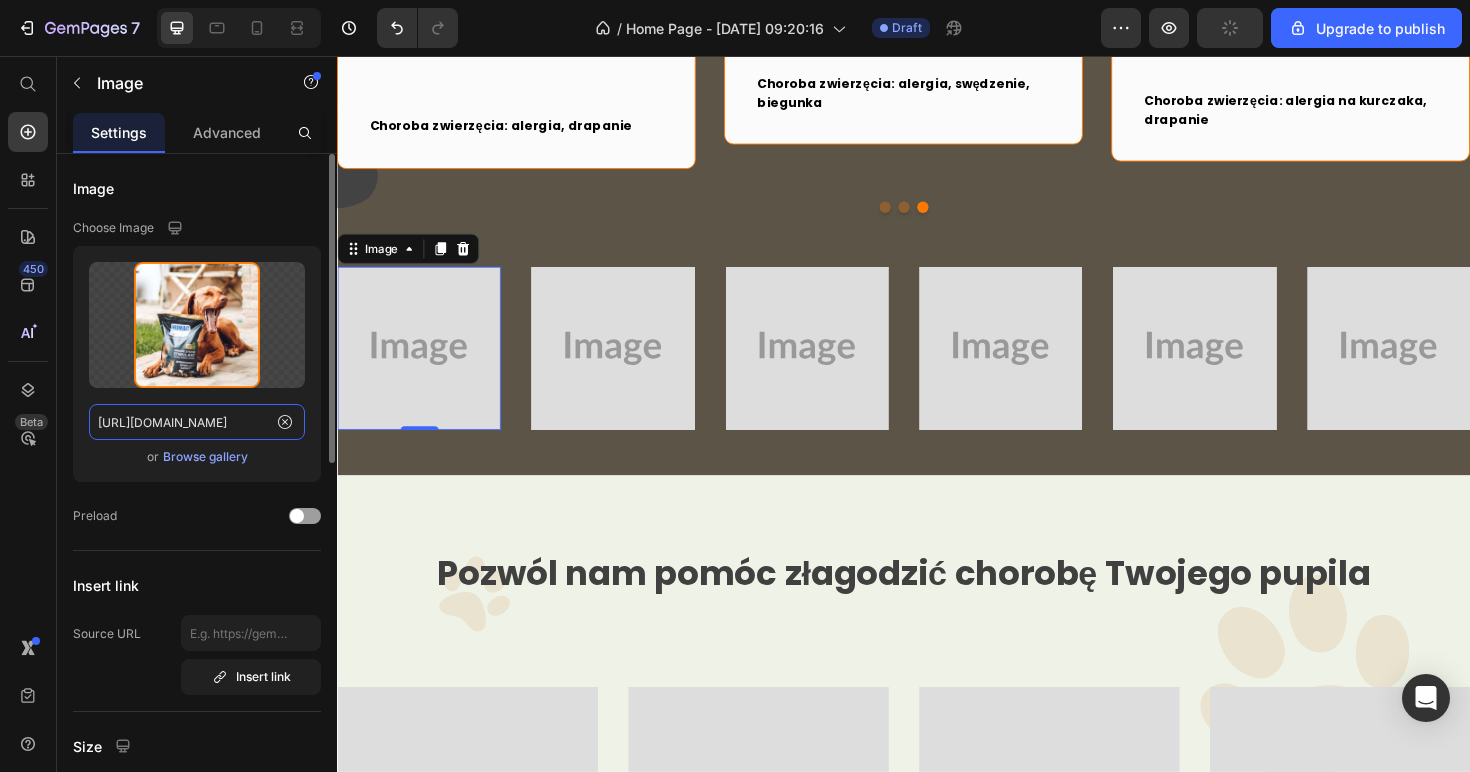 scroll, scrollTop: 0, scrollLeft: 609, axis: horizontal 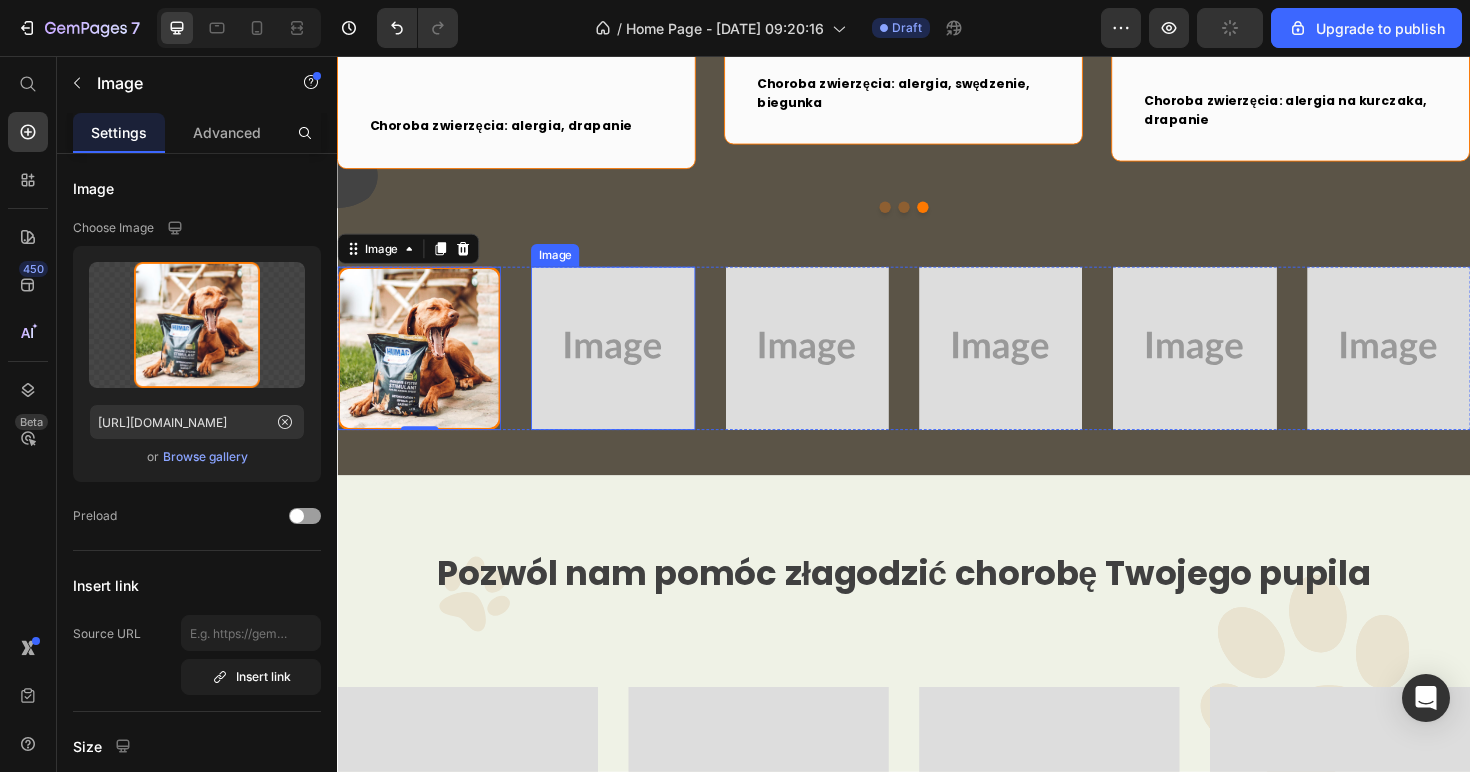 click at bounding box center (628, 365) 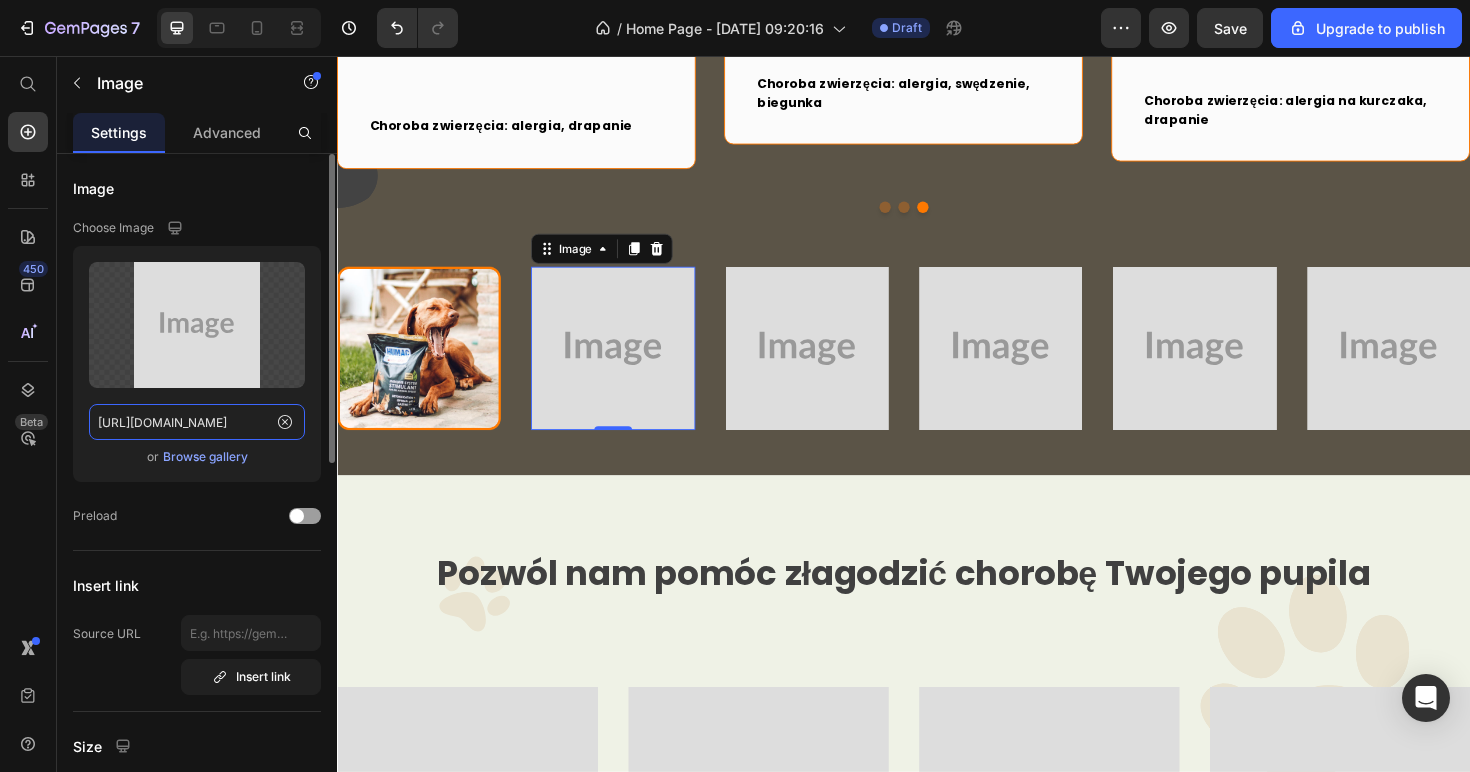 click on "https://placehold.co/280x280?text=Image" 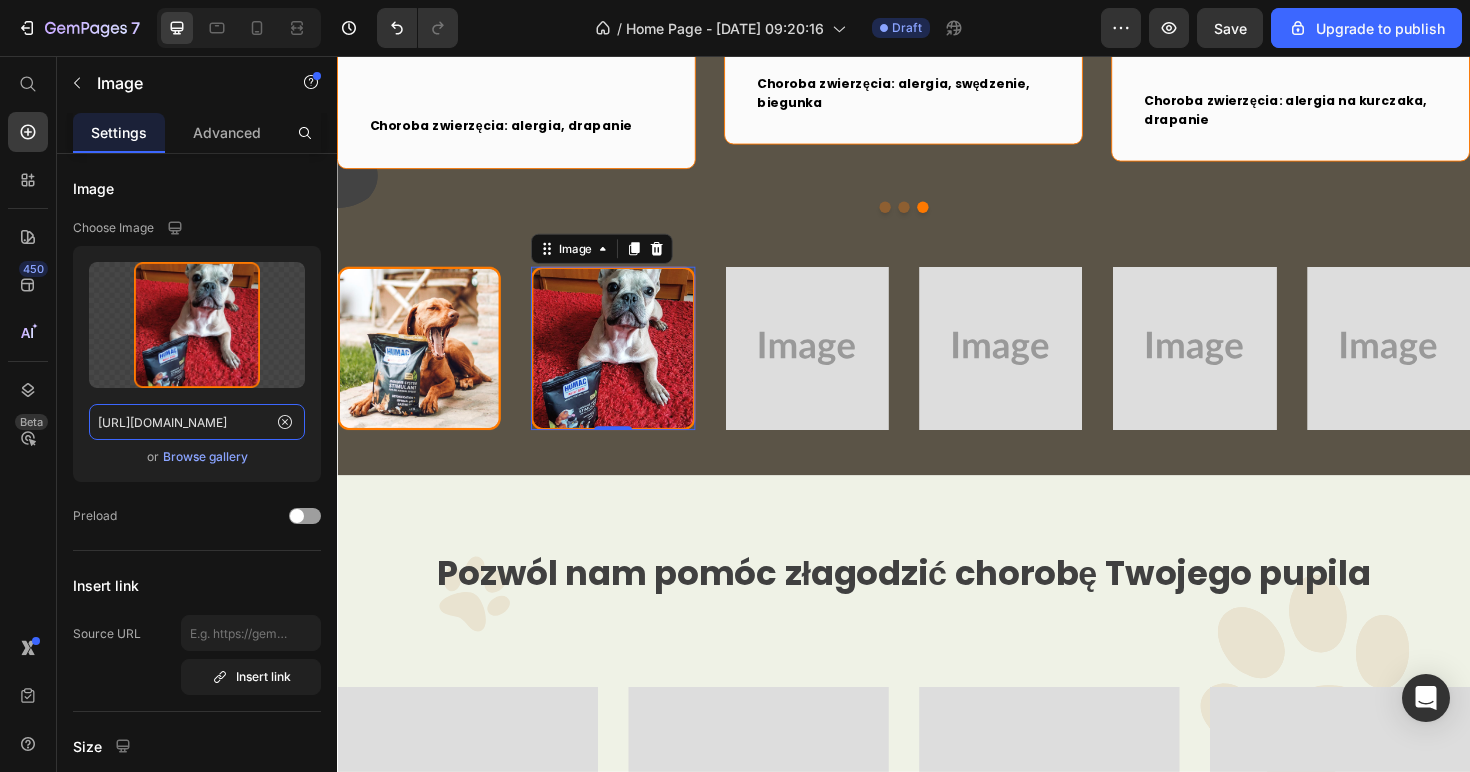 type on "https://www.humac.hu/cdn/shop/files/481359921313481598-9d4ec29a-2ffb-4e12-ab87-183ec6bb59af.png?v=3502290160704915086" 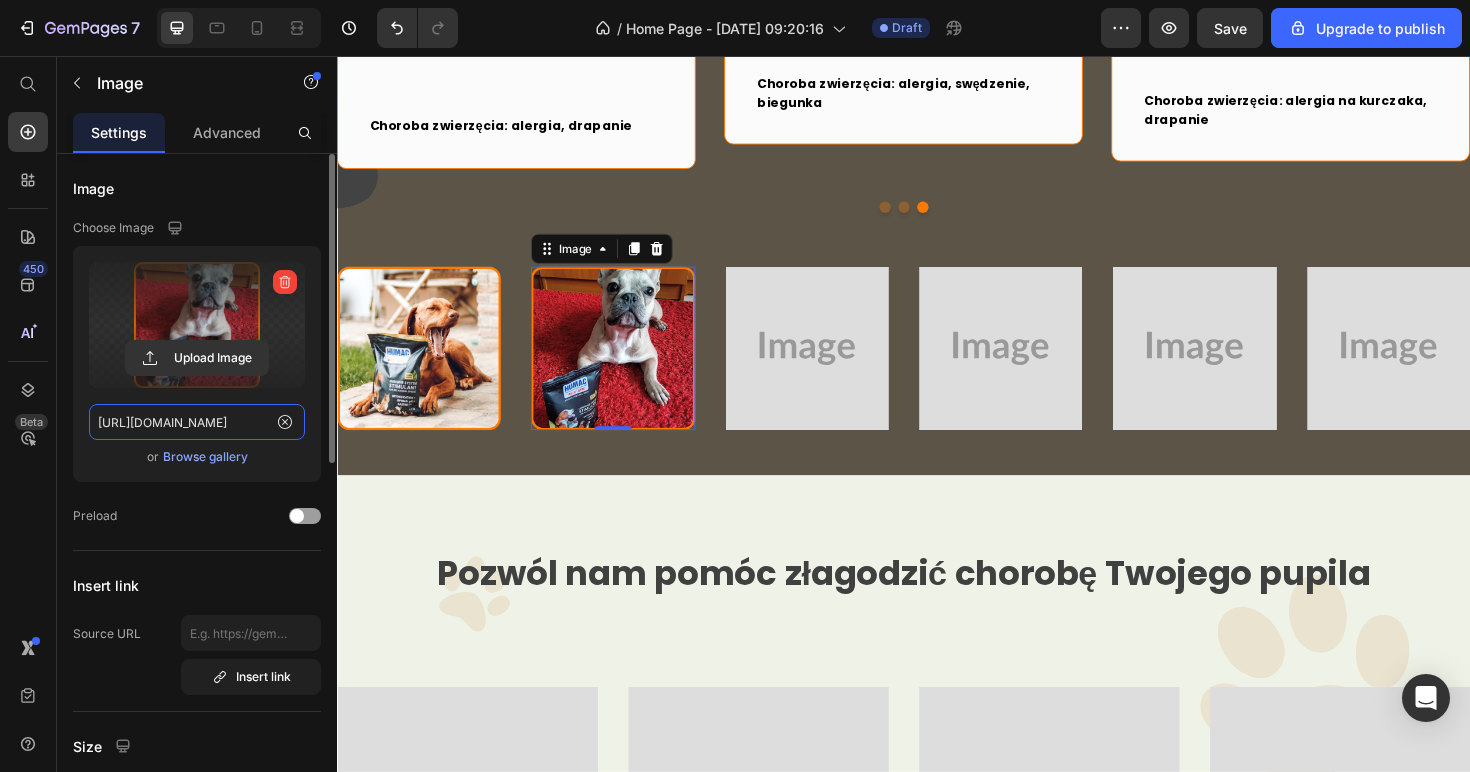 scroll, scrollTop: 0, scrollLeft: 0, axis: both 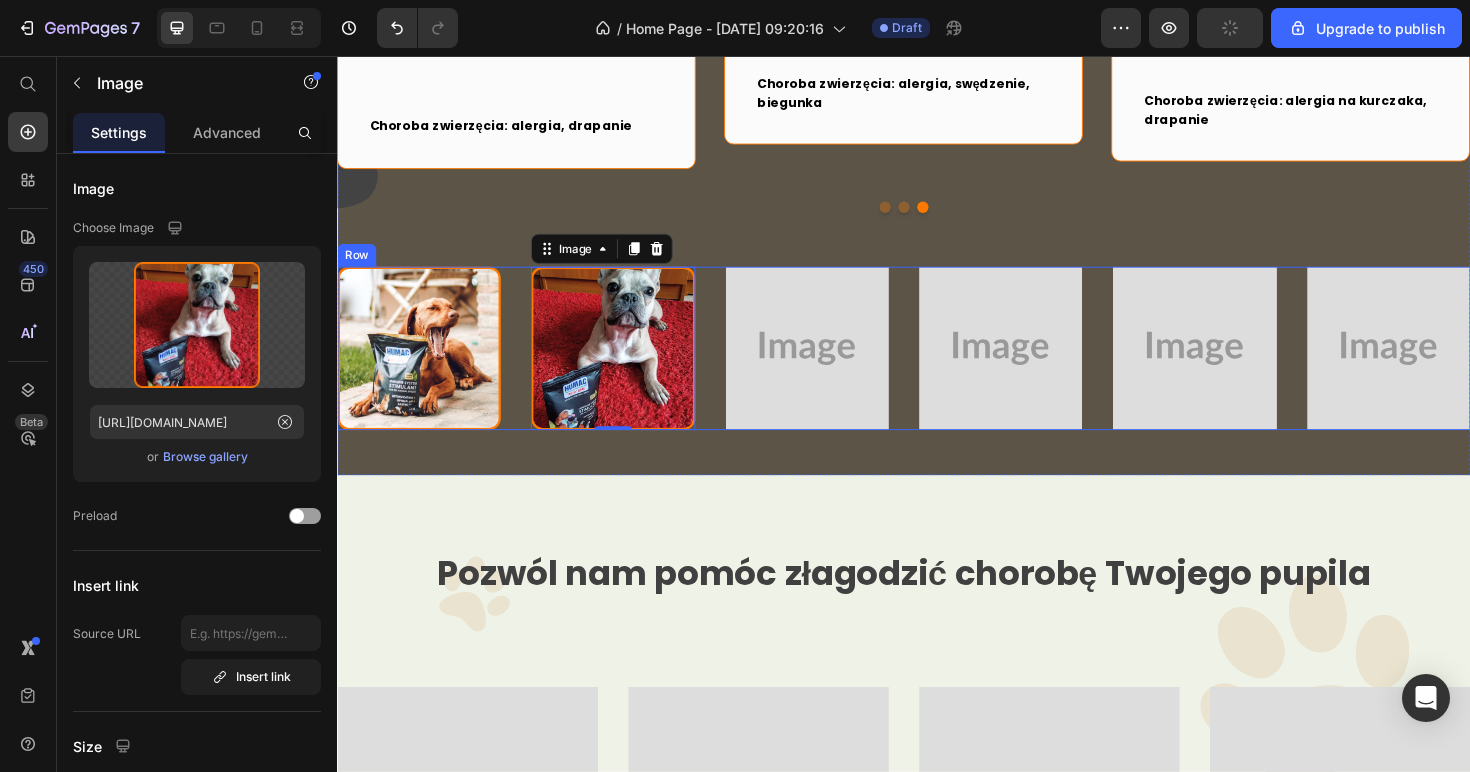 click at bounding box center [834, 365] 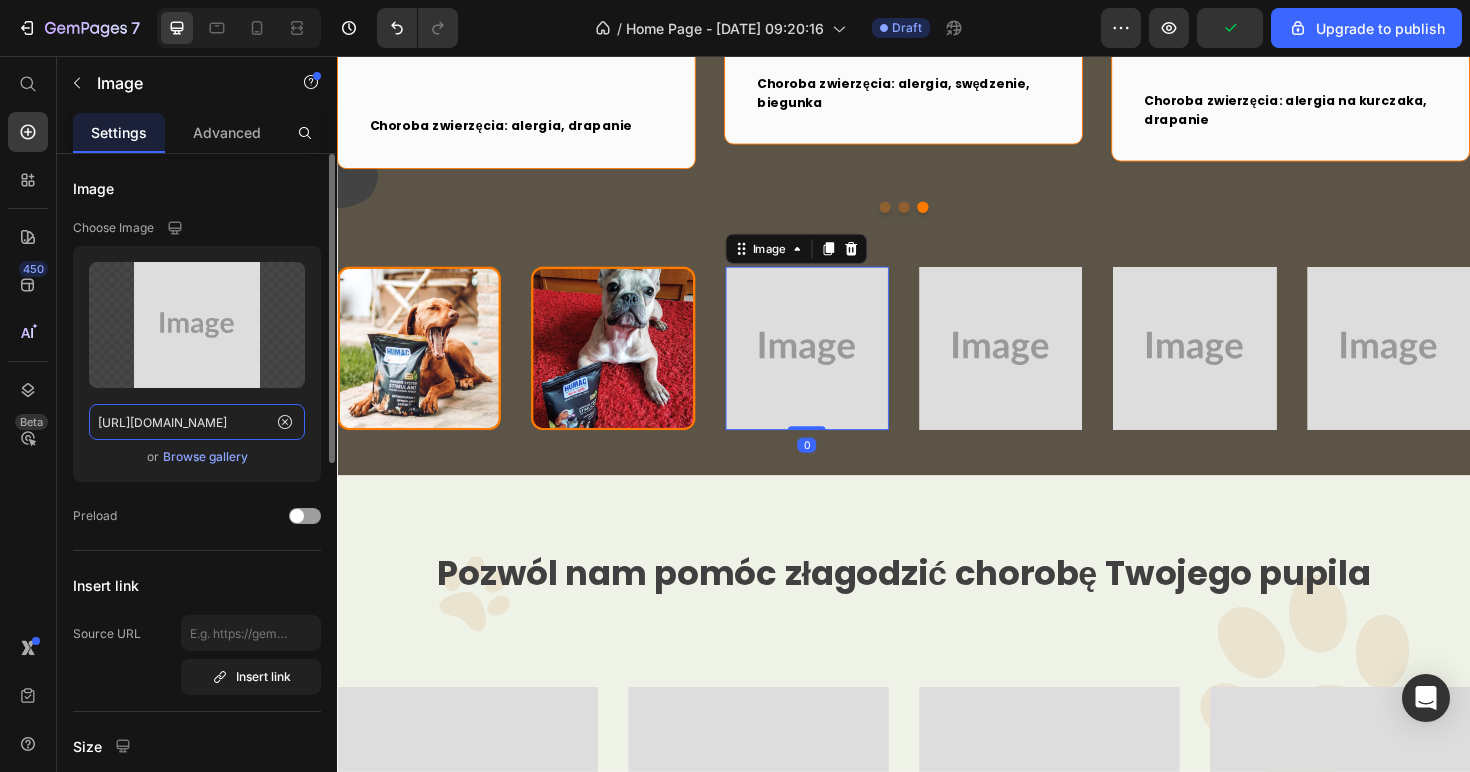 click on "https://placehold.co/280x280?text=Image" 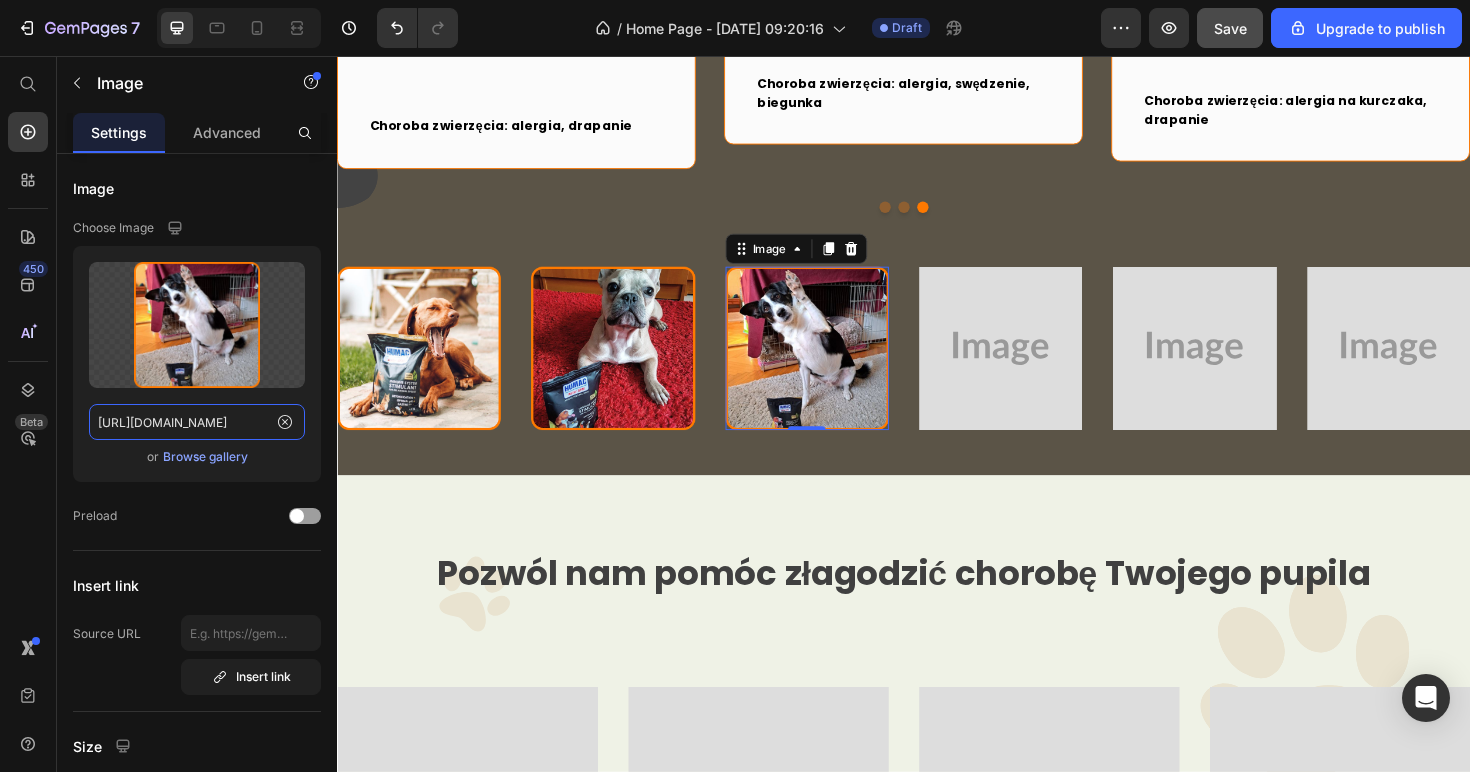 type on "https://www.humac.hu/cdn/shop/files/481359921313481598-a880cfb8-93e4-4e44-a894-e005958e387a.png?v=6607653151246258953" 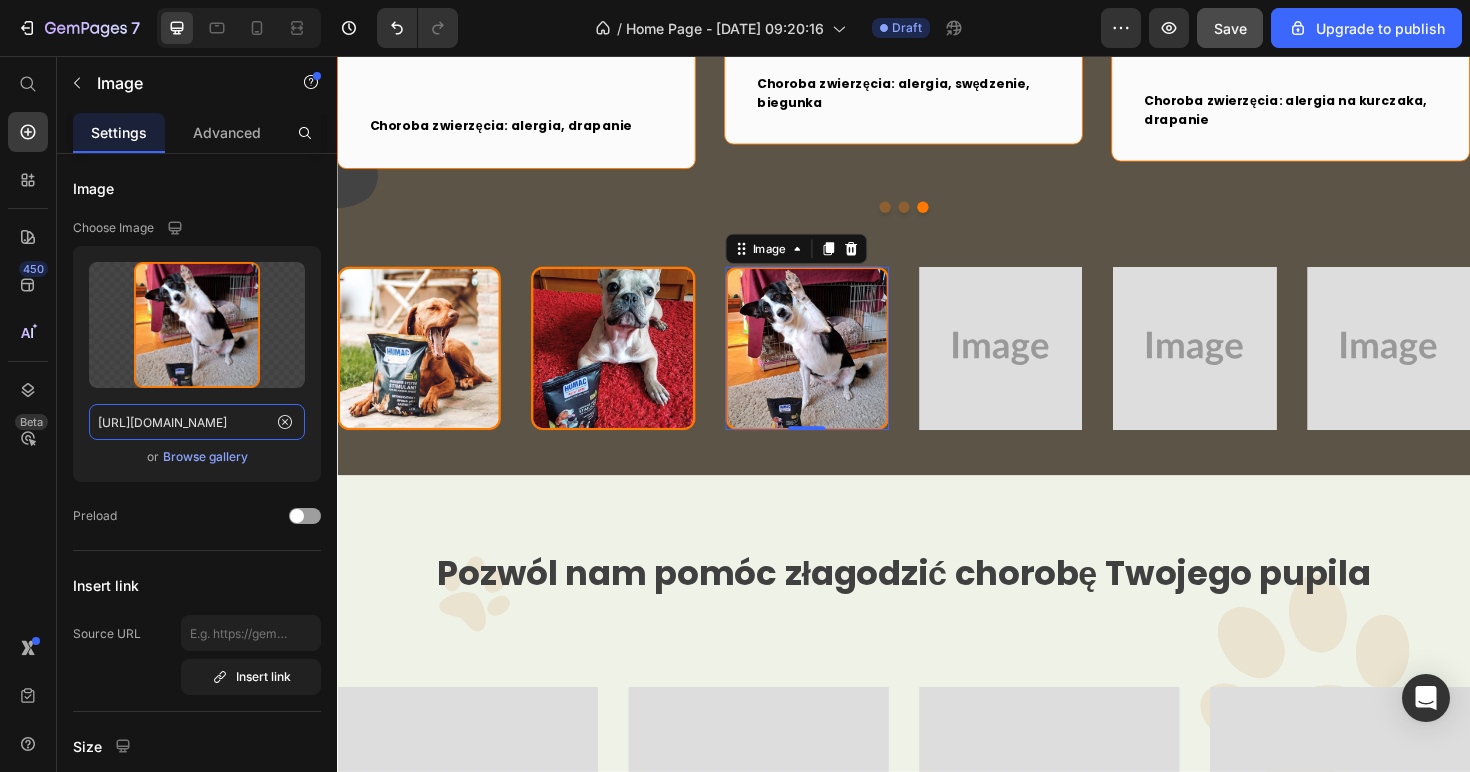 scroll, scrollTop: 0, scrollLeft: 0, axis: both 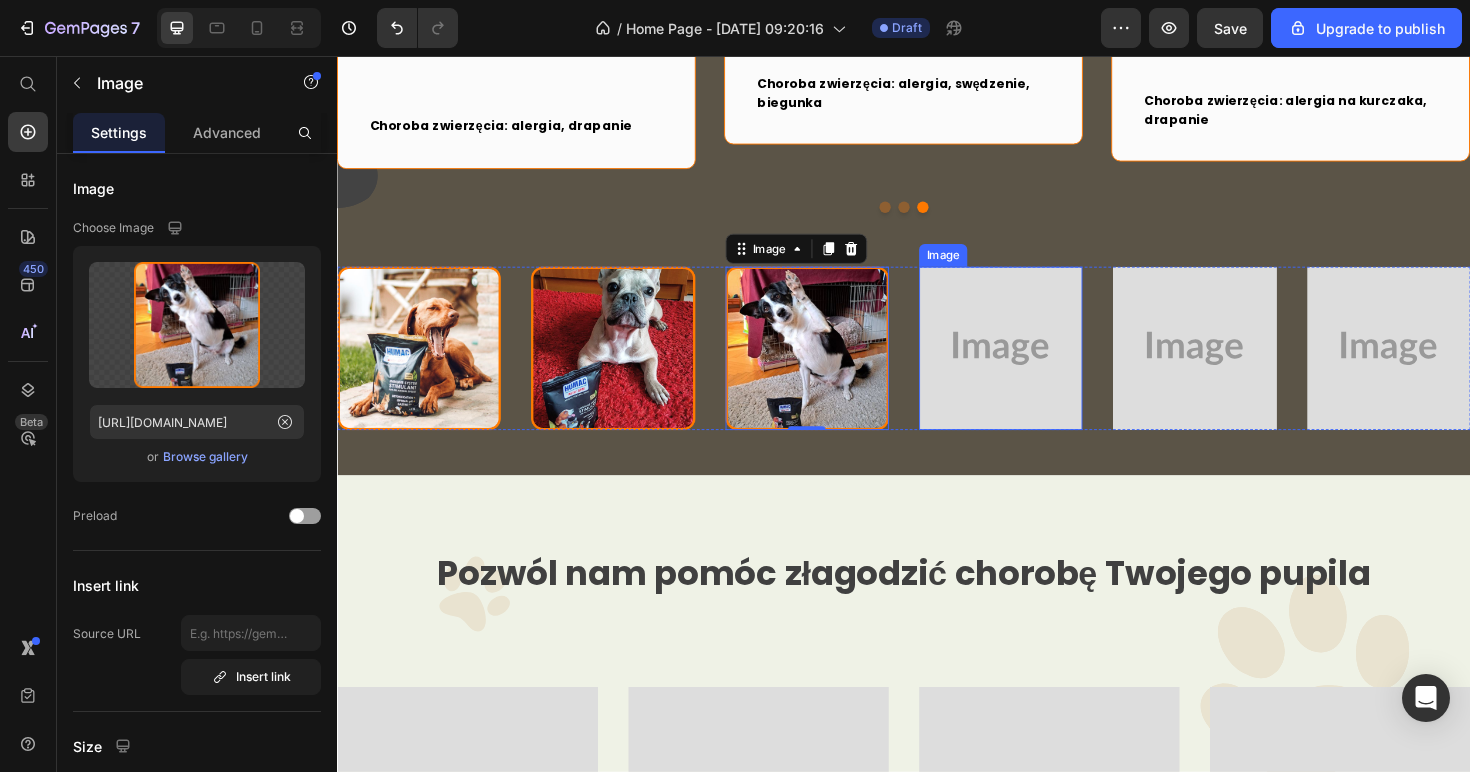 click at bounding box center [1039, 365] 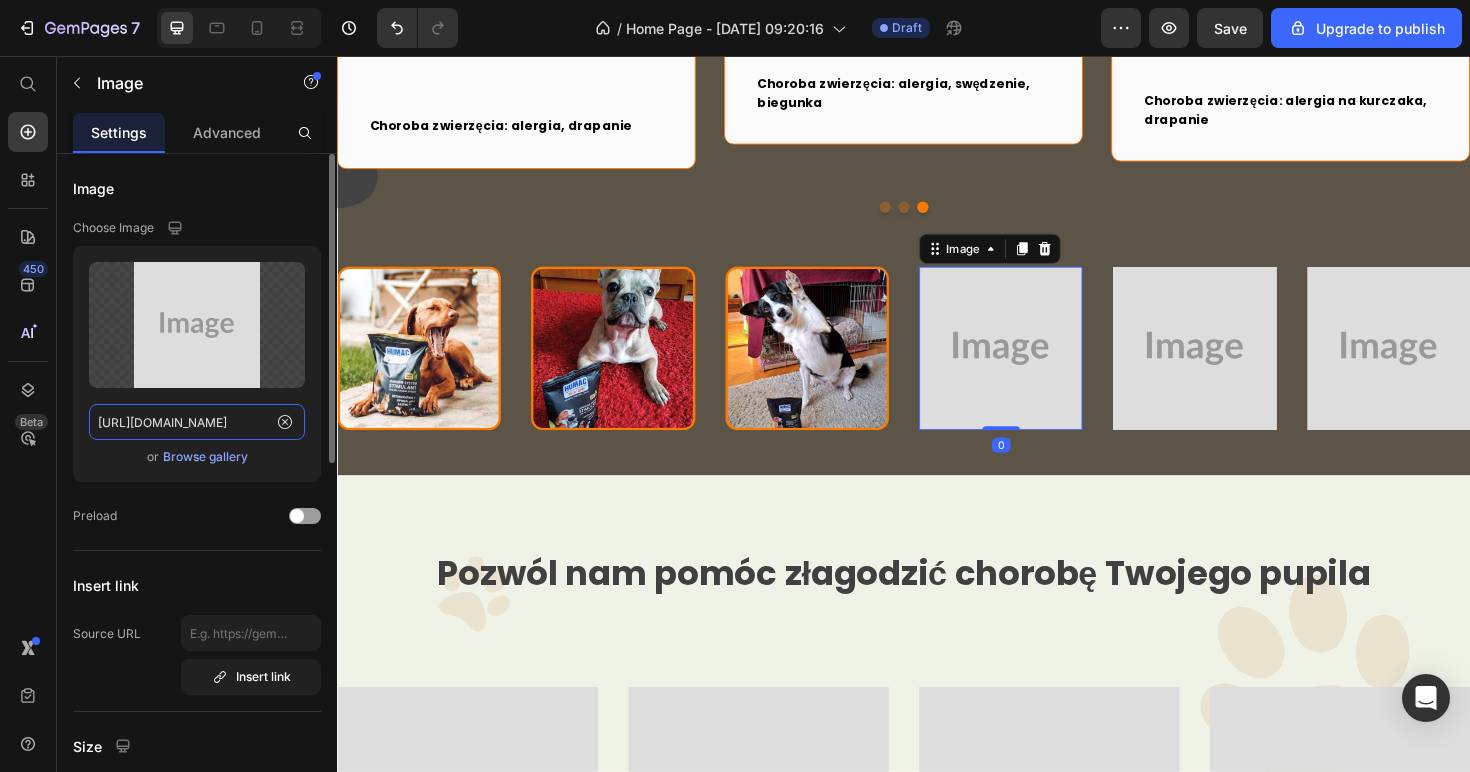 click on "https://placehold.co/280x280?text=Image" 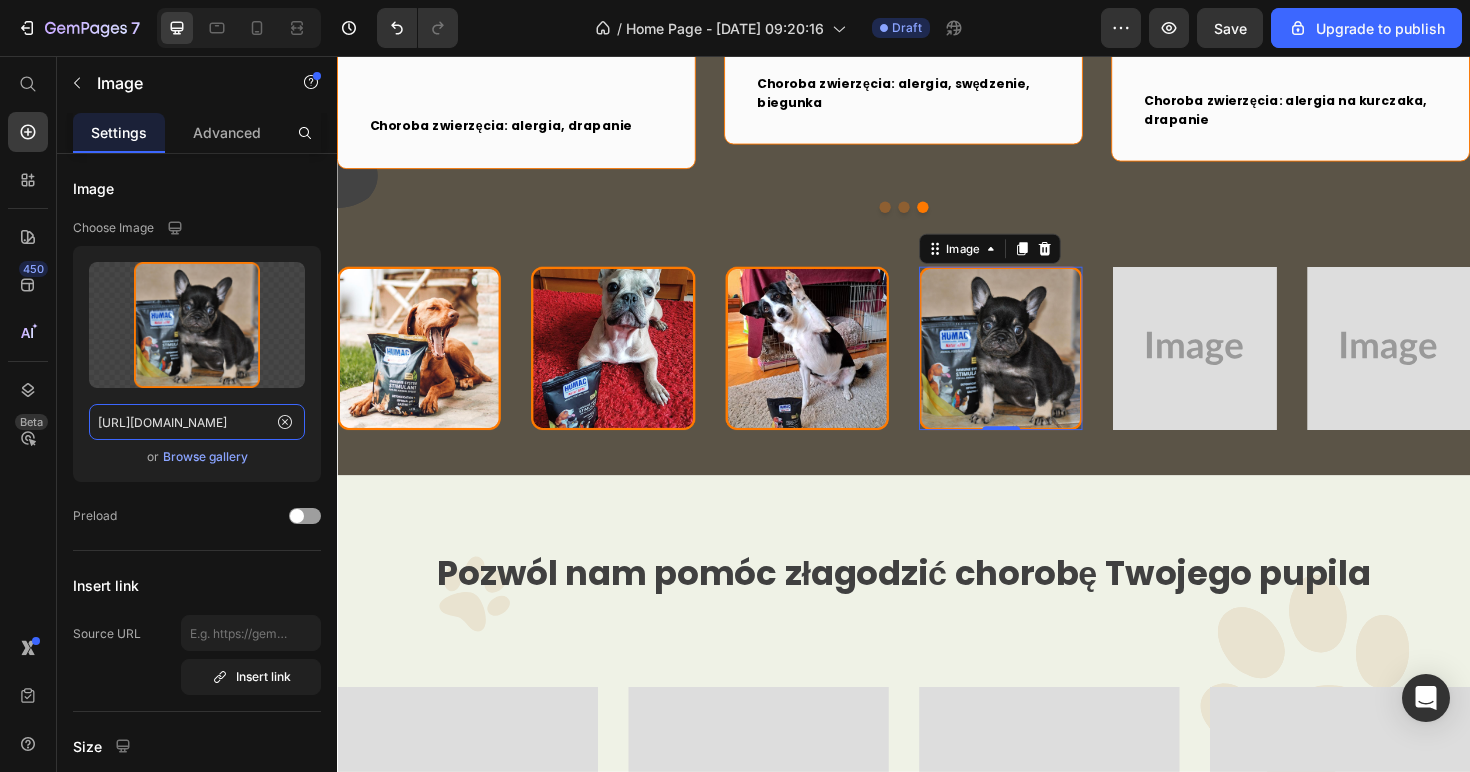 type on "https://www.humac.hu/cdn/shop/files/481359921313481598-bc884123-2595-4194-aca2-df6634552d59.png?v=1211528962010746154" 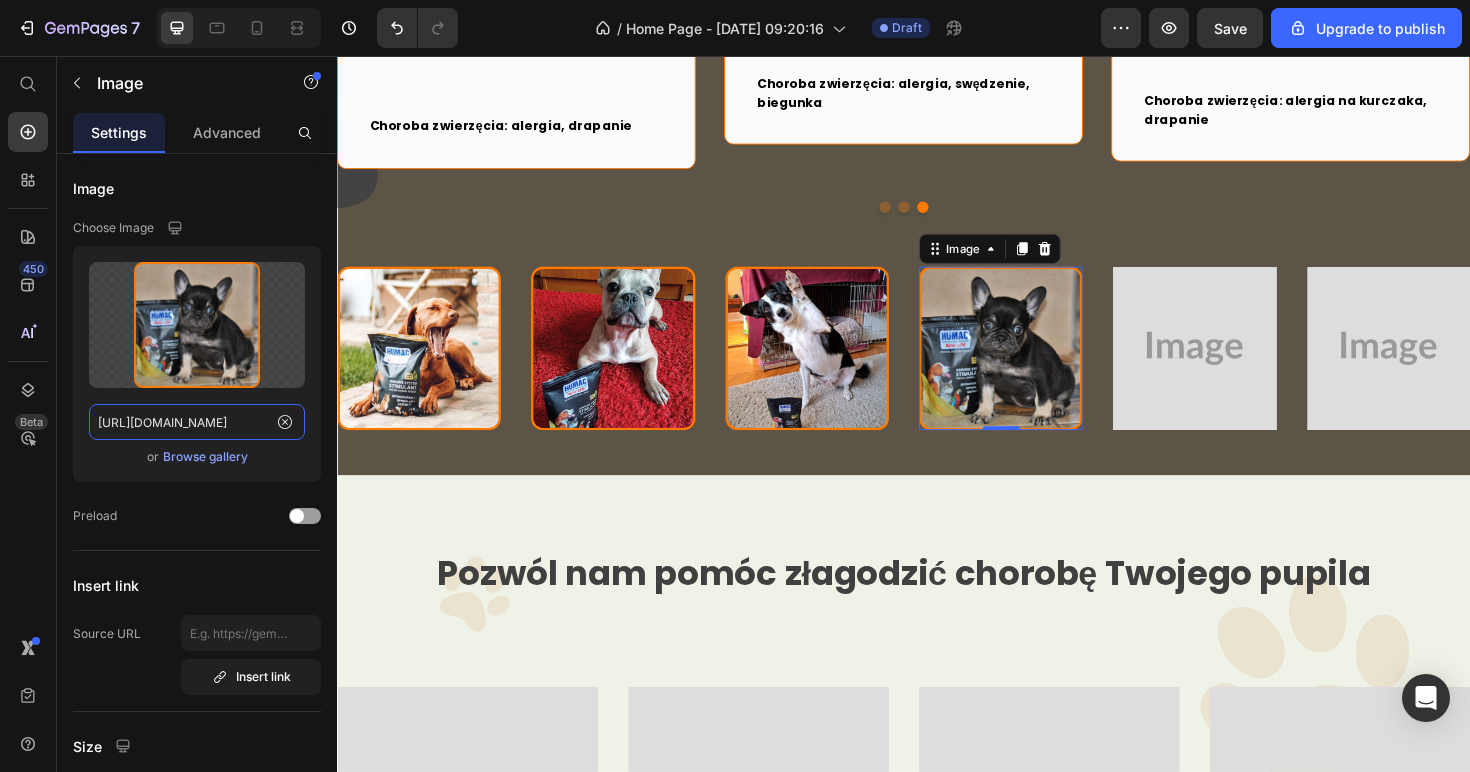 scroll, scrollTop: 0, scrollLeft: 0, axis: both 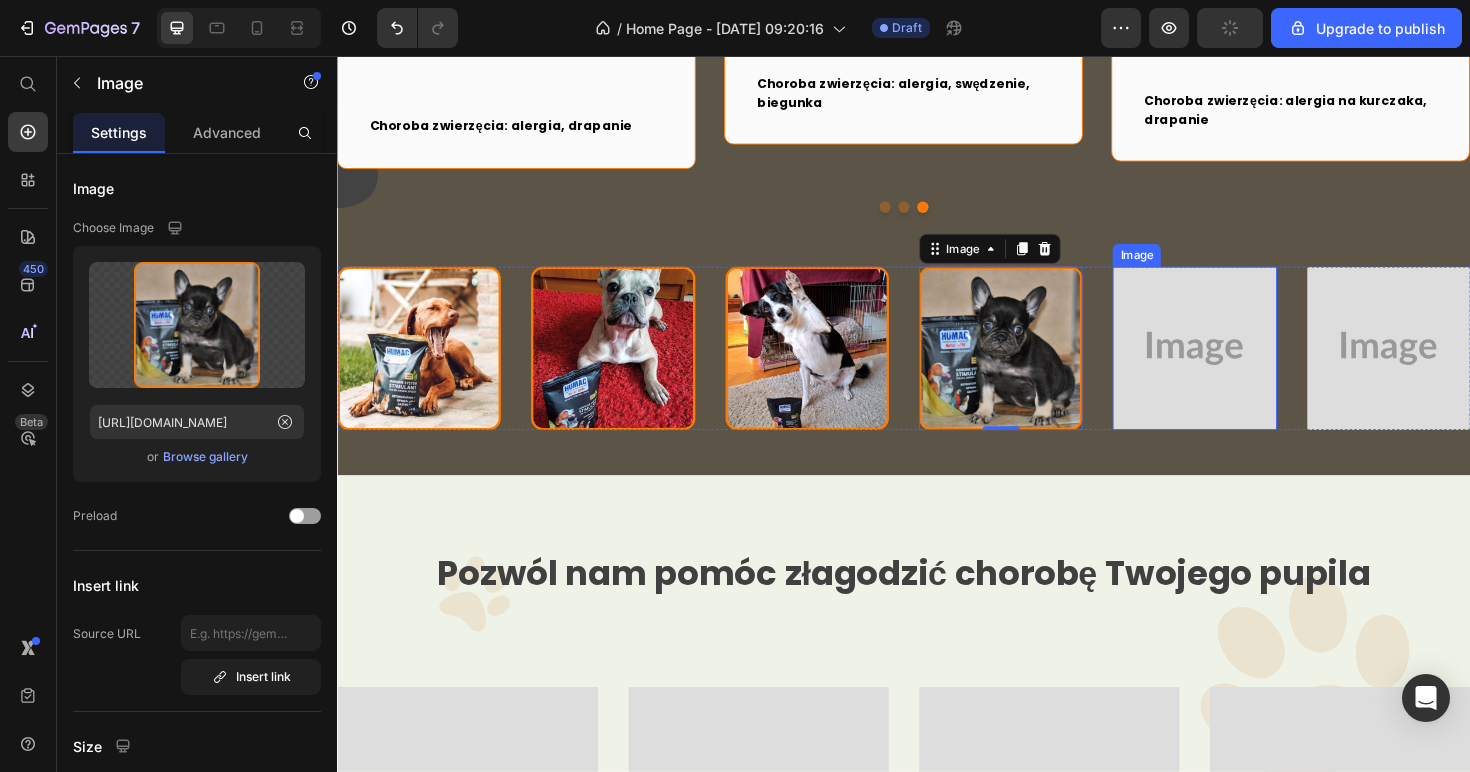 click at bounding box center [1244, 365] 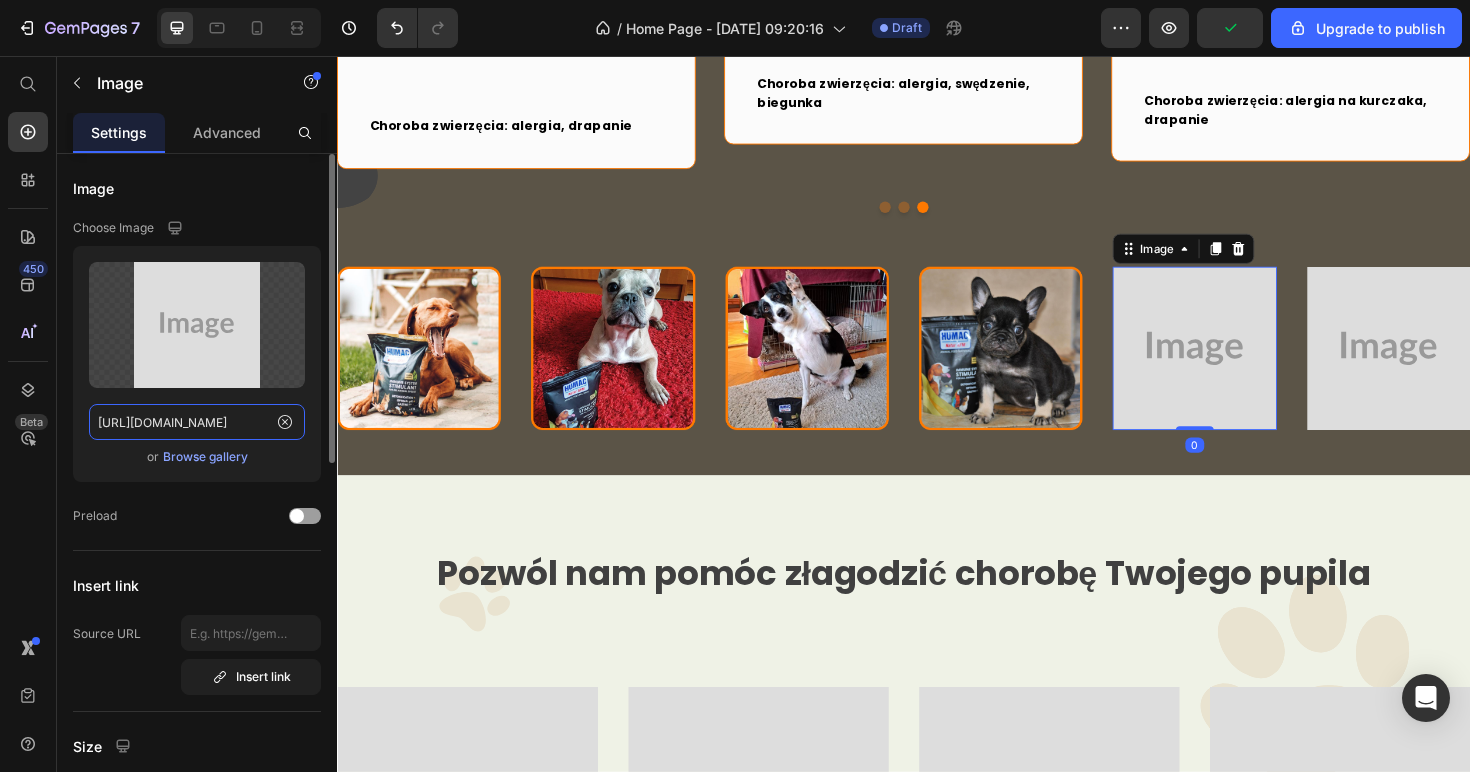 click on "https://placehold.co/280x280?text=Image" 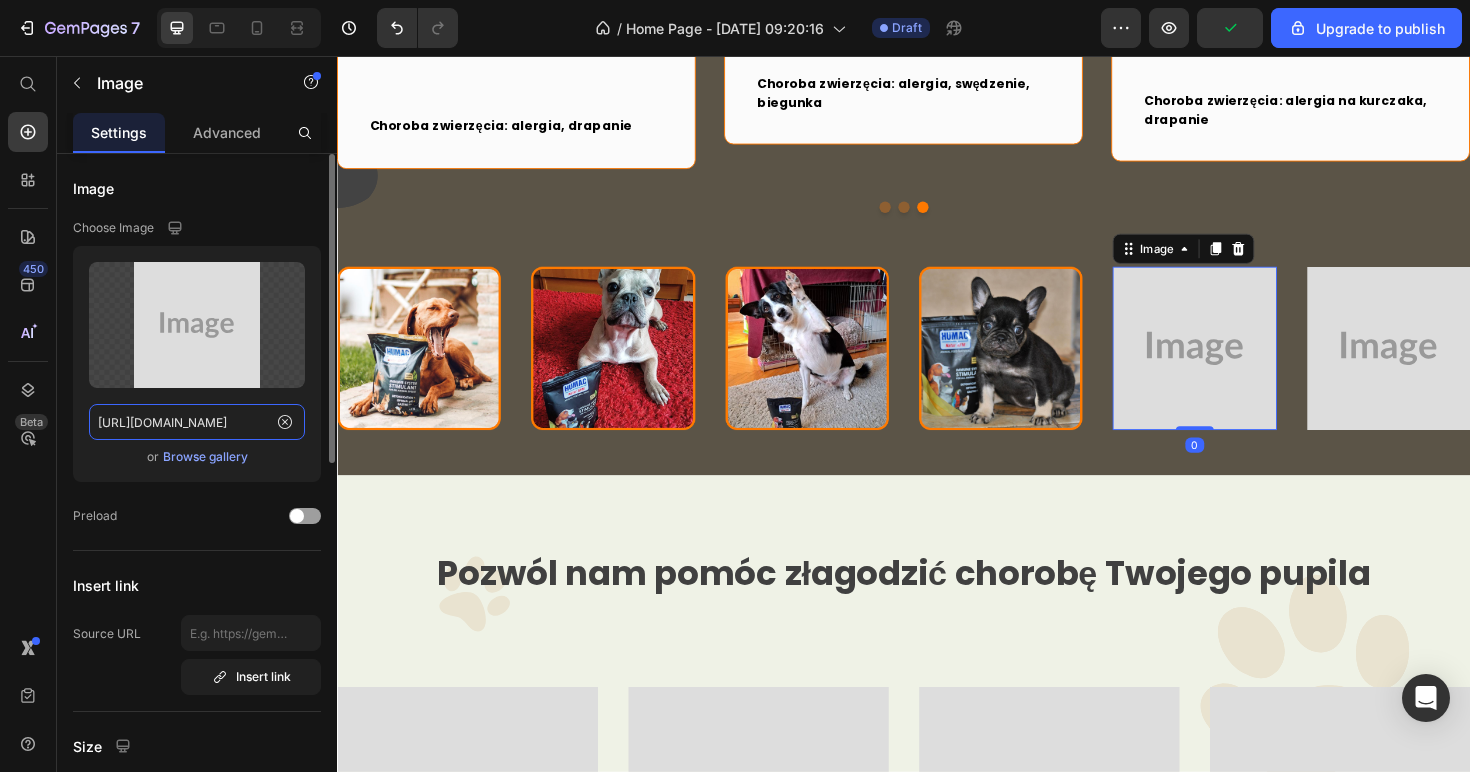 scroll, scrollTop: 0, scrollLeft: 602, axis: horizontal 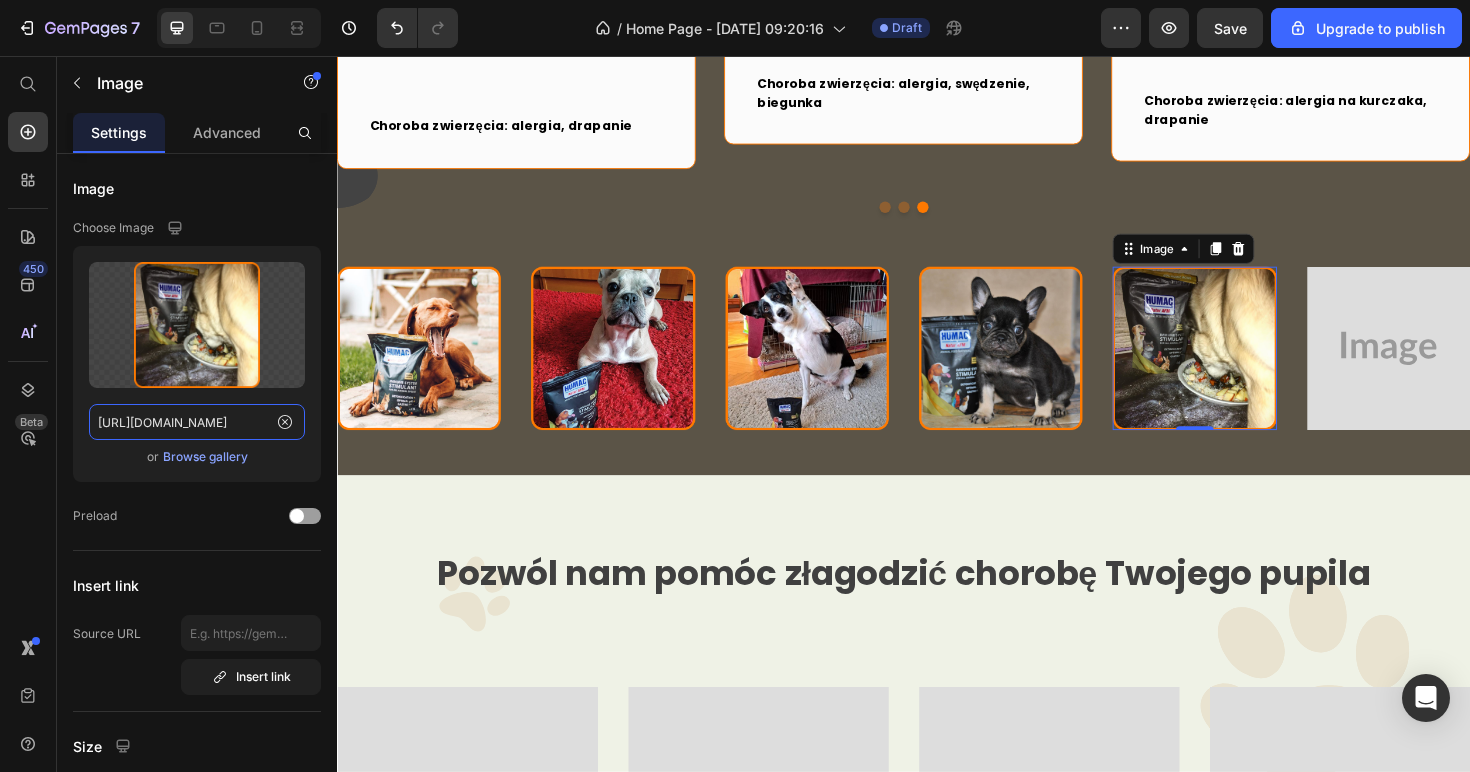 type on "https://www.humac.hu/cdn/shop/files/481359921313481598-5d4e6b2f-e2d0-43a7-ad97-12e0b53fcab3.png?v=11833404556831757333" 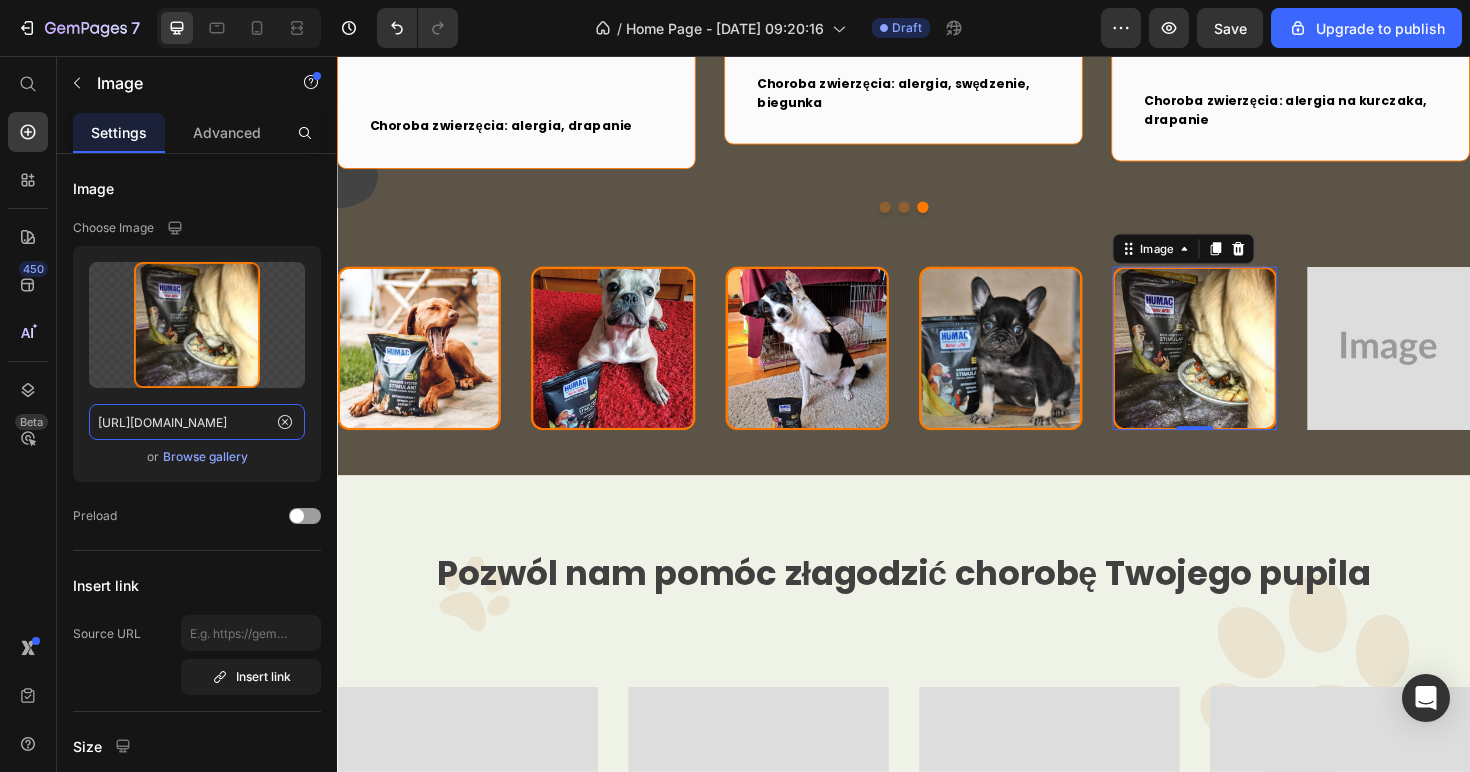 scroll, scrollTop: 0, scrollLeft: 0, axis: both 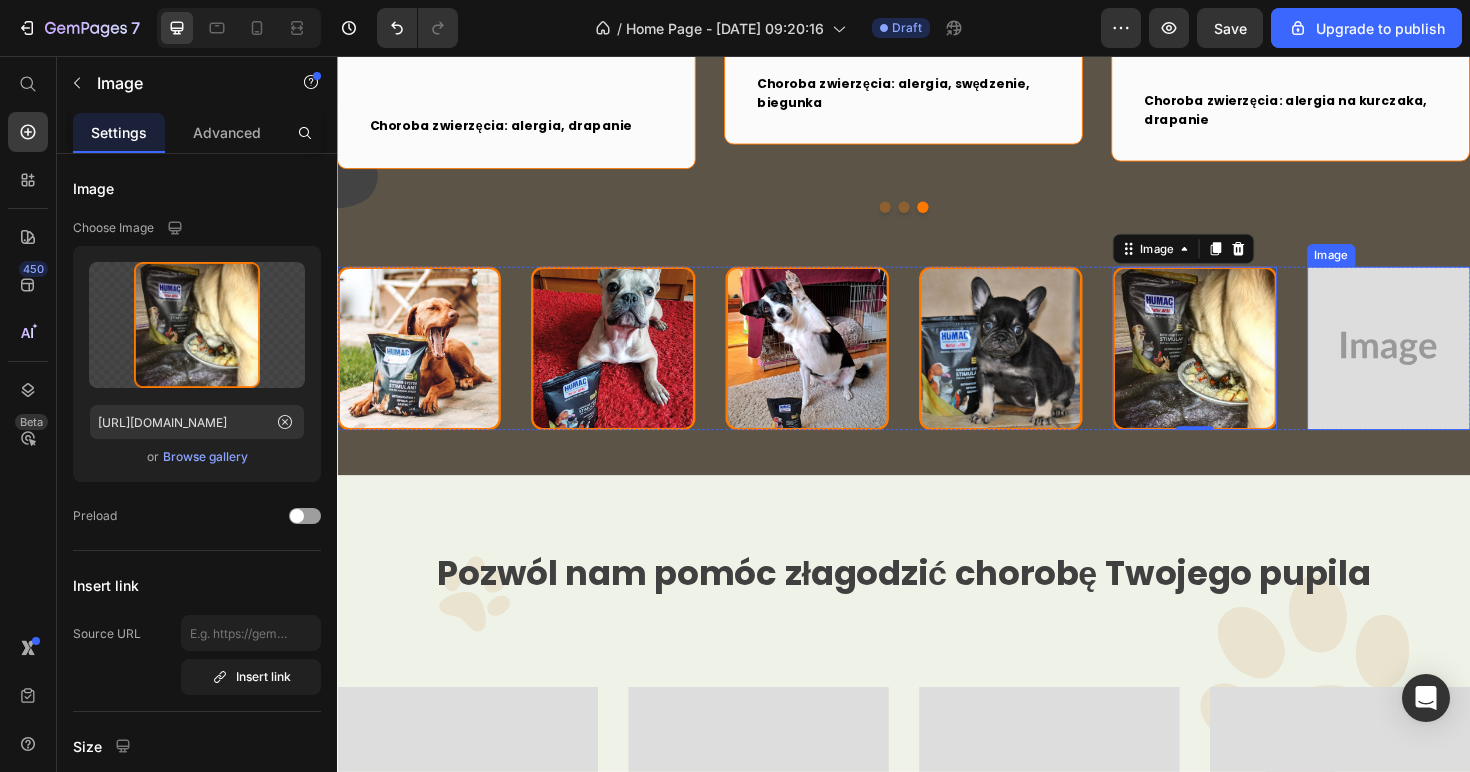 click at bounding box center [1450, 365] 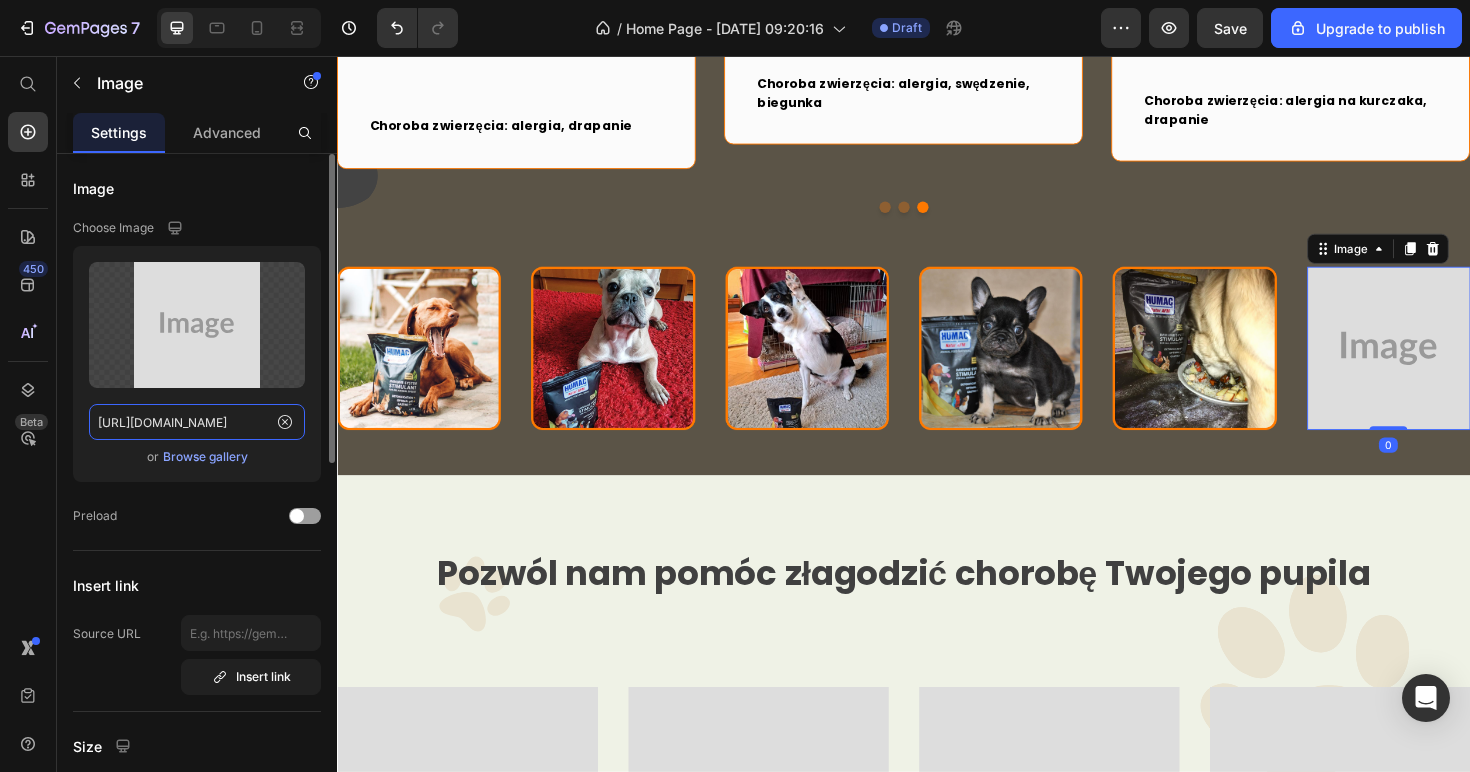 click on "https://placehold.co/280x280?text=Image" 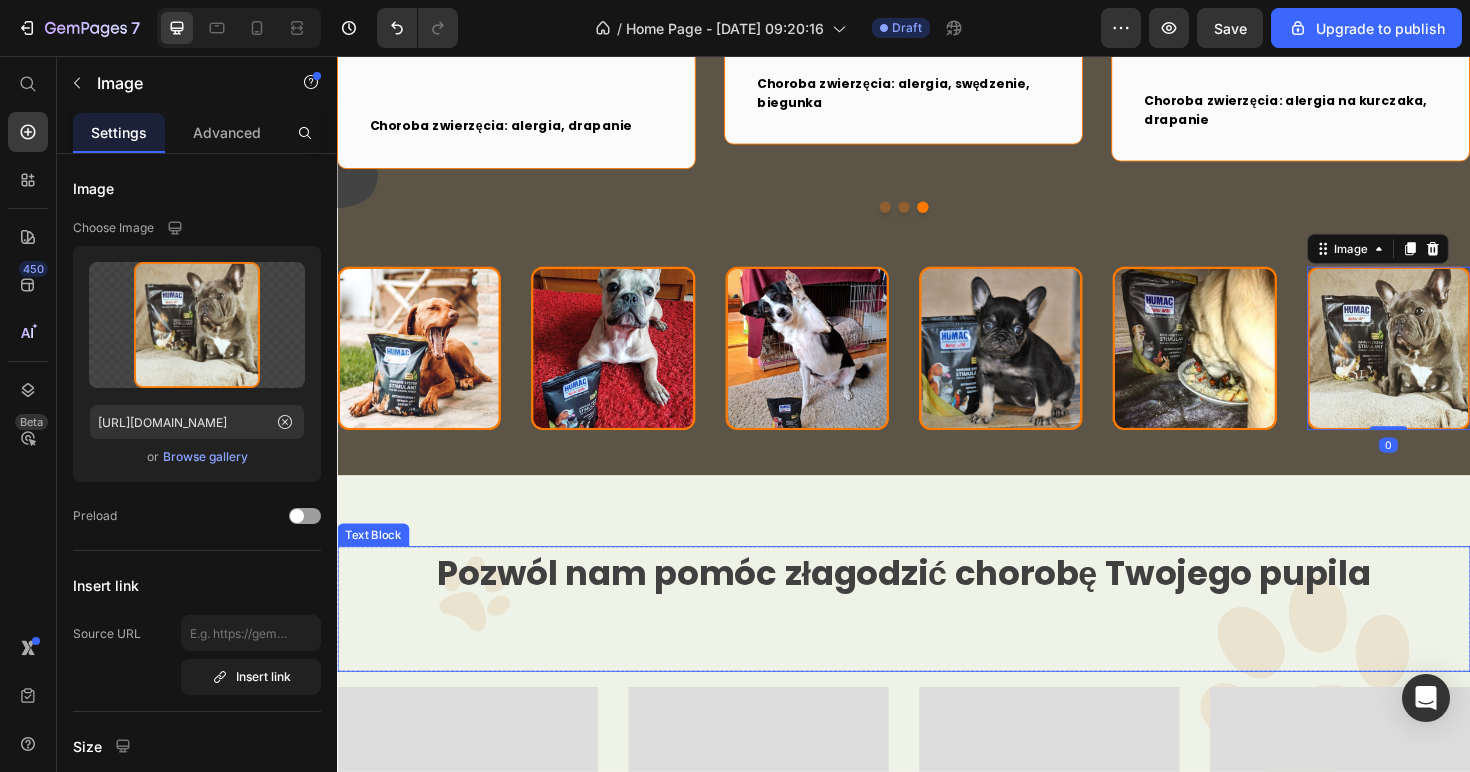 click on "Pozwól nam pomóc złagodzić chorobę Twojego pupila" at bounding box center (936, 603) 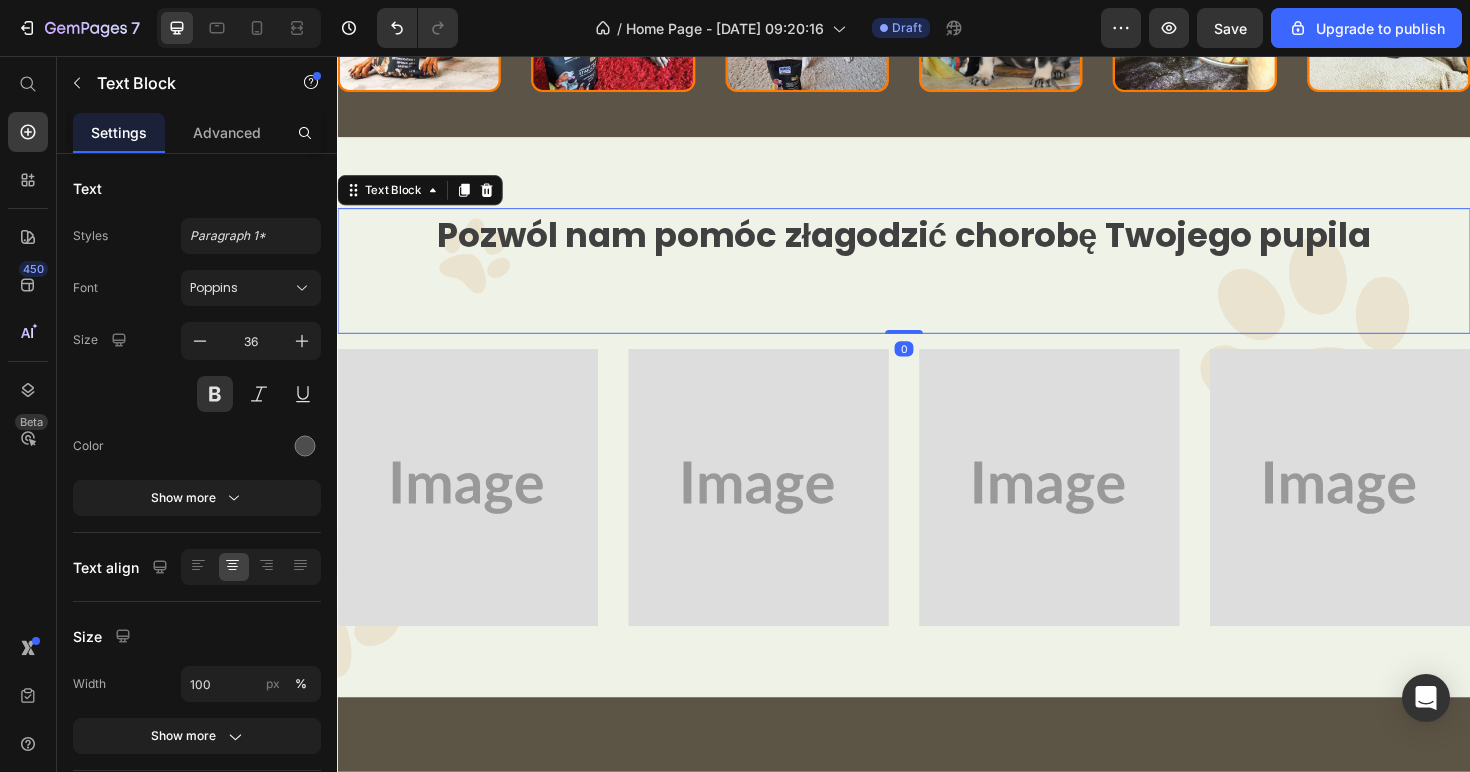scroll, scrollTop: 2812, scrollLeft: 0, axis: vertical 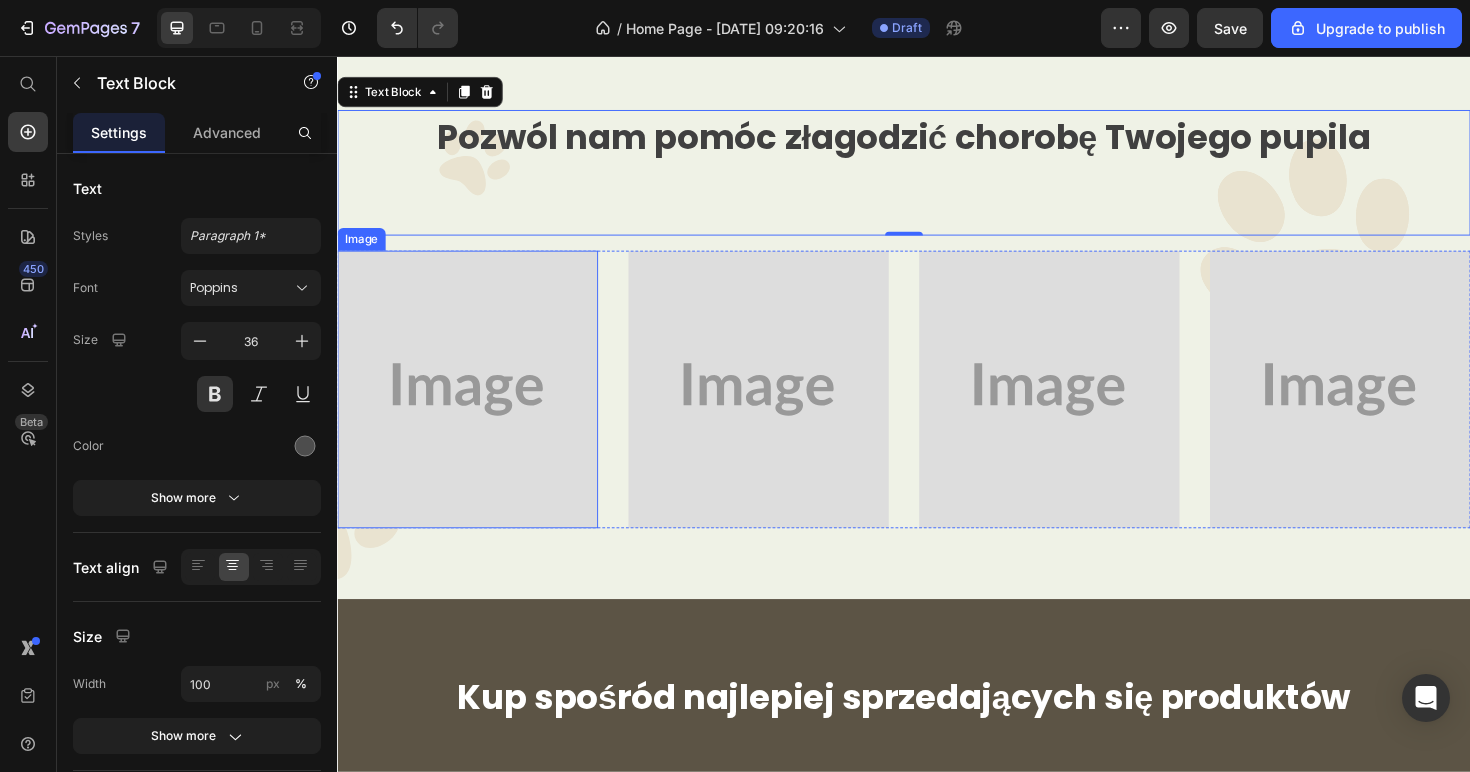 click at bounding box center [475, 409] 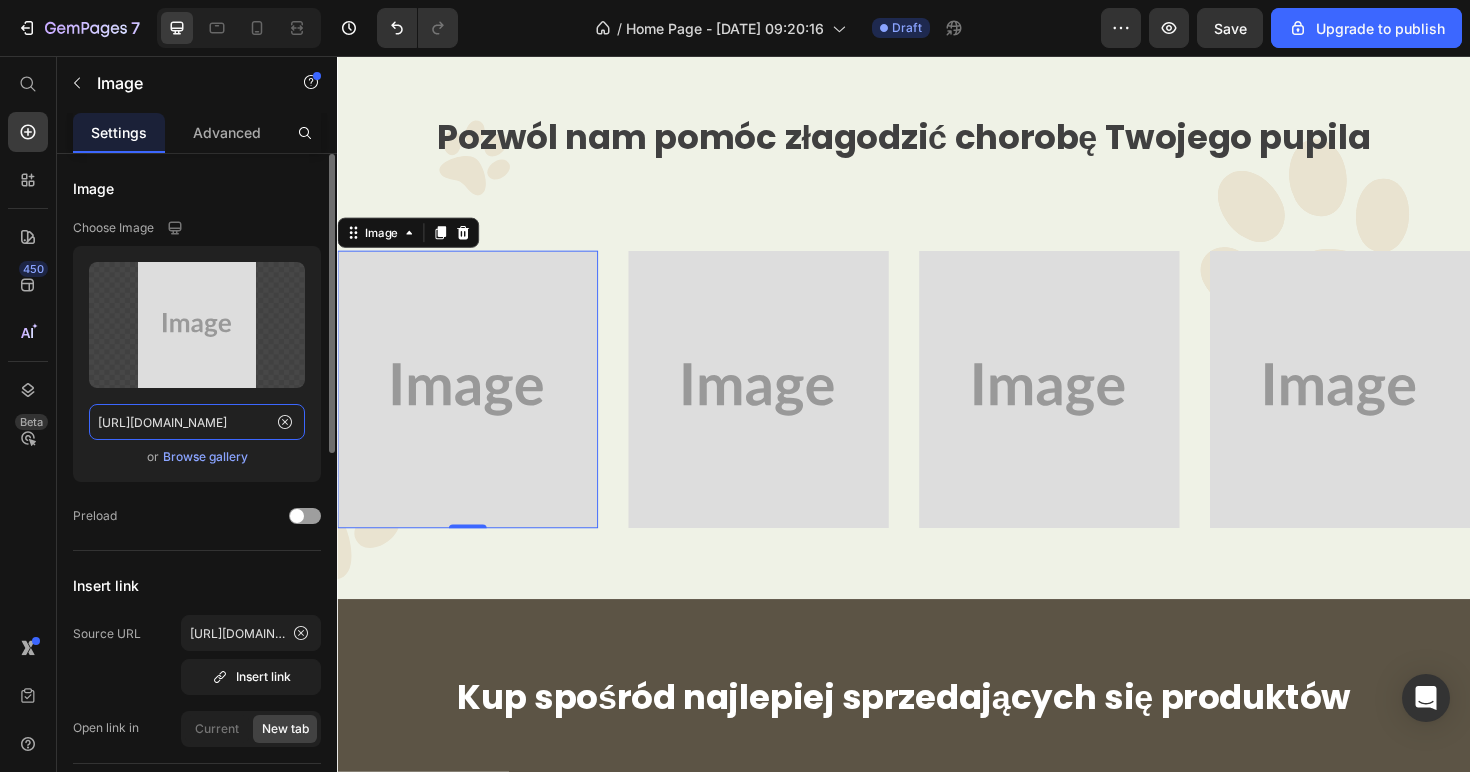 click on "https://placehold.co/846x900?text=Image" 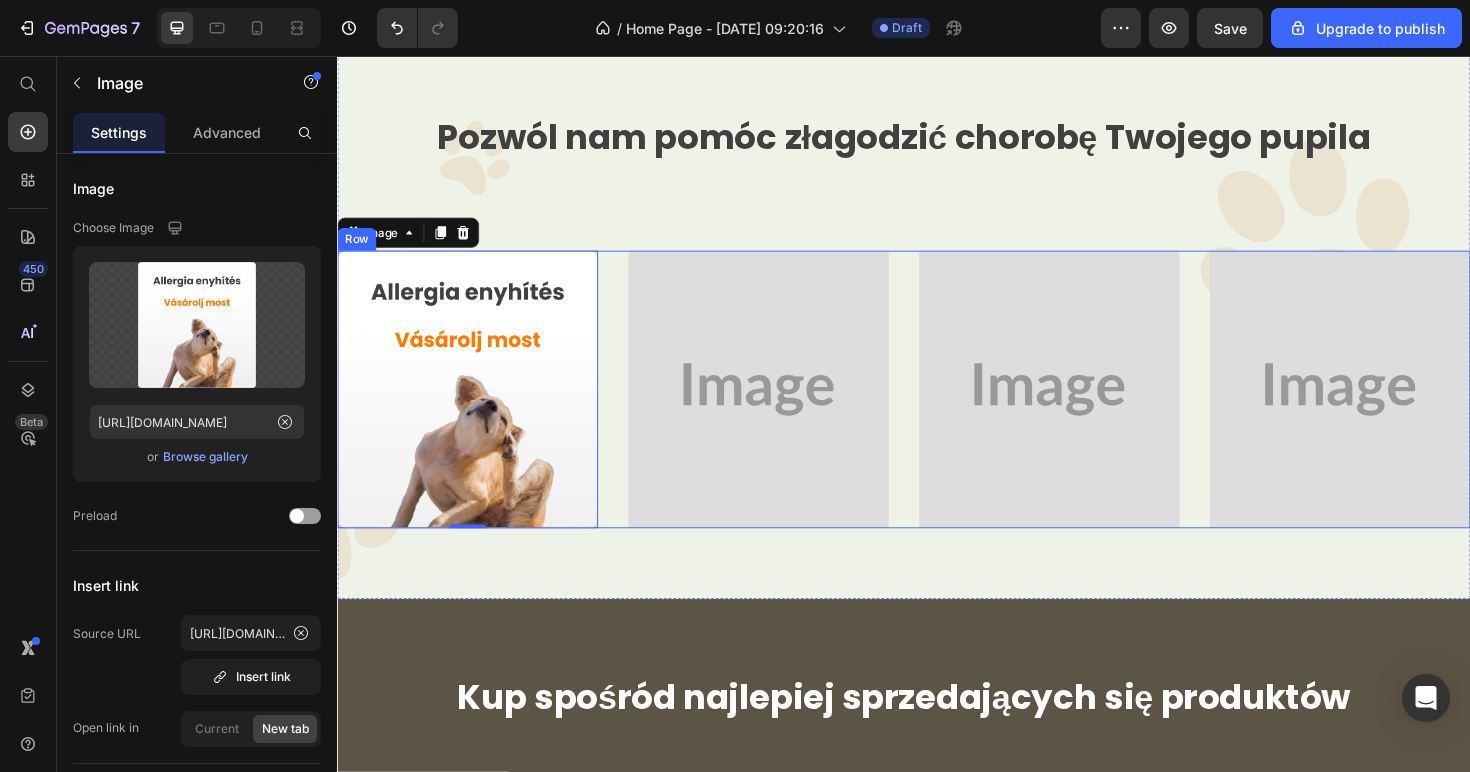 click on "Image   0 Image Image Image Row" at bounding box center [937, 409] 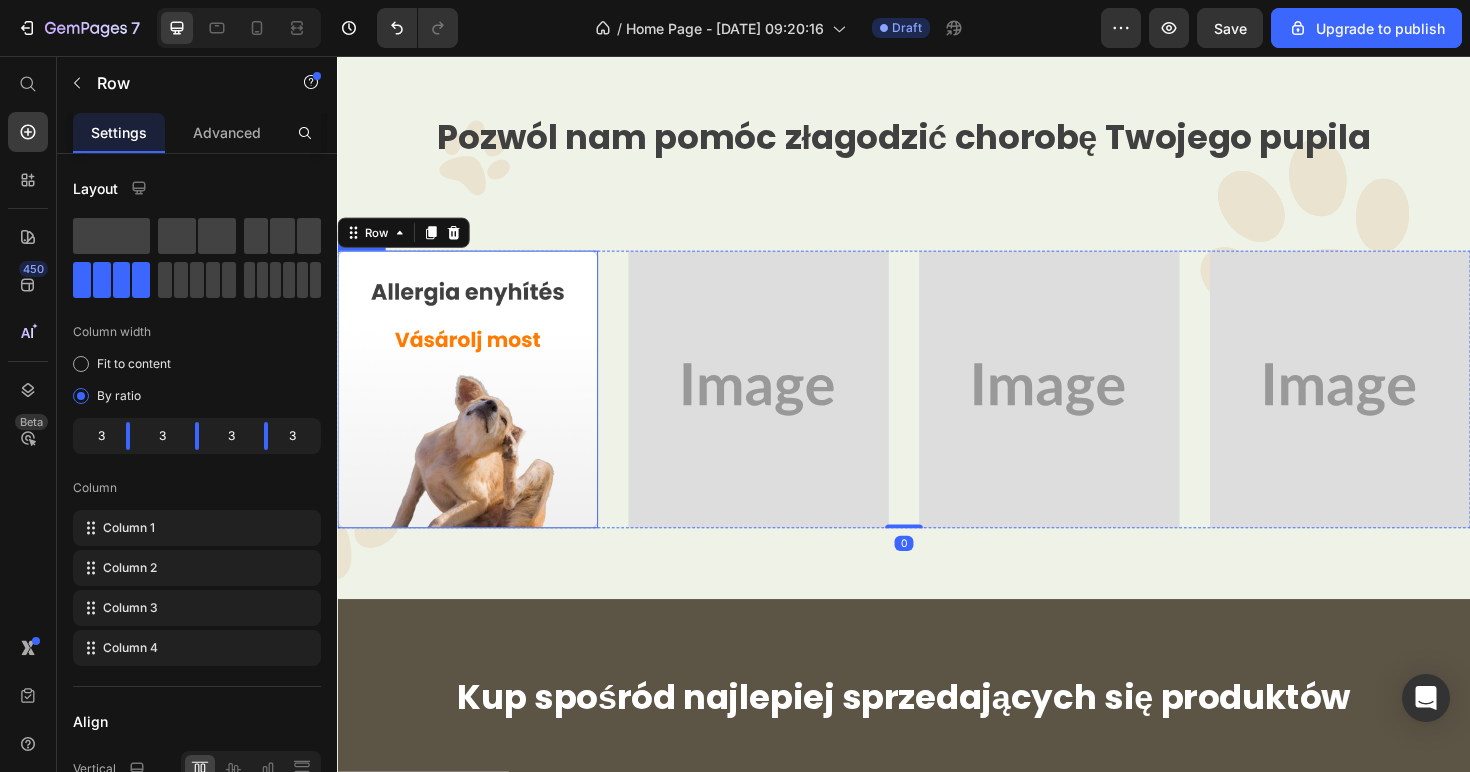 click at bounding box center (475, 409) 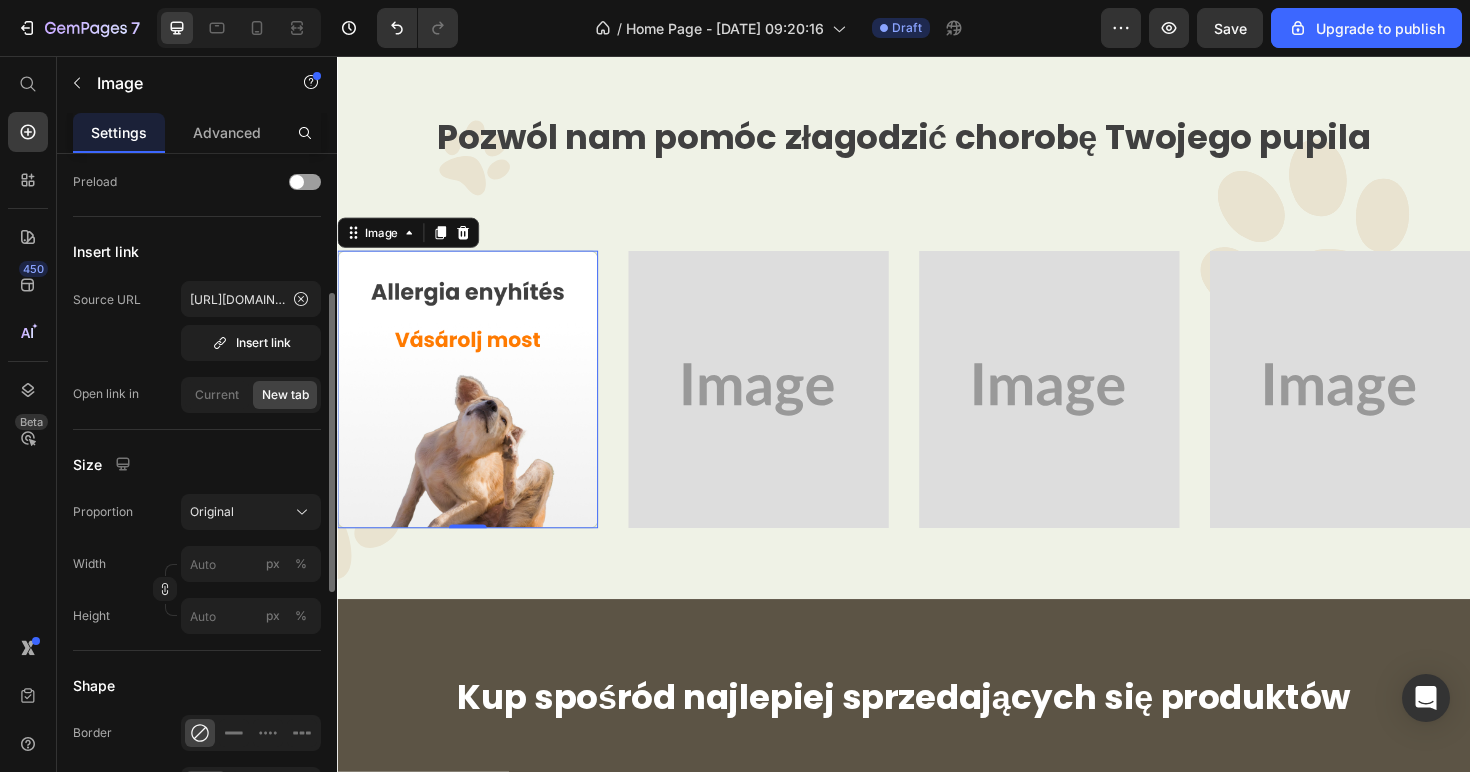 scroll, scrollTop: 327, scrollLeft: 0, axis: vertical 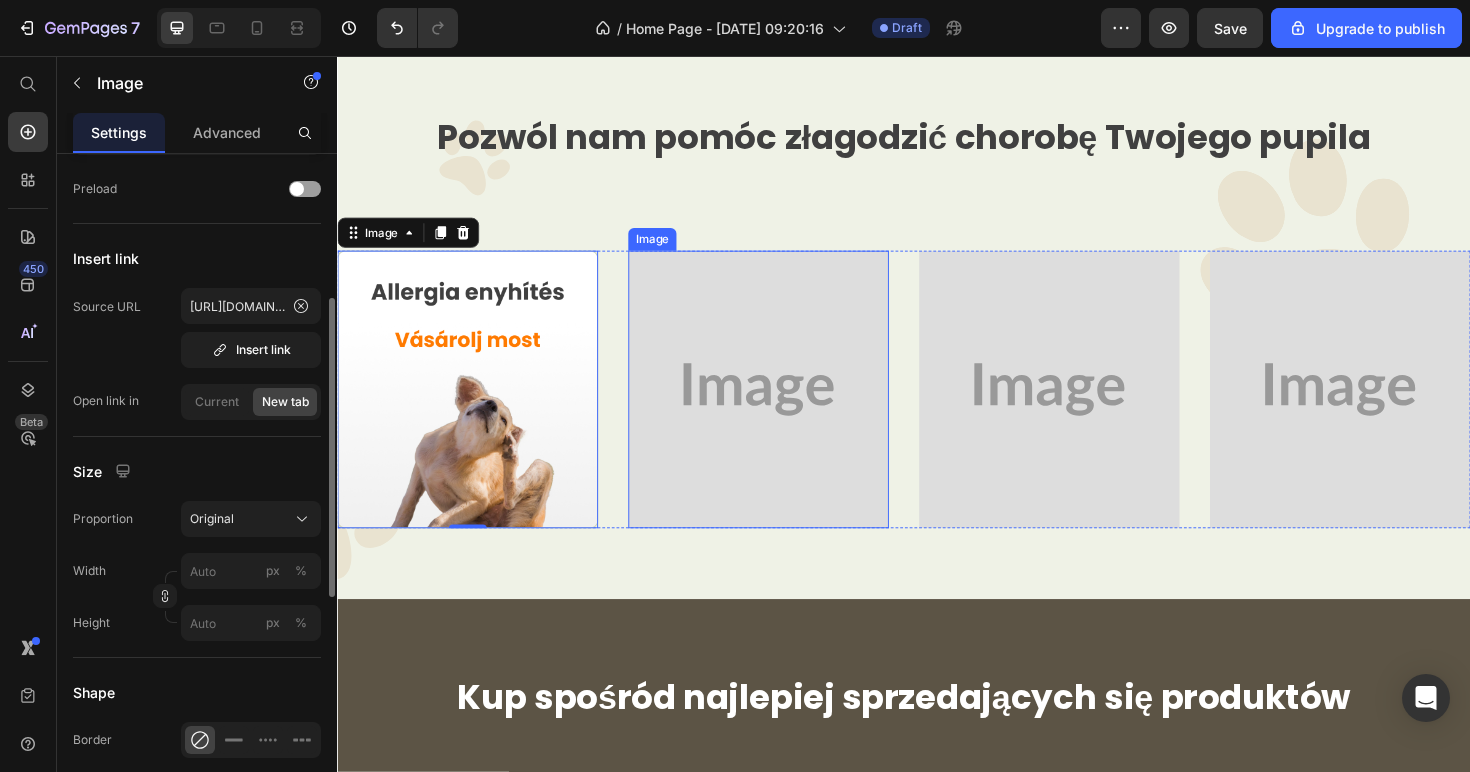 click at bounding box center (783, 409) 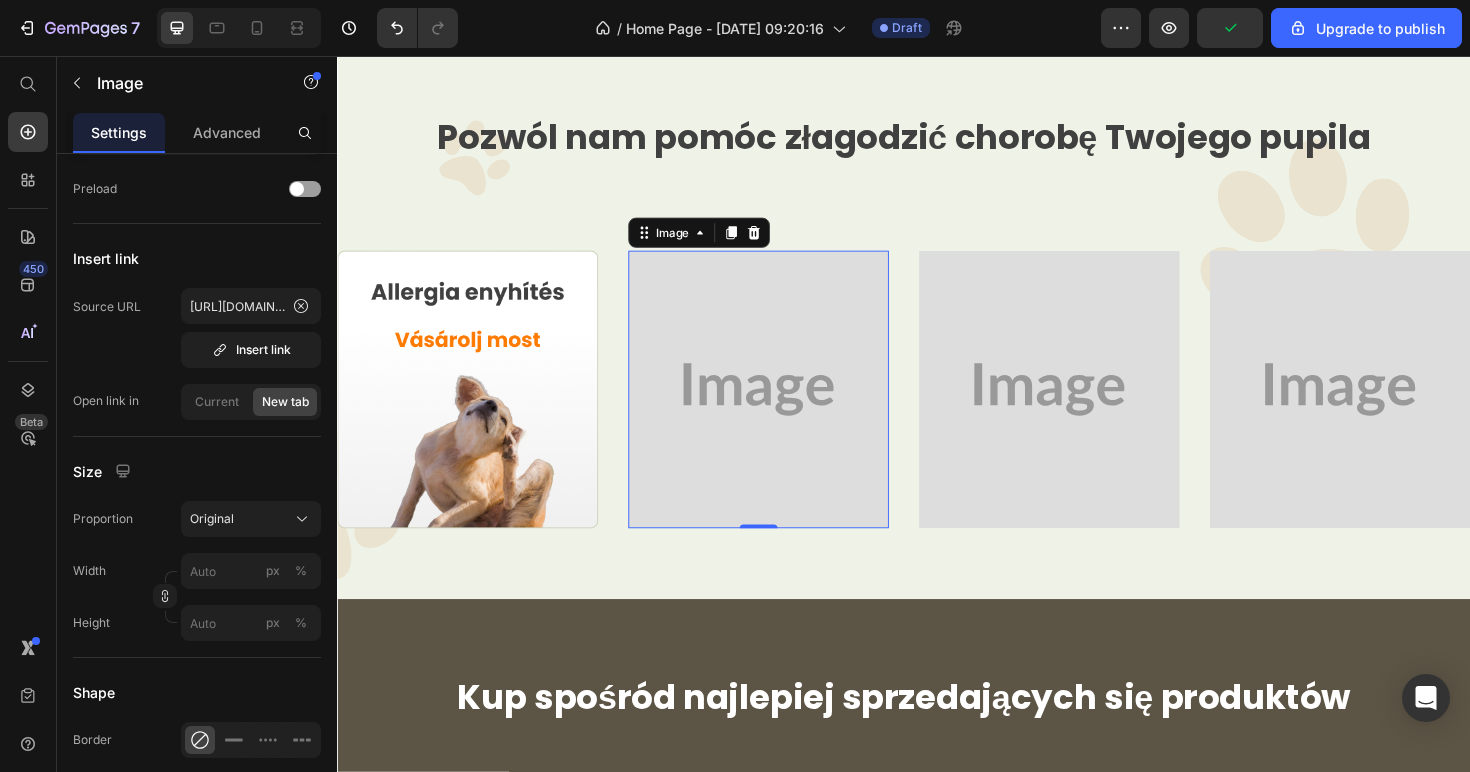 click at bounding box center [783, 409] 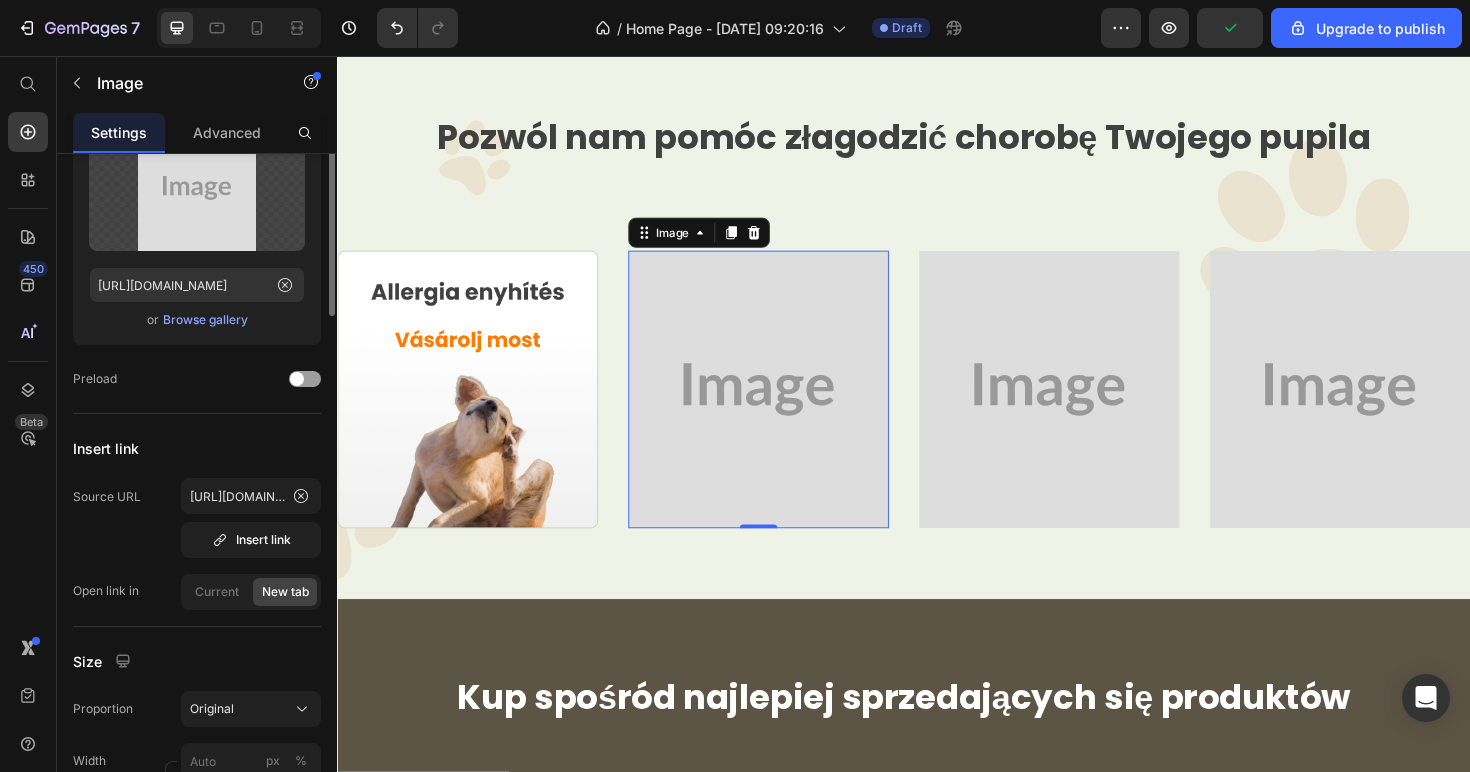 scroll, scrollTop: 0, scrollLeft: 0, axis: both 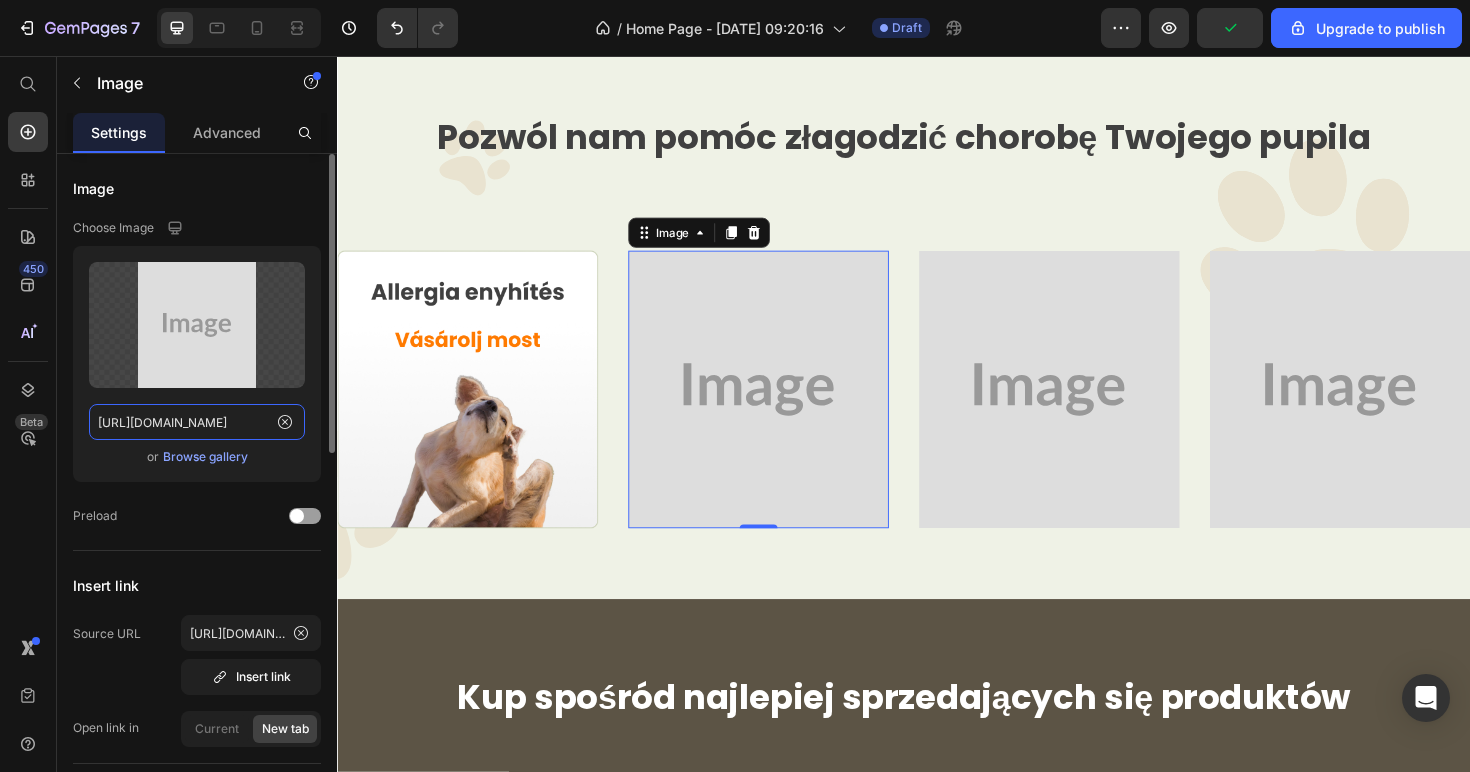 click on "https://placehold.co/846x900?text=Image" 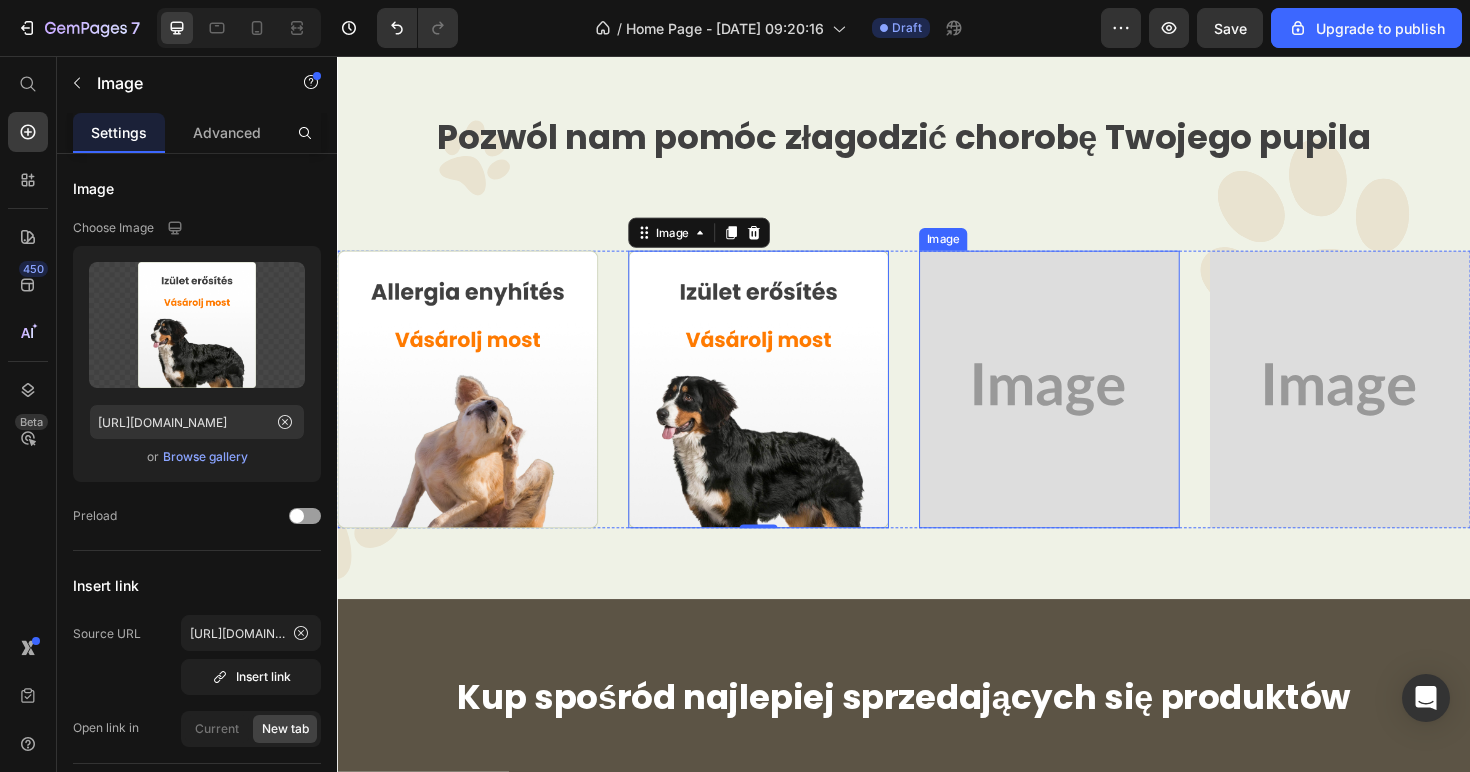click at bounding box center (1091, 409) 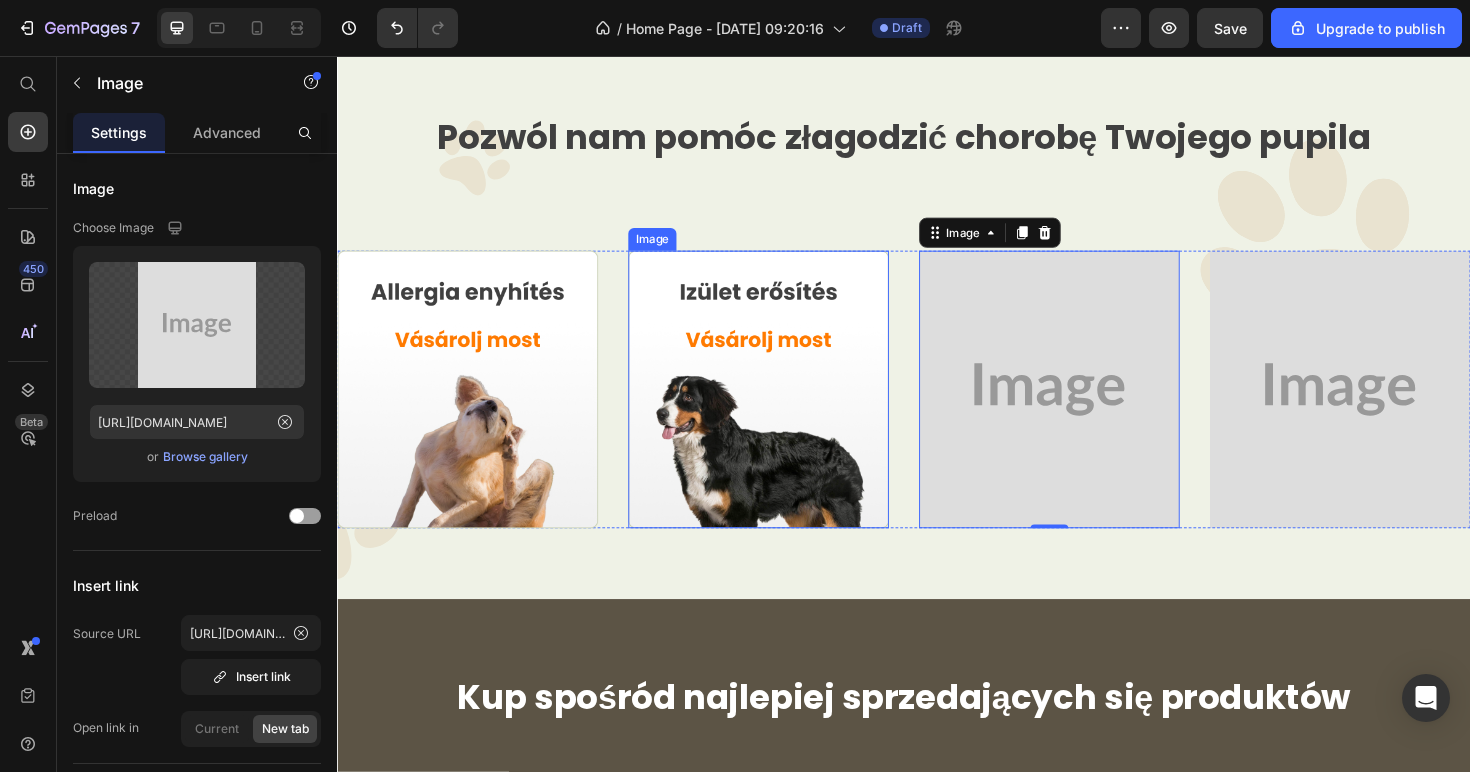 click at bounding box center [783, 409] 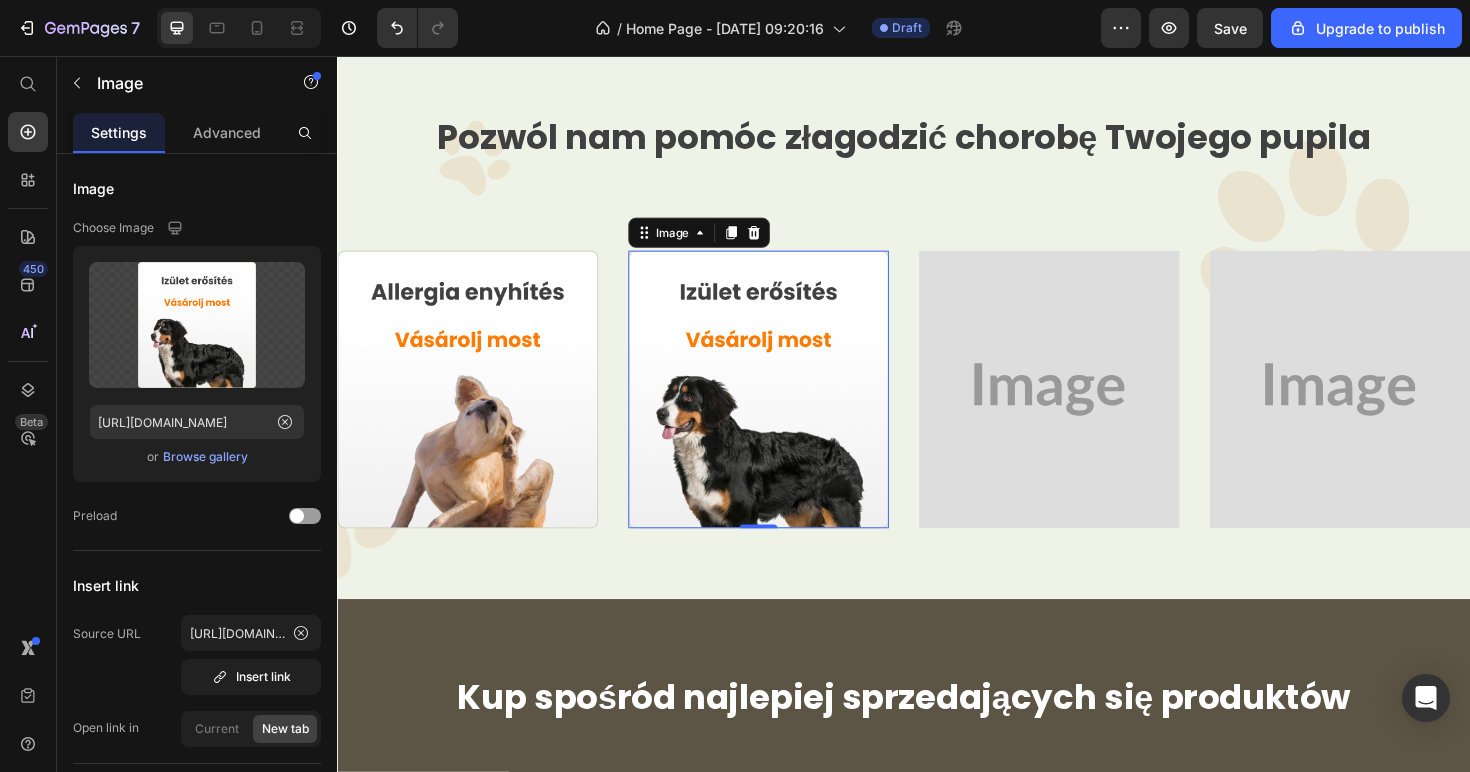 click at bounding box center (783, 409) 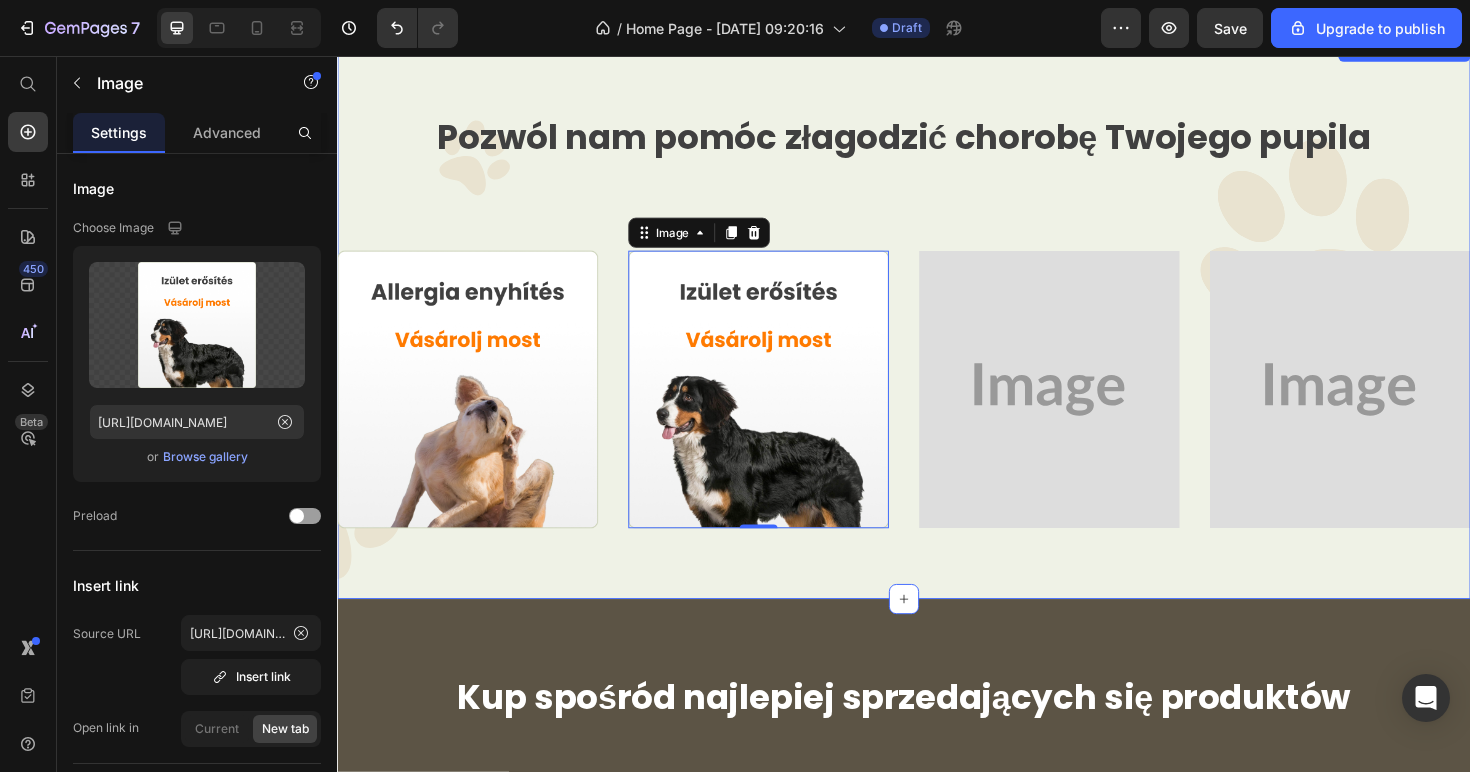 scroll, scrollTop: 2911, scrollLeft: 0, axis: vertical 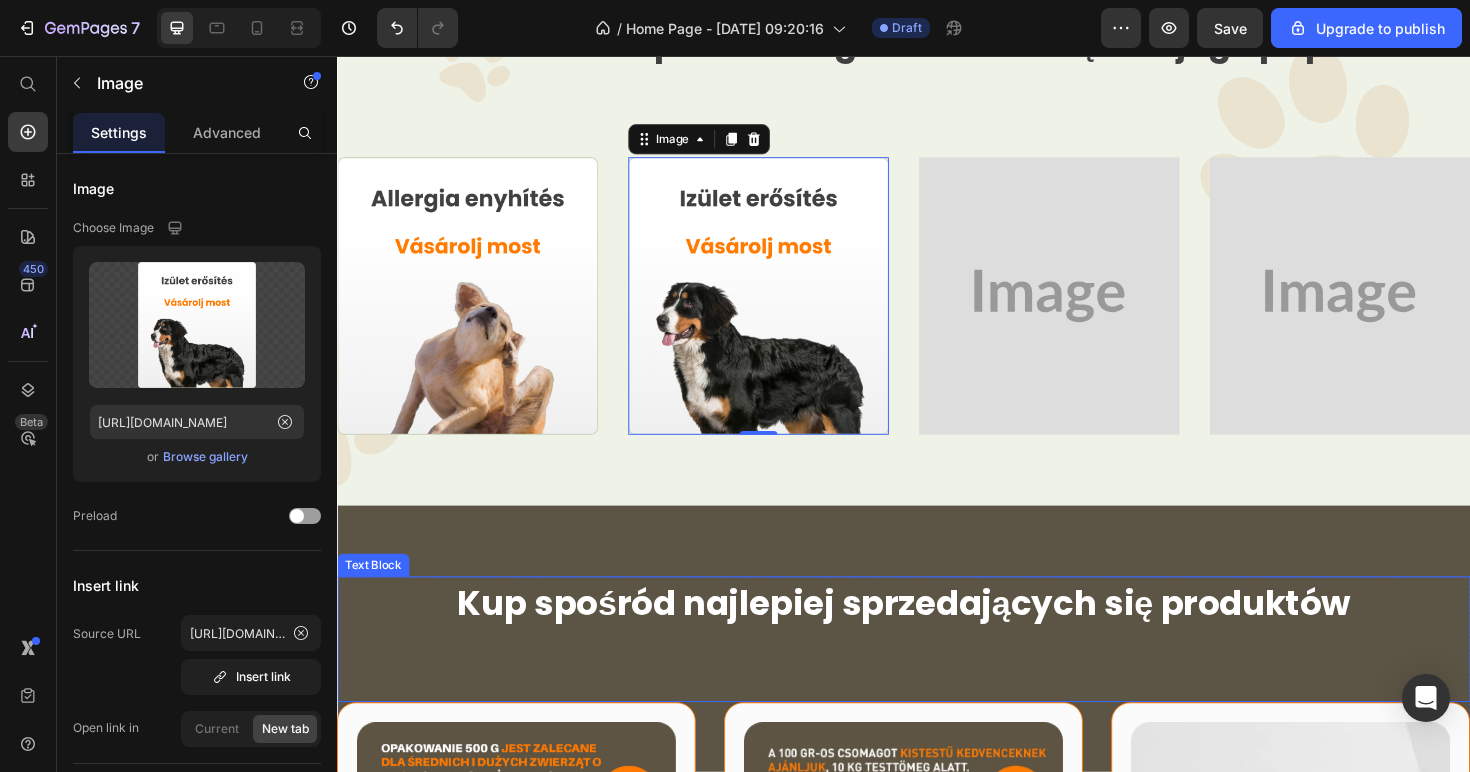 click on "Kup spośród najlepiej sprzedających się produktów" at bounding box center [937, 635] 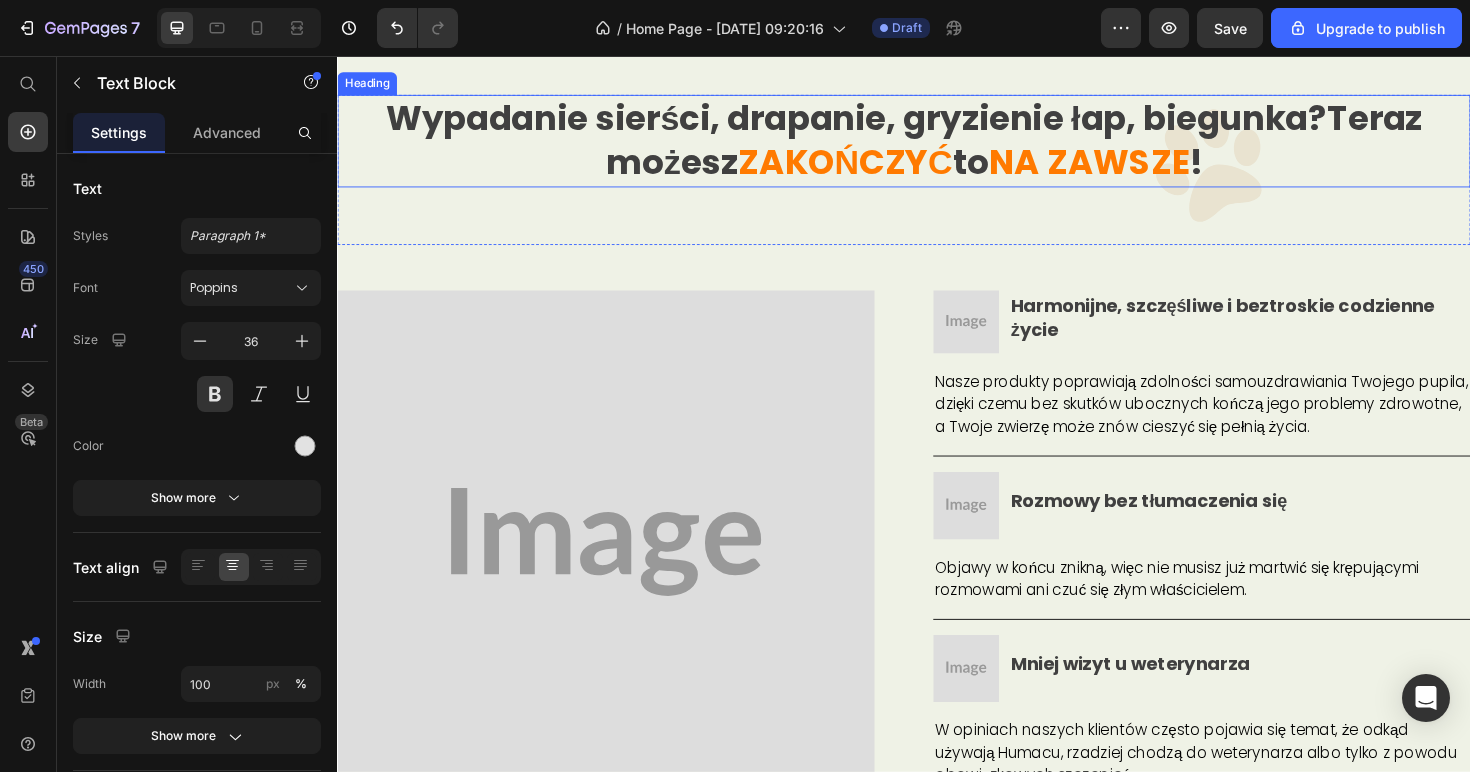 scroll, scrollTop: 4637, scrollLeft: 0, axis: vertical 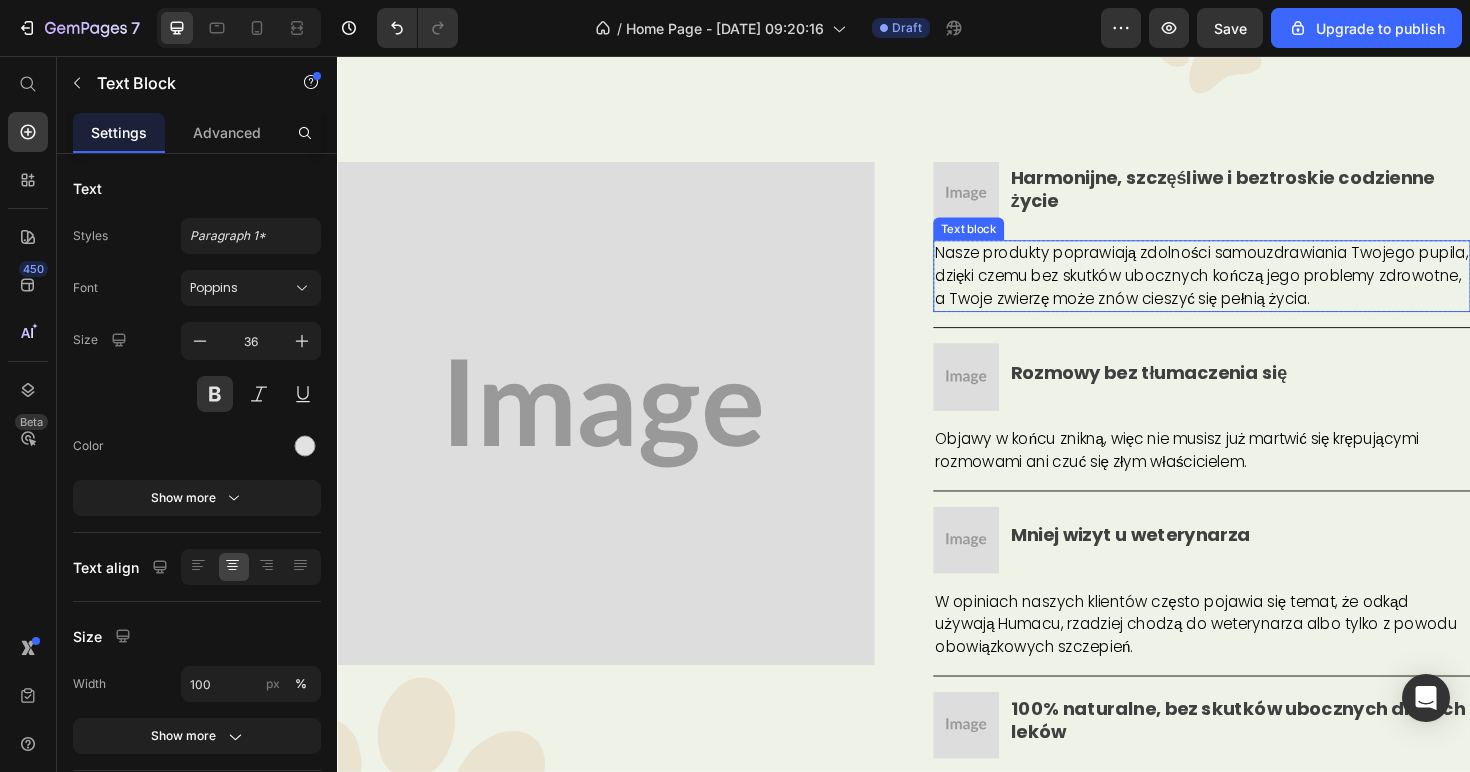 click at bounding box center (1003, 202) 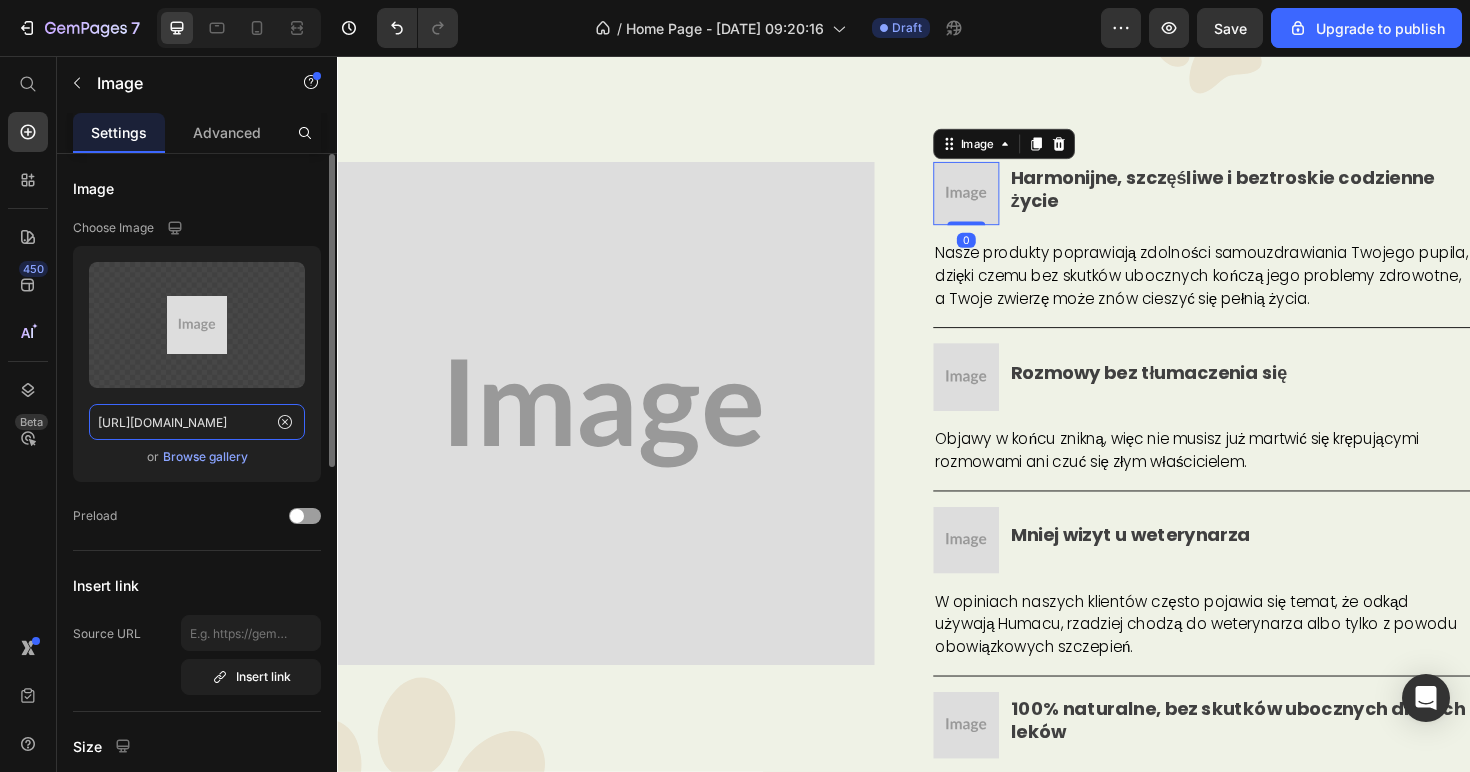 click on "https://placehold.co/60x58?text=Image" 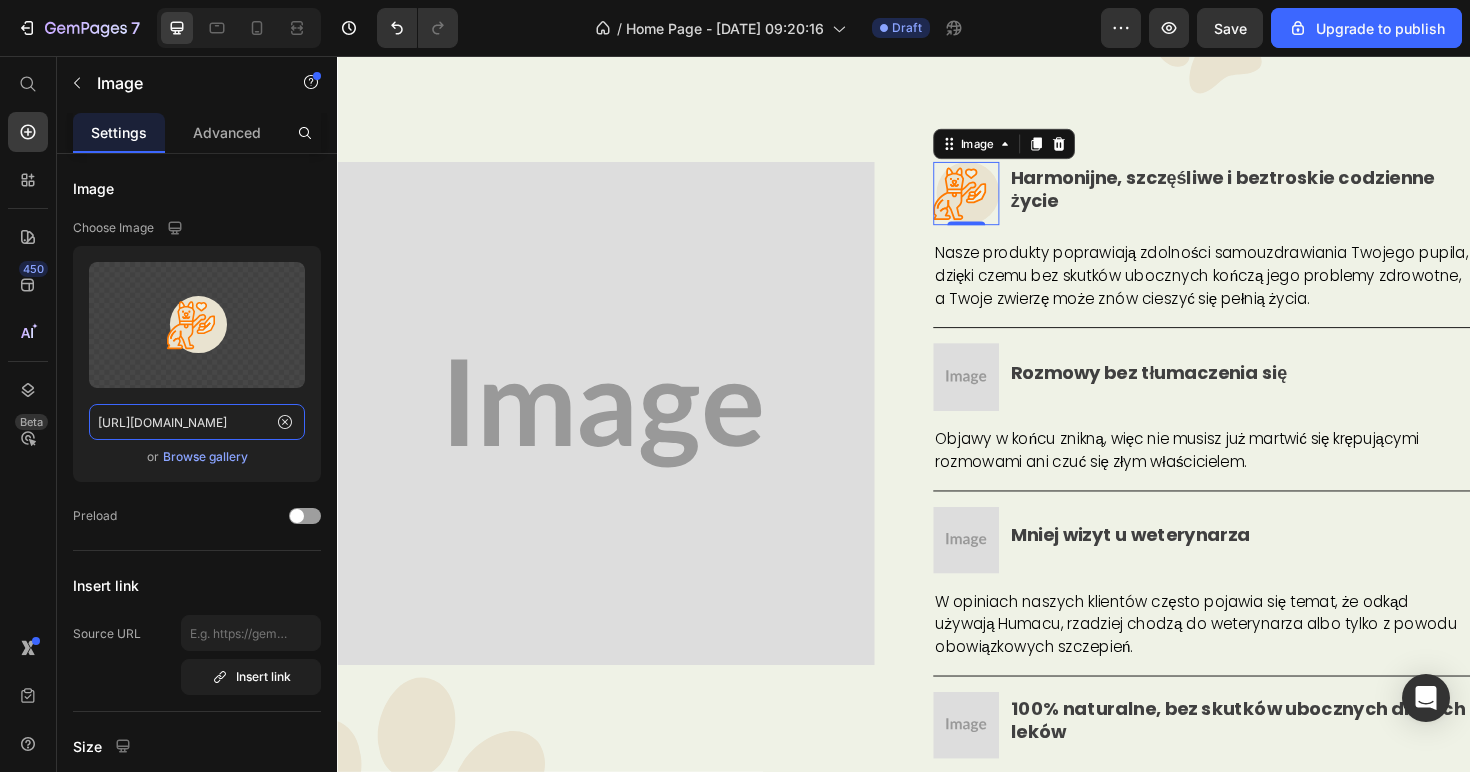 type on "https://www.humac.hu/cdn/shop/t/17/assets/481359921313481598-f618f03c-912b-4dff-a9d5-4d255a322ec8.svg?v=88018665309455763301730473579" 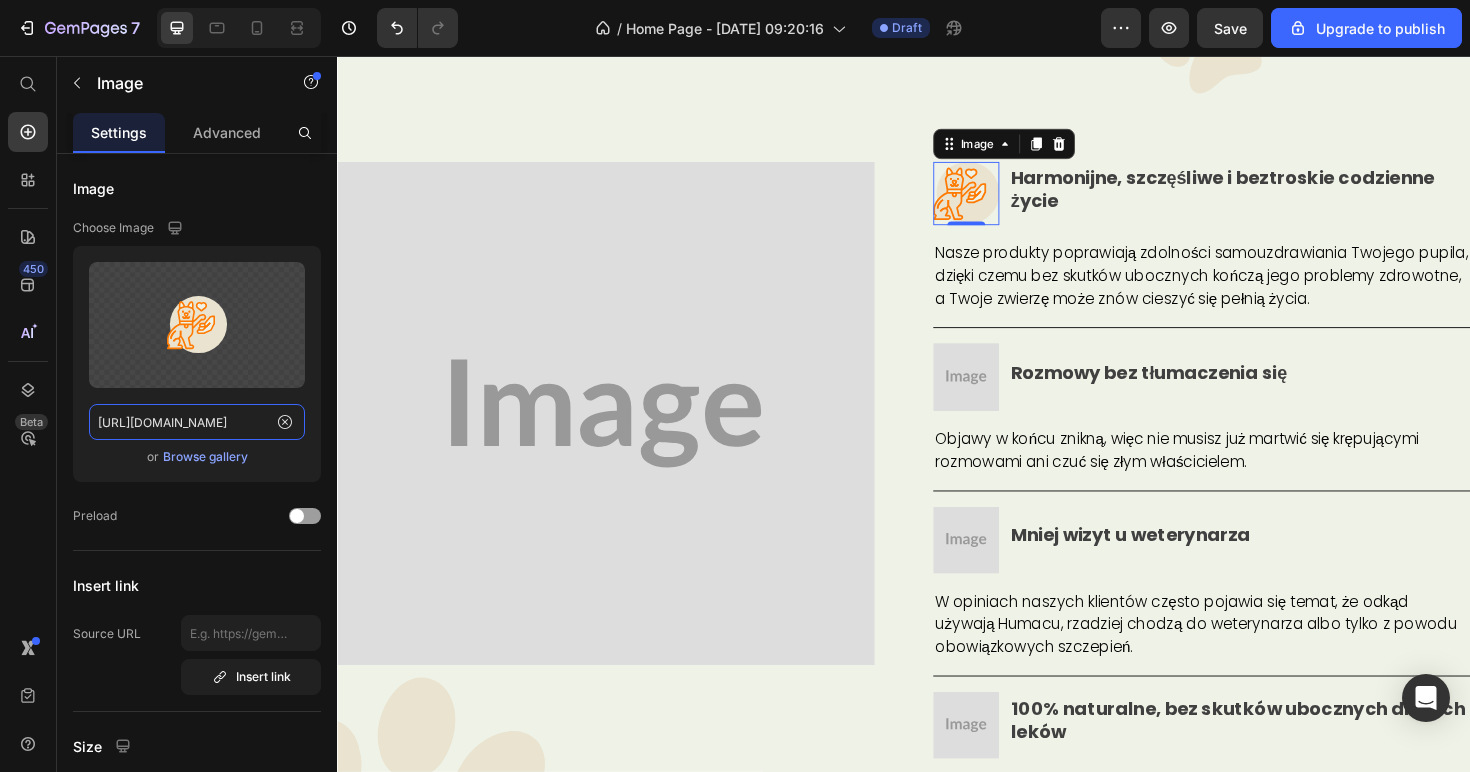 scroll, scrollTop: 0, scrollLeft: 0, axis: both 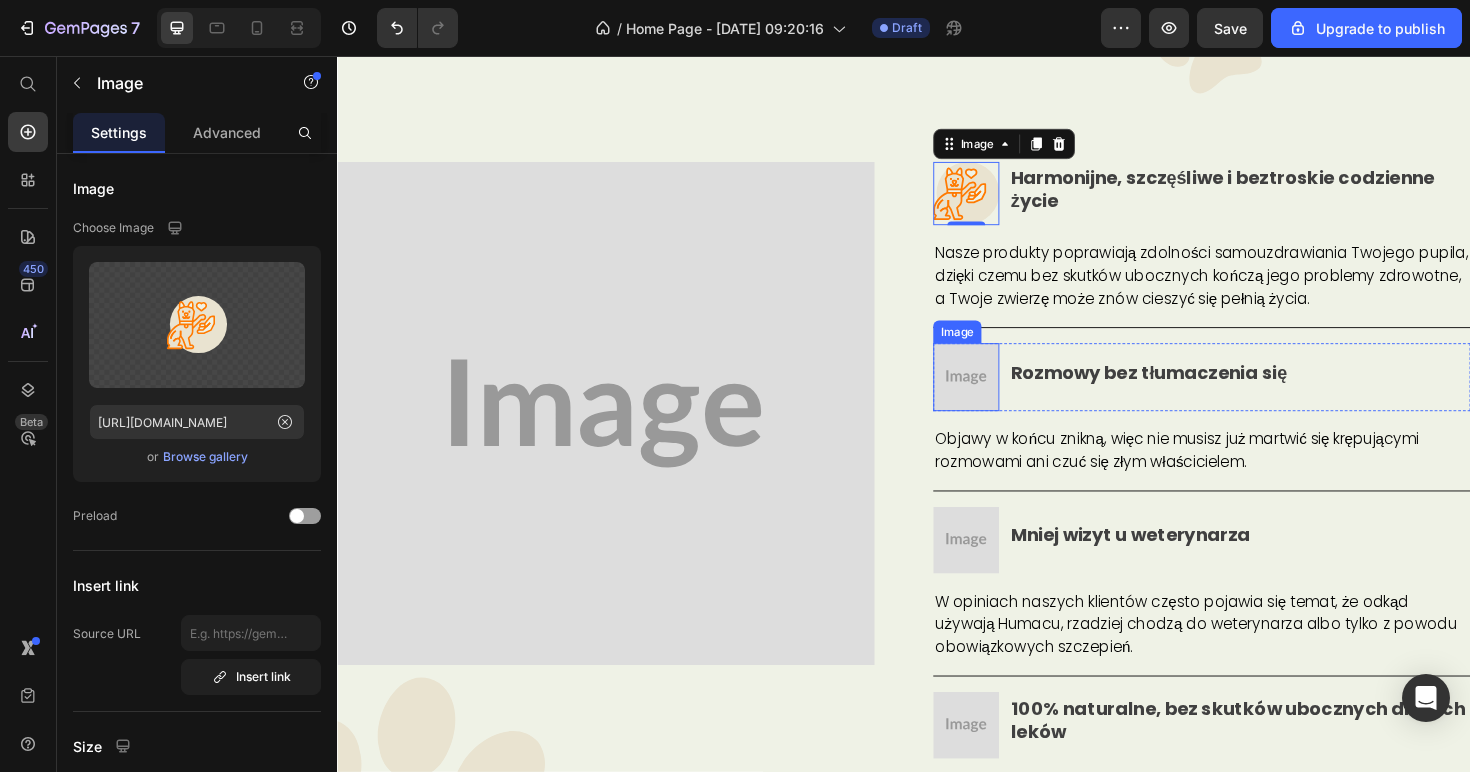 click at bounding box center (1003, 395) 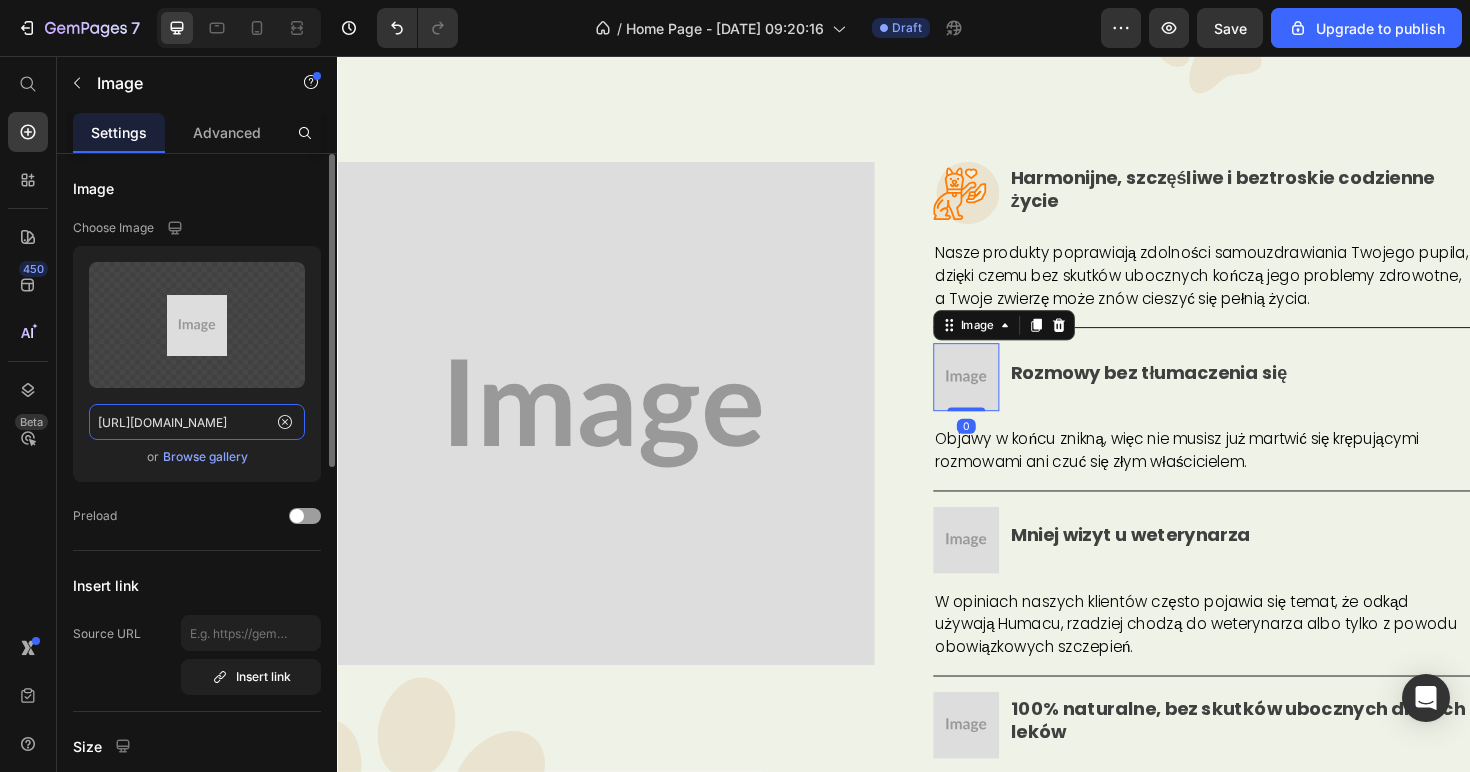 click on "https://placehold.co/60x61?text=Image" 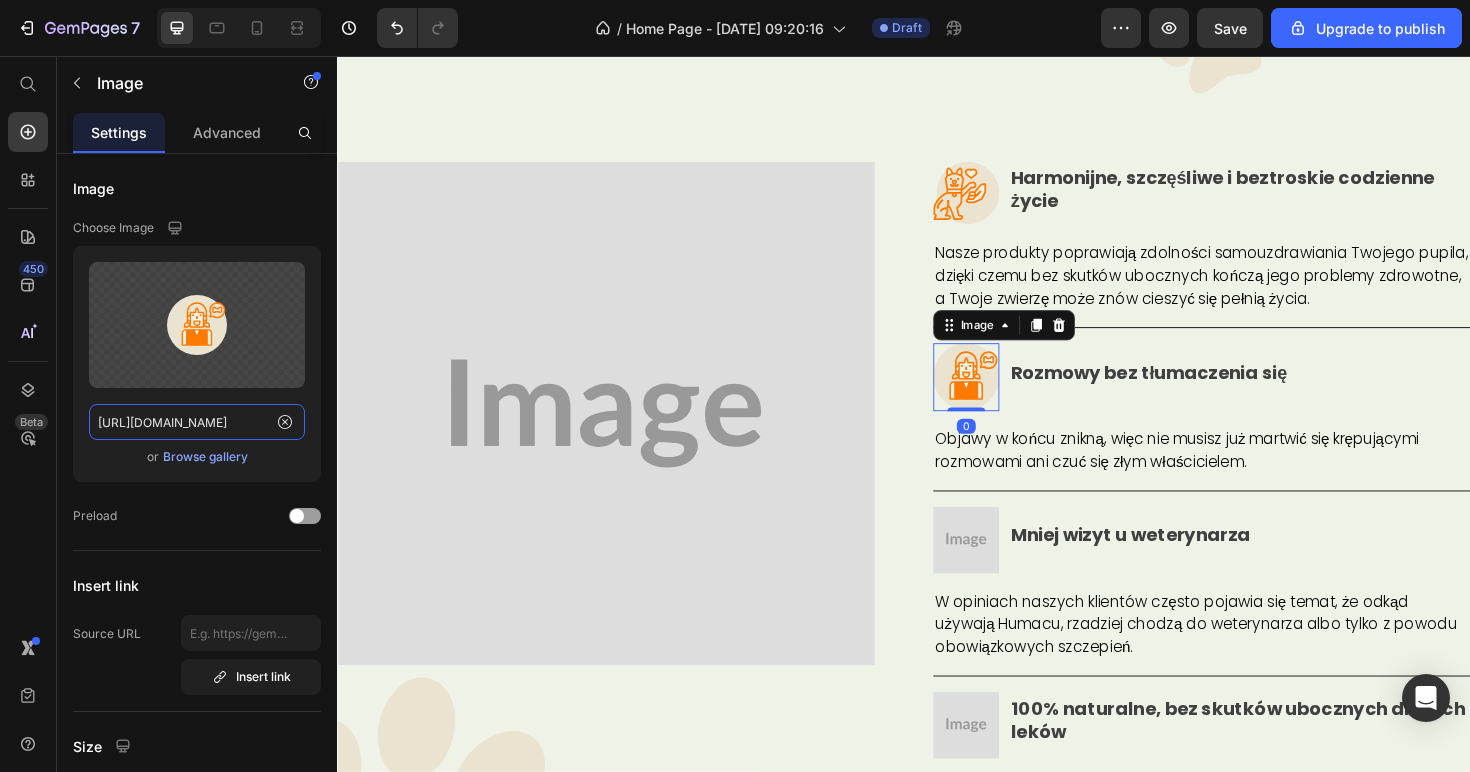type on "https://www.humac.hu/cdn/shop/t/17/assets/481359921313481598-bc055cb3-2b6f-4aab-8a26-48516aecdc4d.svg?v=147745779808817319611730473569" 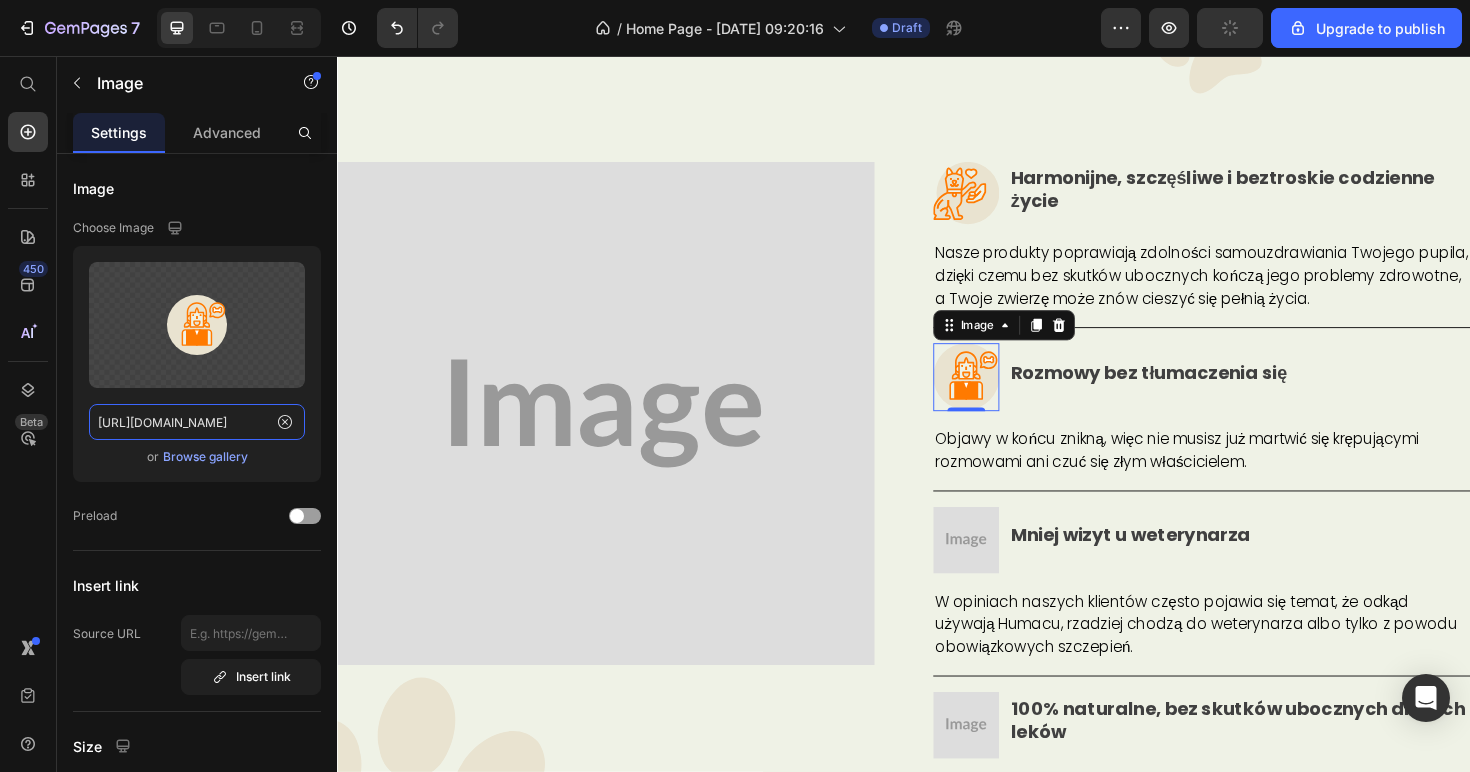 scroll, scrollTop: 0, scrollLeft: 0, axis: both 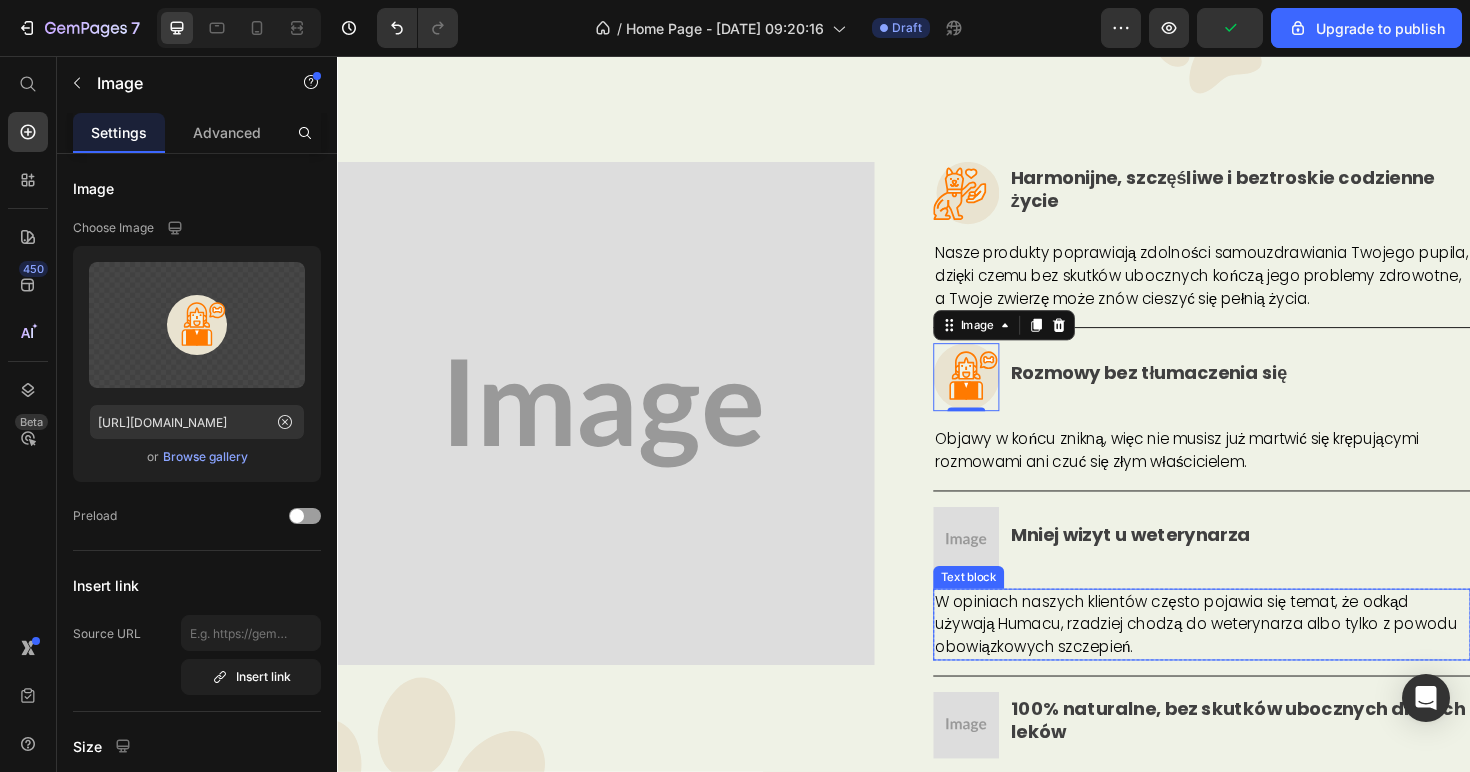 click on "Text block" at bounding box center [1005, 608] 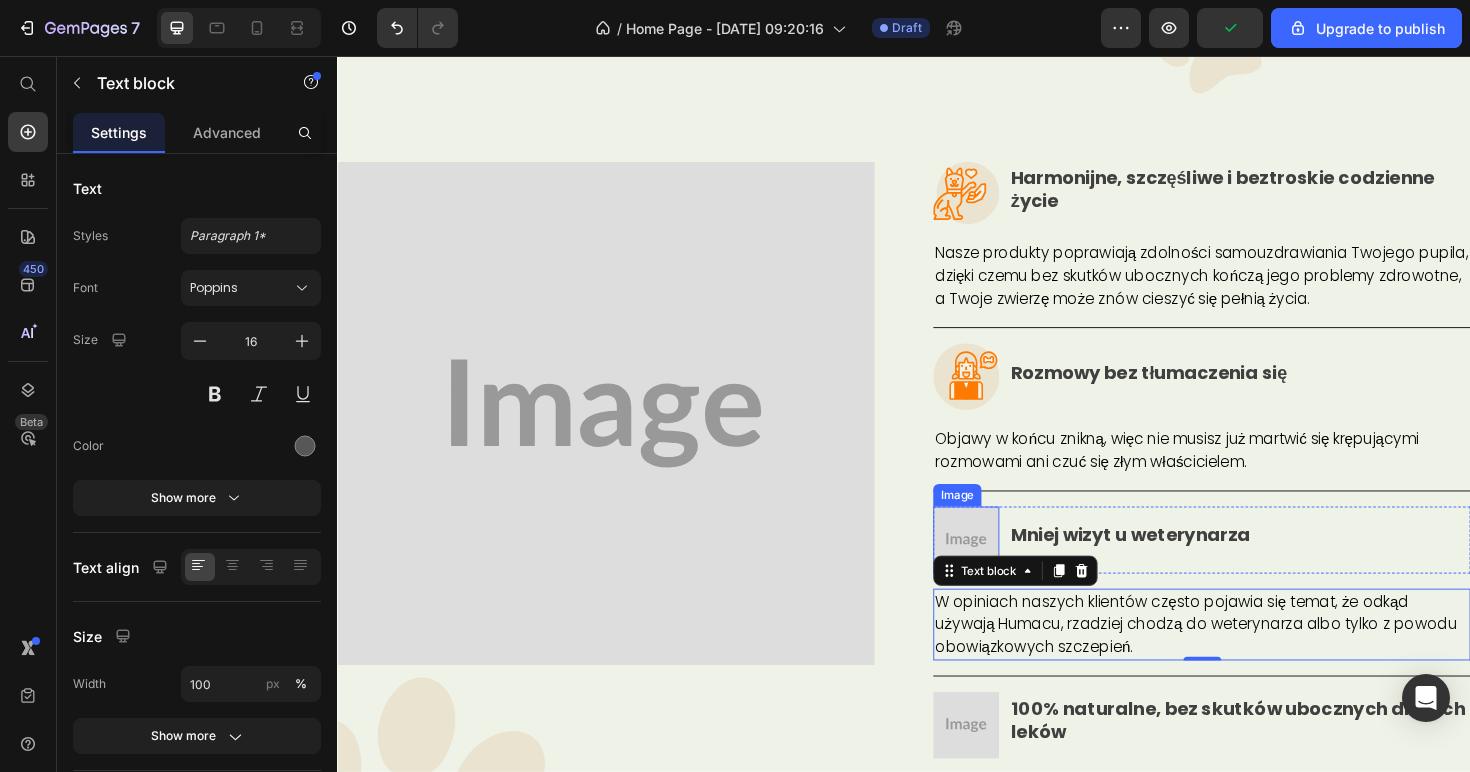 click at bounding box center [1003, 568] 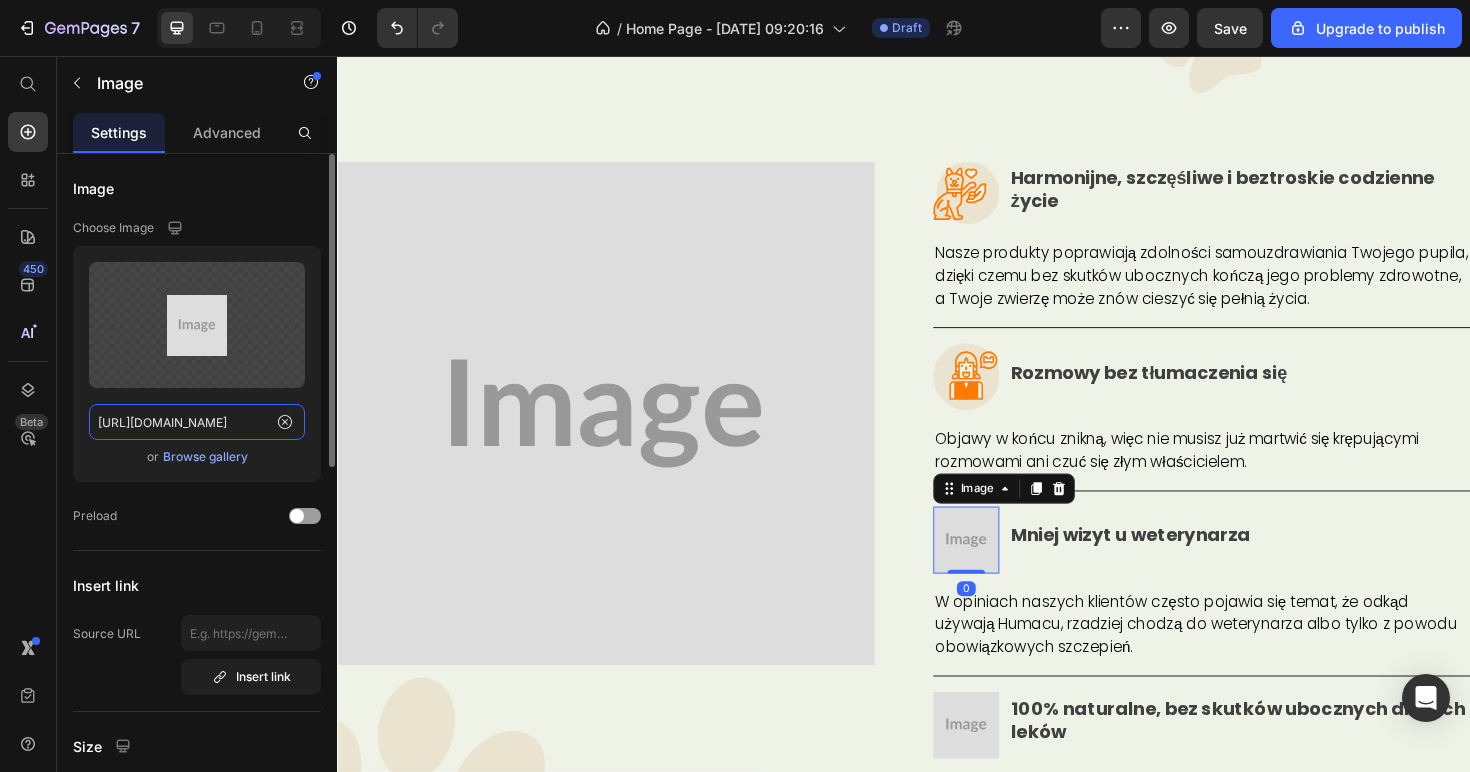 click on "https://placehold.co/60x61?text=Image" 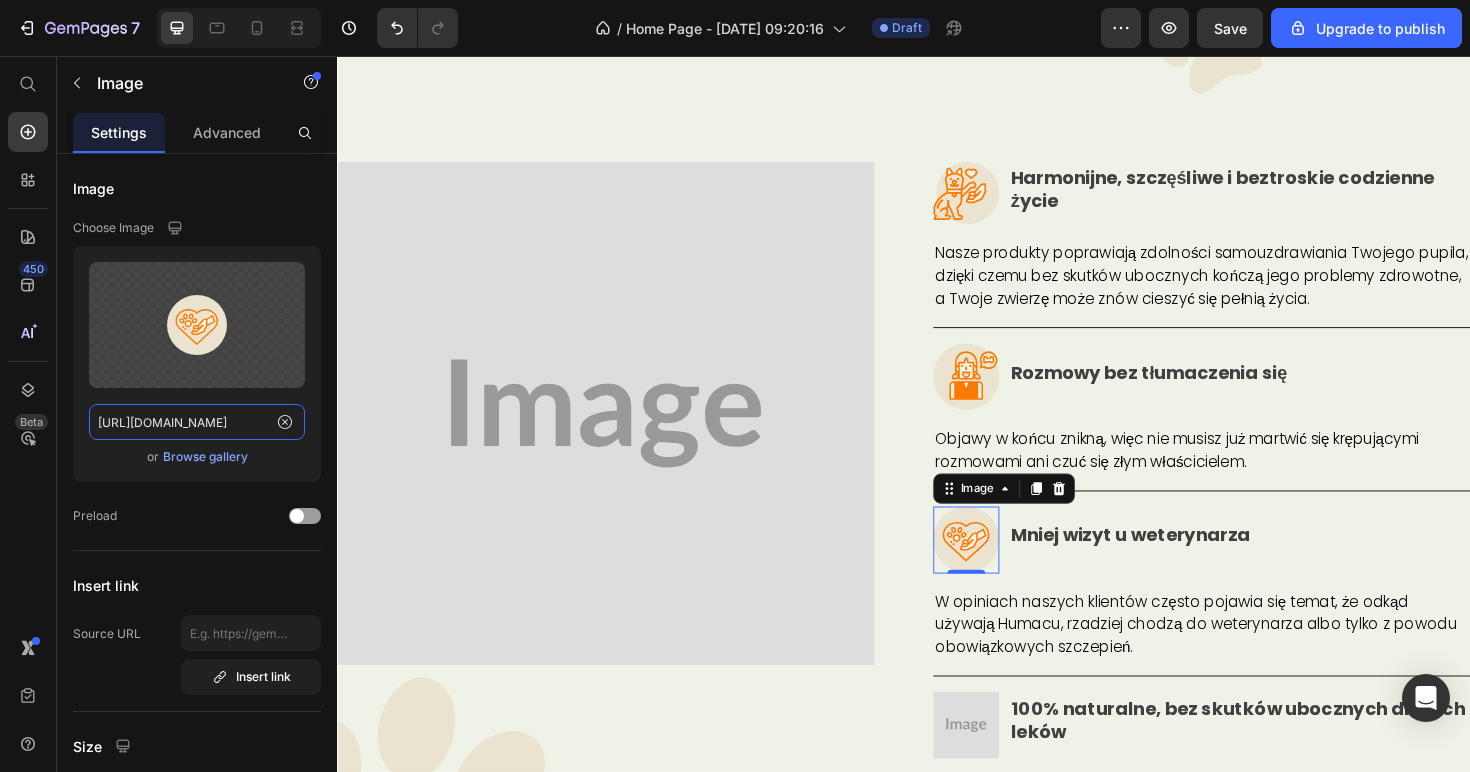 type on "https://www.humac.hu/cdn/shop/t/17/assets/481359921313481598-e0943a4e-5cd2-410e-98a1-987e65f4930b.svg?v=86766653068449211671730473572" 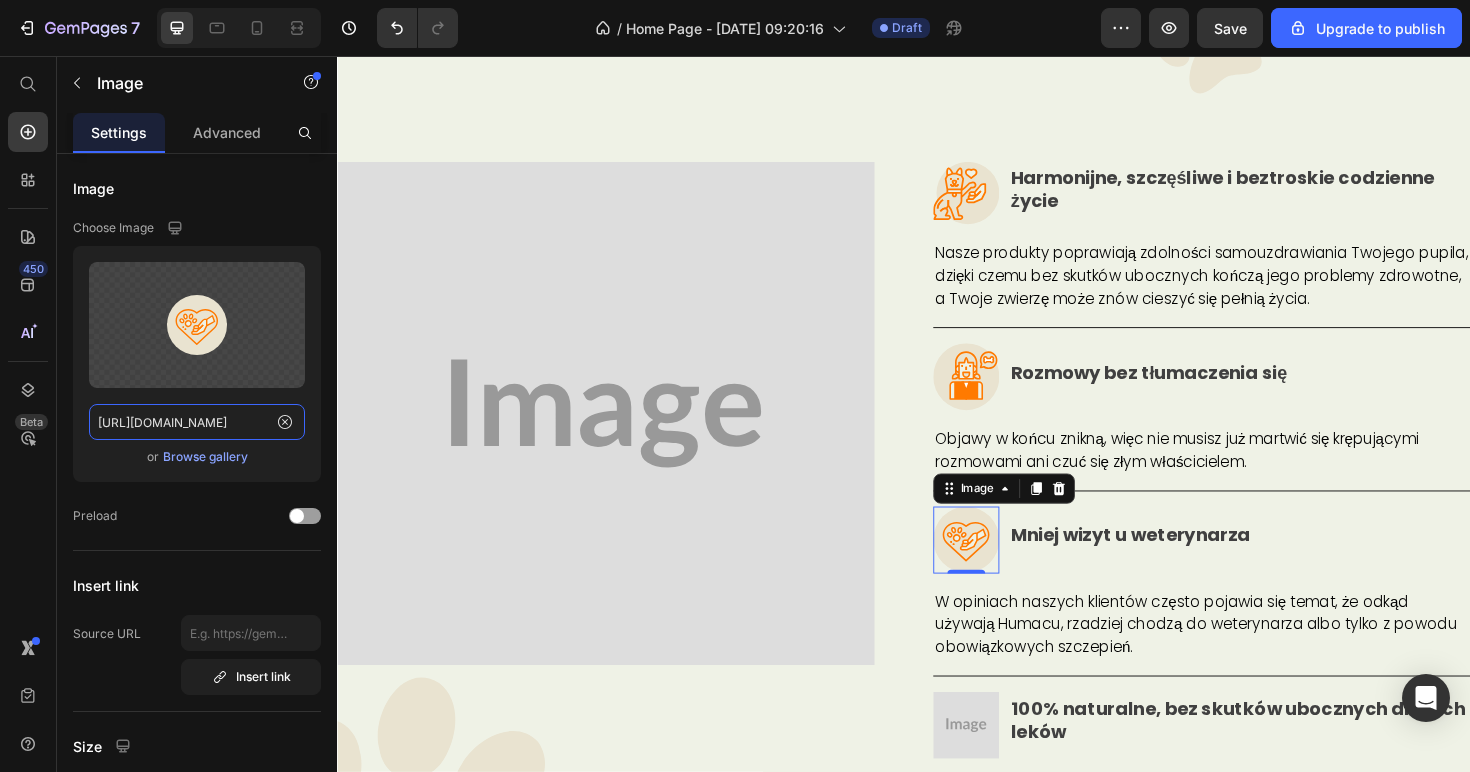scroll, scrollTop: 0, scrollLeft: 0, axis: both 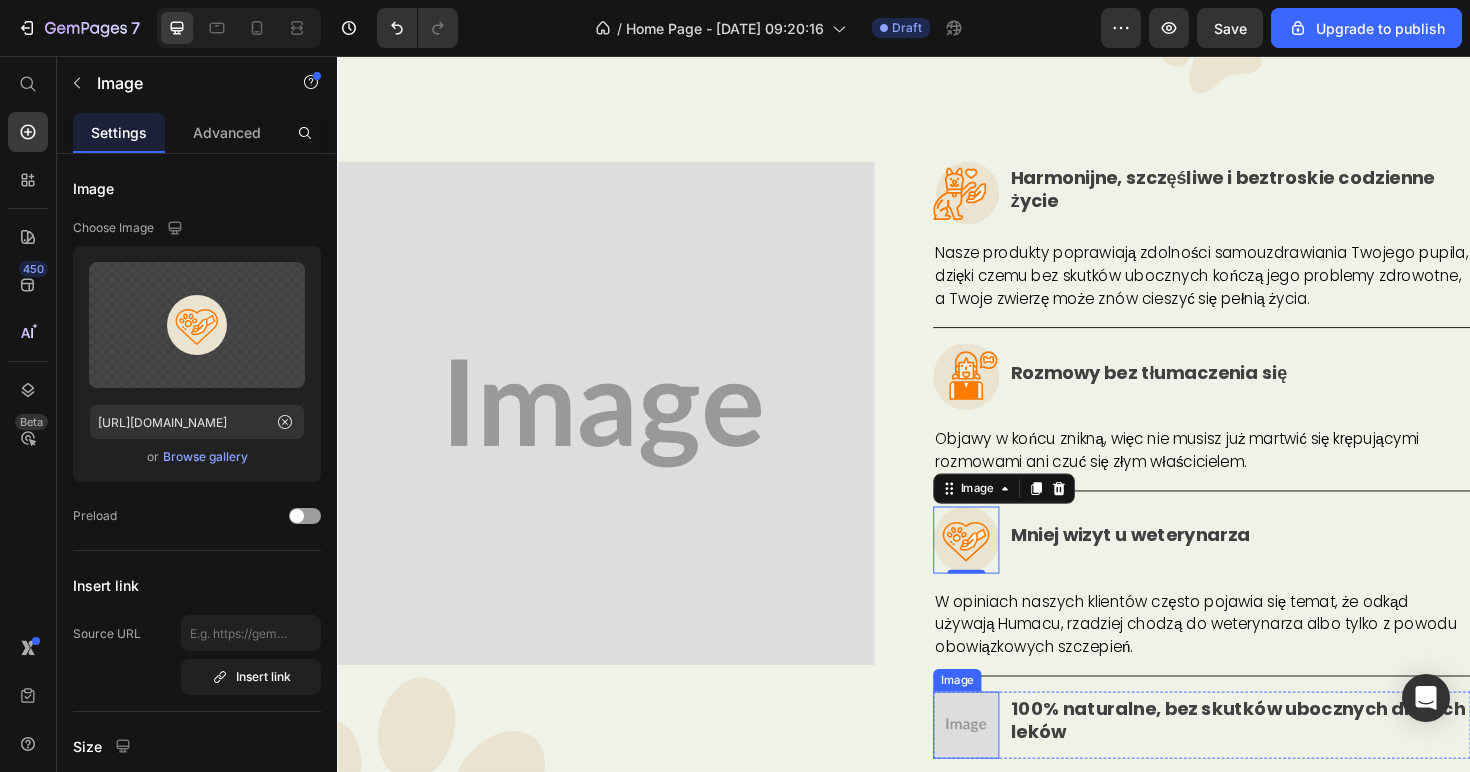click at bounding box center (1003, 764) 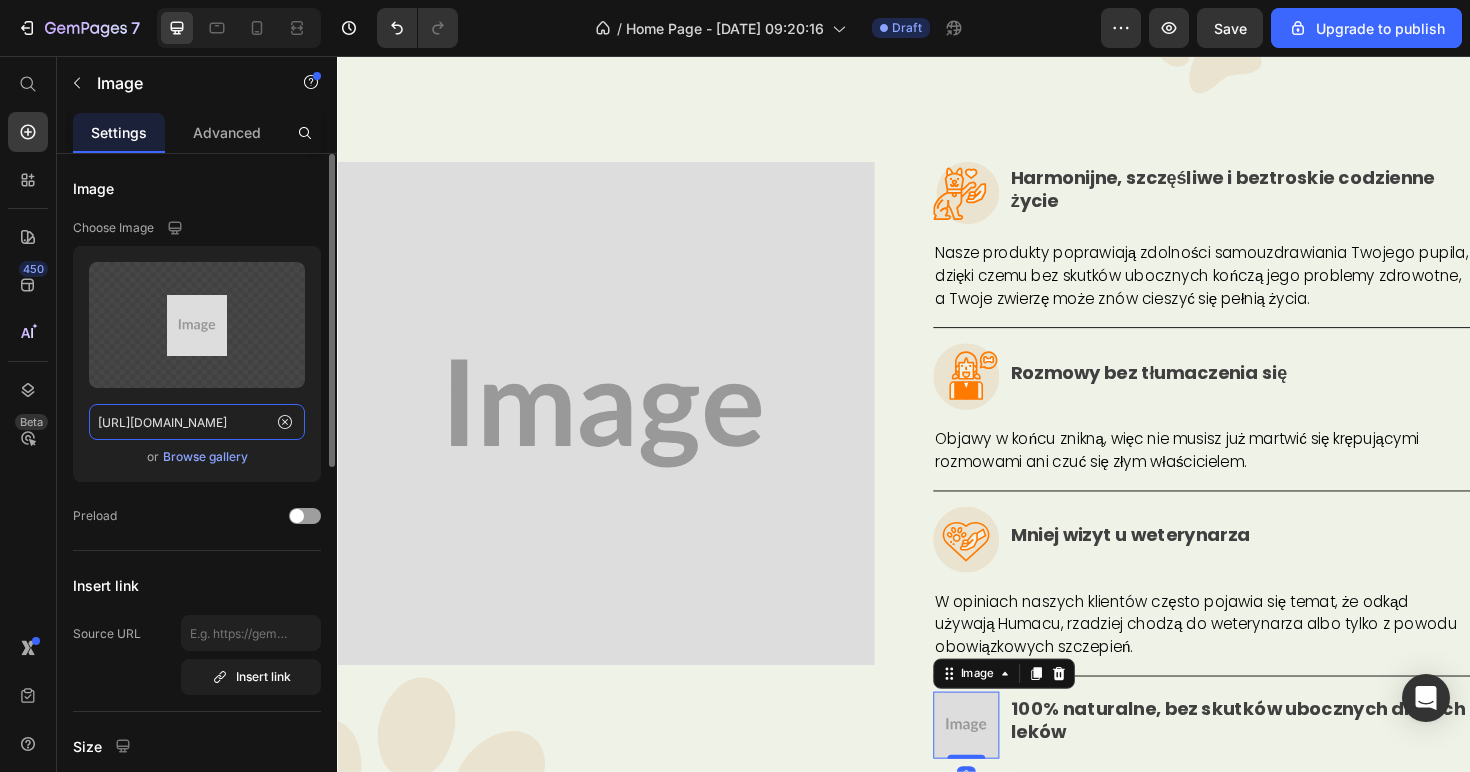 click on "https://placehold.co/60x61?text=Image" 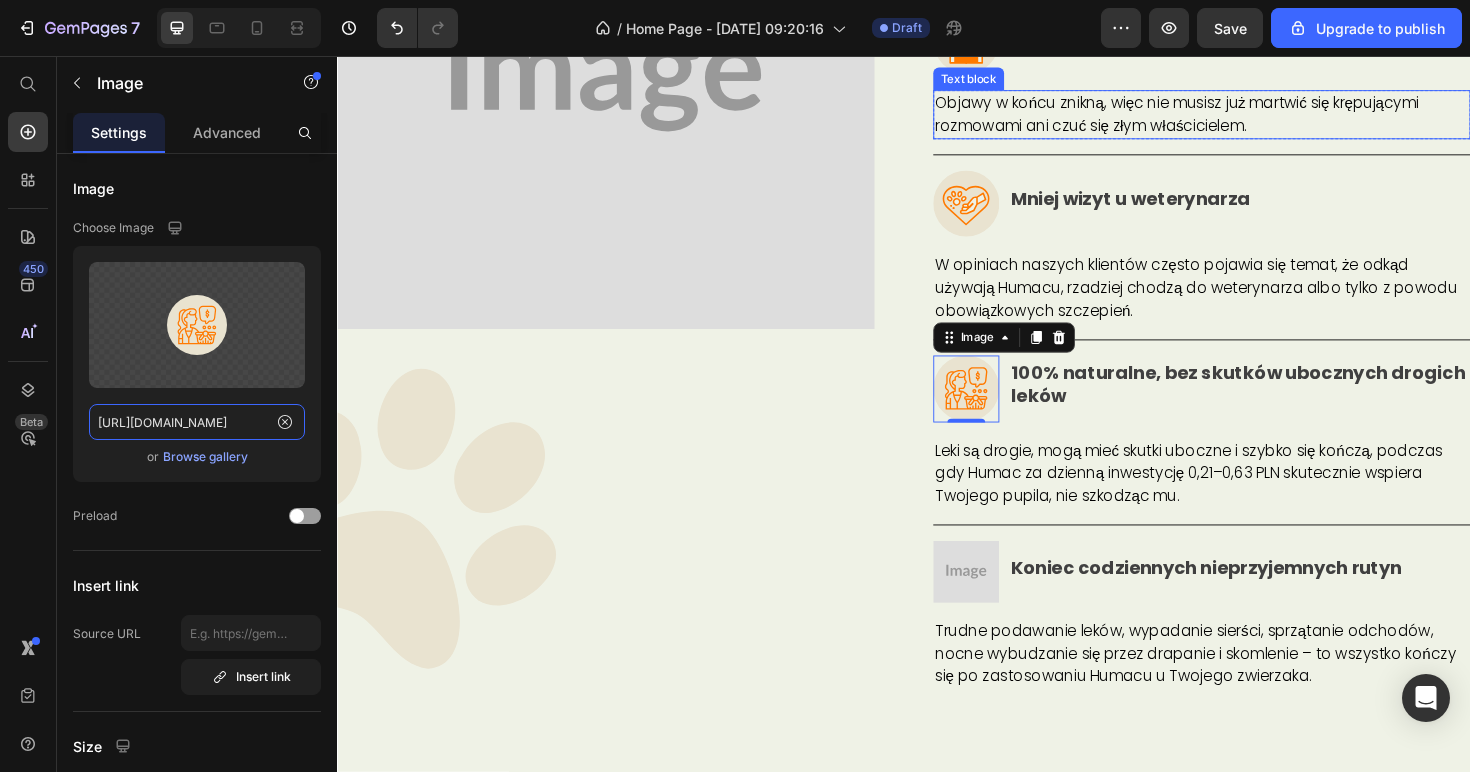 scroll, scrollTop: 5049, scrollLeft: 0, axis: vertical 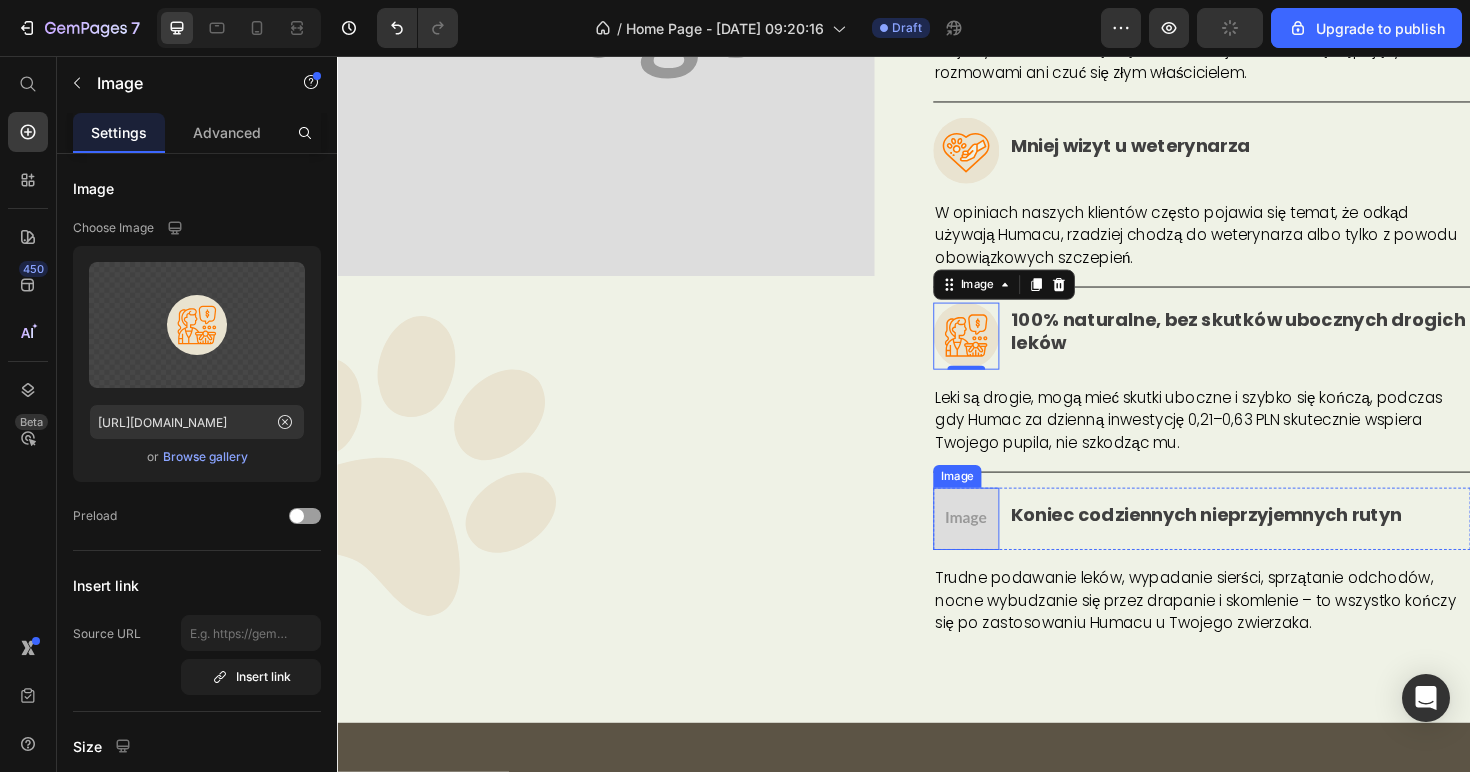 click at bounding box center (1003, 546) 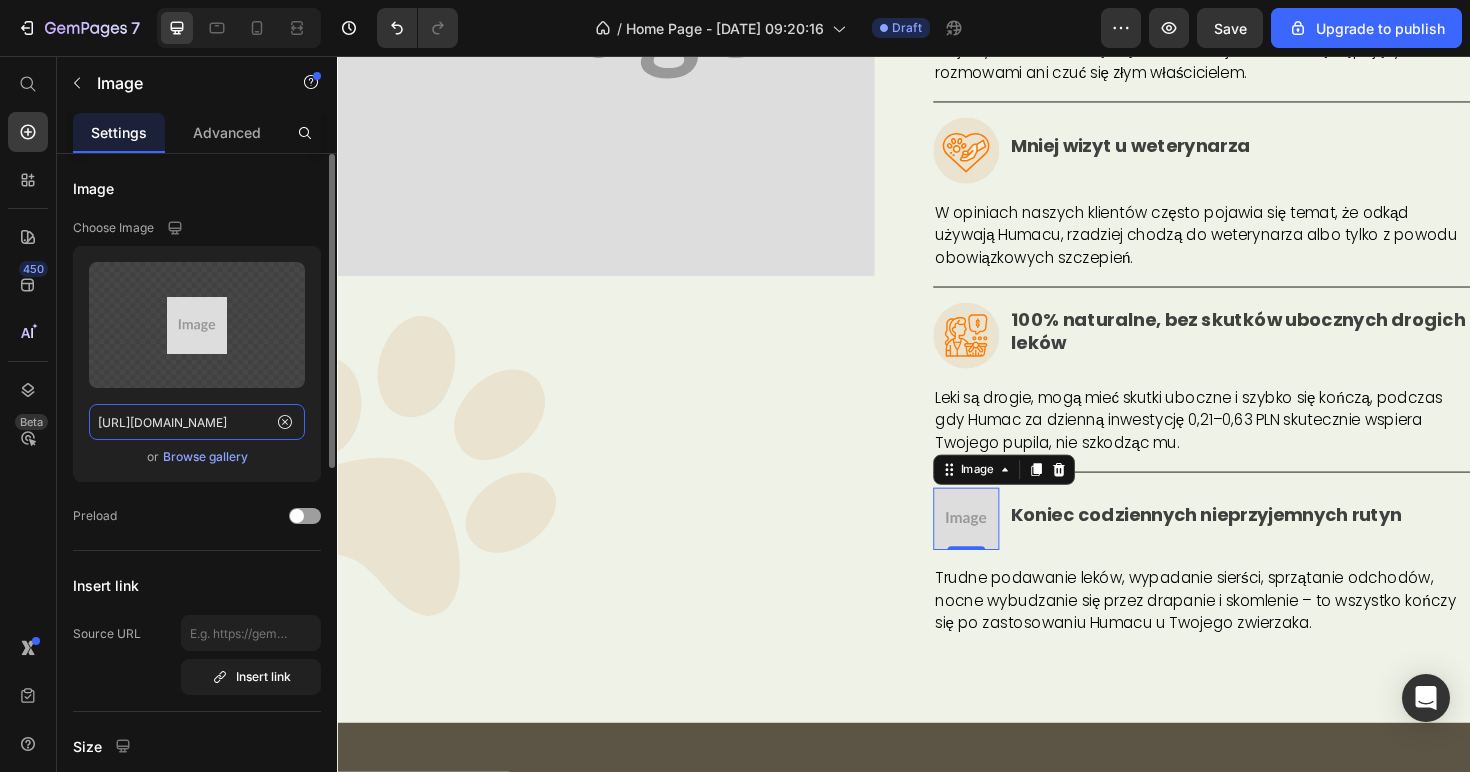 click on "https://placehold.co/60x57?text=Image" 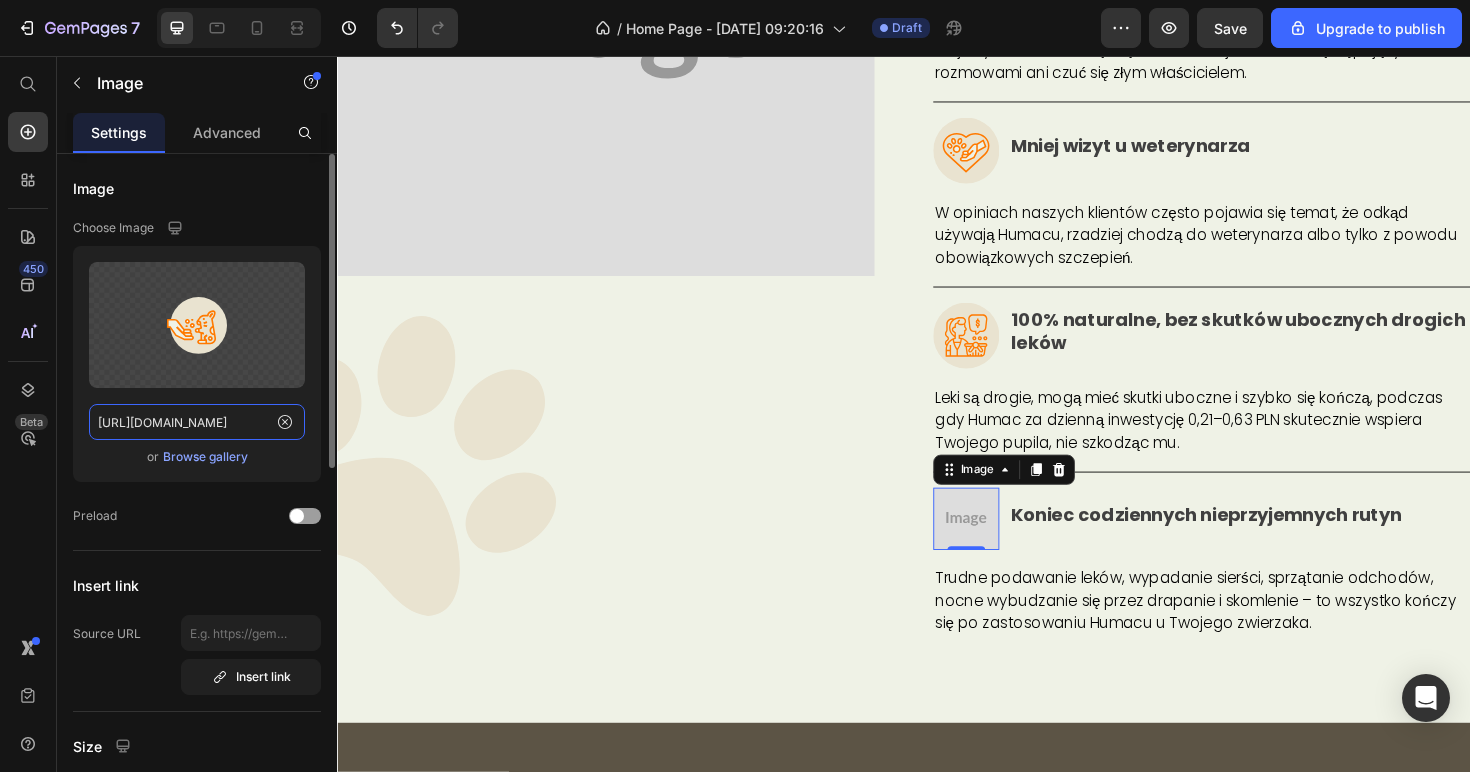 scroll, scrollTop: 0, scrollLeft: 703, axis: horizontal 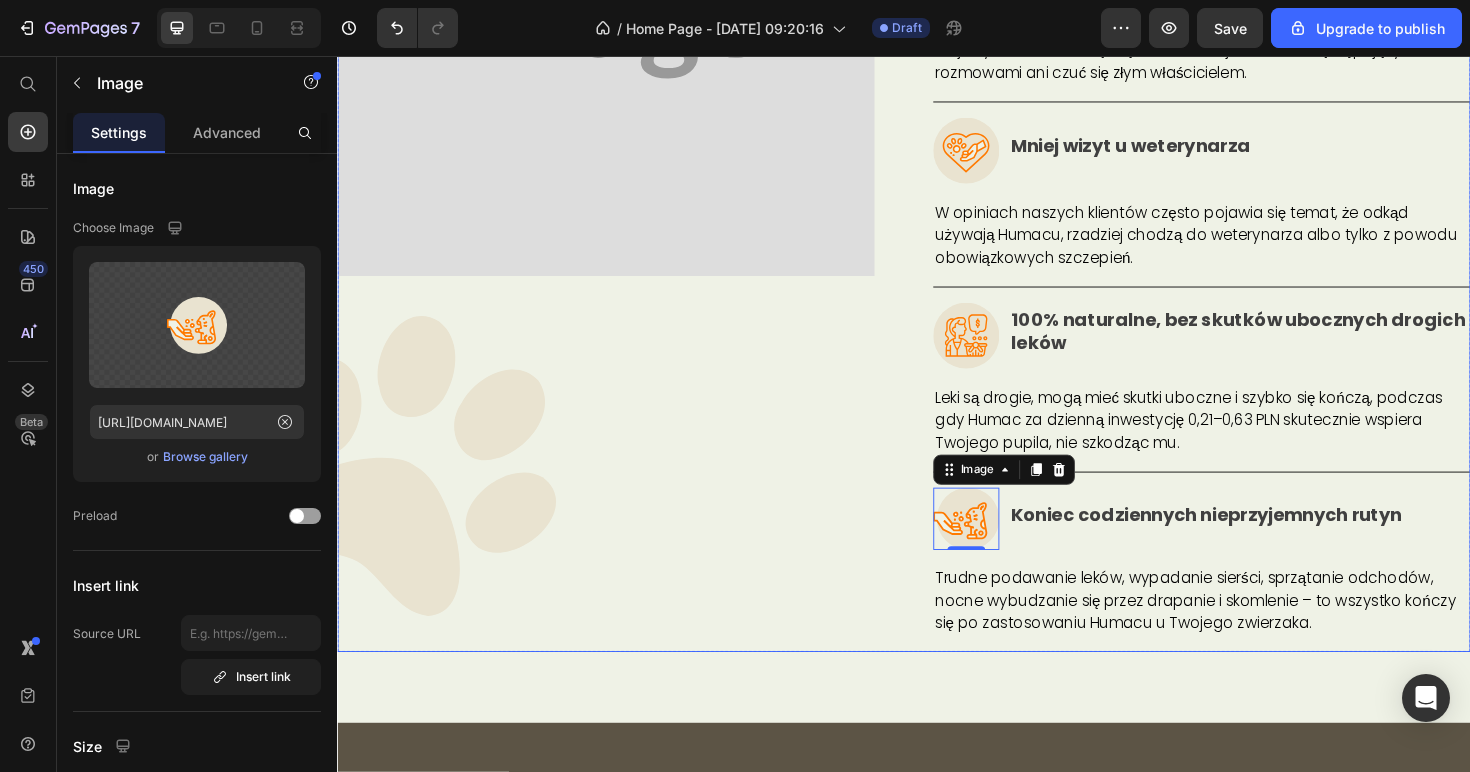 click on "Image
Icon" at bounding box center (621, 222) 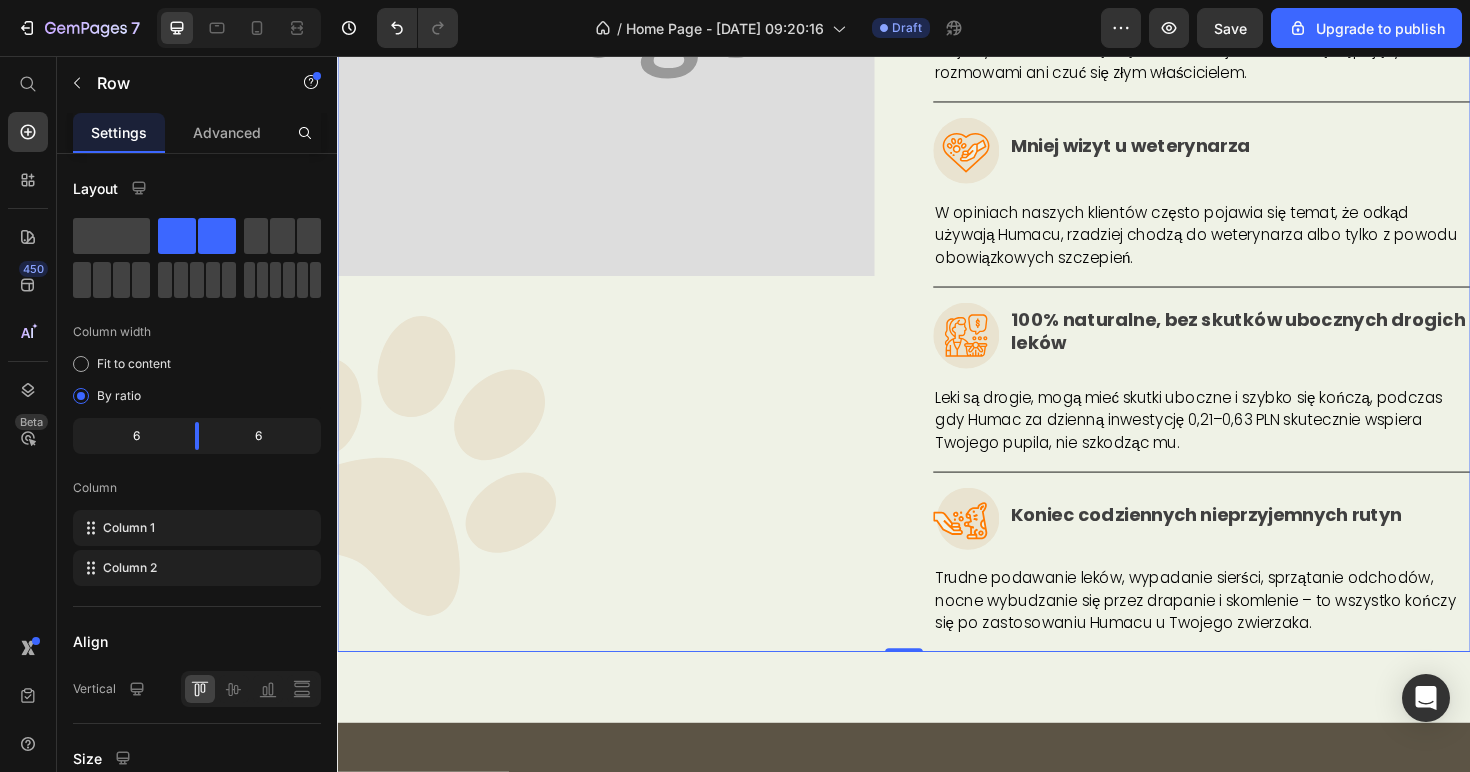 scroll, scrollTop: 4966, scrollLeft: 0, axis: vertical 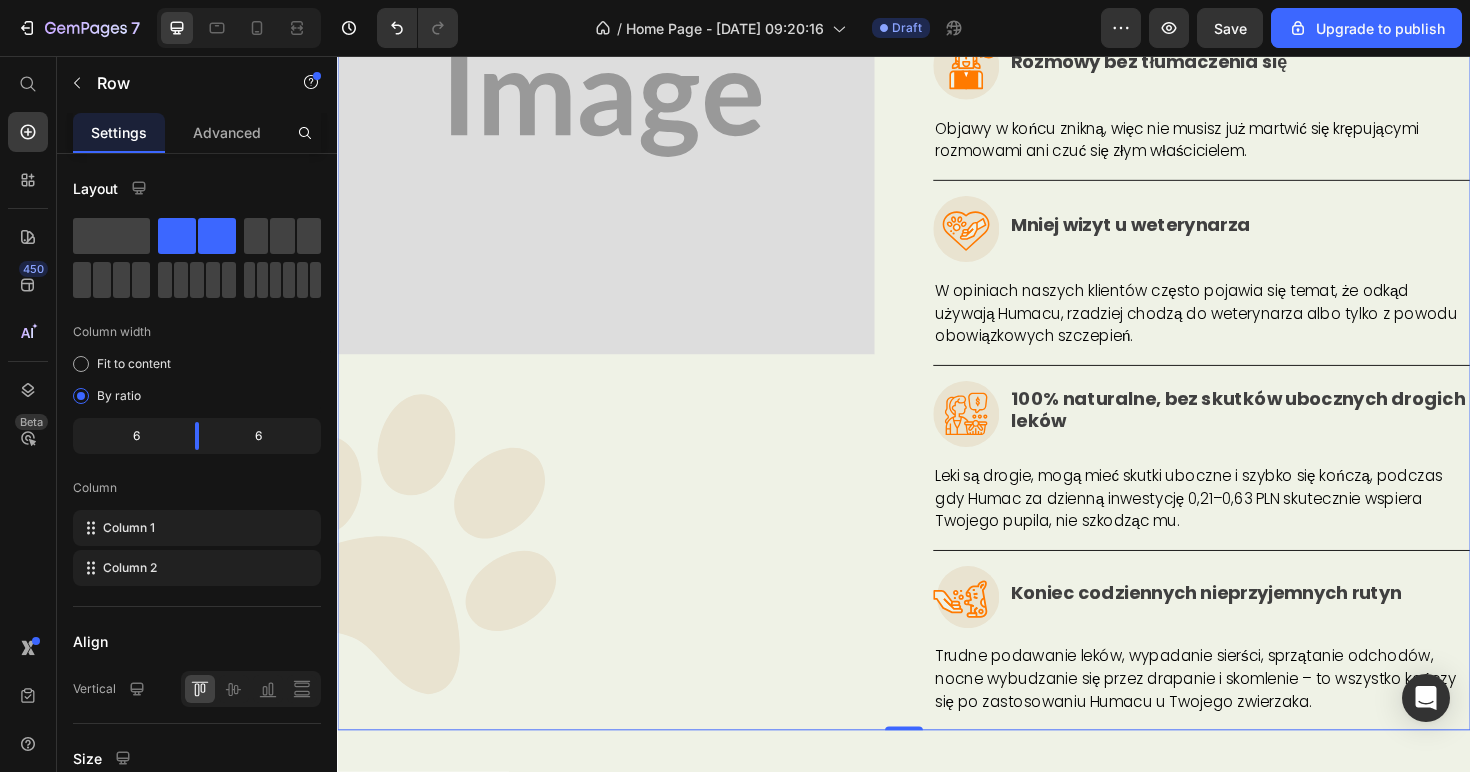 click on "Image
Icon" at bounding box center [621, 305] 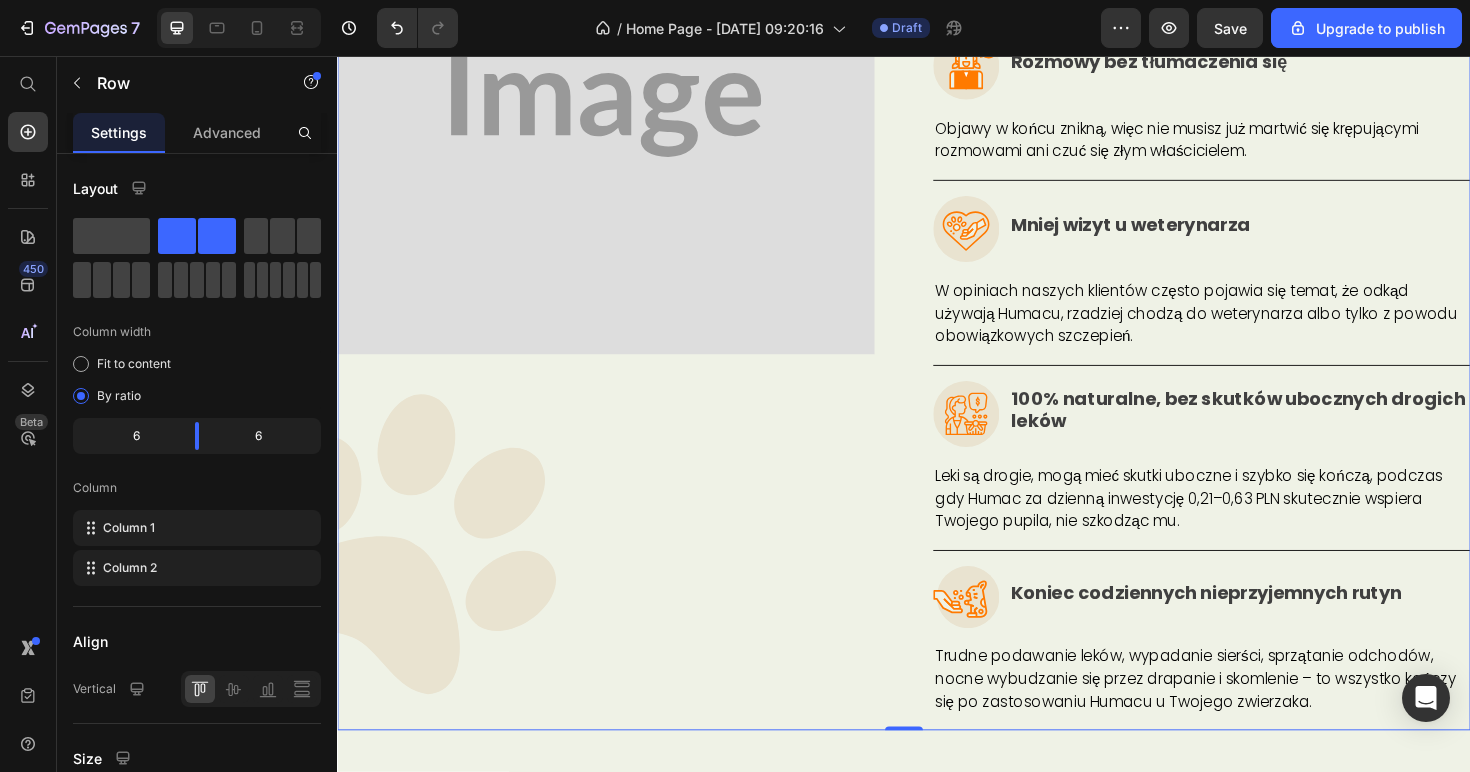 scroll, scrollTop: 4749, scrollLeft: 0, axis: vertical 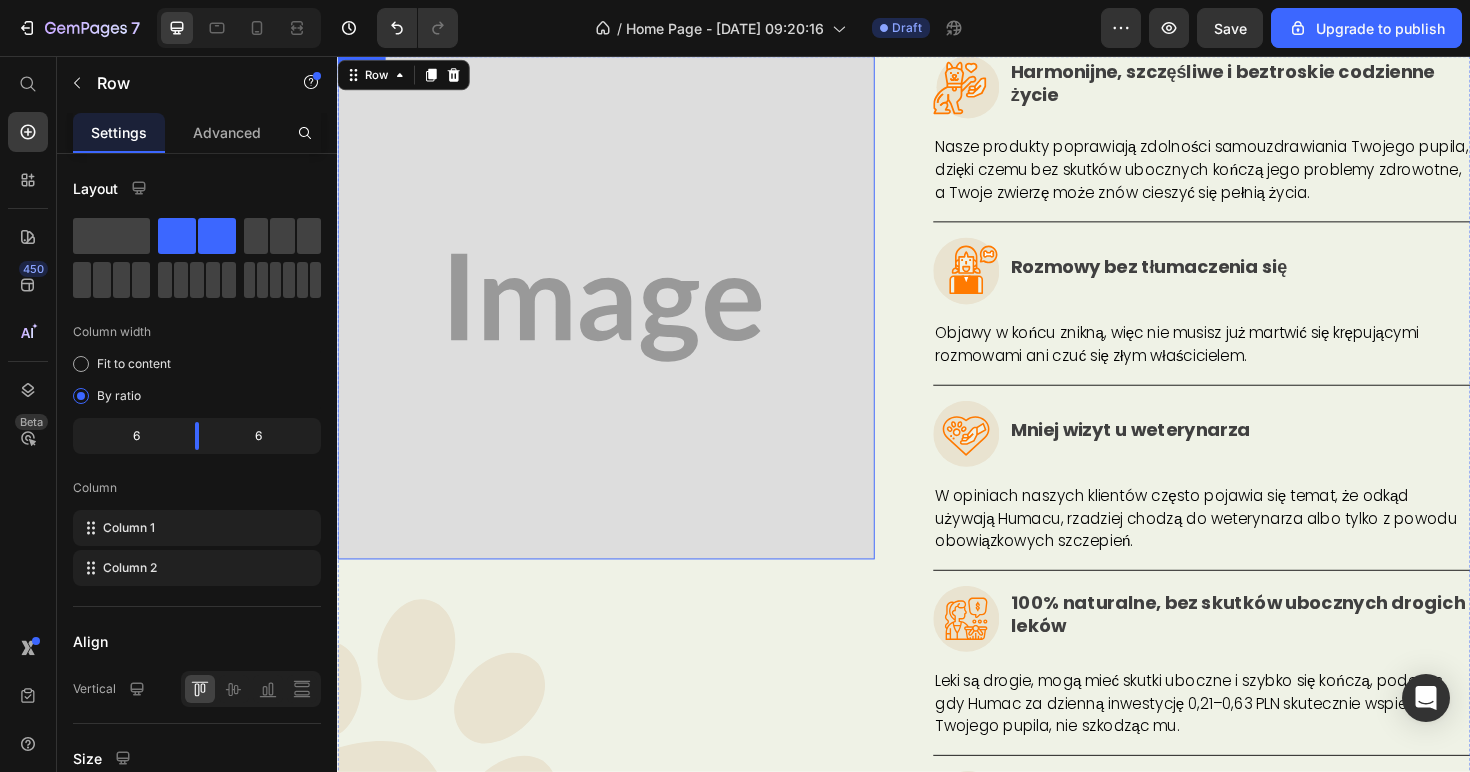 click at bounding box center [621, 322] 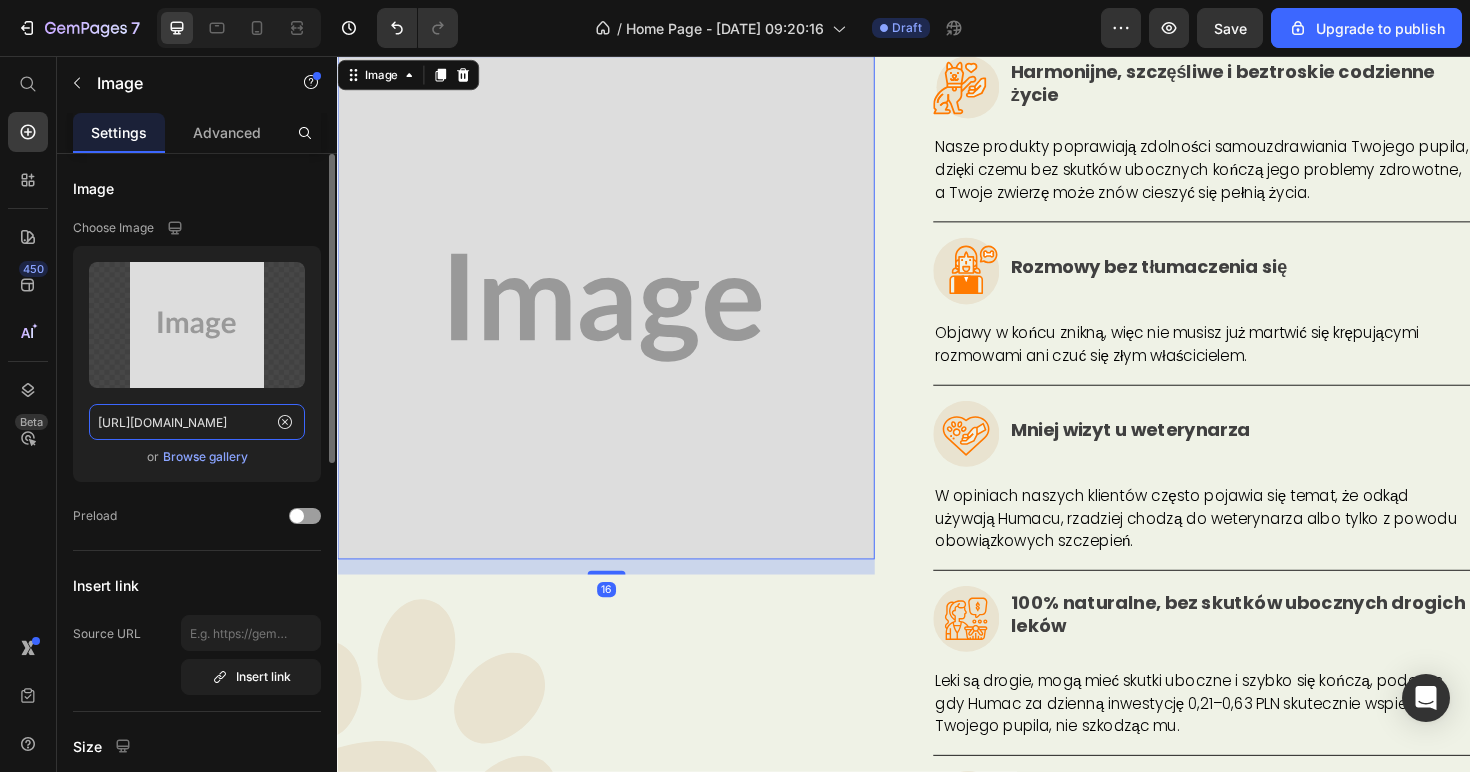 click on "https://placehold.co/1280x1200?text=Image" 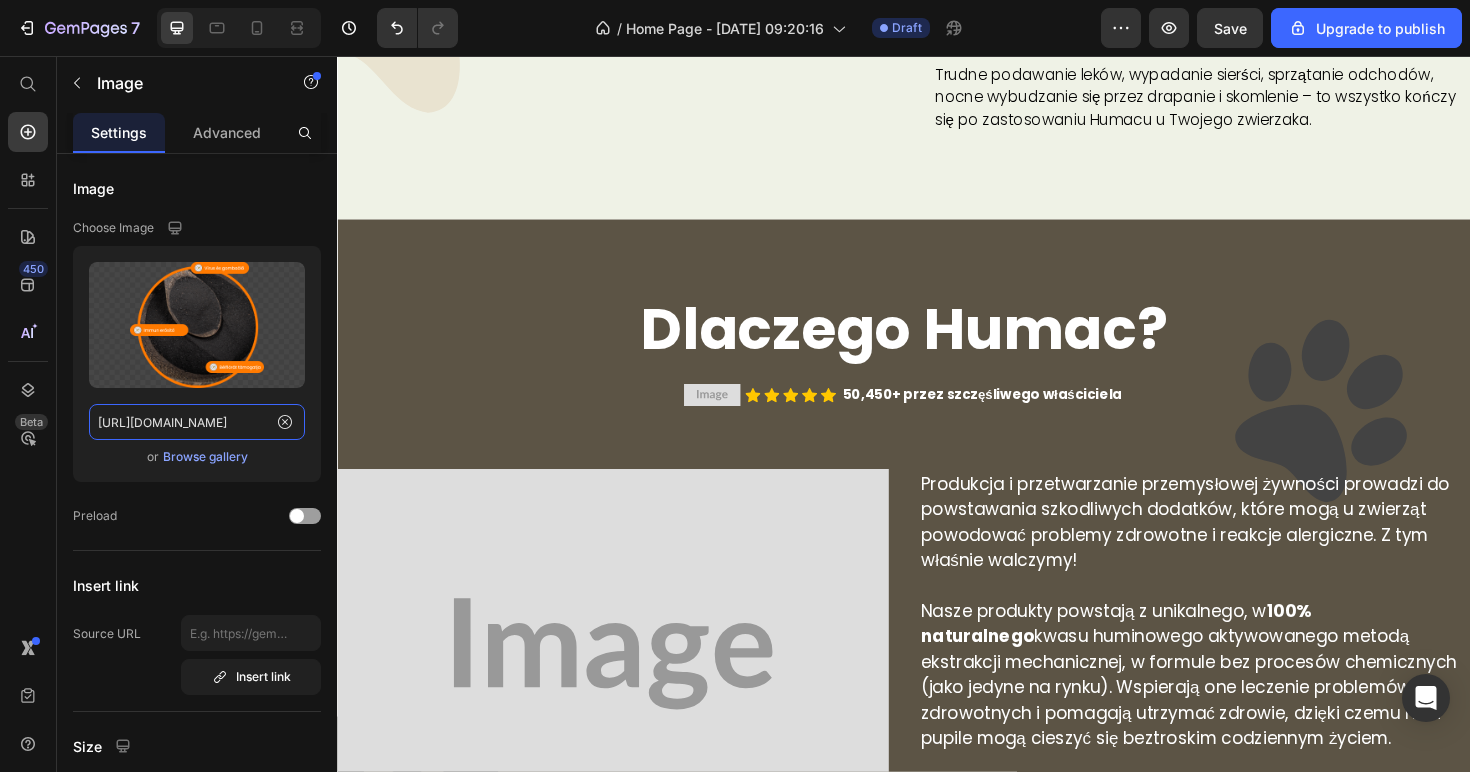 scroll, scrollTop: 5613, scrollLeft: 0, axis: vertical 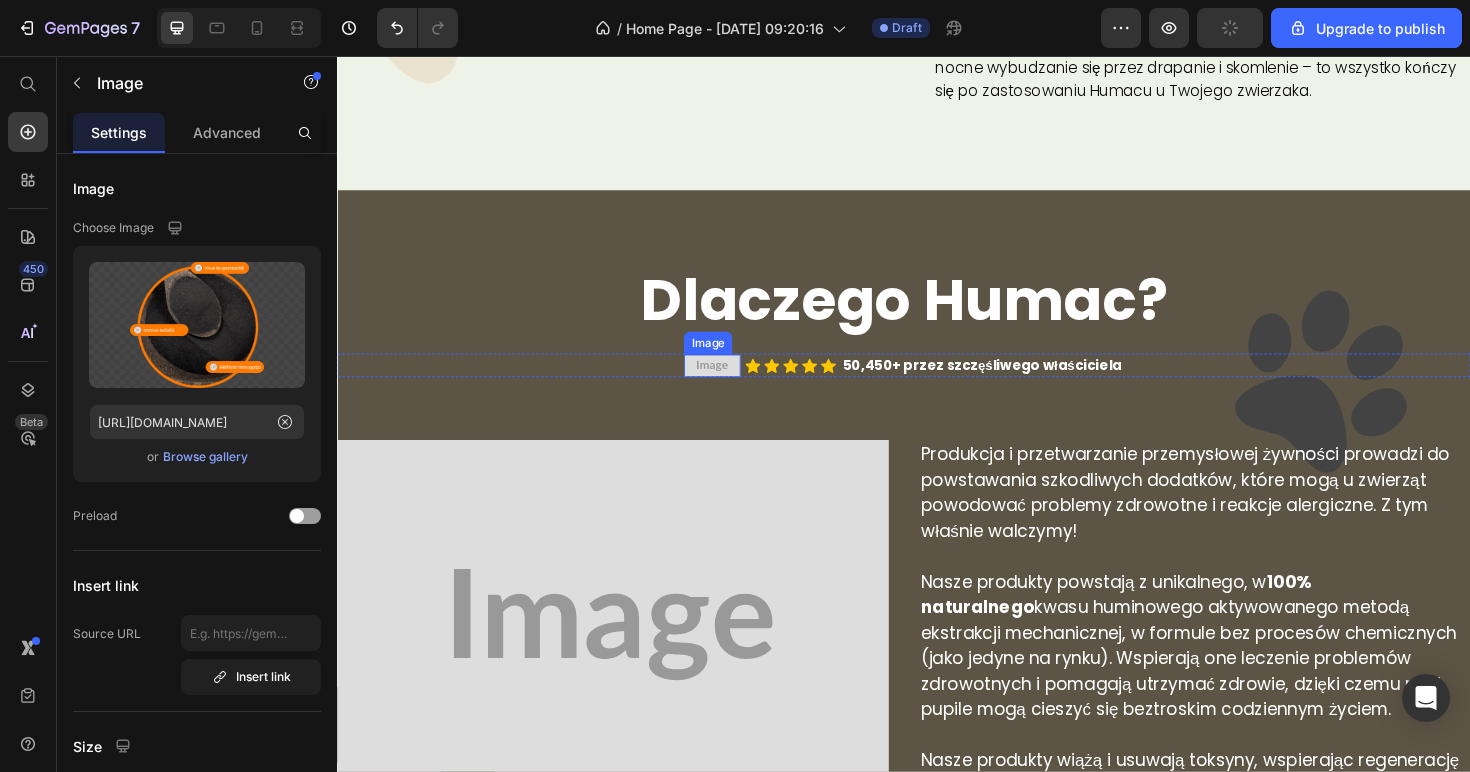 click at bounding box center [734, 384] 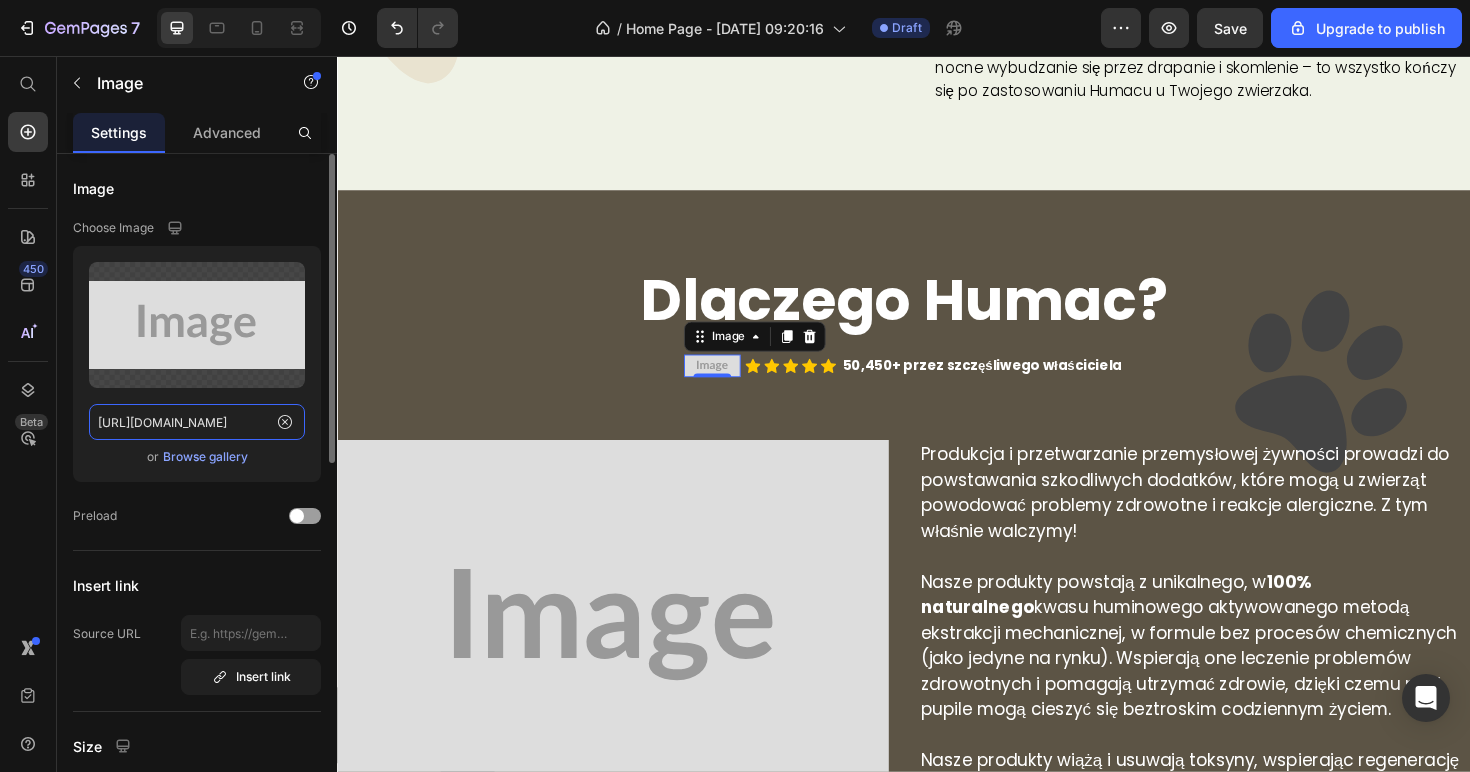 click on "https://placehold.co/153x63?text=Image" 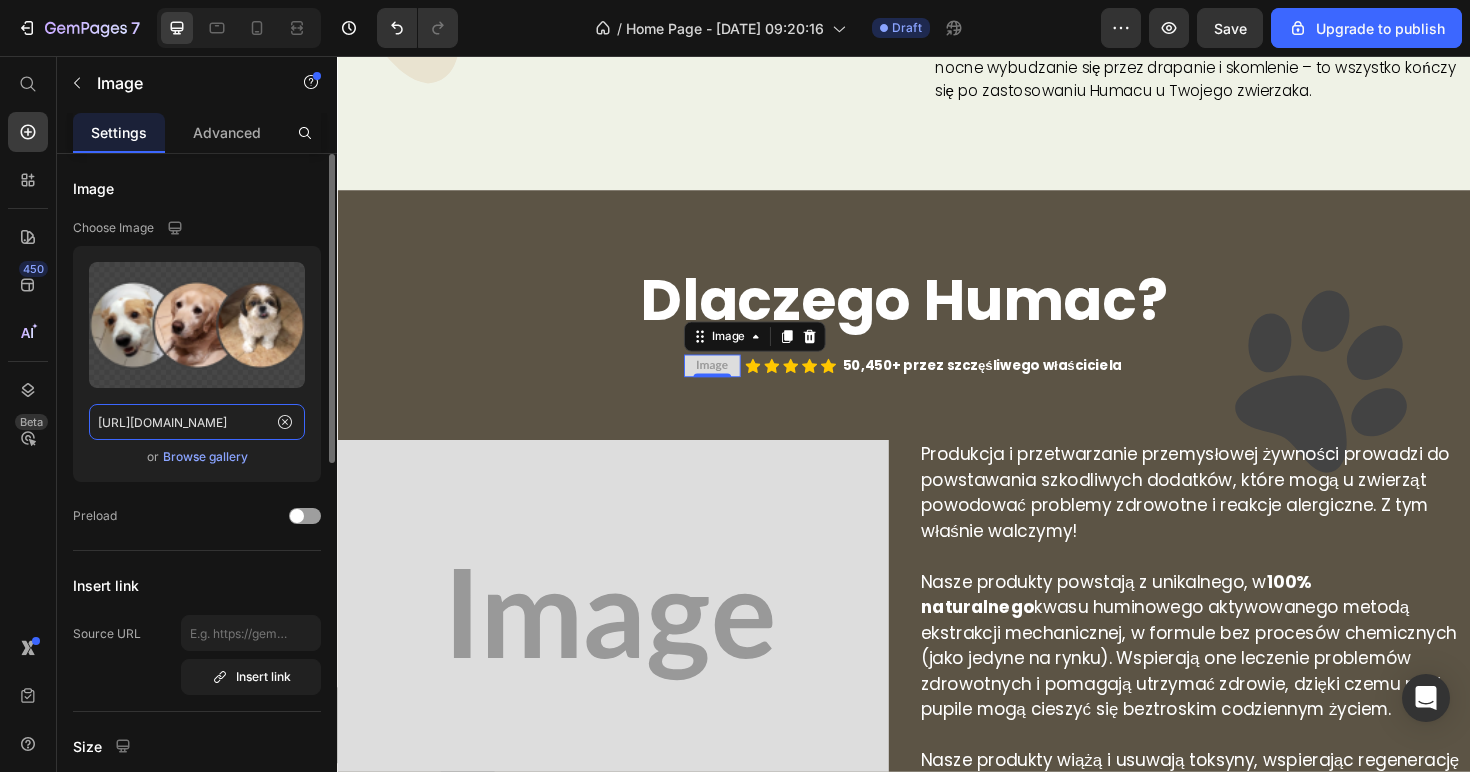 scroll, scrollTop: 0, scrollLeft: 692, axis: horizontal 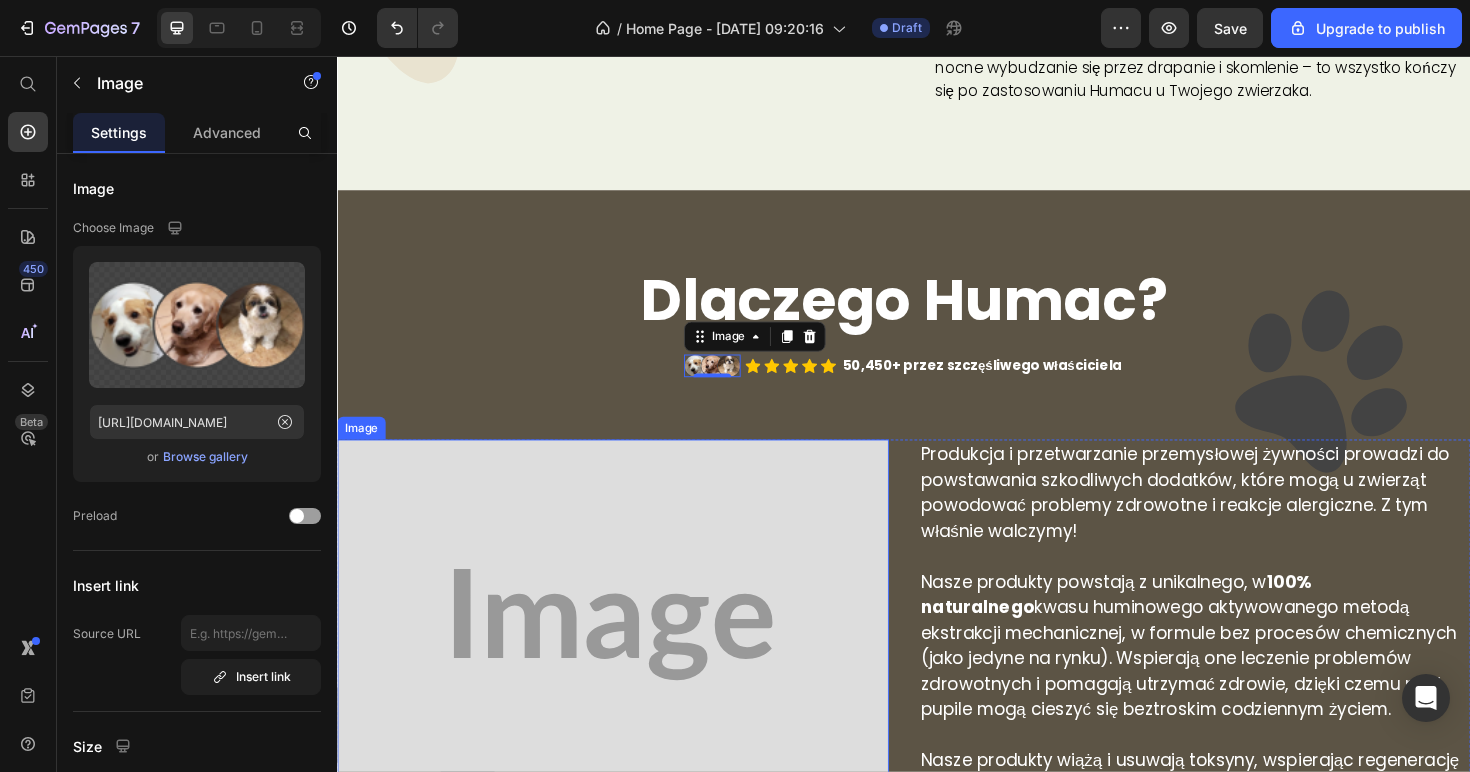click at bounding box center (629, 657) 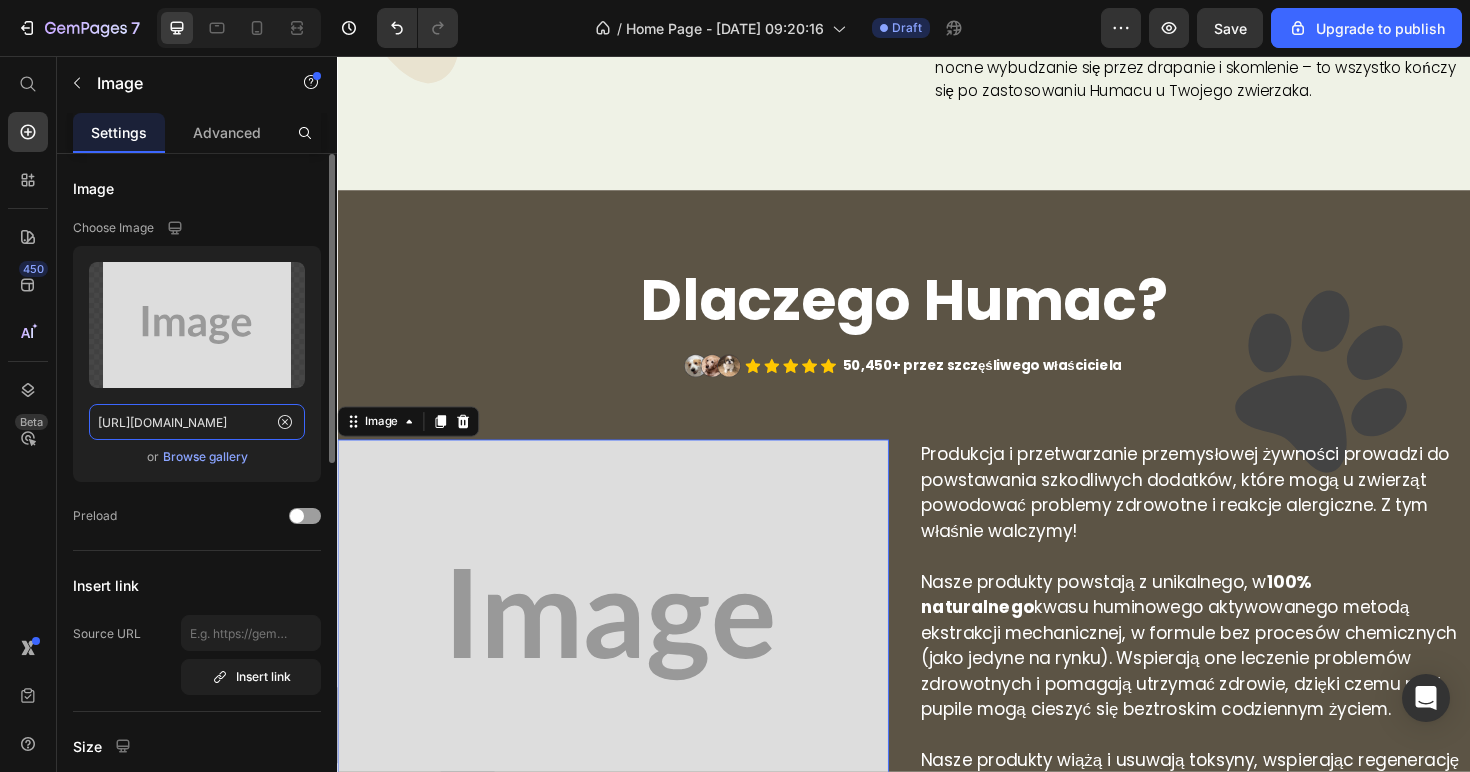 click on "https://placehold.co/960x643?text=Image" 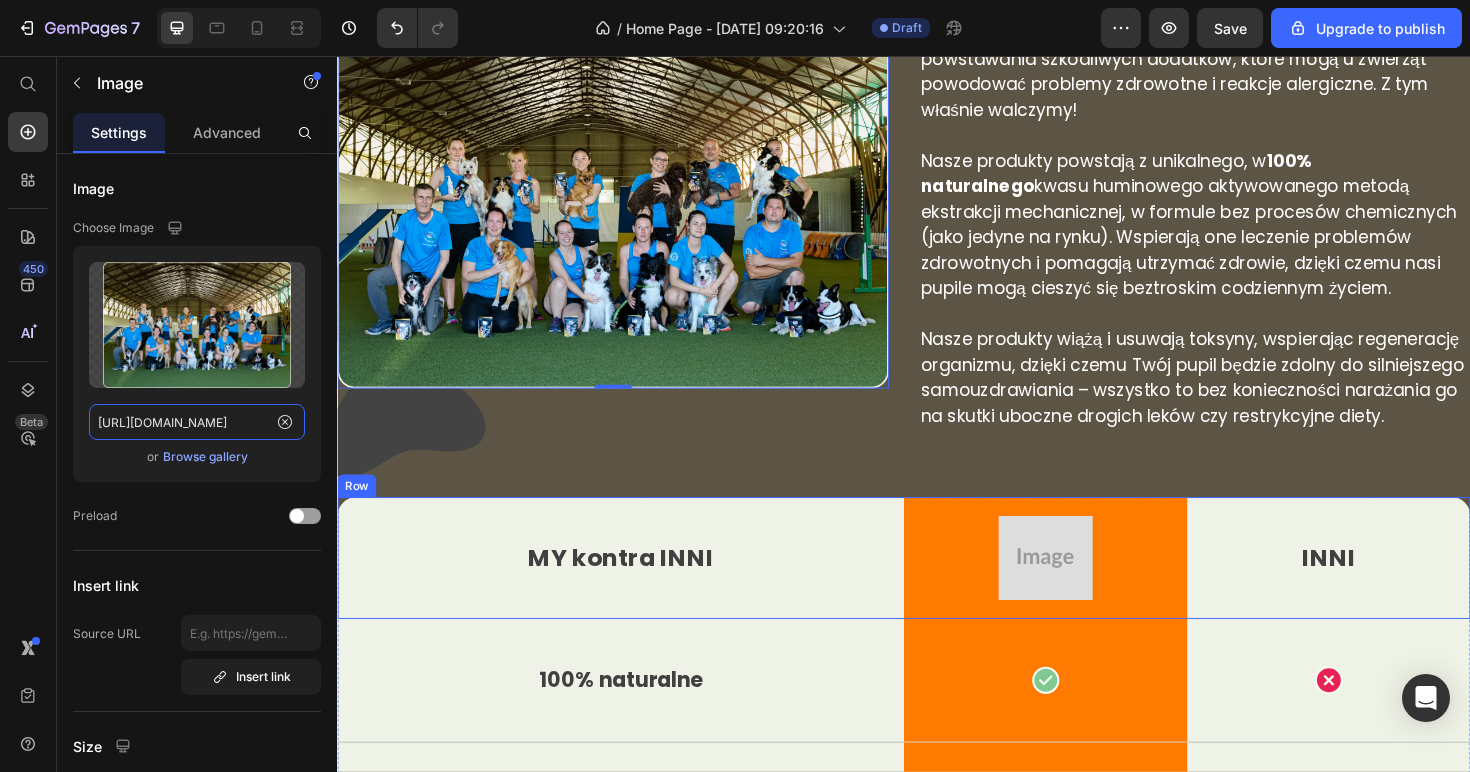 scroll, scrollTop: 6412, scrollLeft: 0, axis: vertical 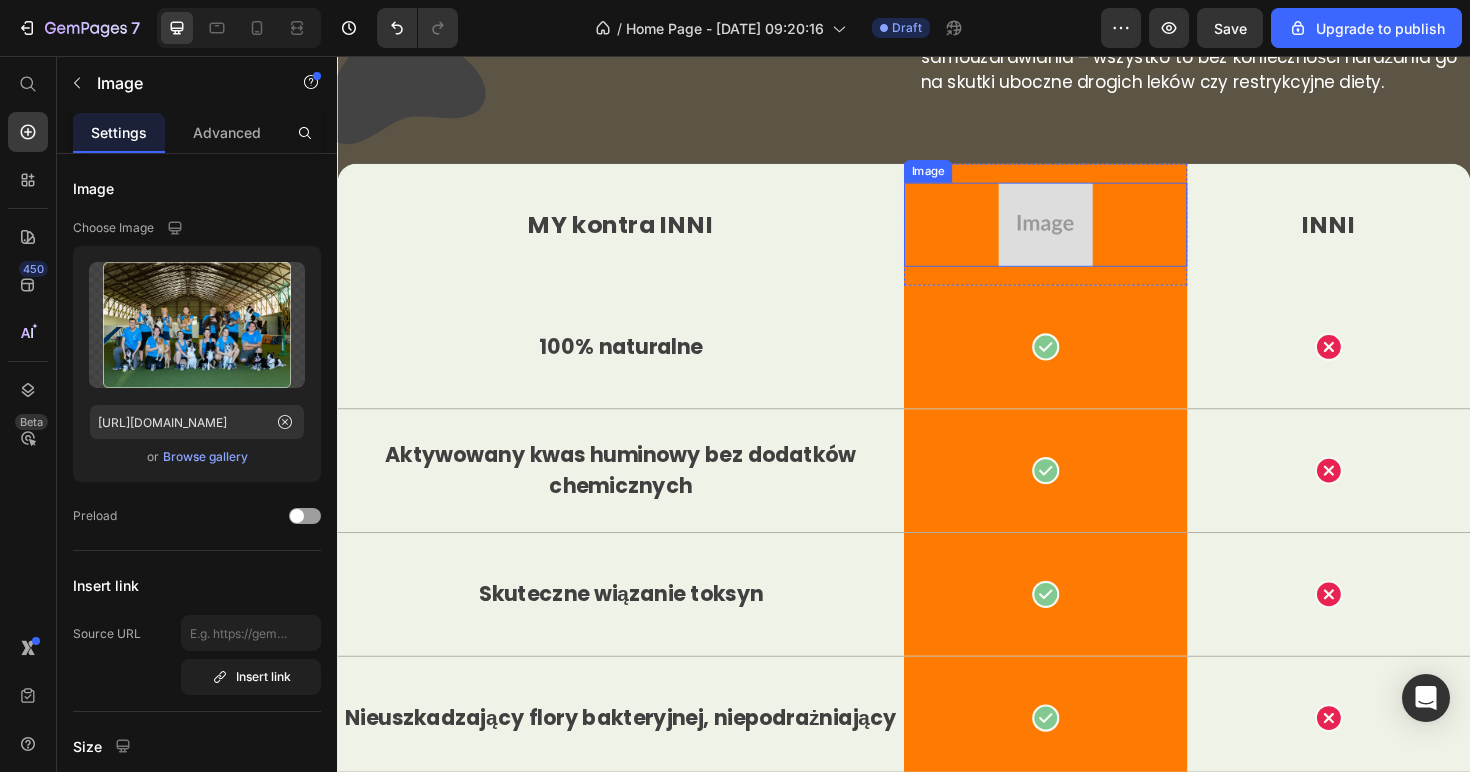 click at bounding box center [1087, 234] 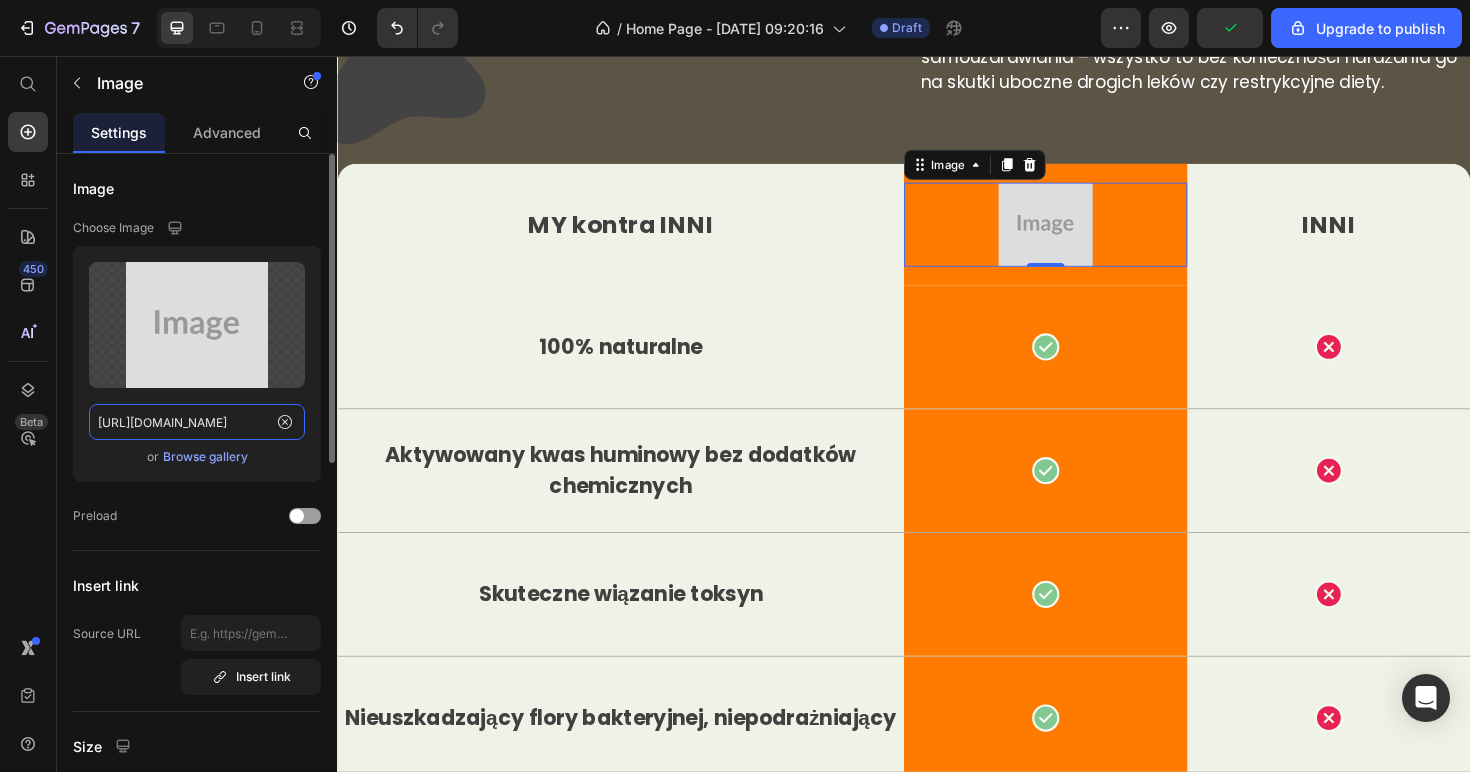 click on "https://placehold.co/136x120?text=Image" 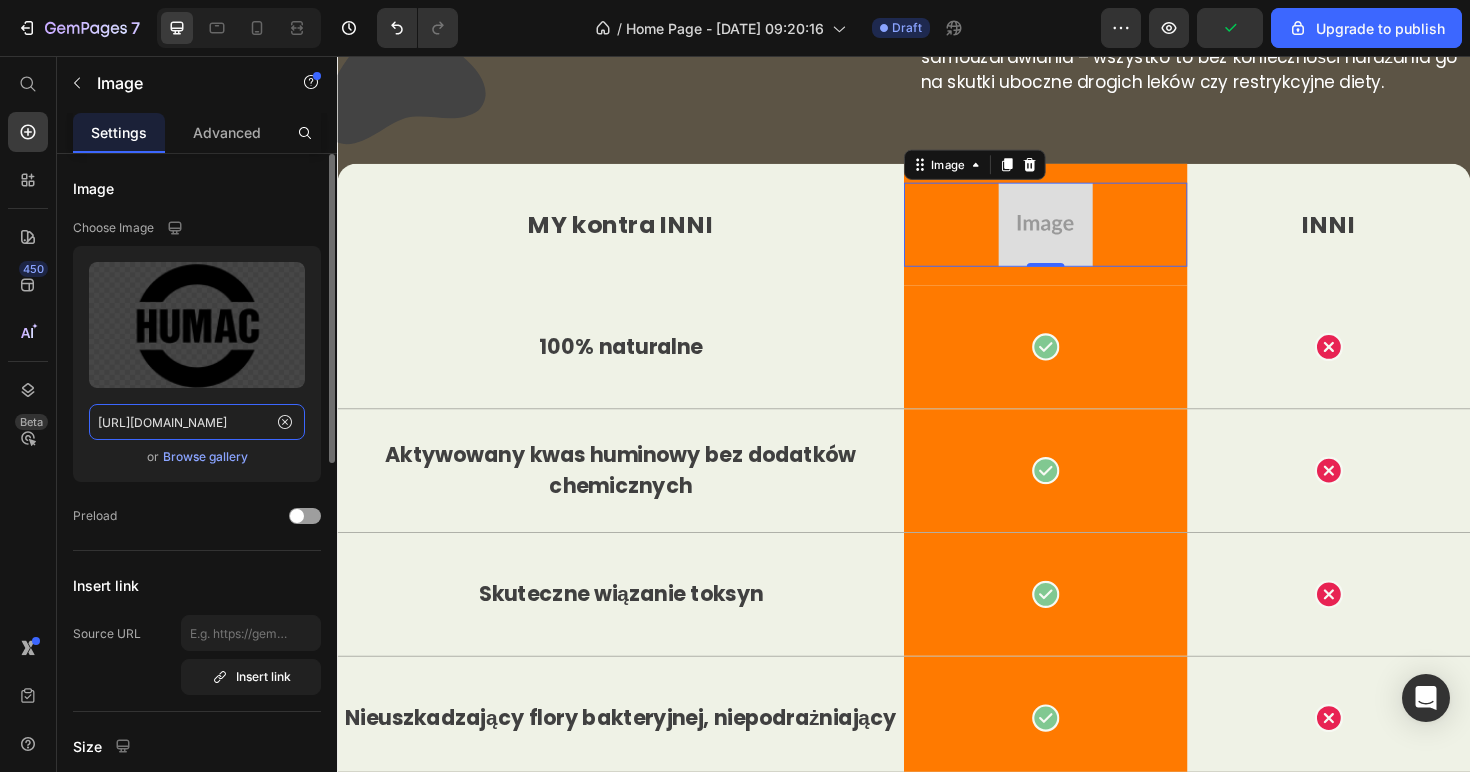 scroll, scrollTop: 0, scrollLeft: 711, axis: horizontal 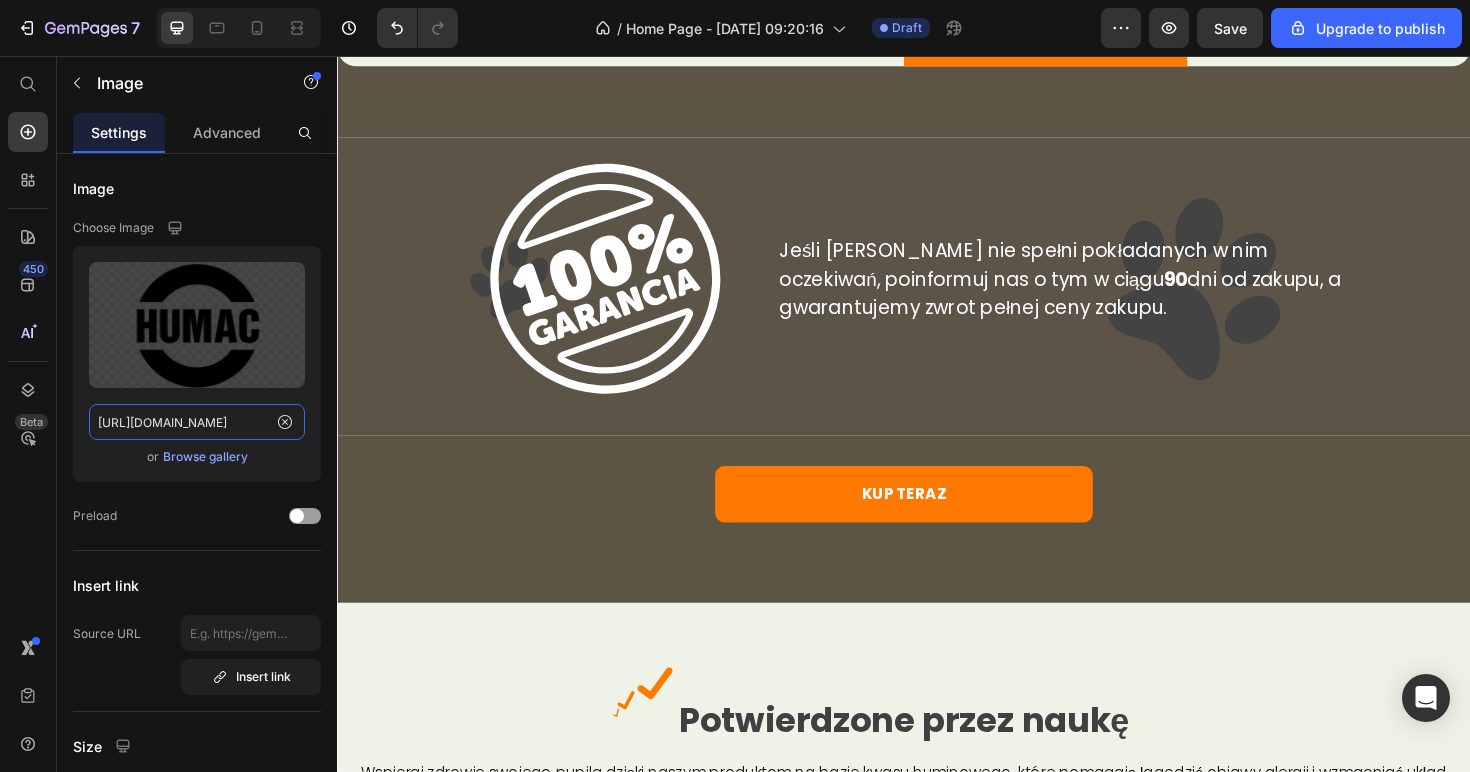 type on "https://www.humac.hu/cdn/shop/t/17/assets/481359921313481598-9e62368a-b92f-479e-a8e0-81698acb2630.png?v=107148676036171278291730533566" 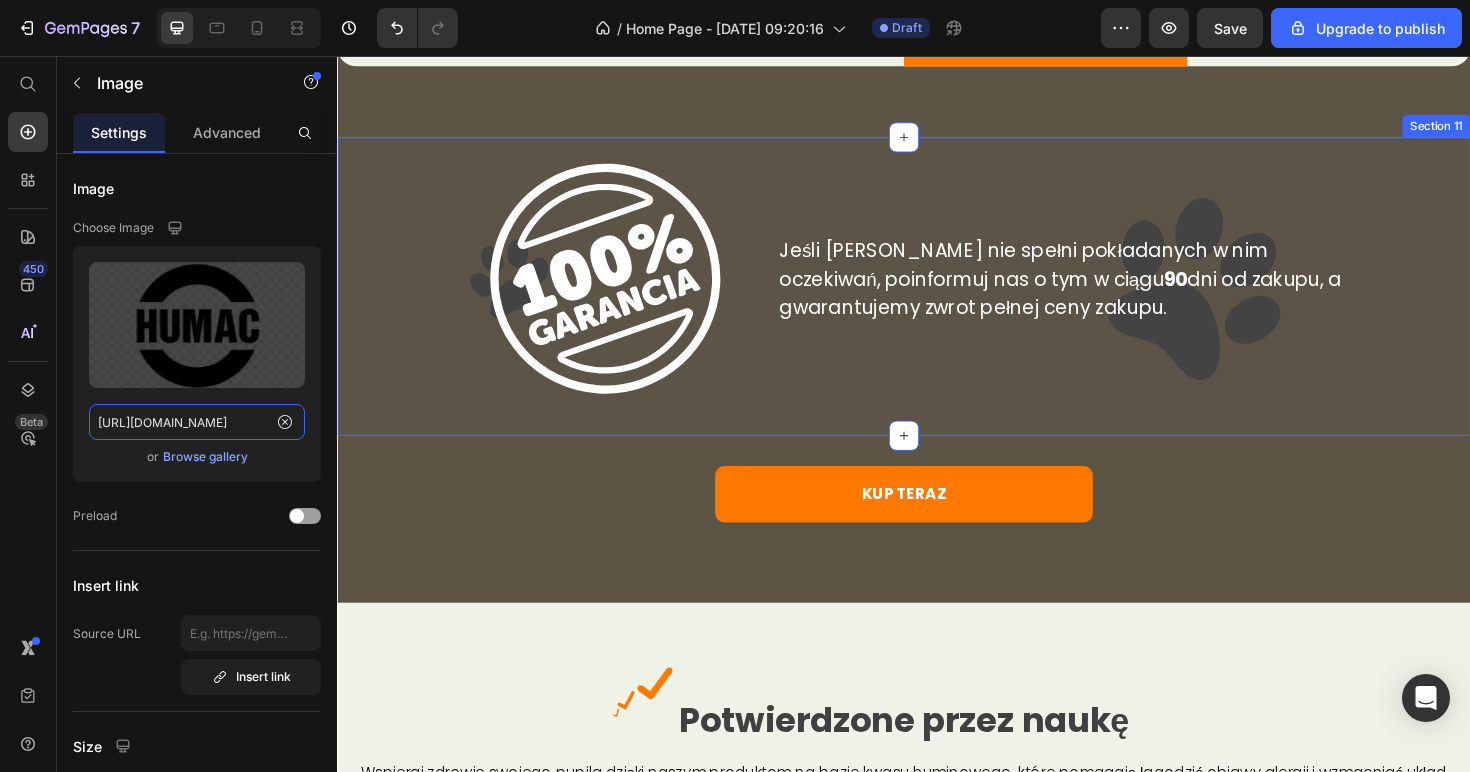 scroll, scrollTop: 7967, scrollLeft: 0, axis: vertical 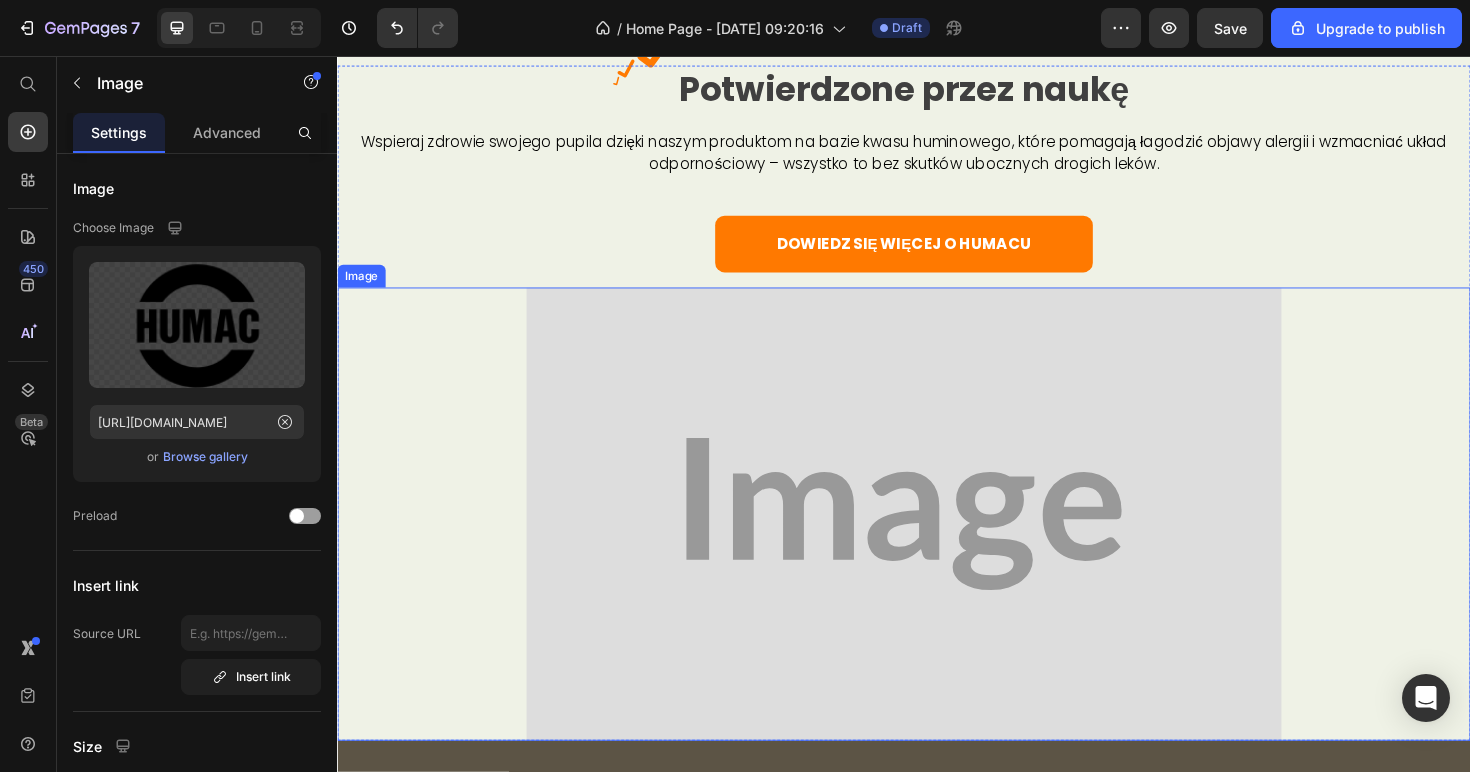 click at bounding box center (937, 540) 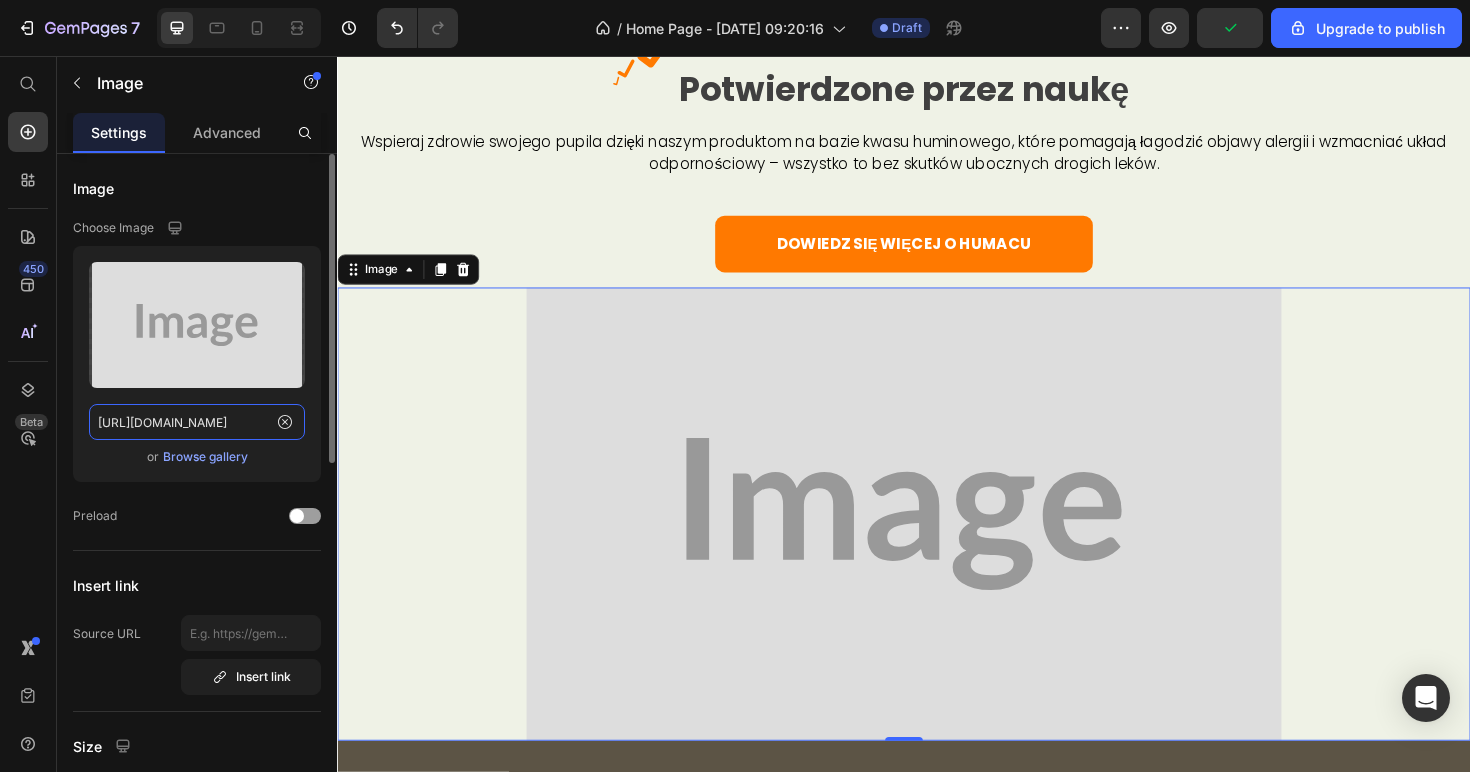 click on "https://placehold.co/1696x1016?text=Image" 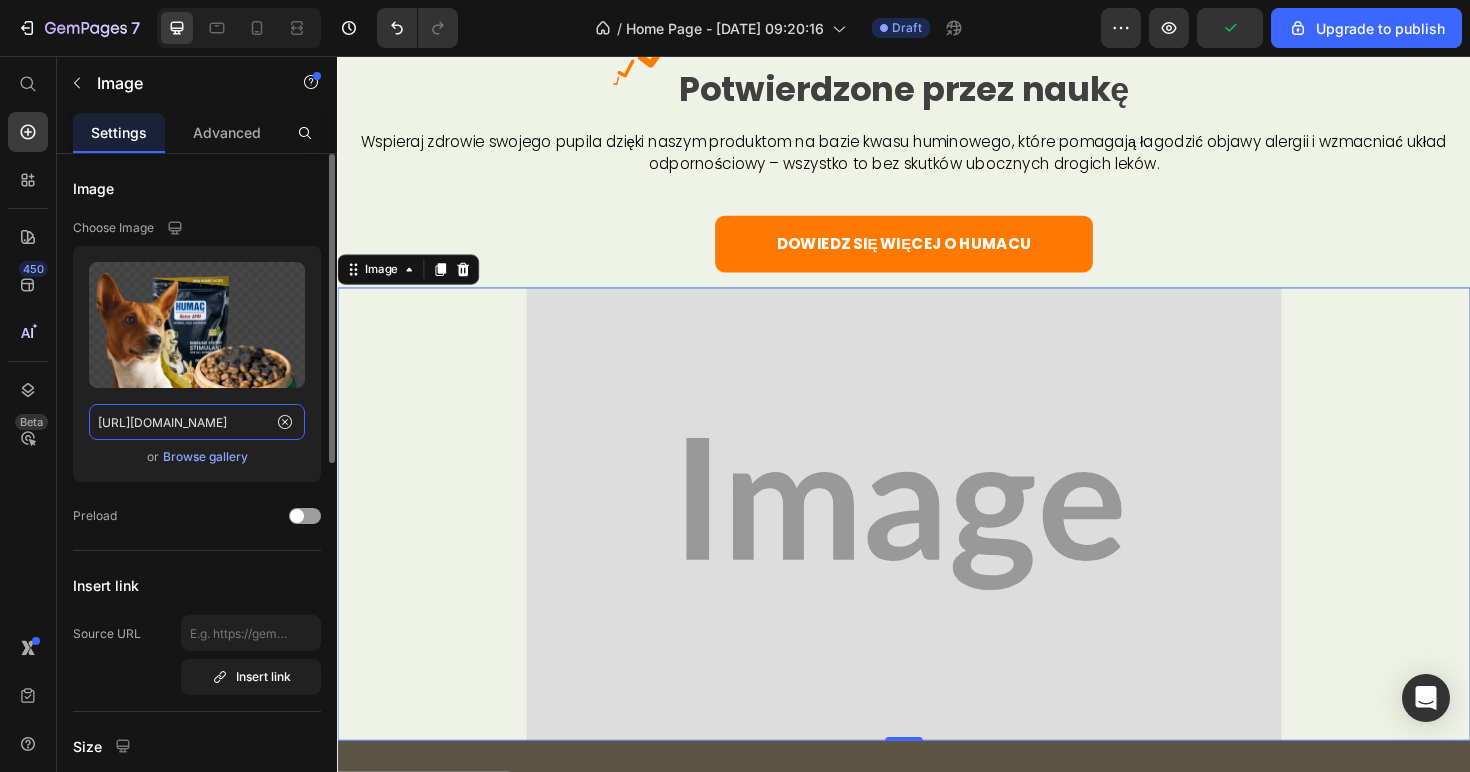 scroll, scrollTop: 0, scrollLeft: 605, axis: horizontal 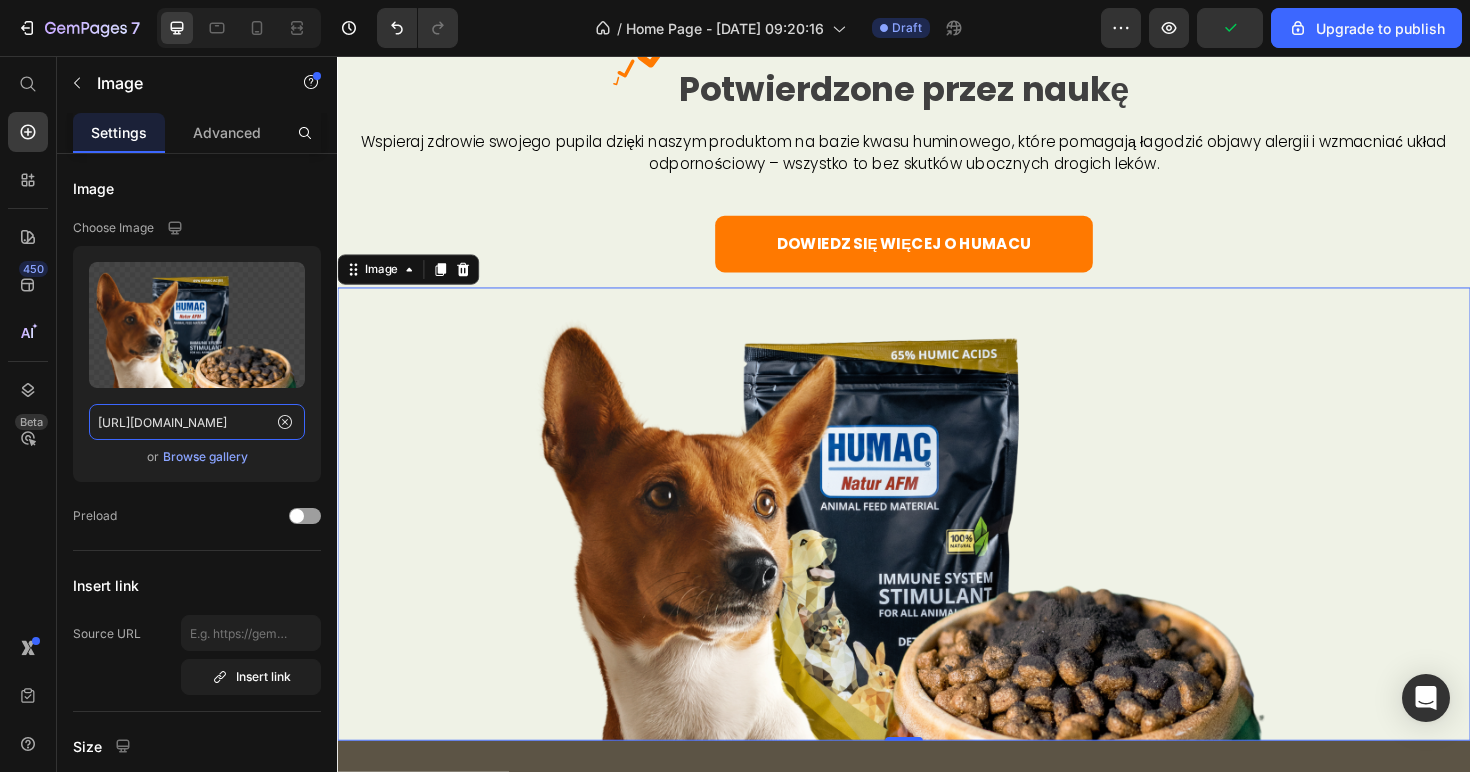 type on "https://www.humac.hu/cdn/shop/files/481359921313481598-328a7d20-be33-4f8a-ab5a-3124d610ef22.png?v=10865276779437634642" 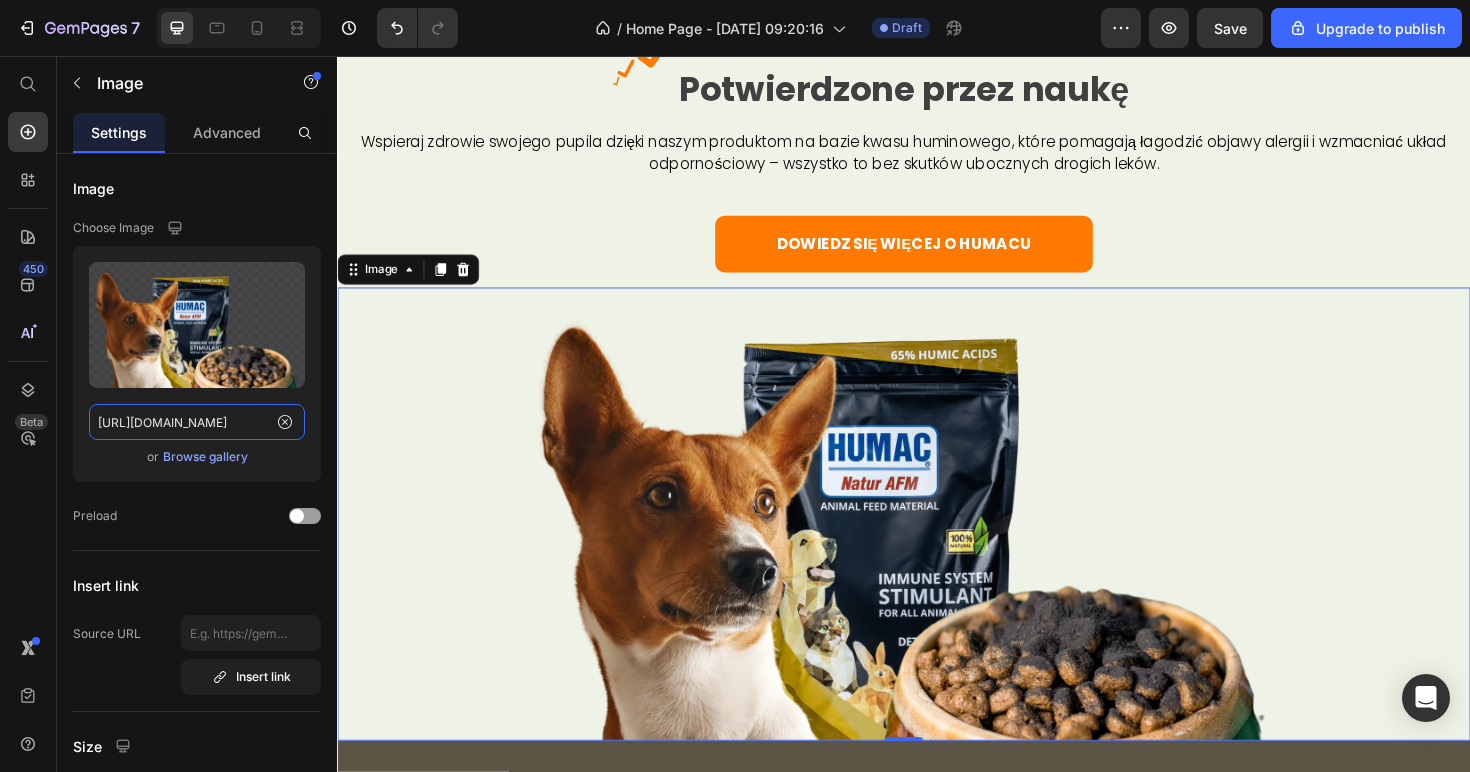 scroll, scrollTop: 0, scrollLeft: 0, axis: both 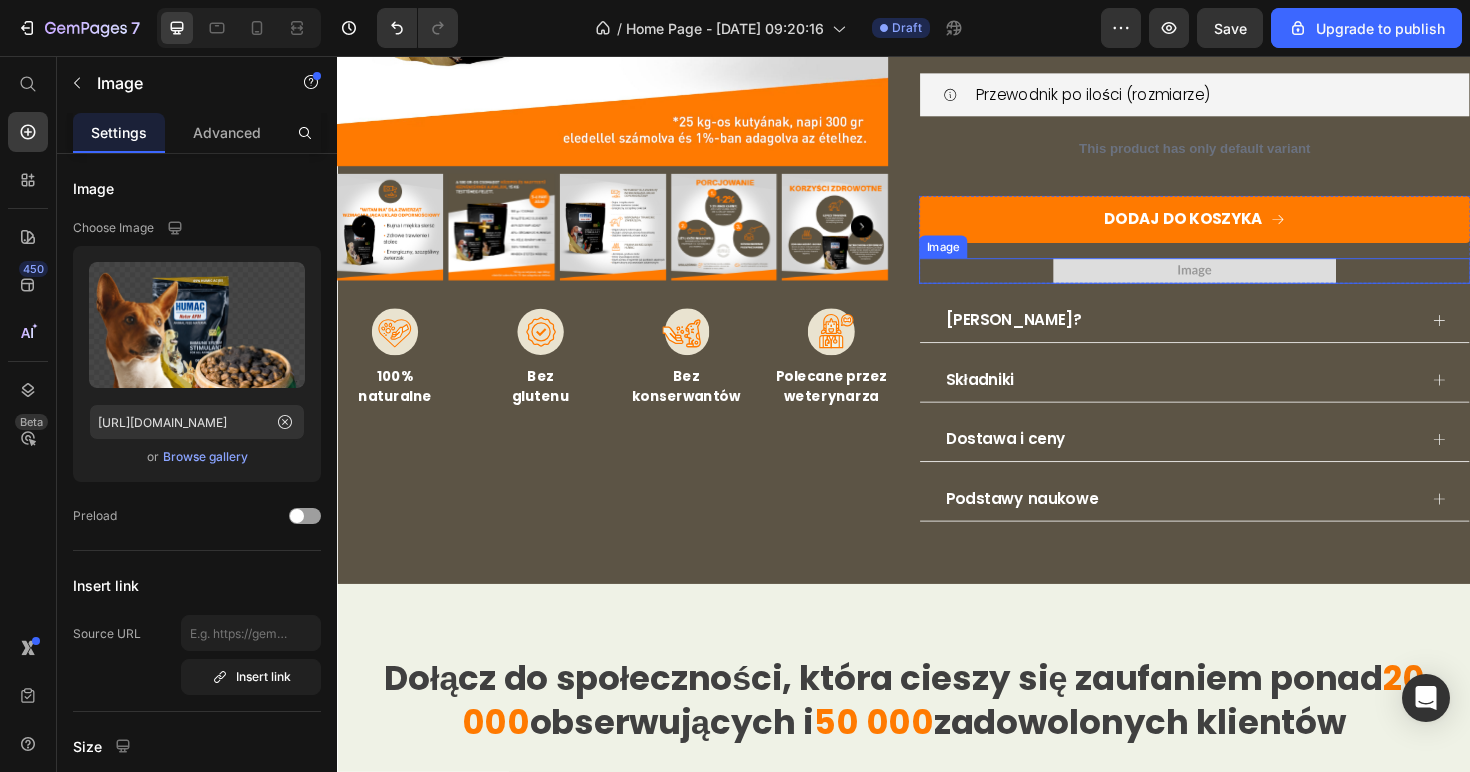 click at bounding box center [1245, 283] 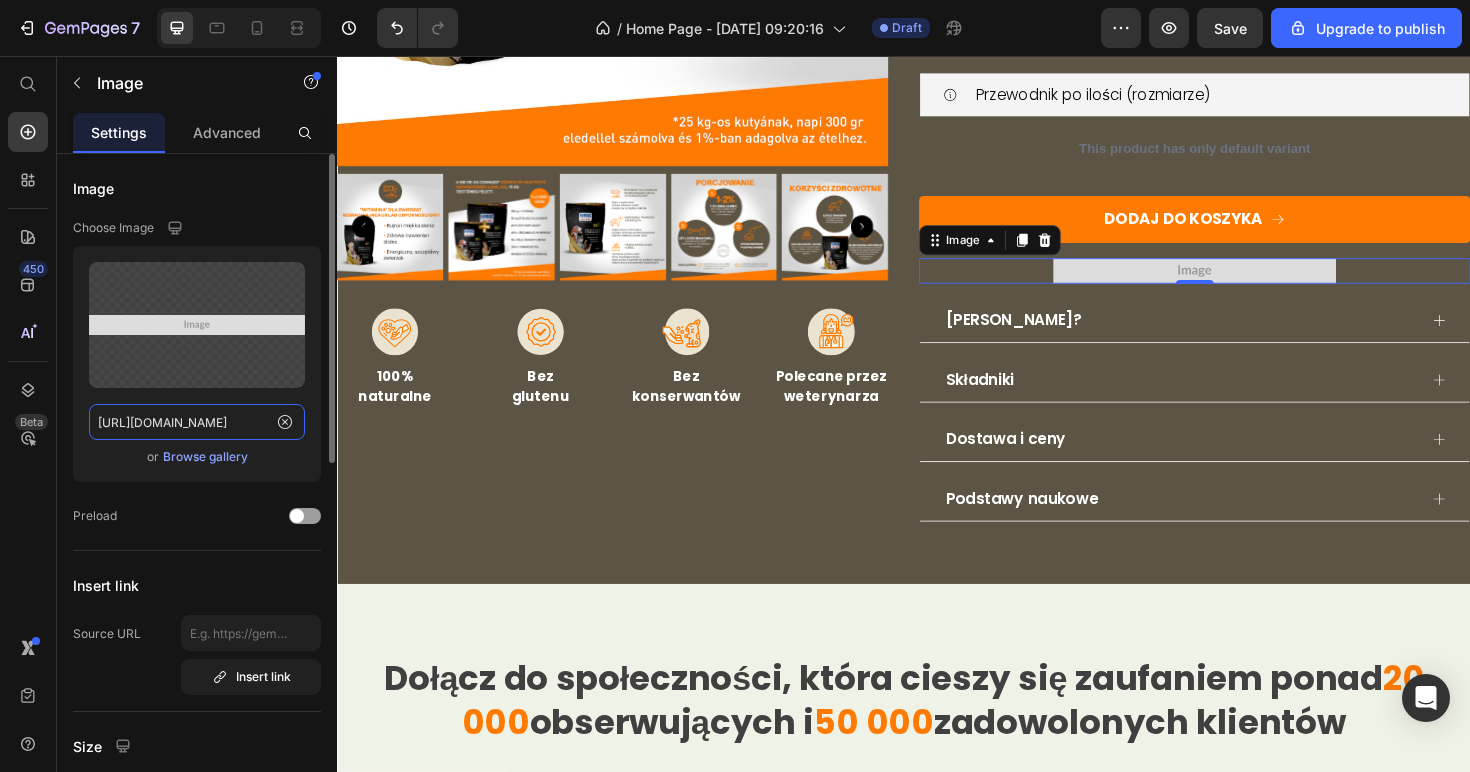 click on "https://placehold.co/692x62?text=Image" 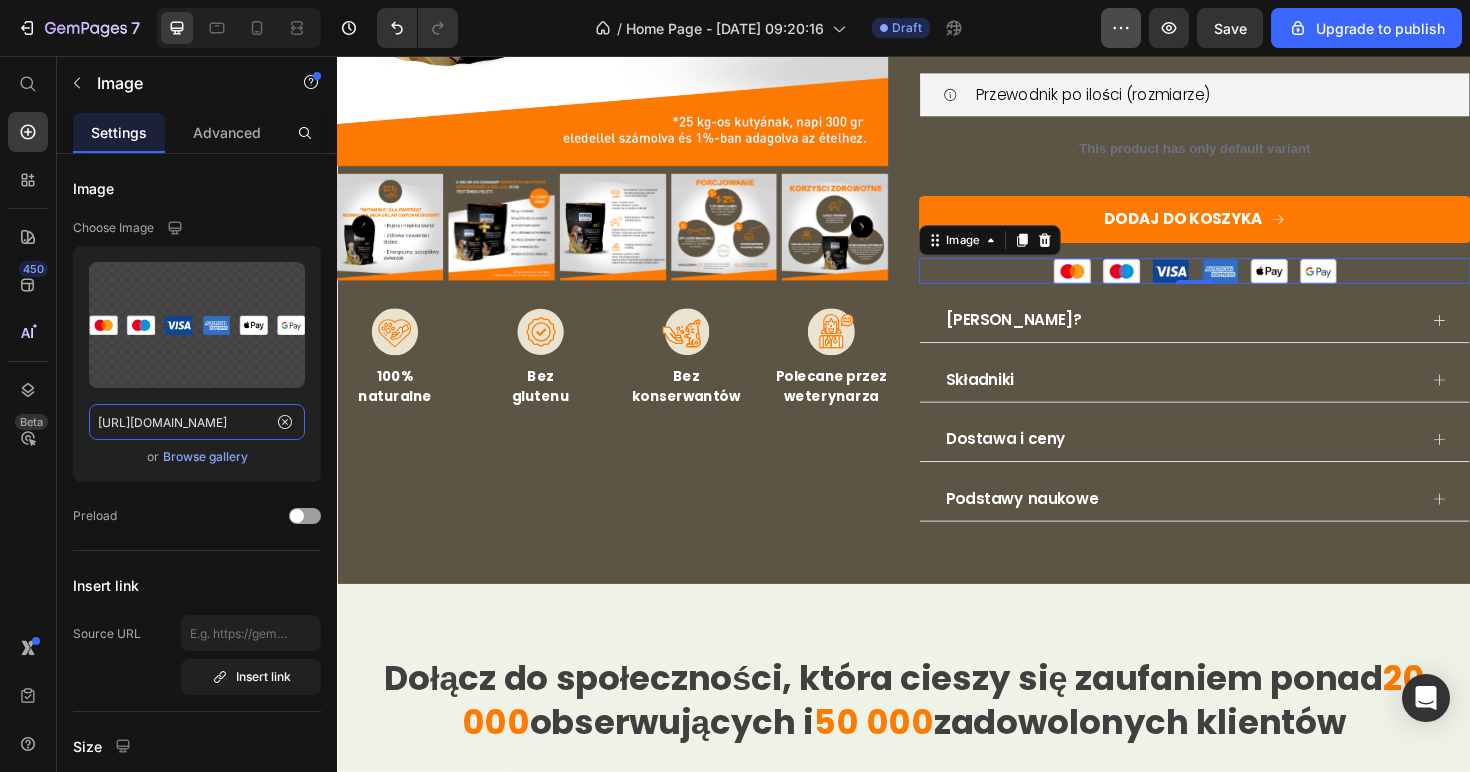 type on "https://www.humac.hu/cdn/shop/t/17/assets/481359921313481598-1695c3ae-1db9-4b53-8401-fae015763179.png?v=1241323847130424551730473529" 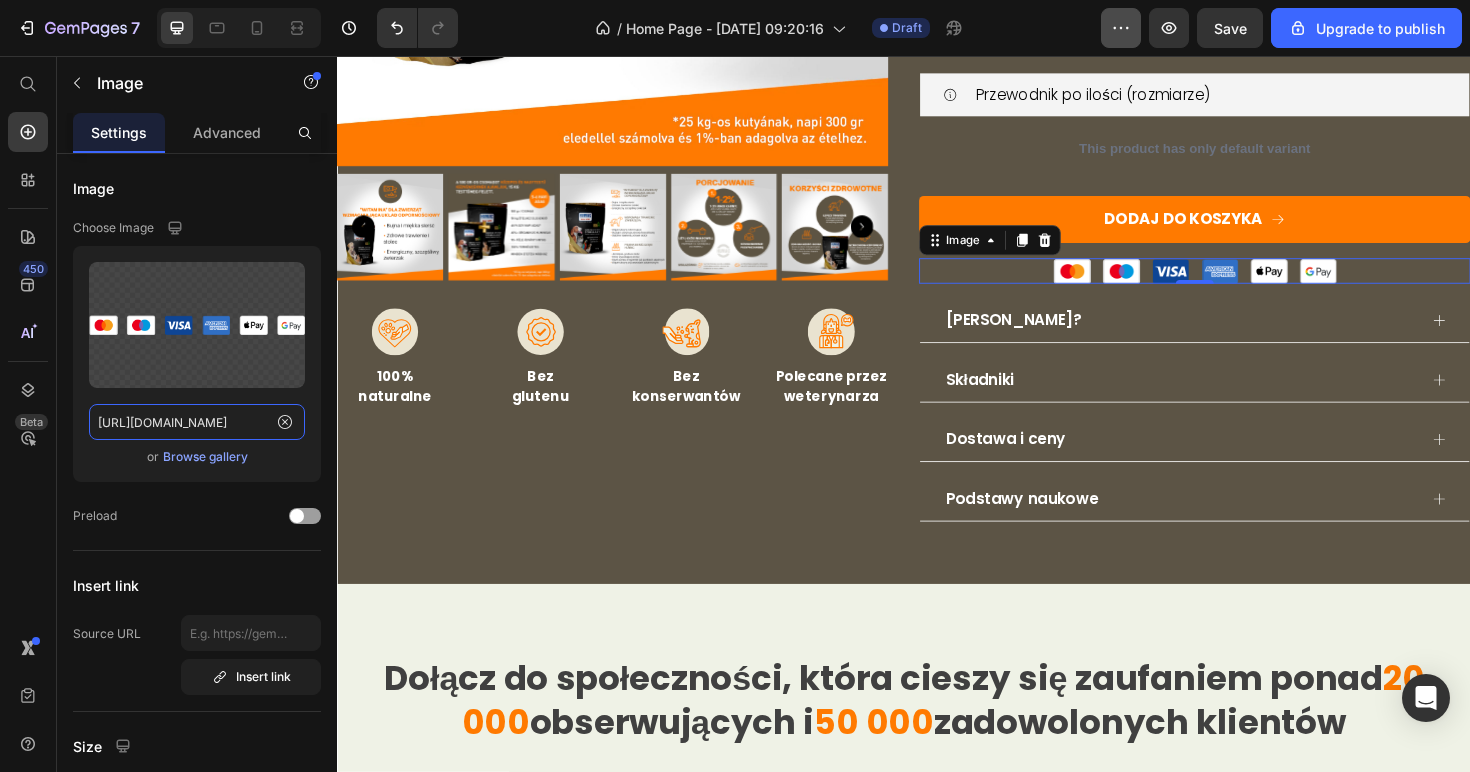 scroll, scrollTop: 0, scrollLeft: 0, axis: both 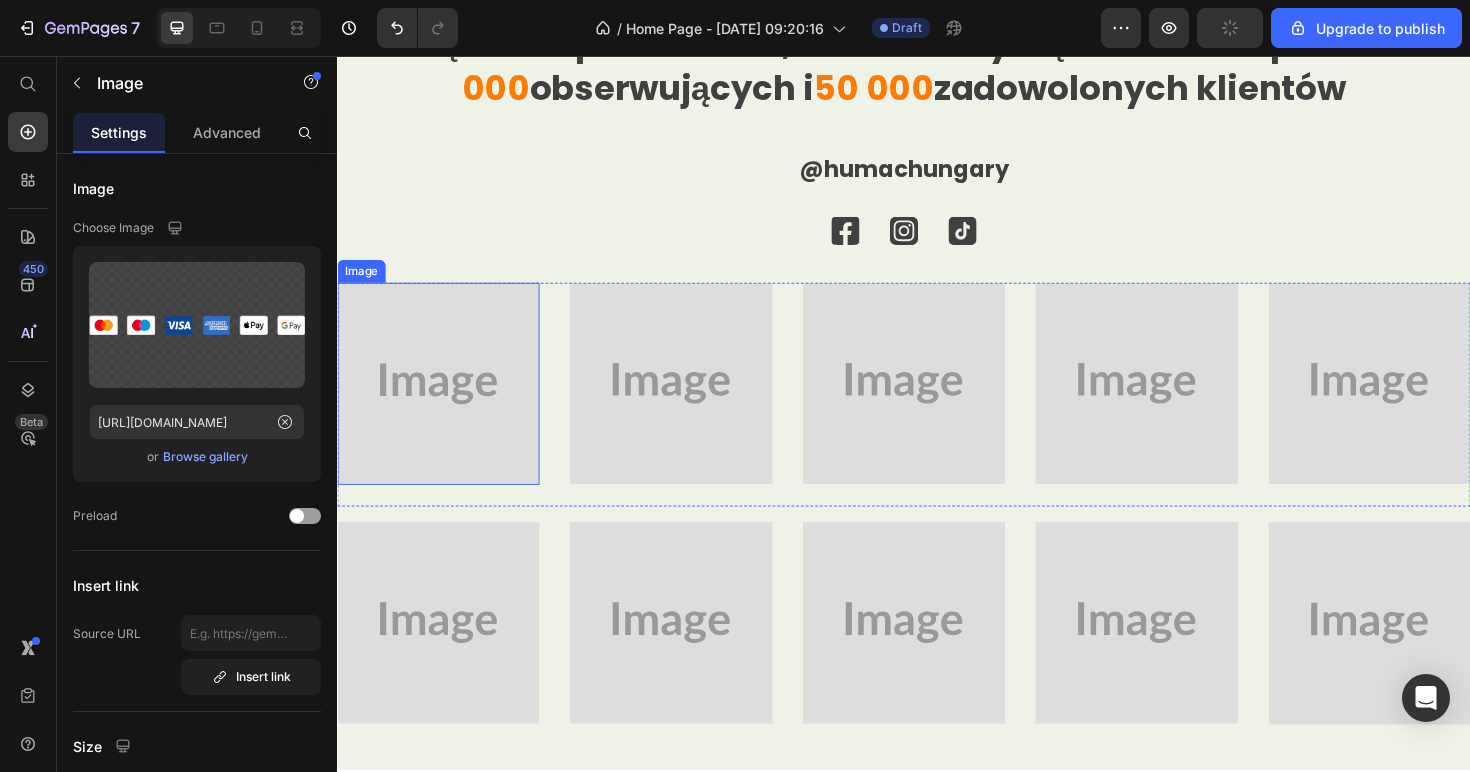 click at bounding box center (444, 403) 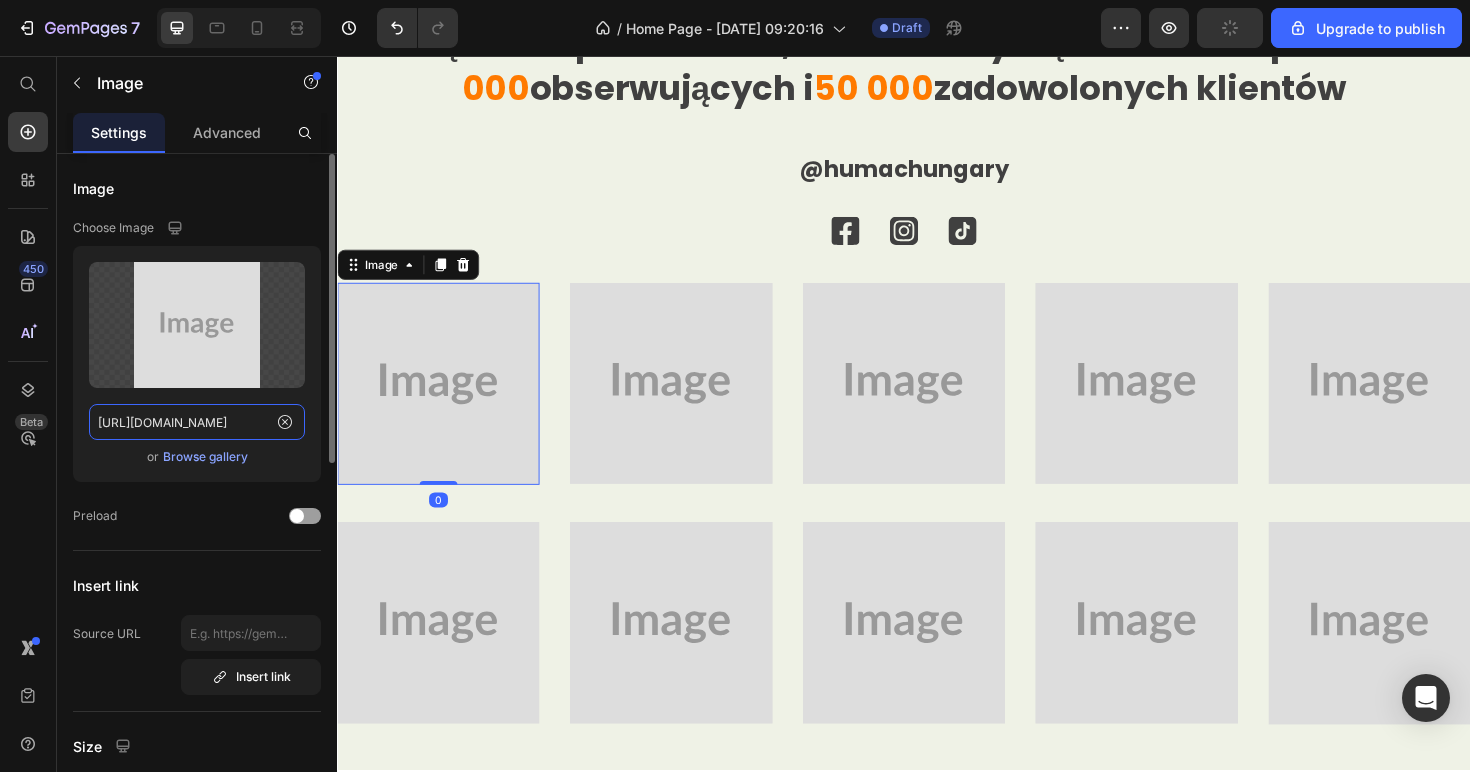 click on "https://placehold.co/390x390?text=Image" 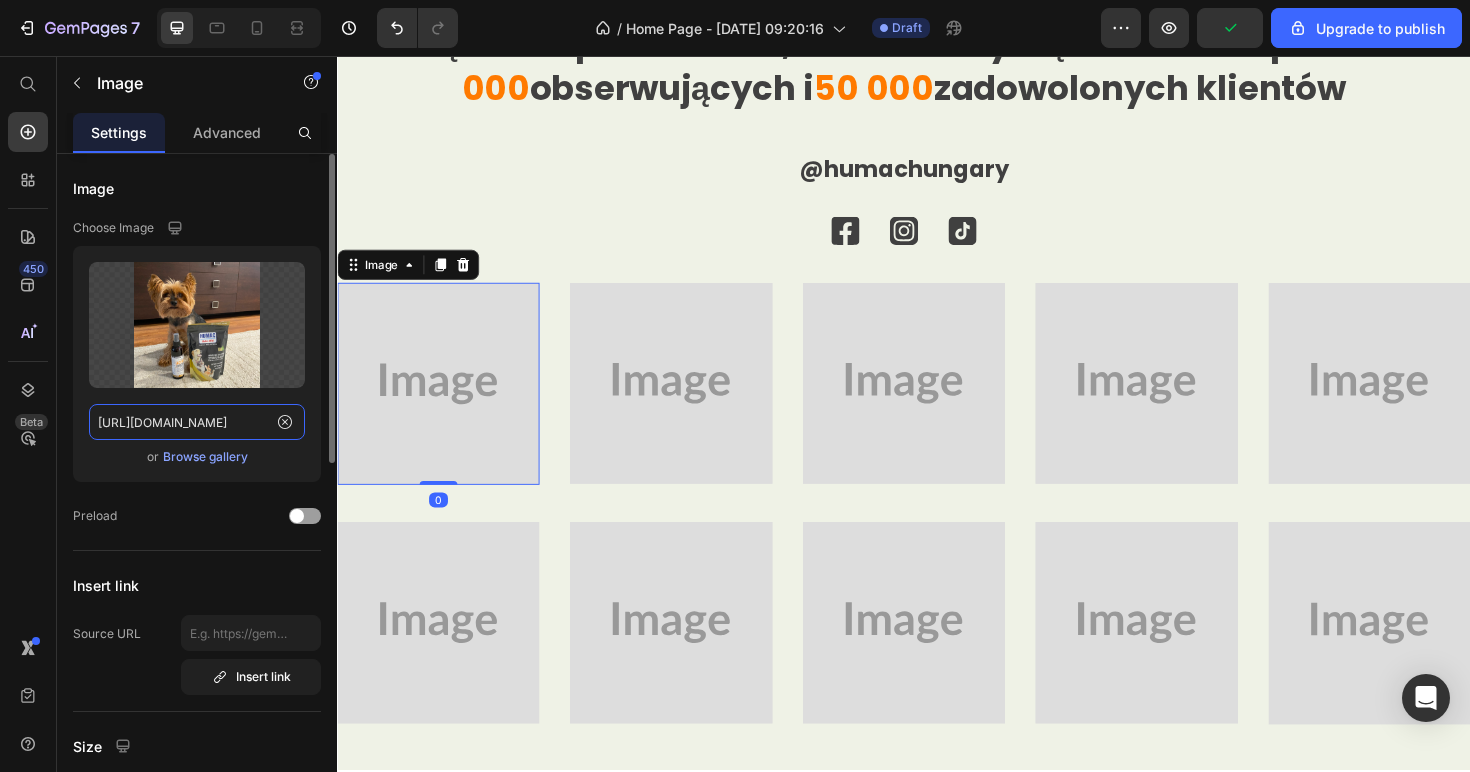 scroll, scrollTop: 0, scrollLeft: 599, axis: horizontal 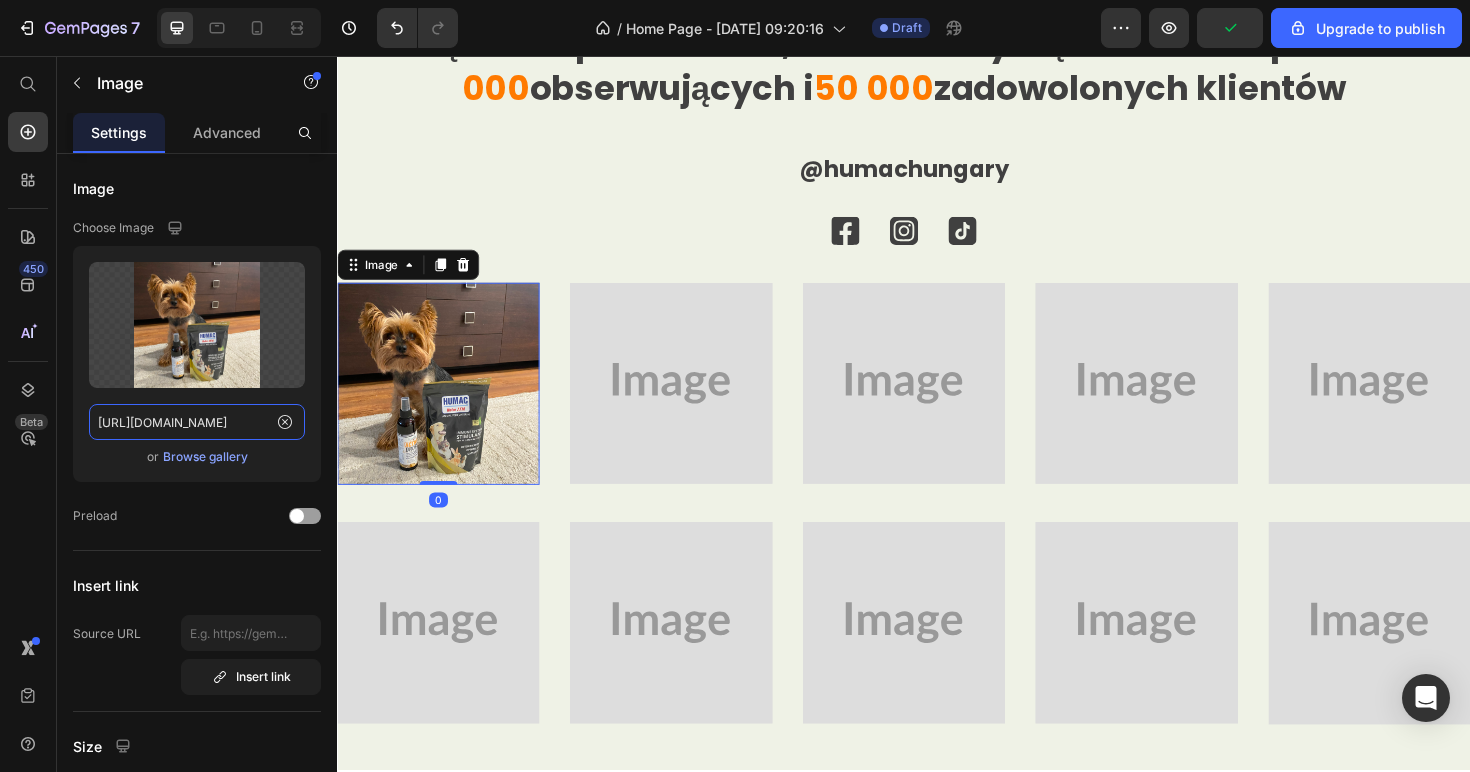 type on "https://www.humac.hu/cdn/shop/files/481359921313481598-e8617be9-a849-4d43-8742-b0f17c08cbfb.png?v=12844725517151366407" 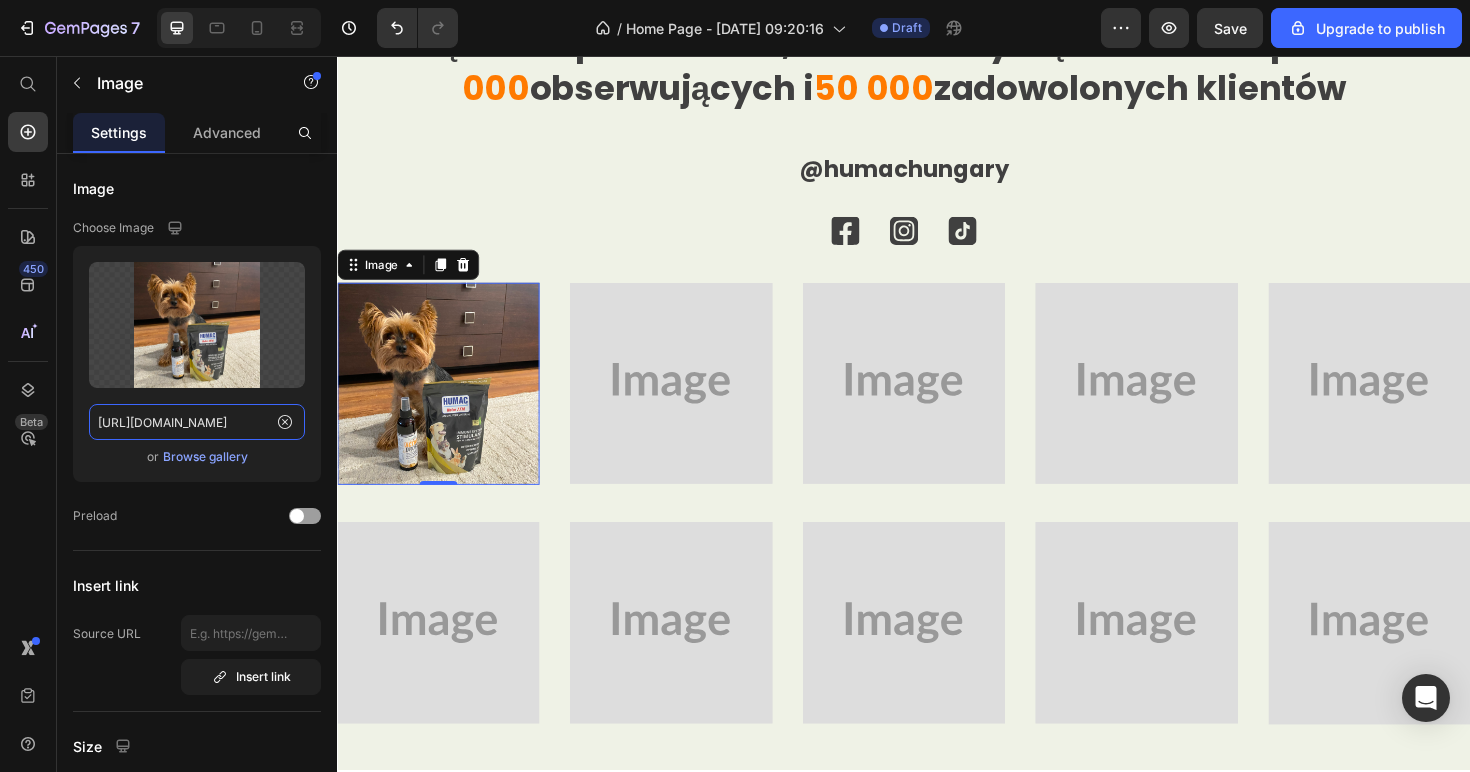 scroll, scrollTop: 0, scrollLeft: 0, axis: both 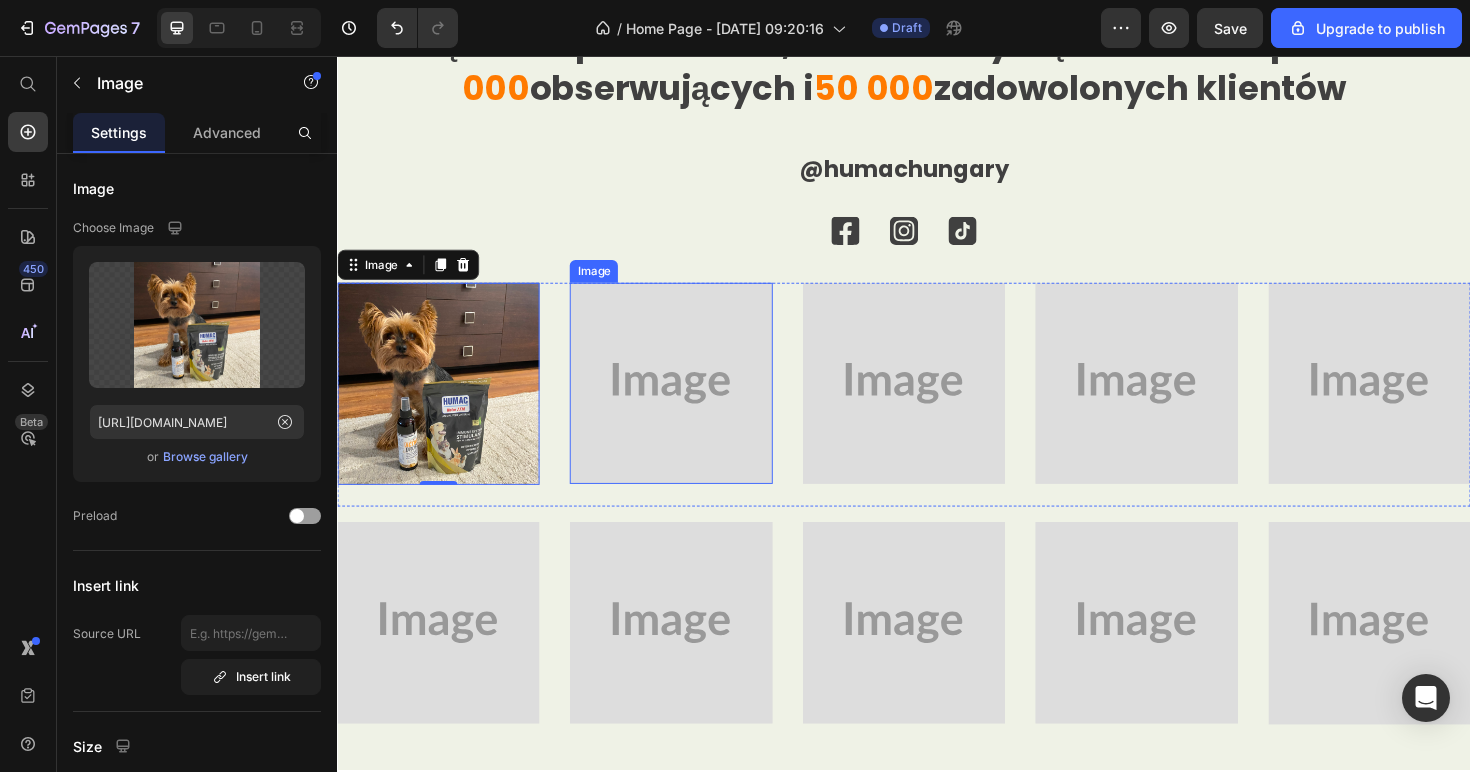 click at bounding box center [690, 403] 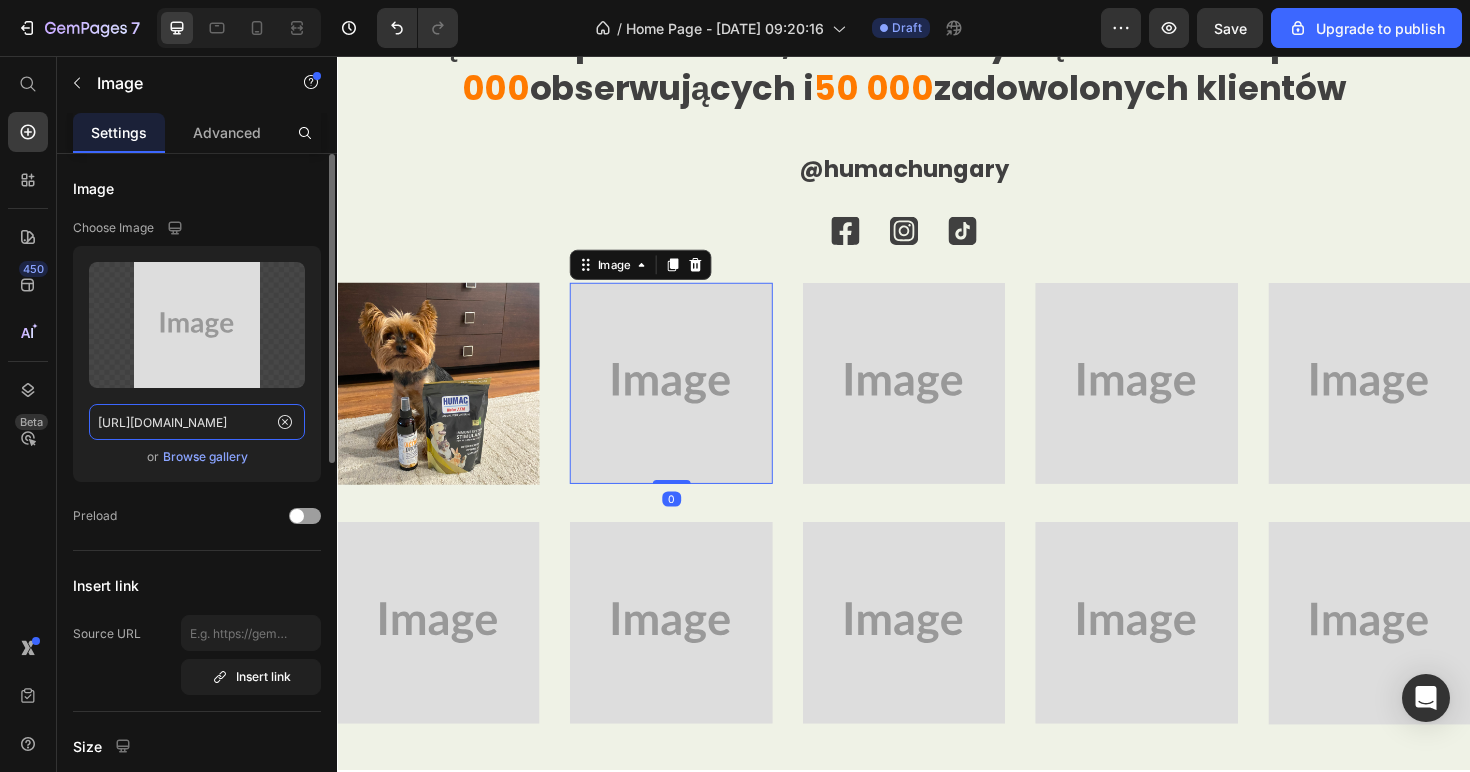 click on "https://placehold.co/391x390?text=Image" 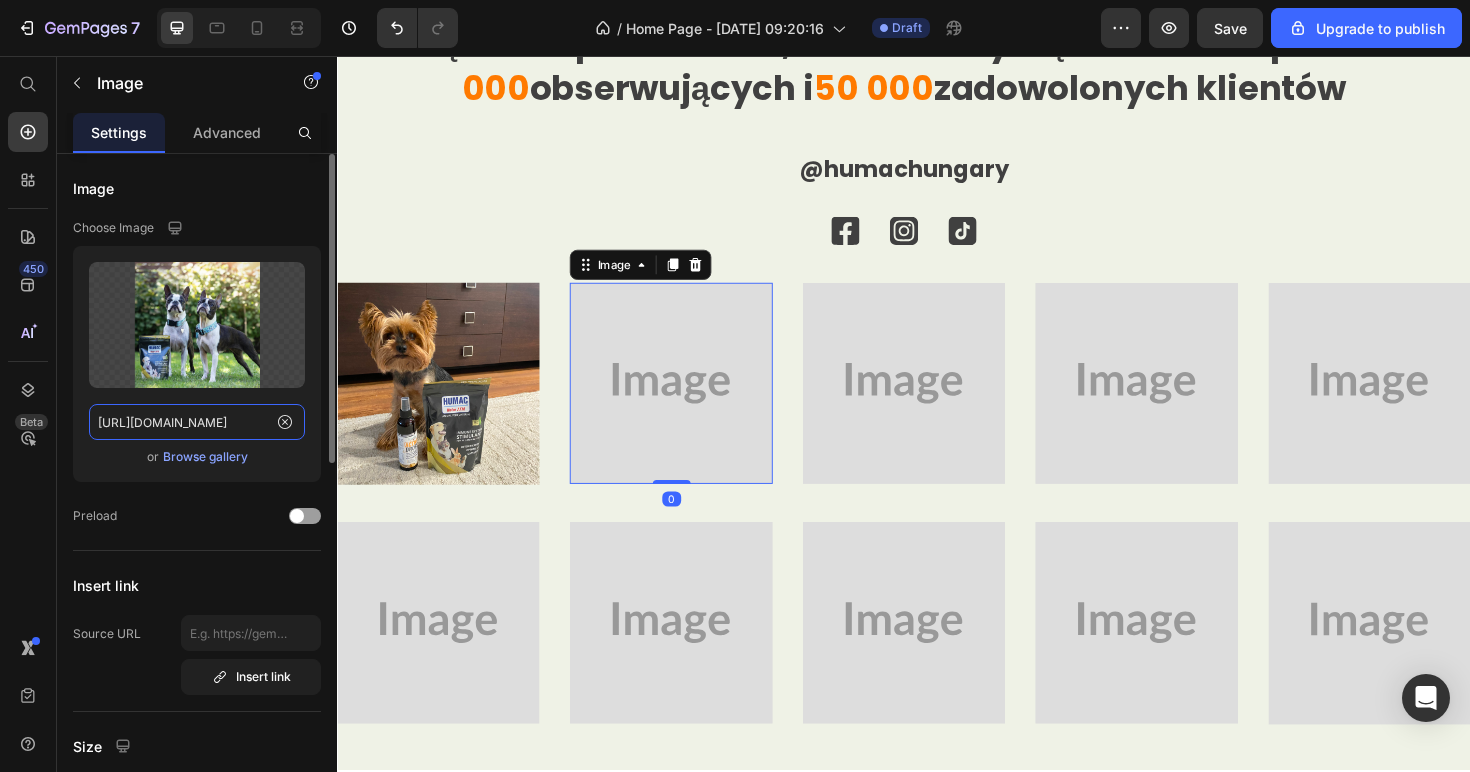 scroll, scrollTop: 0, scrollLeft: 591, axis: horizontal 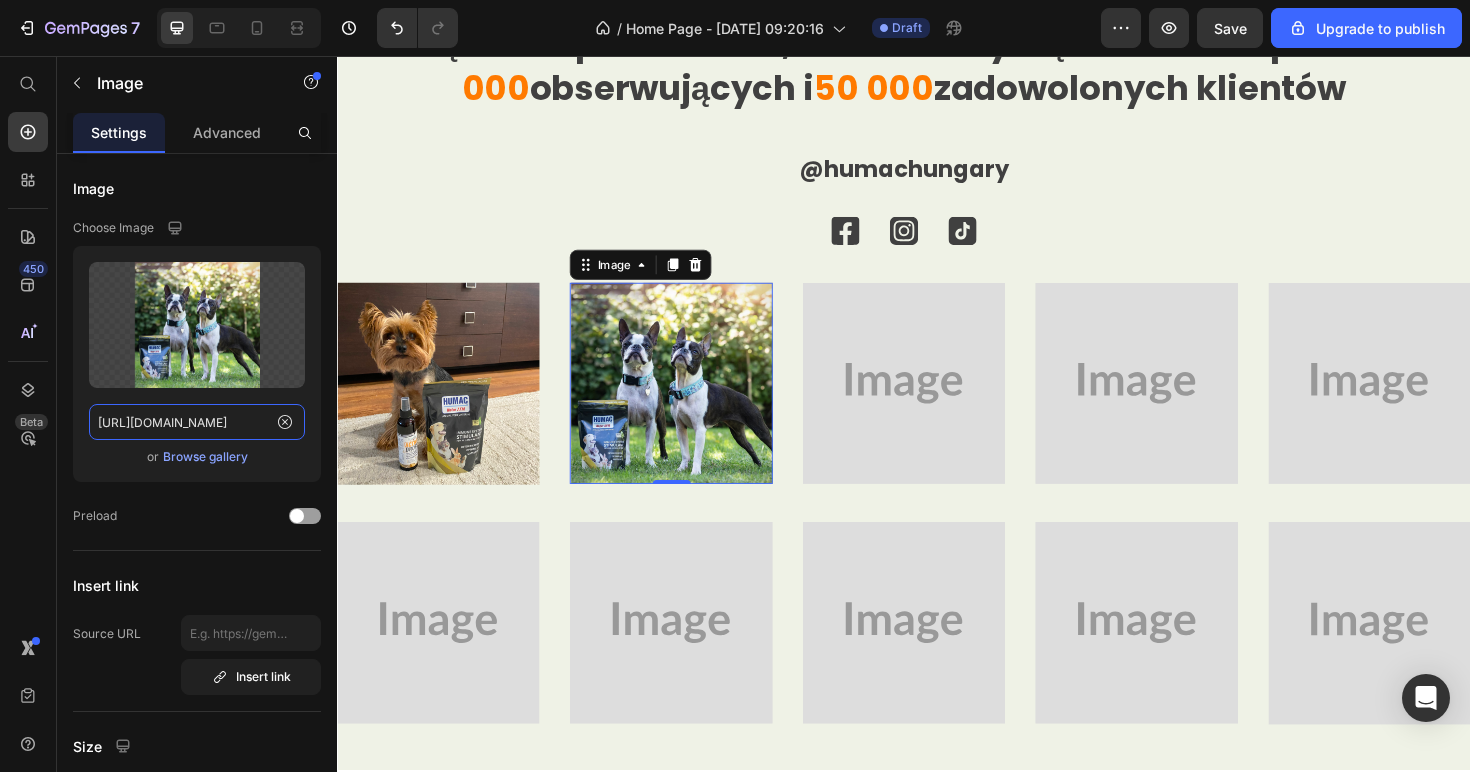 type on "https://www.humac.hu/cdn/shop/files/481359921313481598-0ff5f3ba-9864-4ff9-a14a-75307c8f19b7.png?v=13675342673564435769" 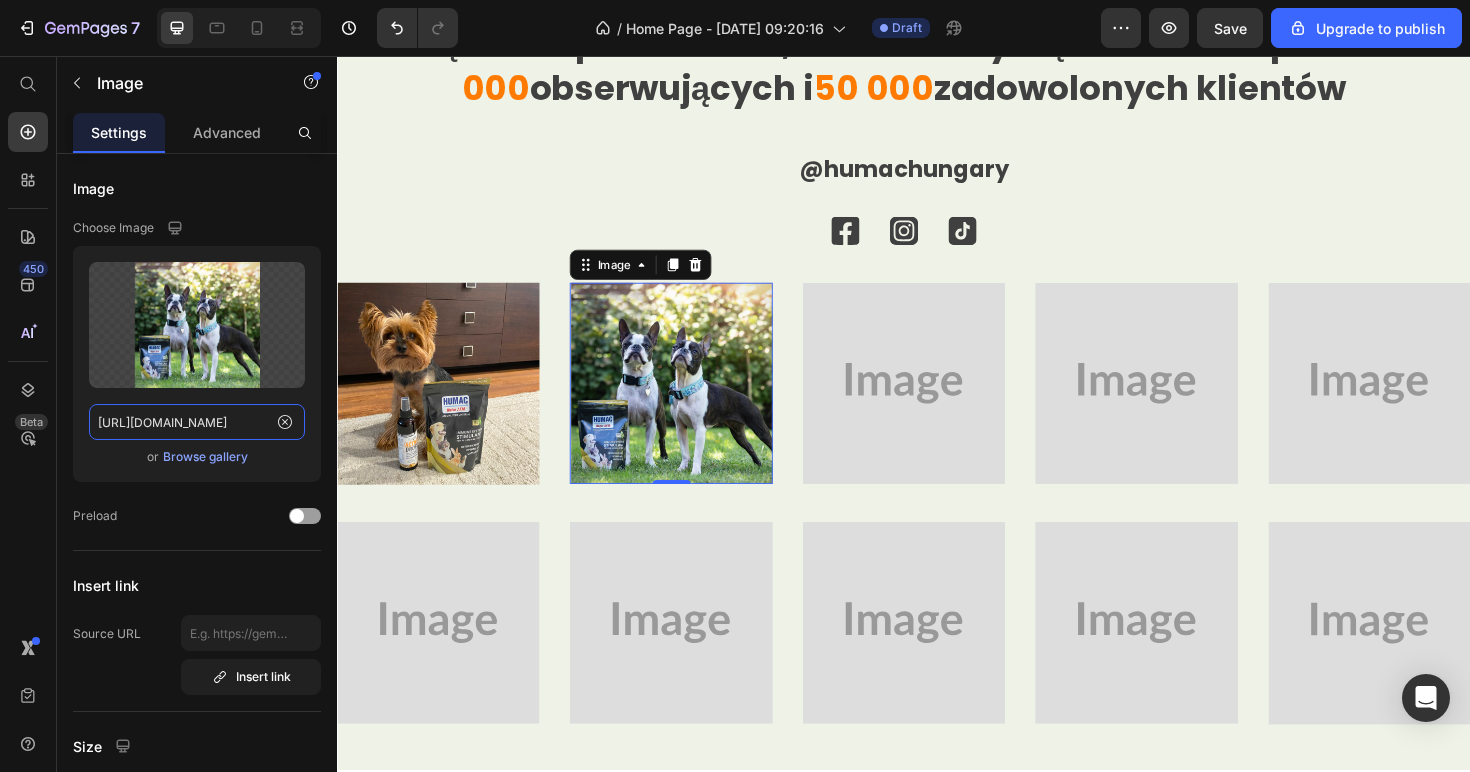 scroll, scrollTop: 0, scrollLeft: 0, axis: both 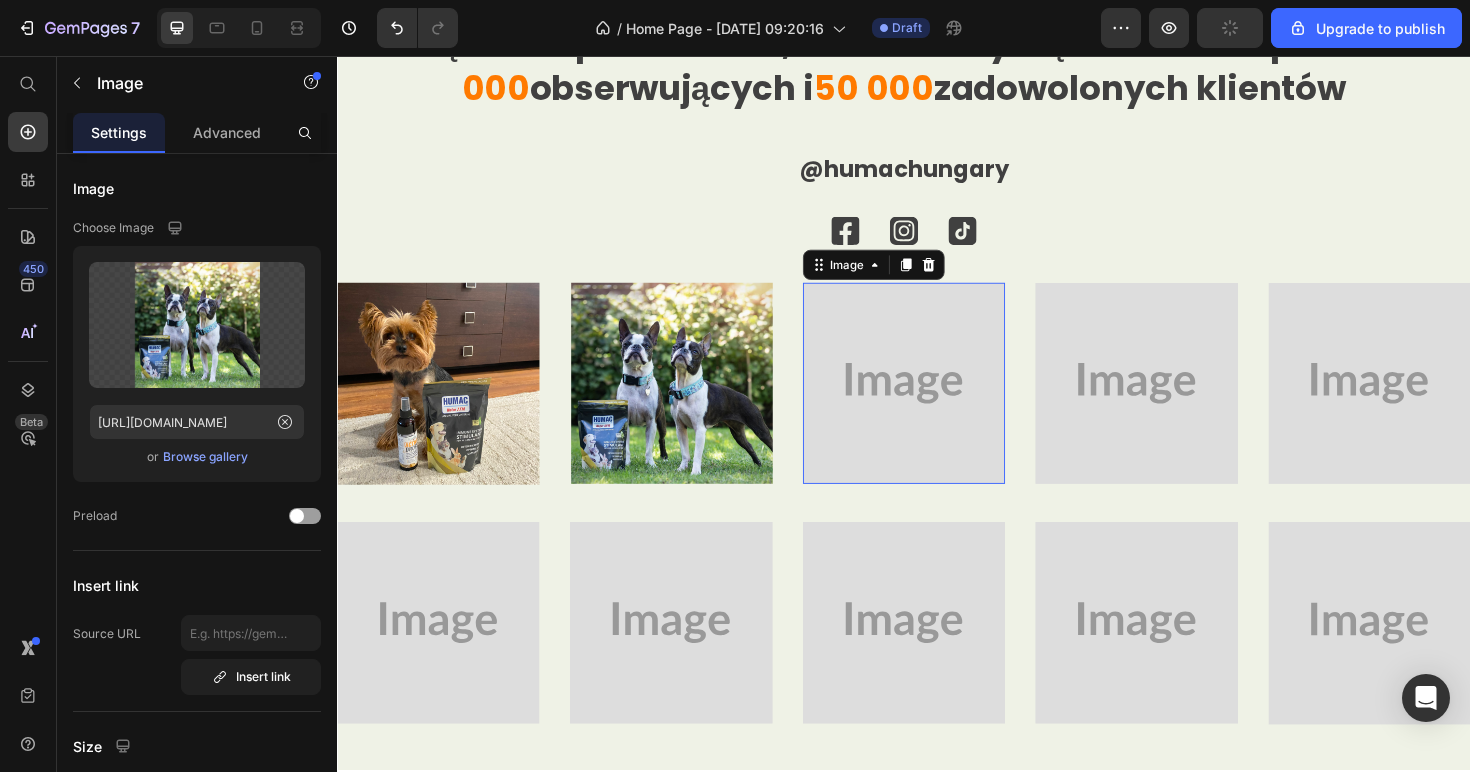 click at bounding box center [937, 403] 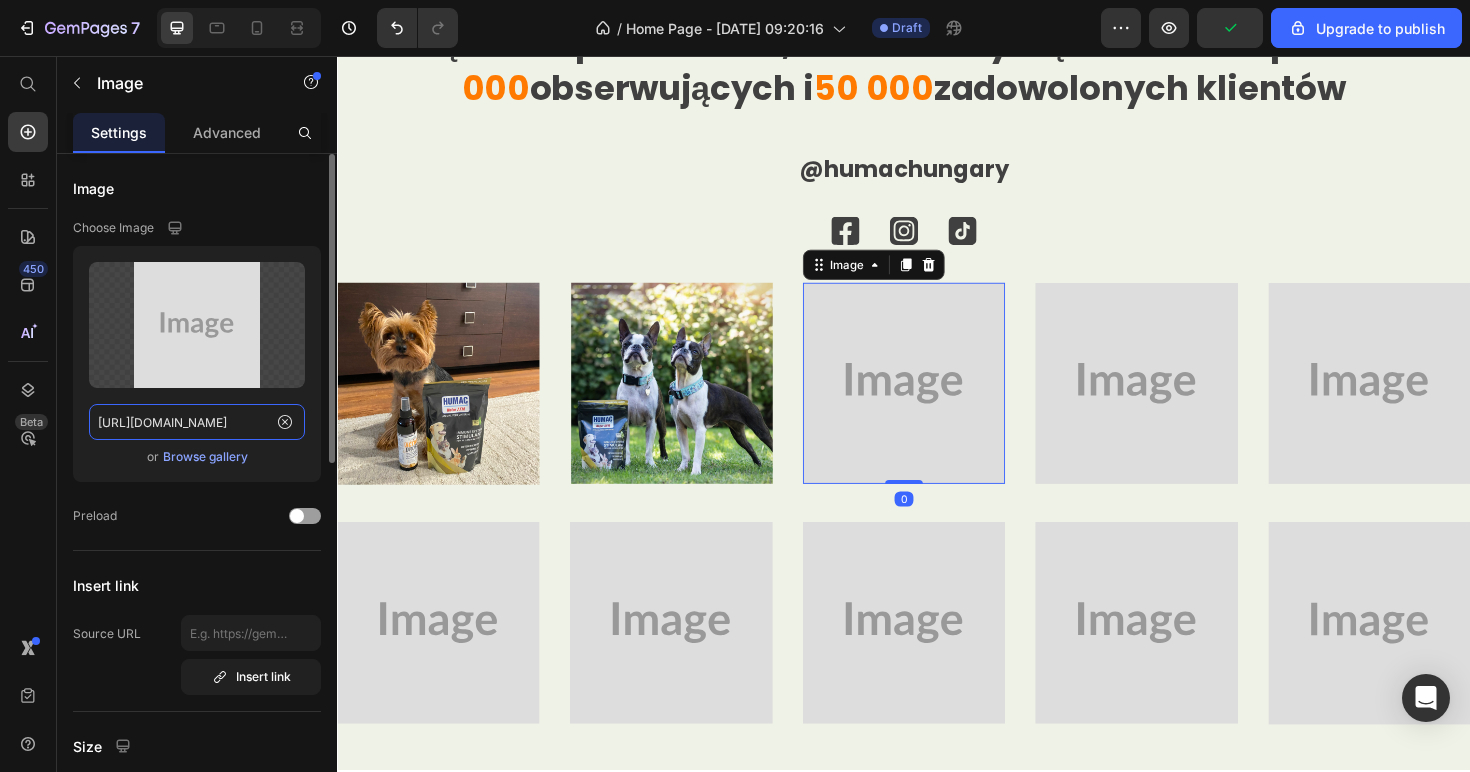 click on "https://placehold.co/391x390?text=Image" 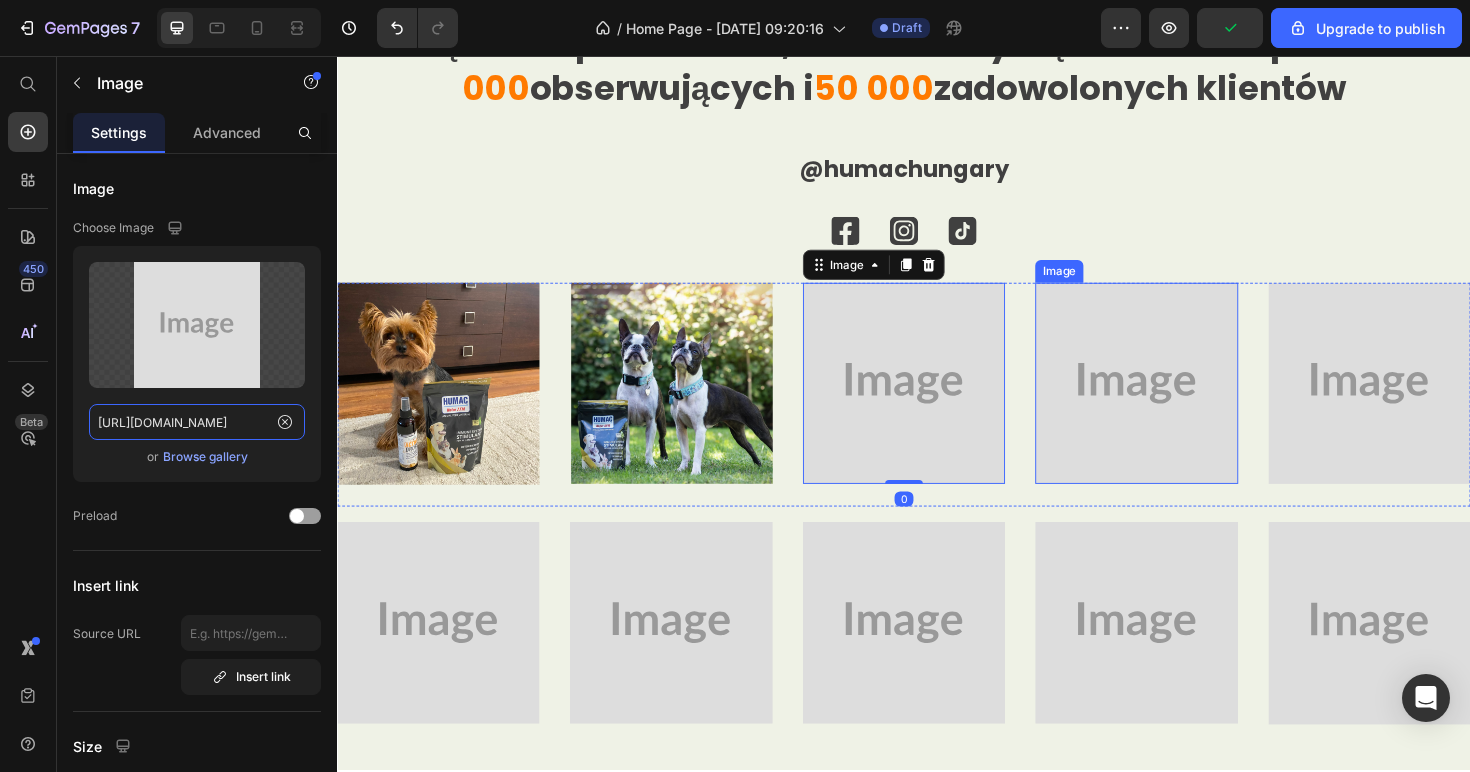 paste on "www.humac.hu/cdn/shop/files/481359921313481598-04d62ac2-1acd-49ea-98ae-7845681b7ab9.png?v=16772187858918369206" 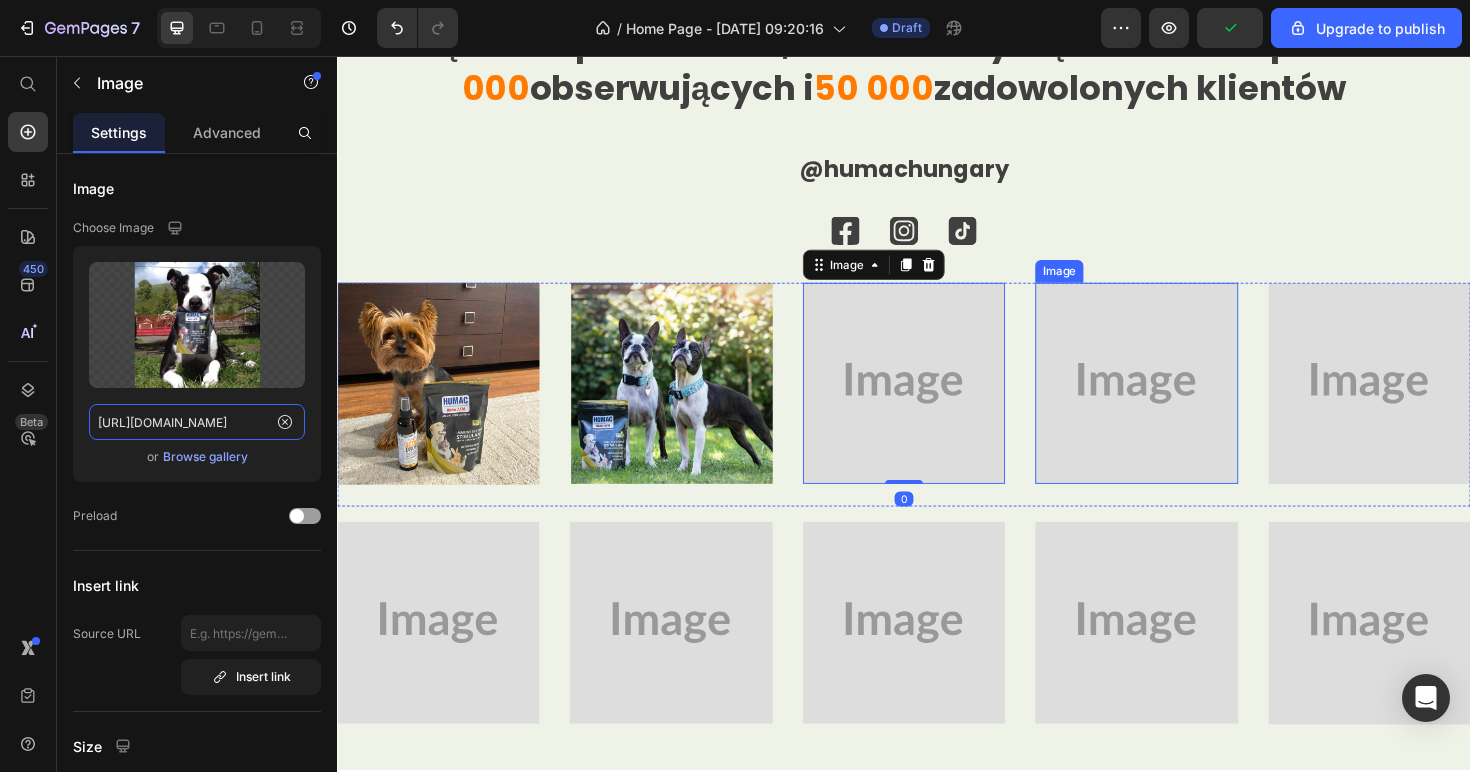 scroll, scrollTop: 0, scrollLeft: 604, axis: horizontal 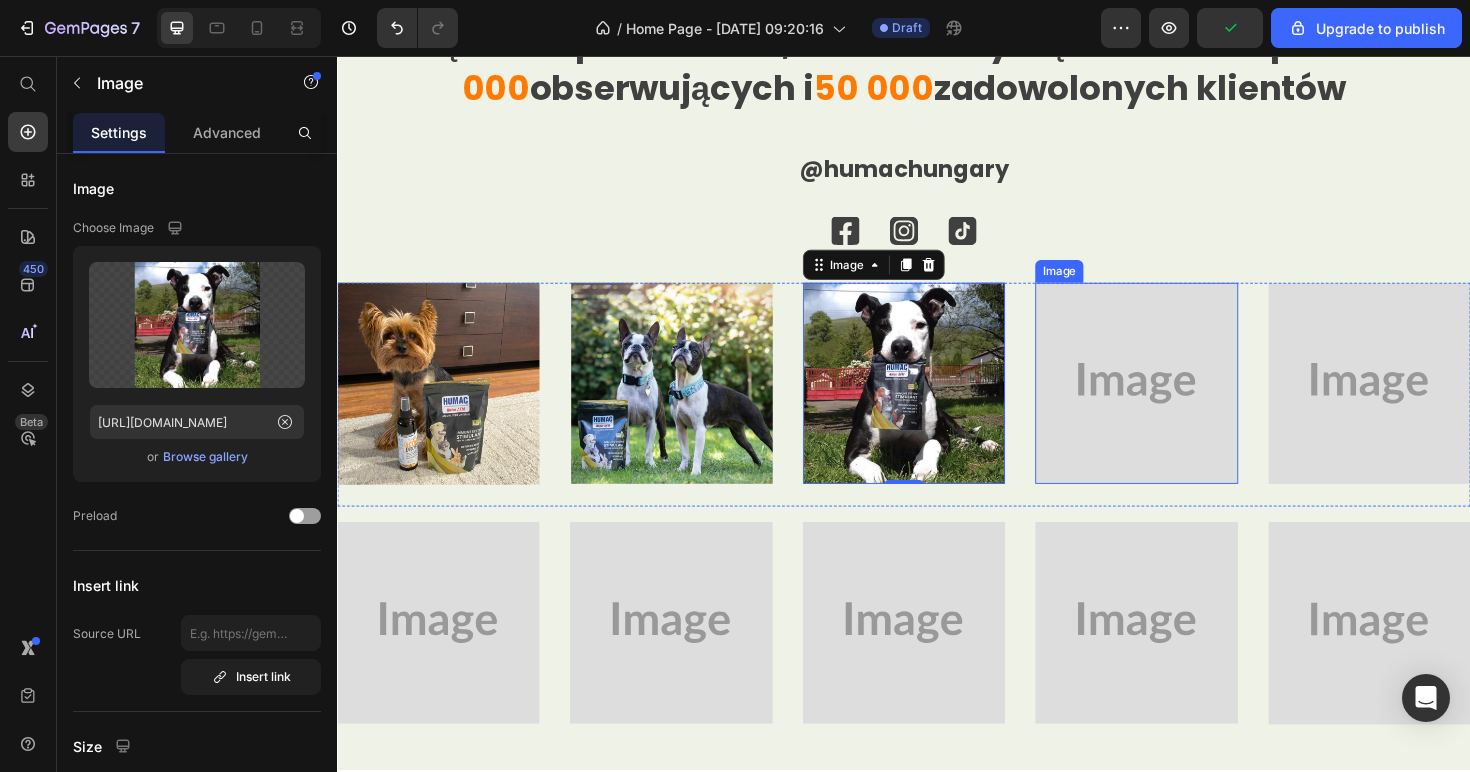 click at bounding box center [1183, 403] 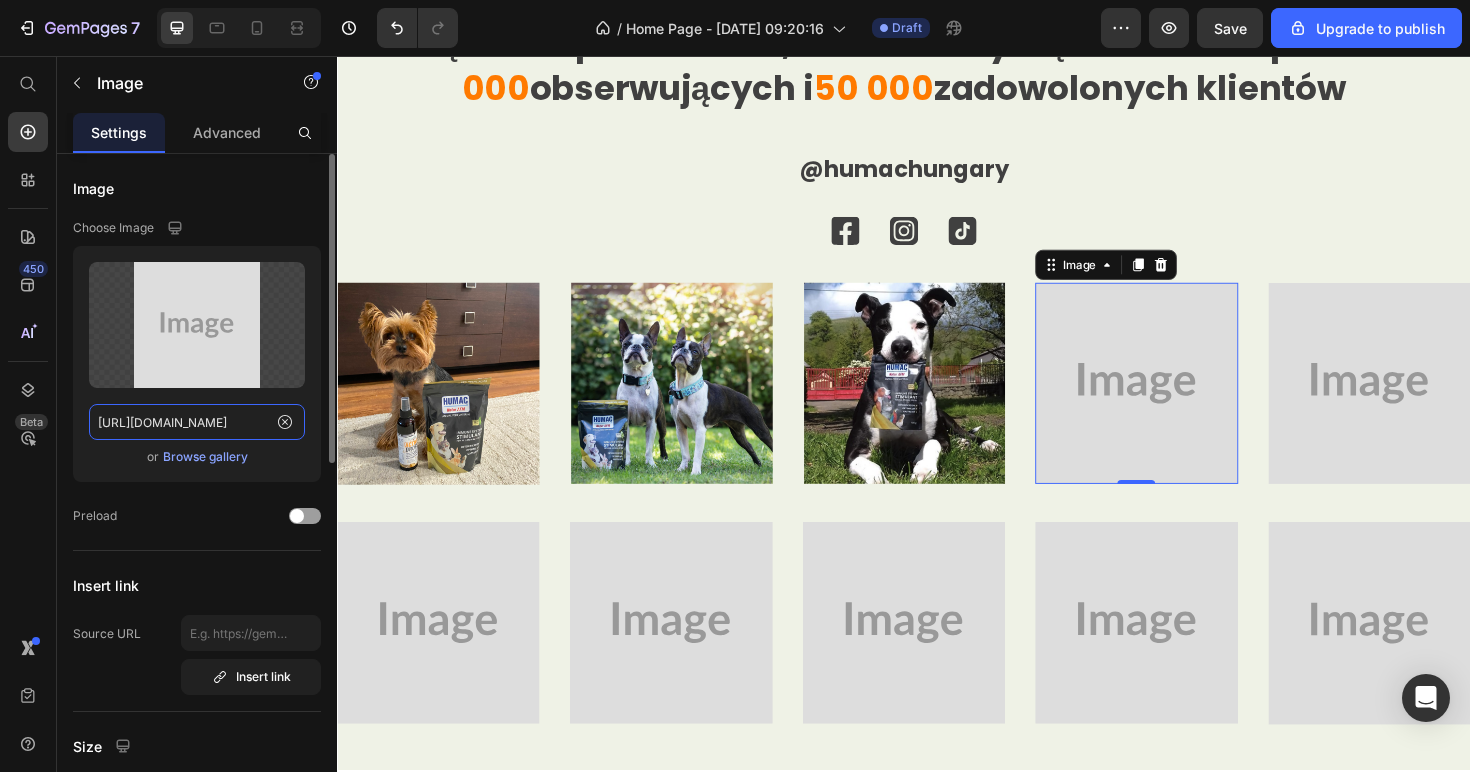 click on "https://placehold.co/391x390?text=Image" 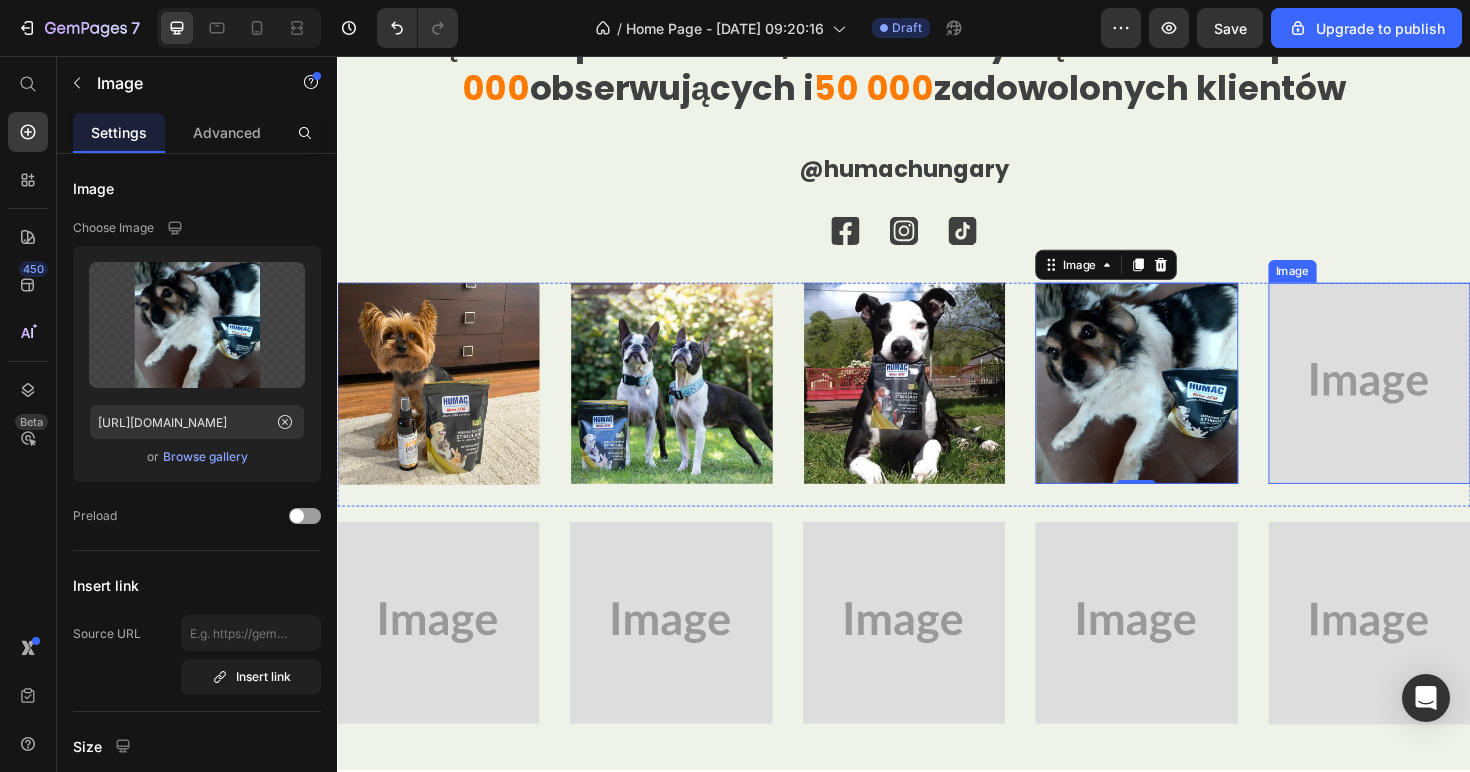 click at bounding box center (1430, 403) 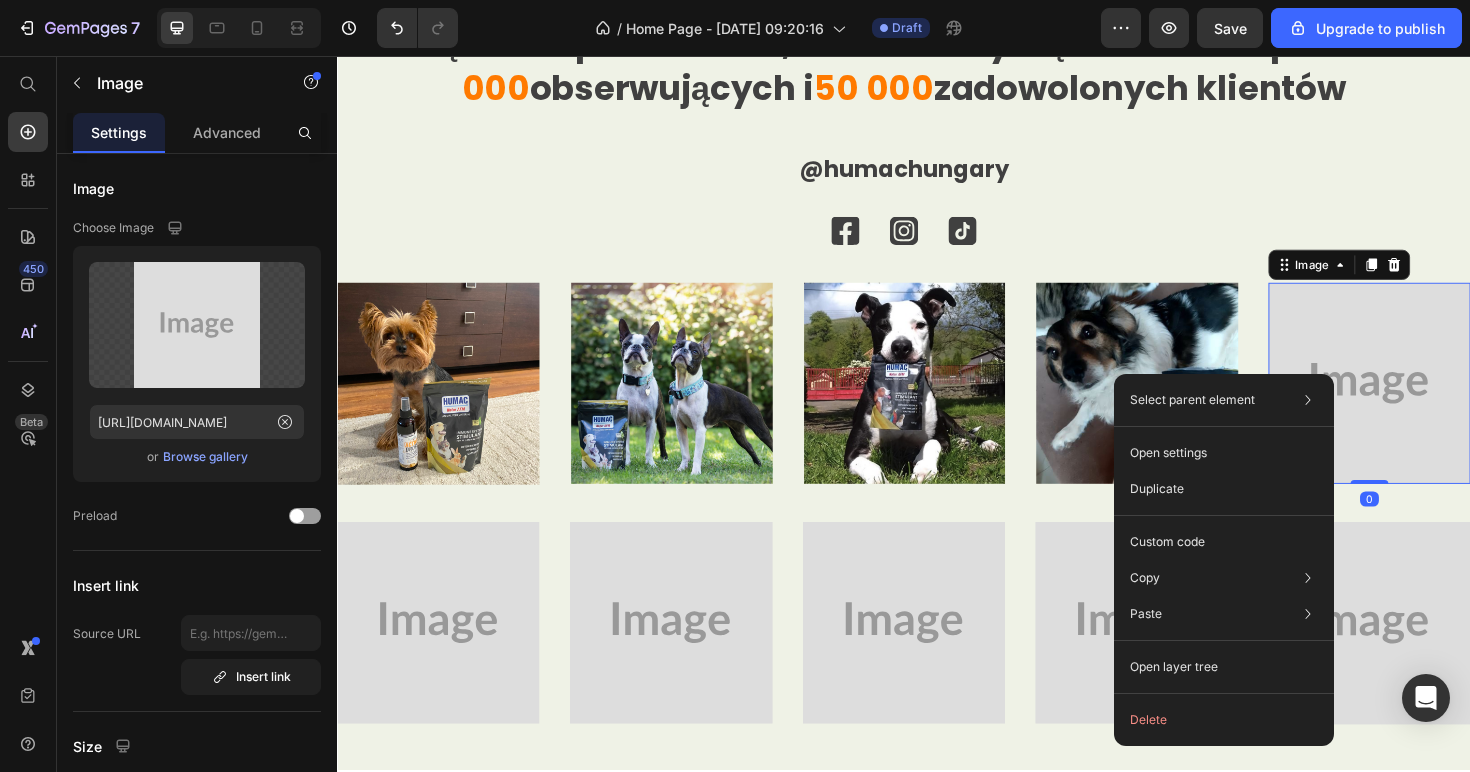 click at bounding box center [1430, 403] 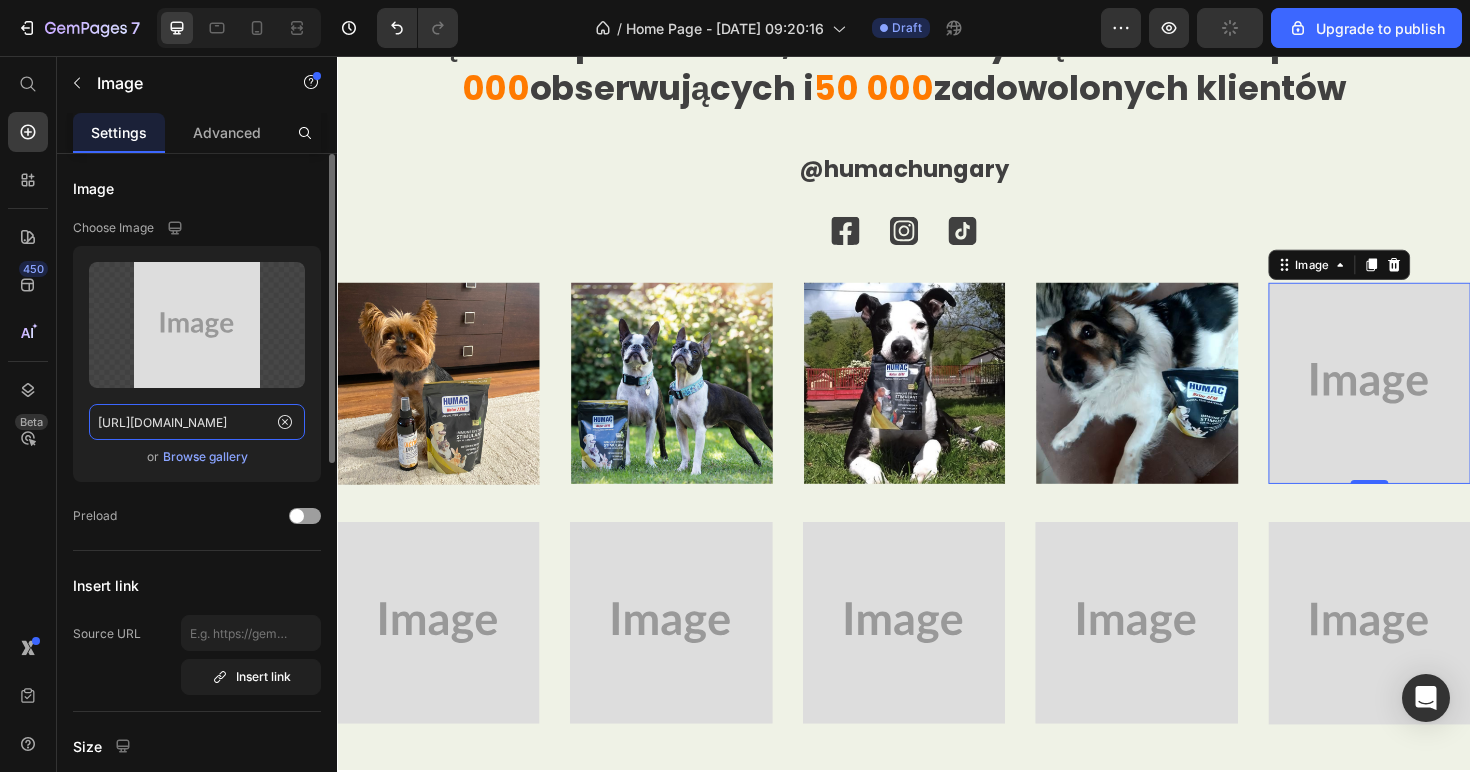 click on "https://placehold.co/391x390?text=Image" 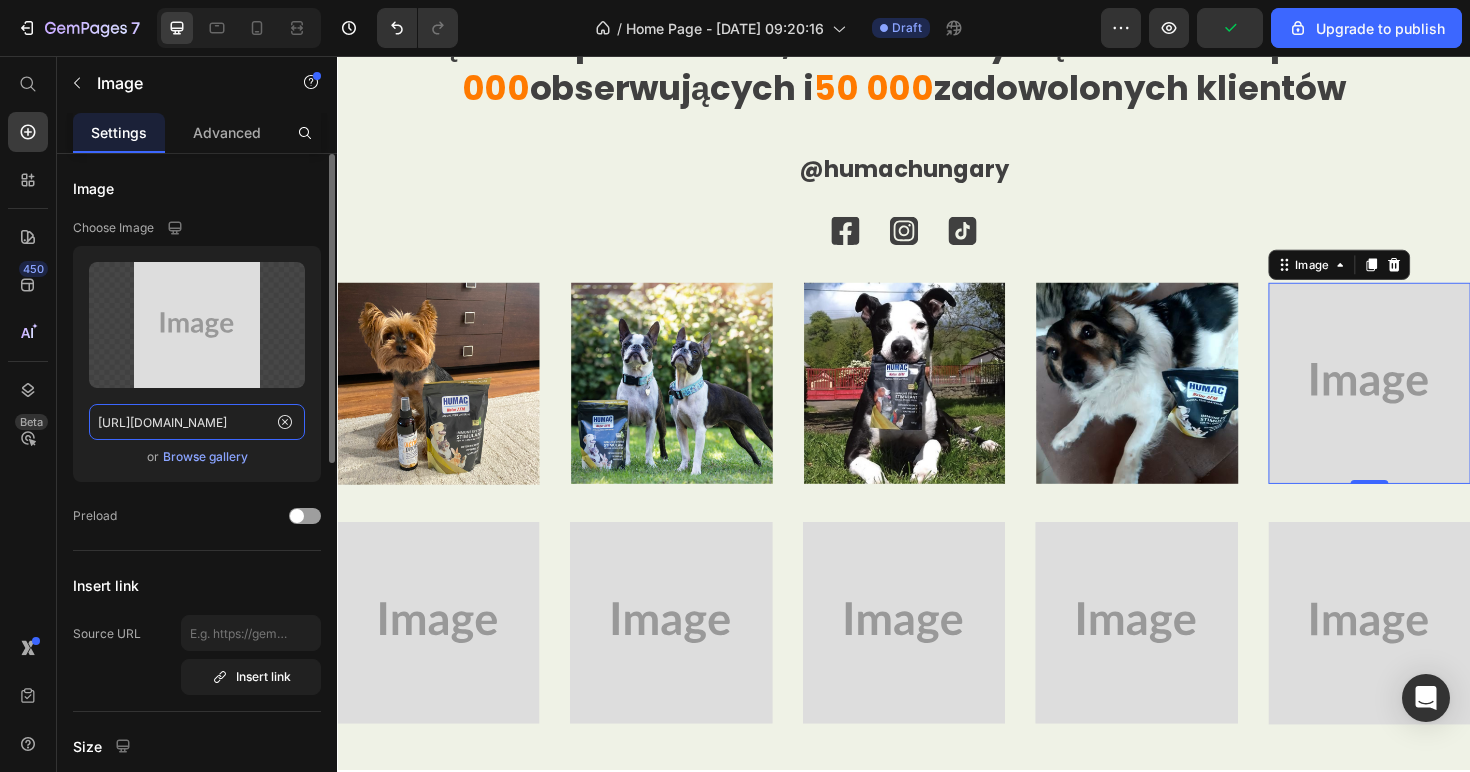 paste on "www.humac.hu/cdn/shop/files/481359921313481598-5c863b3a-61c6-47b5-be4f-27bc6b54c87e.png?v=2975720695284280468" 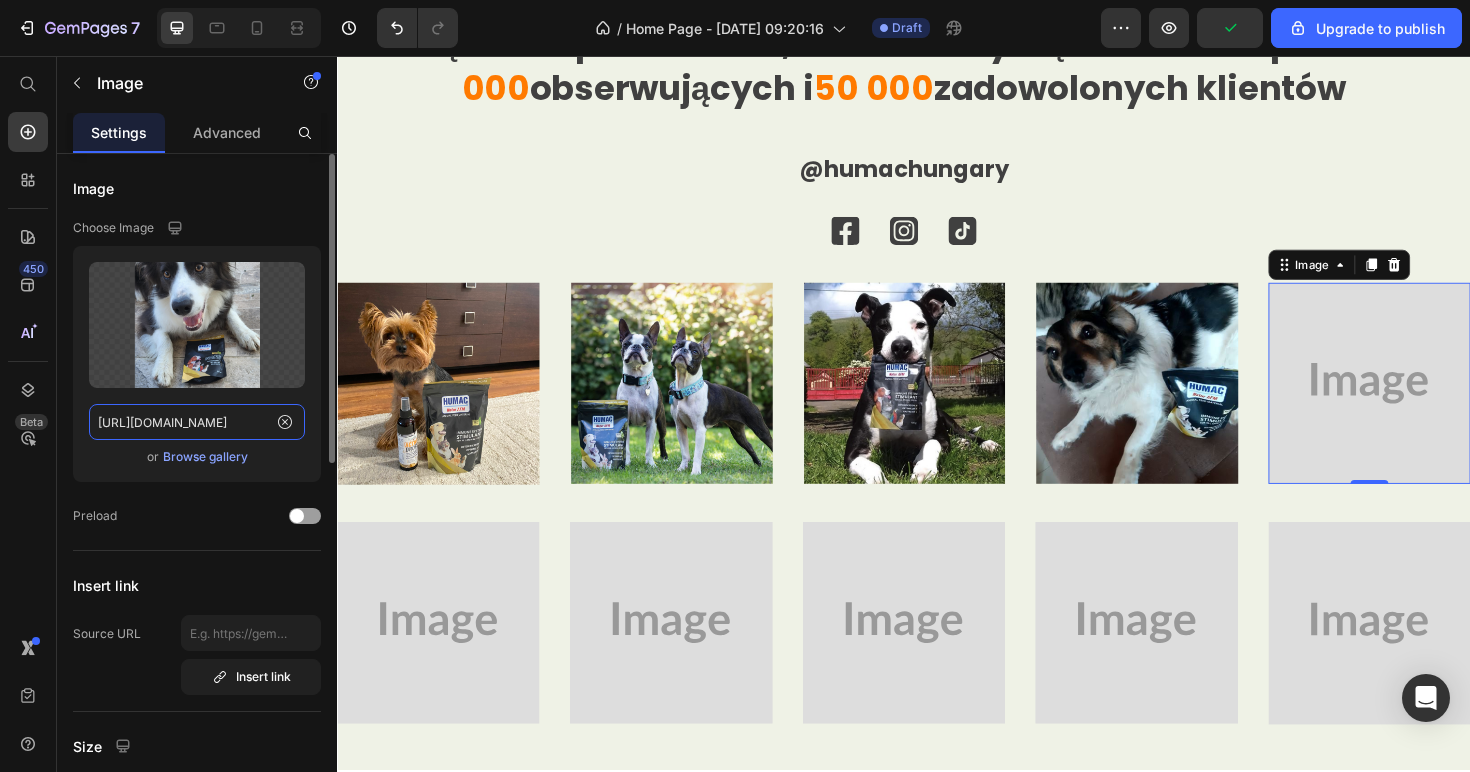 scroll, scrollTop: 0, scrollLeft: 605, axis: horizontal 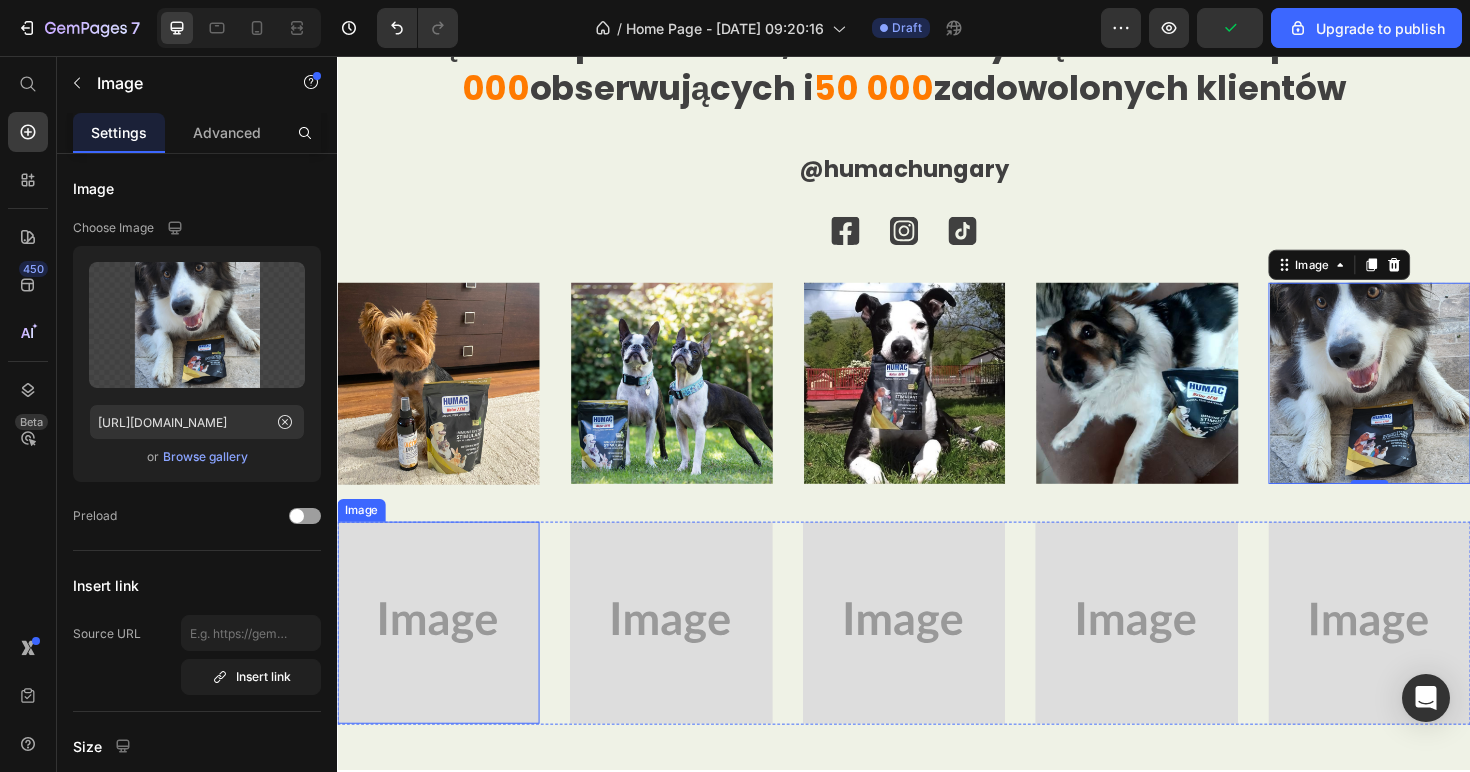 click at bounding box center [444, 656] 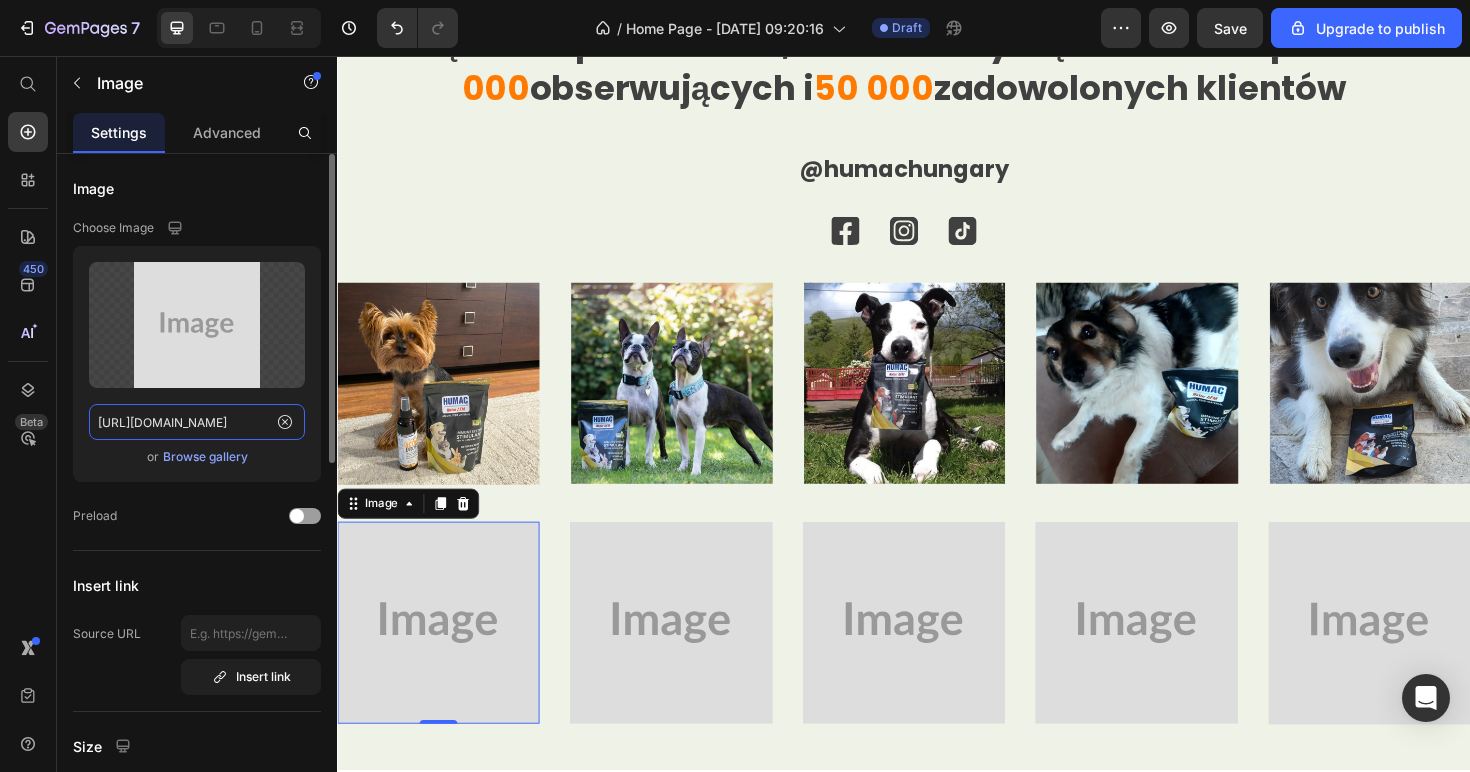 click on "https://placehold.co/390x390?text=Image" 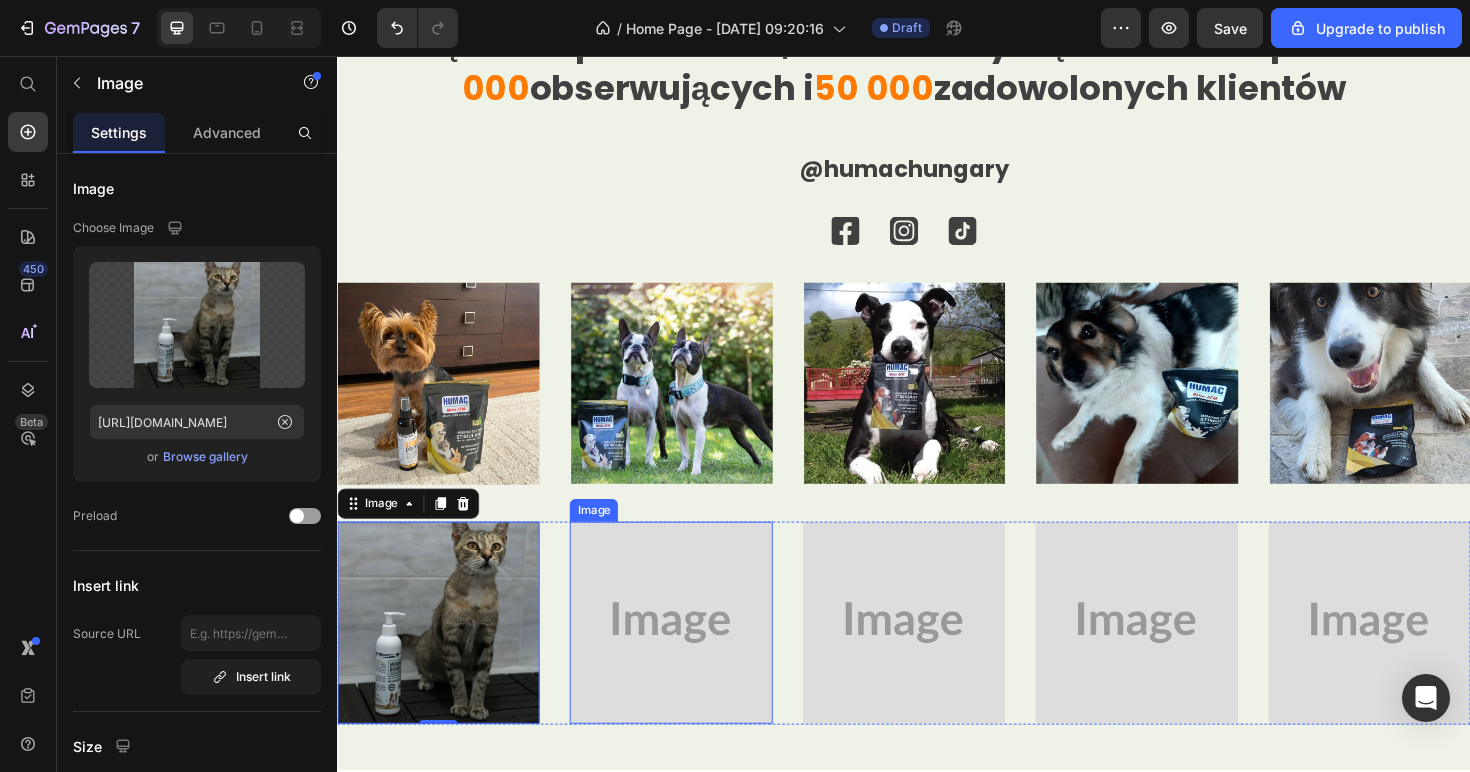 click at bounding box center (690, 656) 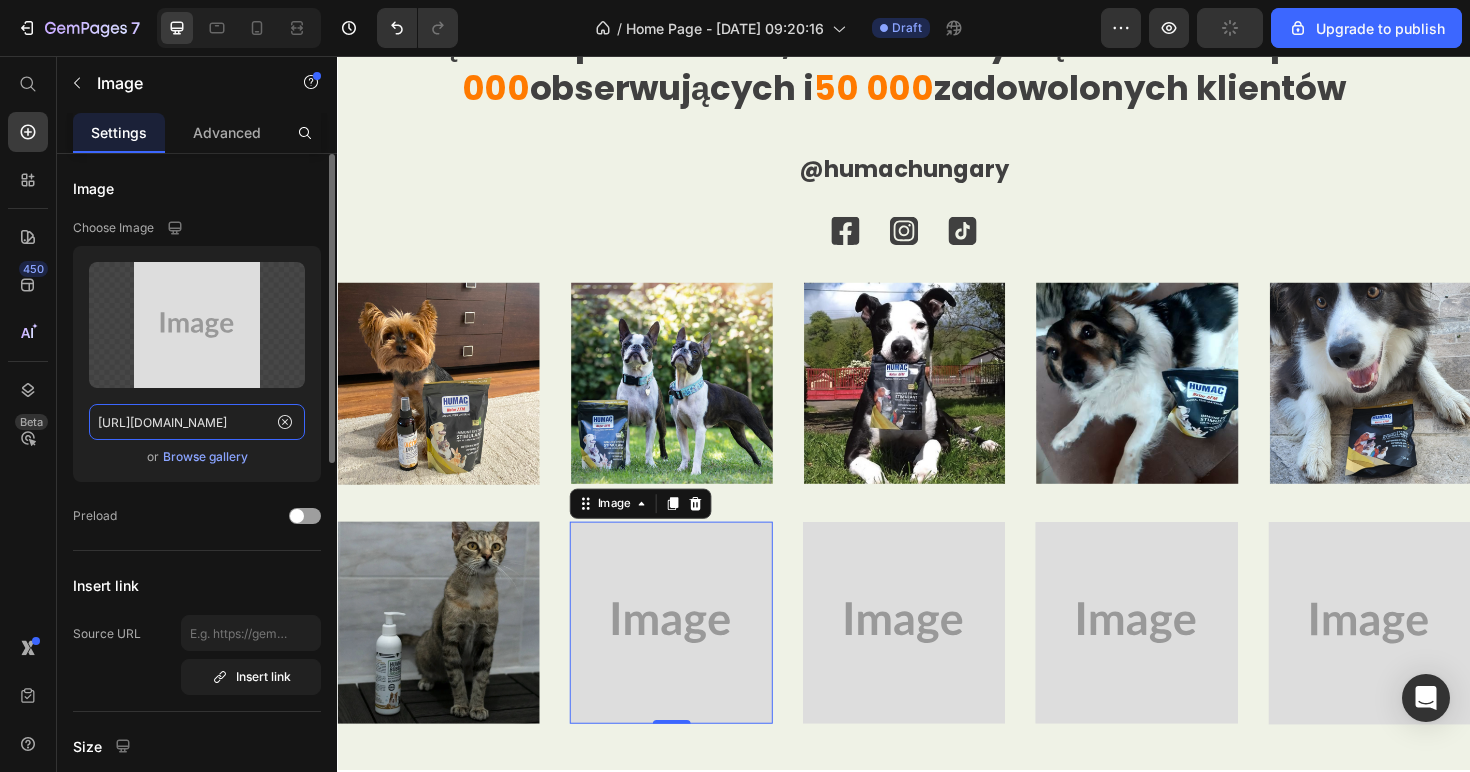 click on "https://placehold.co/391x390?text=Image" 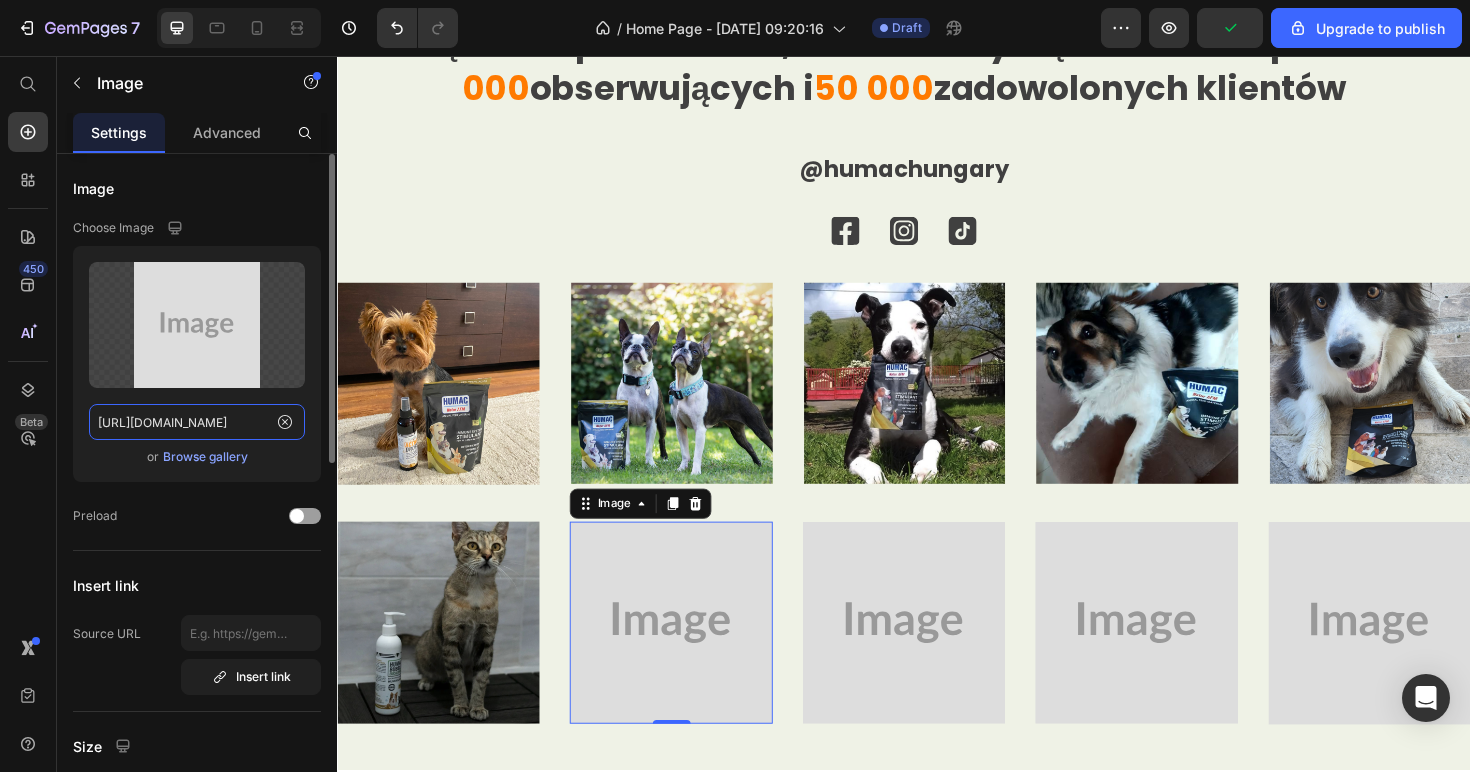 paste on "www.humac.hu/cdn/shop/files/481359921313481598-f80390d0-875b-4233-bce4-76be3a524985.png?v=15990102811071242076" 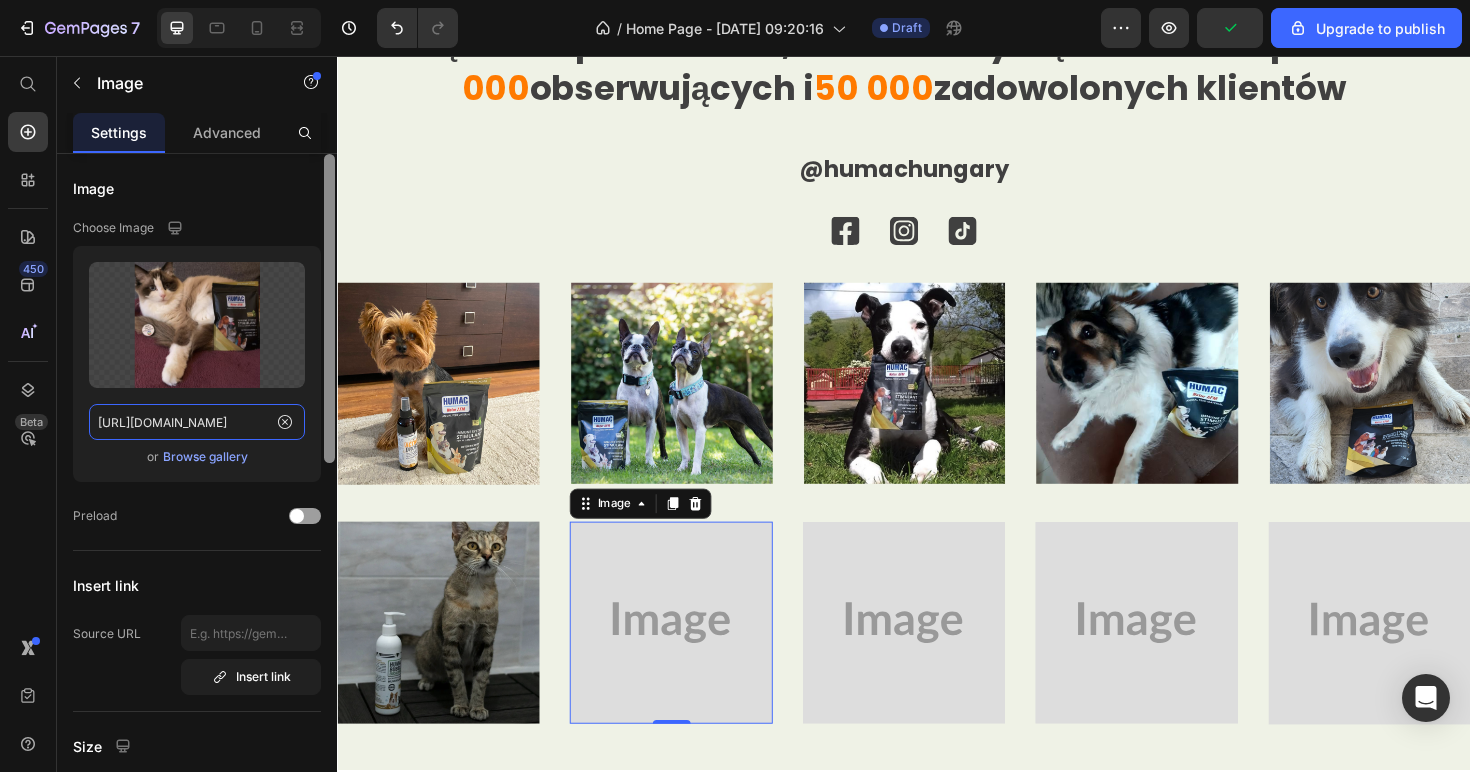 type on "https://www.humac.hu/cdn/shop/files/481359921313481598-f80390d0-875b-4233-bce4-76be3a524985.png?v=15990102811071242076" 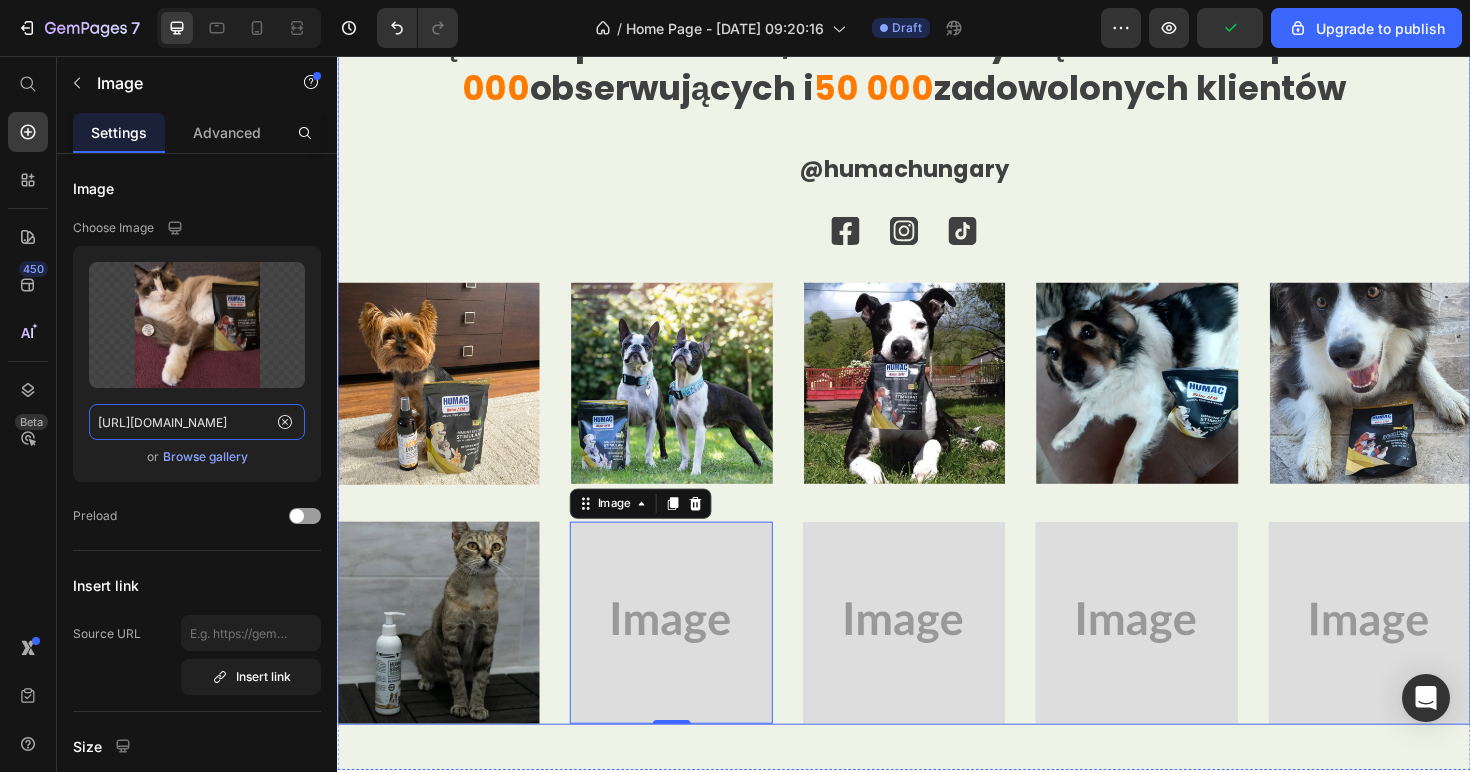 scroll, scrollTop: 0, scrollLeft: 605, axis: horizontal 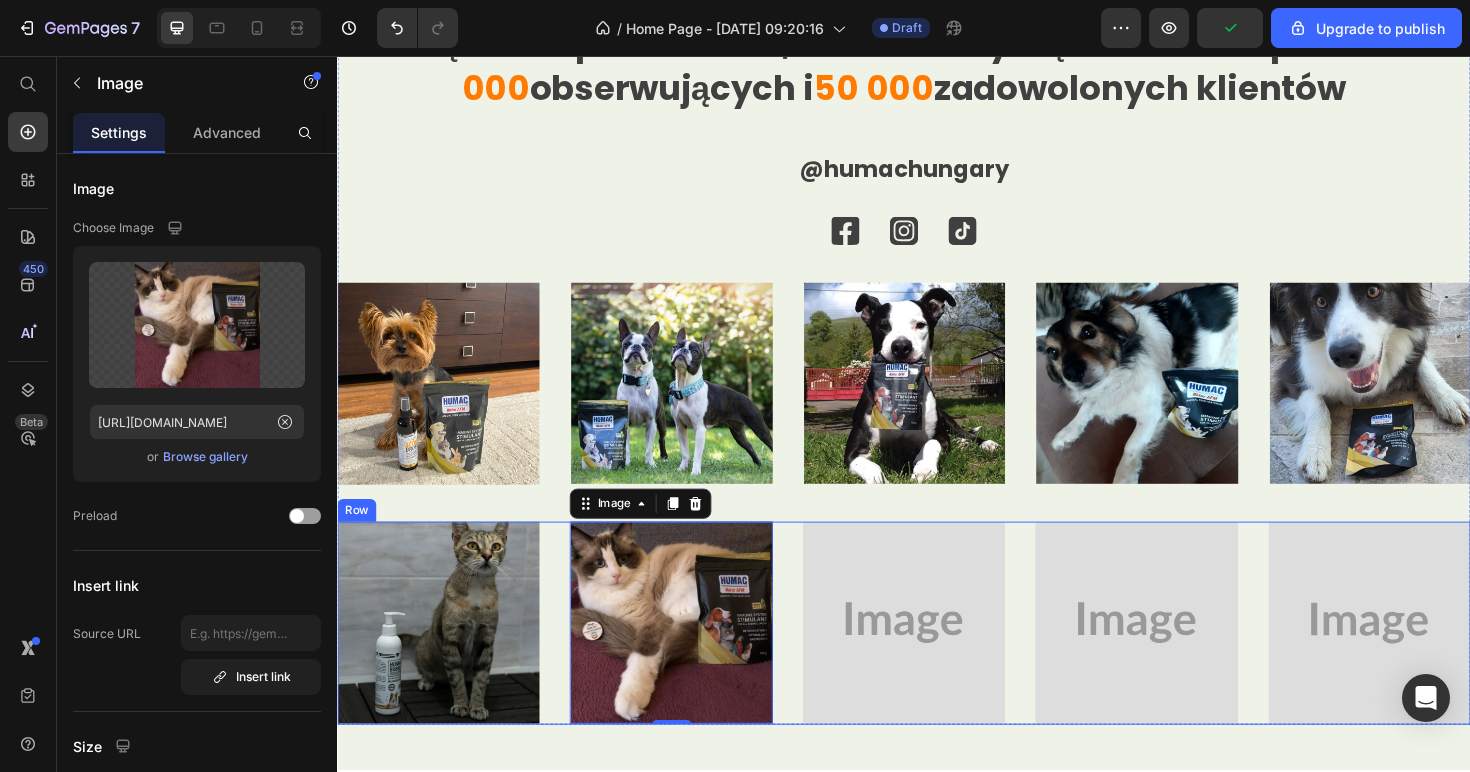 click on "Image Image   0 Image Image Image Row" at bounding box center [937, 656] 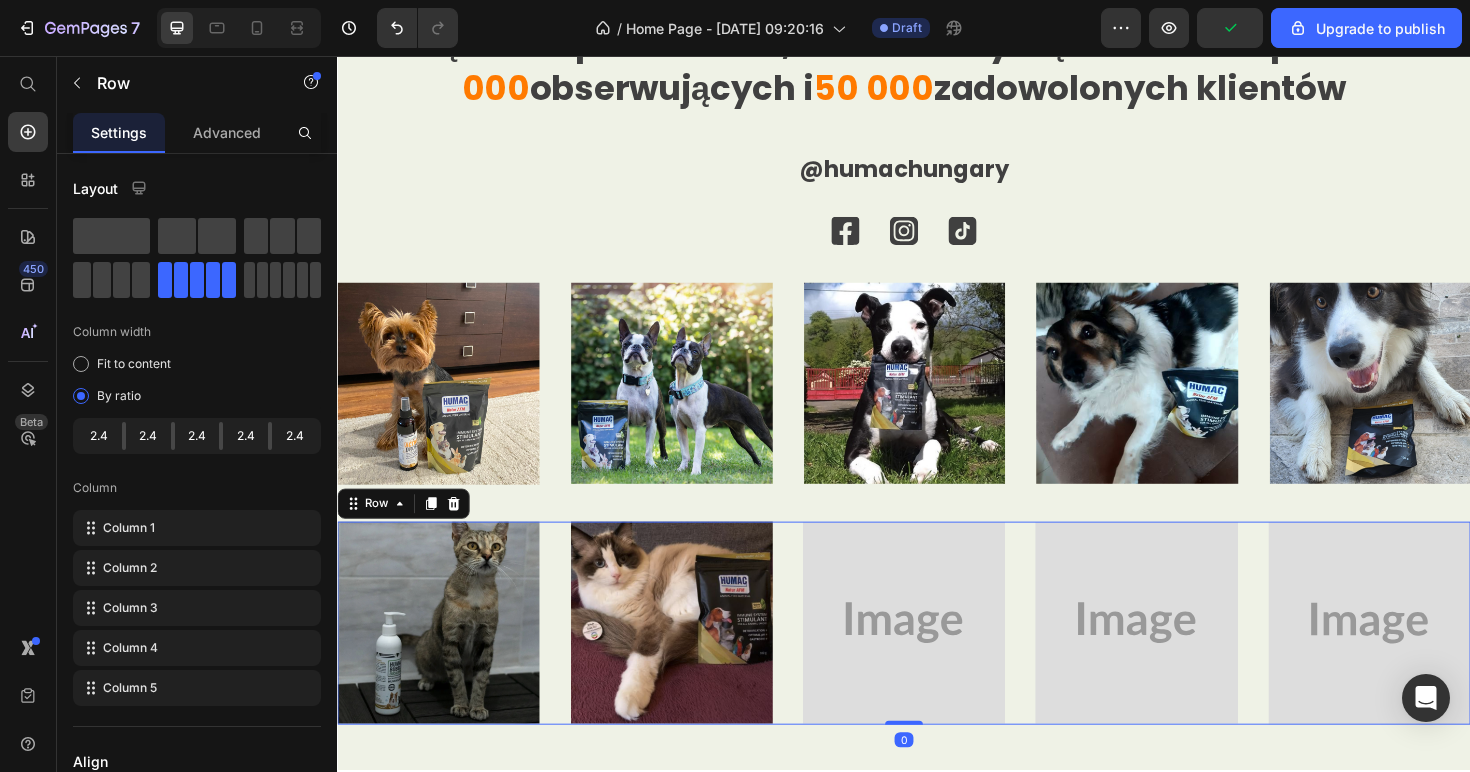 click at bounding box center (937, 656) 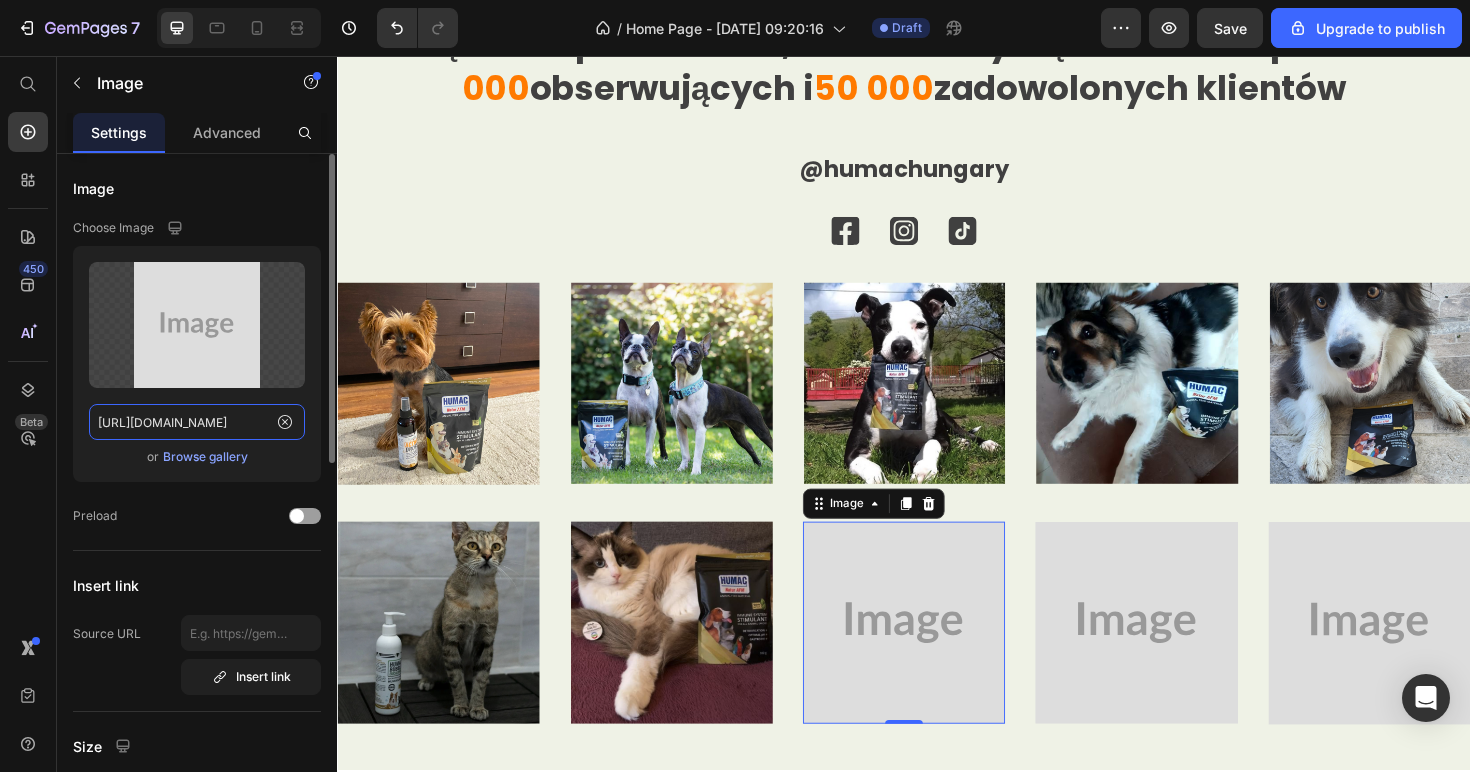 click on "https://placehold.co/391x390?text=Image" 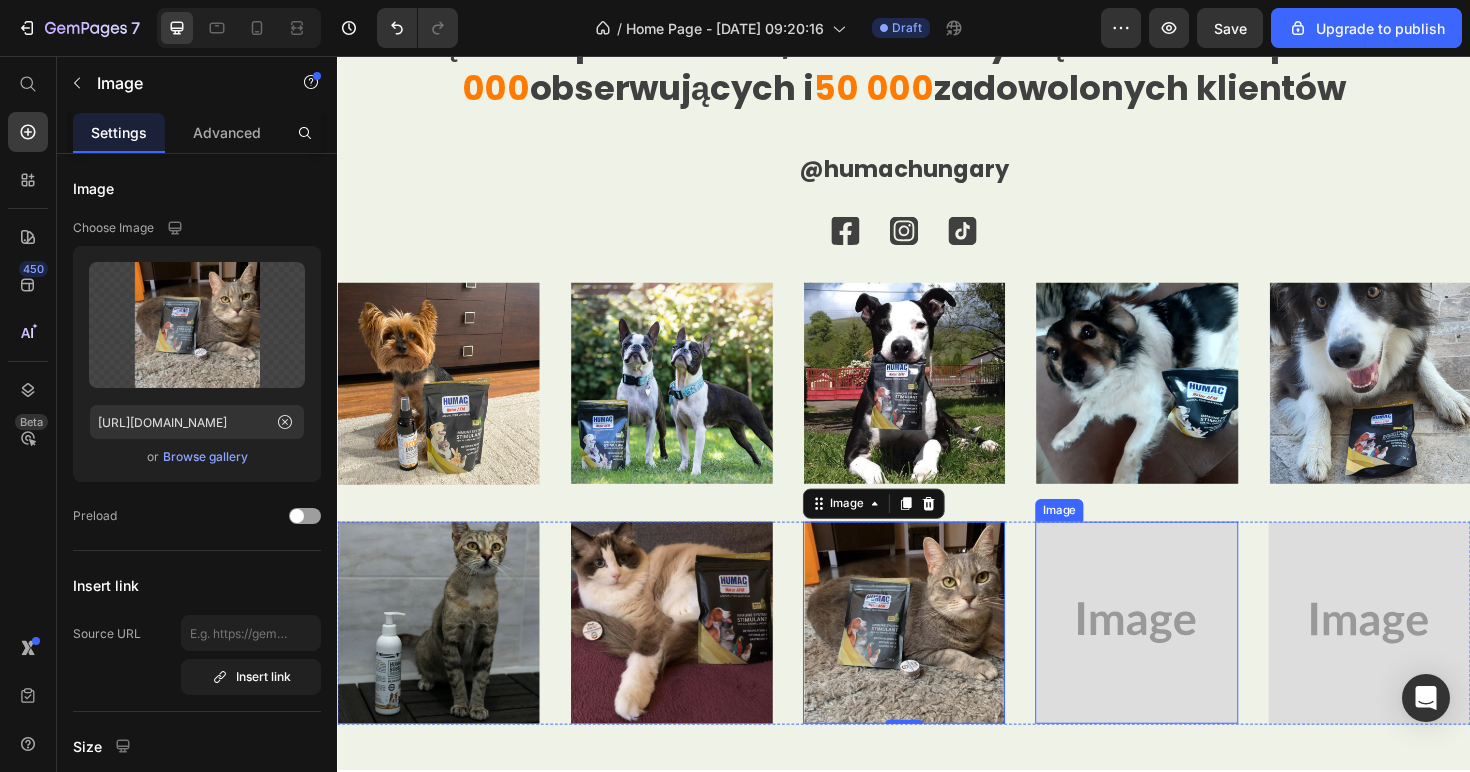 click at bounding box center [1183, 656] 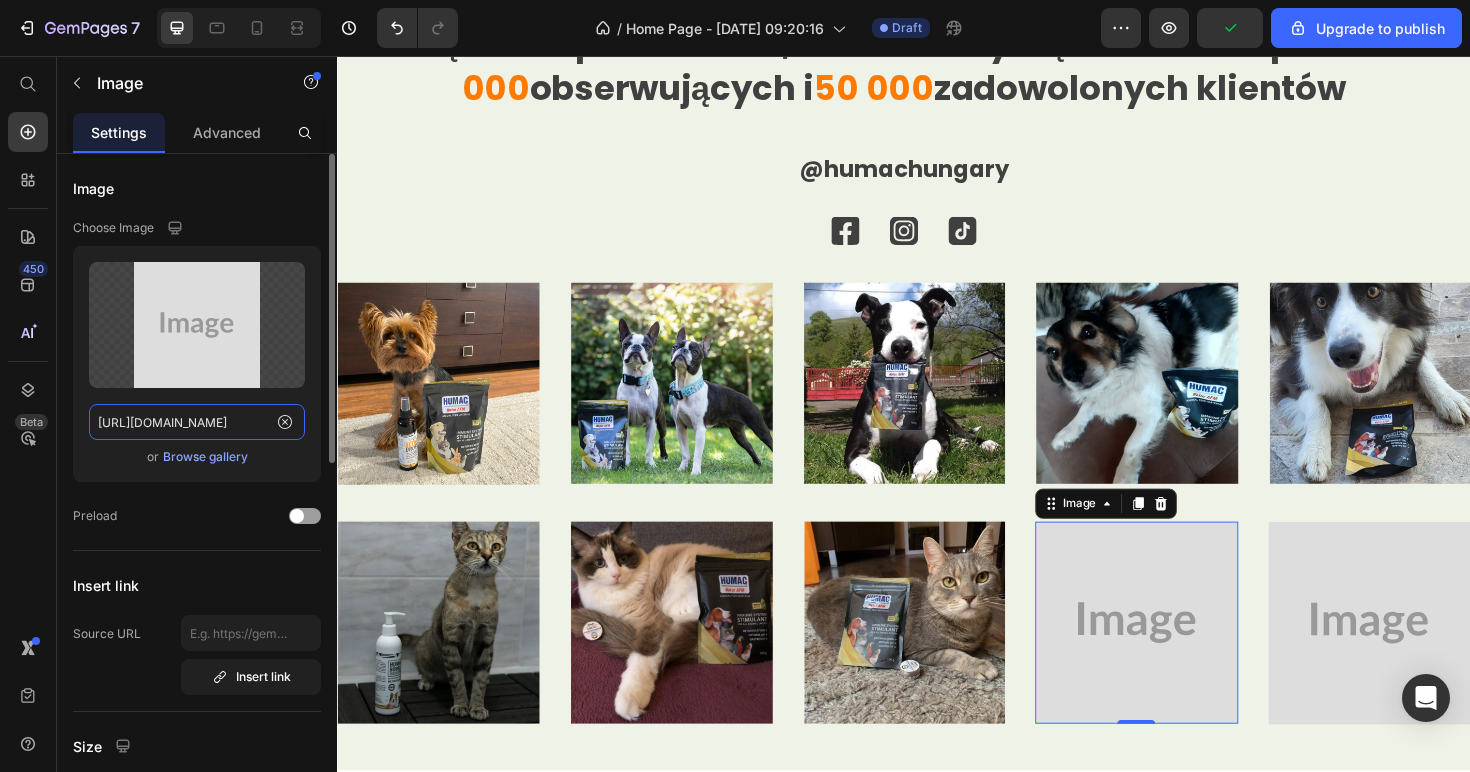click on "https://placehold.co/390x390?text=Image" 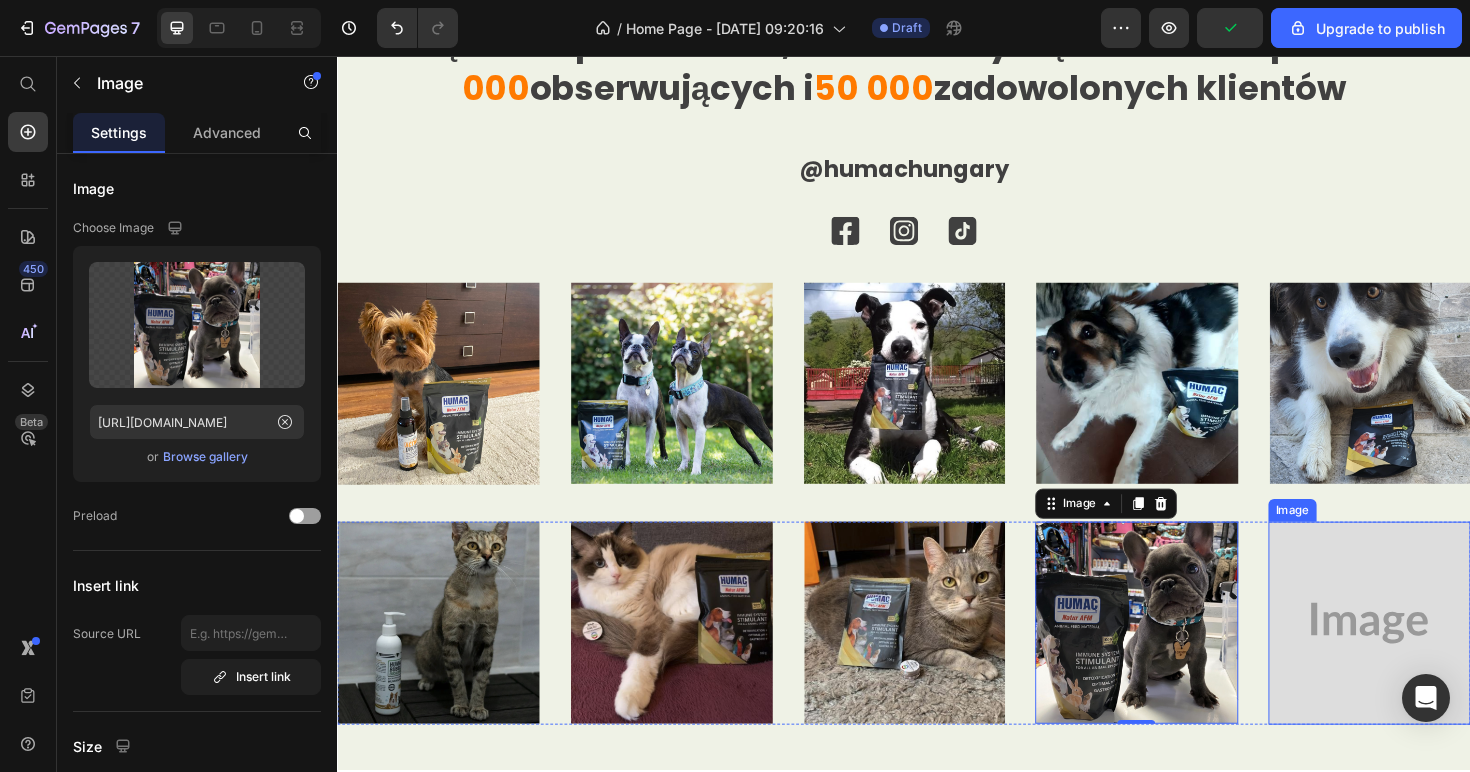 click at bounding box center (1430, 656) 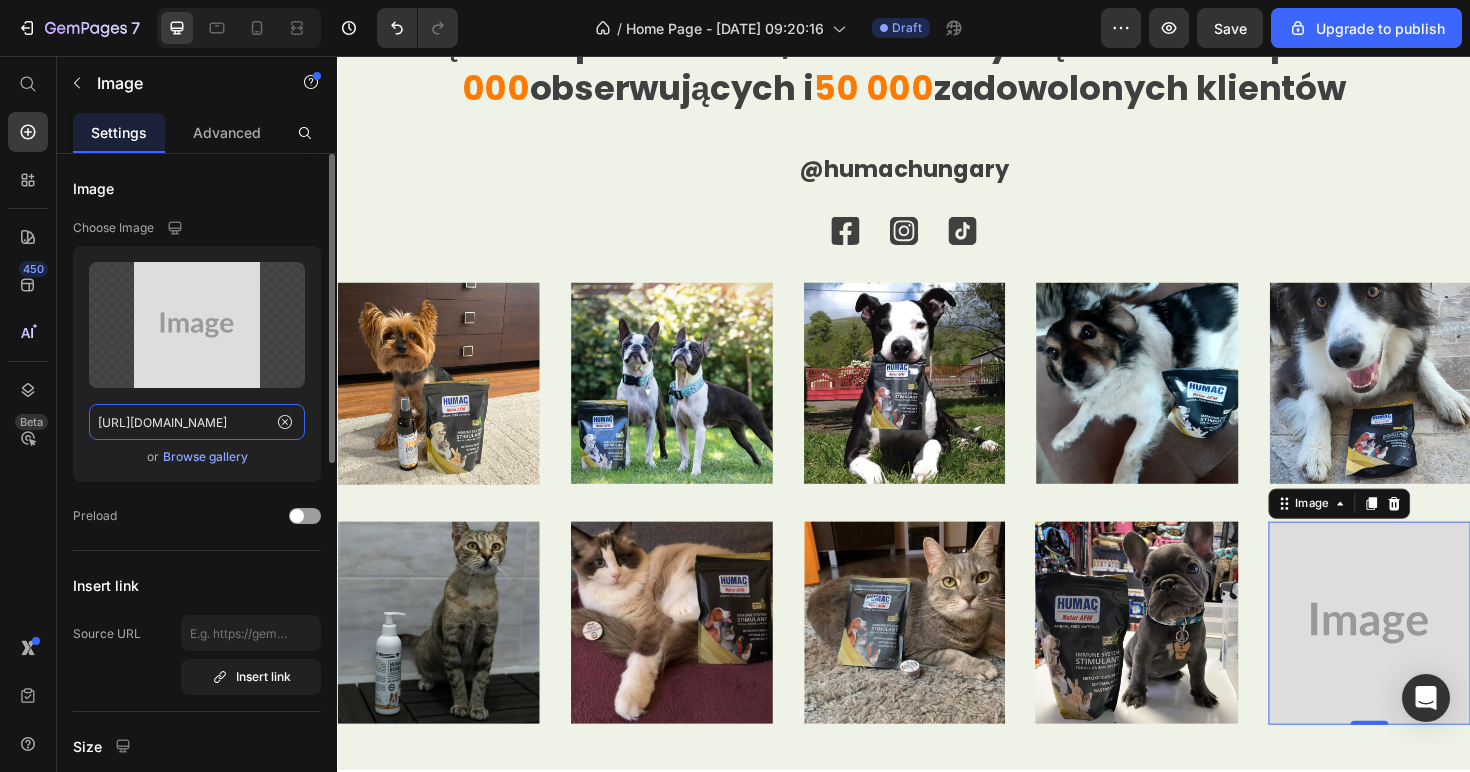 click on "https://placehold.co/916x920?text=Image" 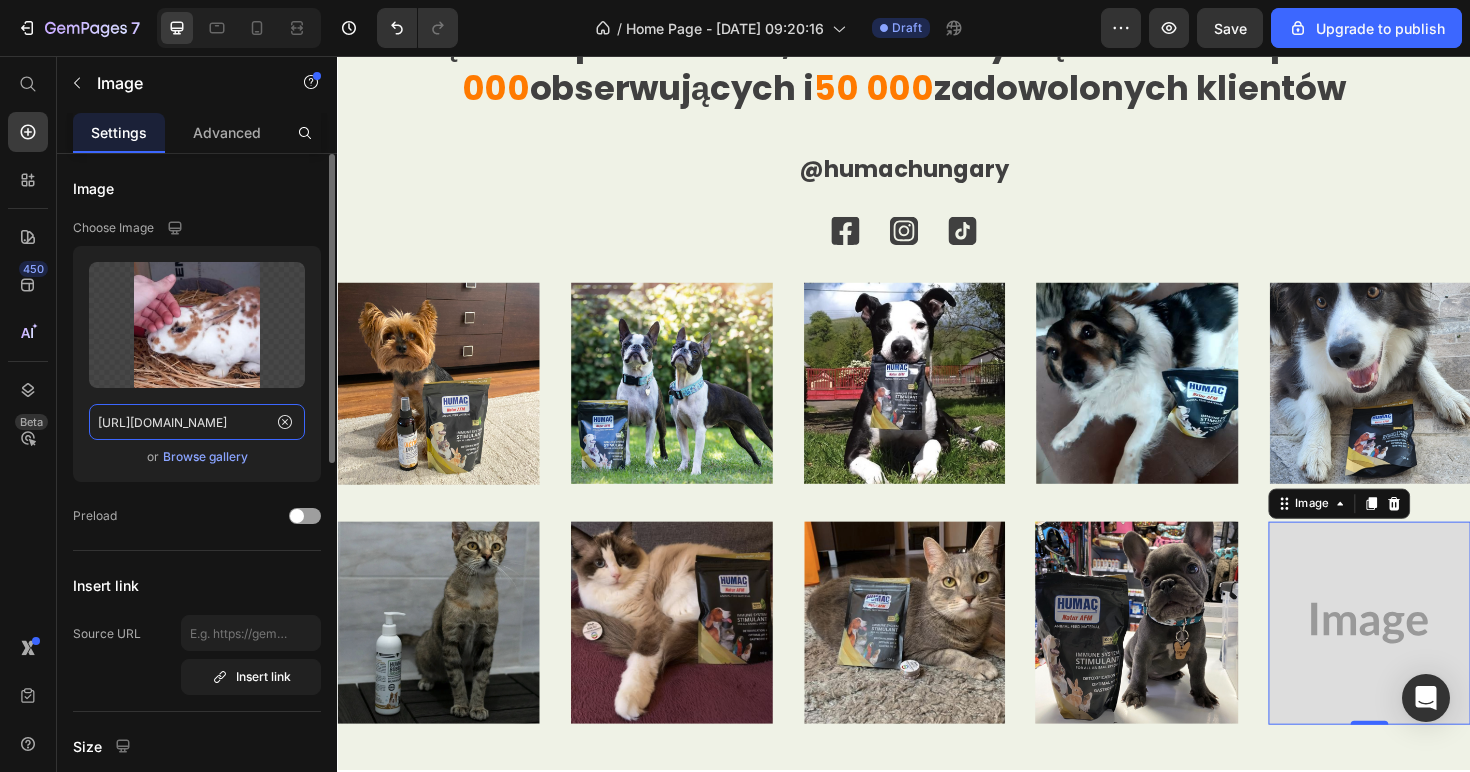 scroll, scrollTop: 0, scrollLeft: 600, axis: horizontal 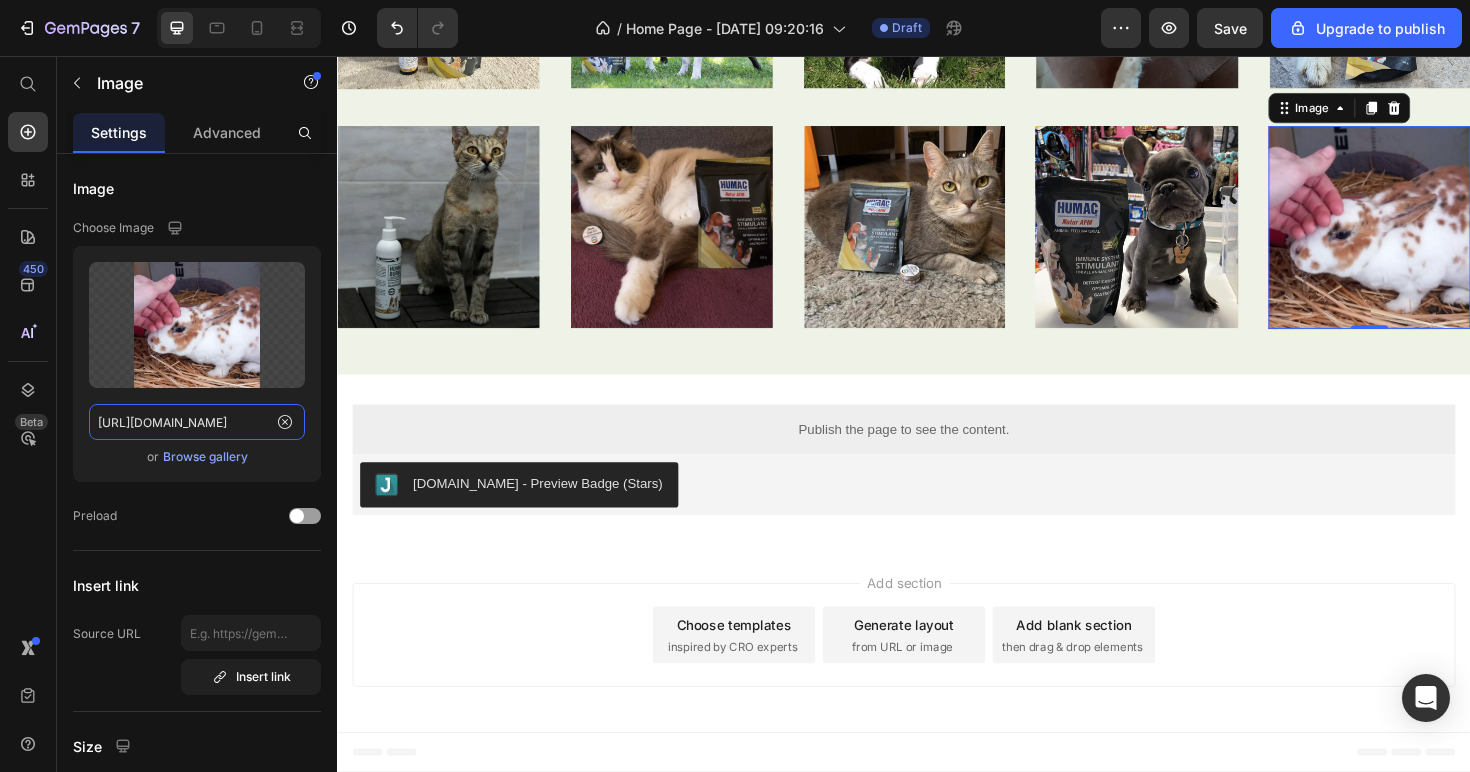 type on "https://www.humac.hu/cdn/shop/files/481359921313481598-8db4e7cd-844e-41e2-b68c-570735685293.png?v=8631163593509134561" 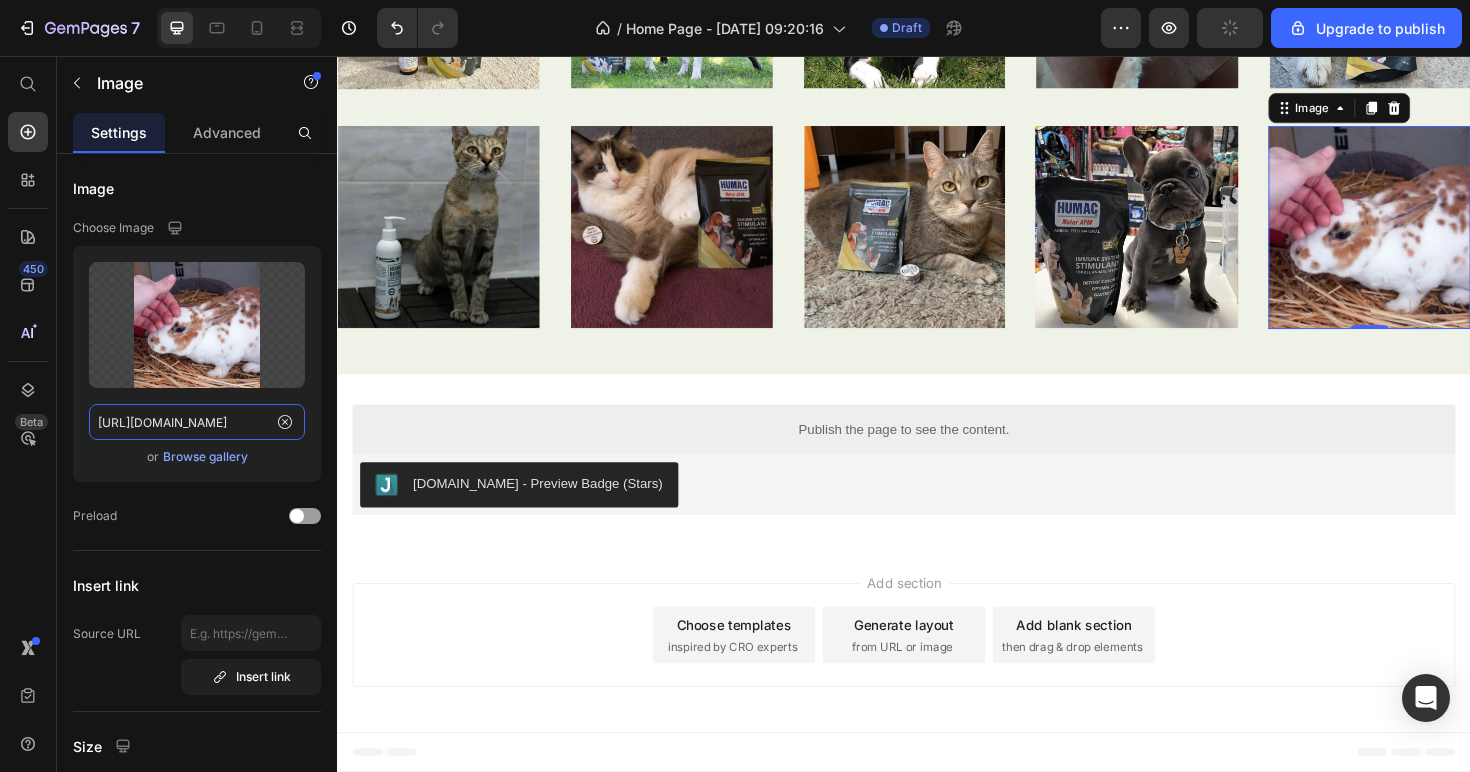 scroll, scrollTop: 0, scrollLeft: 0, axis: both 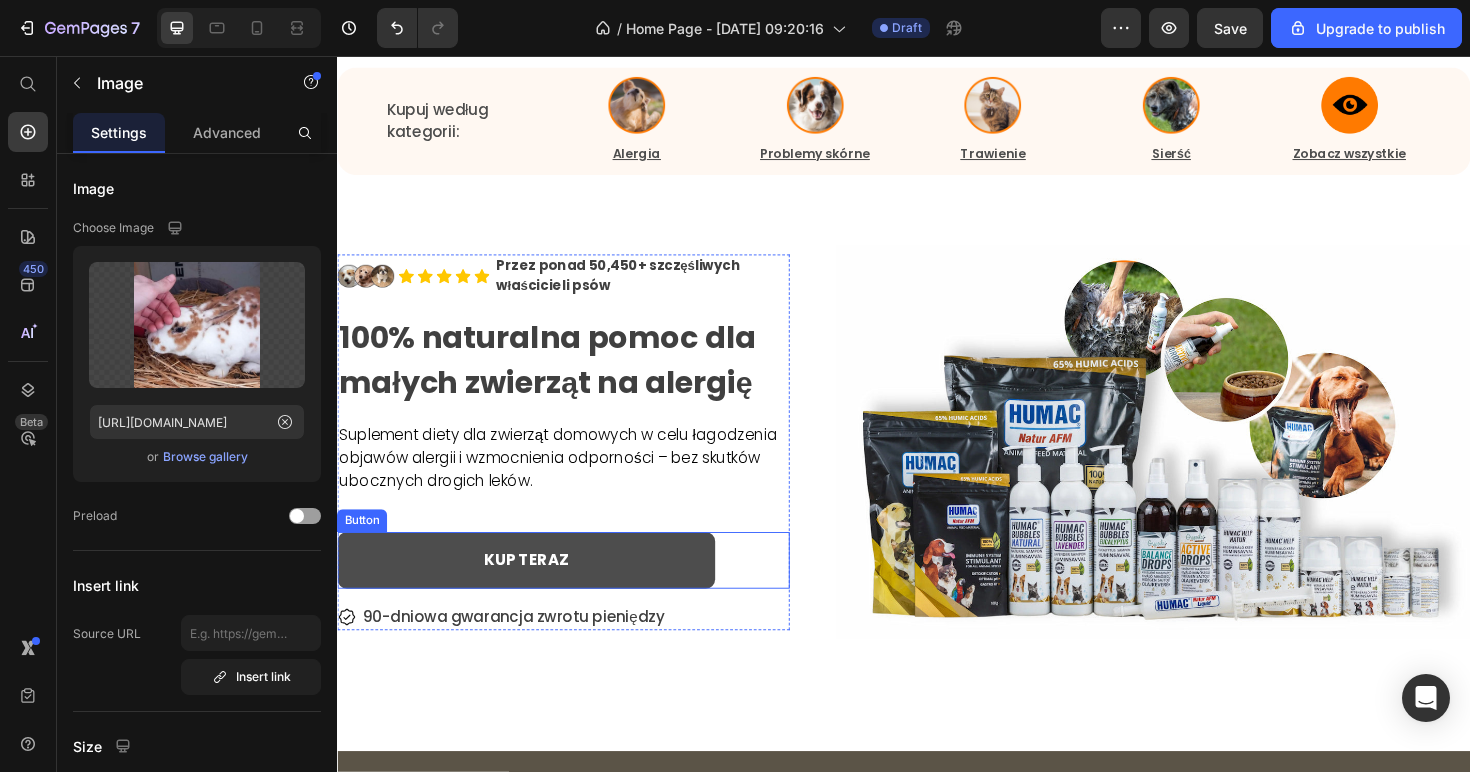 click on "KUP TERAZ" at bounding box center [537, 590] 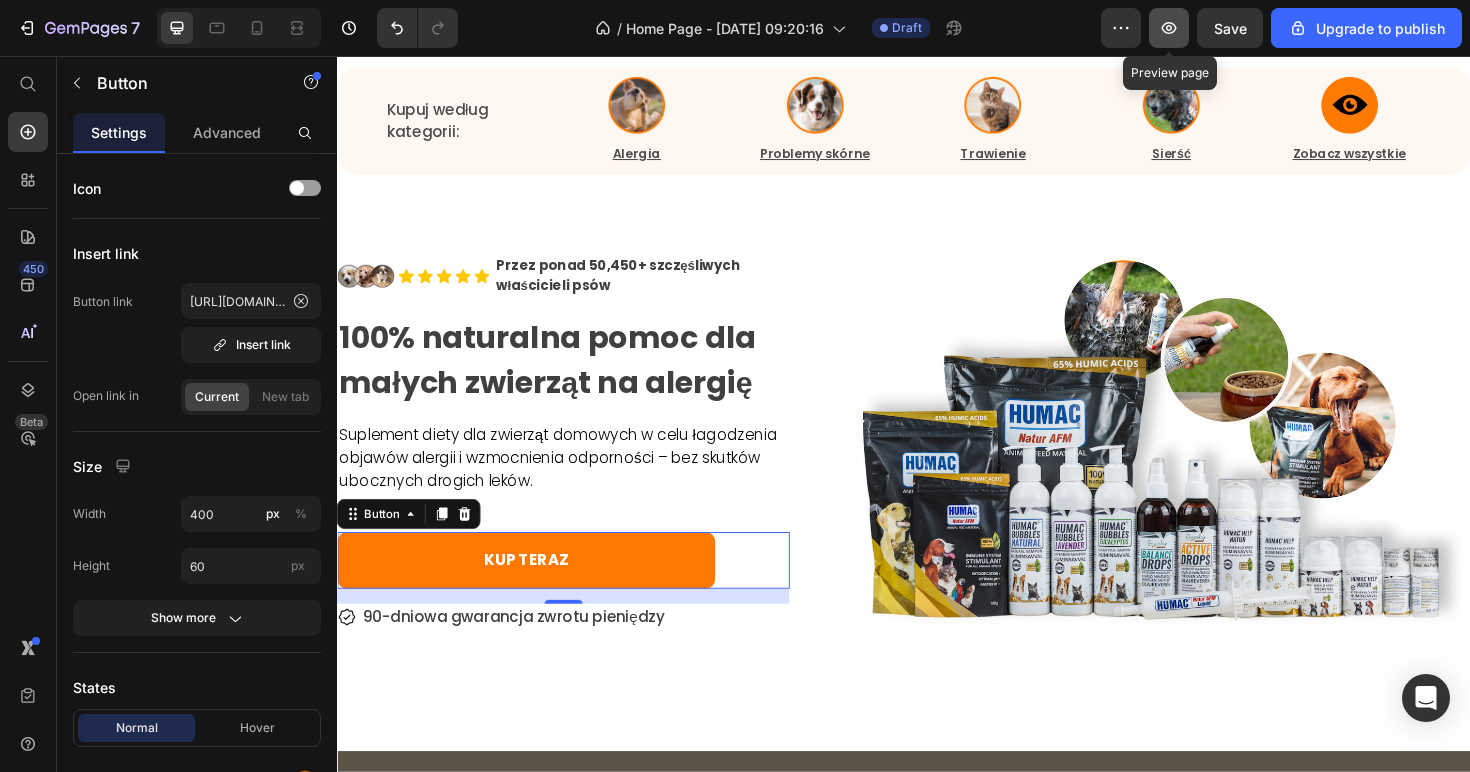 click 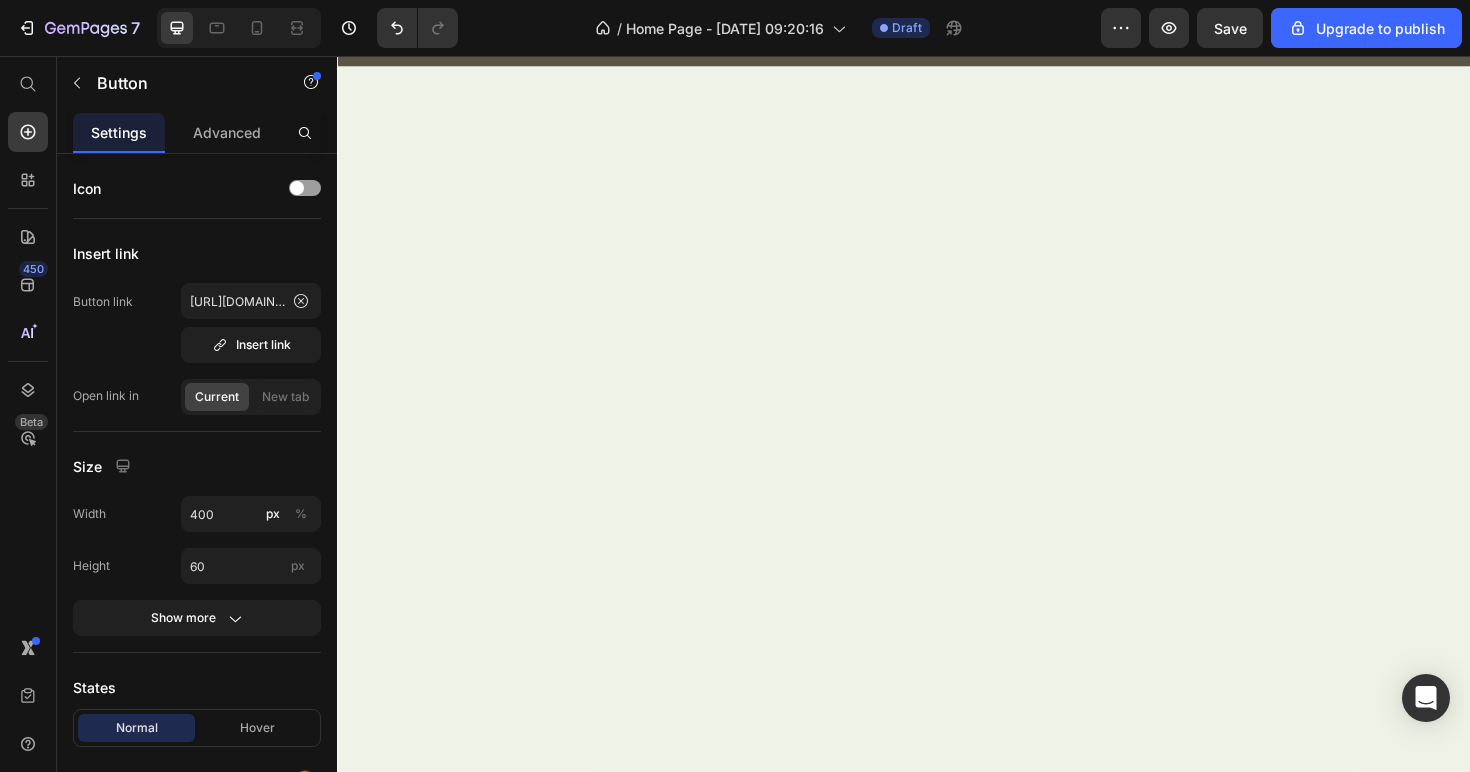 scroll, scrollTop: 10248, scrollLeft: 0, axis: vertical 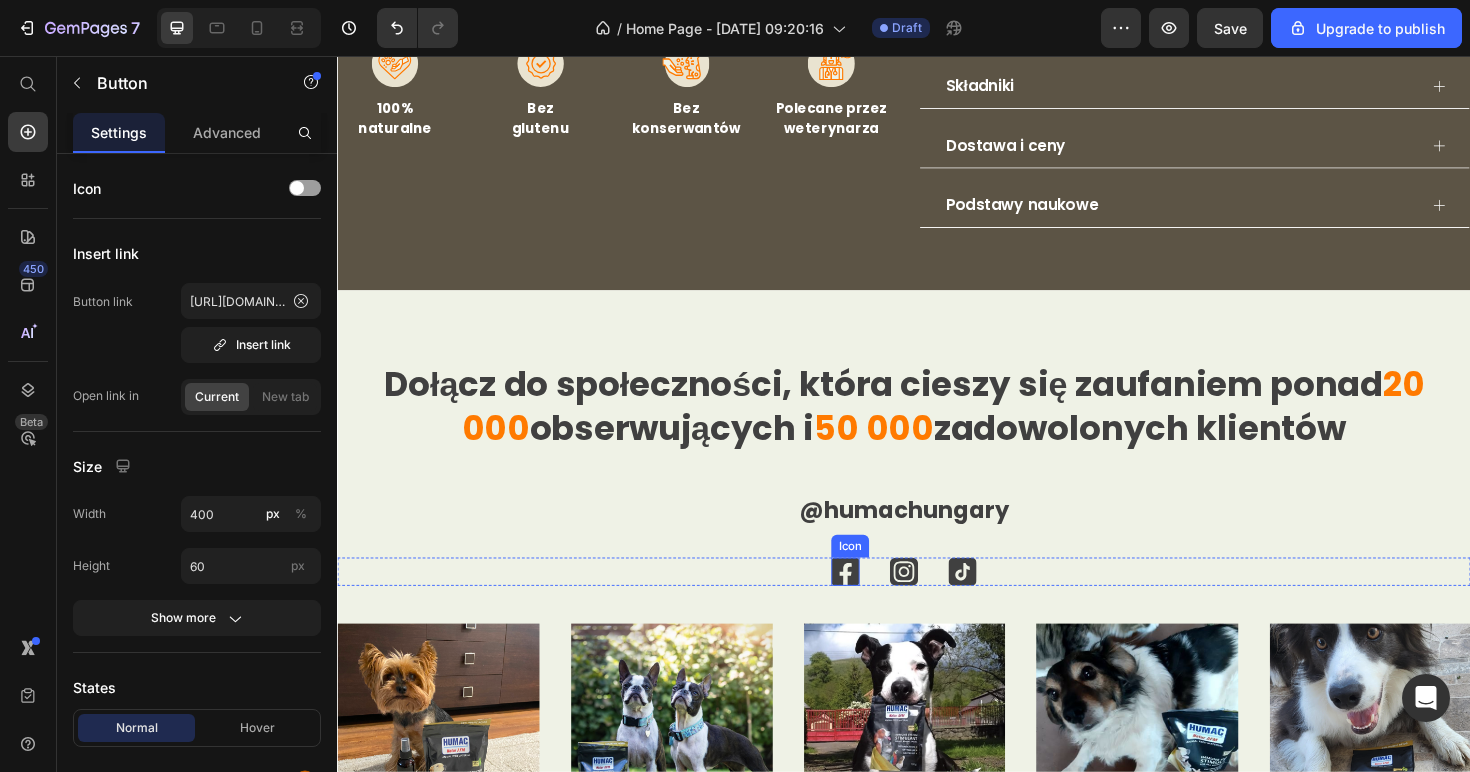 click 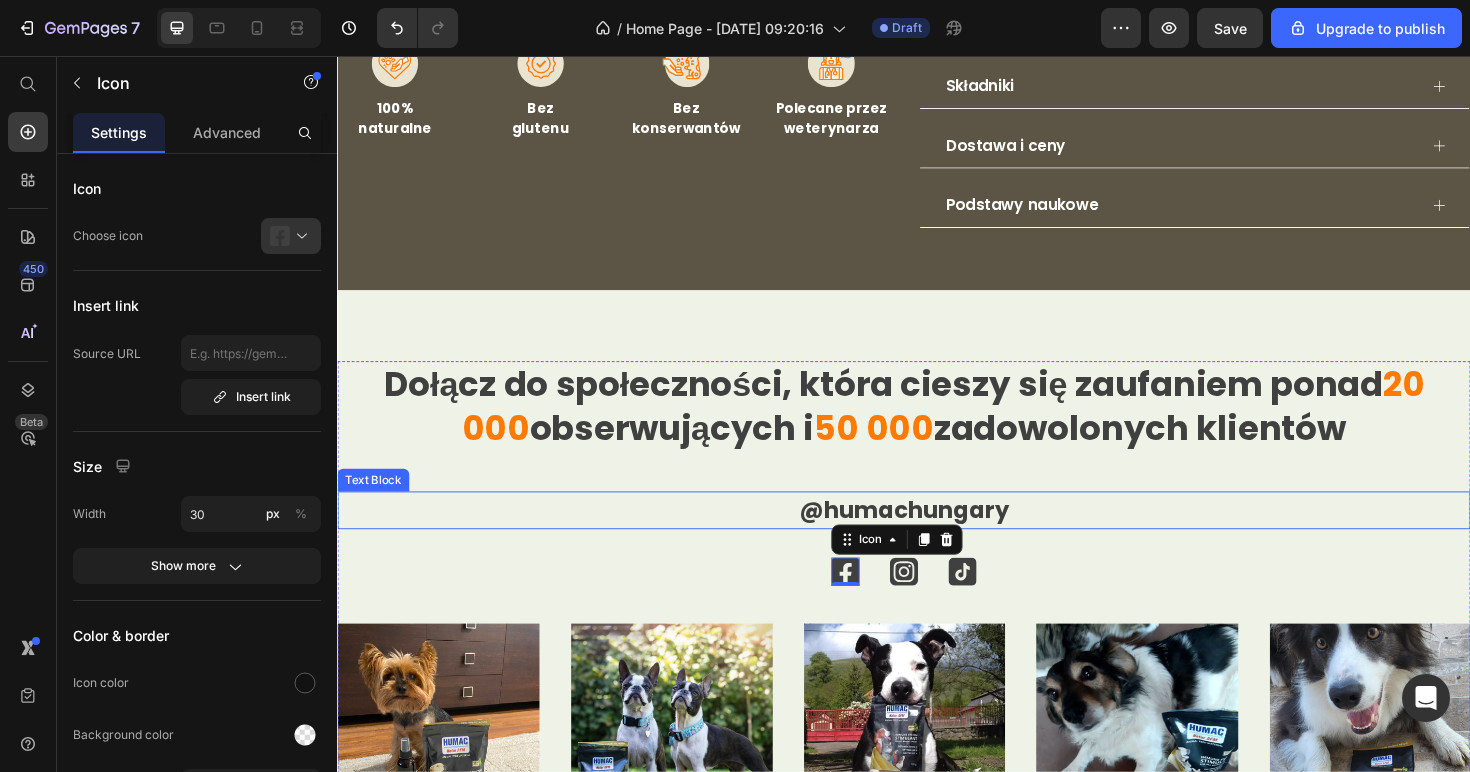 click on "@humachungary" at bounding box center [937, 536] 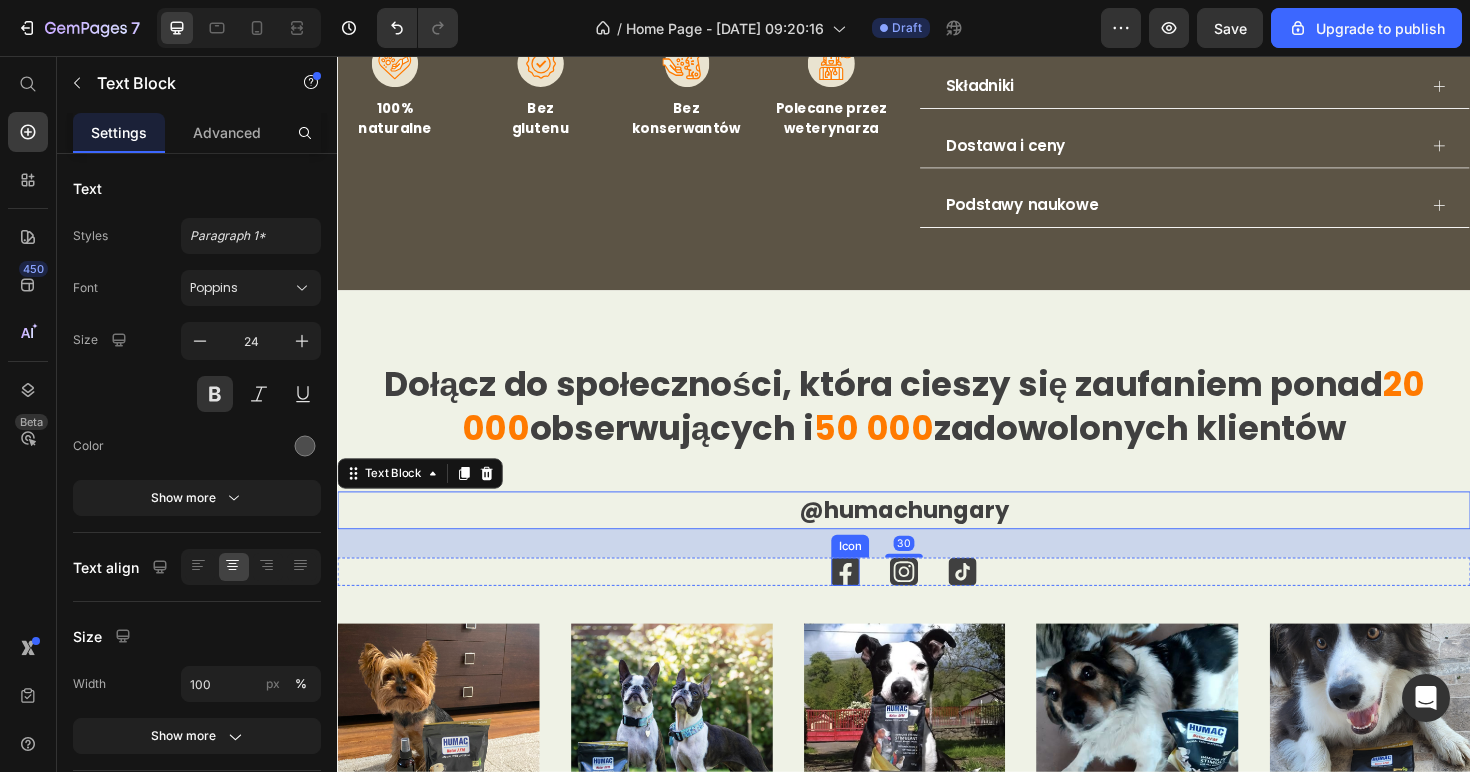 click 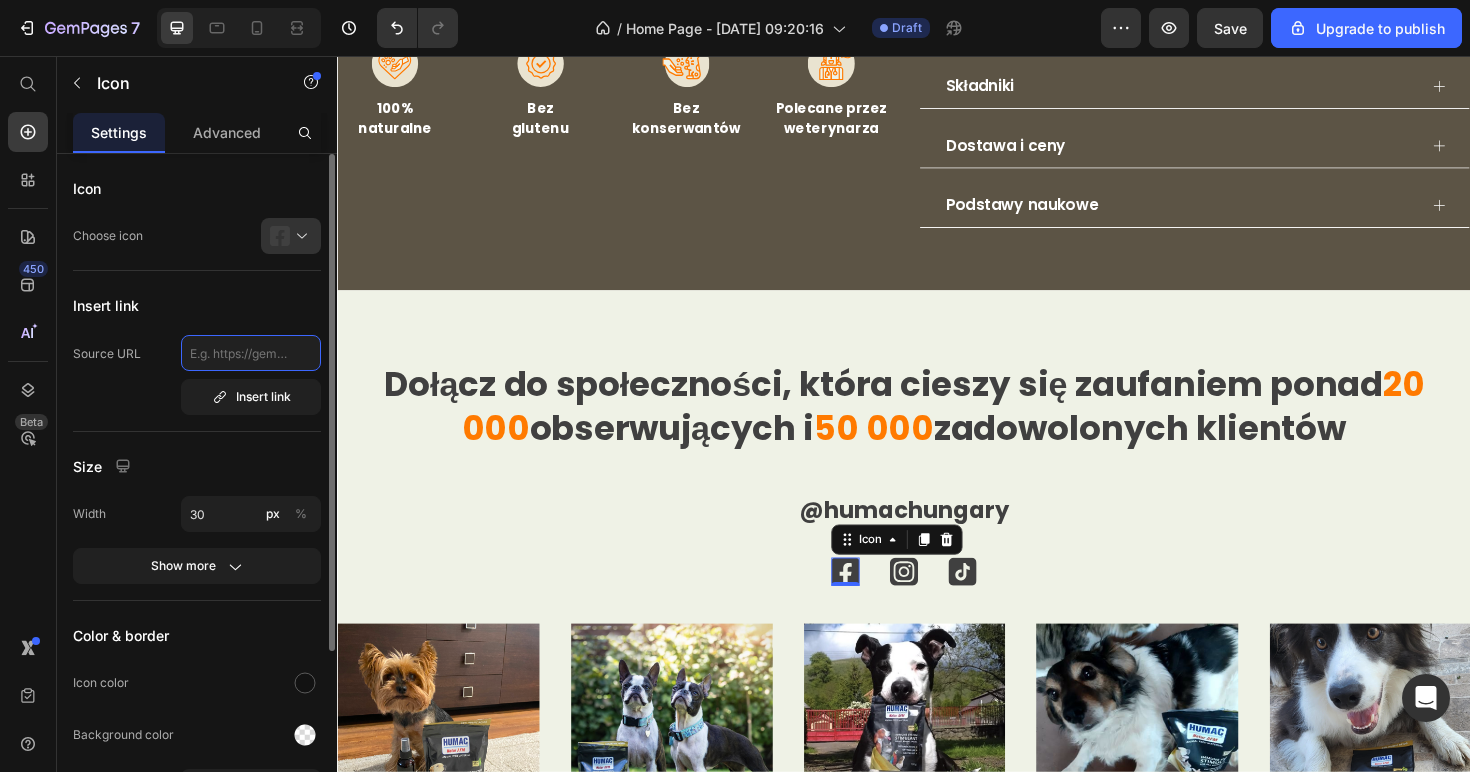 click 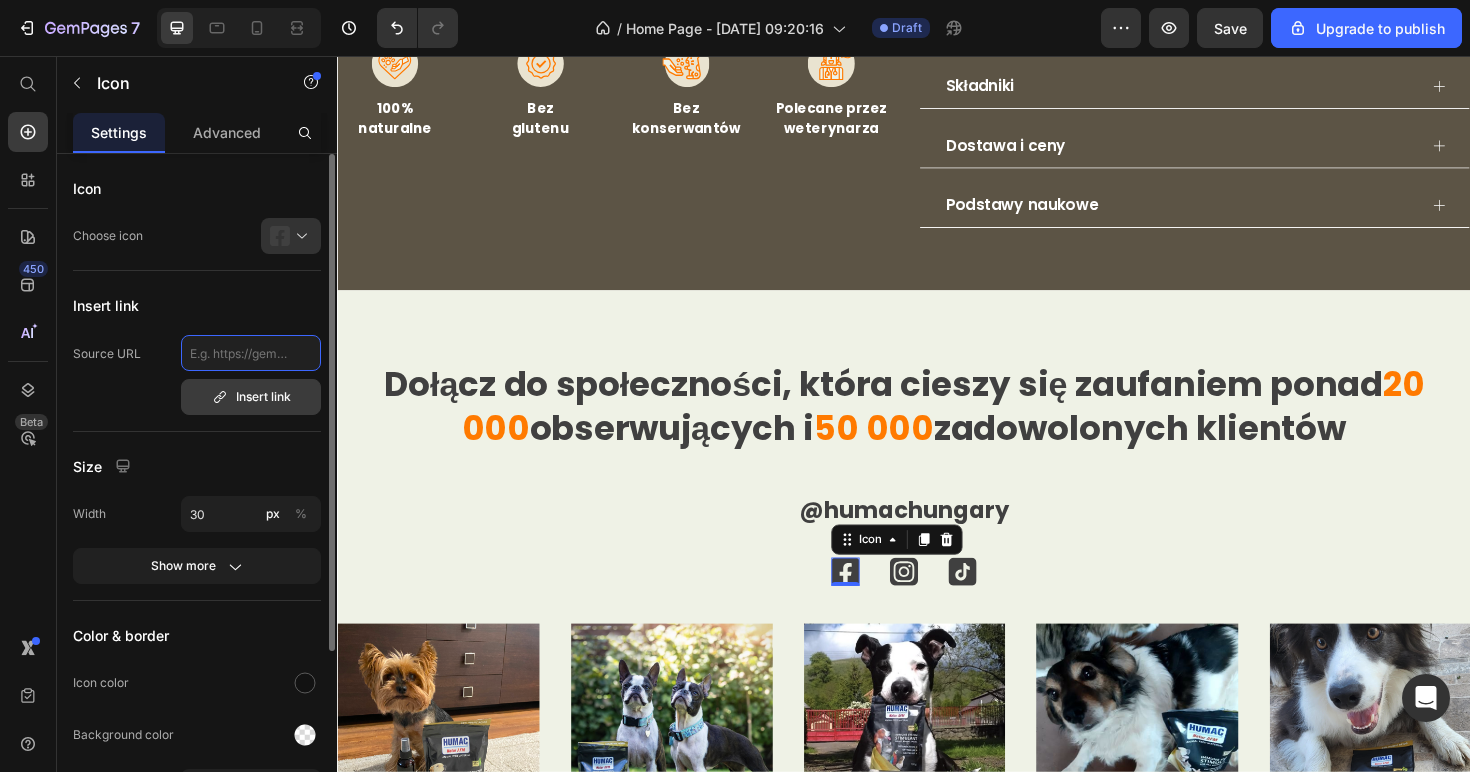 paste on "https://www.facebook.com/humachungary/?locale=hu_HU" 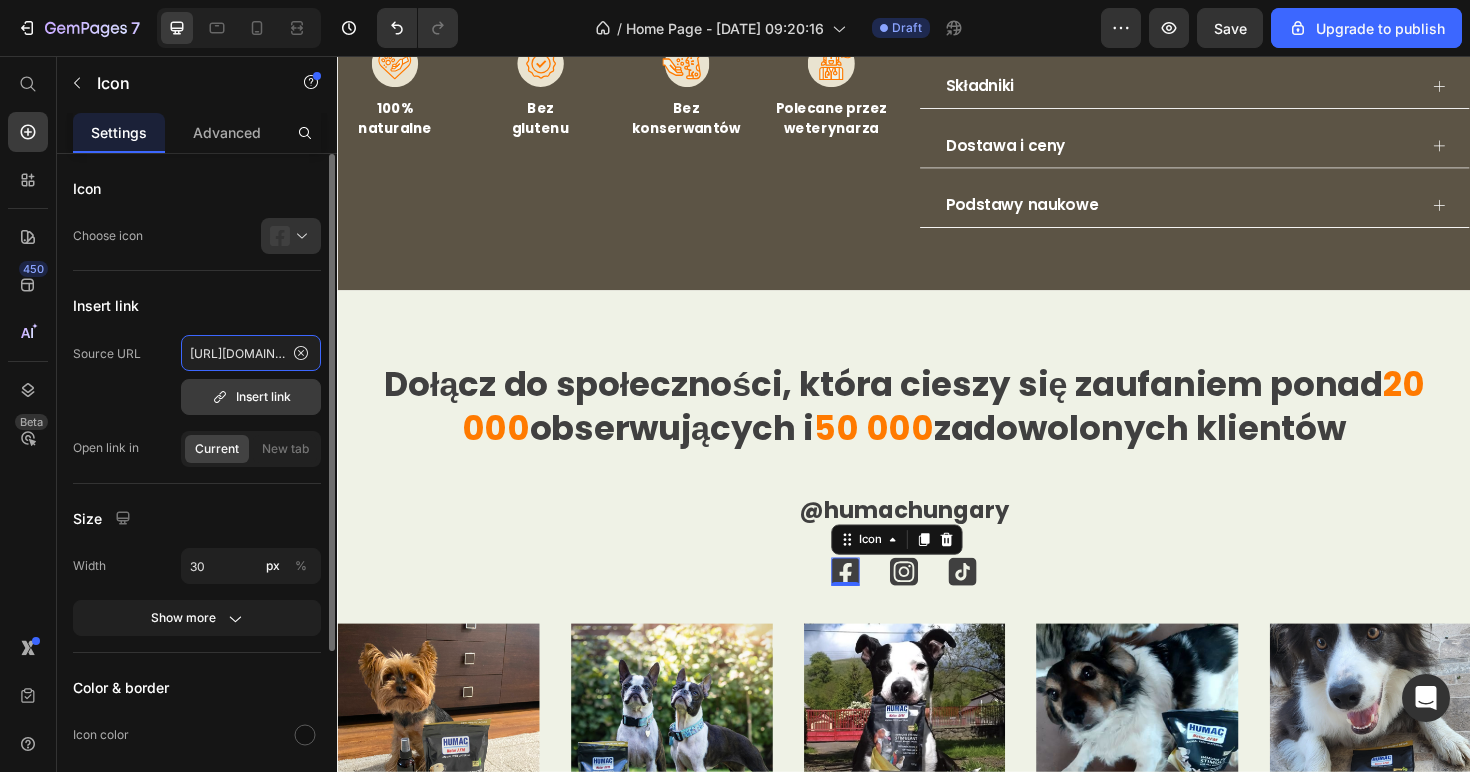 scroll, scrollTop: 0, scrollLeft: 234, axis: horizontal 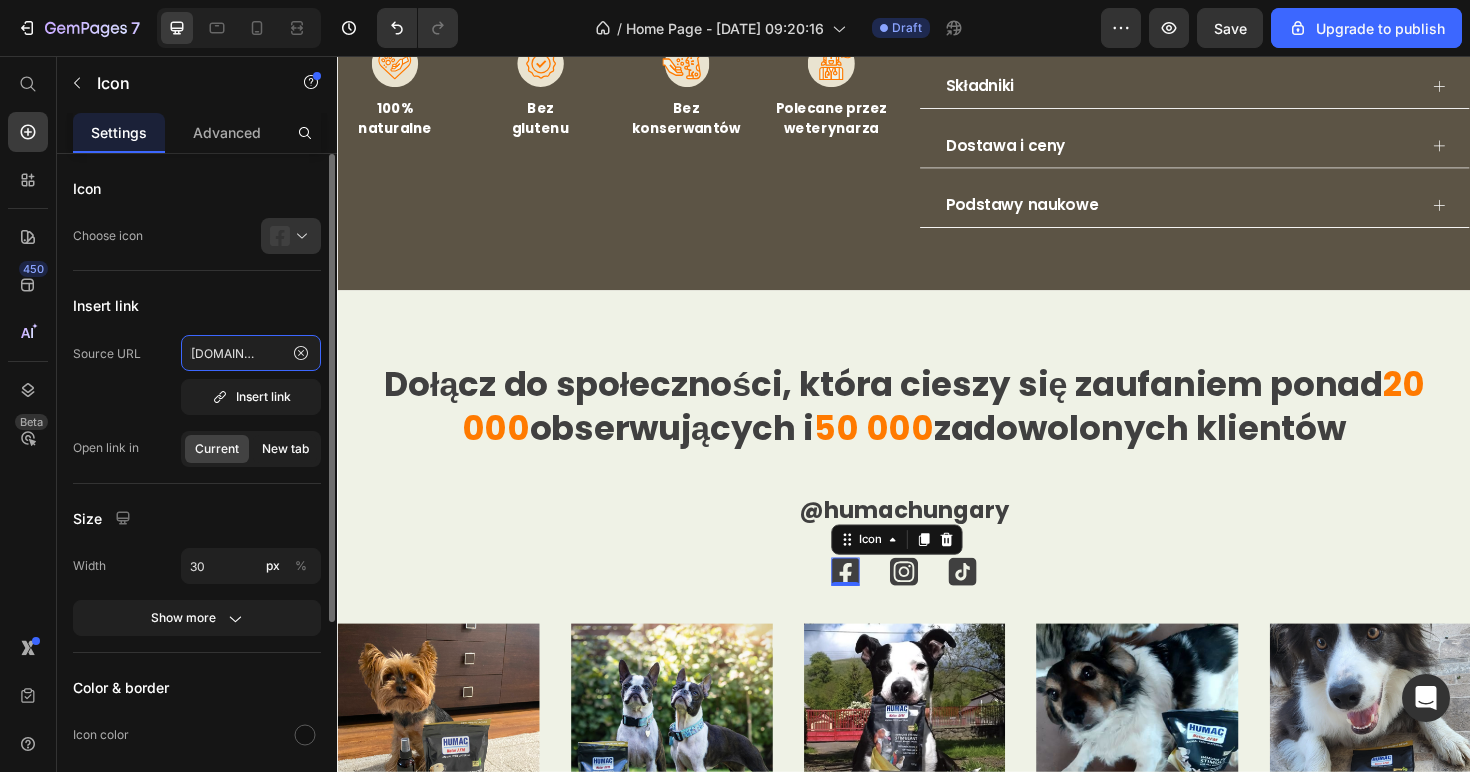 type on "https://www.facebook.com/humachungary/?locale=hu_HU" 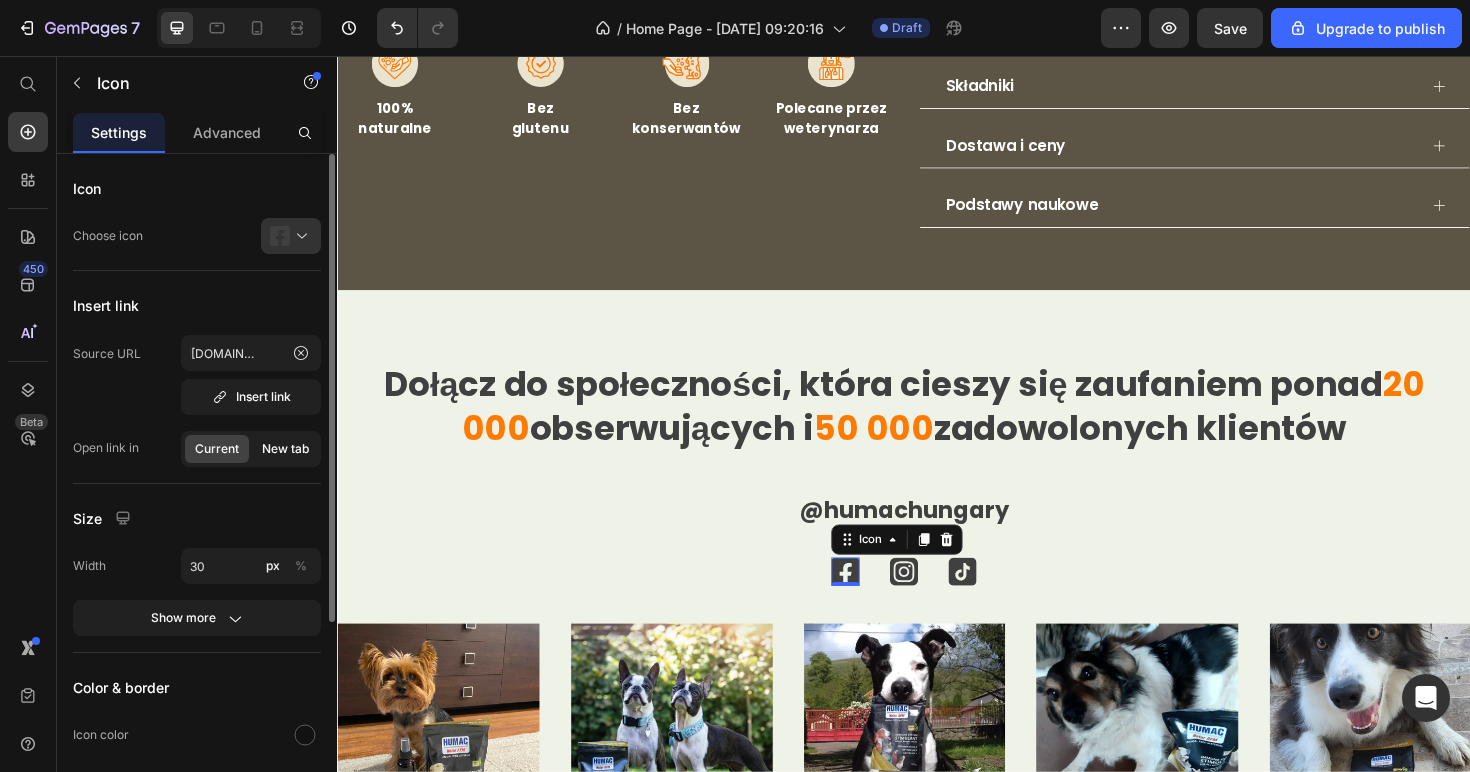 click on "New tab" 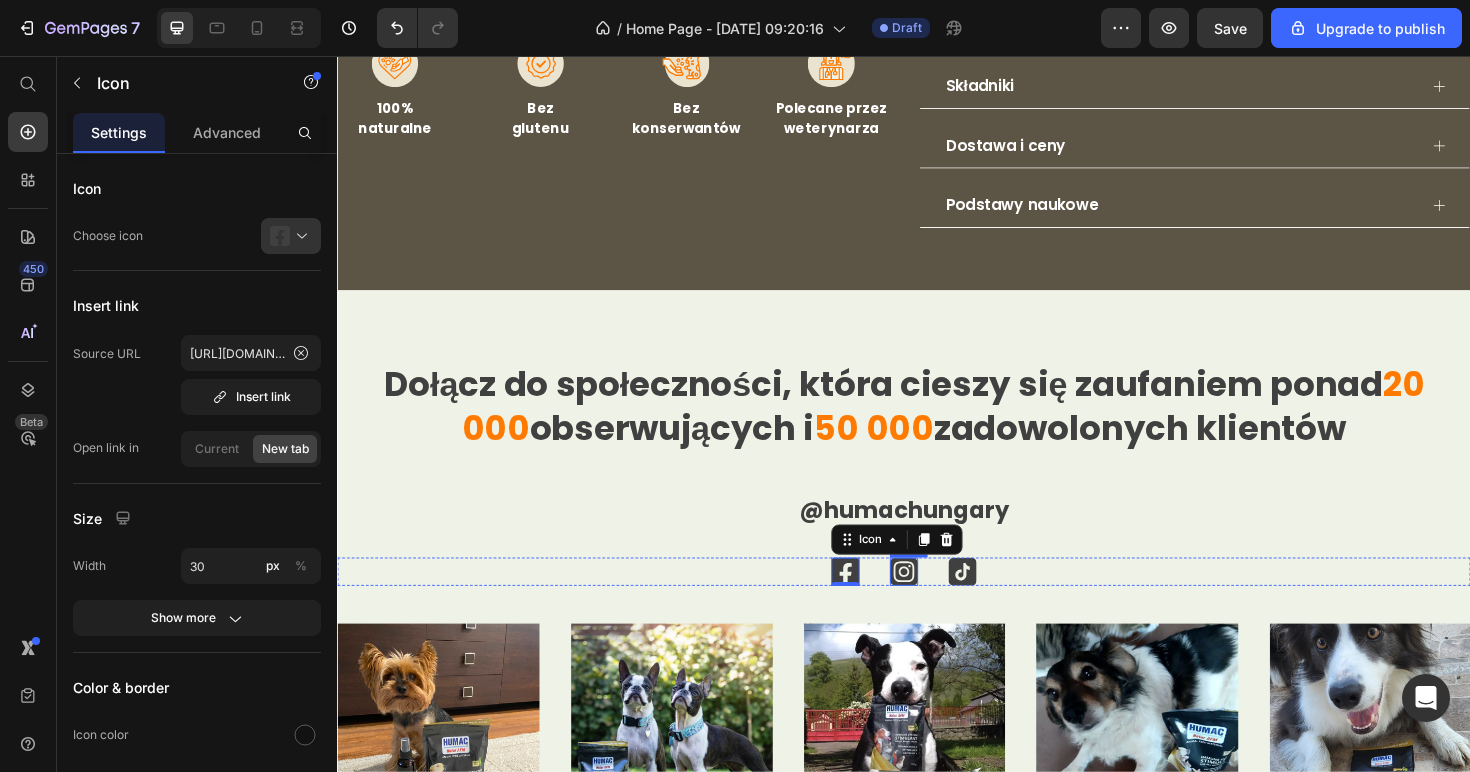 click 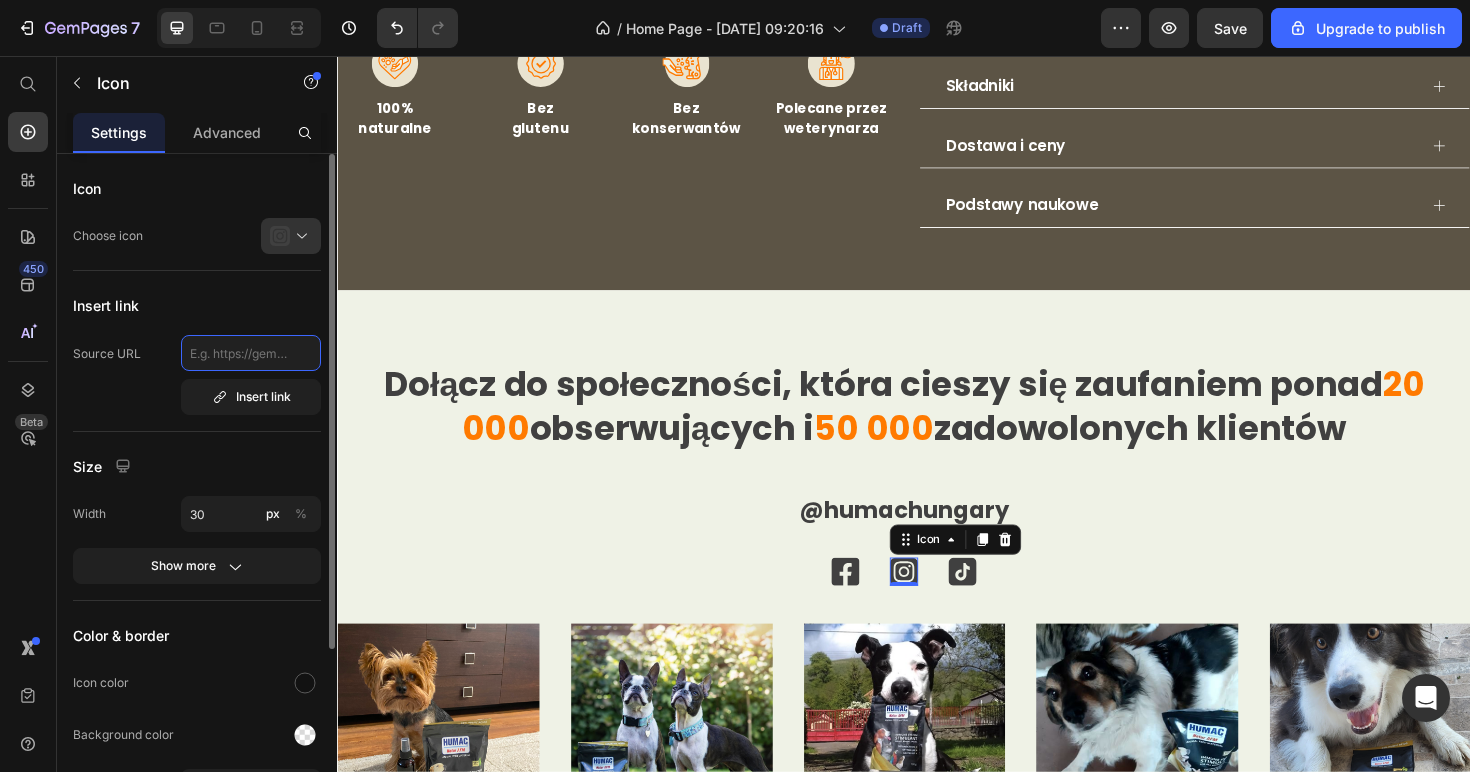 click 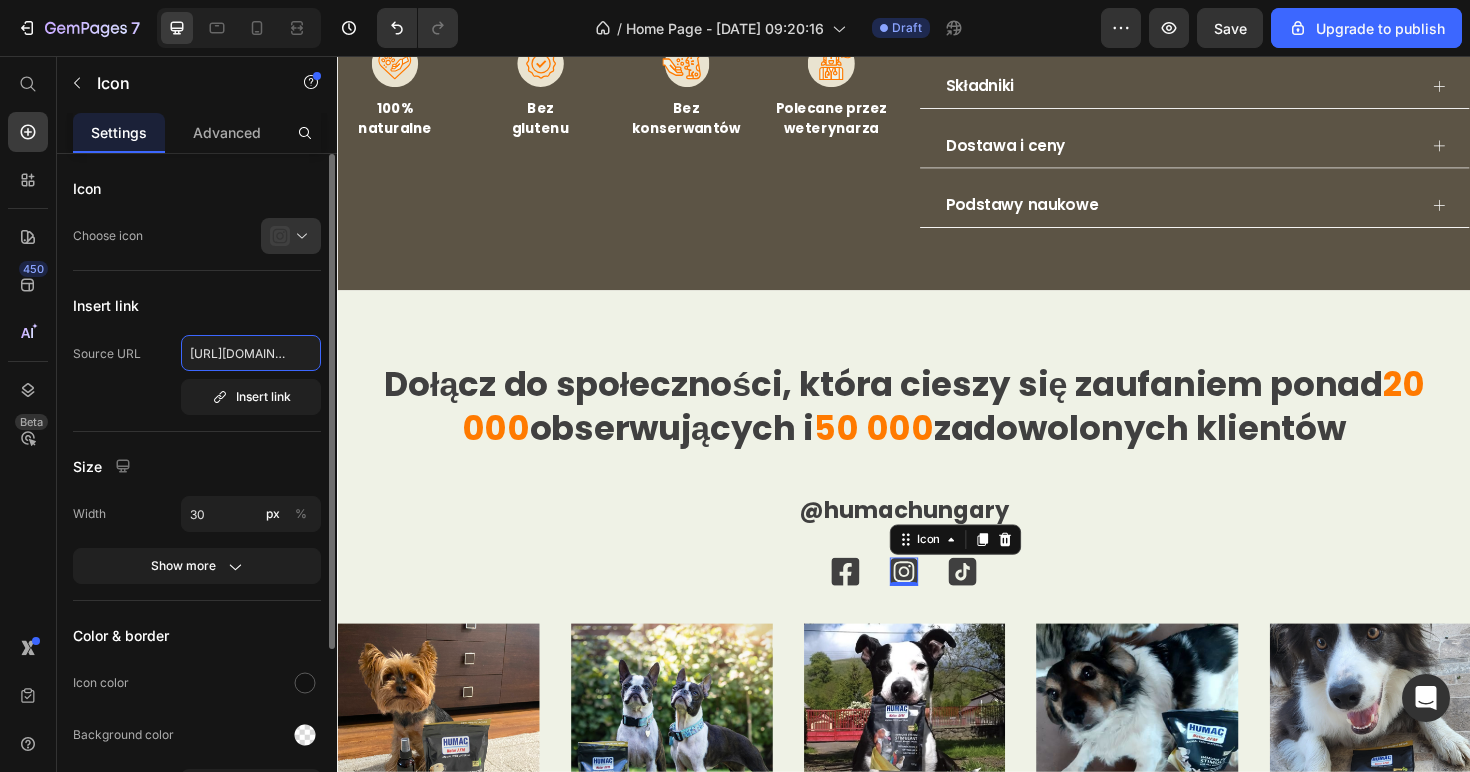 scroll, scrollTop: 0, scrollLeft: 190, axis: horizontal 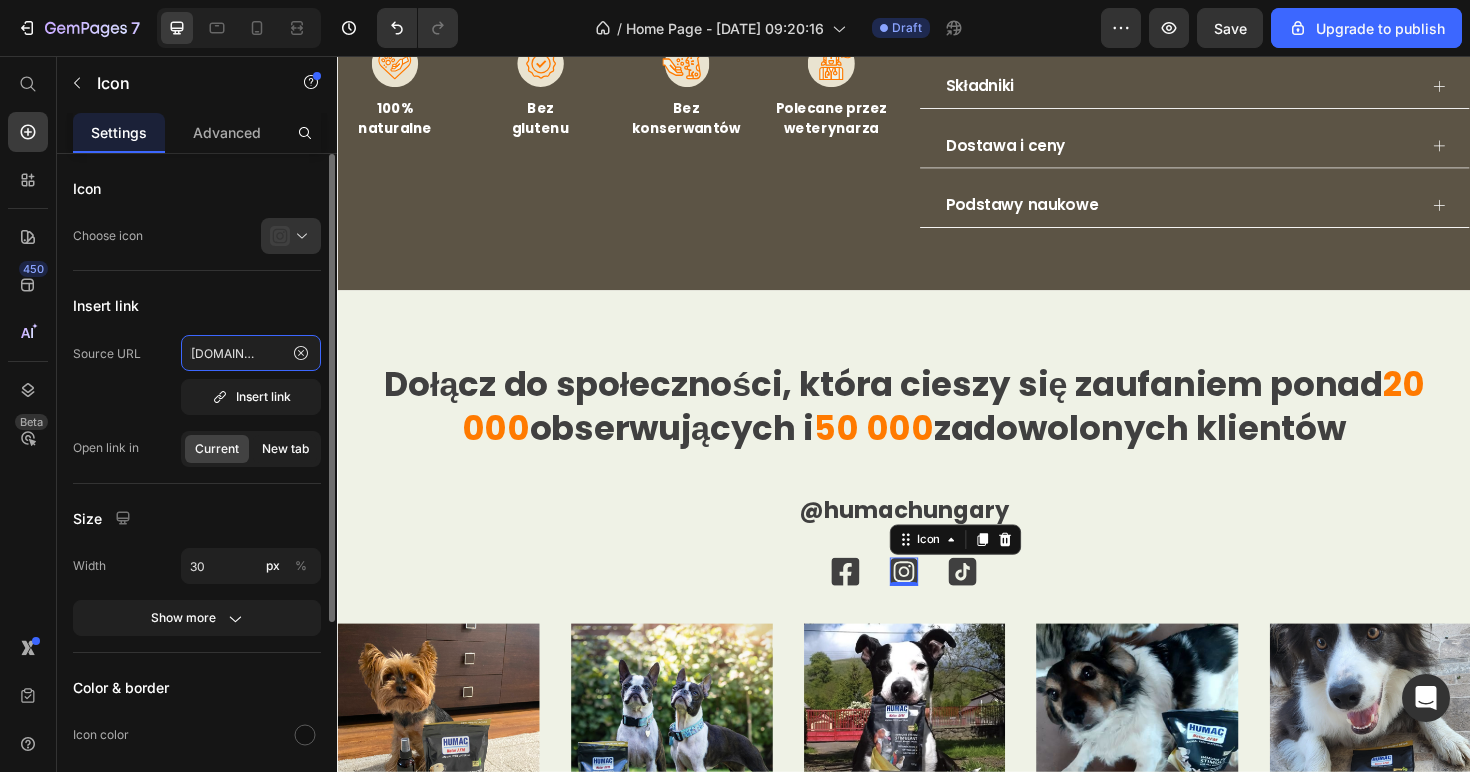 type on "https://www.instagram.com/humachungary/?hl=en" 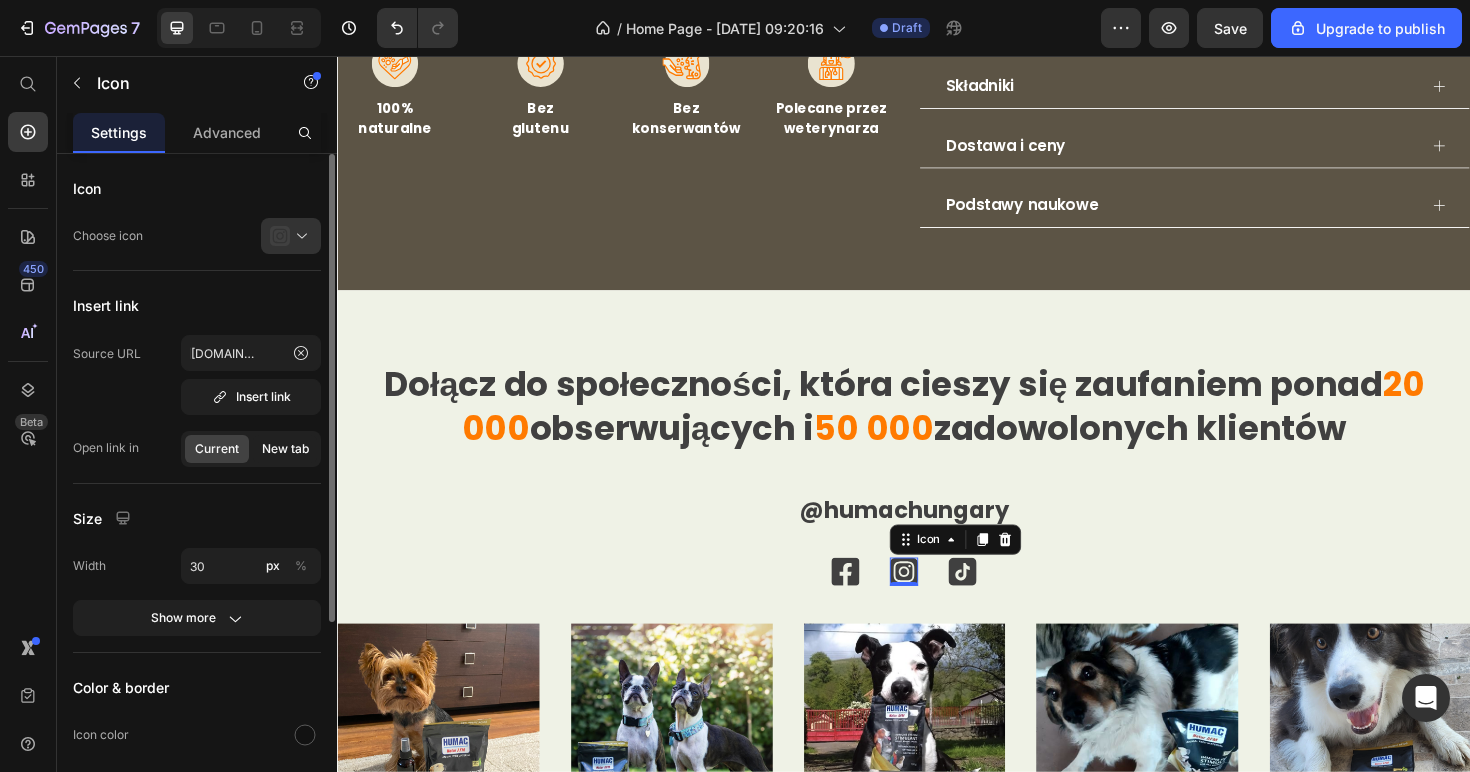 click on "New tab" 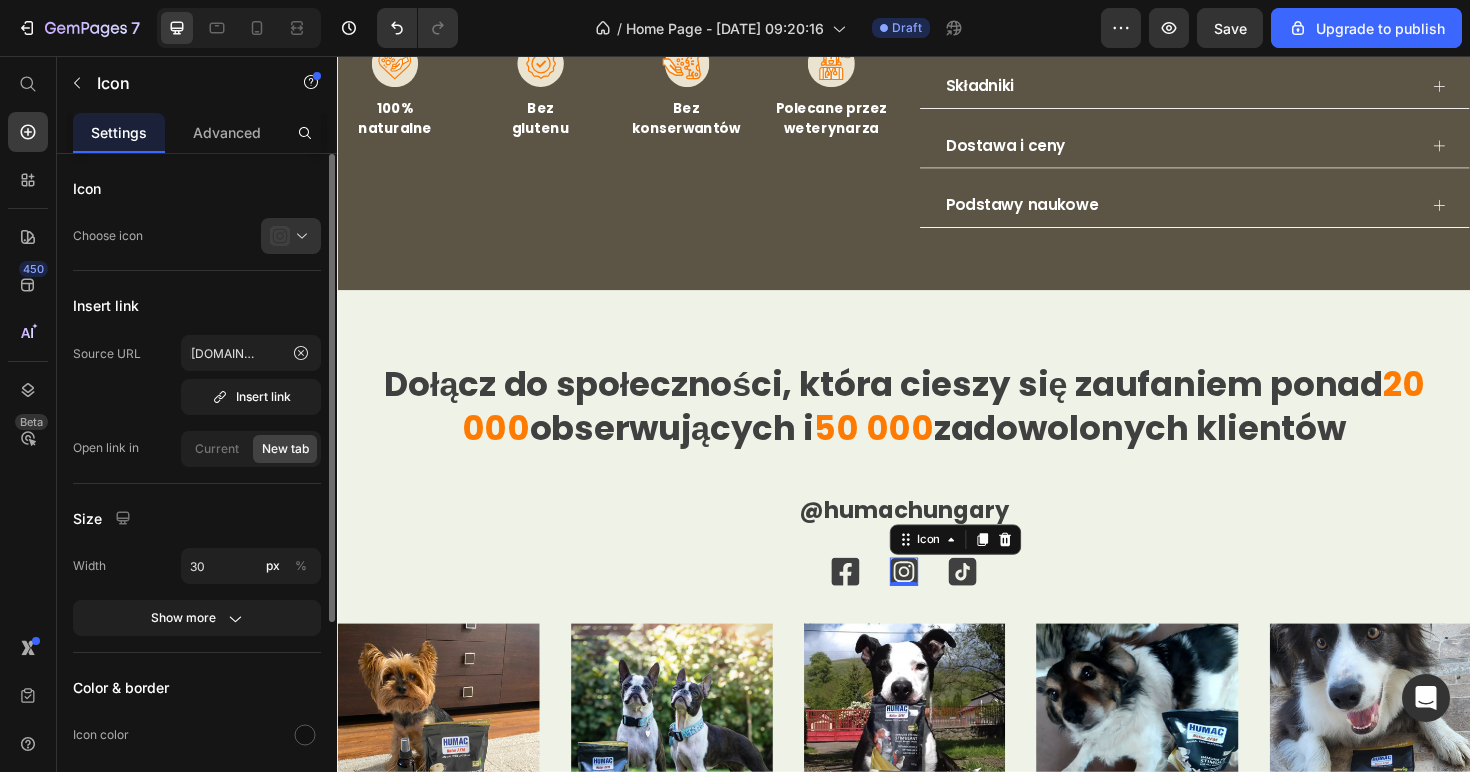 scroll, scrollTop: 0, scrollLeft: 0, axis: both 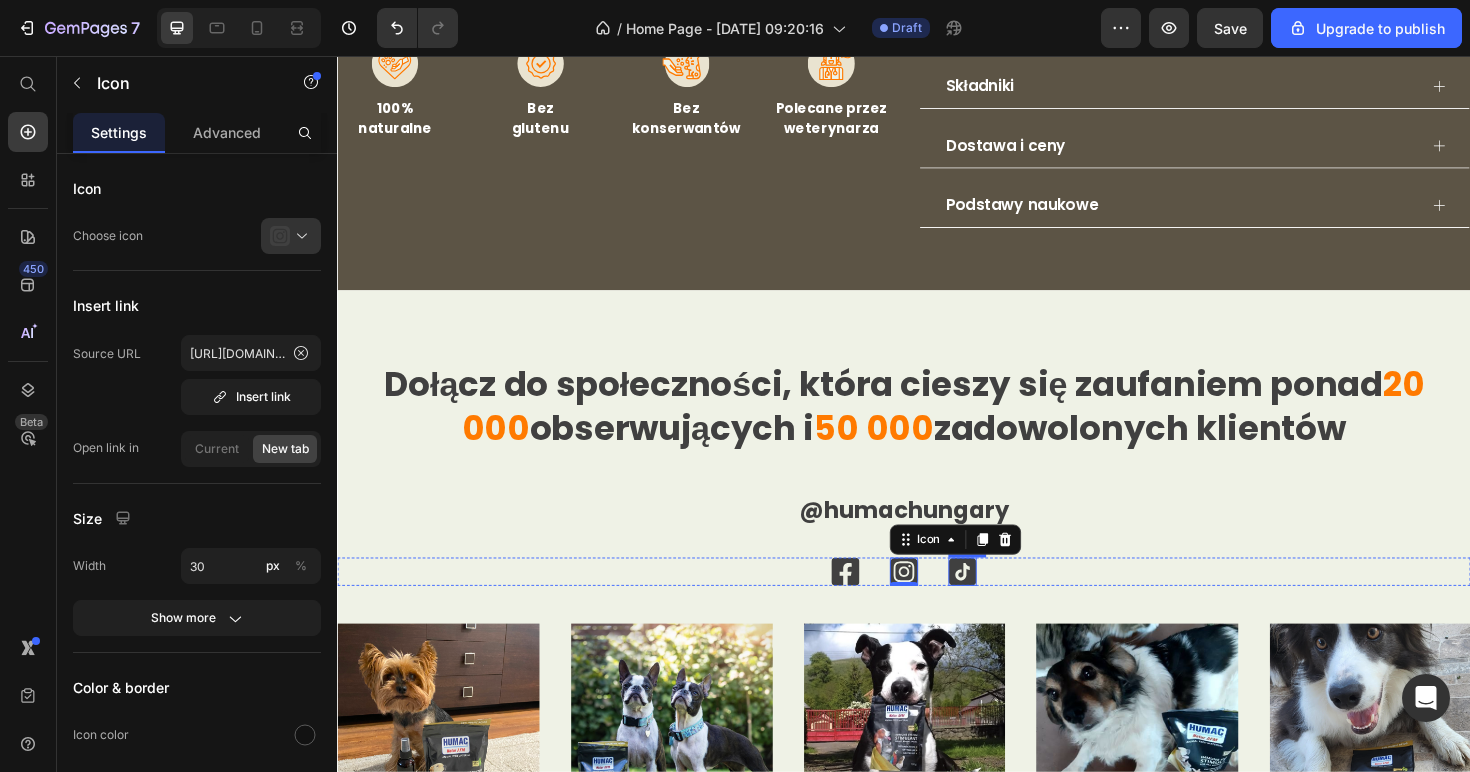 click 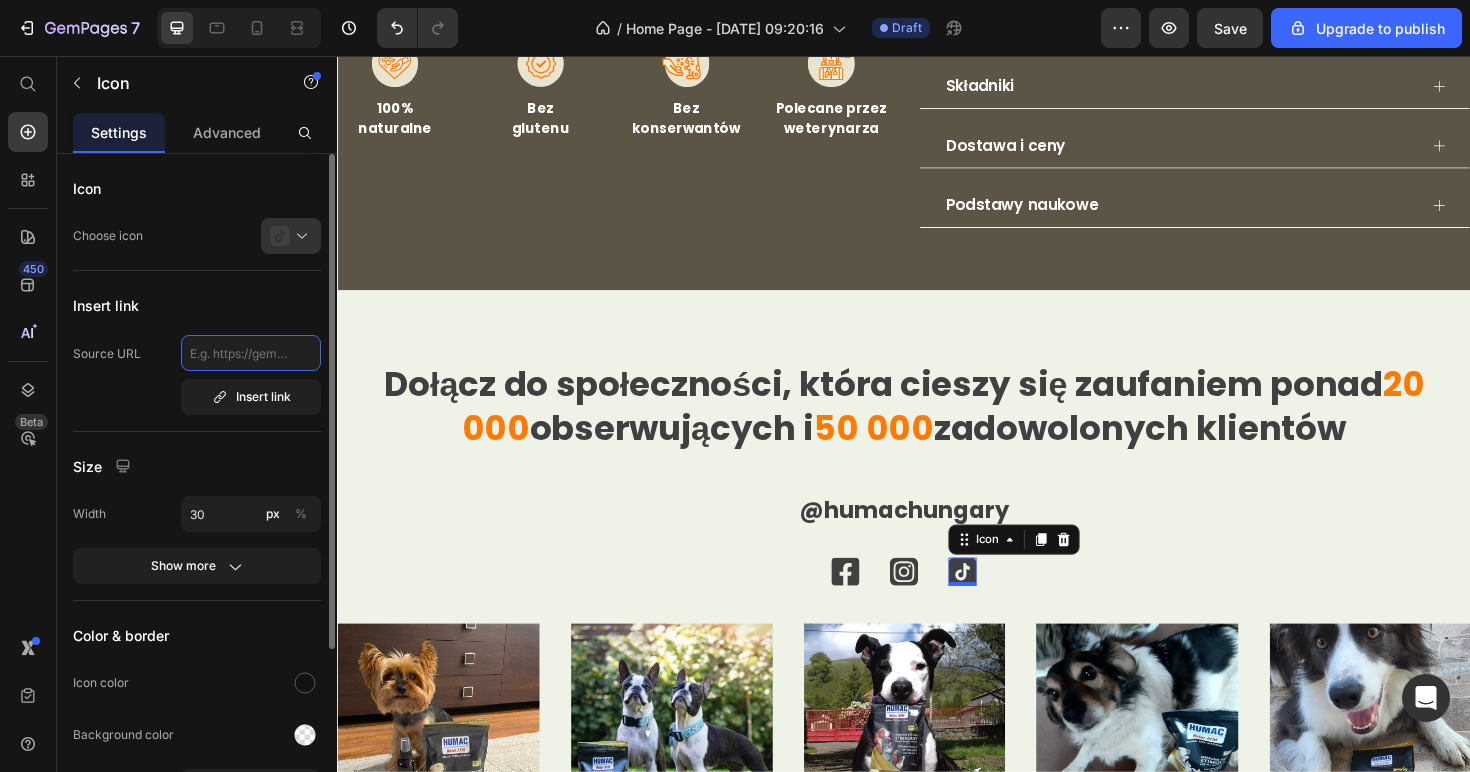 click 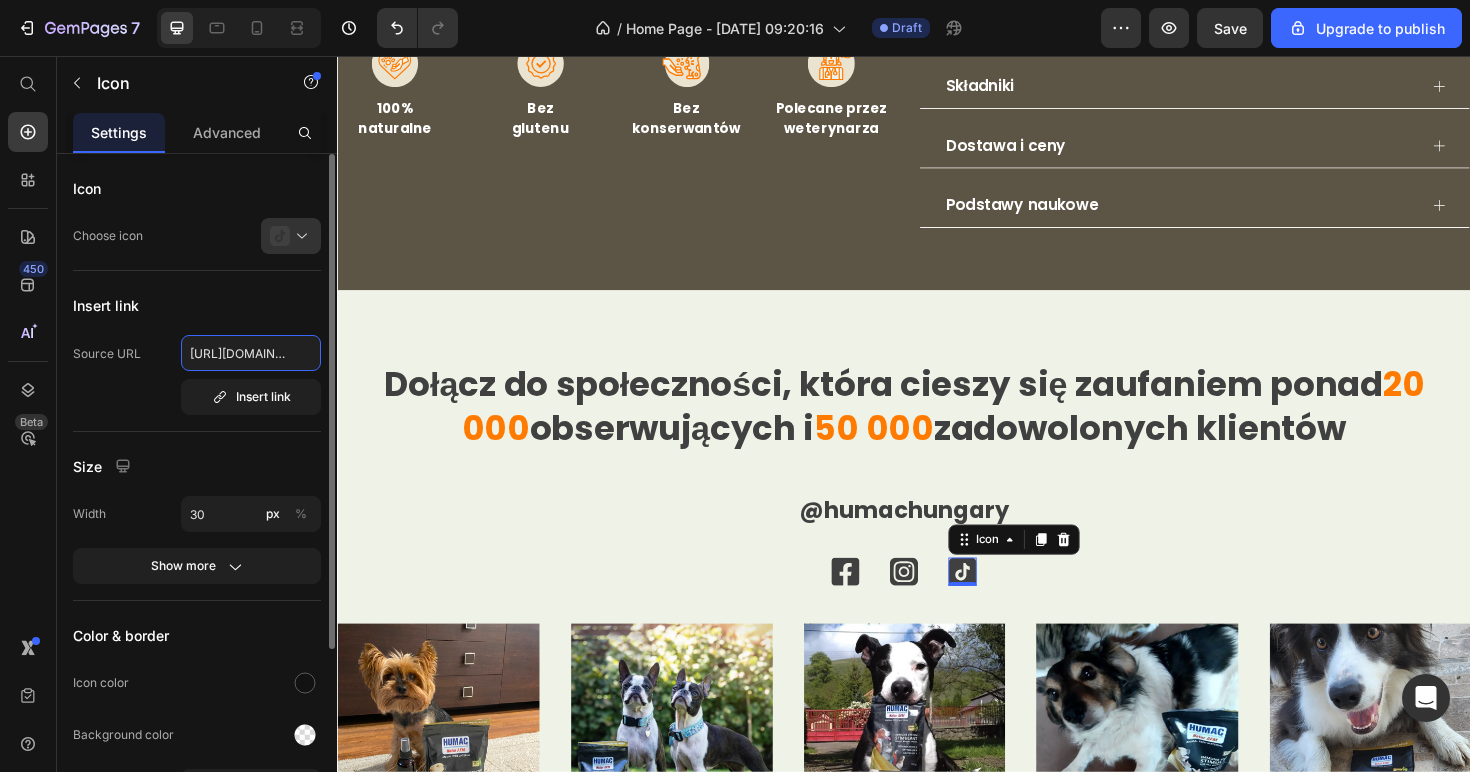 scroll, scrollTop: 0, scrollLeft: 134, axis: horizontal 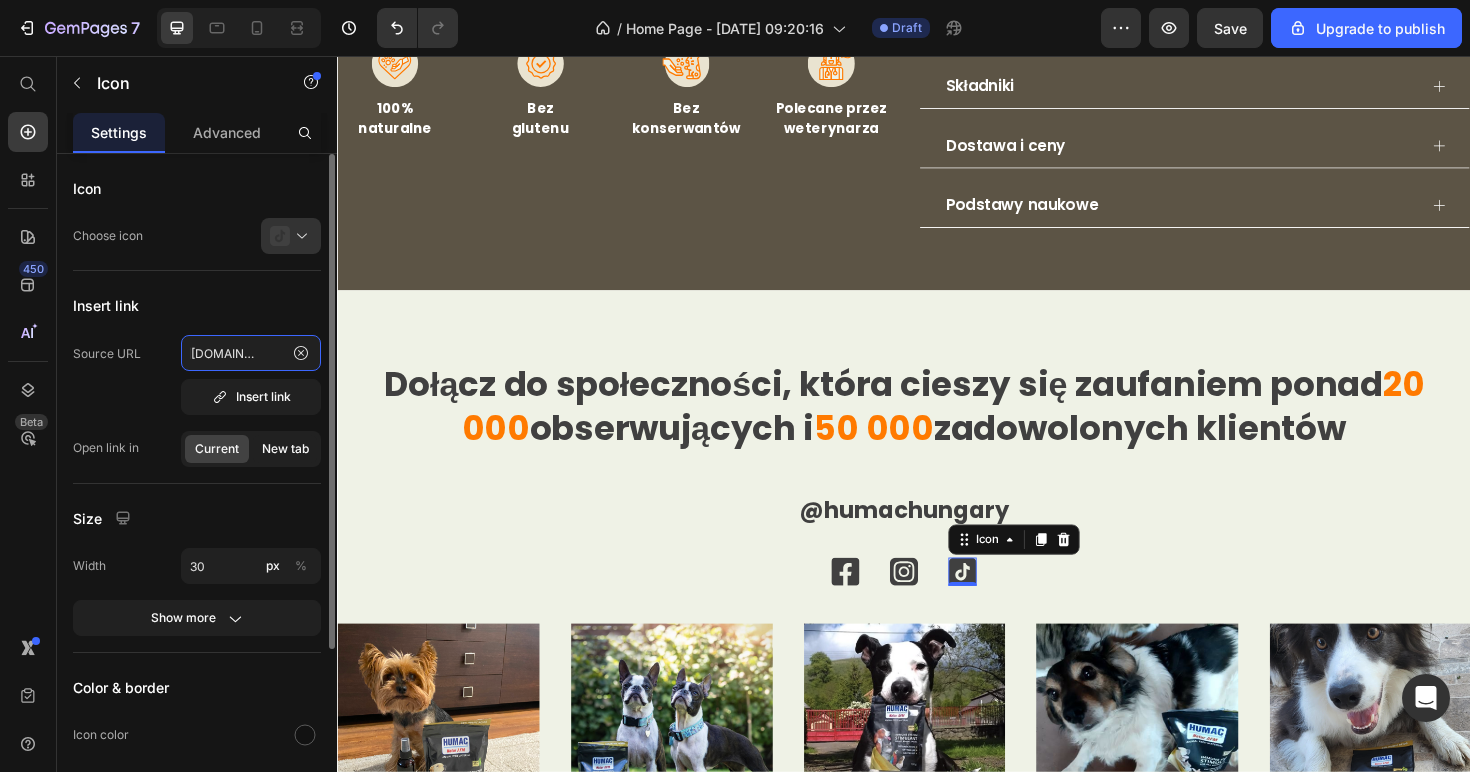 type on "https://www.tiktok.com/@humachungary" 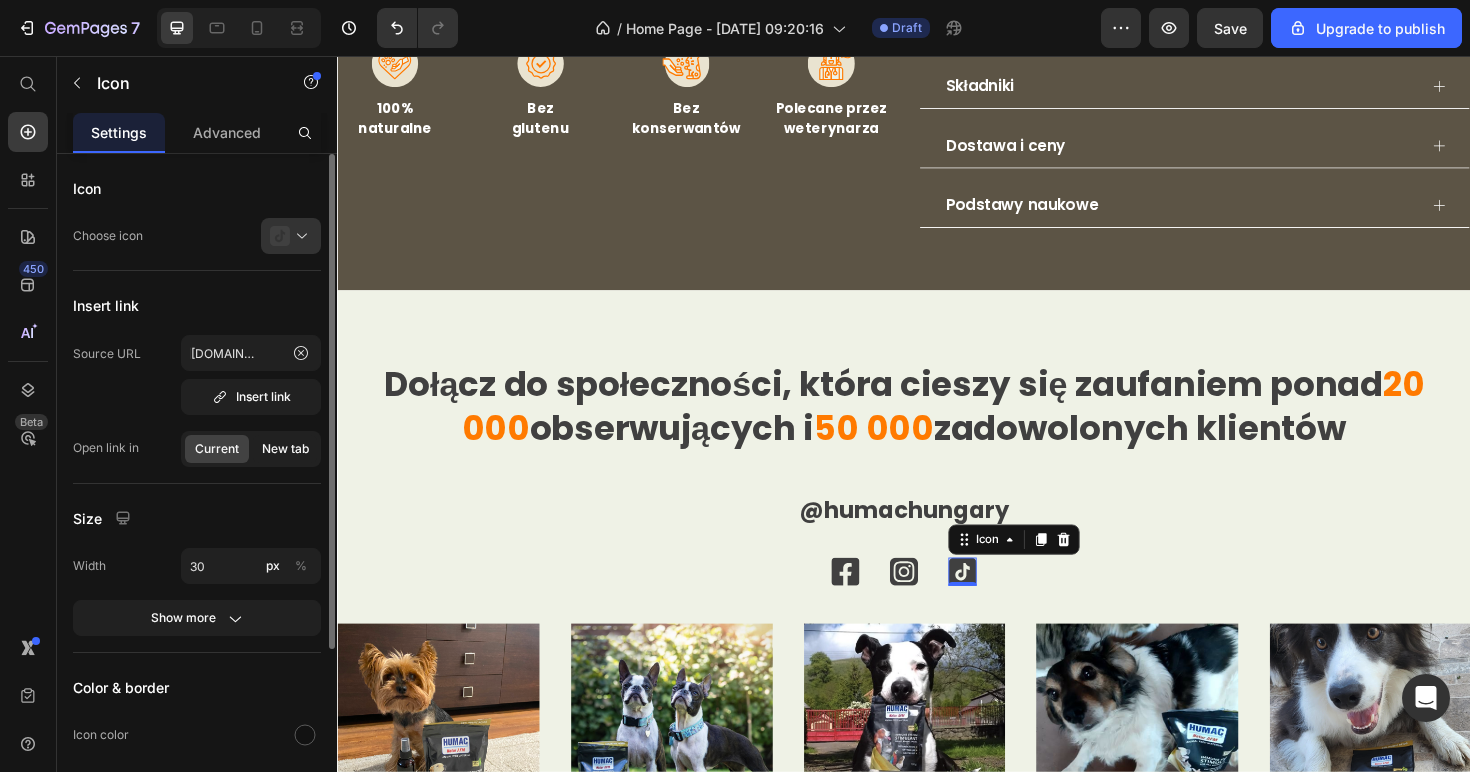 click on "New tab" 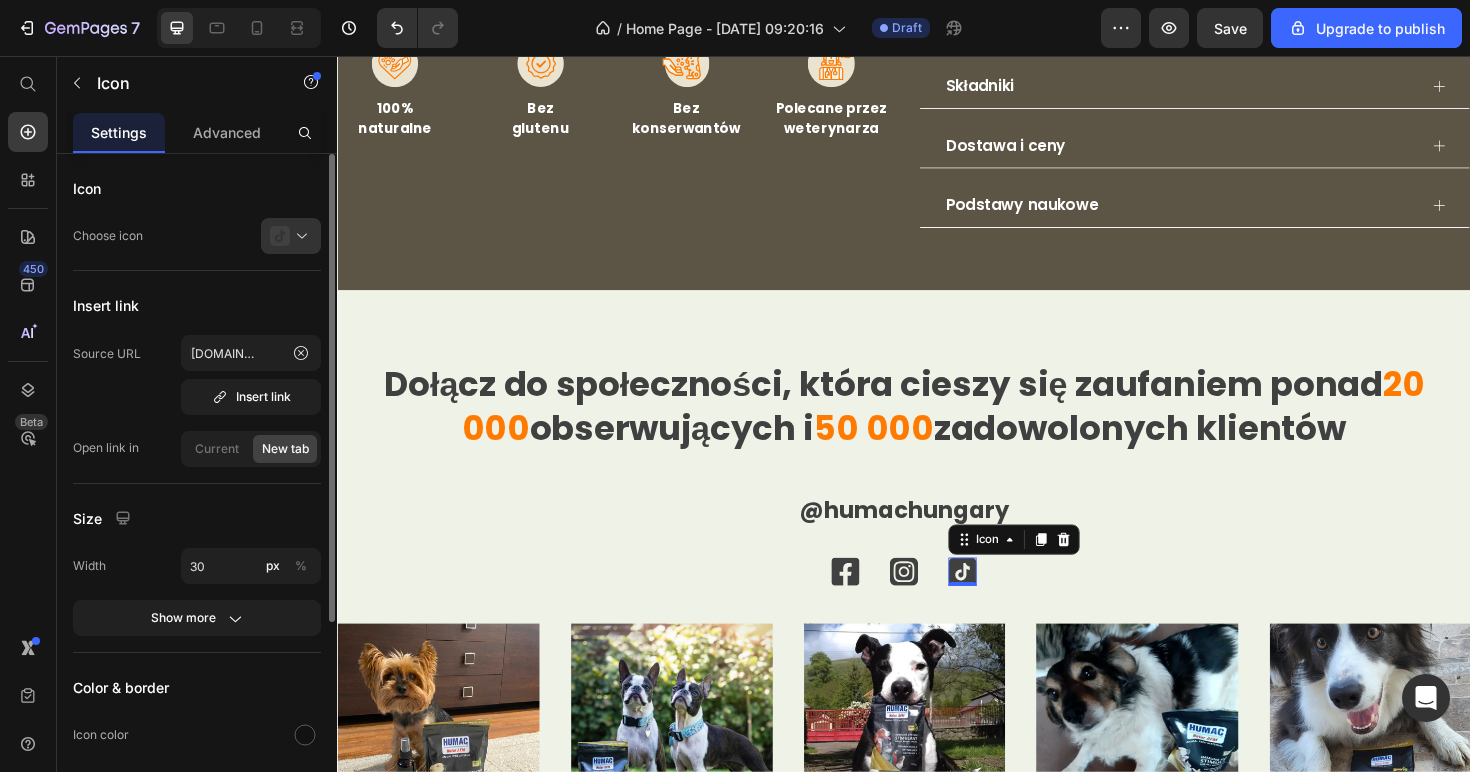 scroll, scrollTop: 0, scrollLeft: 0, axis: both 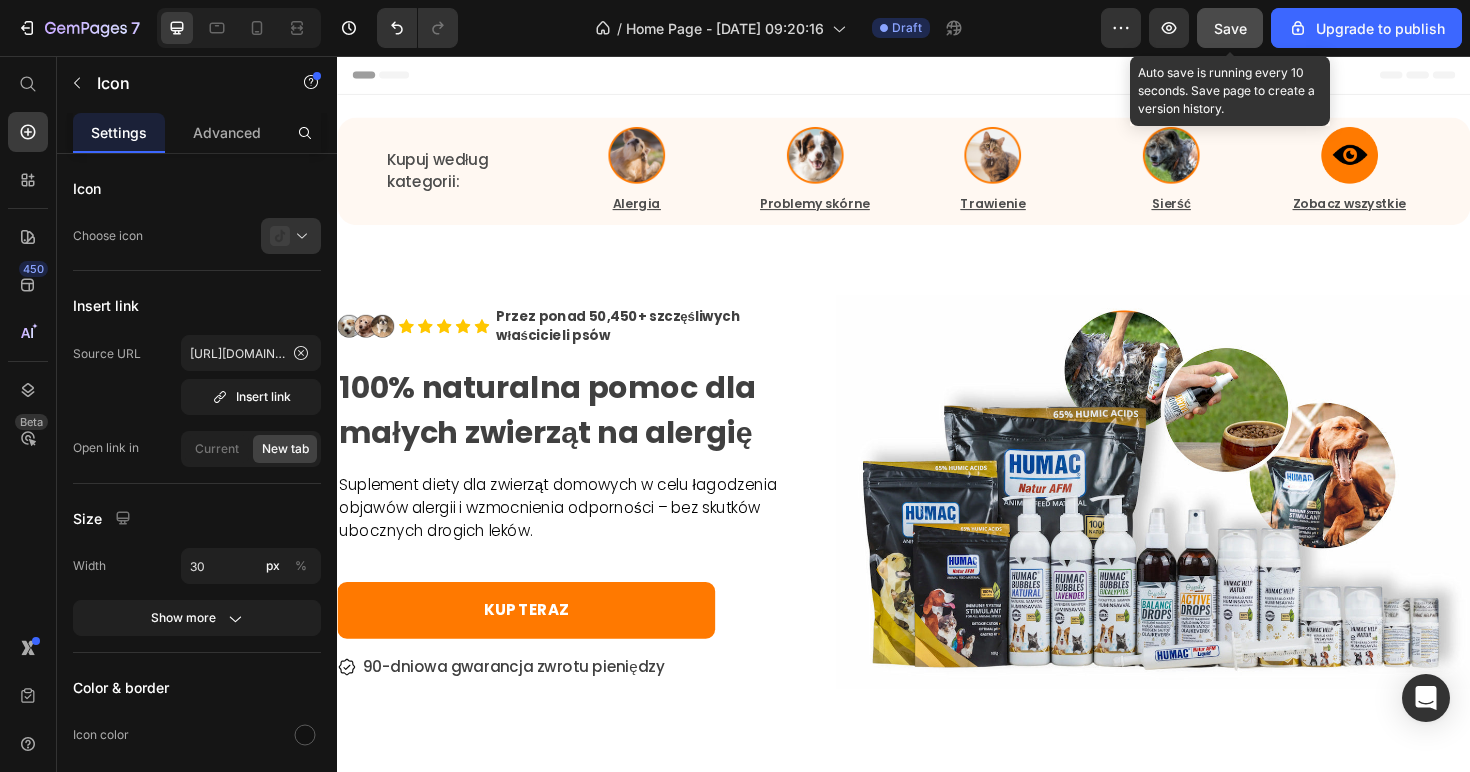click on "Save" 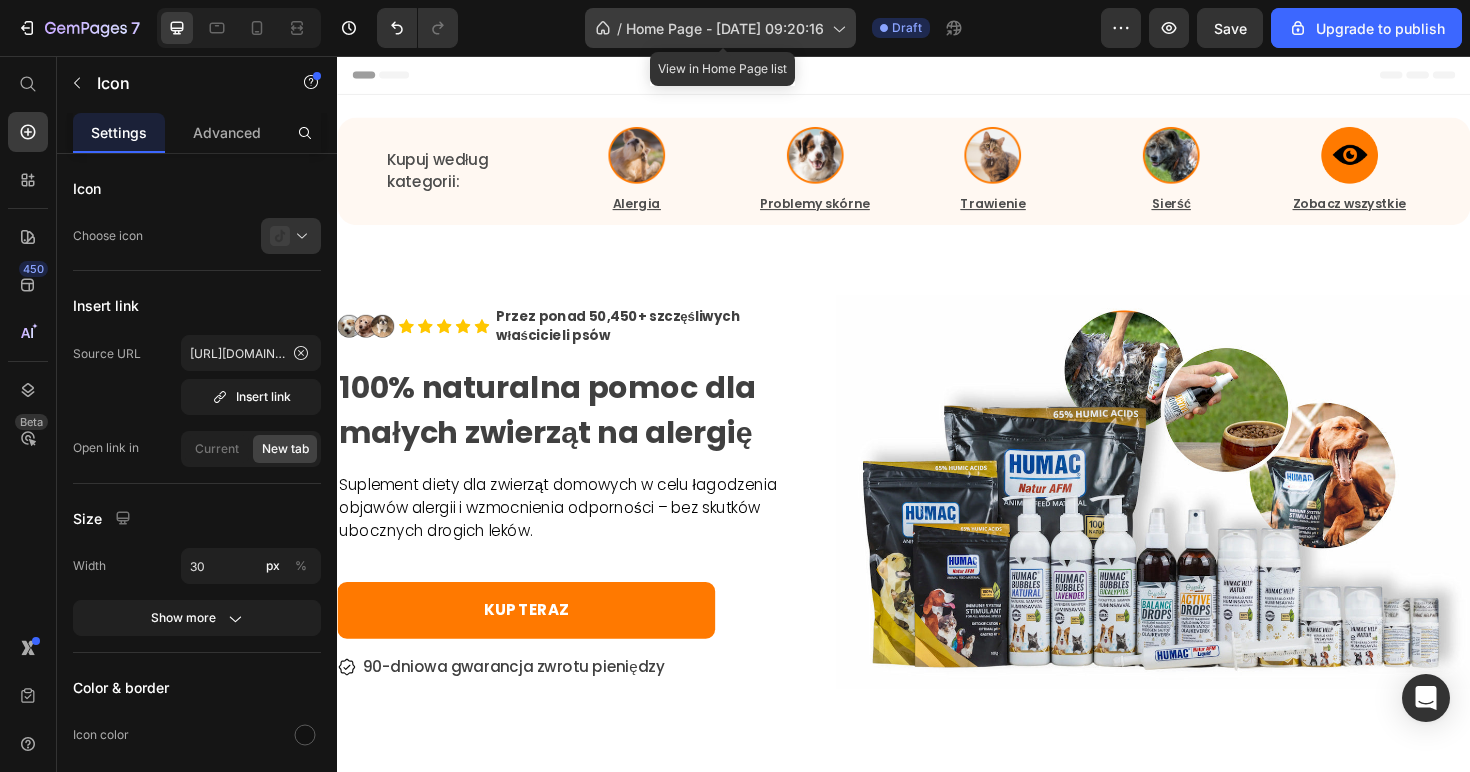 click on "Home Page - Apr 4, 09:20:16" at bounding box center [725, 28] 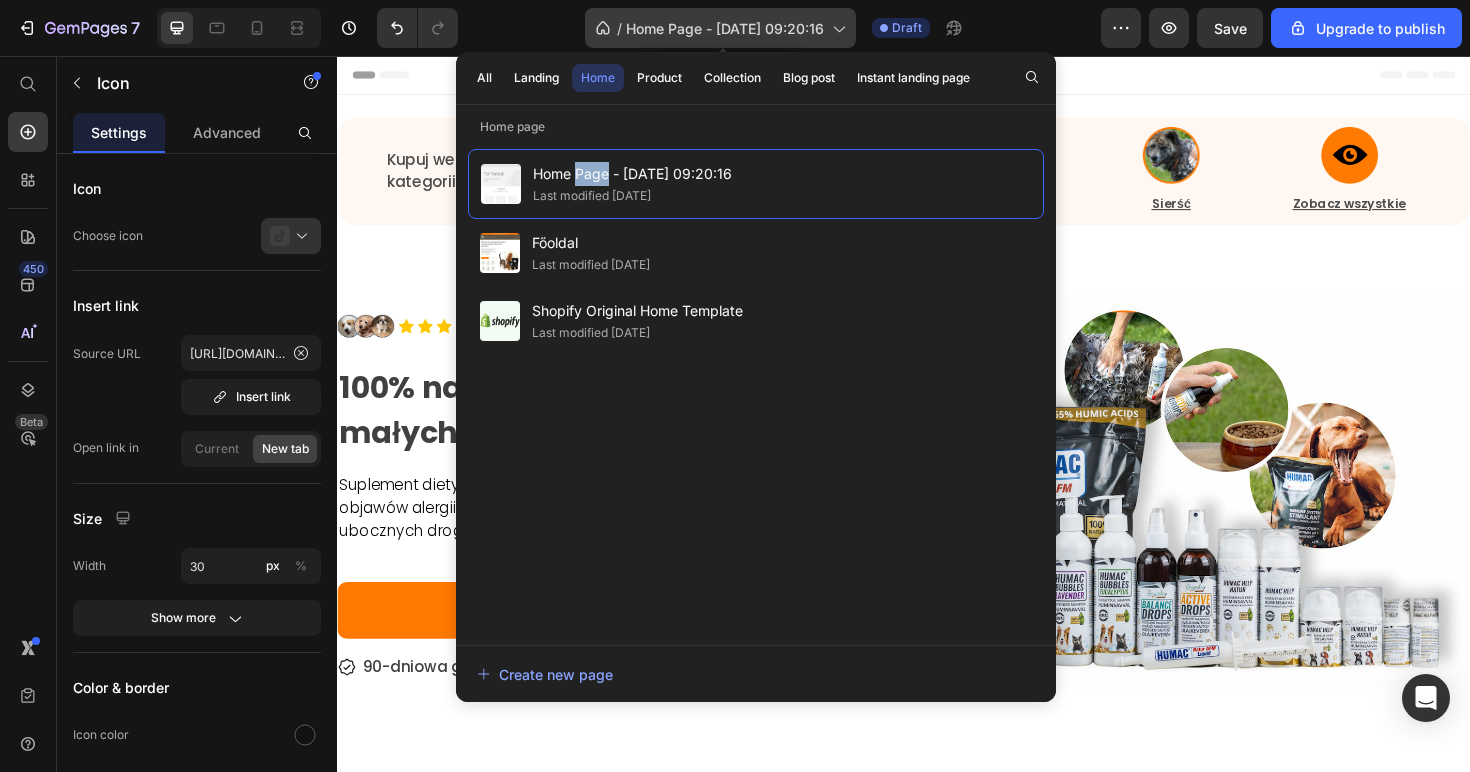 click 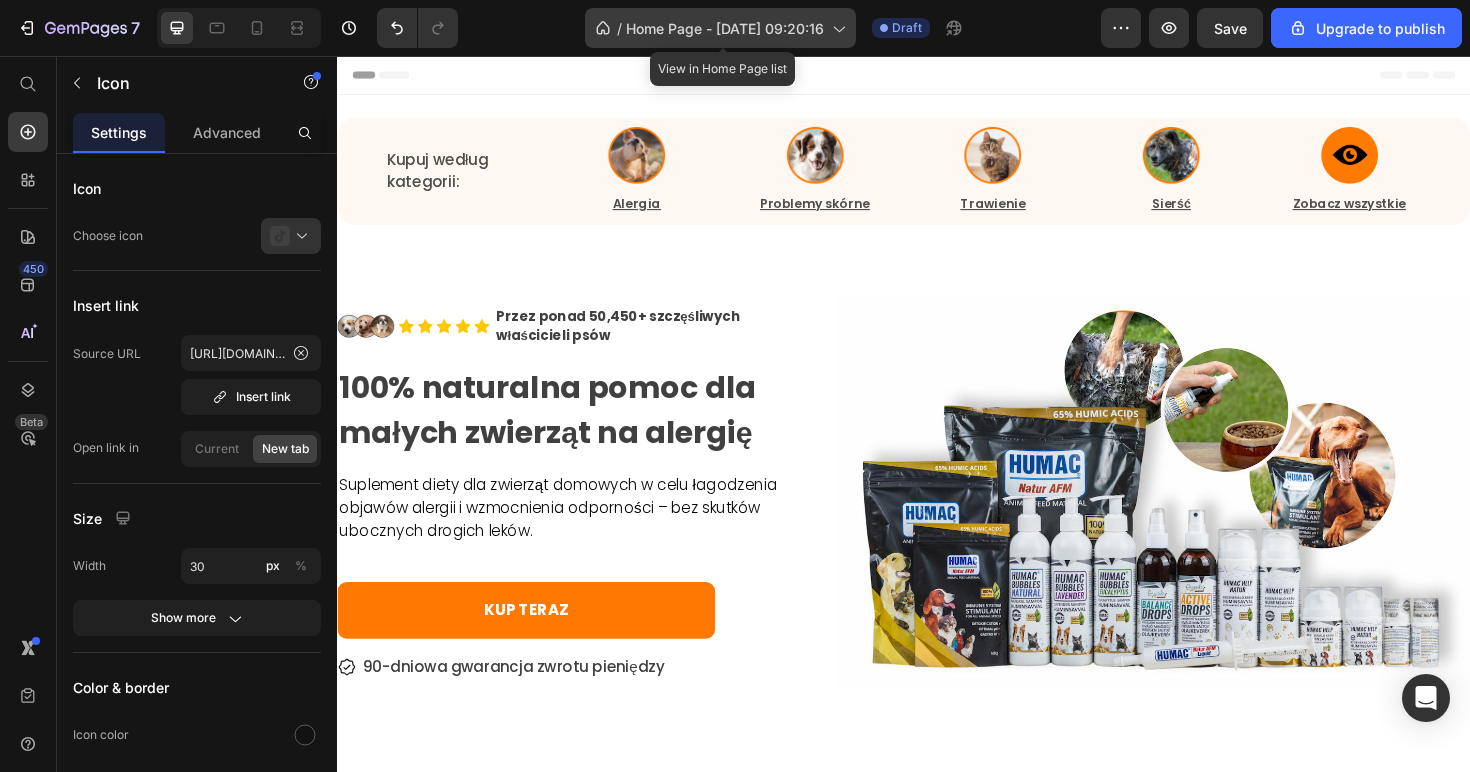click on "Home Page - Apr 4, 09:20:16" at bounding box center (725, 28) 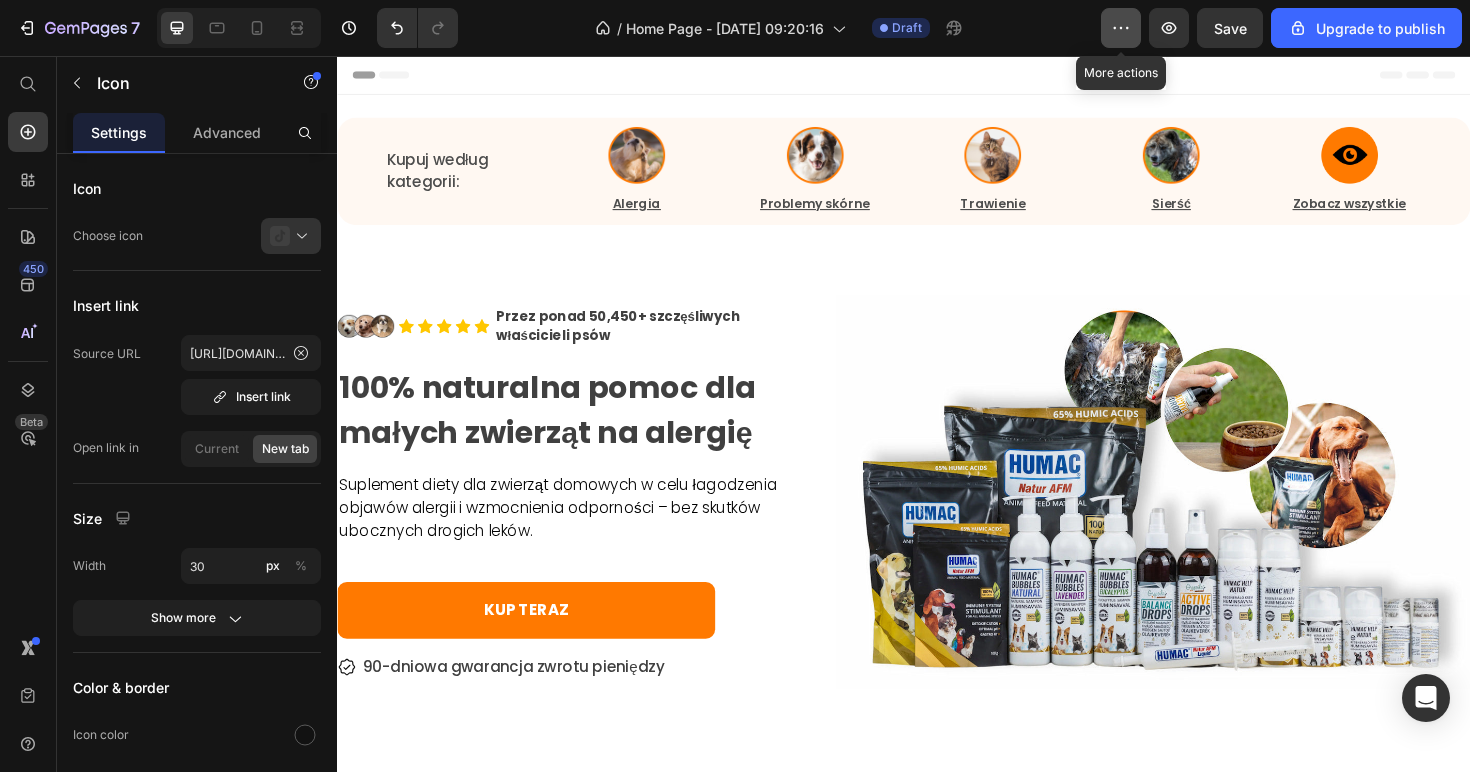 click 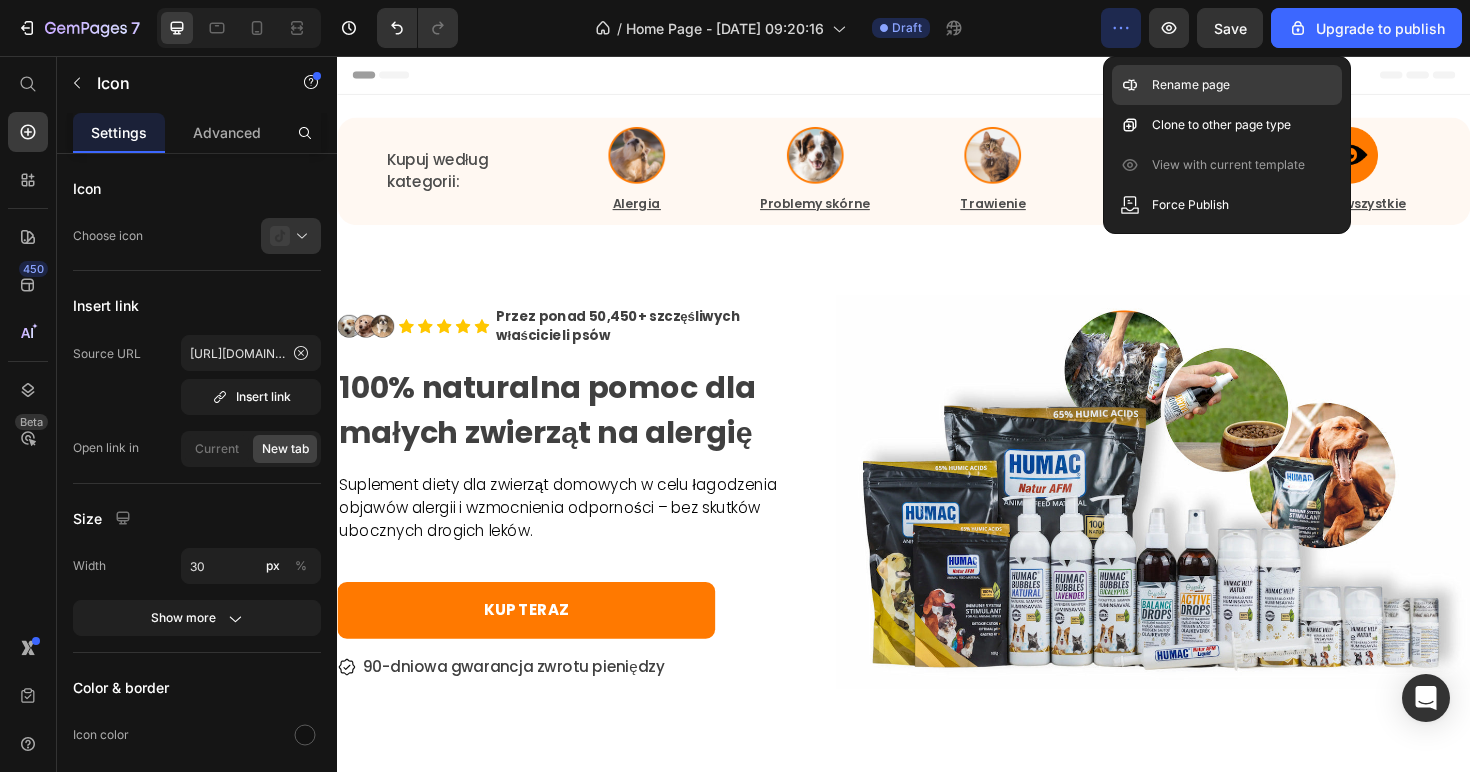 click on "Rename page" 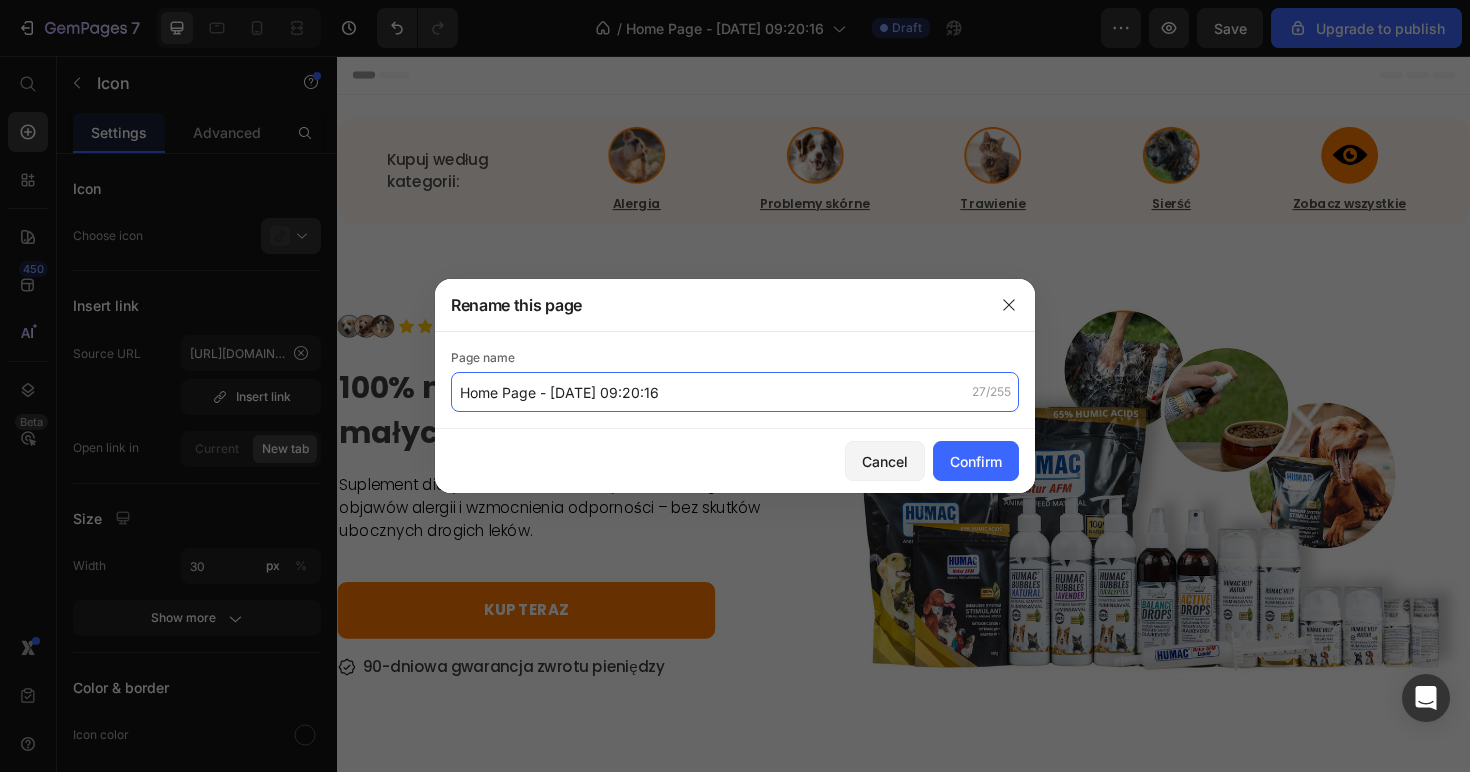 click on "Home Page - Apr 4, 09:20:16" 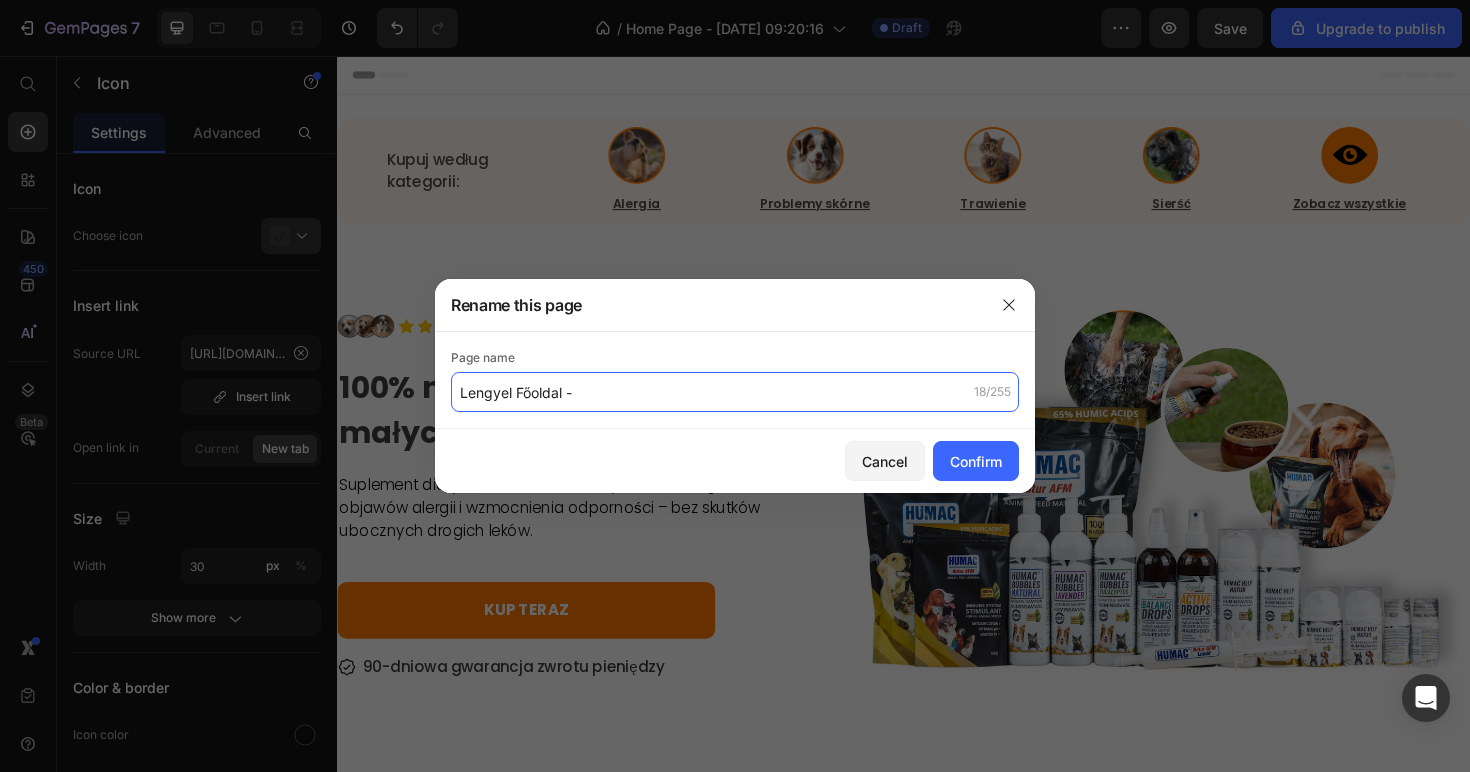 type on "Lengyel Főoldal" 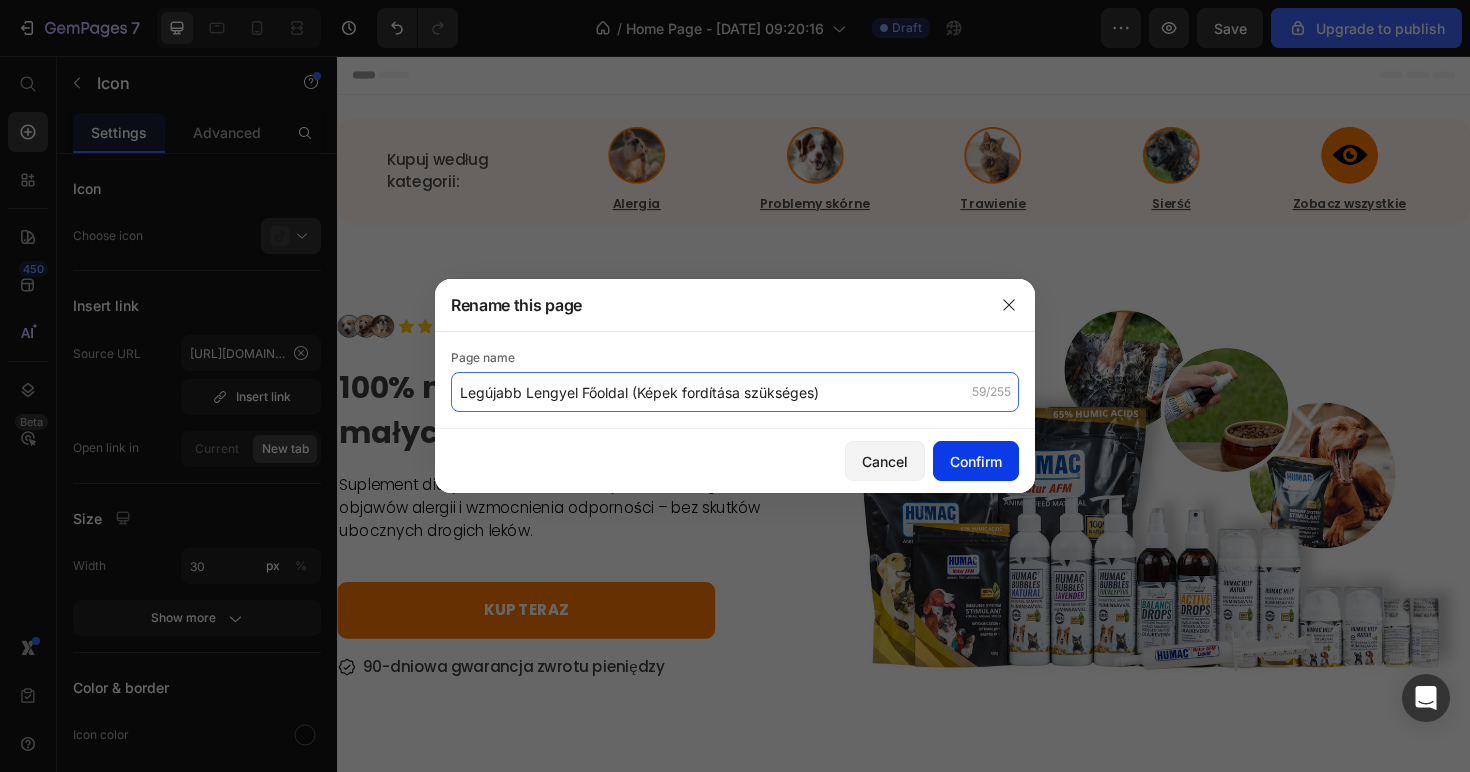 type on "Legújabb Lengyel Főoldal (Képek fordítása szükséges)" 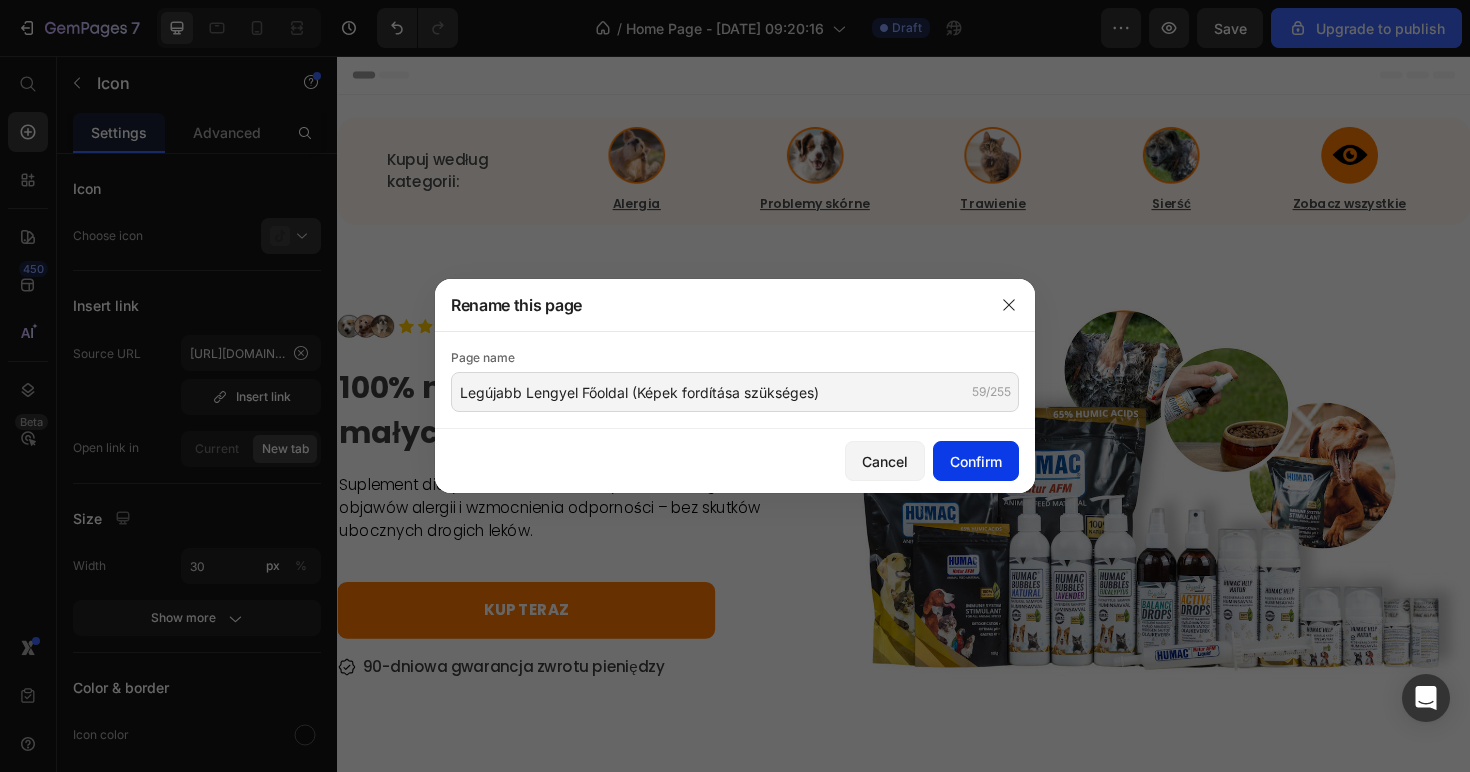 click on "Confirm" at bounding box center [976, 461] 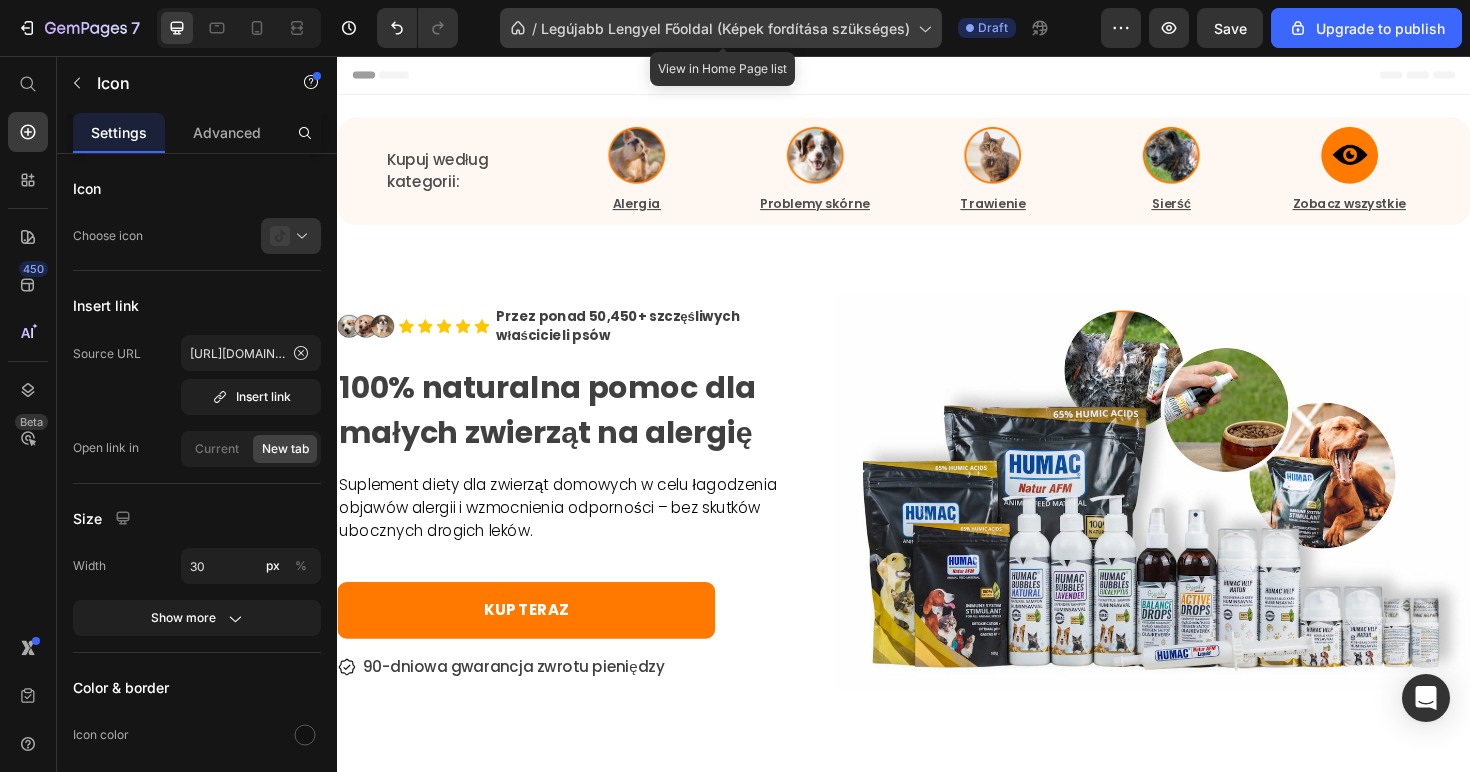 click 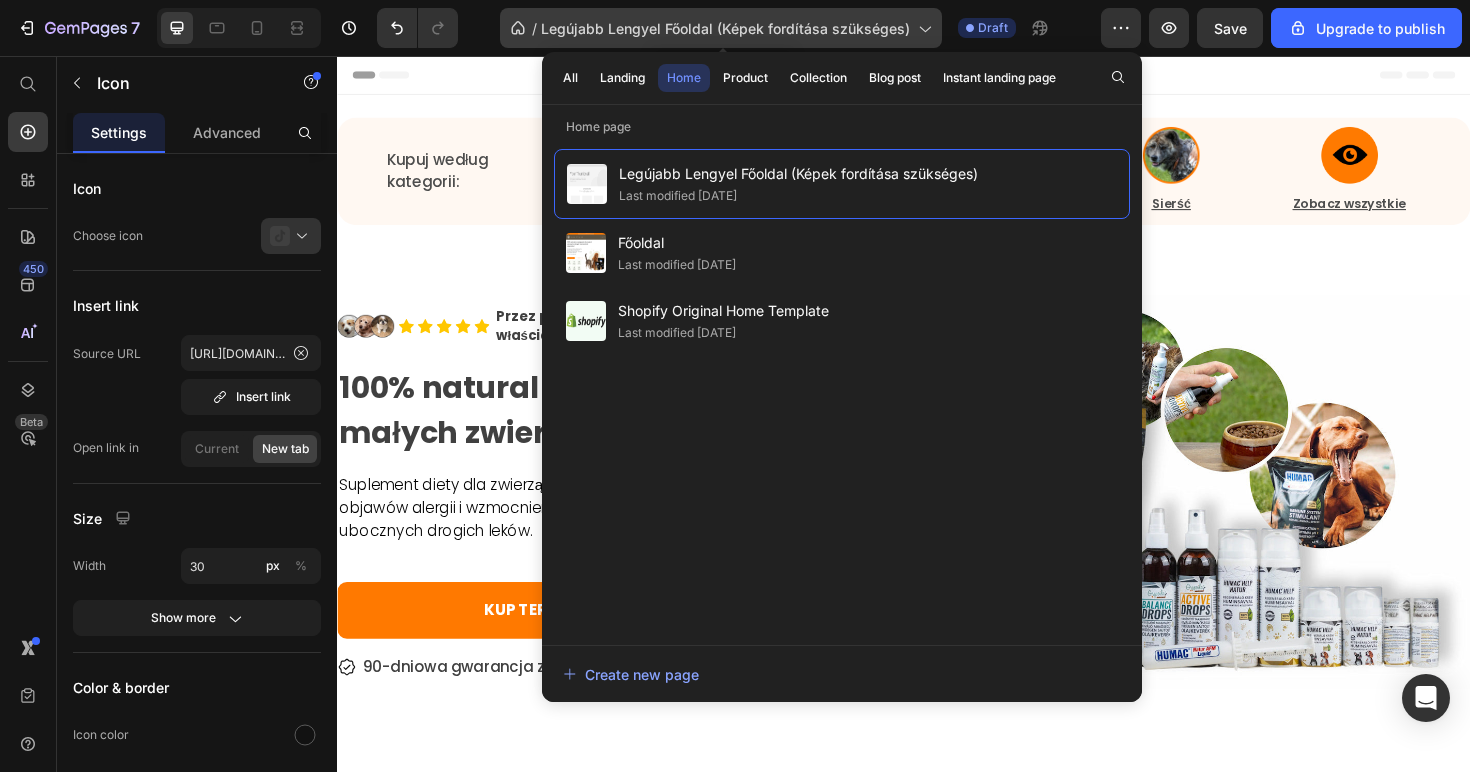 click 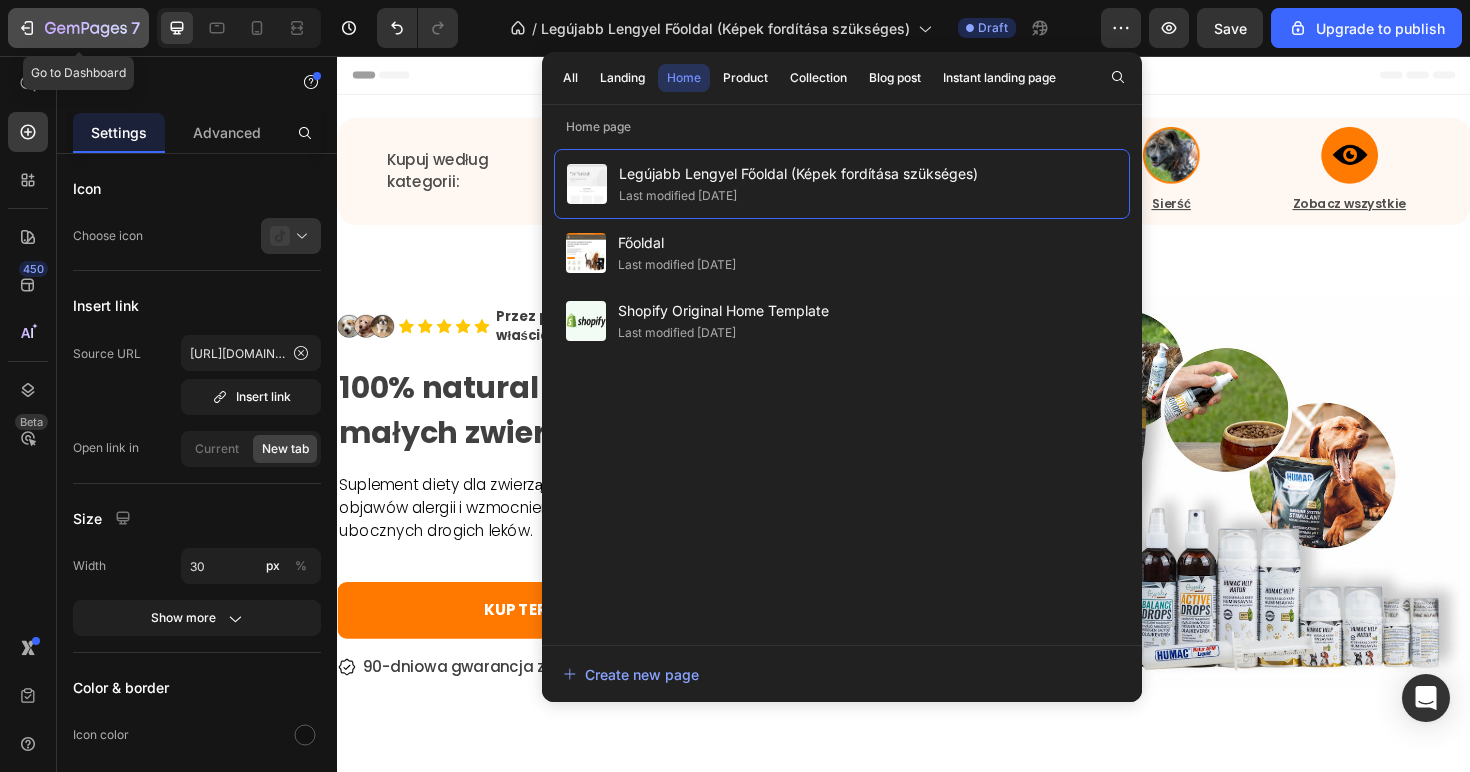 drag, startPoint x: 115, startPoint y: 33, endPoint x: 201, endPoint y: 143, distance: 139.62808 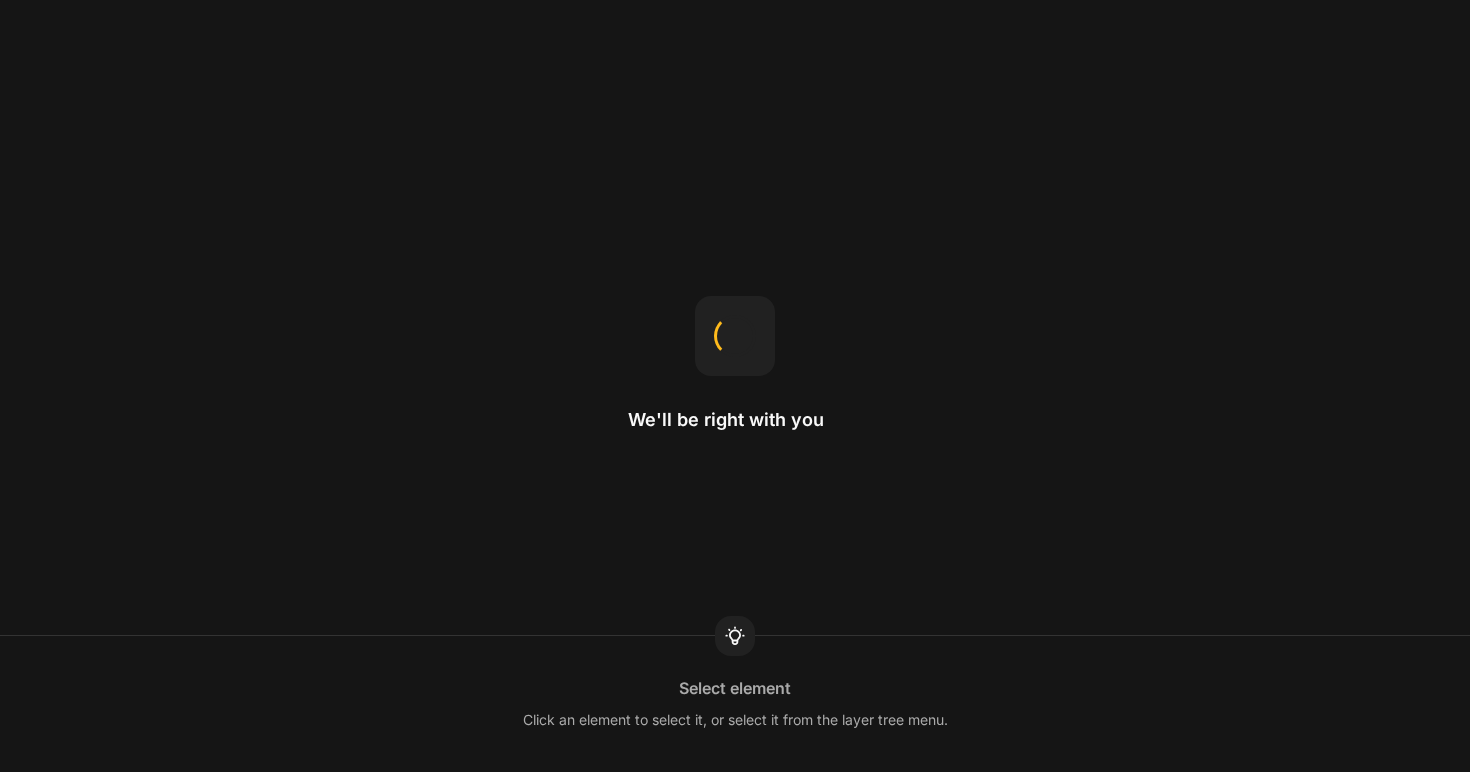 scroll, scrollTop: 0, scrollLeft: 0, axis: both 